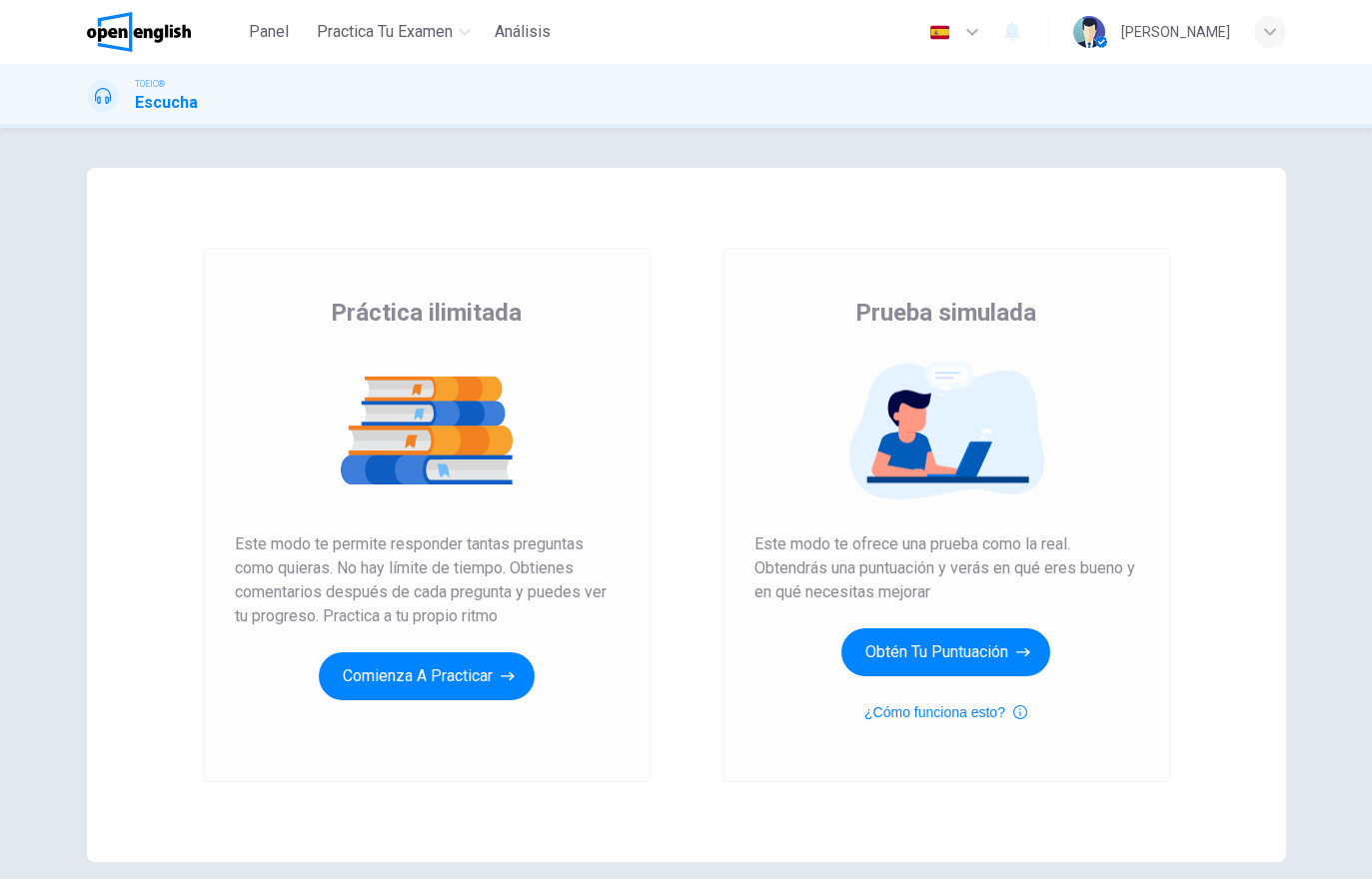 scroll, scrollTop: 0, scrollLeft: 0, axis: both 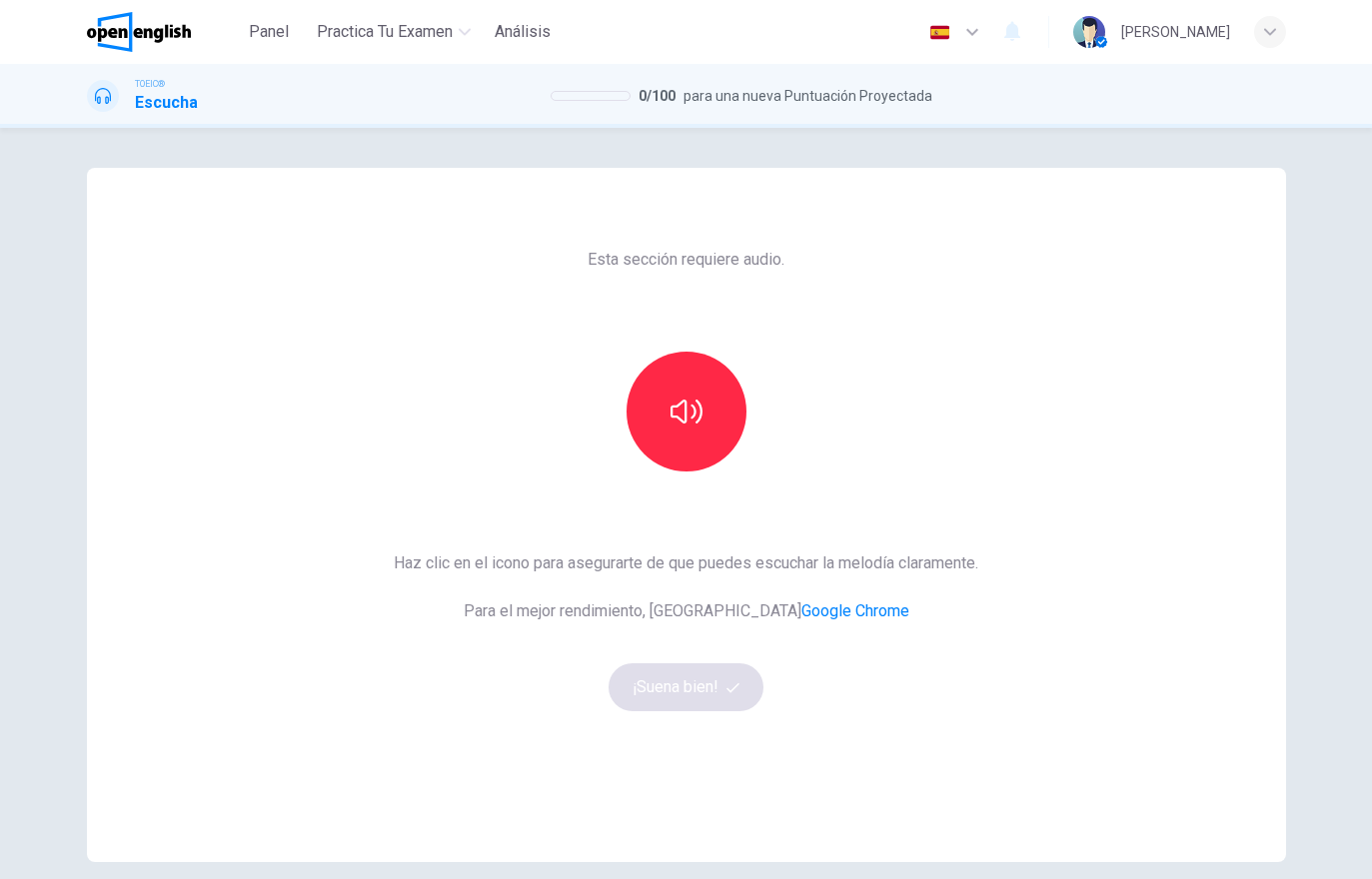 click at bounding box center [686, 412] 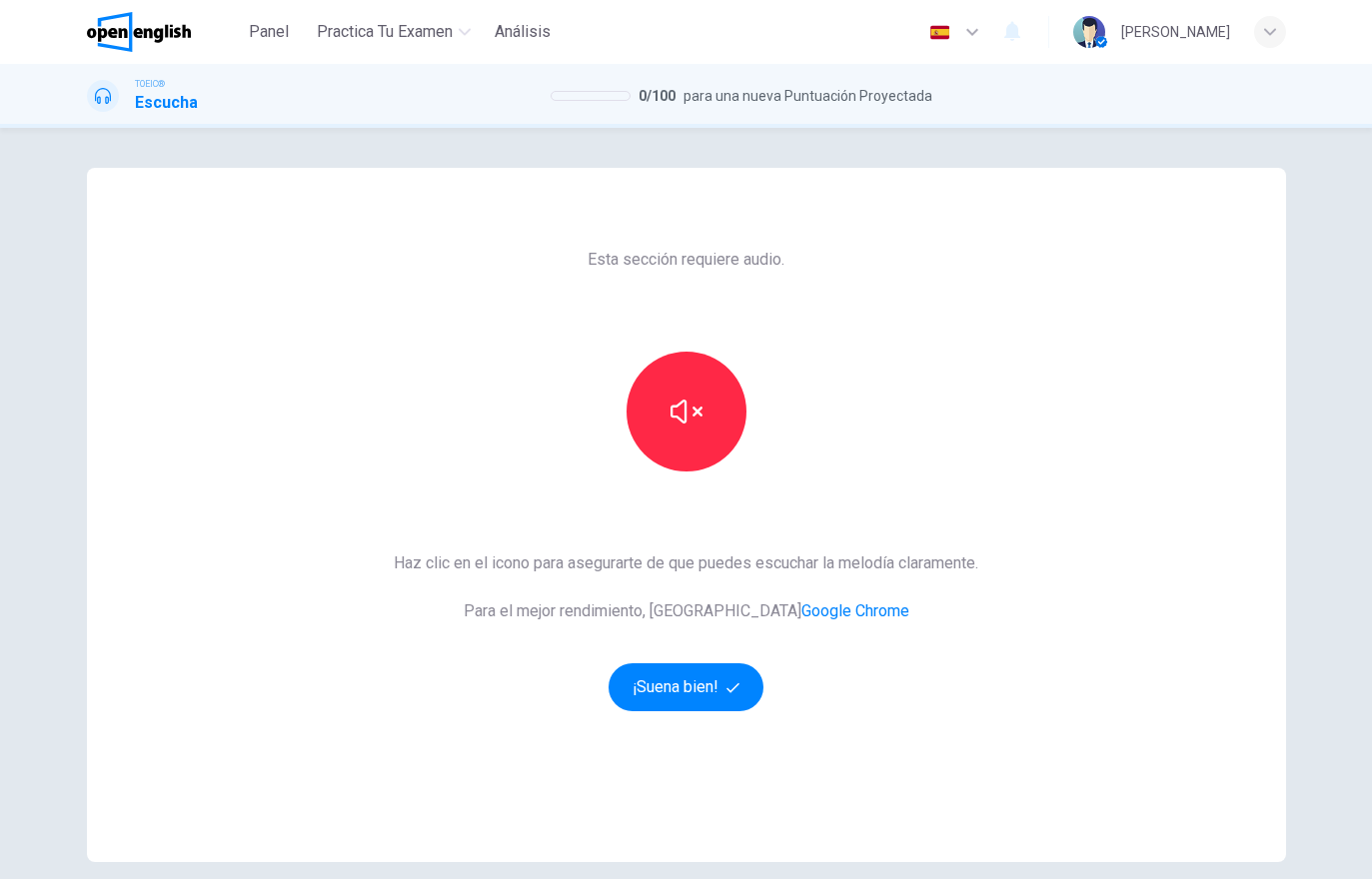 click at bounding box center [686, 412] 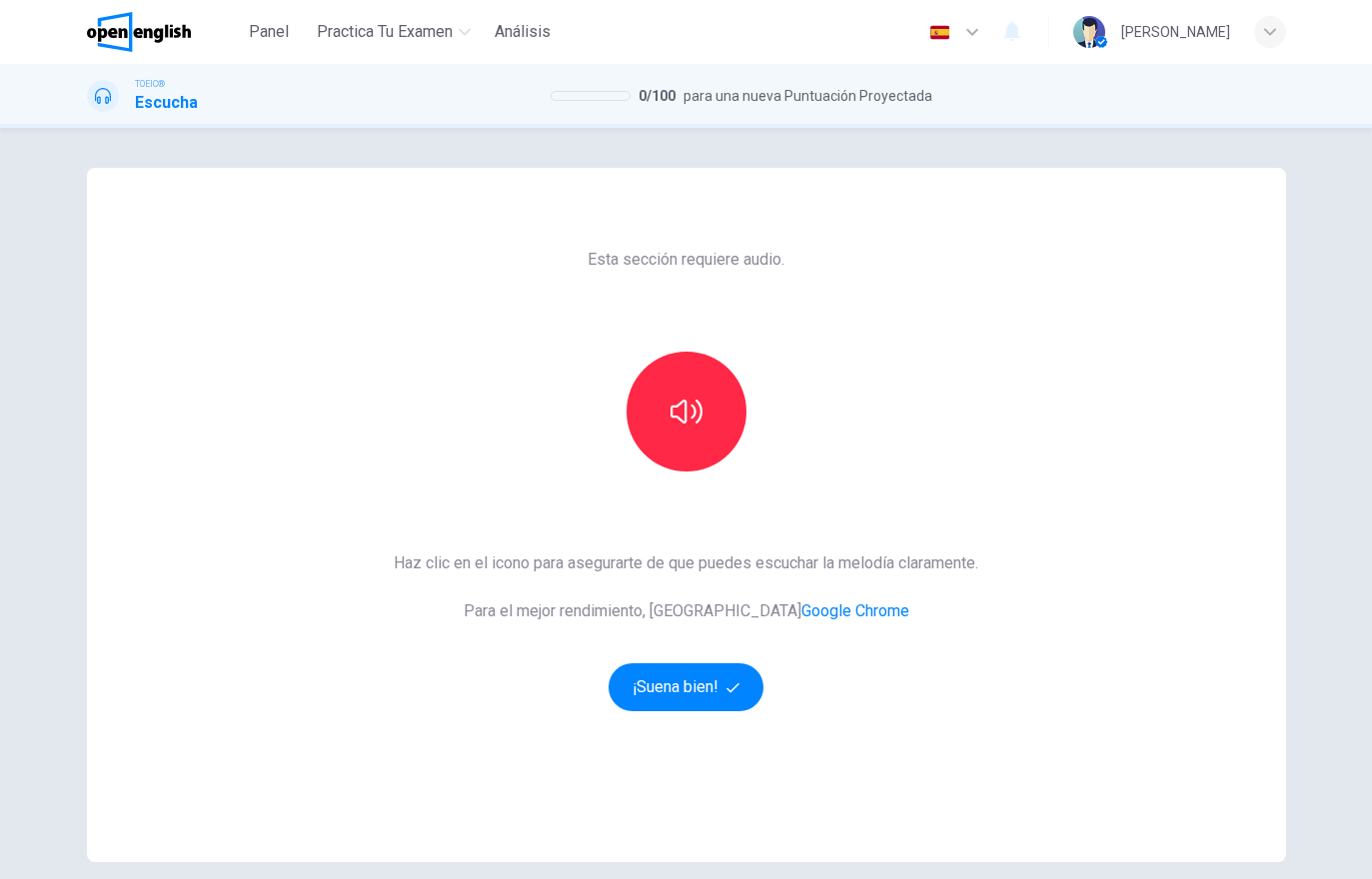 click at bounding box center (686, 412) 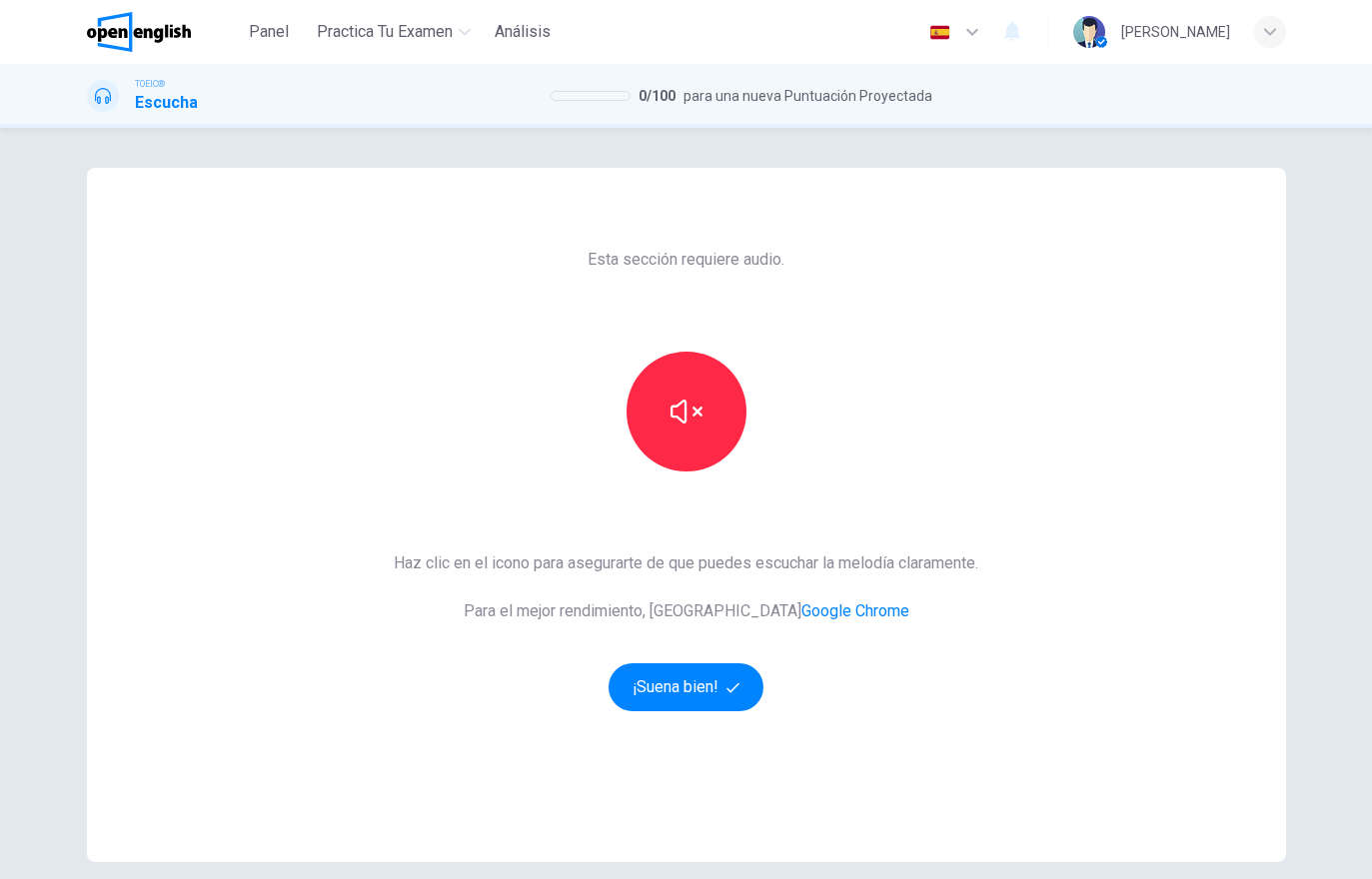 click on "¡Suena bien!" at bounding box center [686, 687] 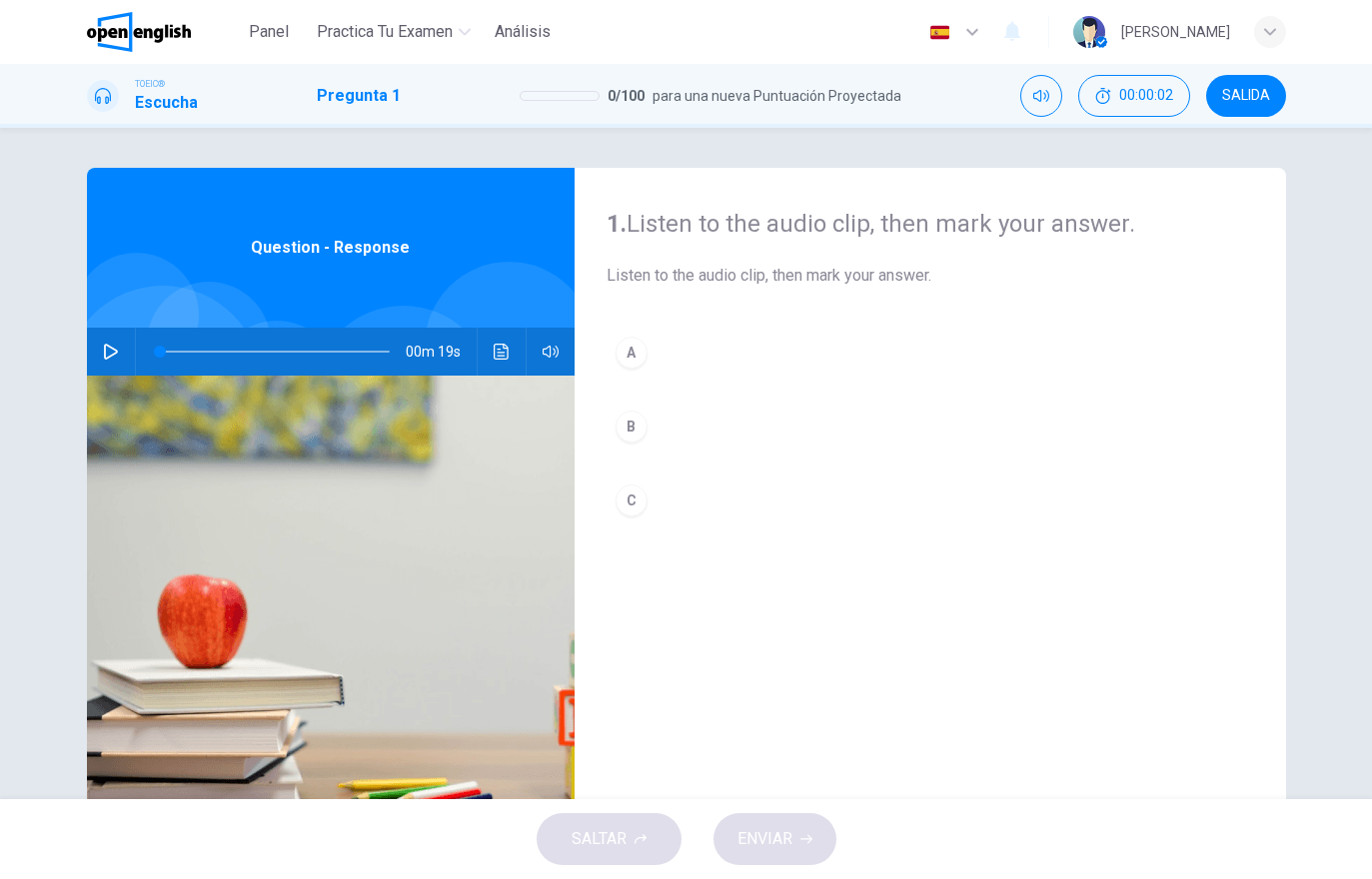 click at bounding box center [111, 352] 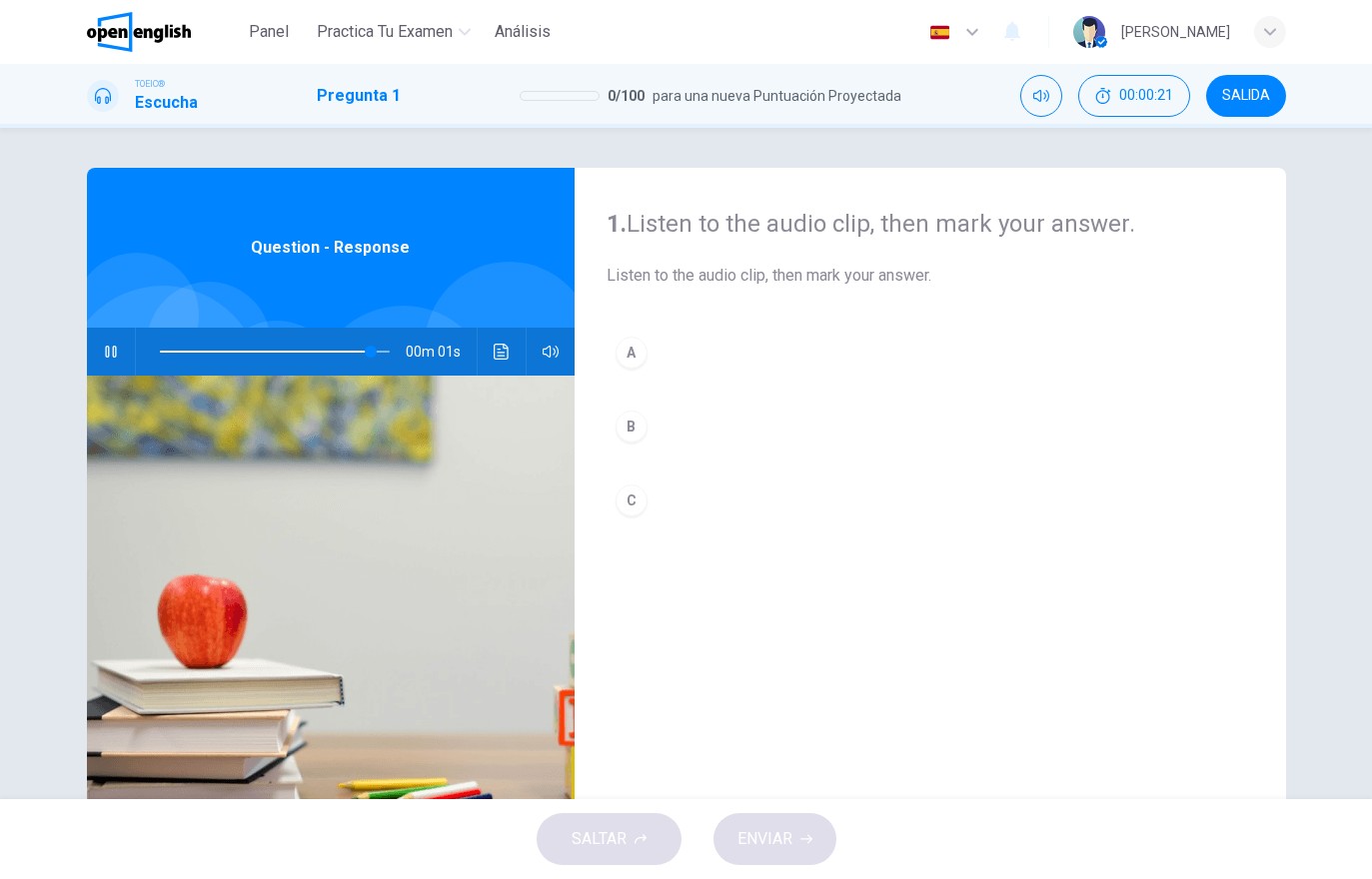 click on "C" at bounding box center (930, 500) 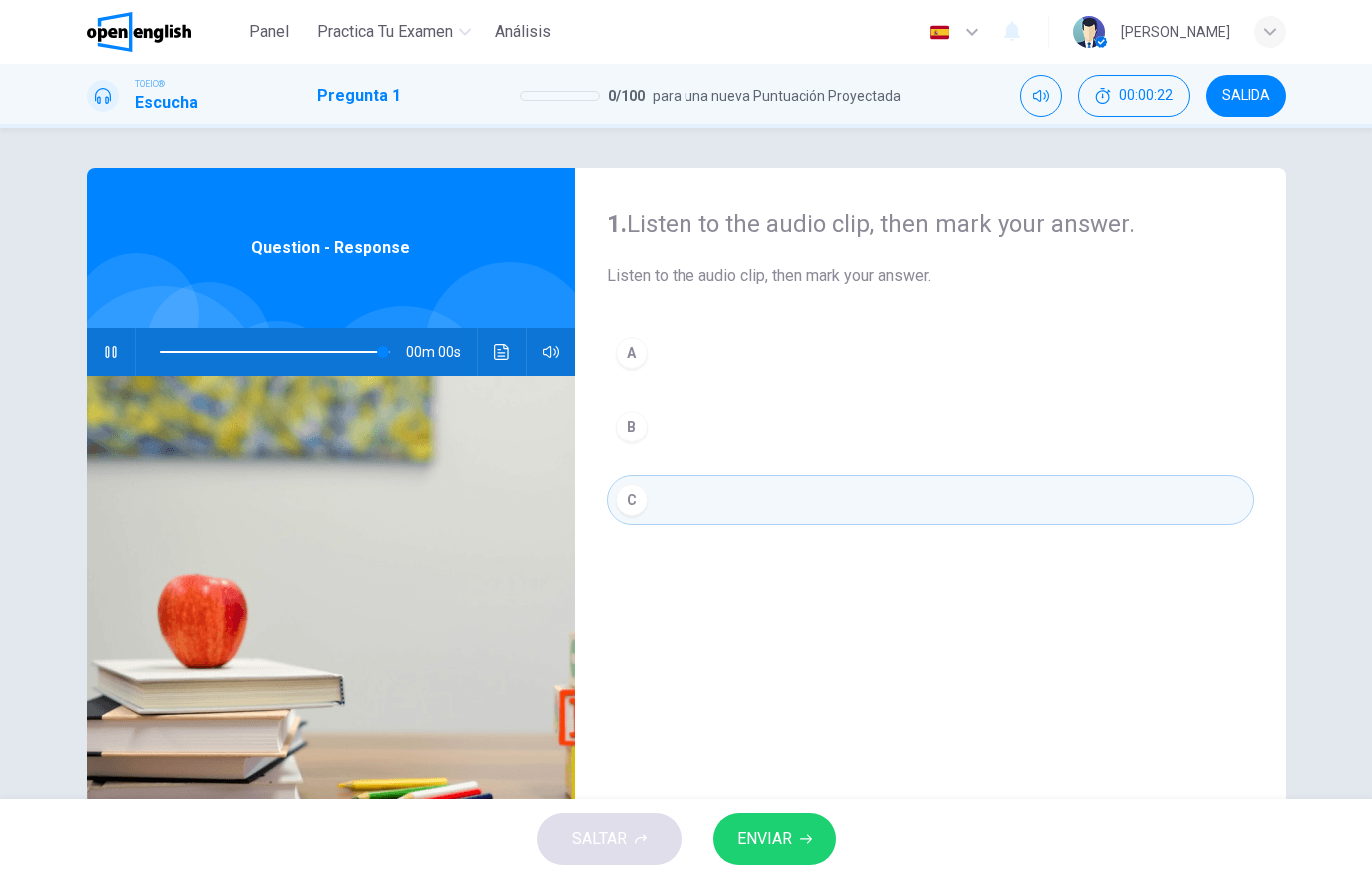 type on "*" 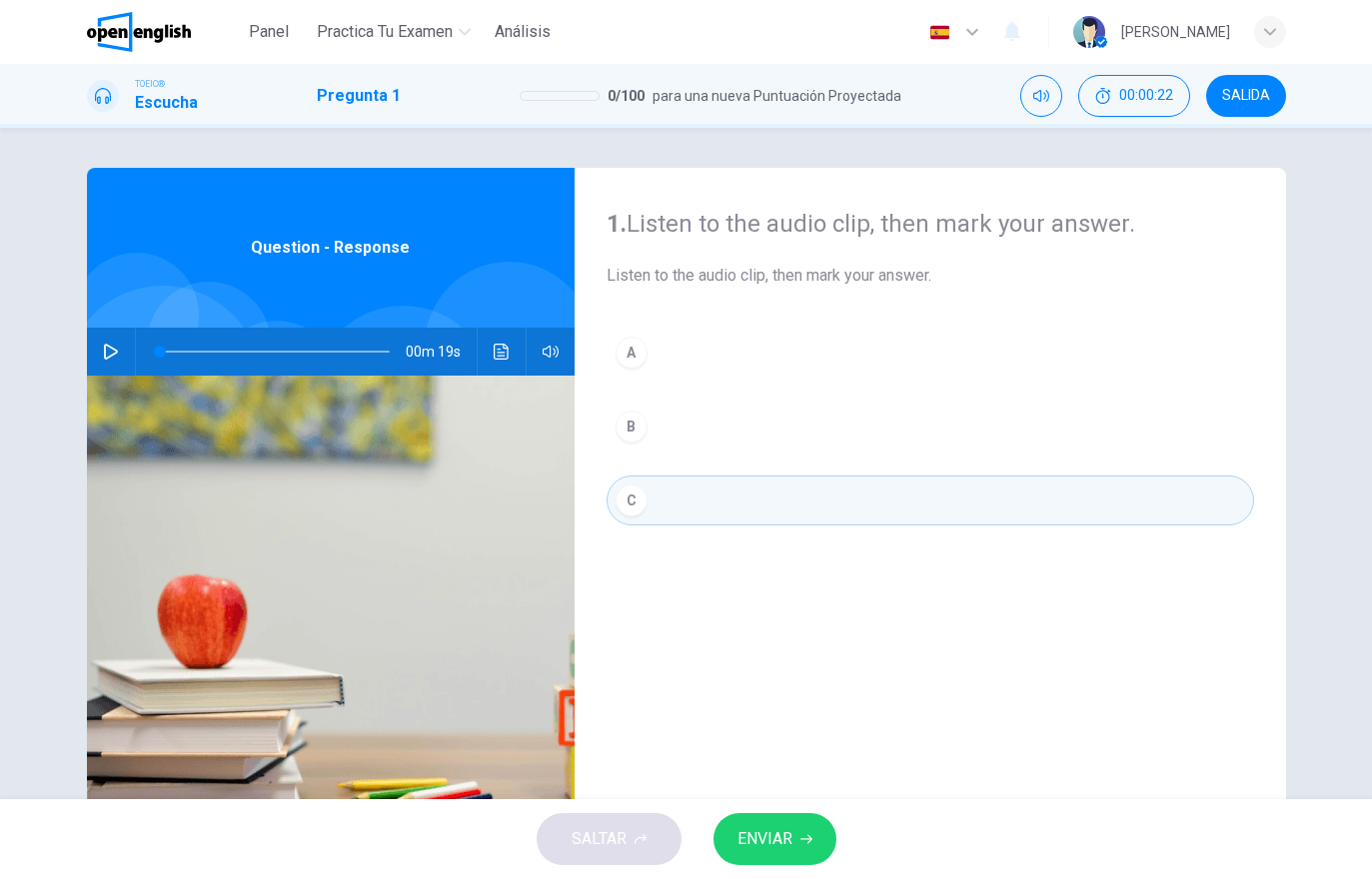 click on "ENVIAR" at bounding box center (774, 839) 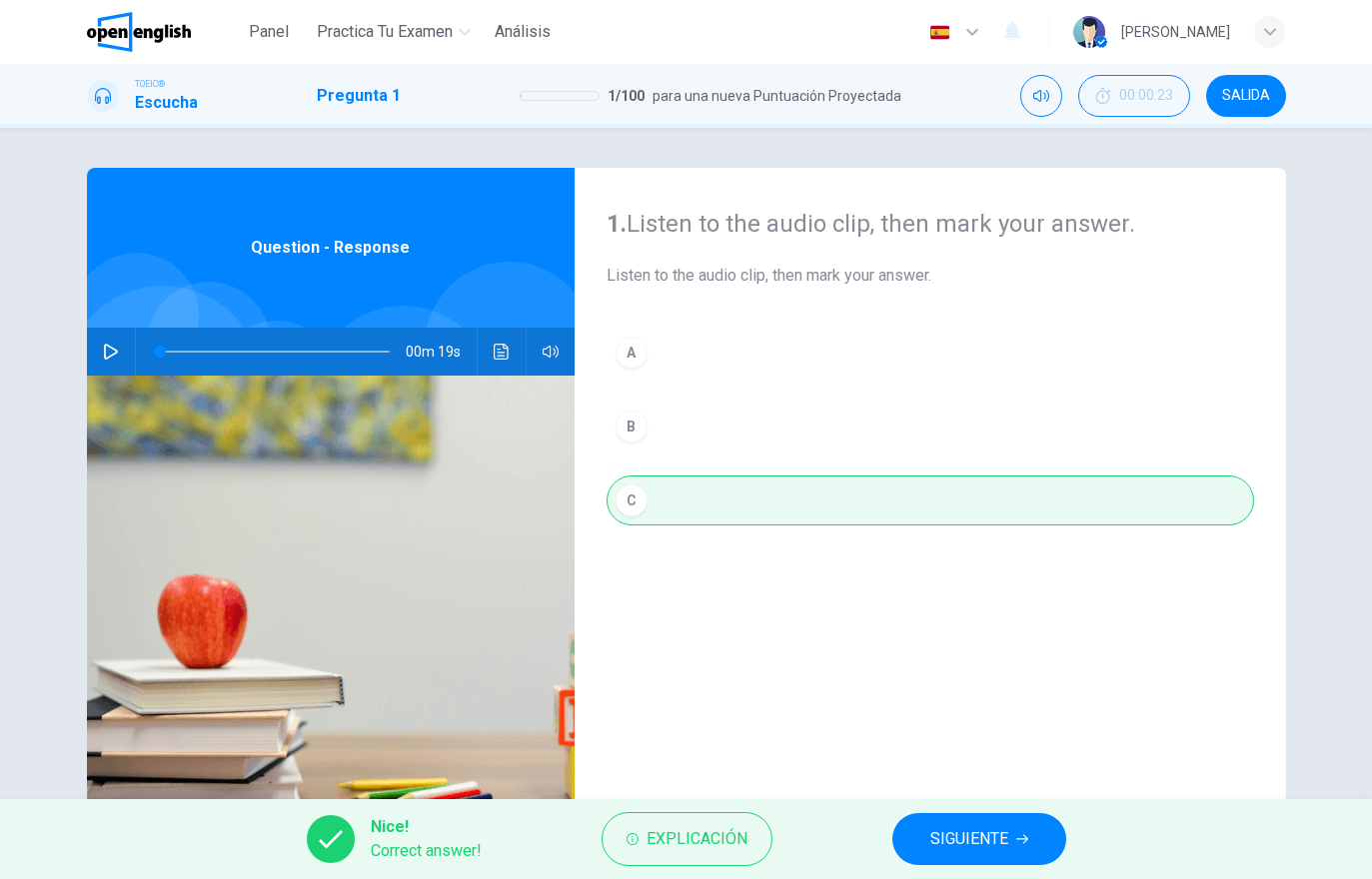 click on "Nice! Correct answer! Explicación SIGUIENTE" at bounding box center (686, 839) 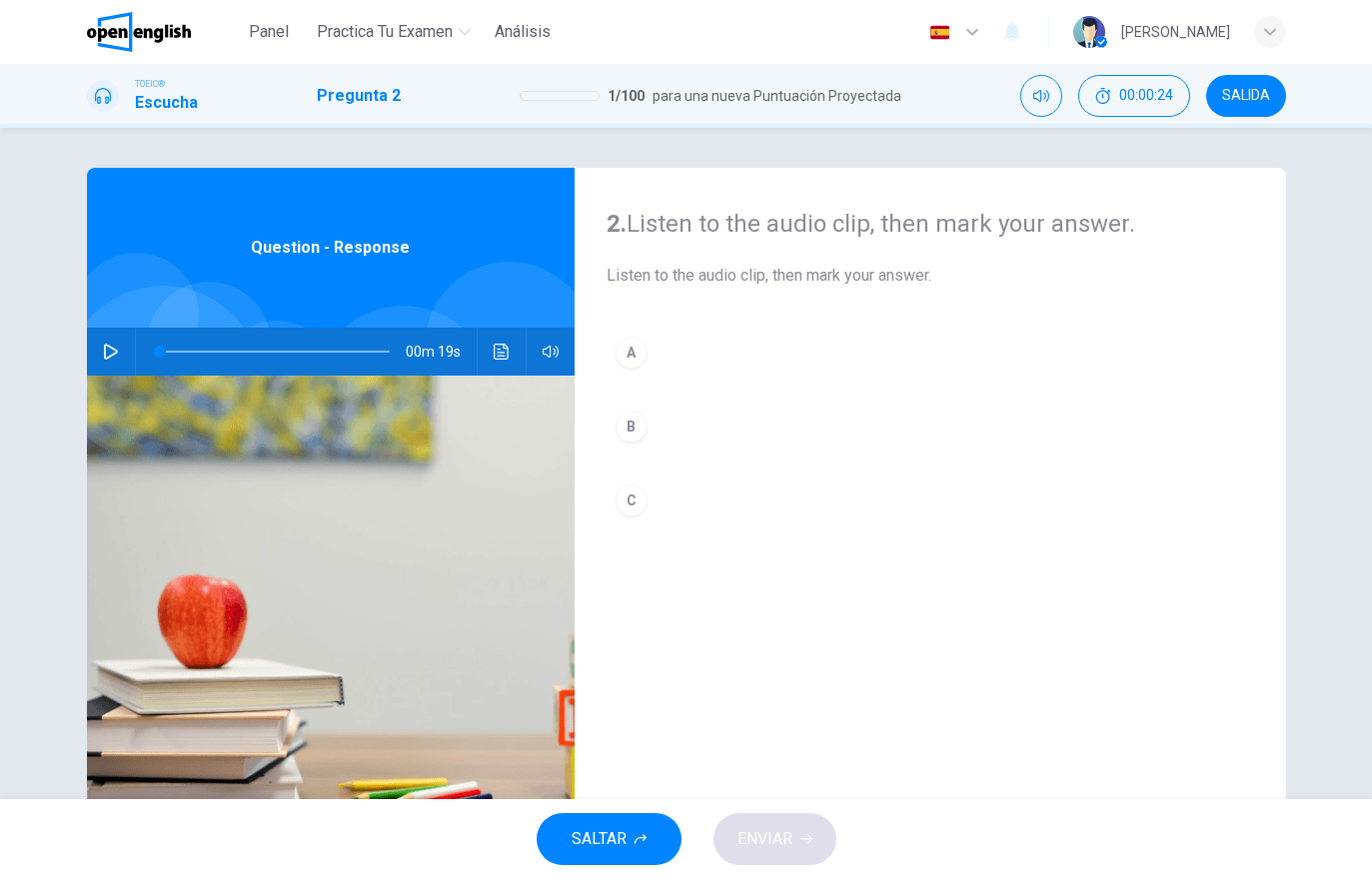 click 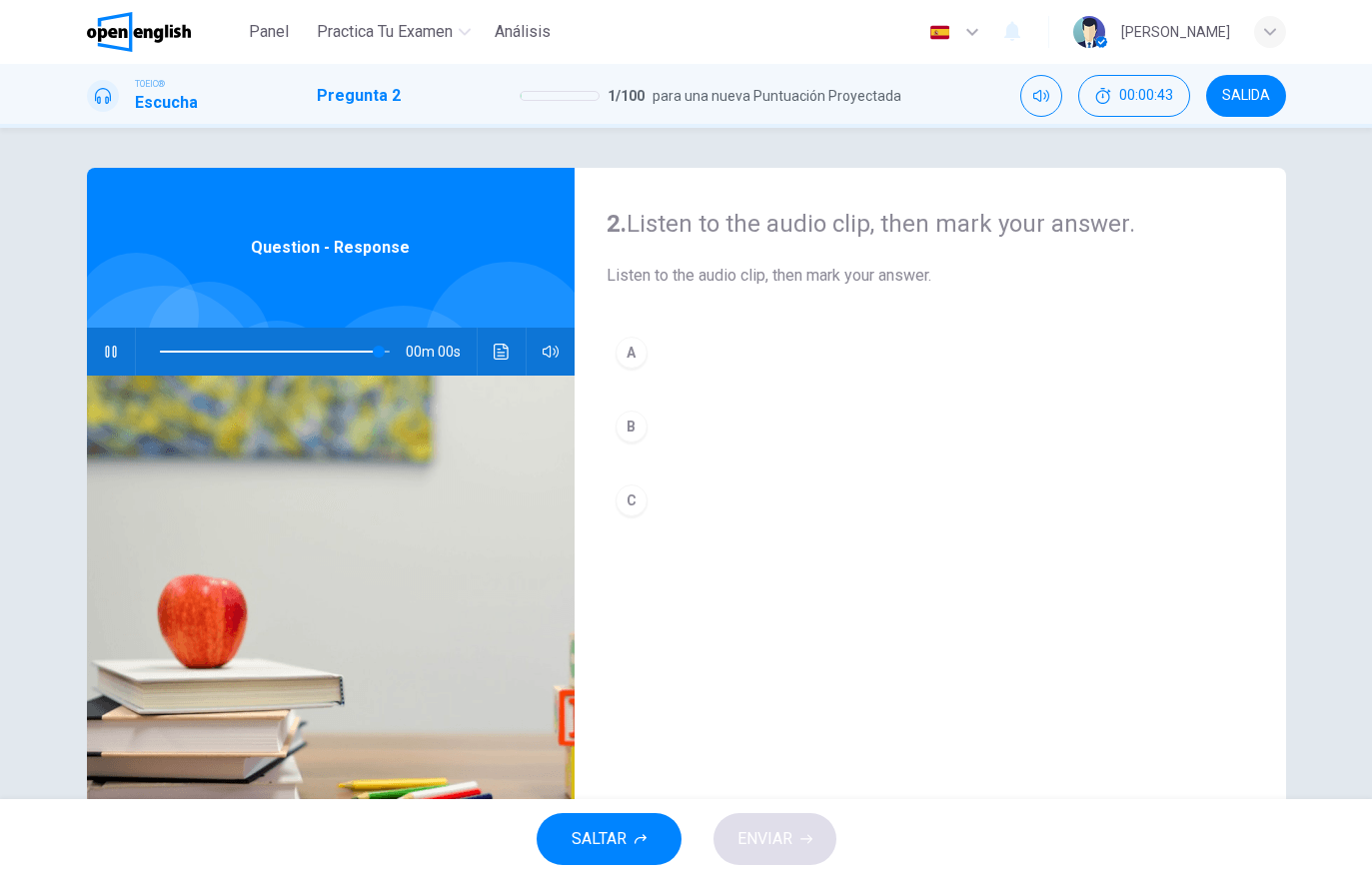 type on "*" 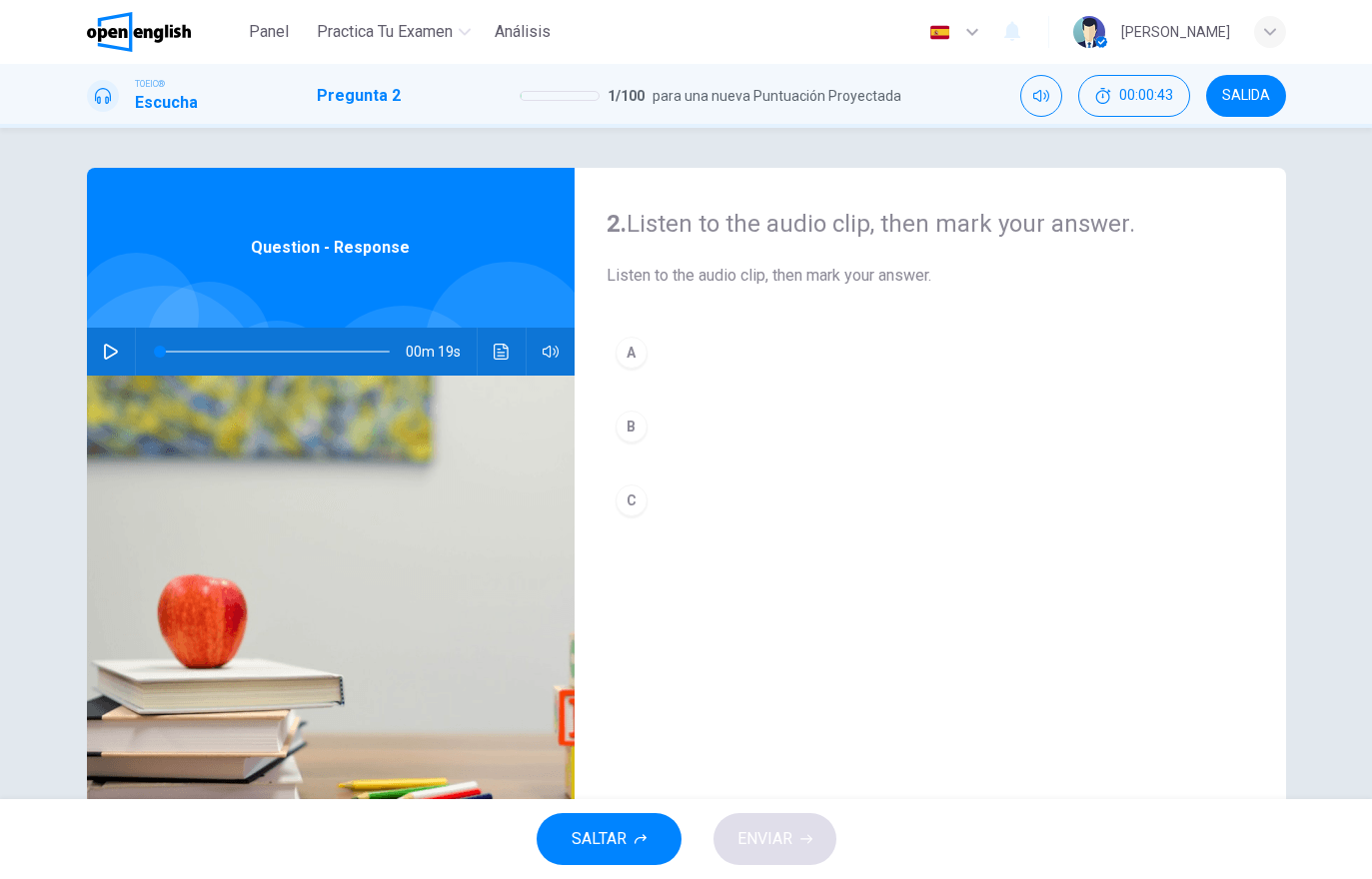 click on "B" at bounding box center [930, 427] 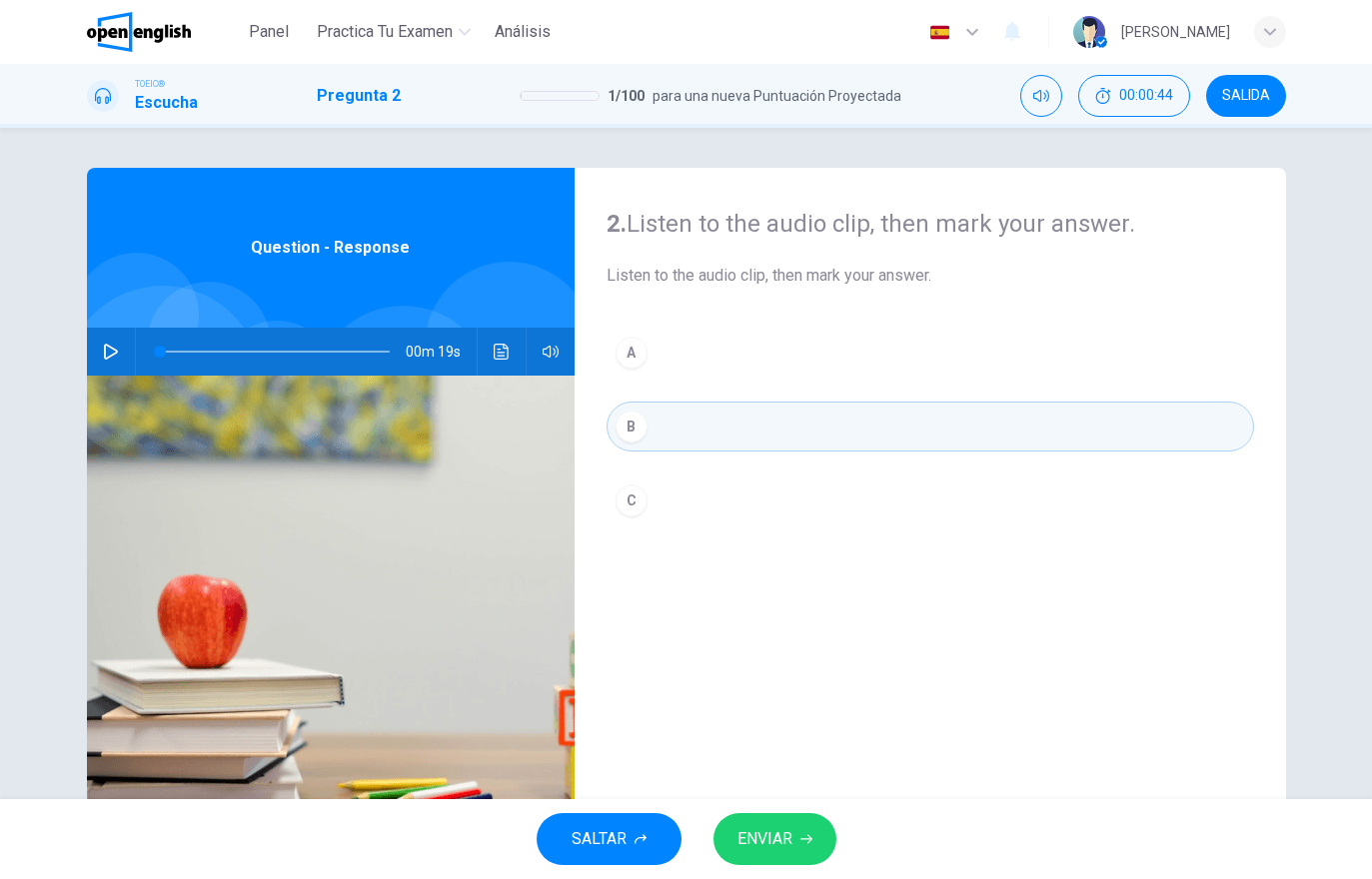 click on "ENVIAR" at bounding box center (774, 839) 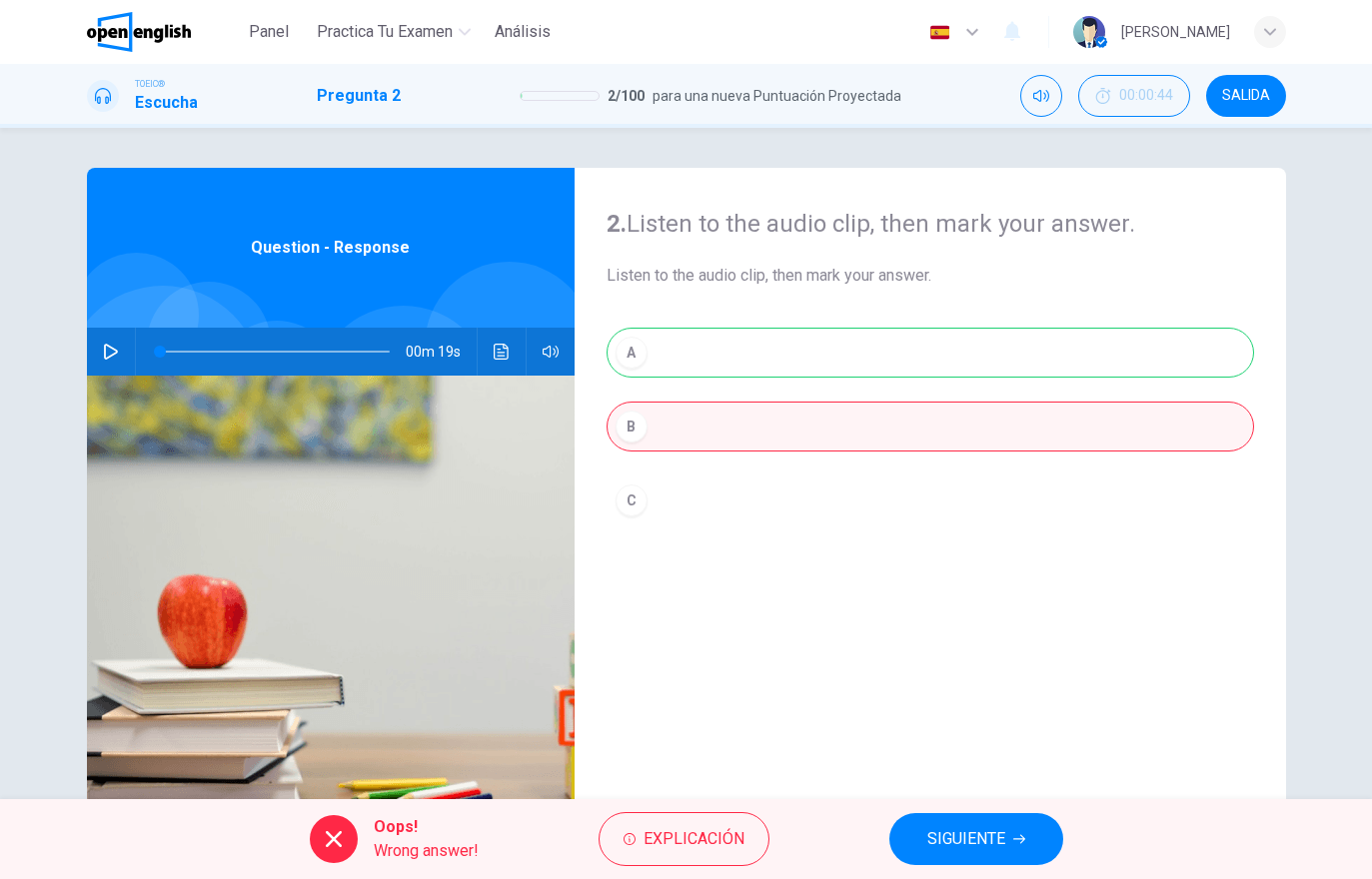 click on "SIGUIENTE" at bounding box center (976, 839) 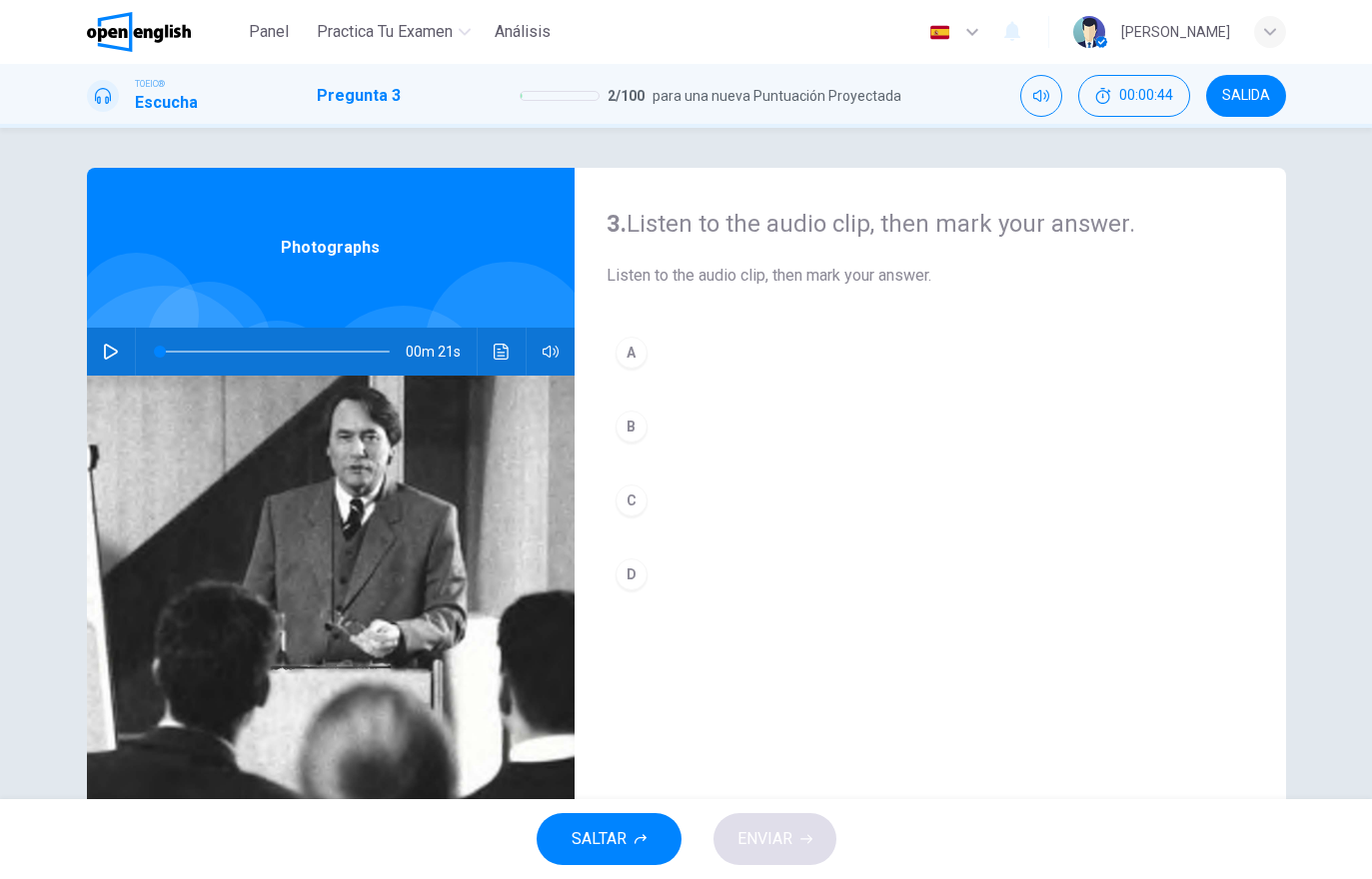 click 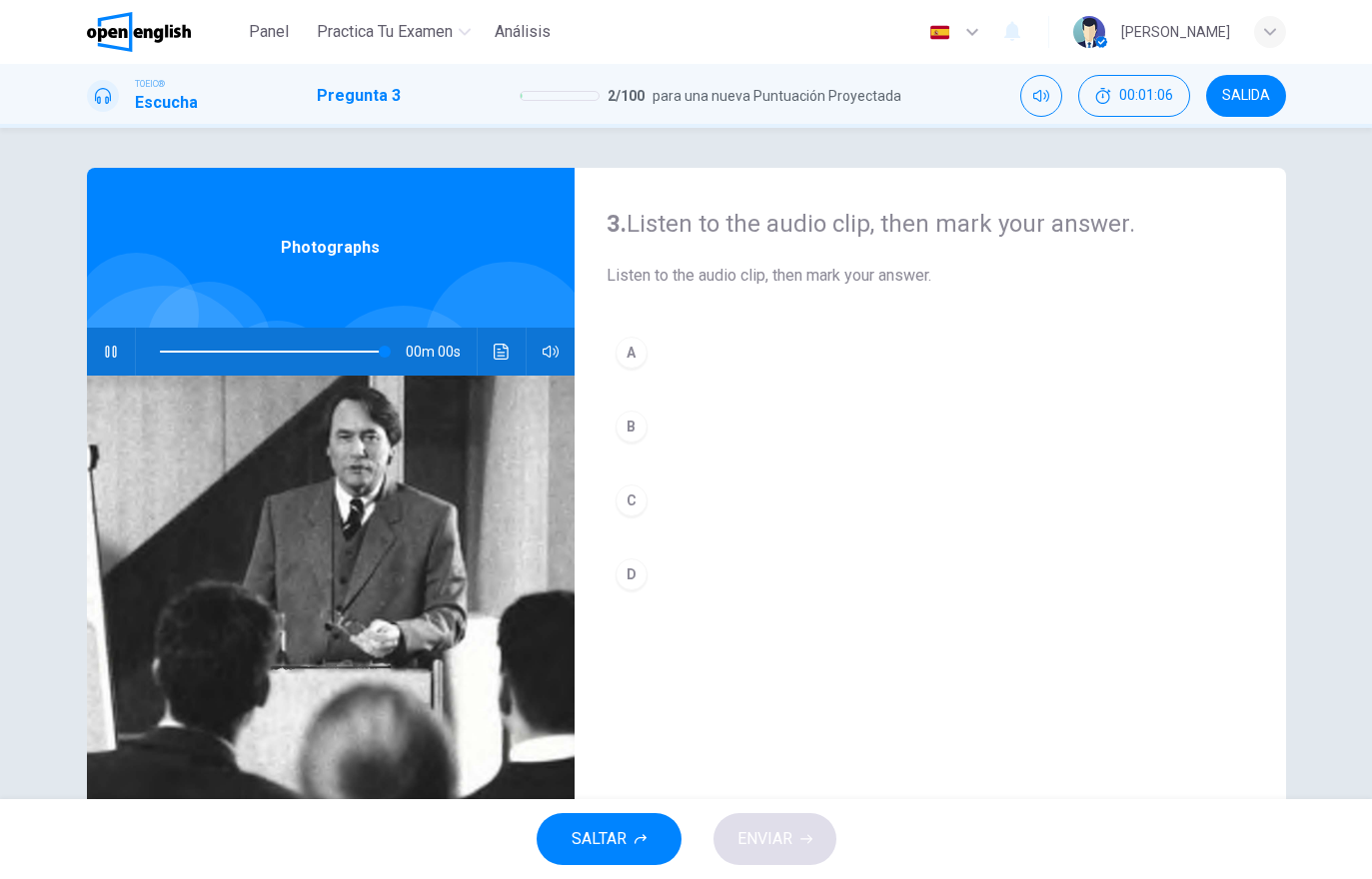 type on "*" 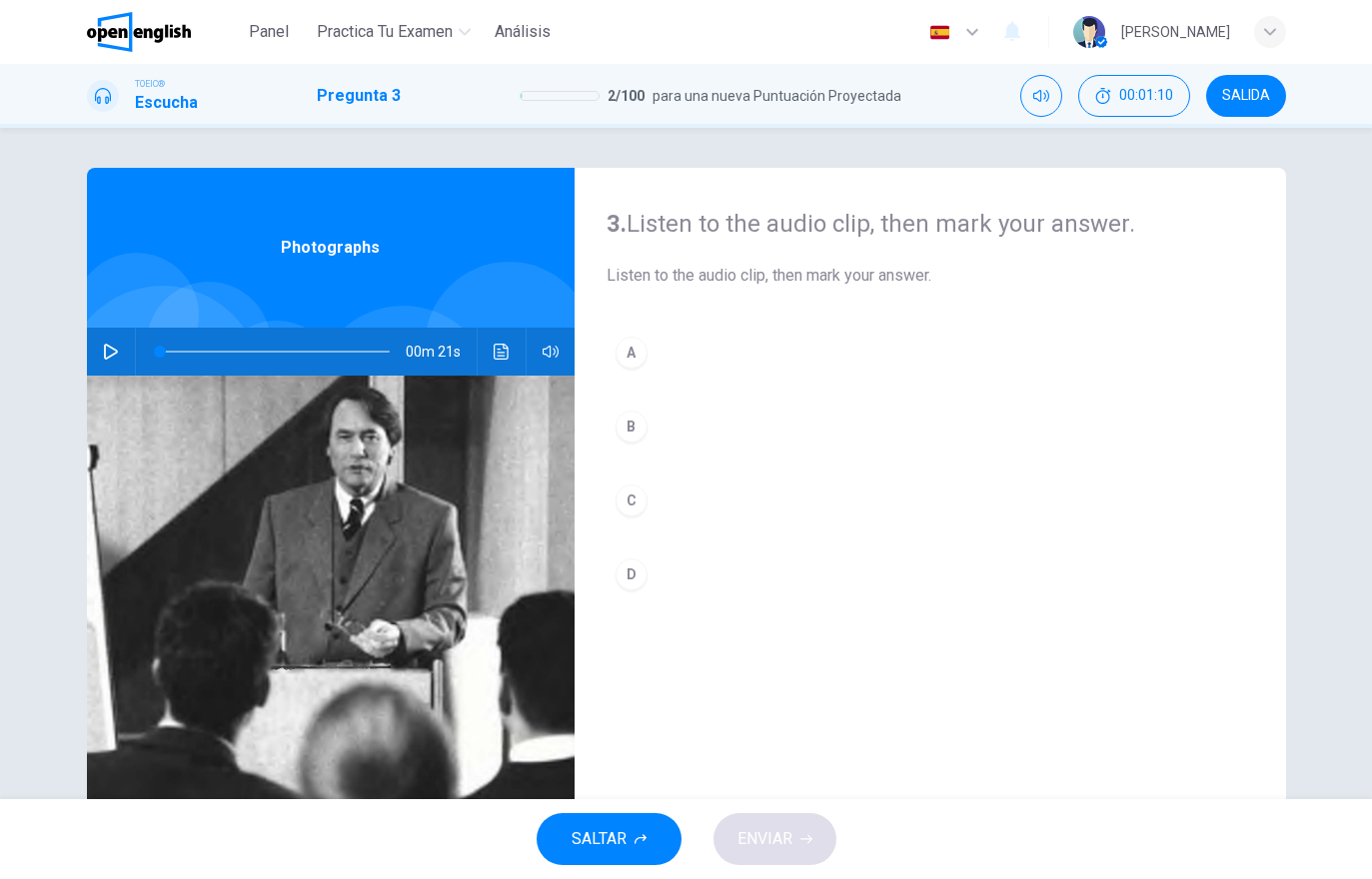 click 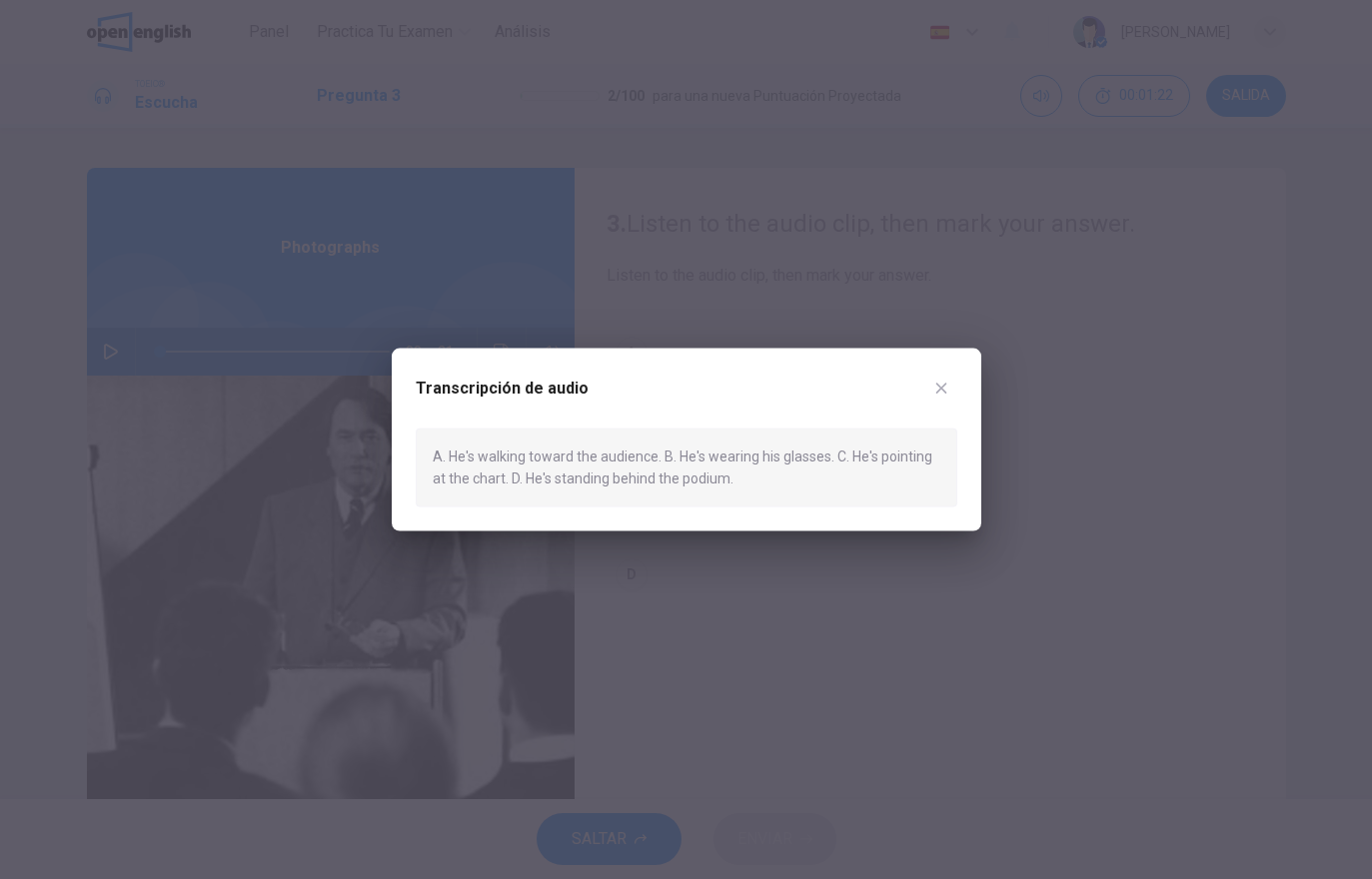 click at bounding box center (686, 440) 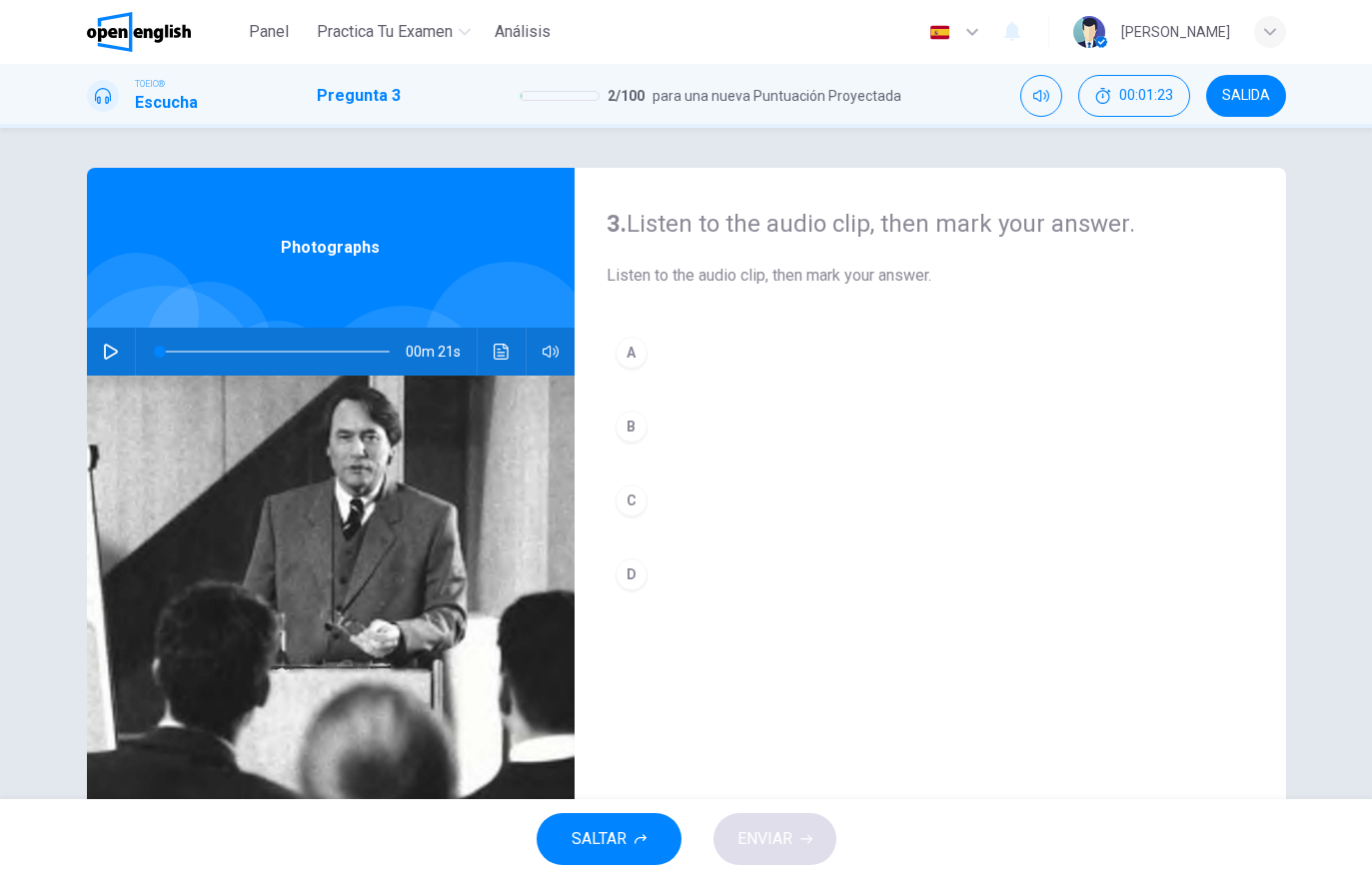 click on "C" at bounding box center (930, 500) 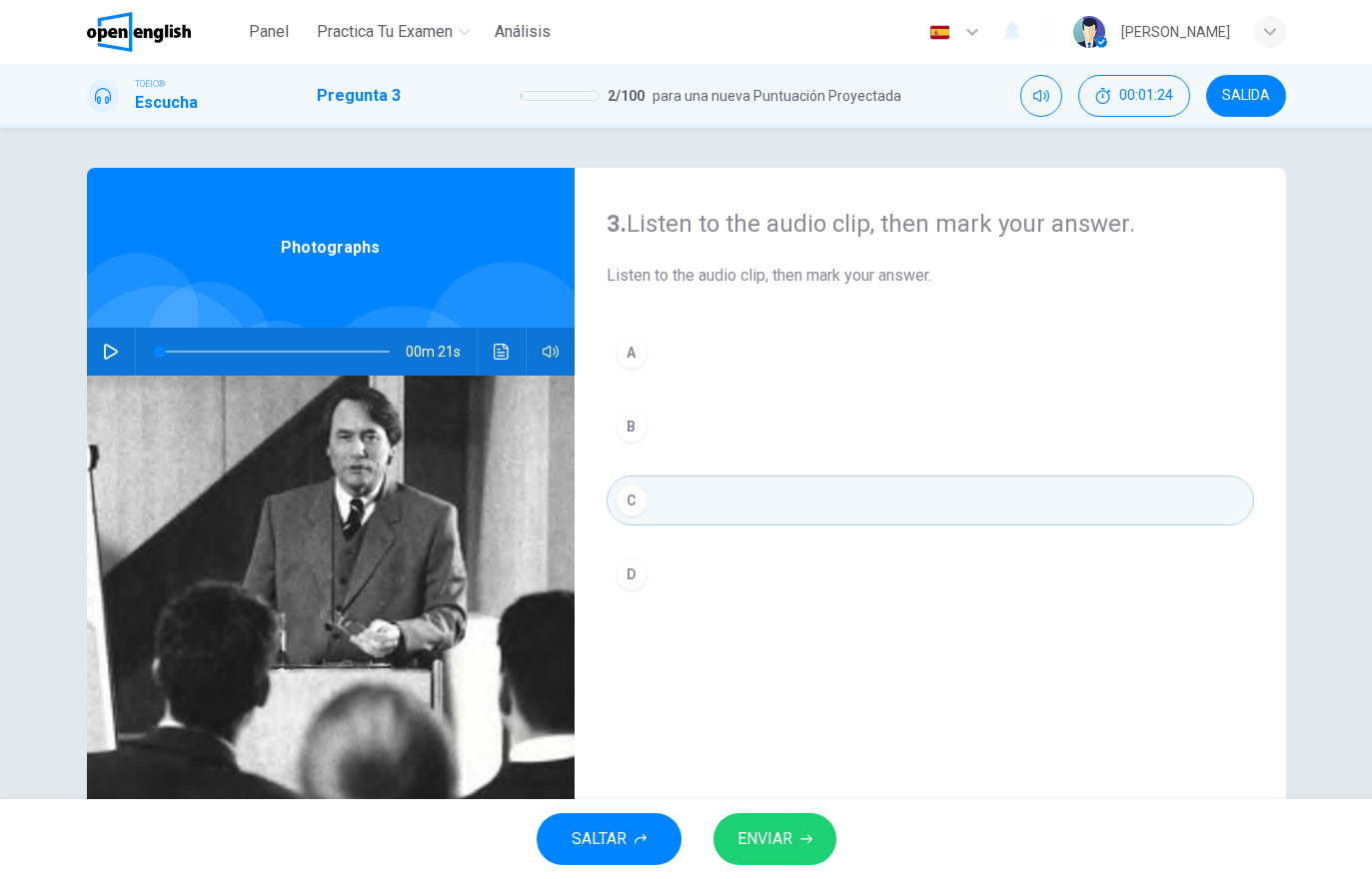 click on "ENVIAR" at bounding box center [774, 839] 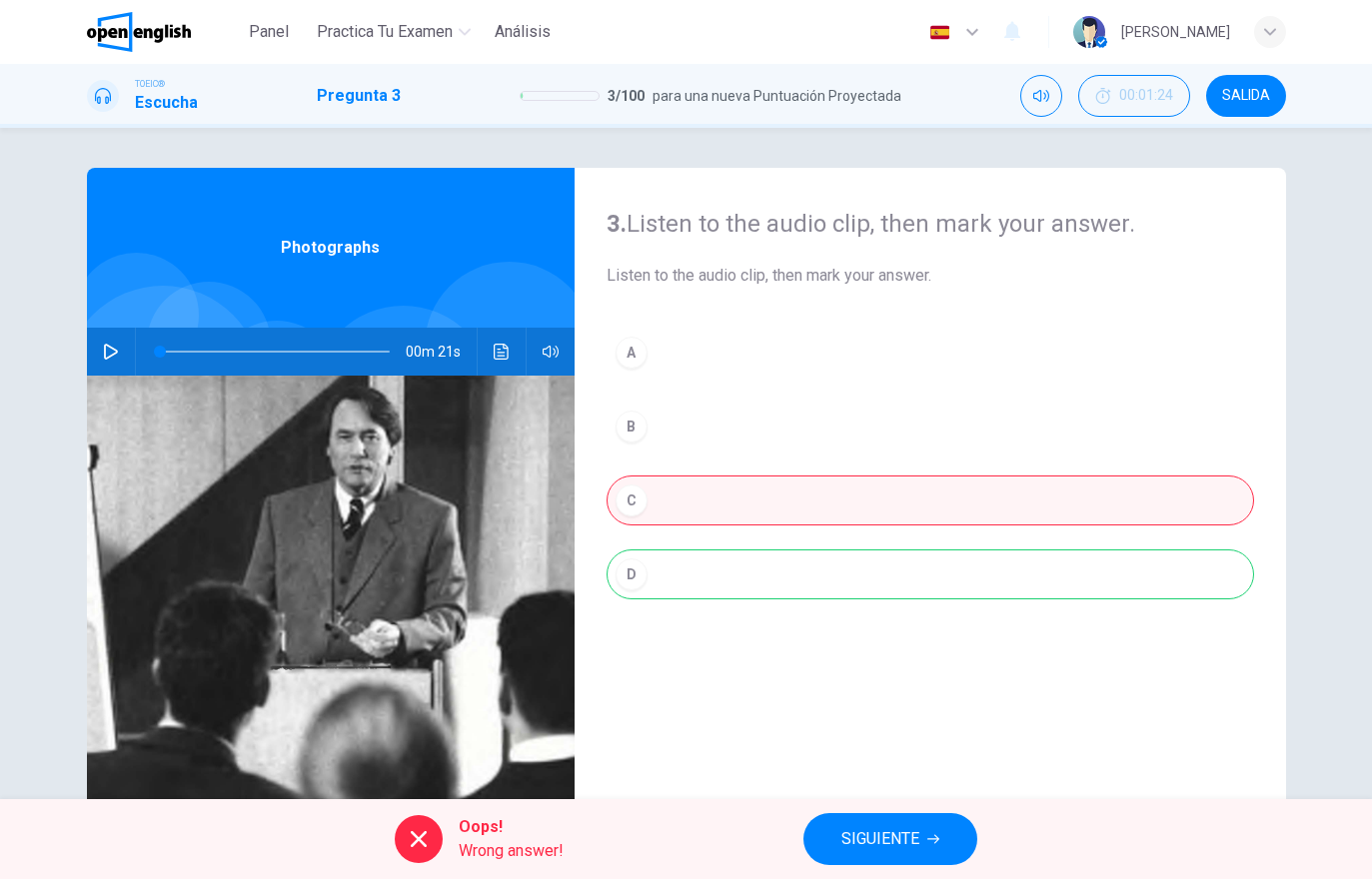 click on "SIGUIENTE" at bounding box center (880, 839) 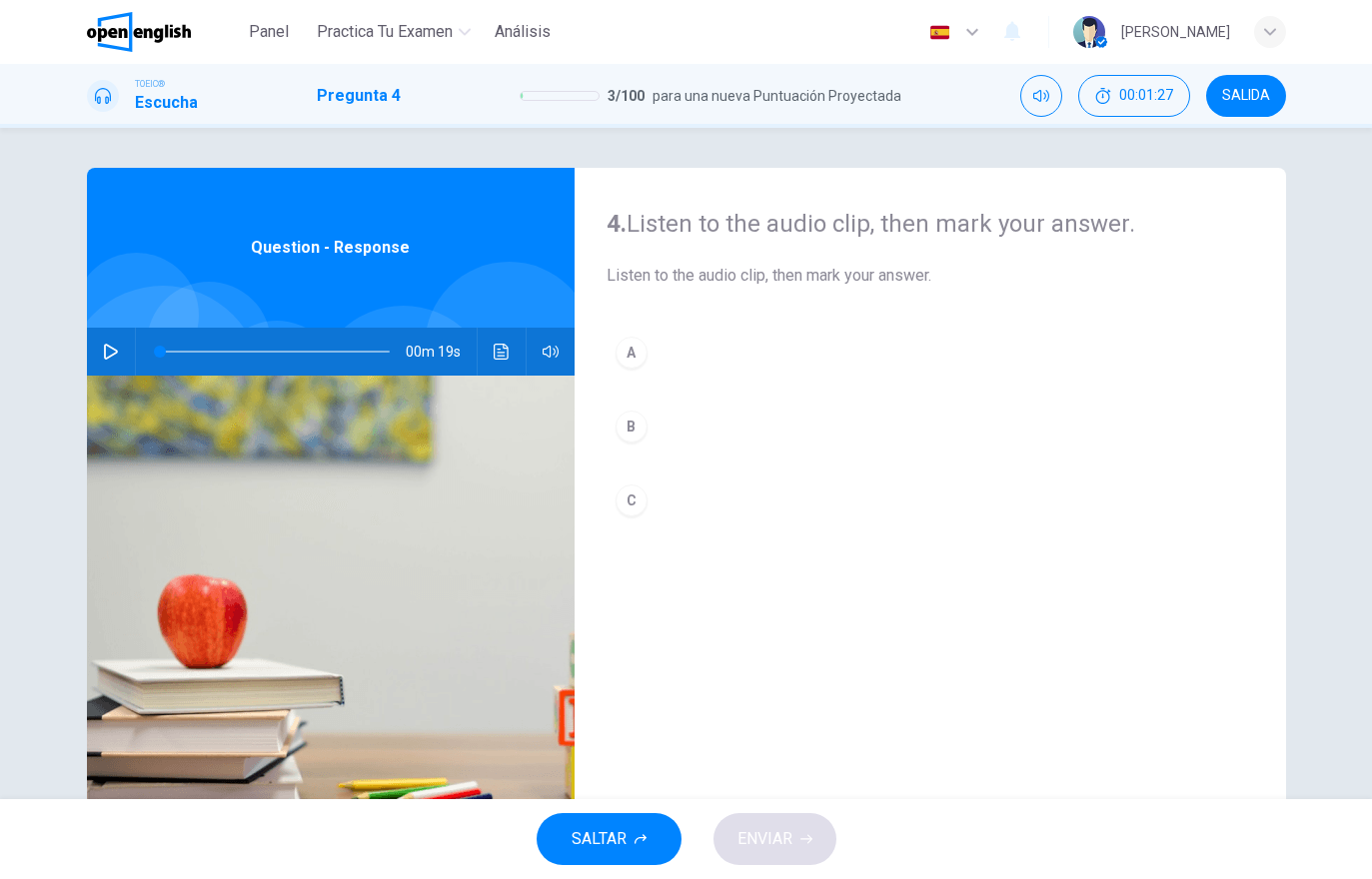 click at bounding box center [135, 352] 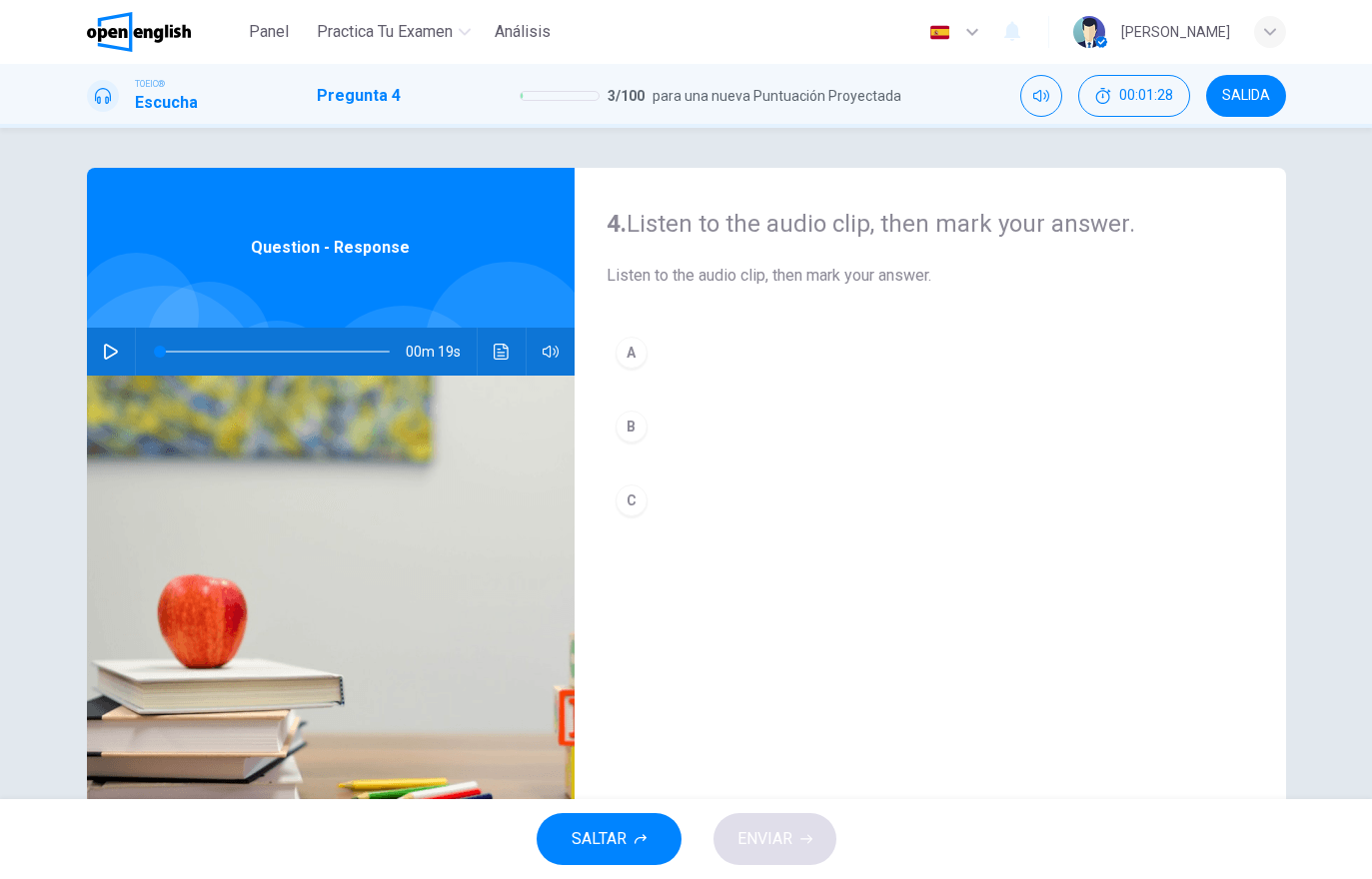 click 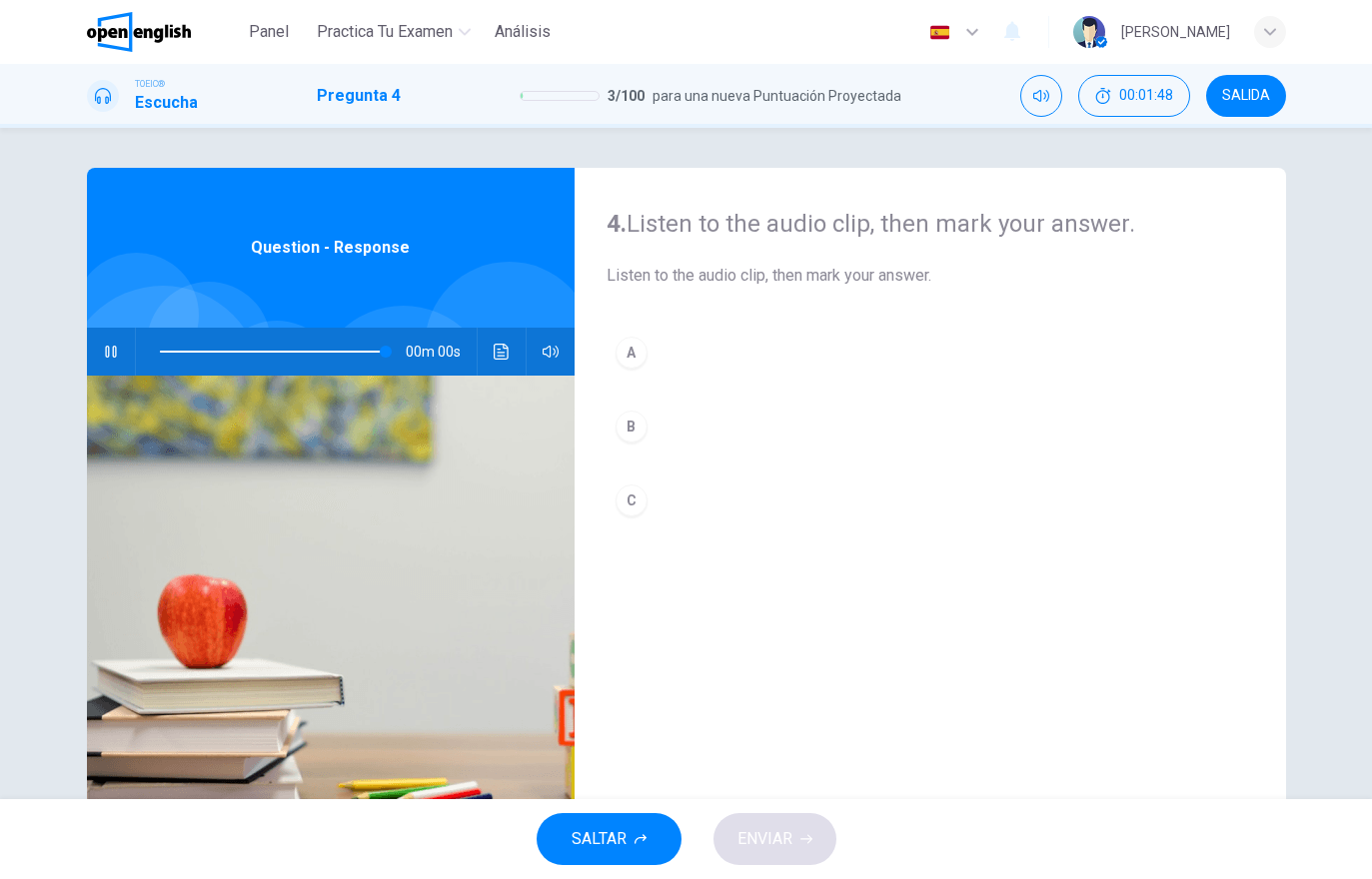 type on "*" 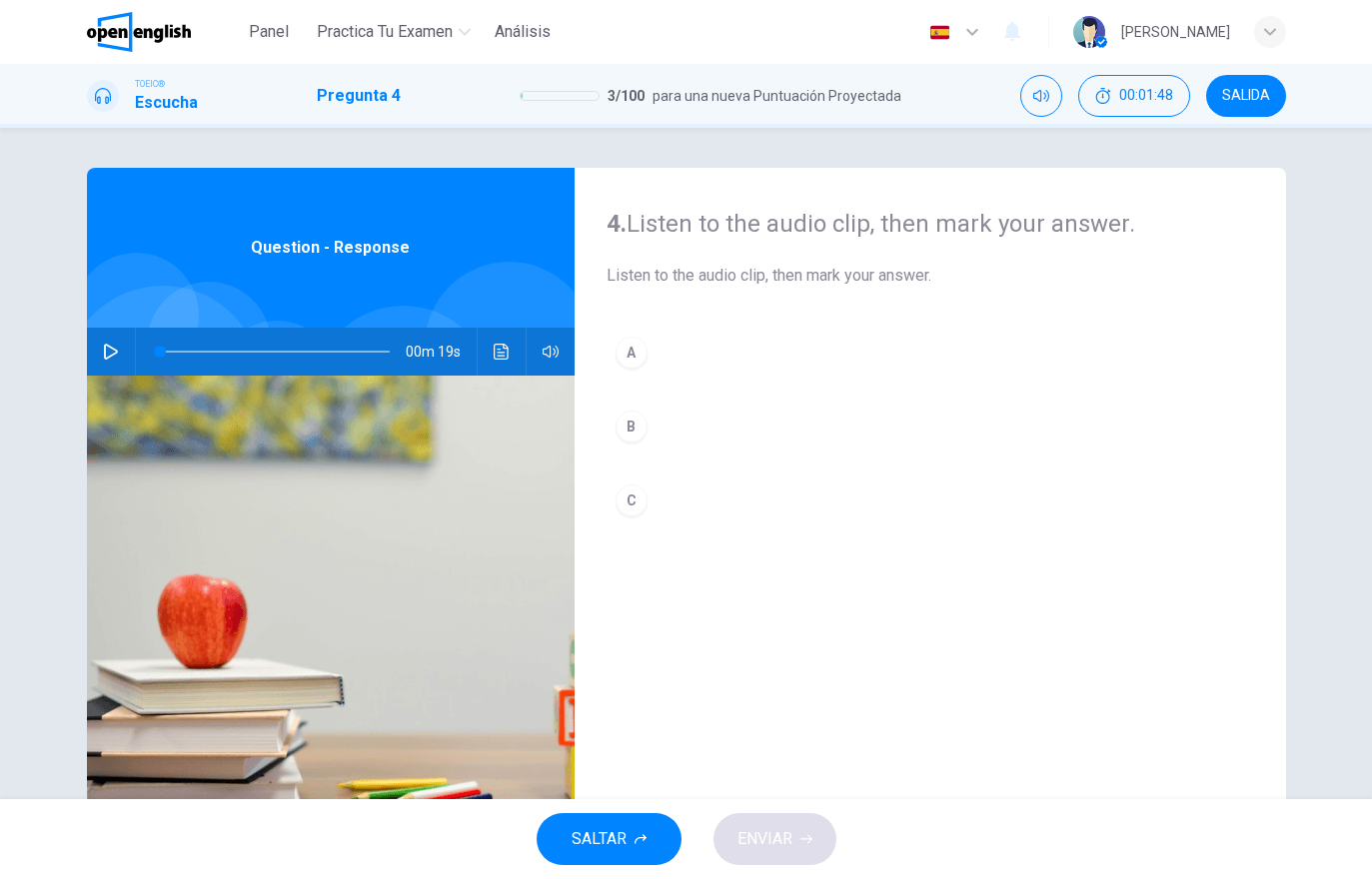 click on "B" at bounding box center [930, 427] 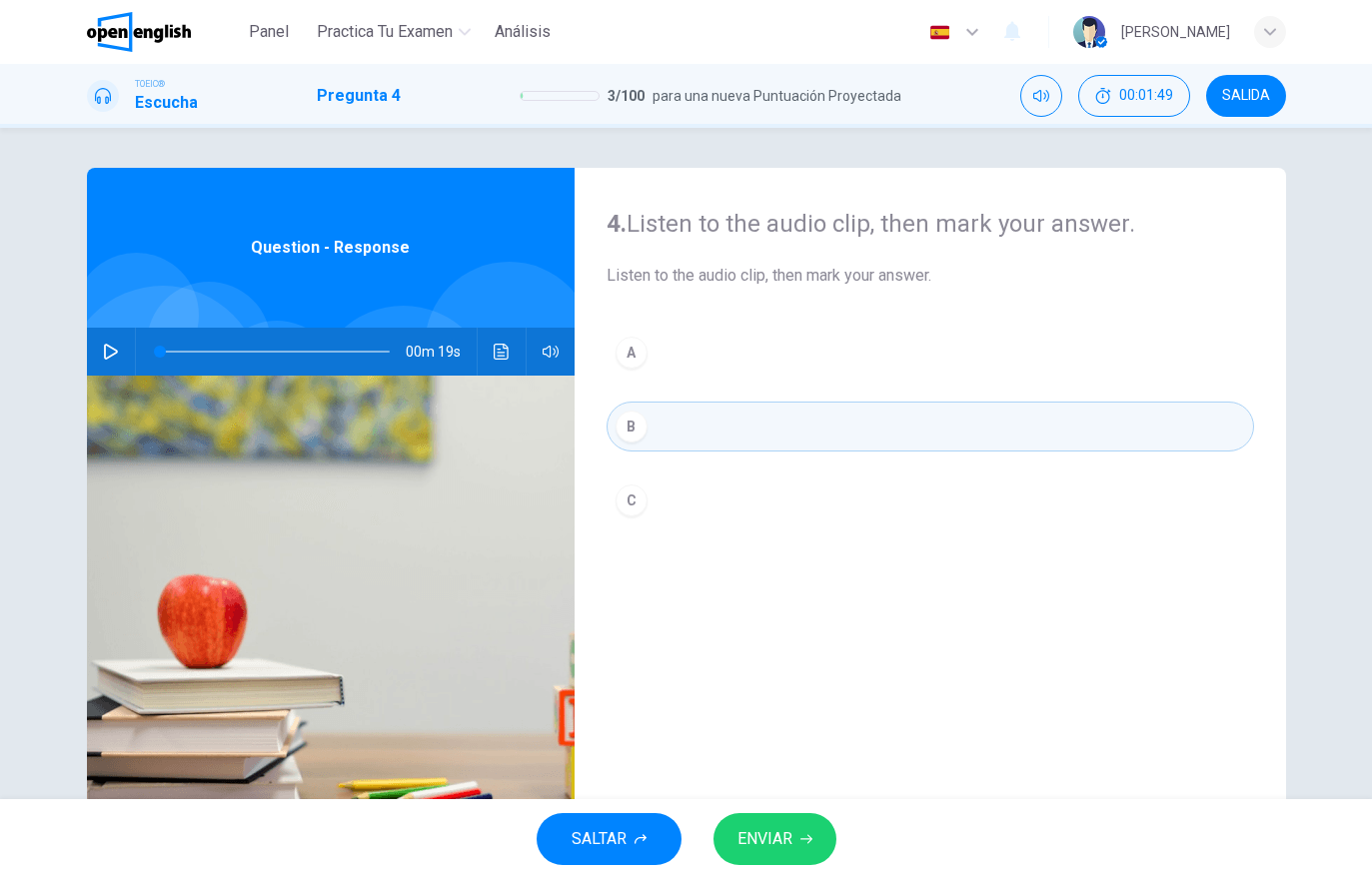 click on "ENVIAR" at bounding box center [774, 839] 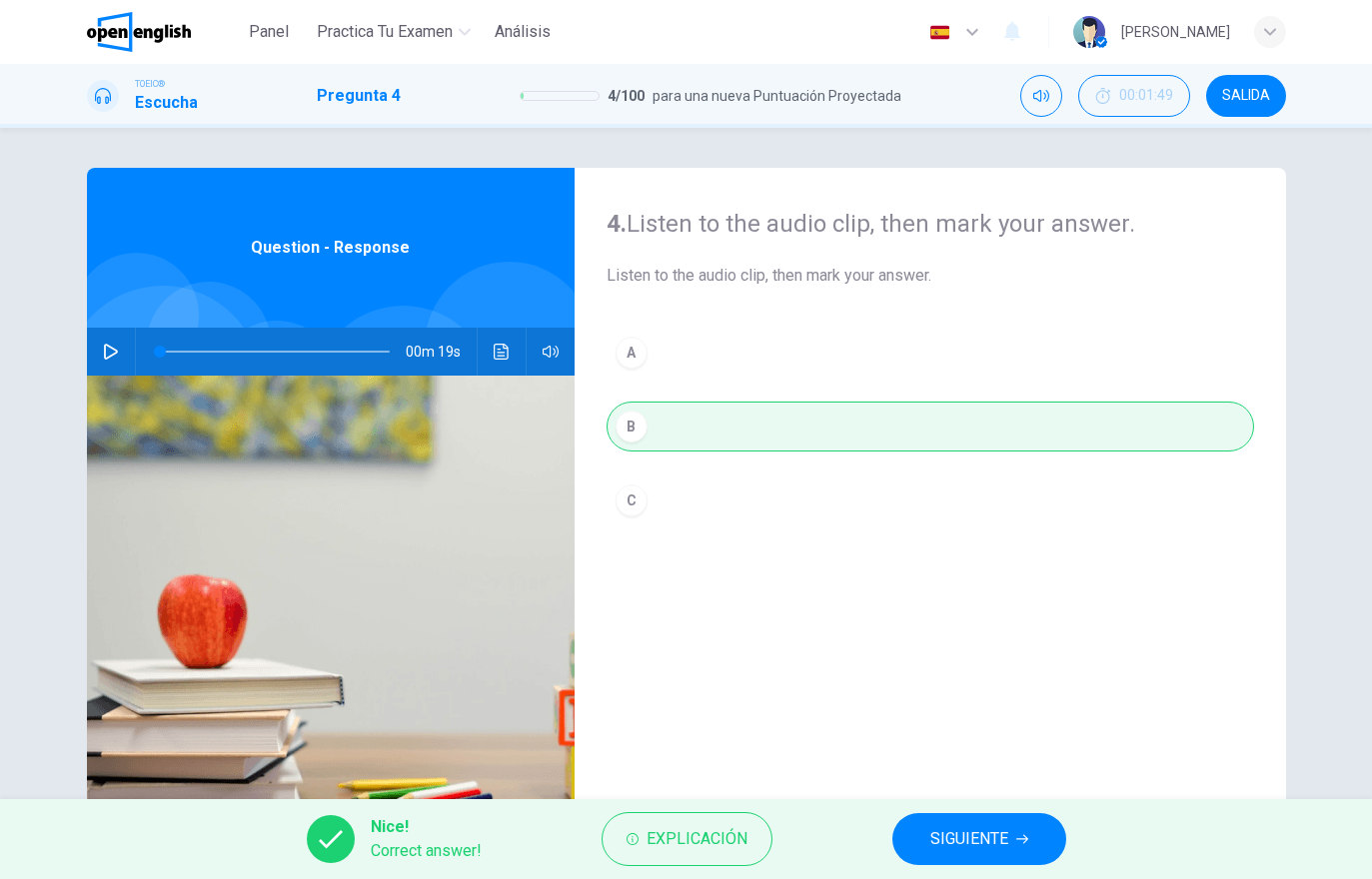 click on "SIGUIENTE" at bounding box center [969, 839] 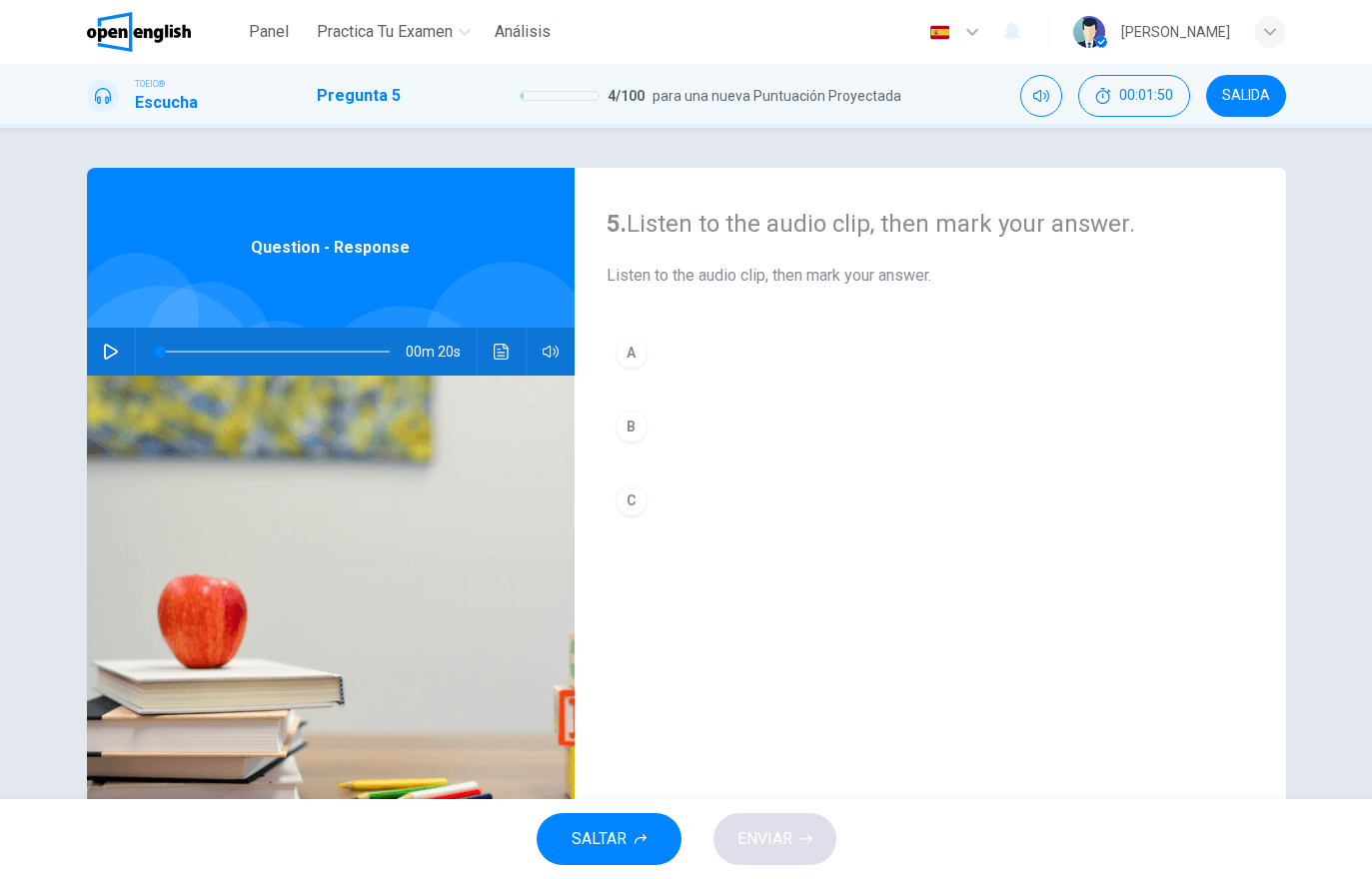 click at bounding box center (111, 352) 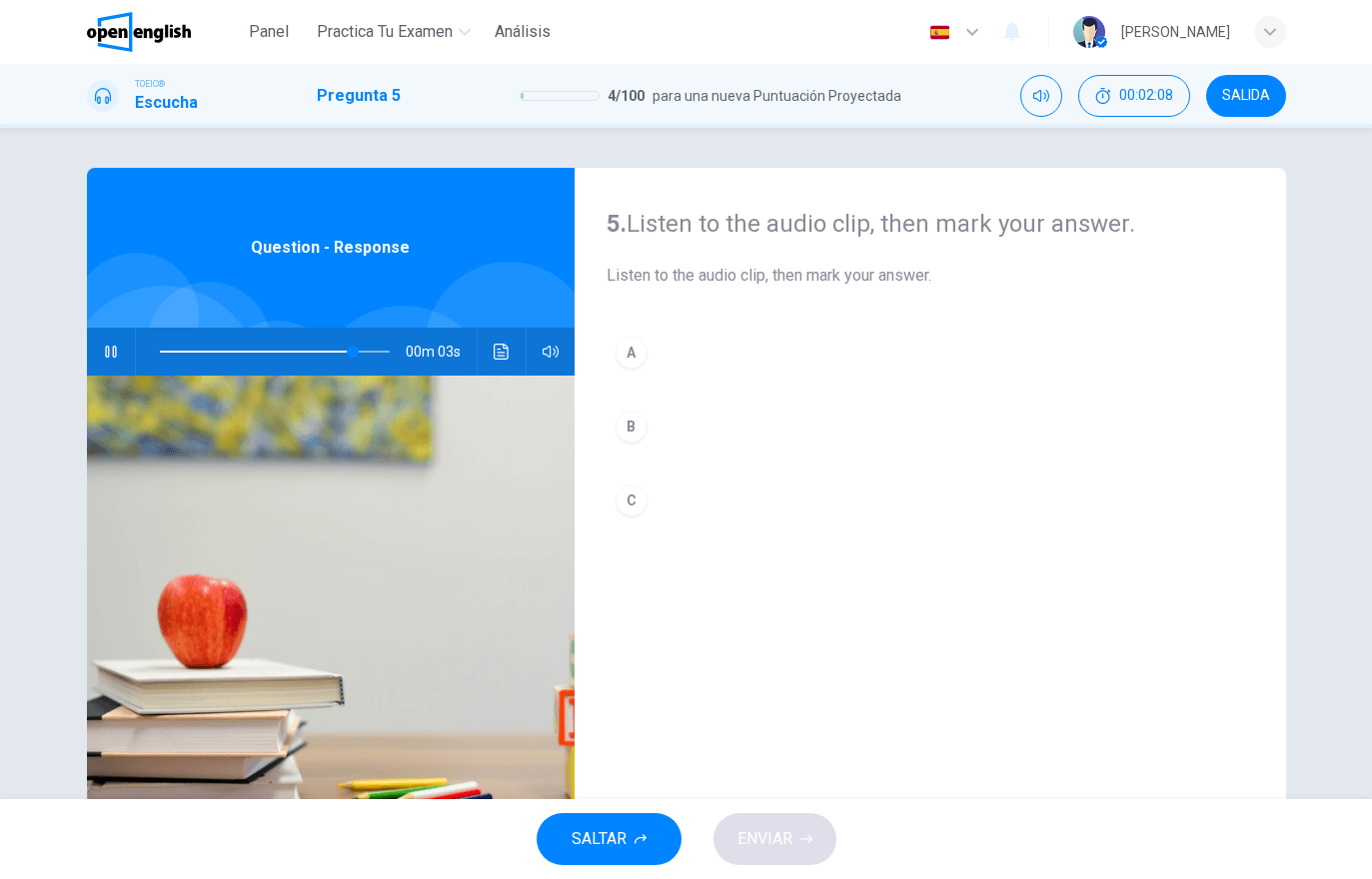 click on "C" at bounding box center (930, 500) 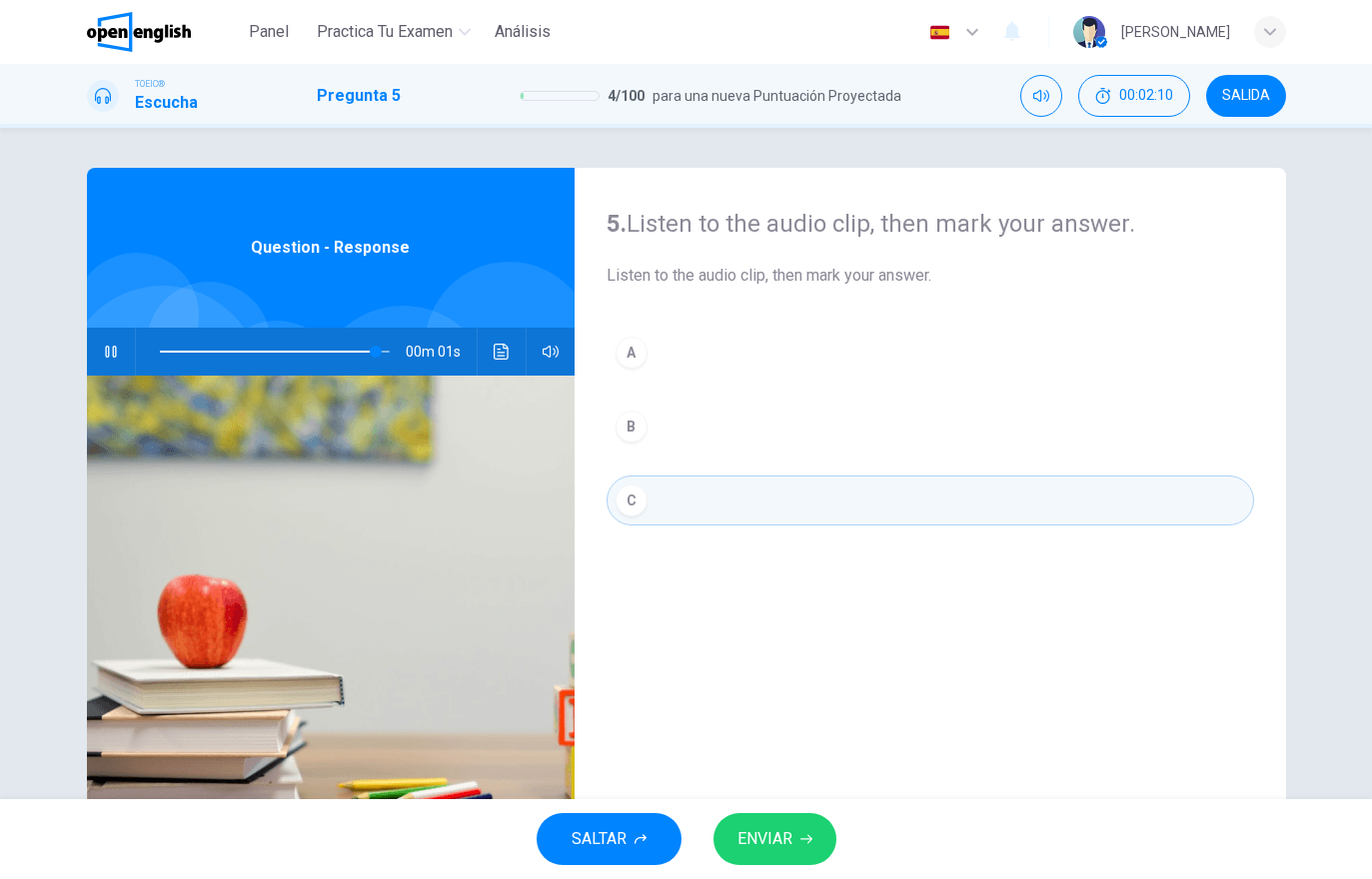 type on "*" 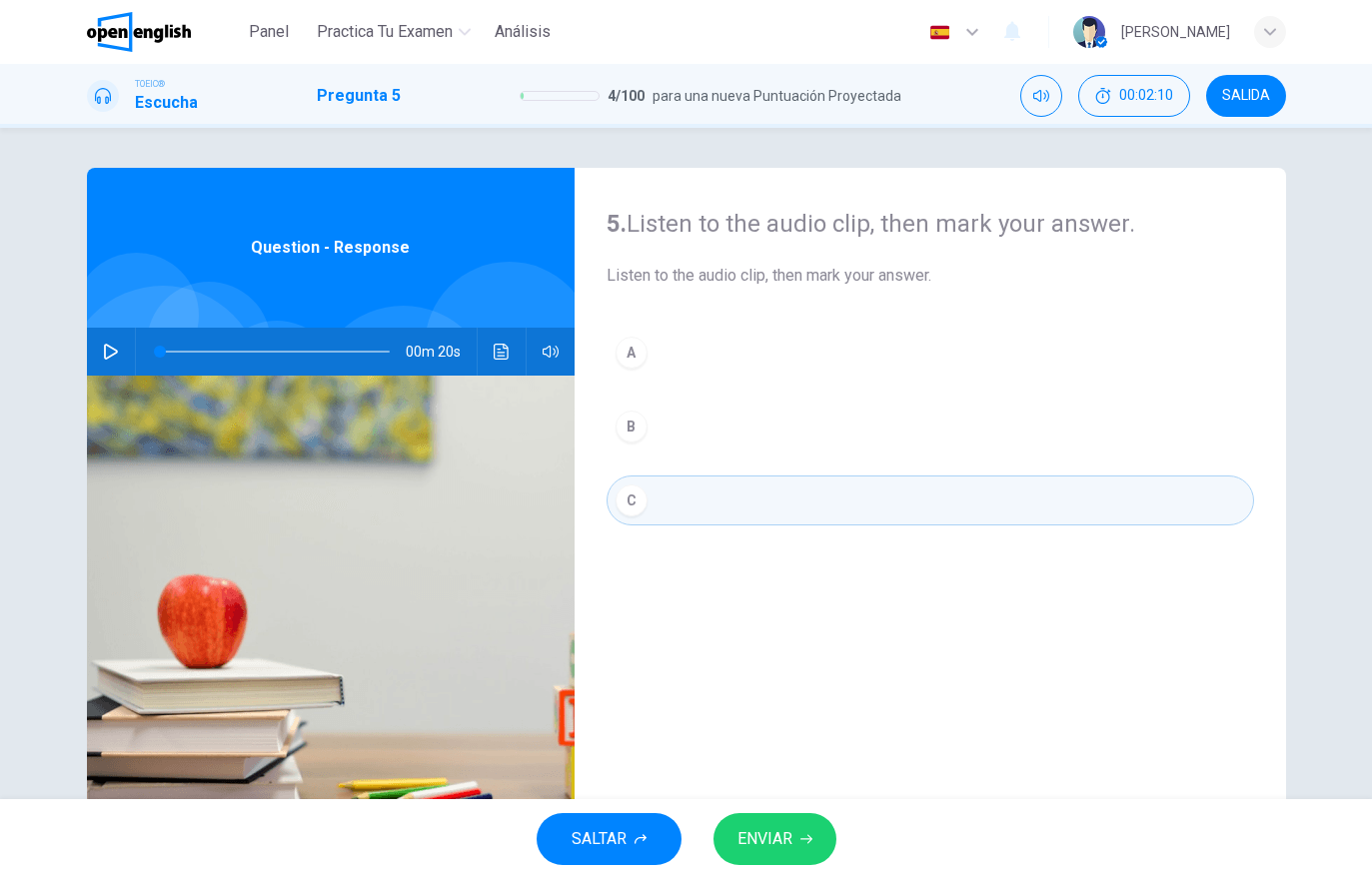 click on "ENVIAR" at bounding box center [764, 839] 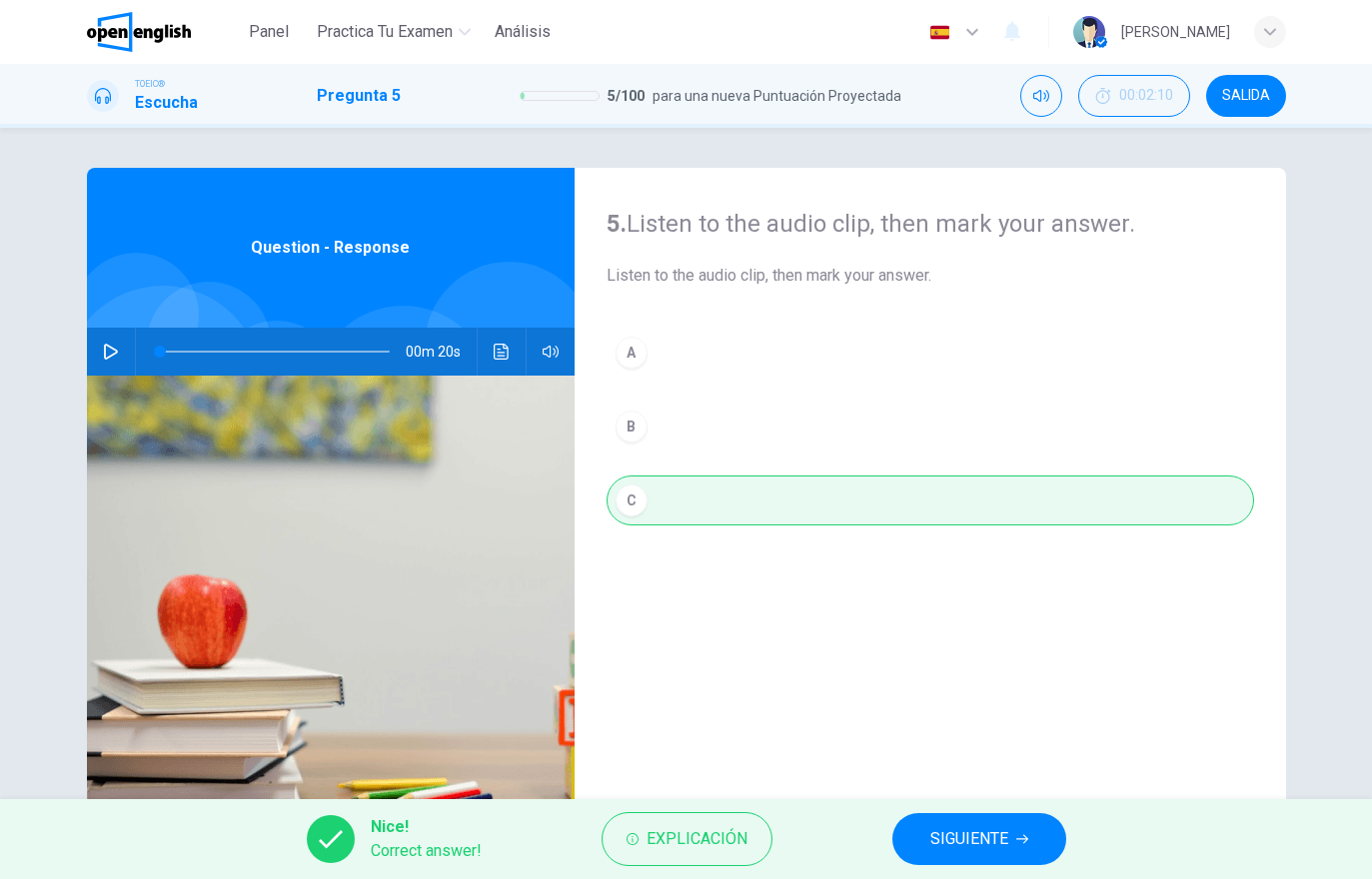 click on "SIGUIENTE" at bounding box center (979, 839) 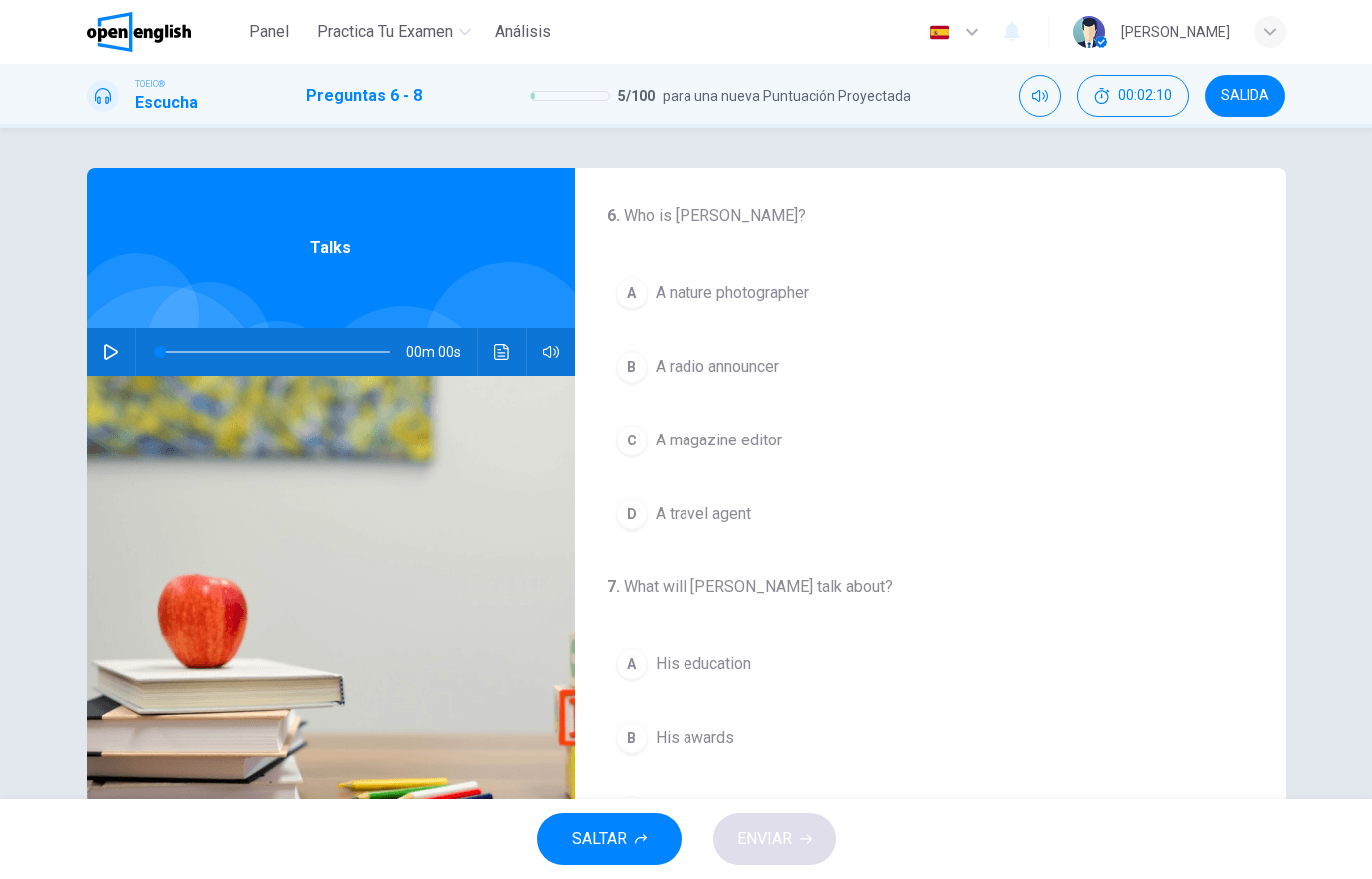 click on "B His awards" at bounding box center (930, 738) 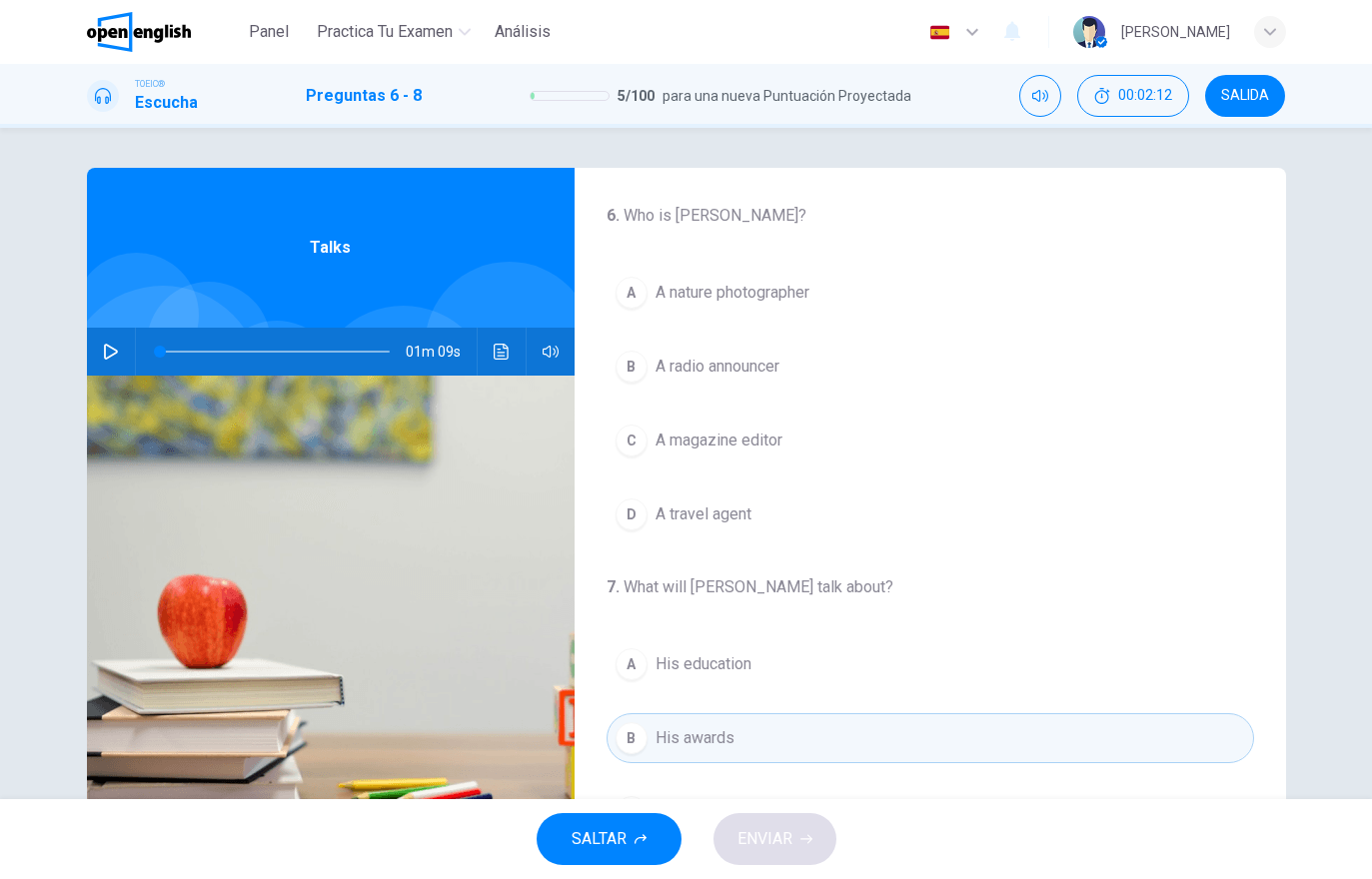 click at bounding box center [111, 352] 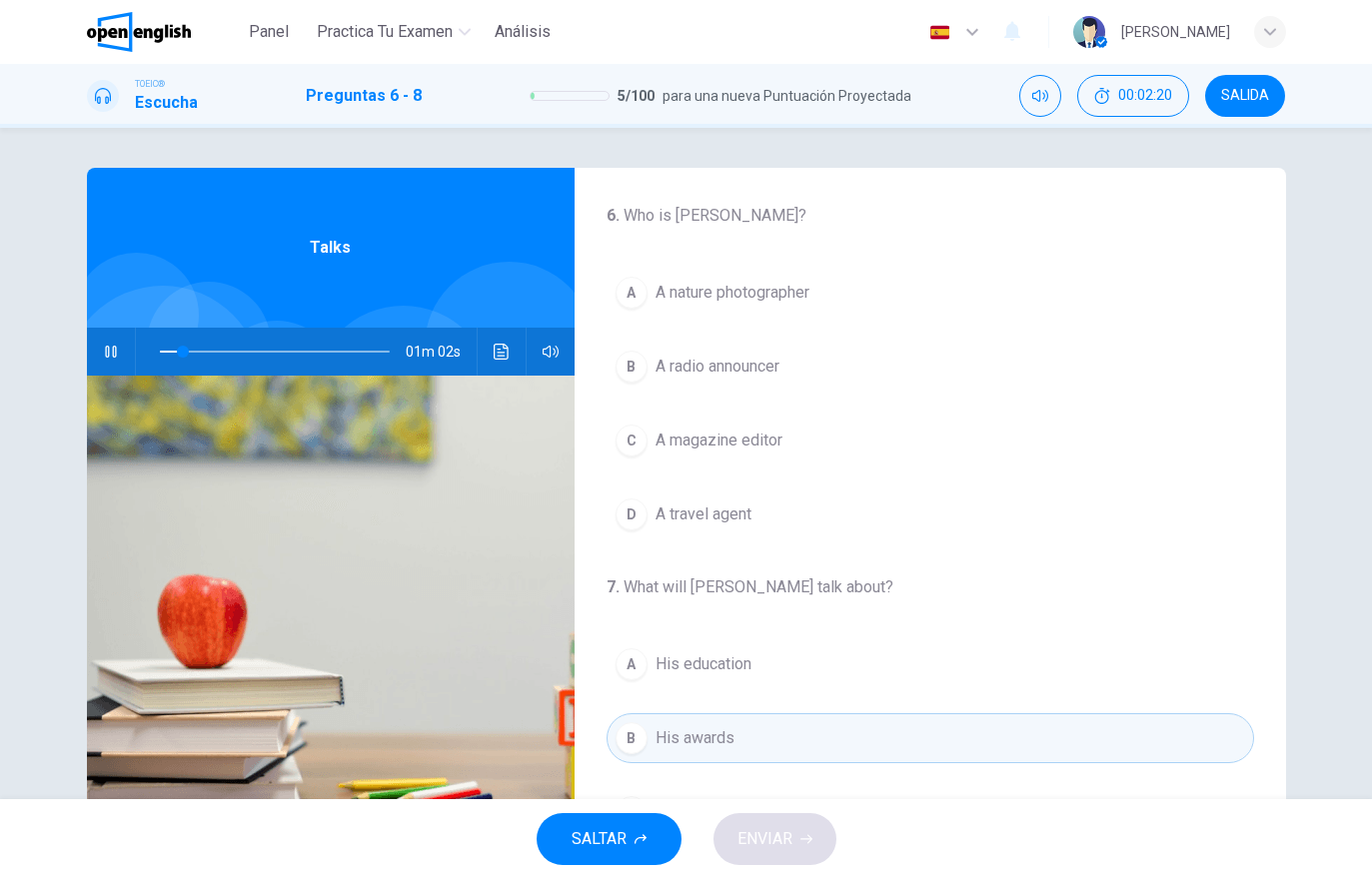 click on "A radio announcer" at bounding box center [717, 367] 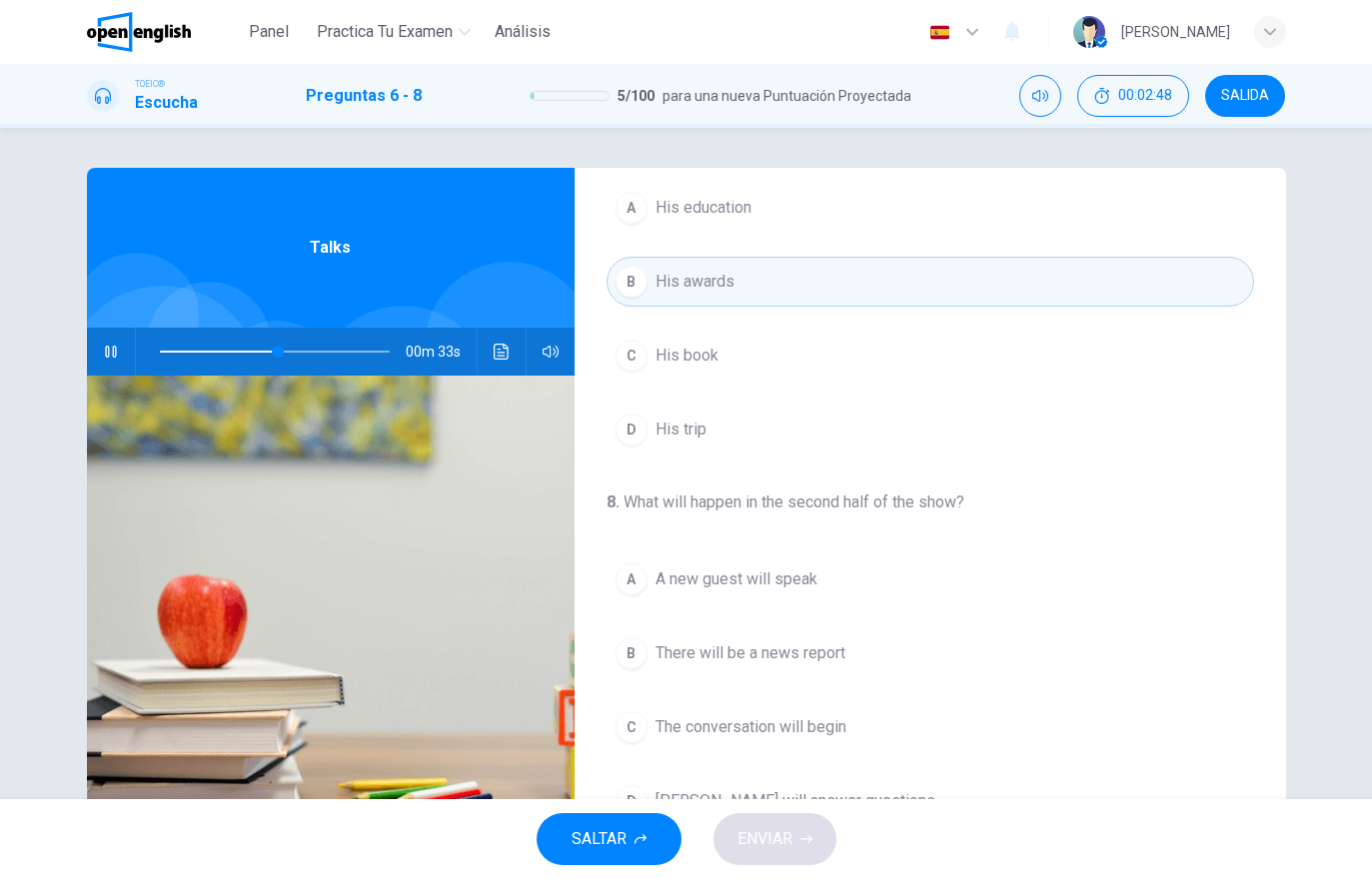 scroll, scrollTop: 456, scrollLeft: 0, axis: vertical 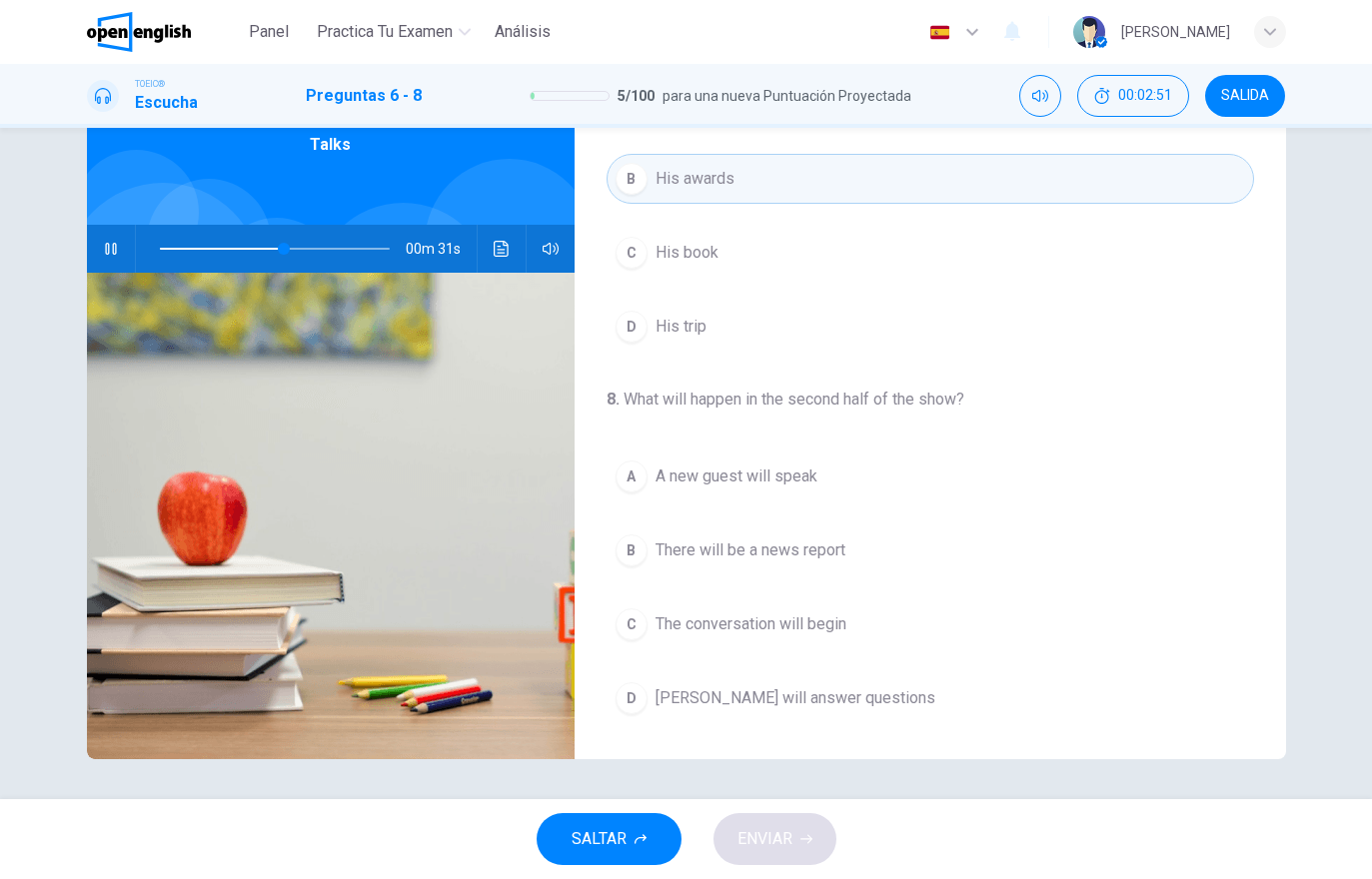 click on "[PERSON_NAME] will answer questions" at bounding box center (795, 698) 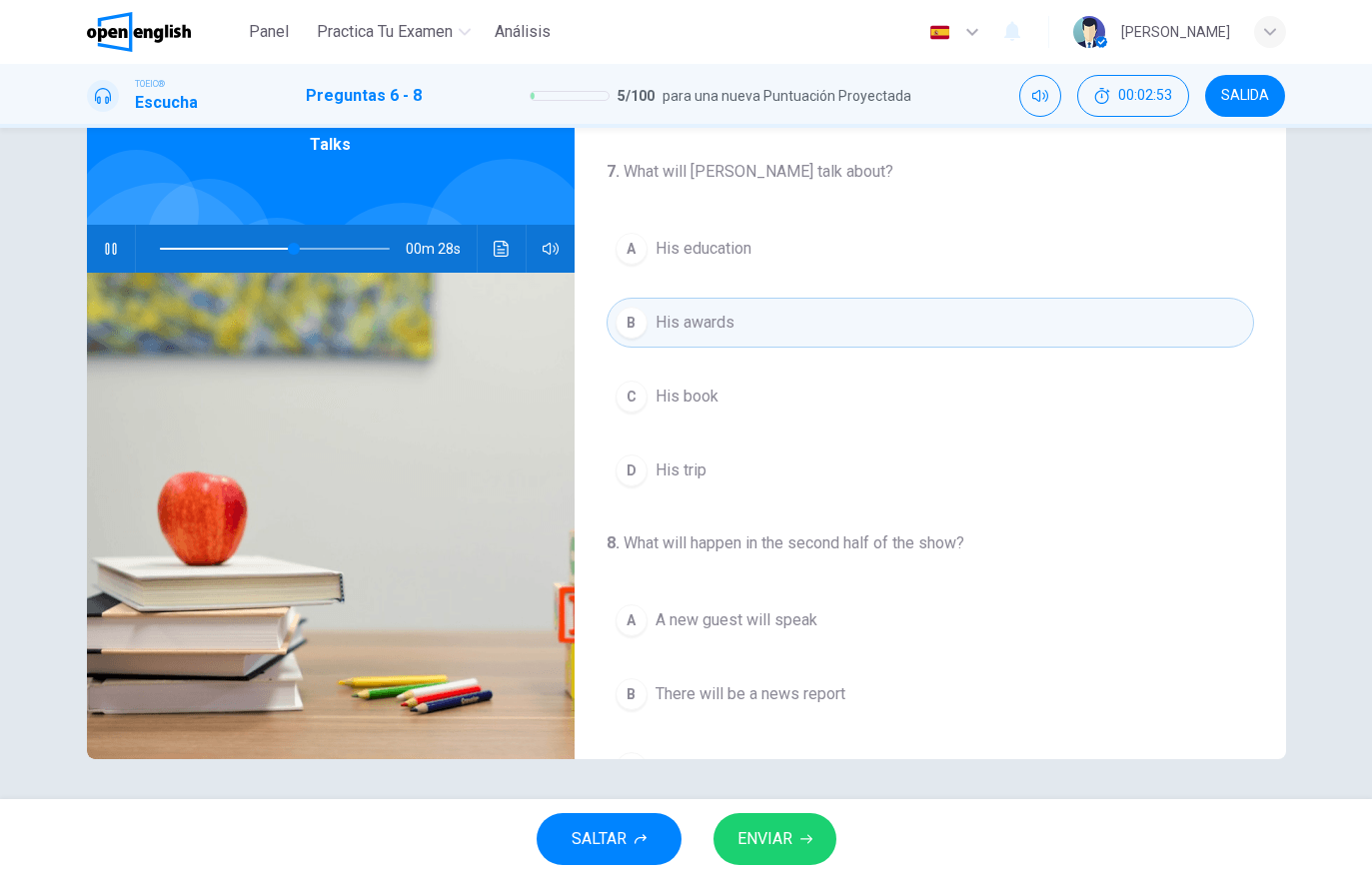 scroll, scrollTop: 311, scrollLeft: 0, axis: vertical 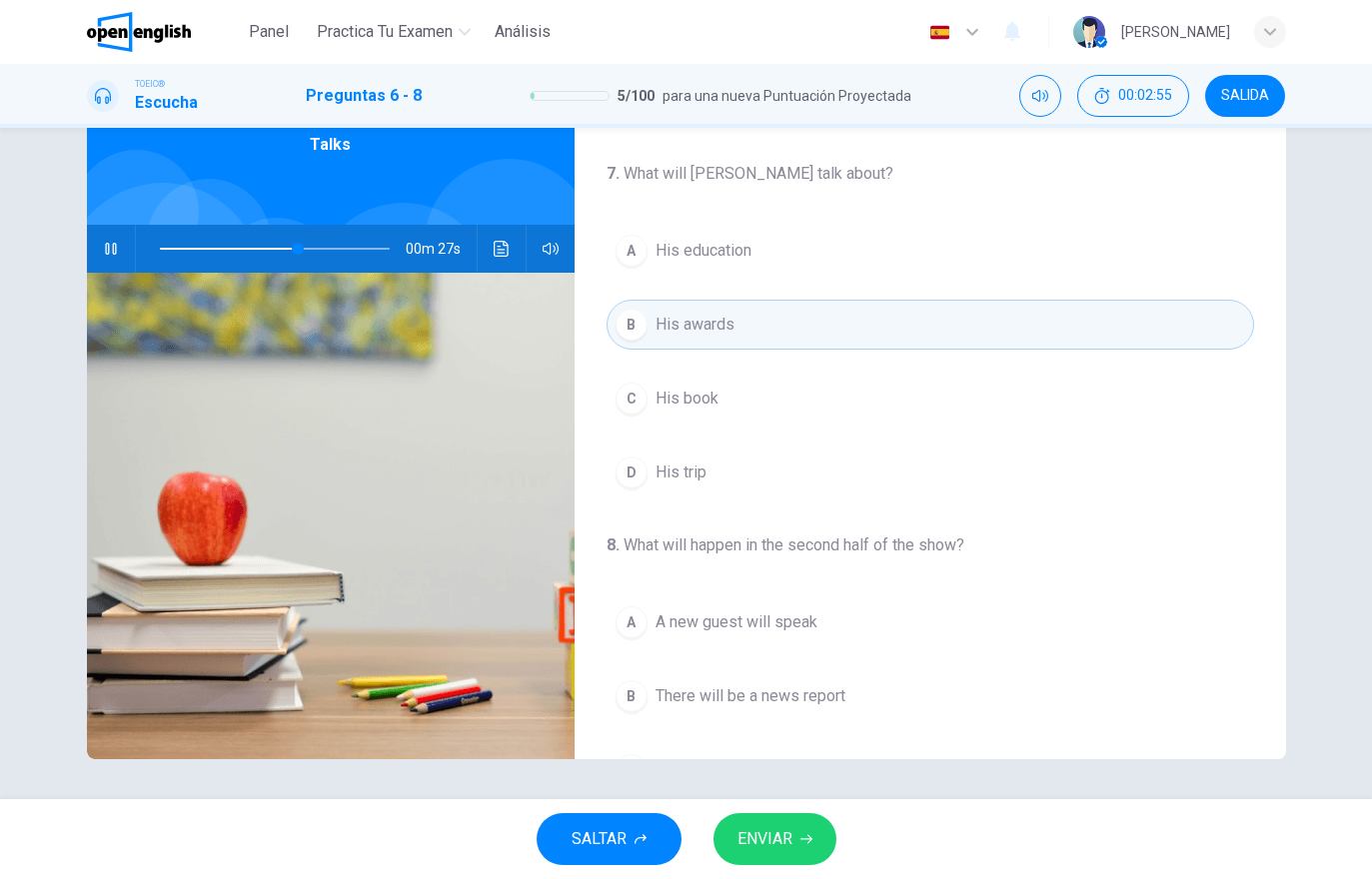 click on "D His trip" at bounding box center [930, 472] 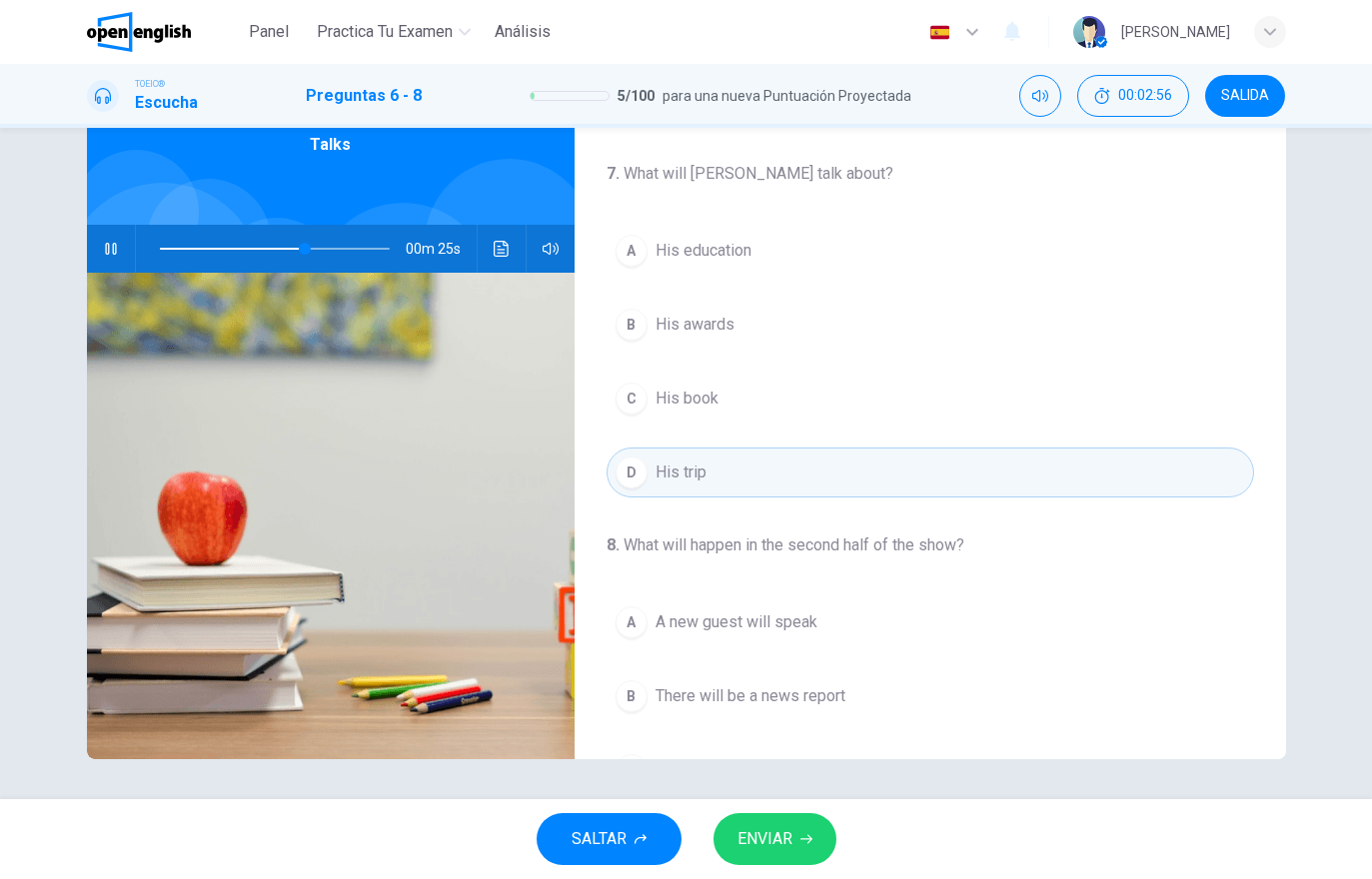 click on "ENVIAR" at bounding box center (774, 839) 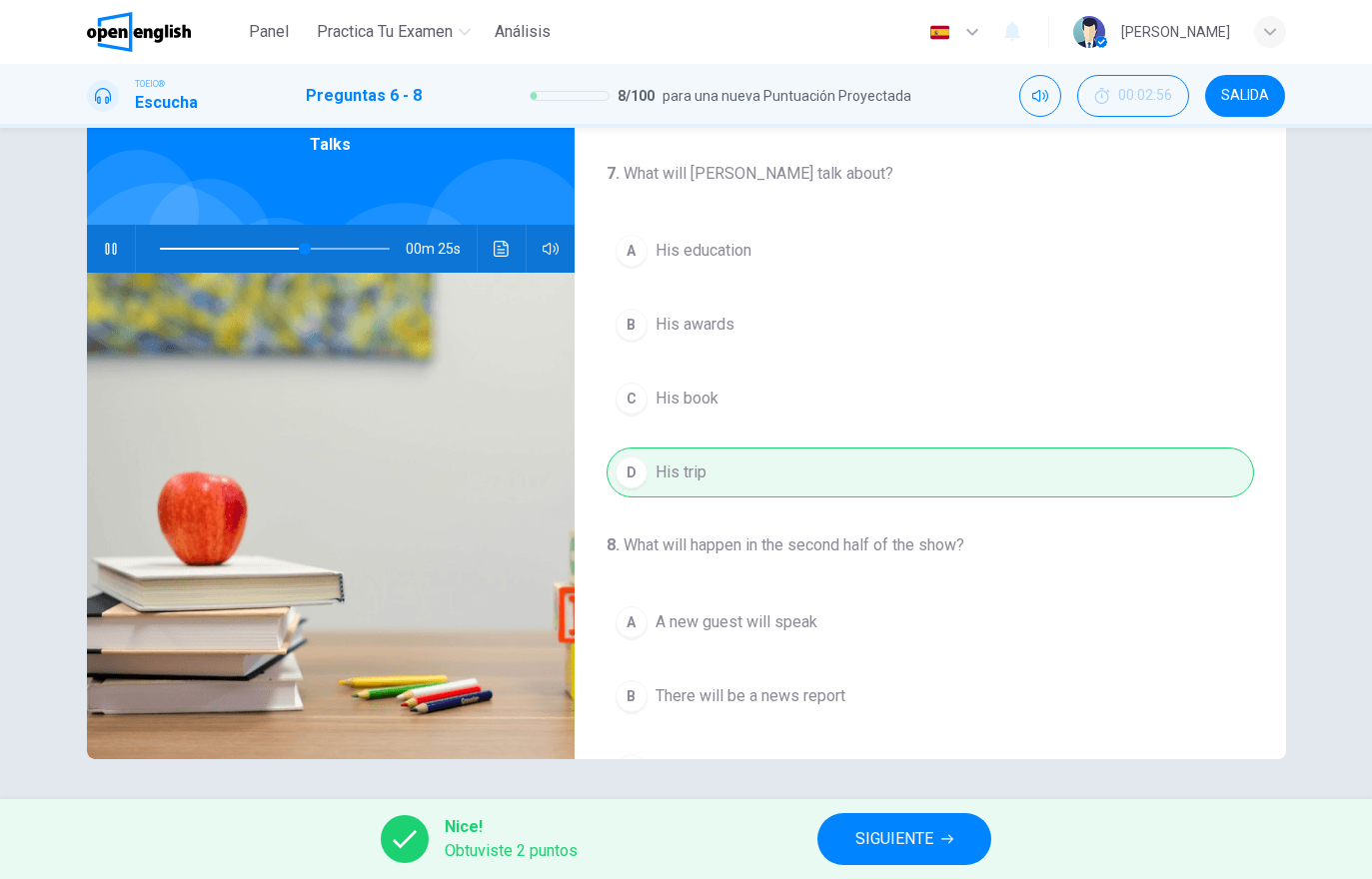 type on "**" 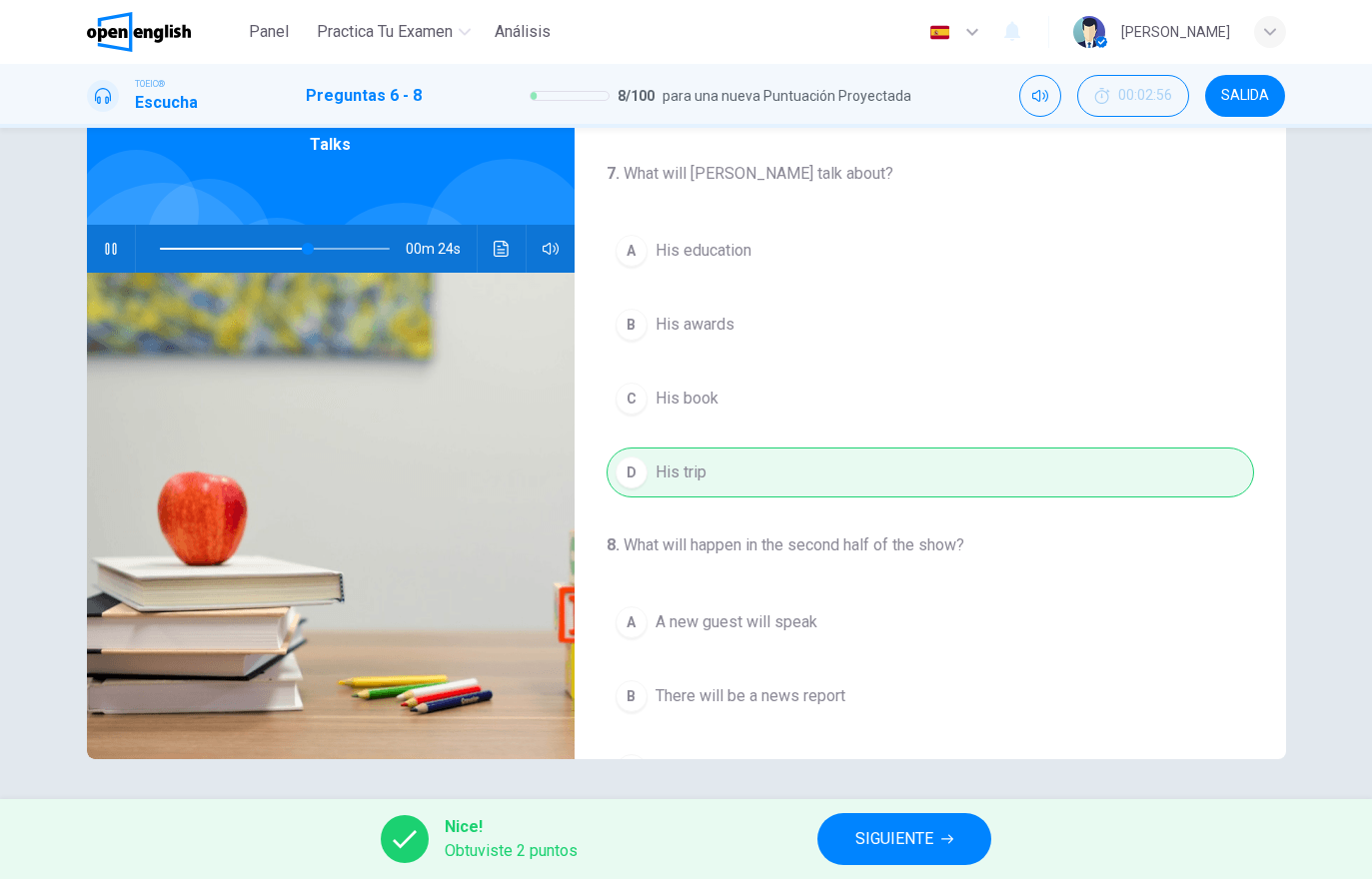 click on "SIGUIENTE" at bounding box center [894, 839] 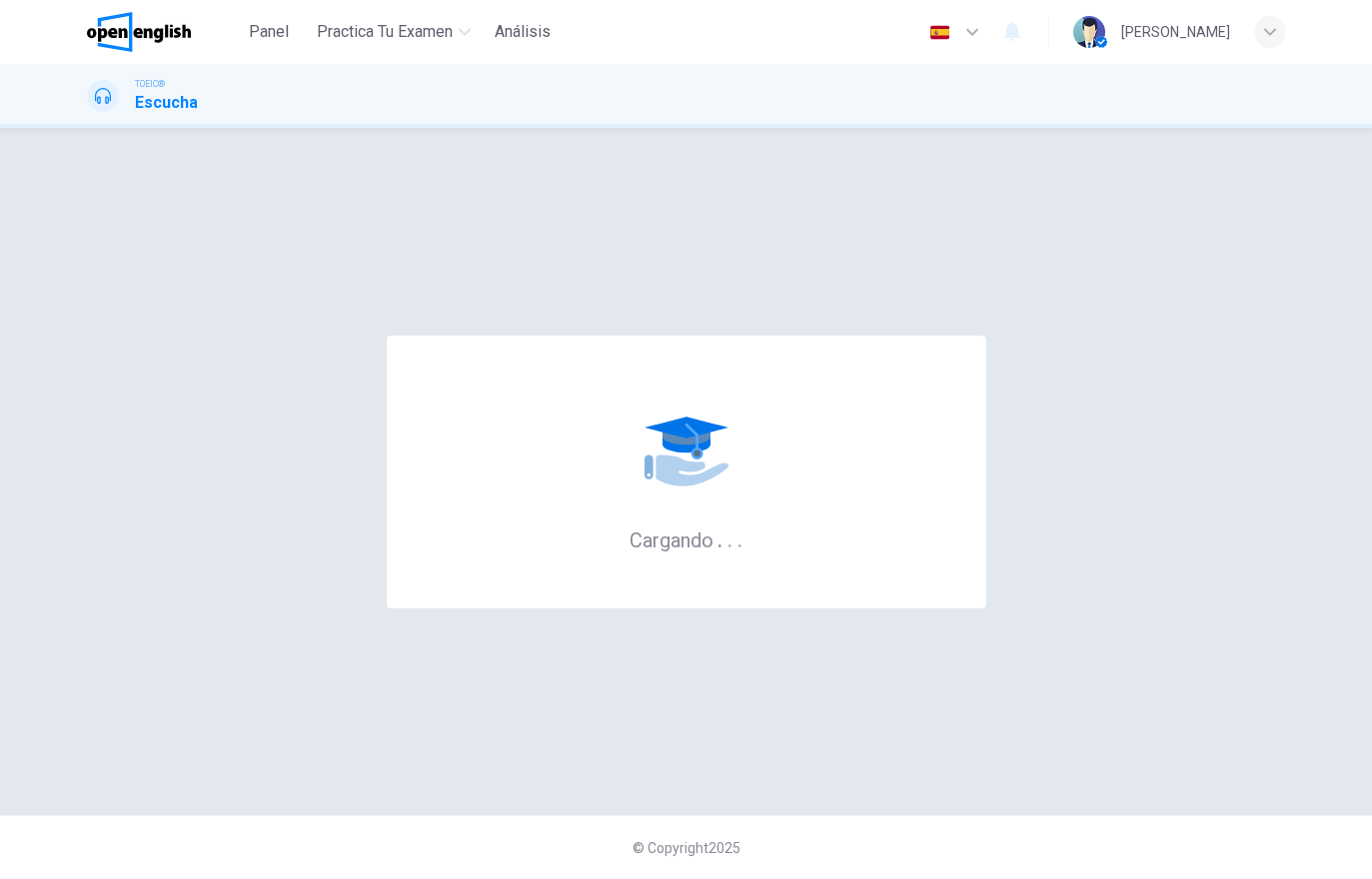 scroll, scrollTop: 0, scrollLeft: 0, axis: both 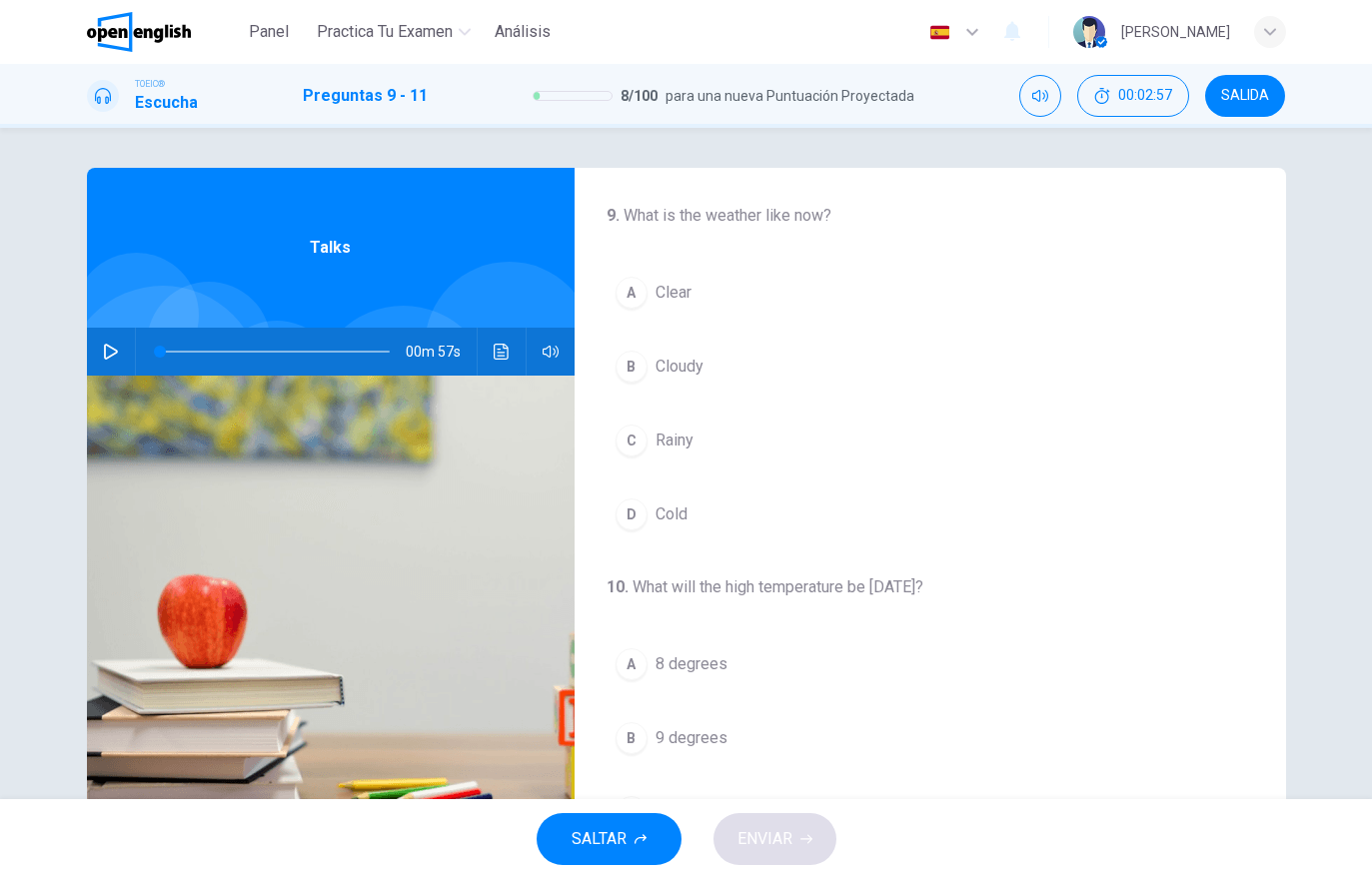 click at bounding box center [111, 352] 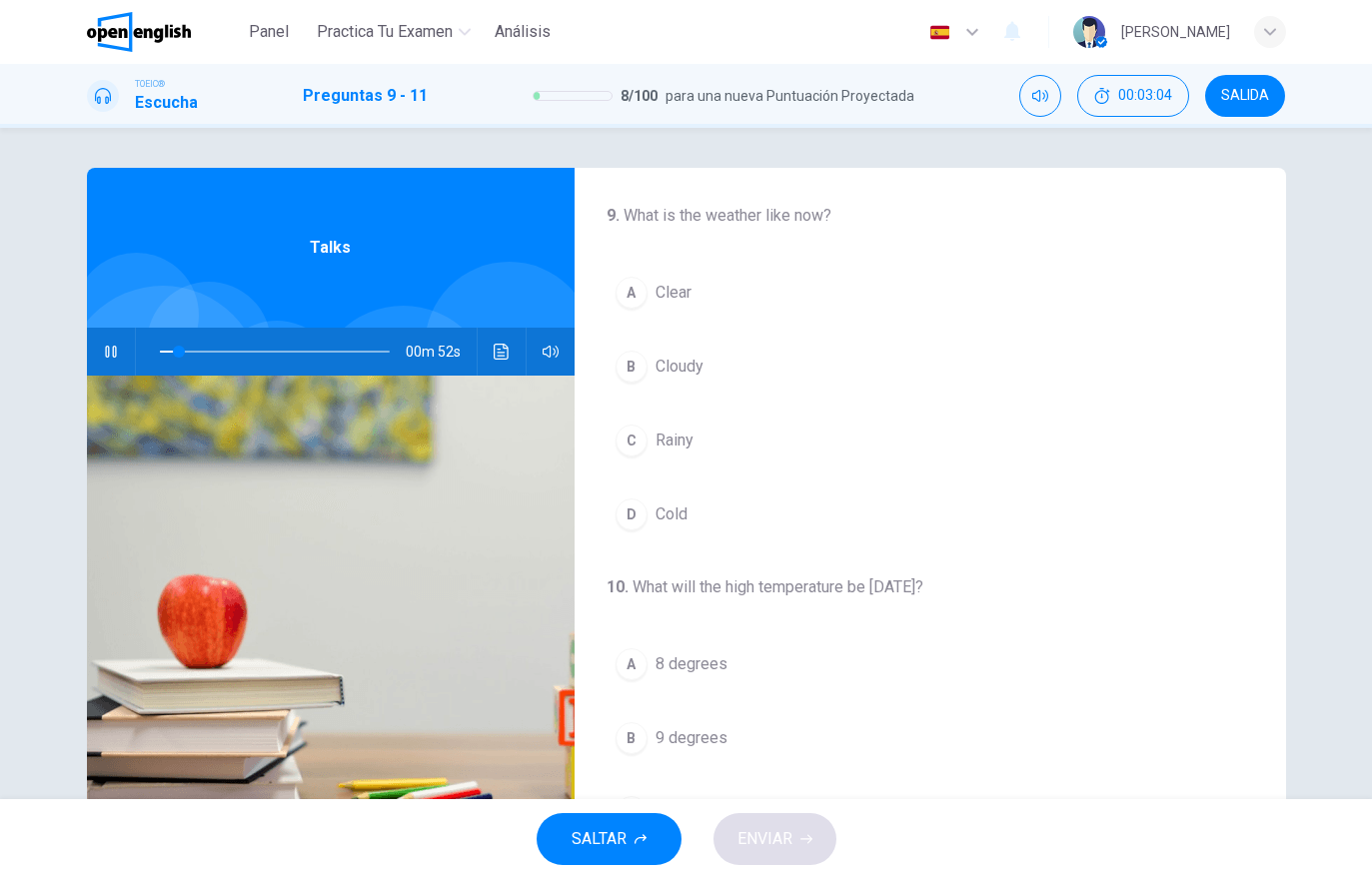 click on "Cloudy" at bounding box center [680, 367] 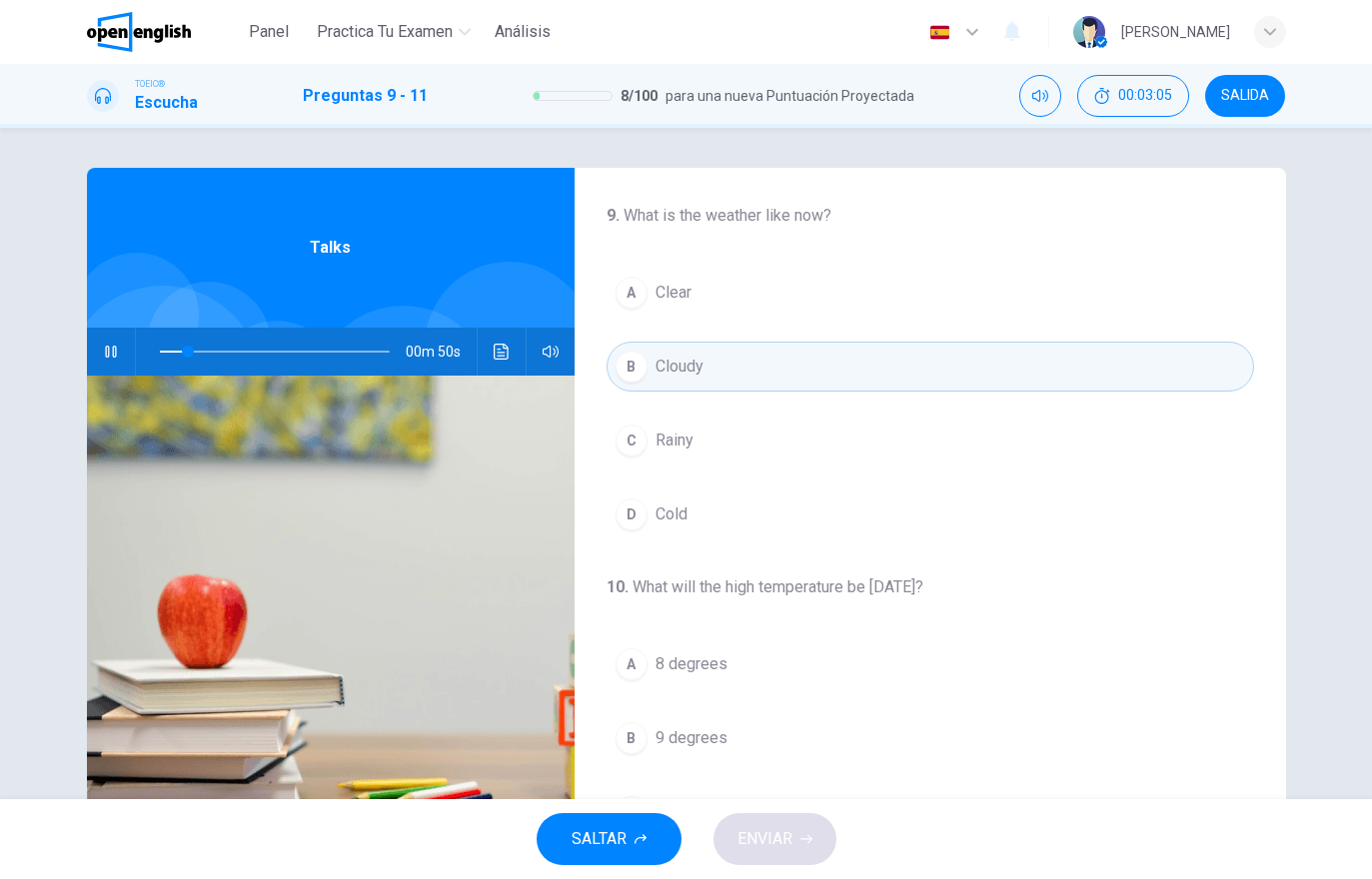 click on "A Clear" at bounding box center (930, 293) 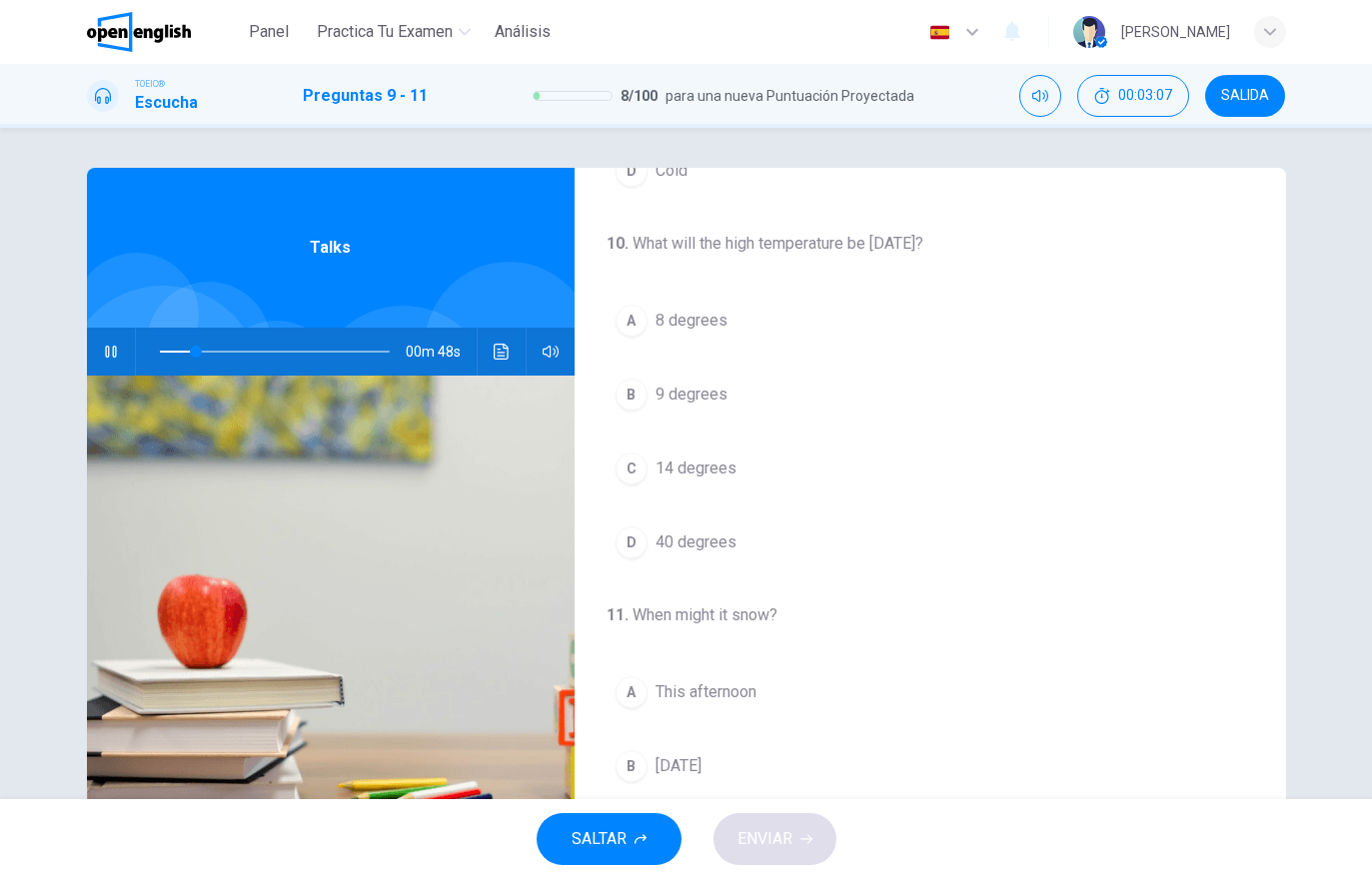 scroll, scrollTop: 346, scrollLeft: 0, axis: vertical 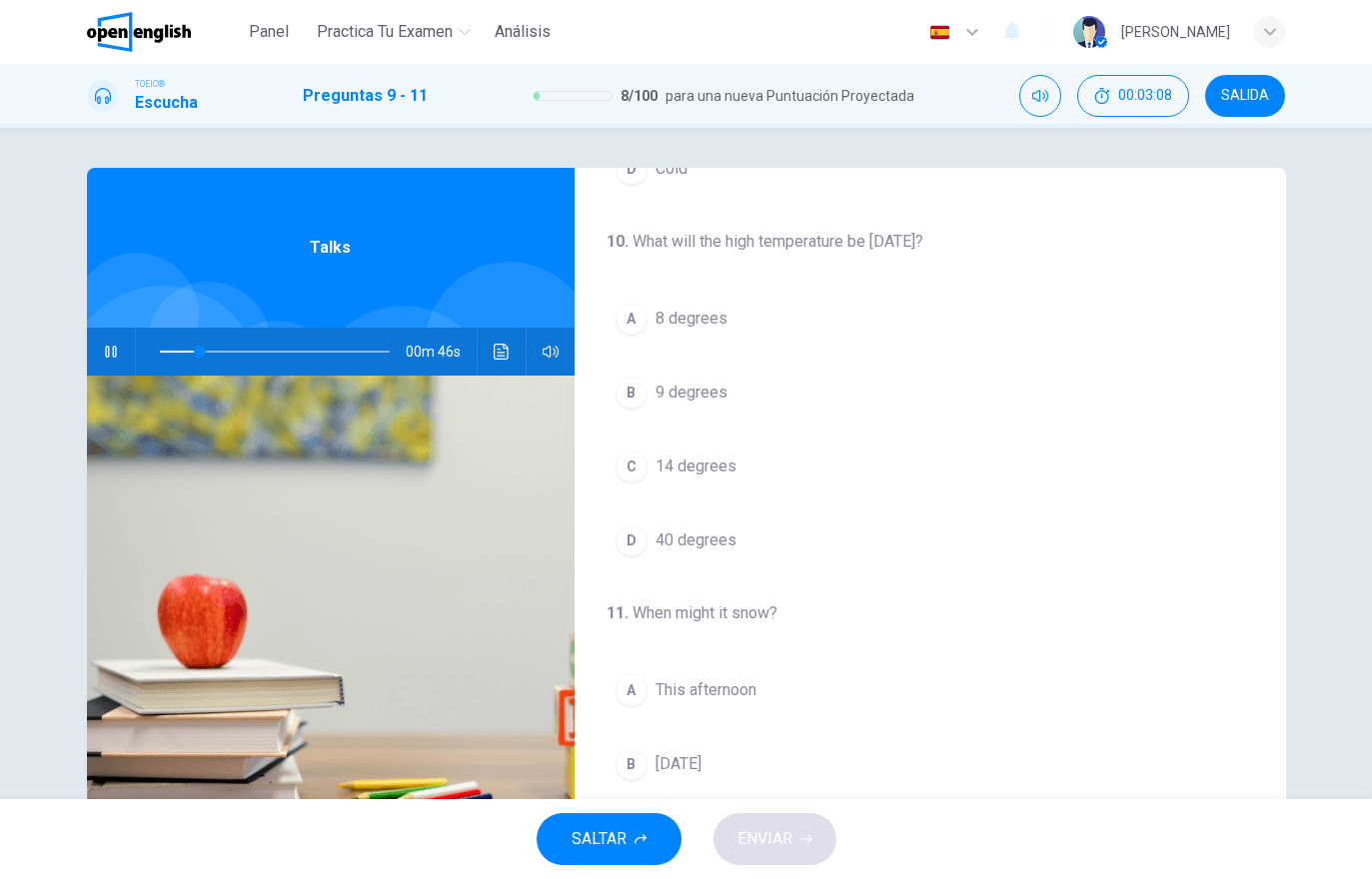 click on "14 degrees" at bounding box center (695, 466) 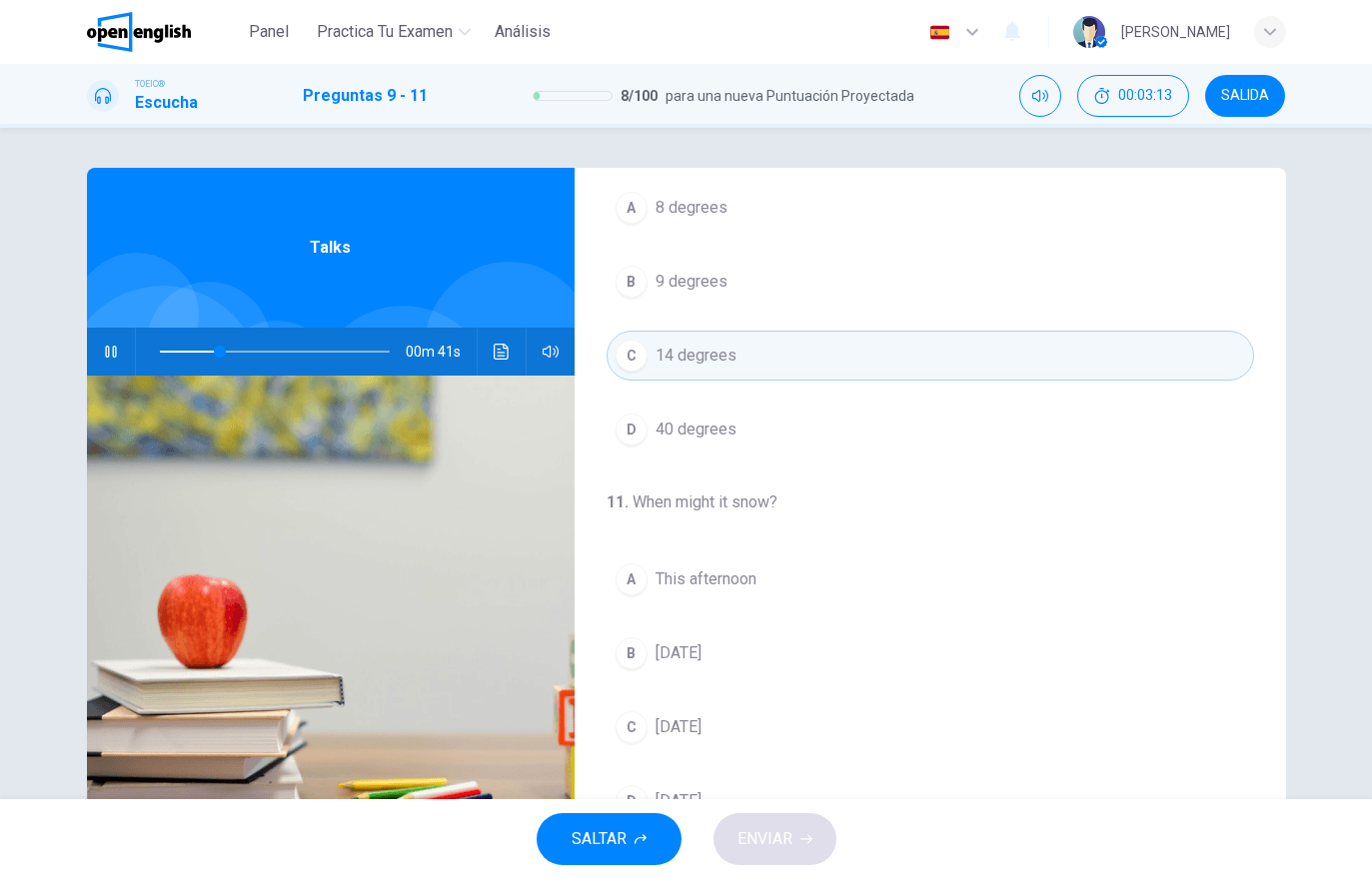 scroll, scrollTop: 456, scrollLeft: 0, axis: vertical 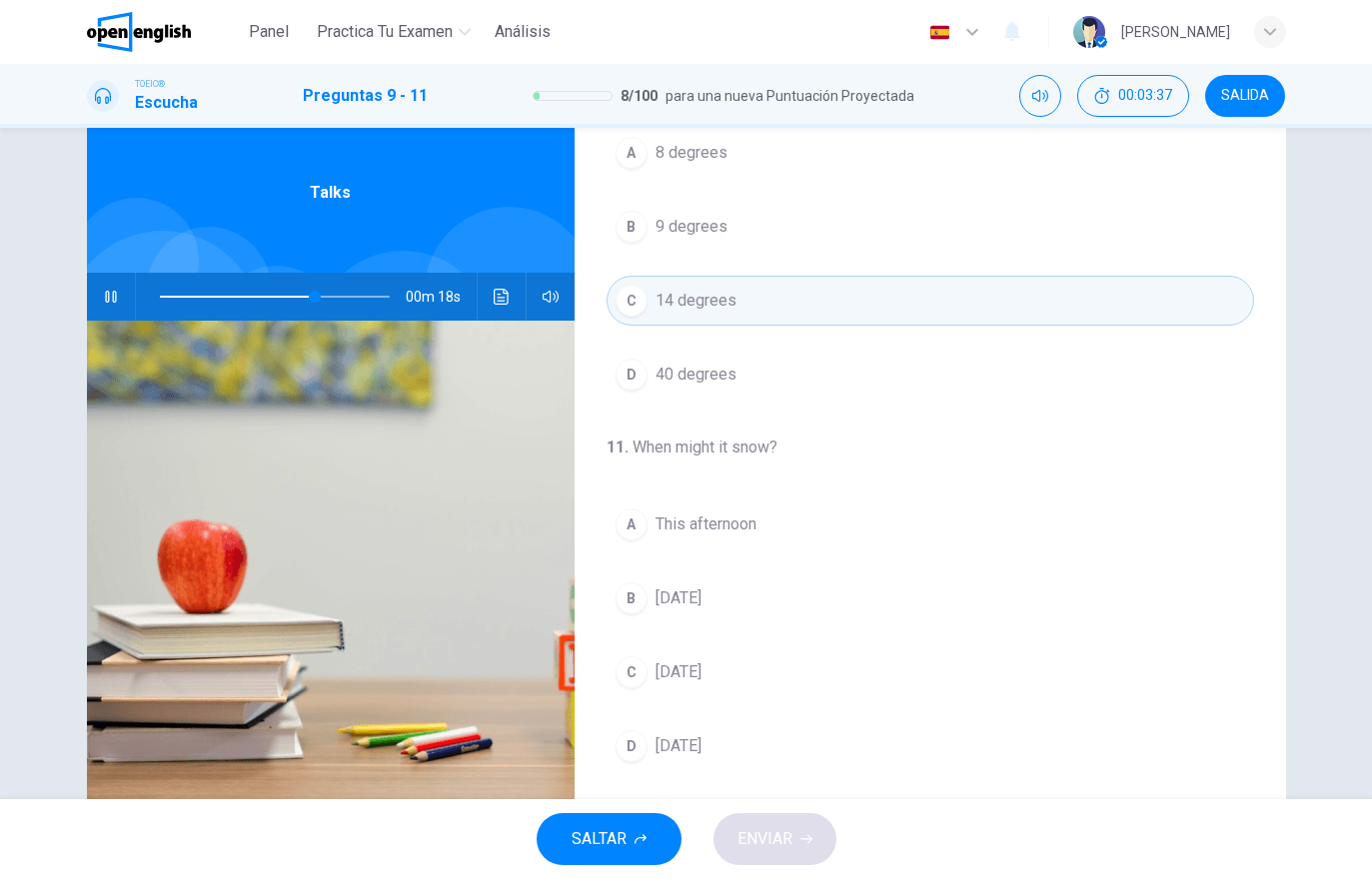 click at bounding box center [502, 297] 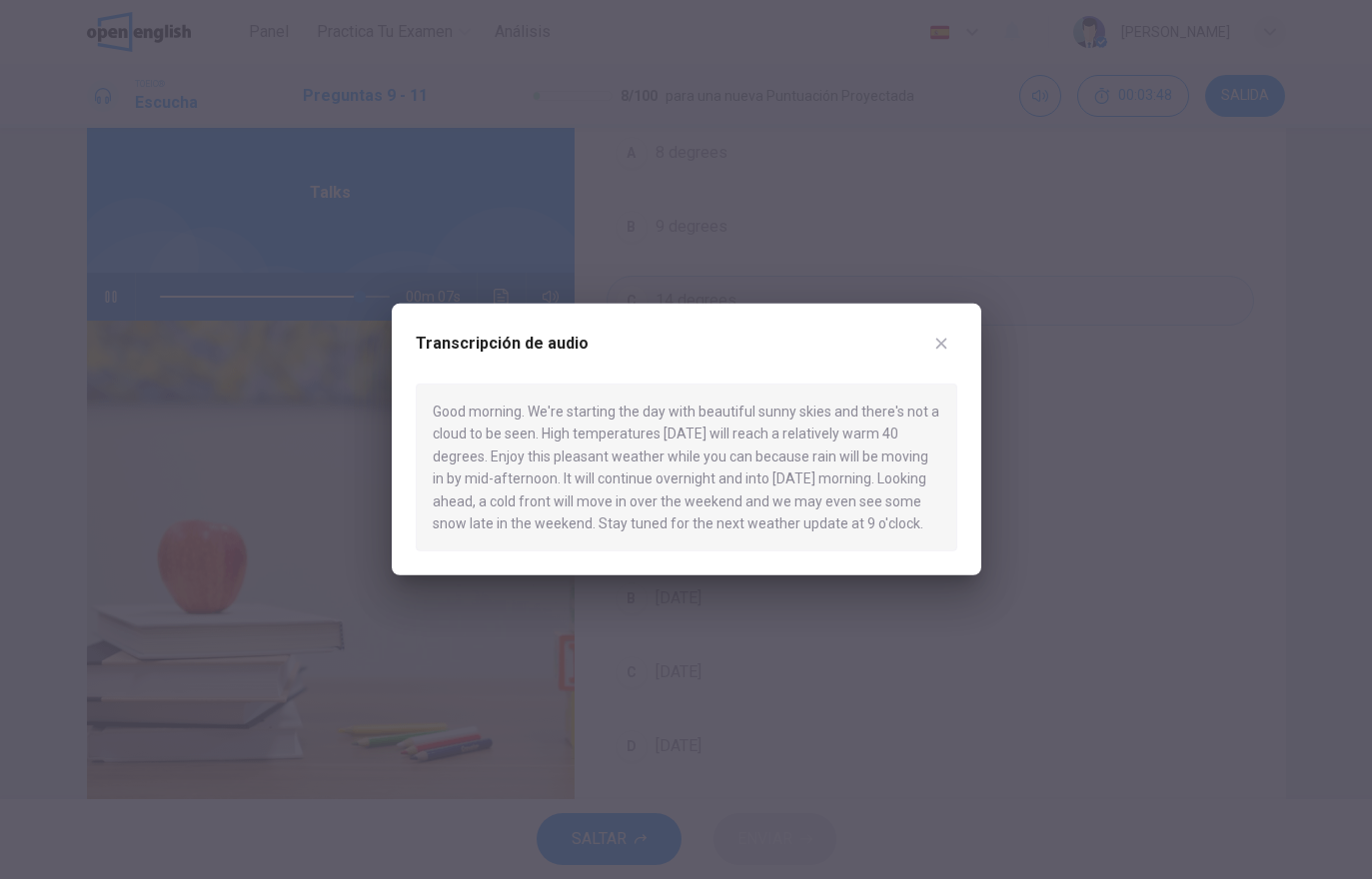 click at bounding box center (941, 344) 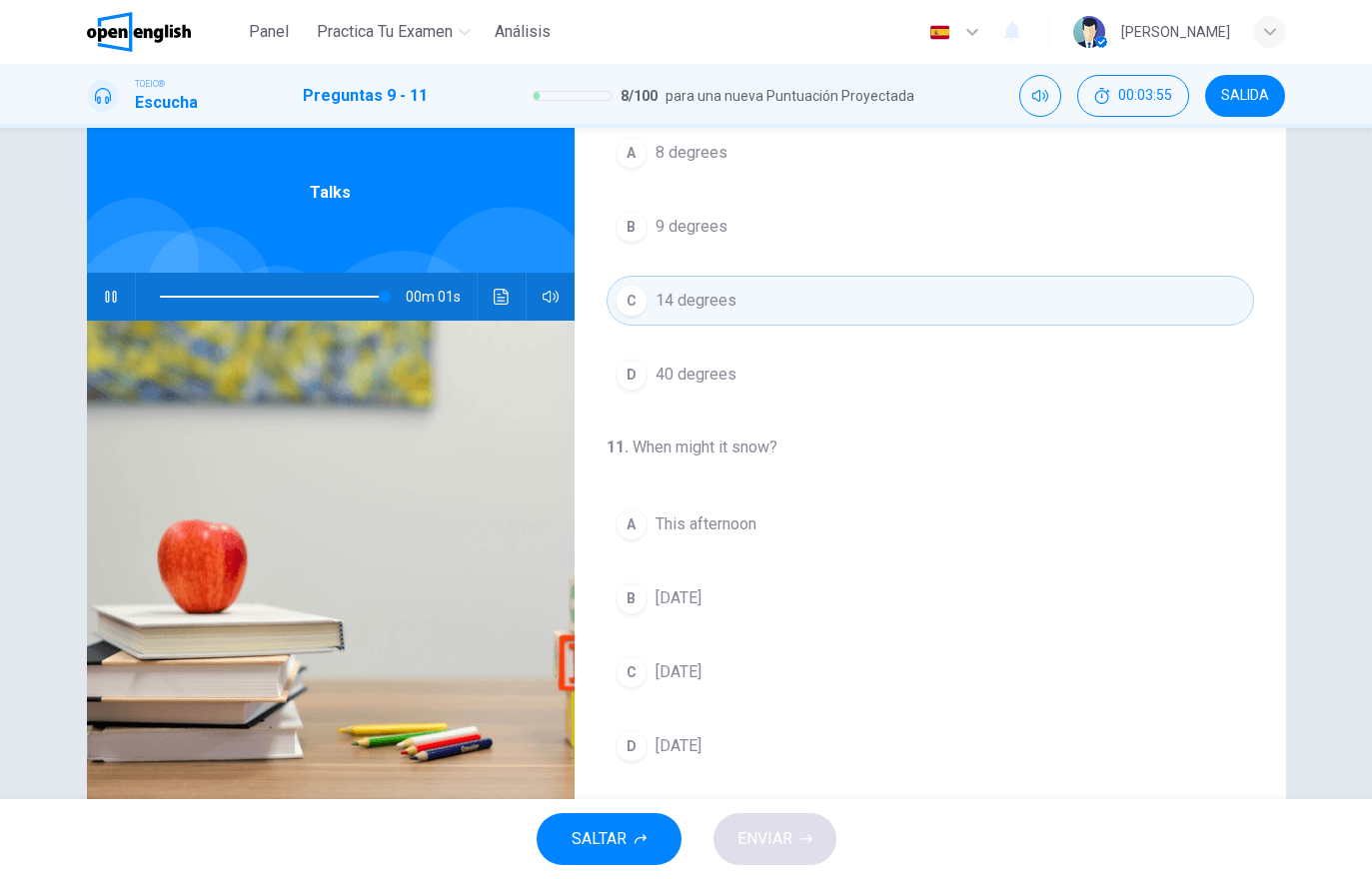 type on "*" 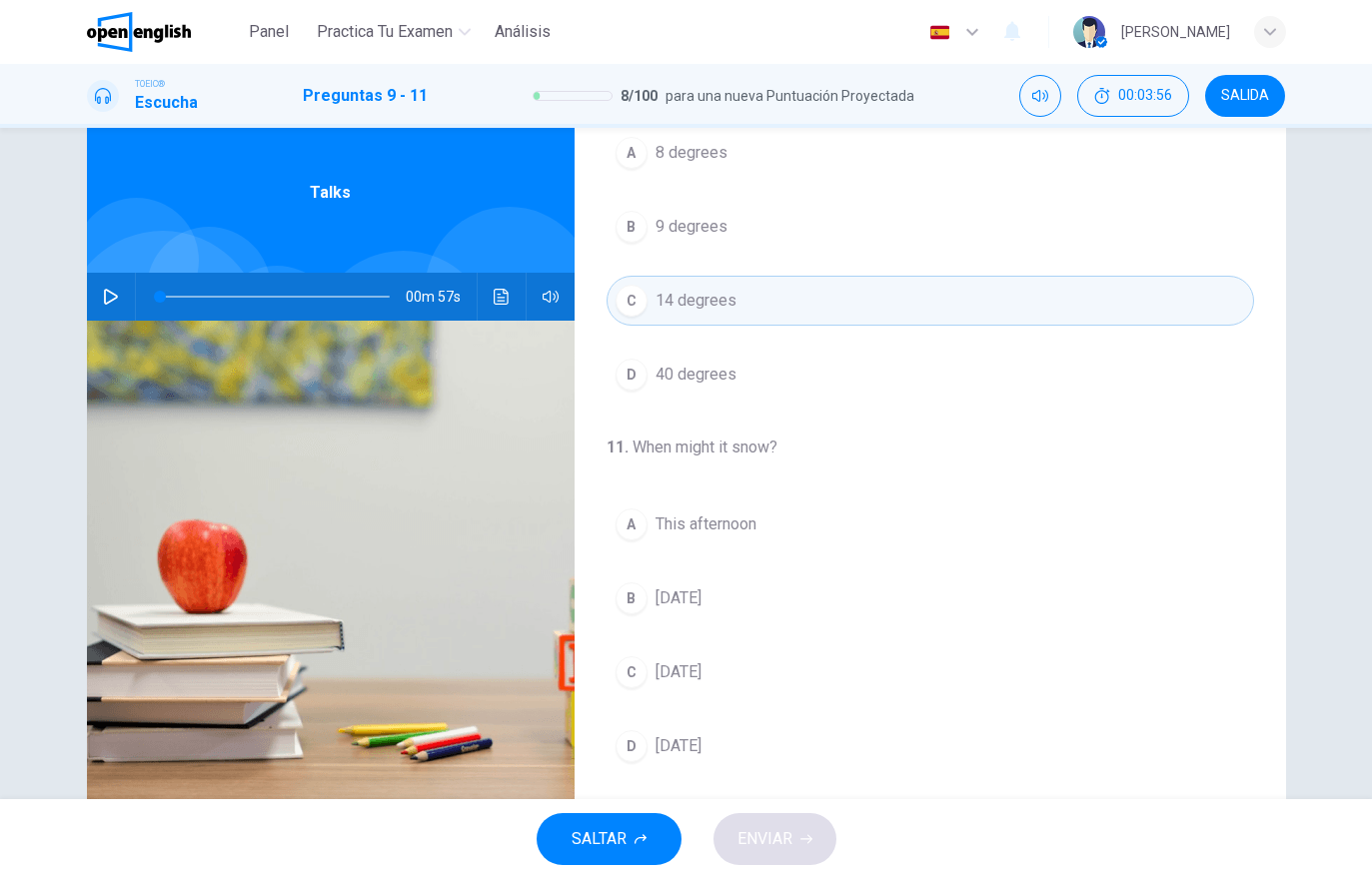 click on "C [DATE]" at bounding box center [930, 672] 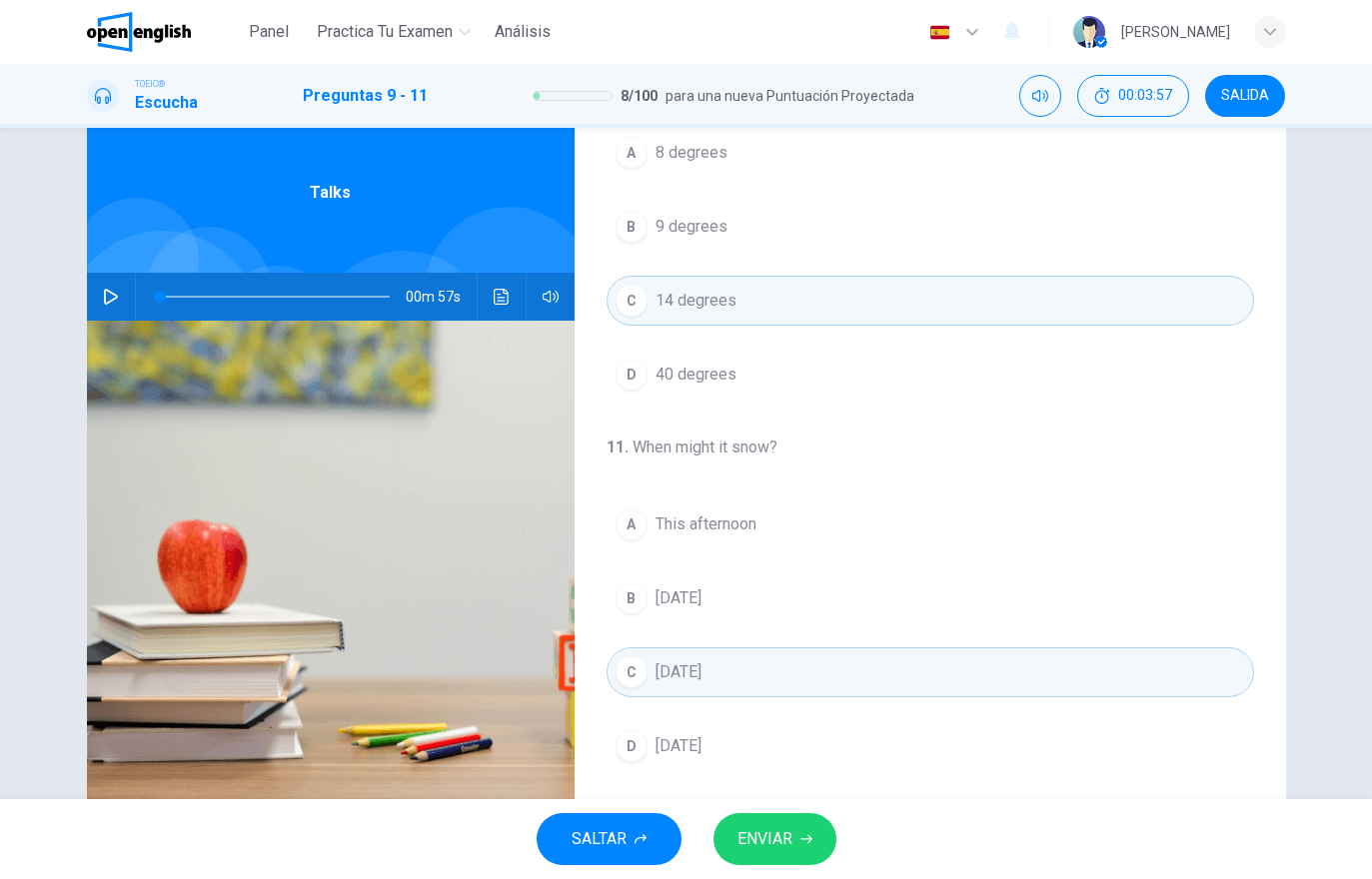 click on "ENVIAR" at bounding box center [774, 839] 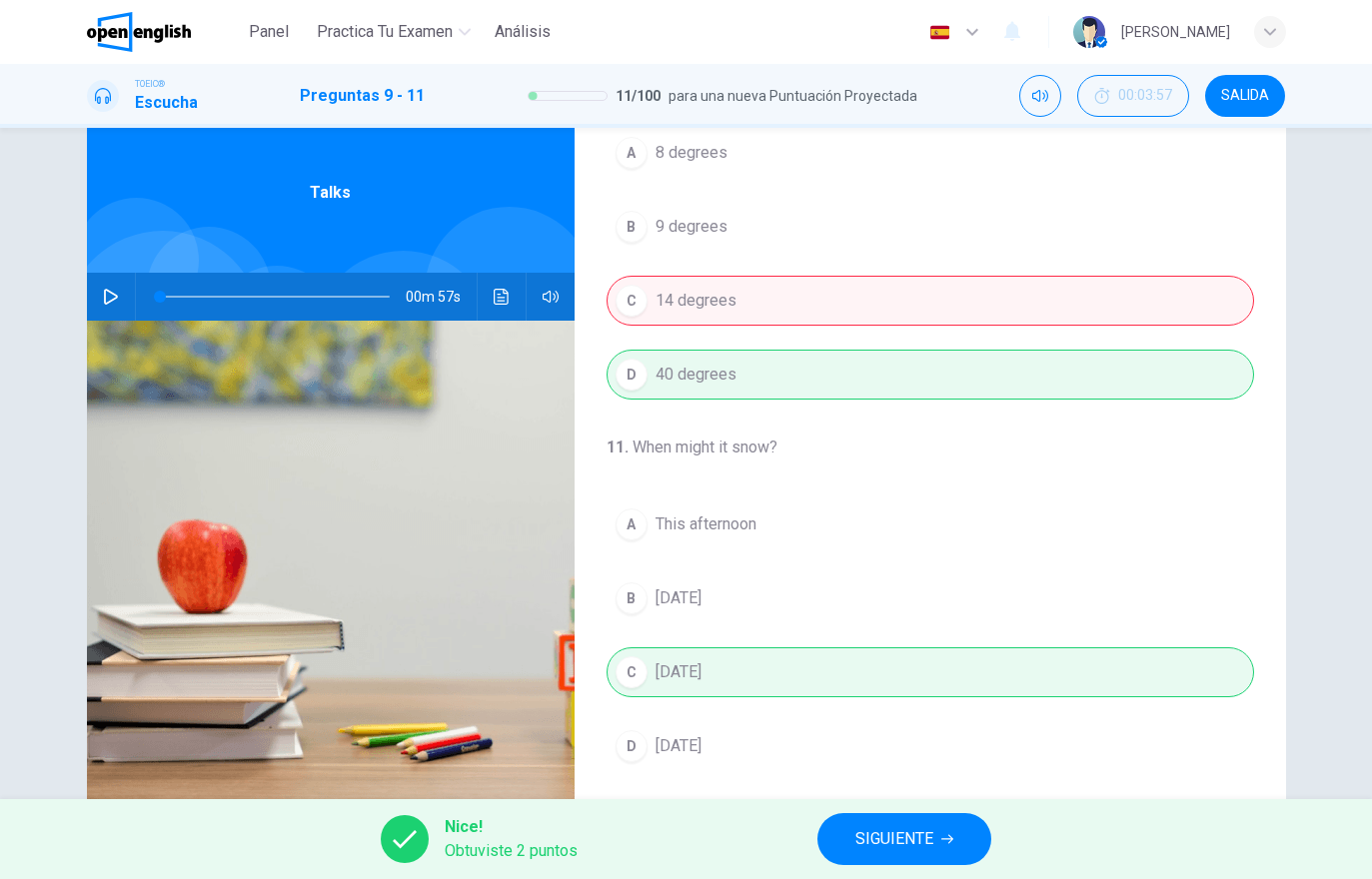 click on "A 8 degrees B 9 degrees C 14 degrees D 40 degrees" at bounding box center (930, 264) 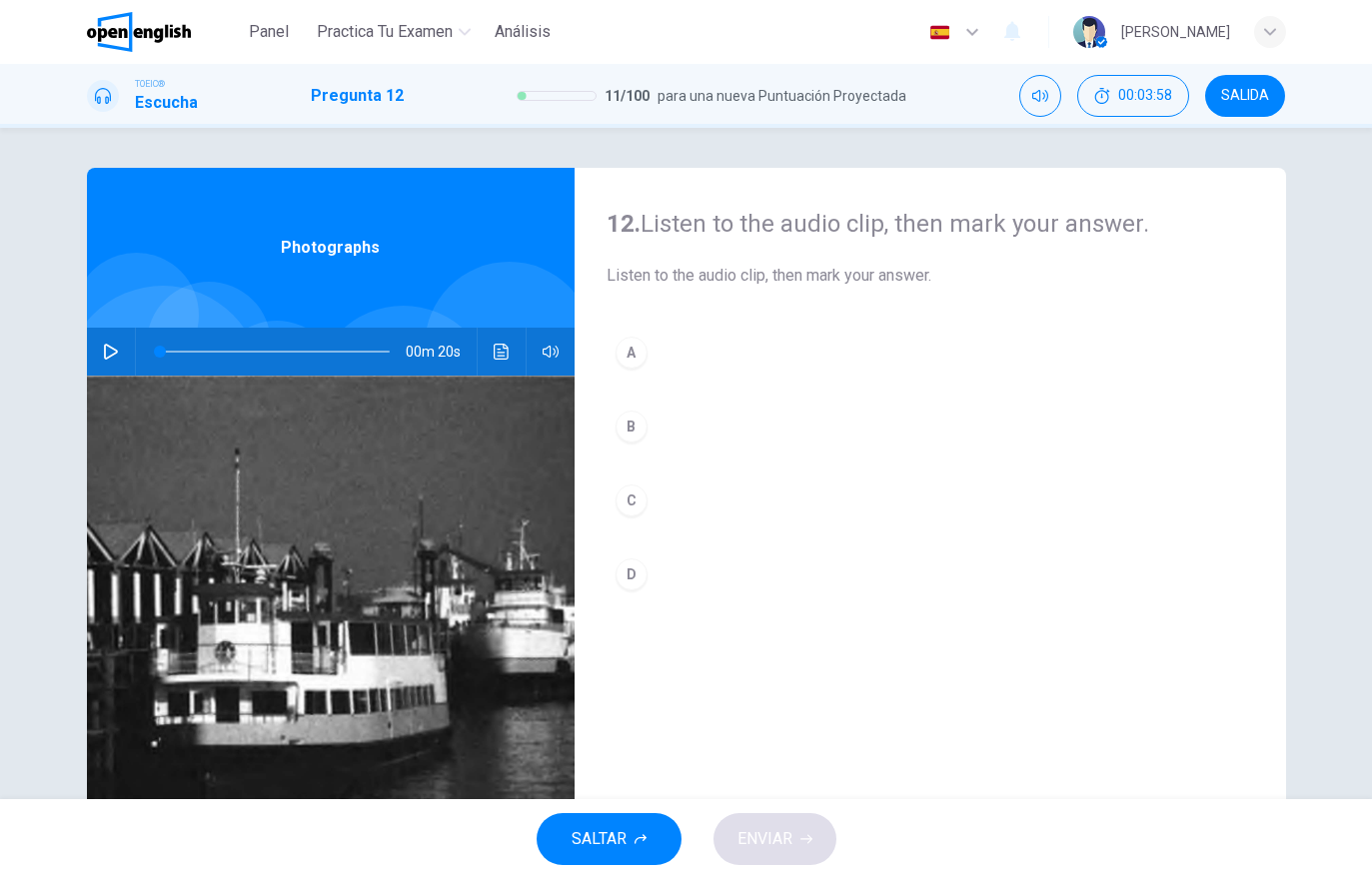 click at bounding box center (111, 352) 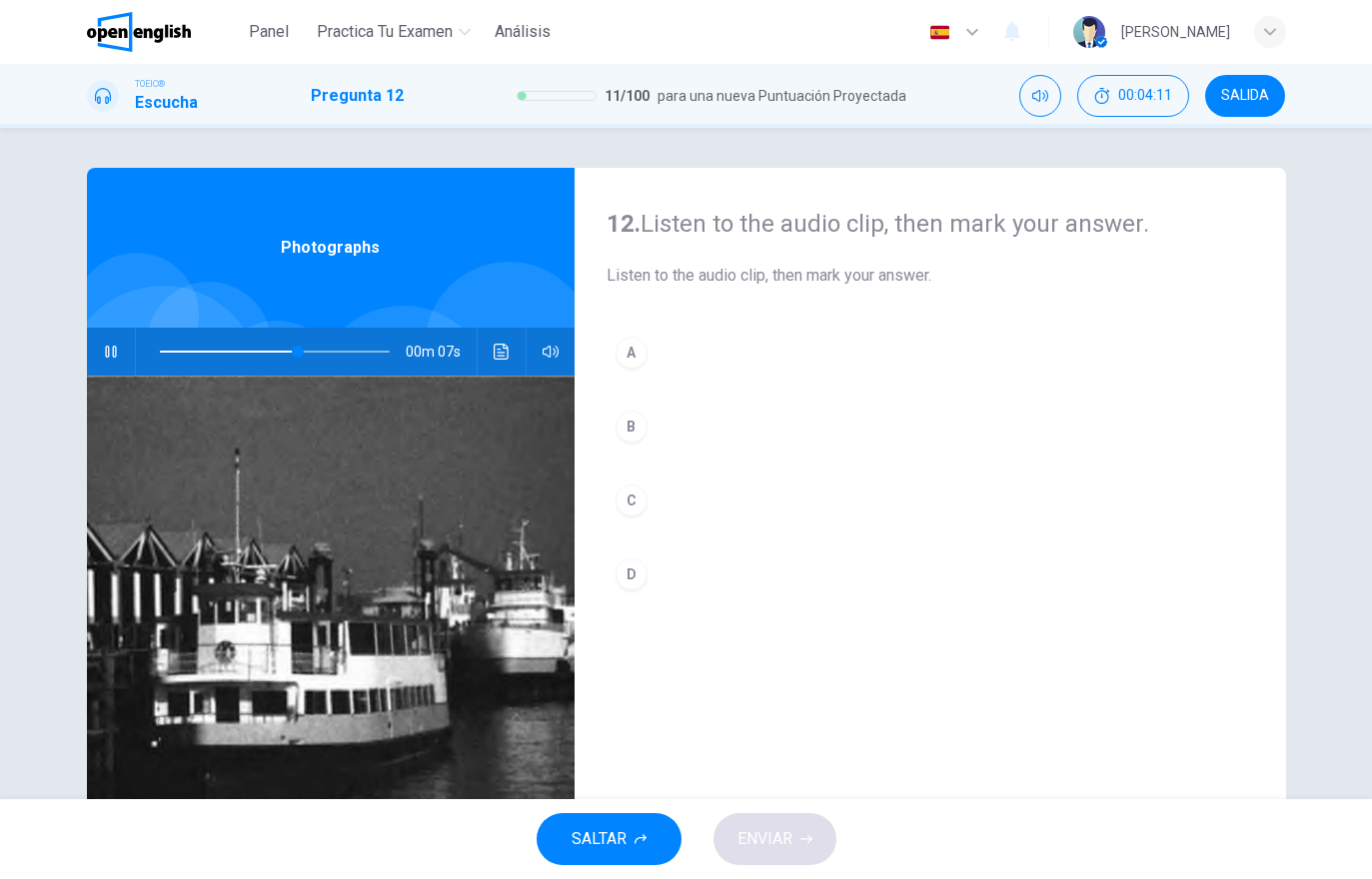 click on "A" at bounding box center [930, 353] 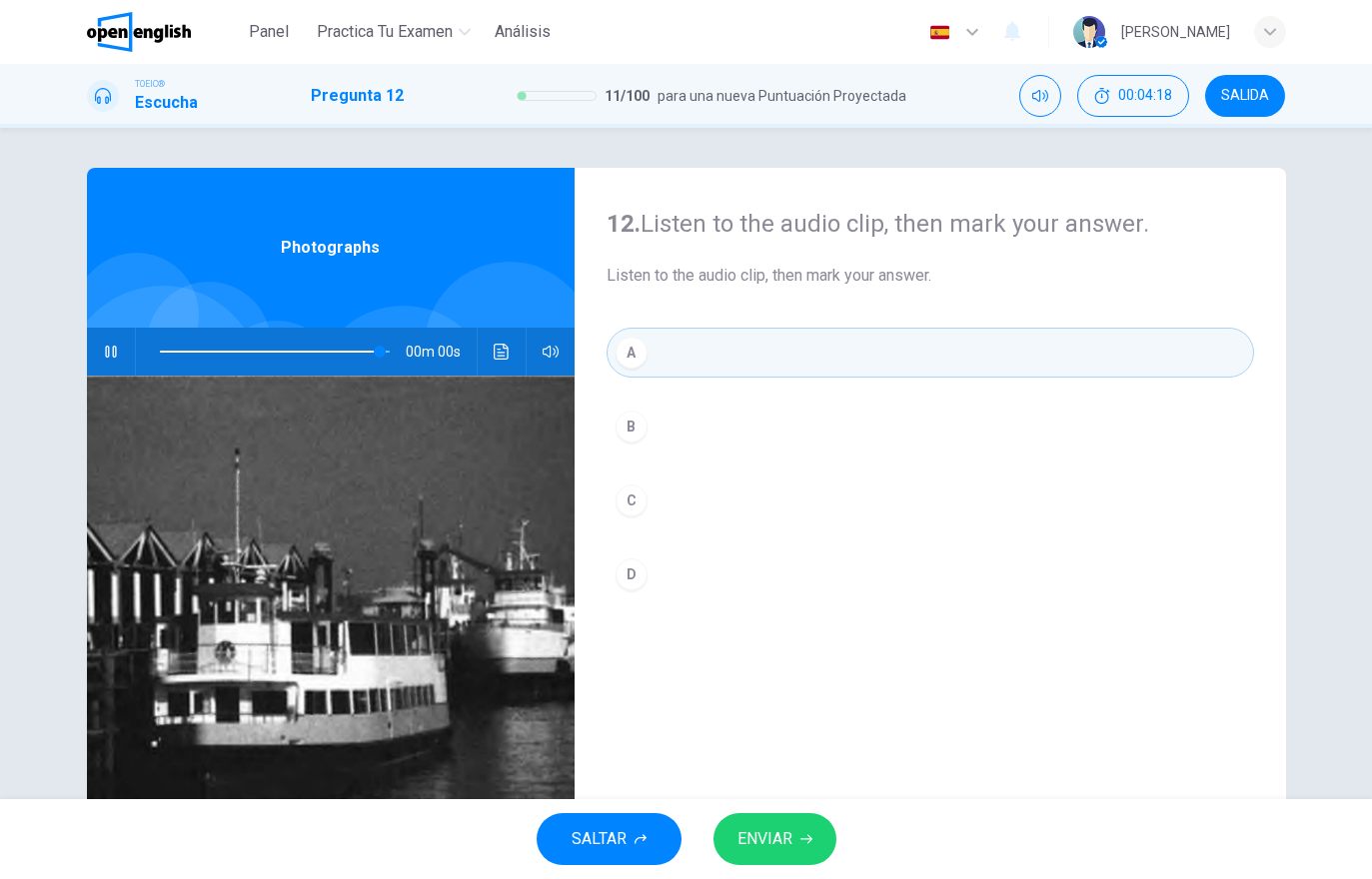 type on "*" 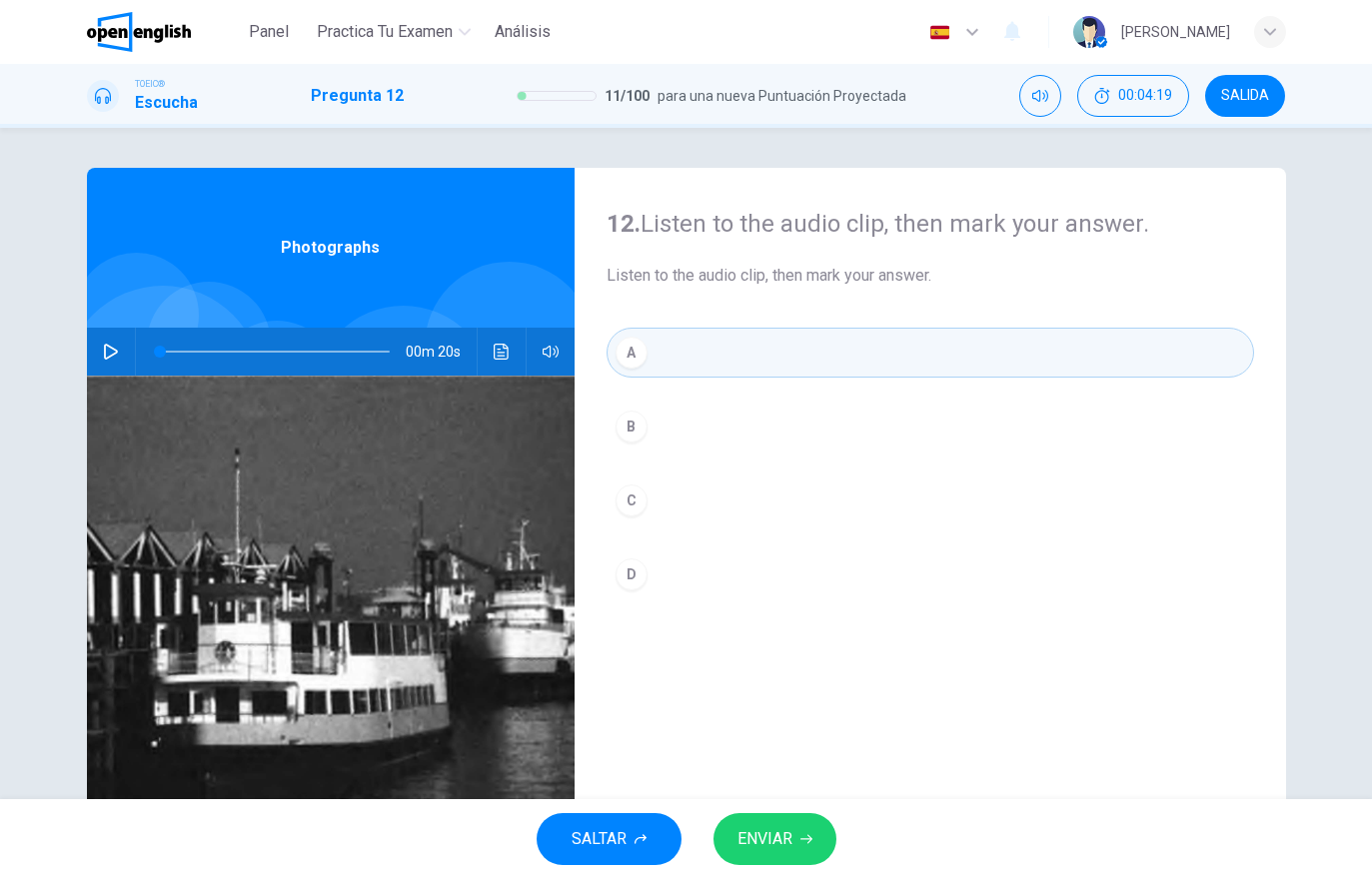 click on "ENVIAR" at bounding box center (774, 839) 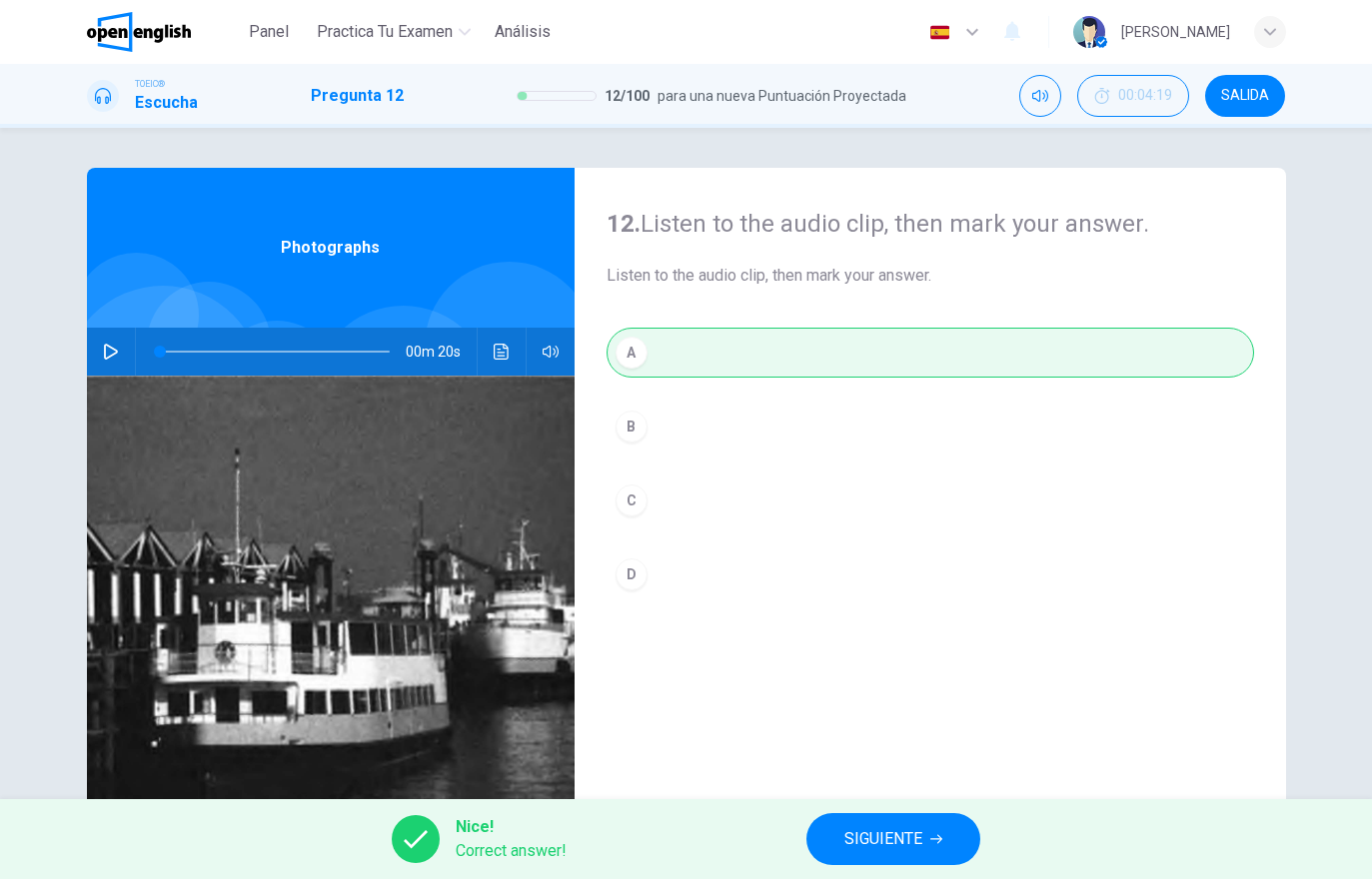click on "SIGUIENTE" at bounding box center [883, 839] 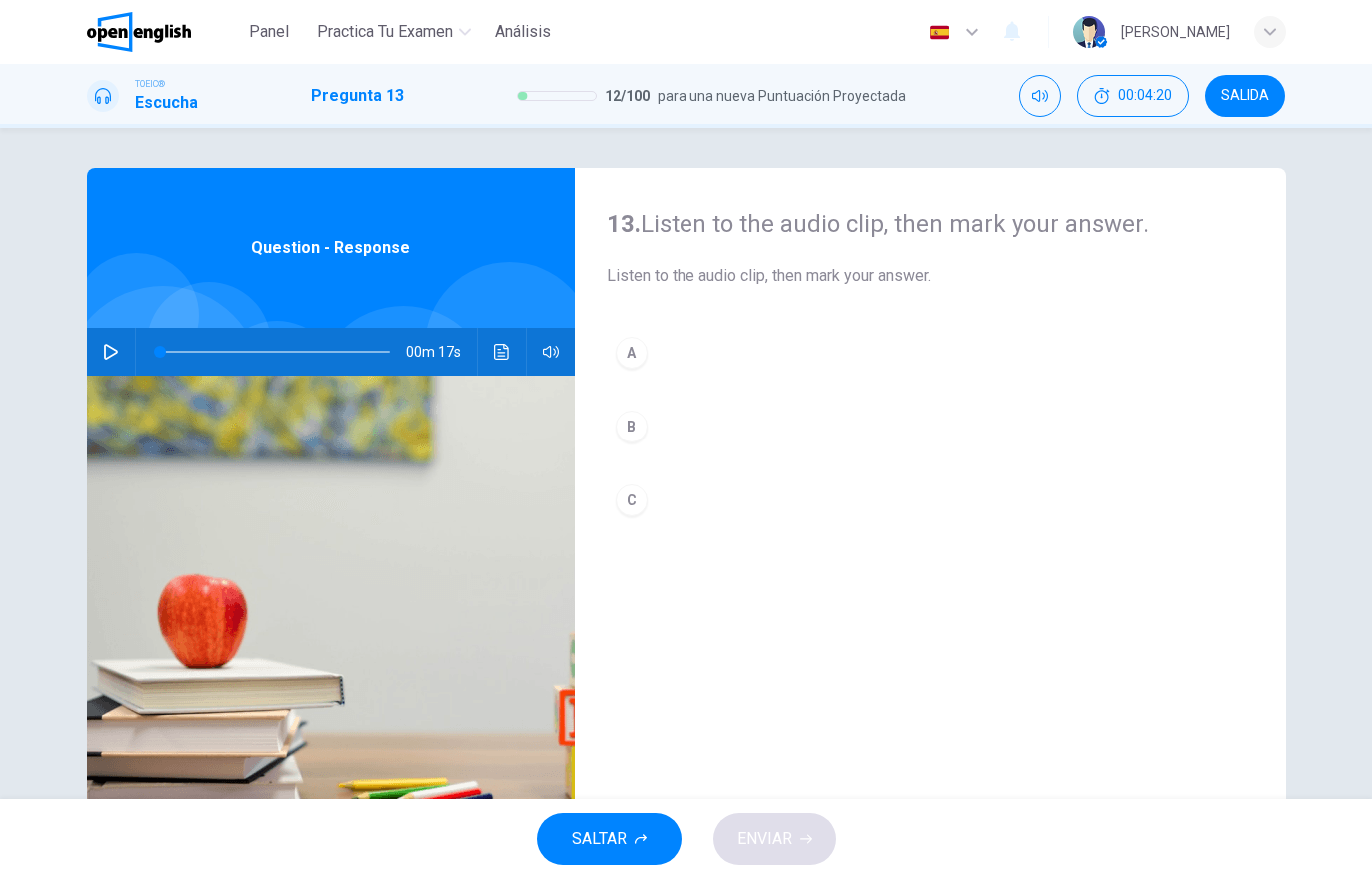 click at bounding box center (111, 352) 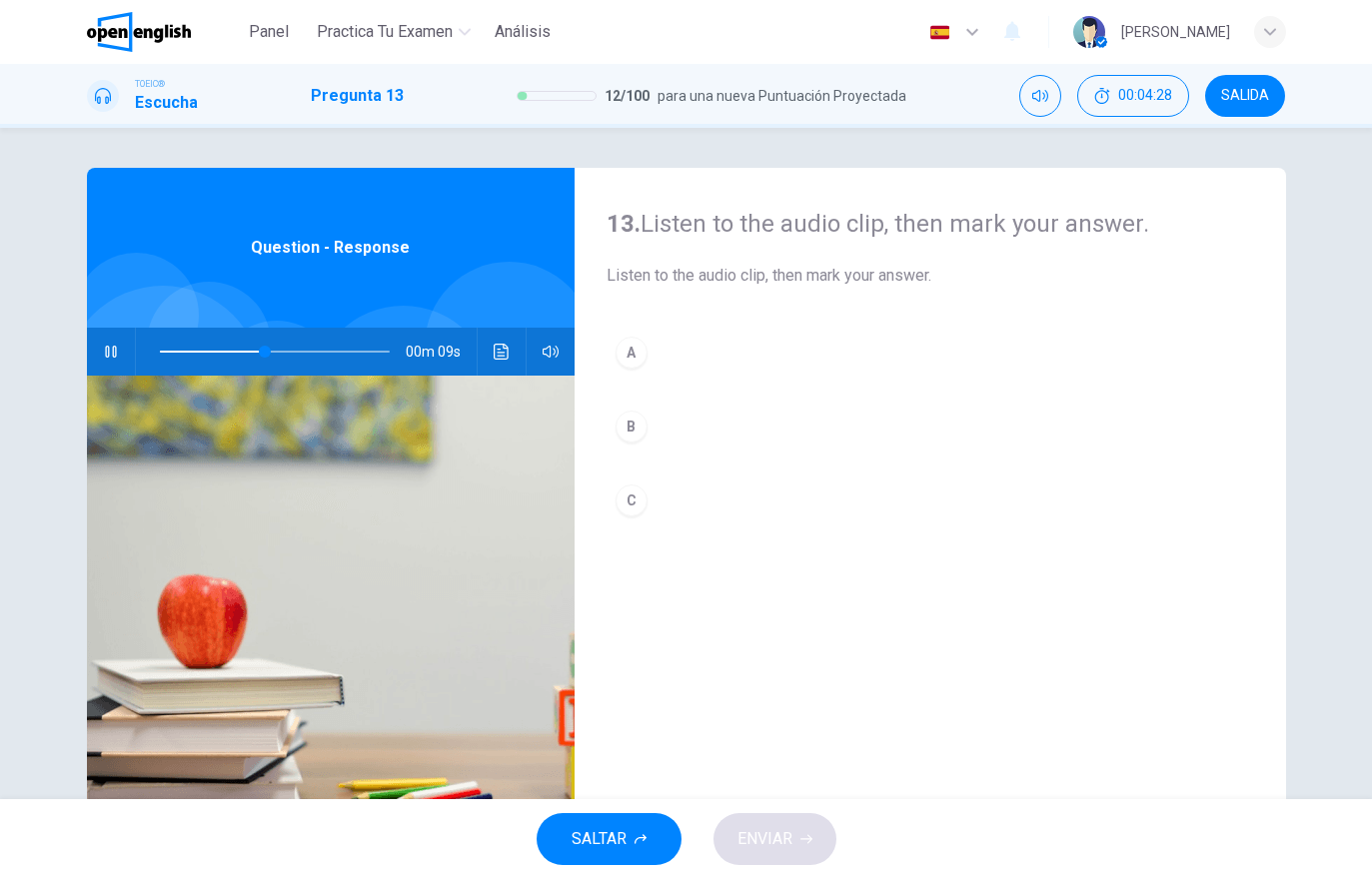 click at bounding box center [502, 352] 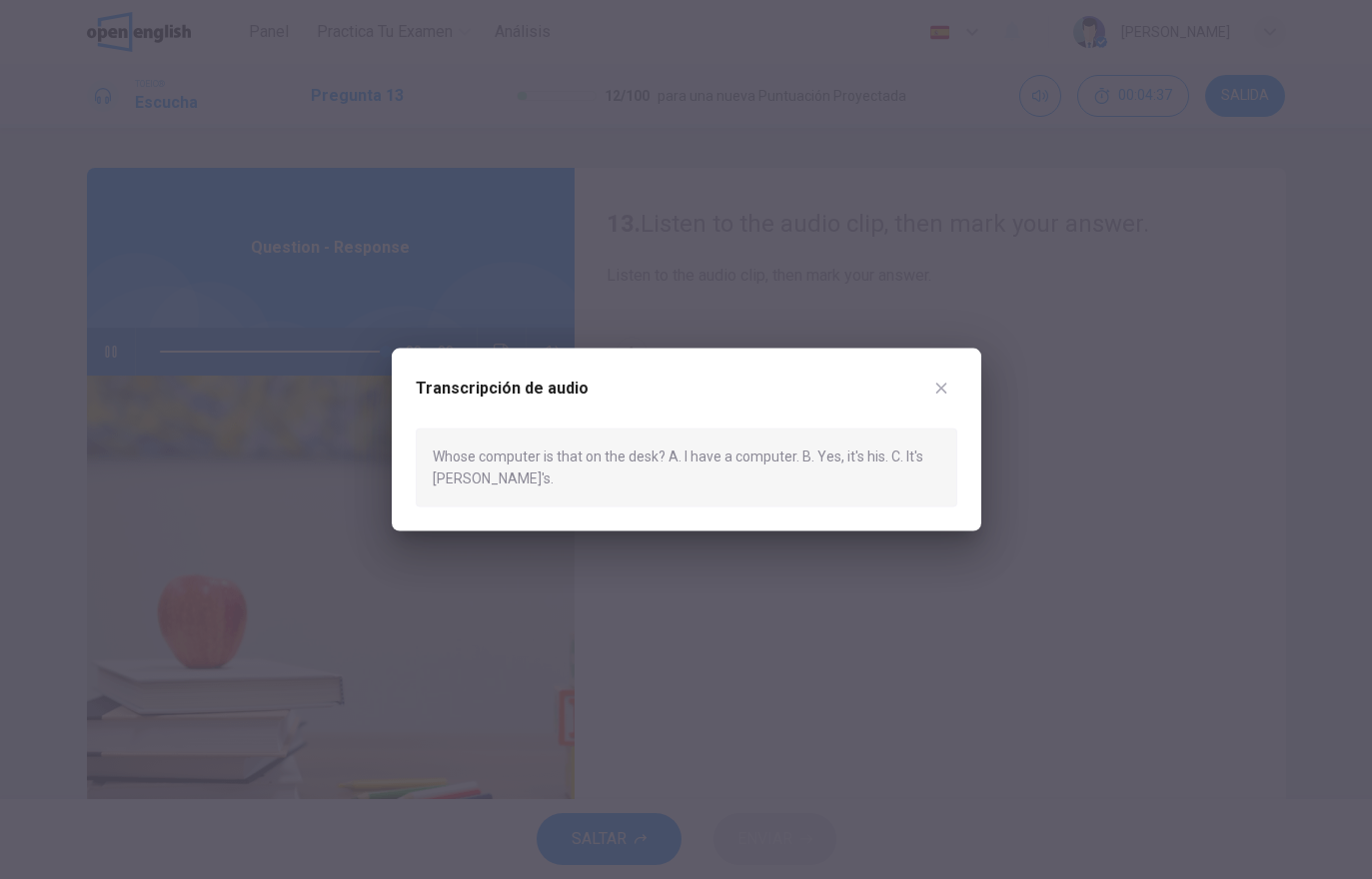 type on "*" 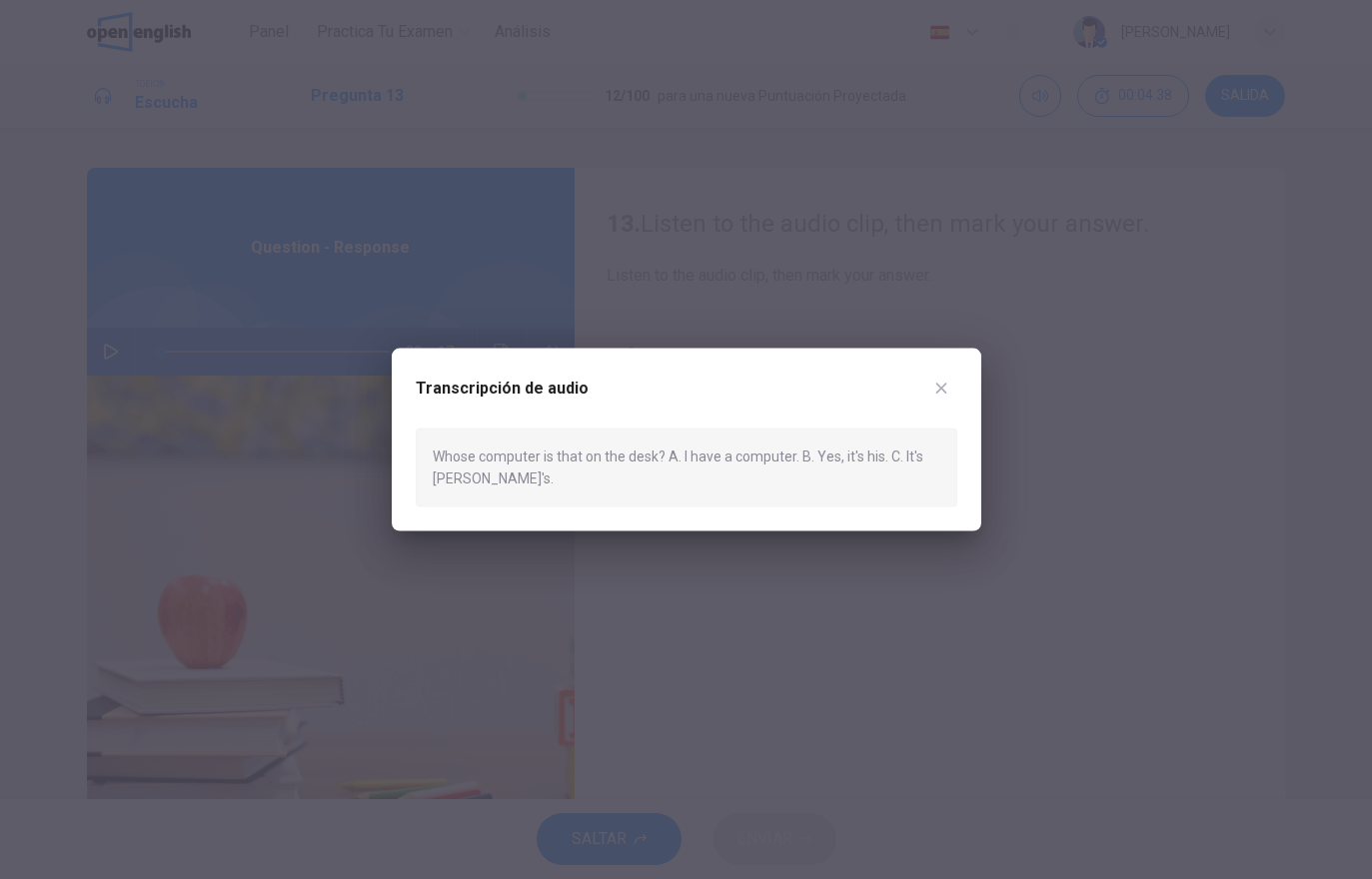 click at bounding box center [941, 389] 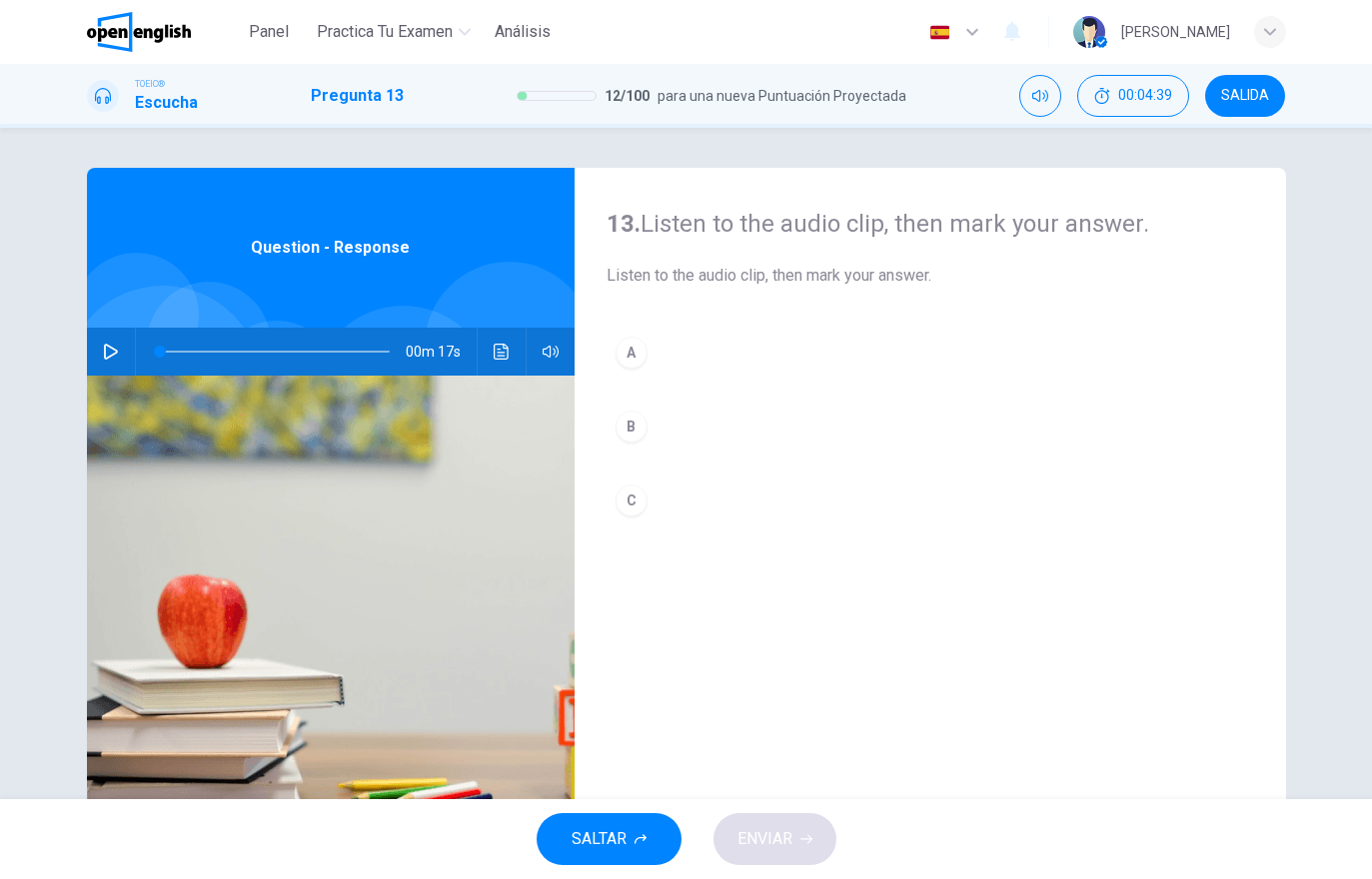 click on "C" at bounding box center (930, 500) 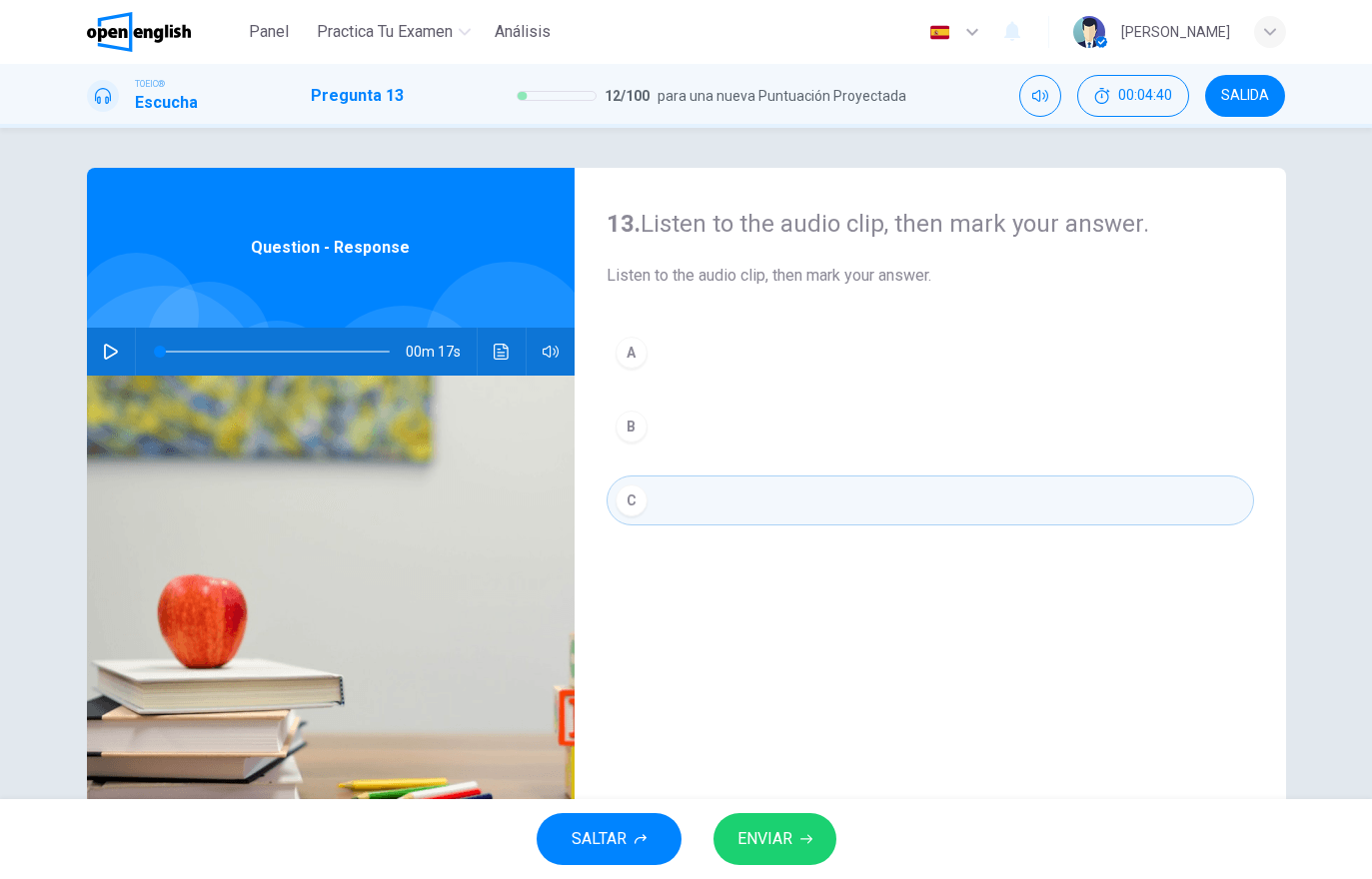 click on "ENVIAR" at bounding box center [774, 839] 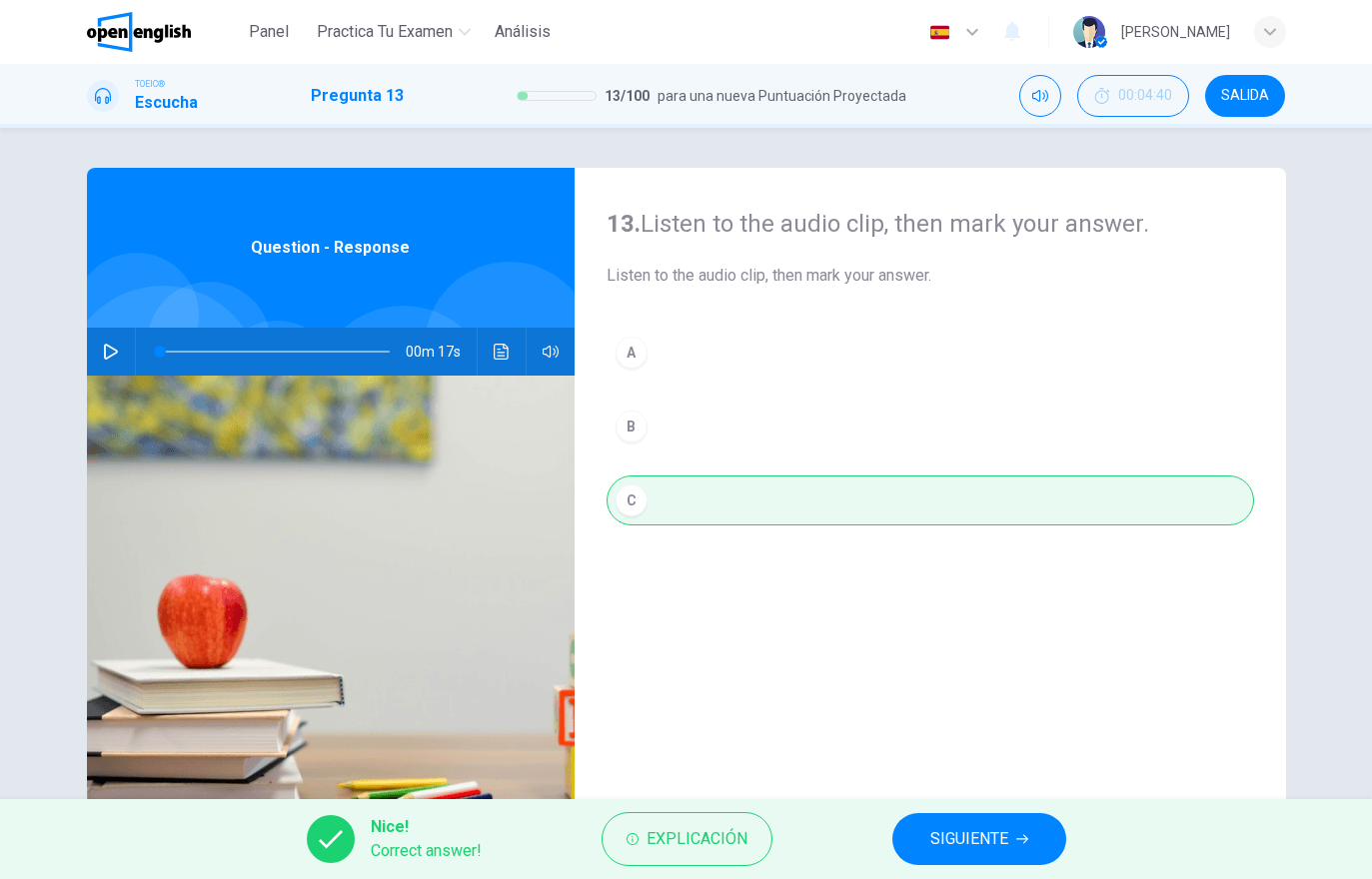 click on "SIGUIENTE" at bounding box center (969, 839) 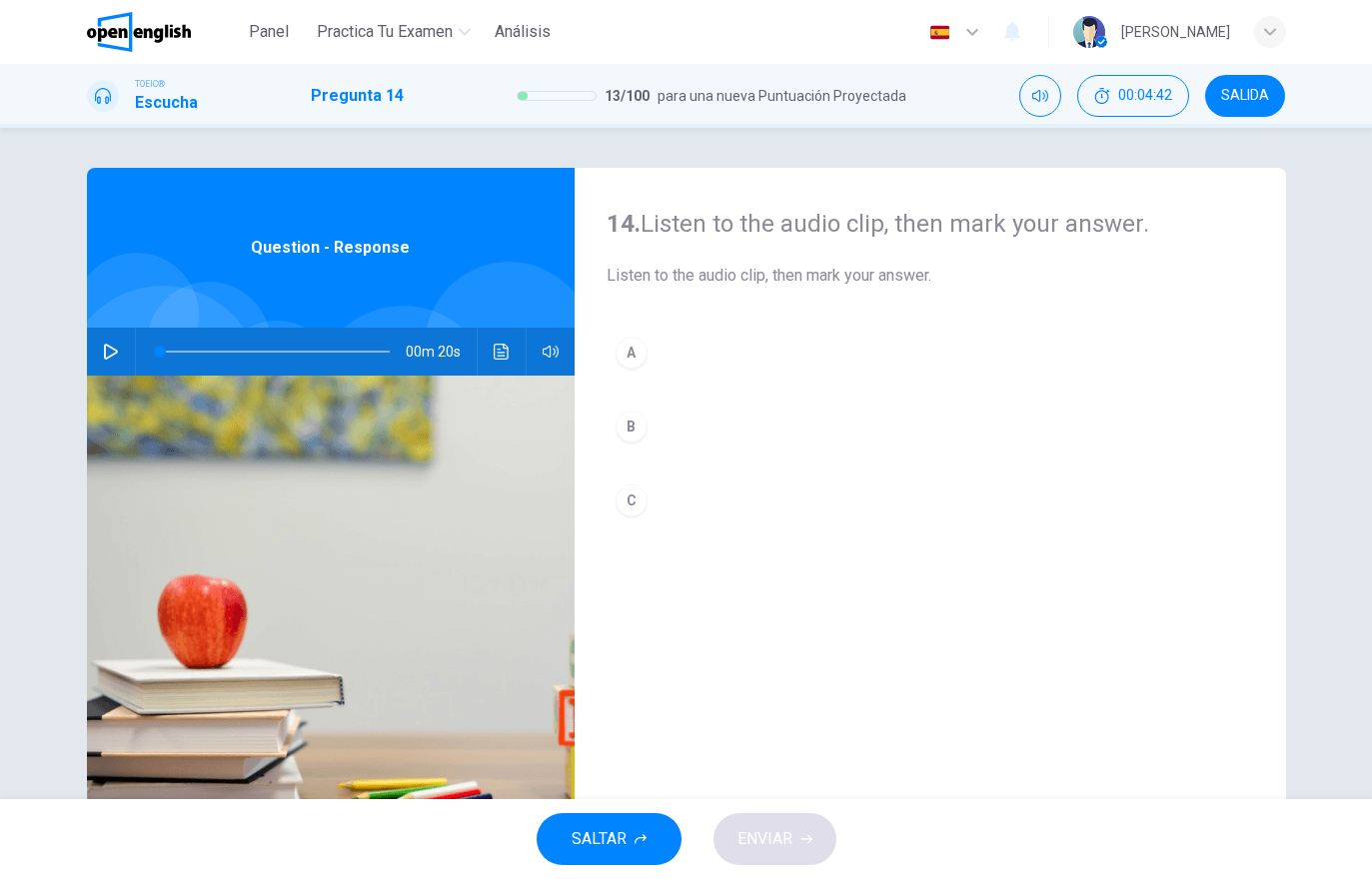 click 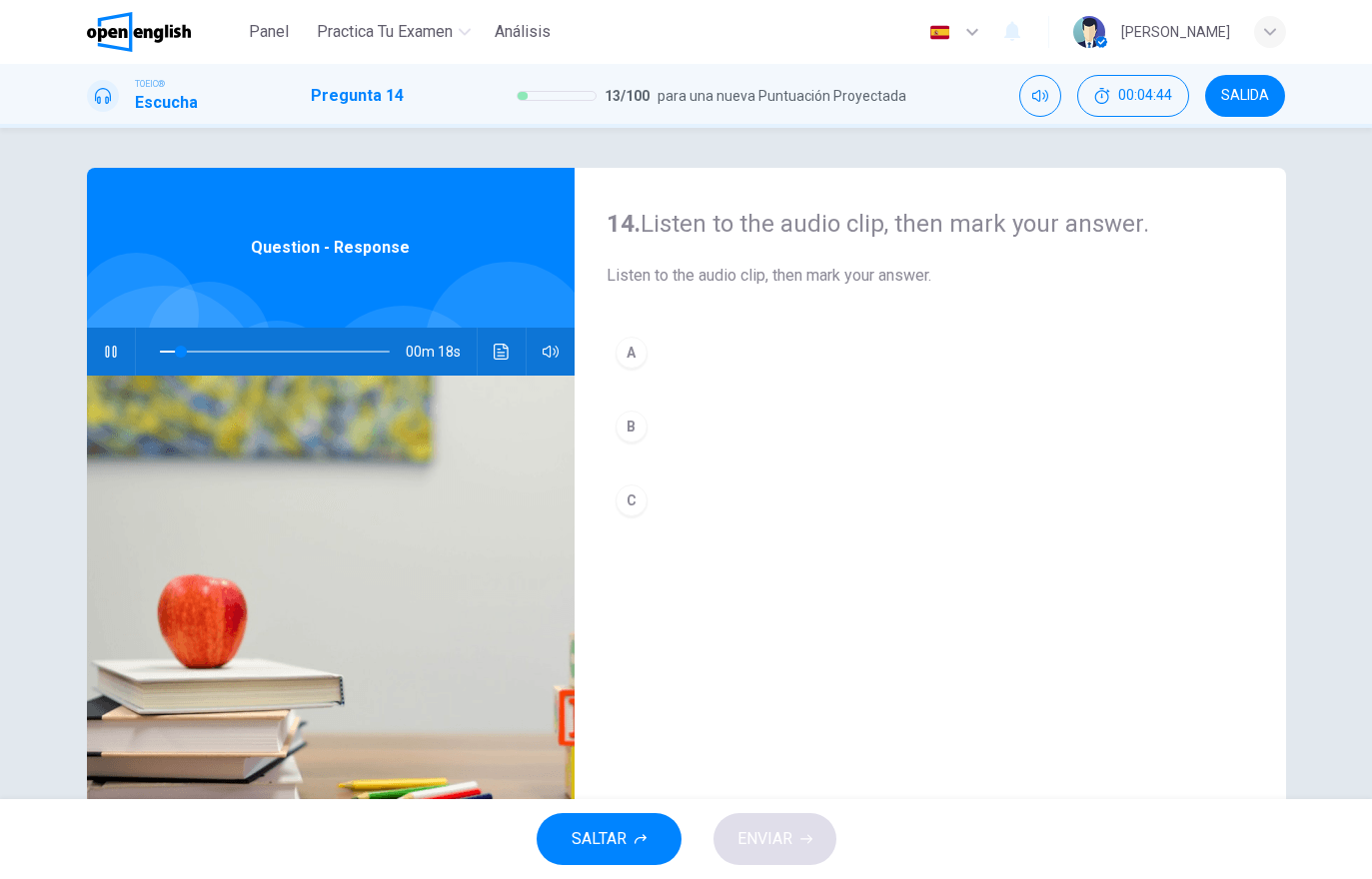 click 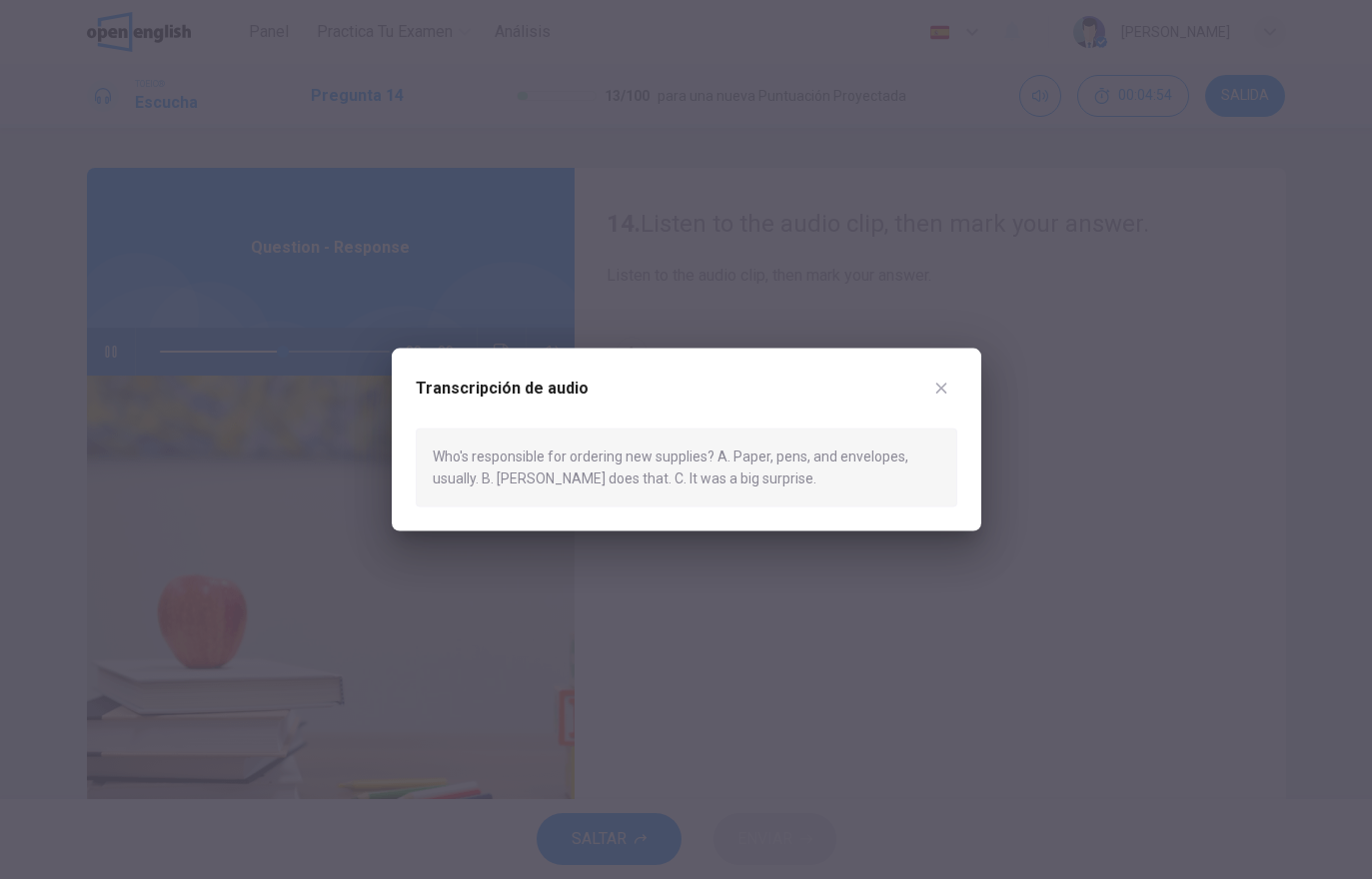 click at bounding box center [941, 389] 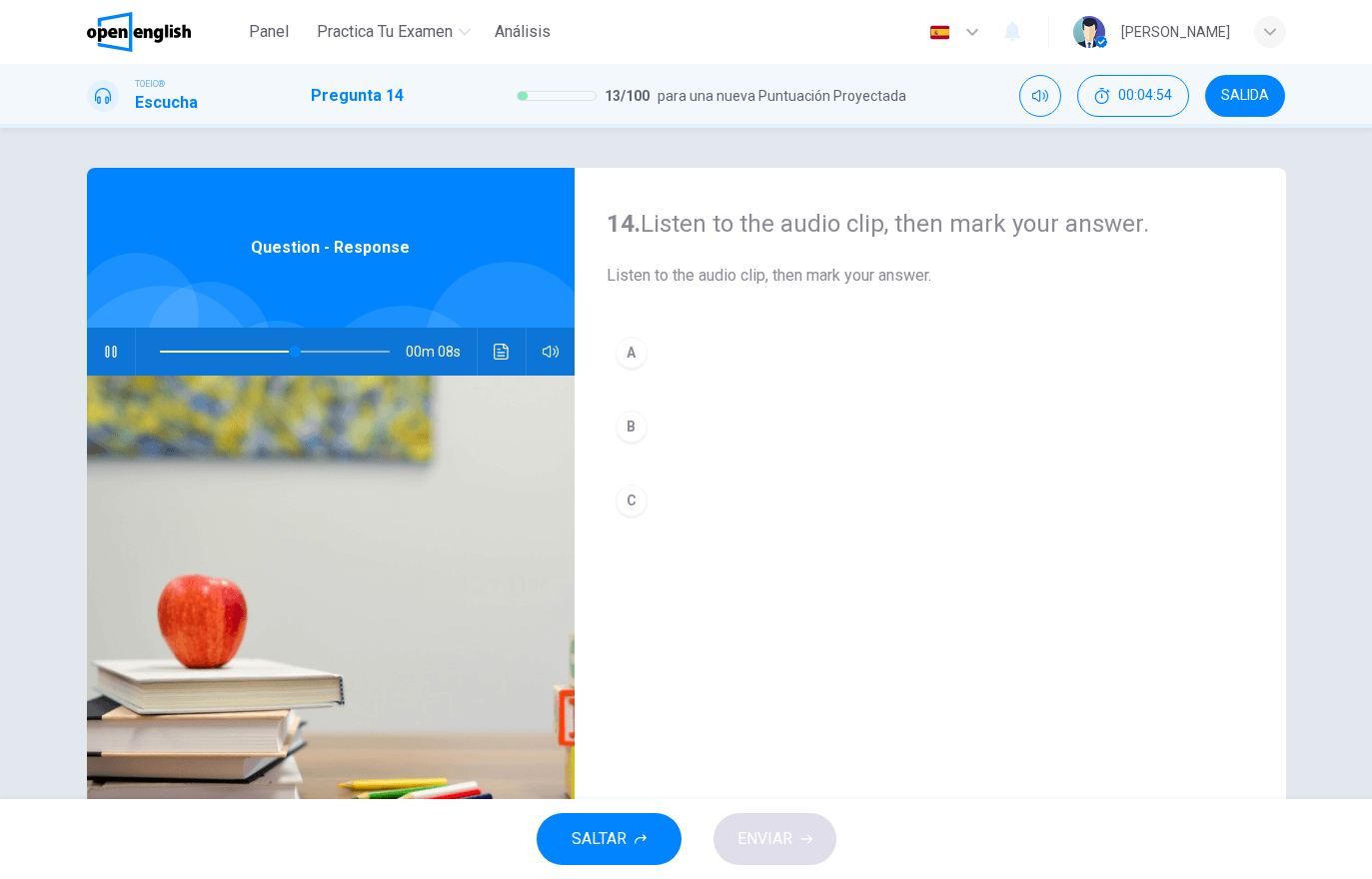 click on "B" at bounding box center [930, 427] 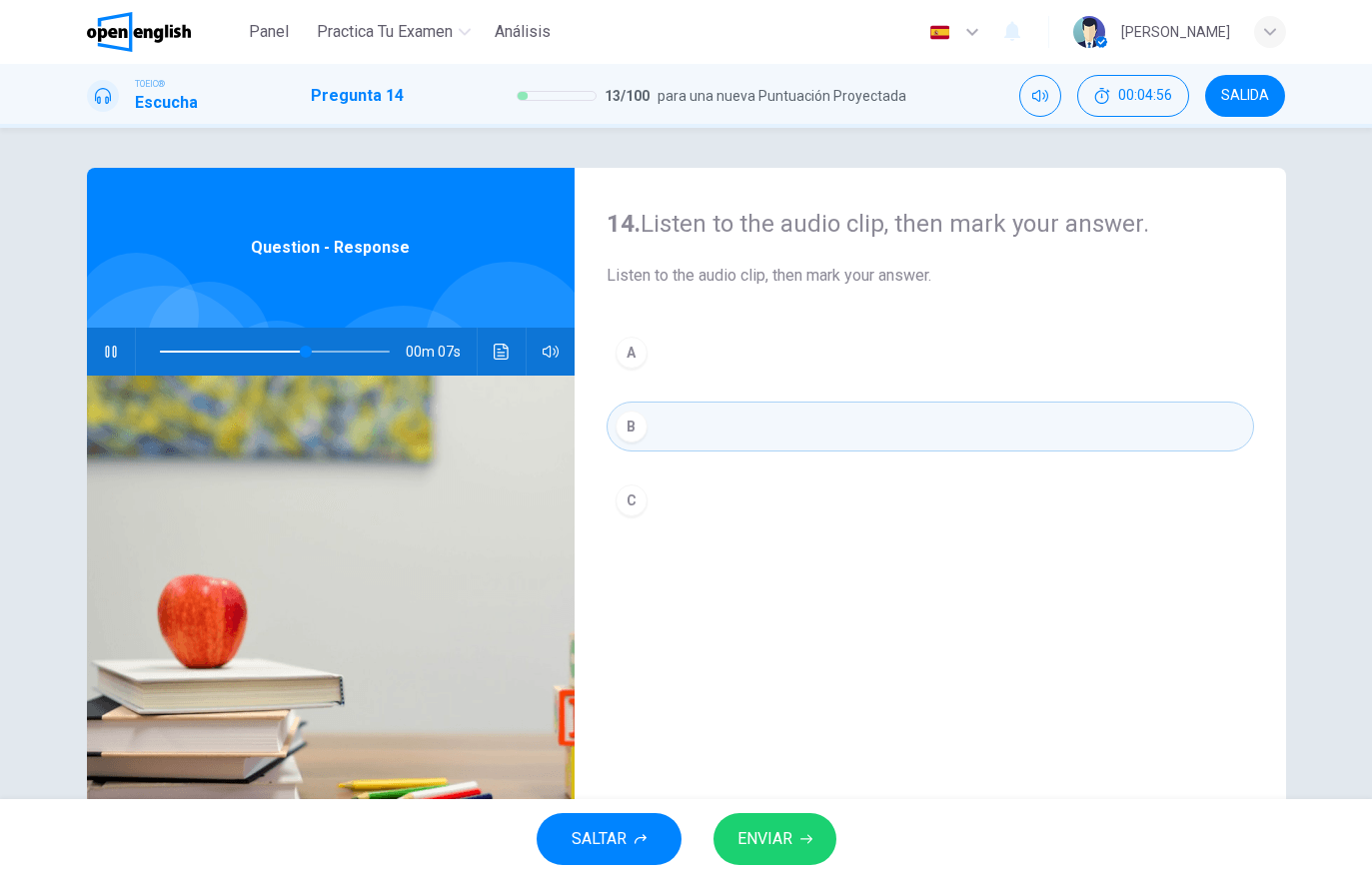 click on "ENVIAR" at bounding box center [774, 839] 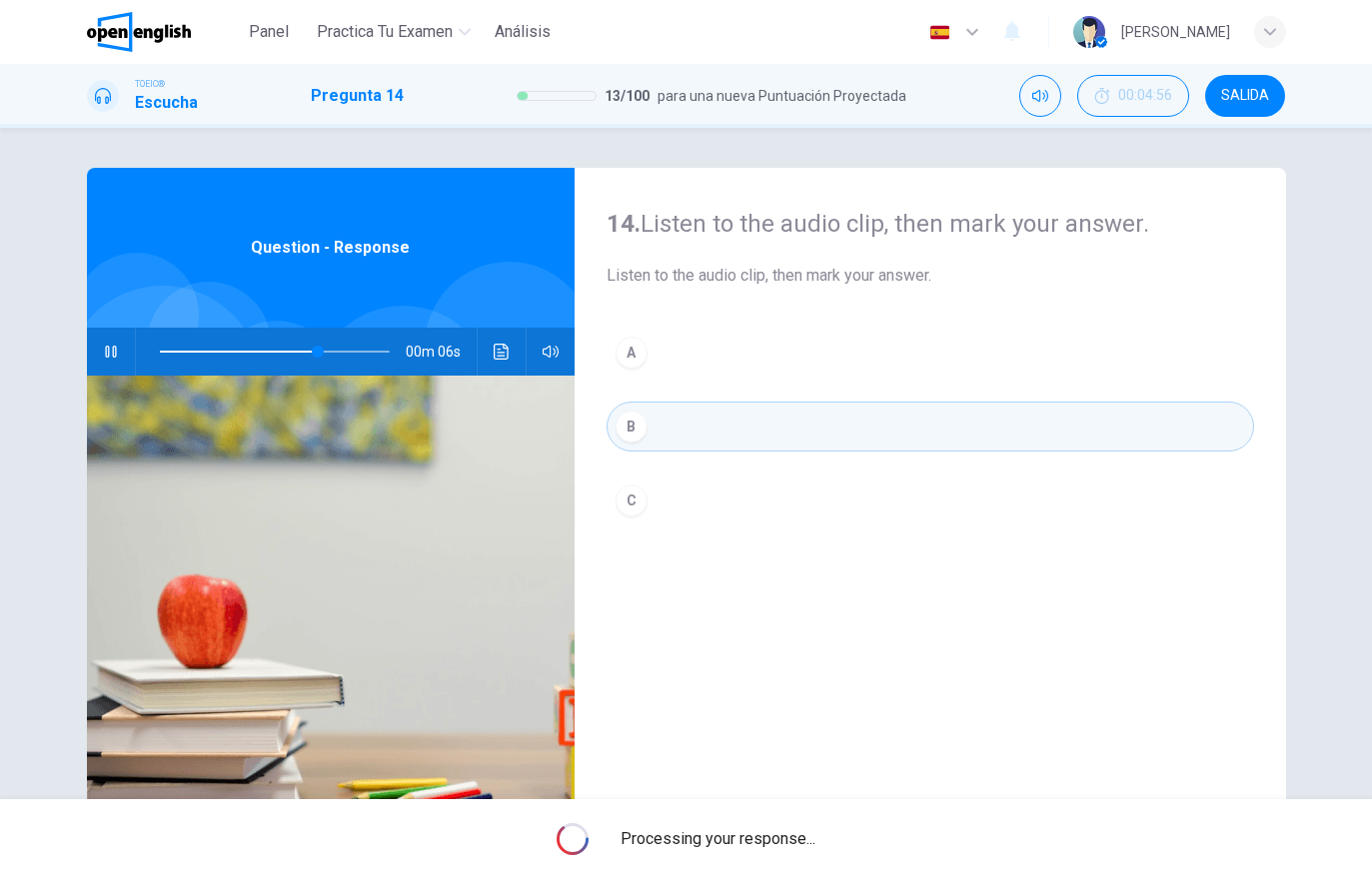 type on "**" 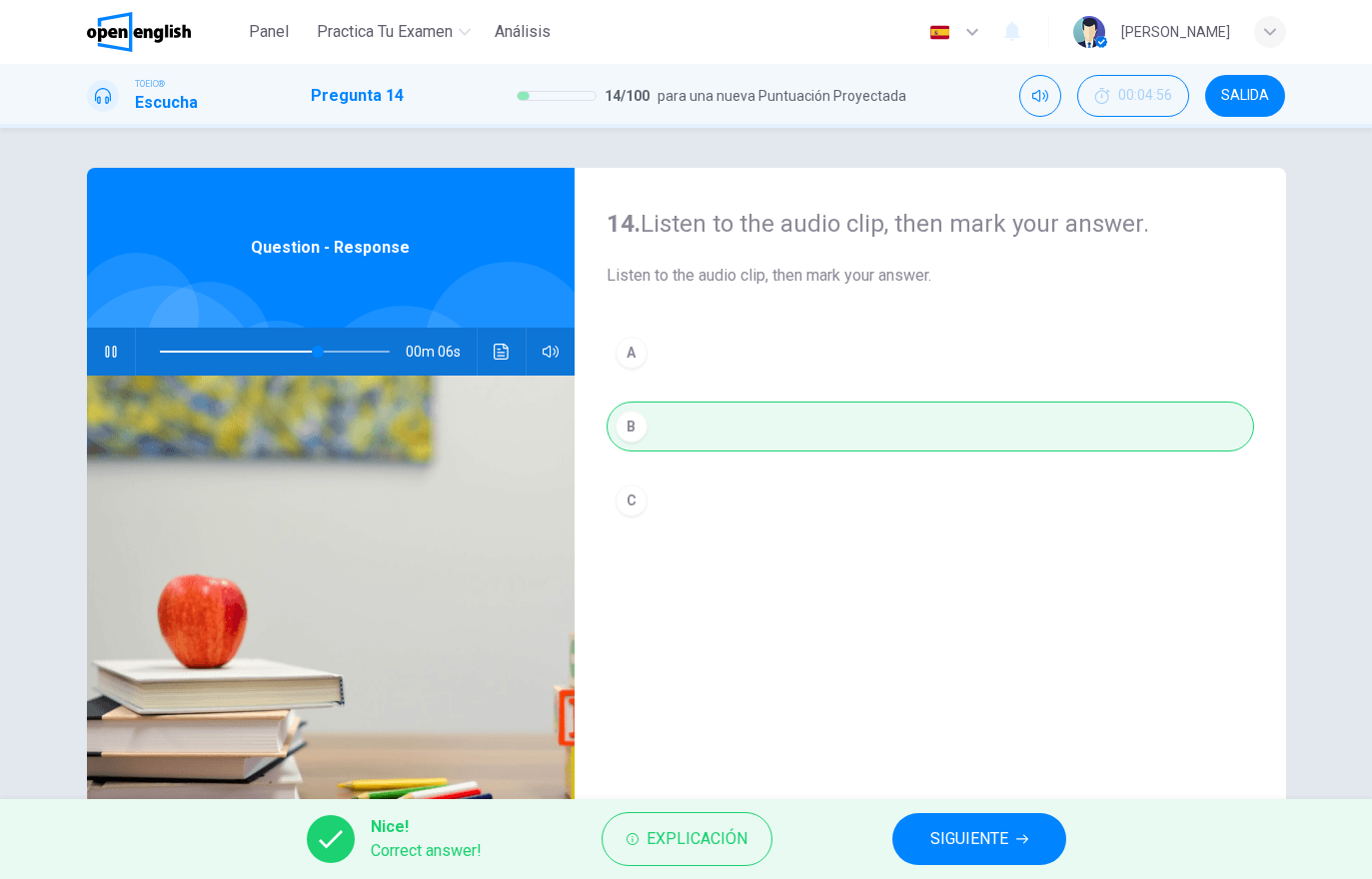 click on "SIGUIENTE" at bounding box center [979, 839] 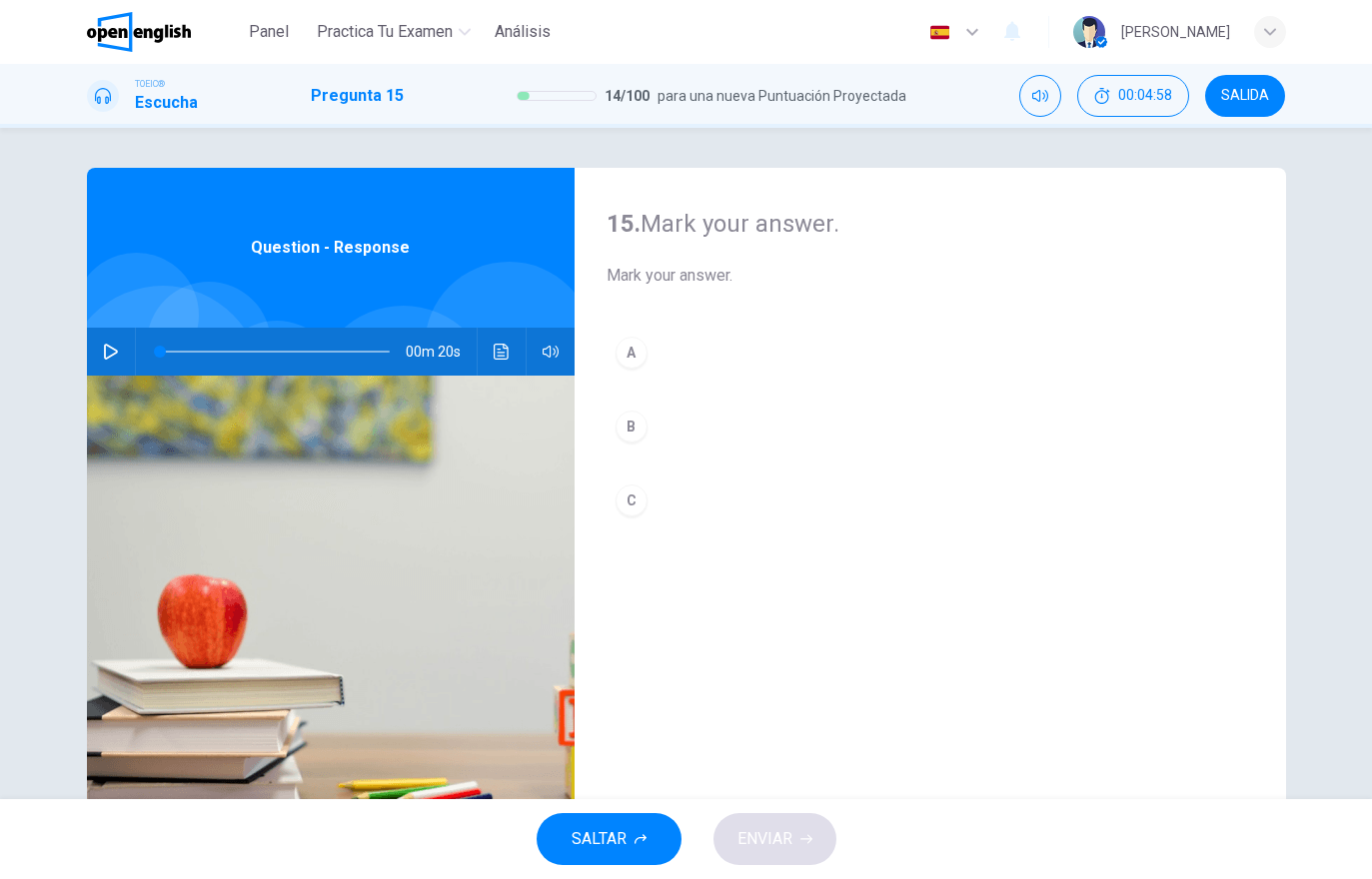 click 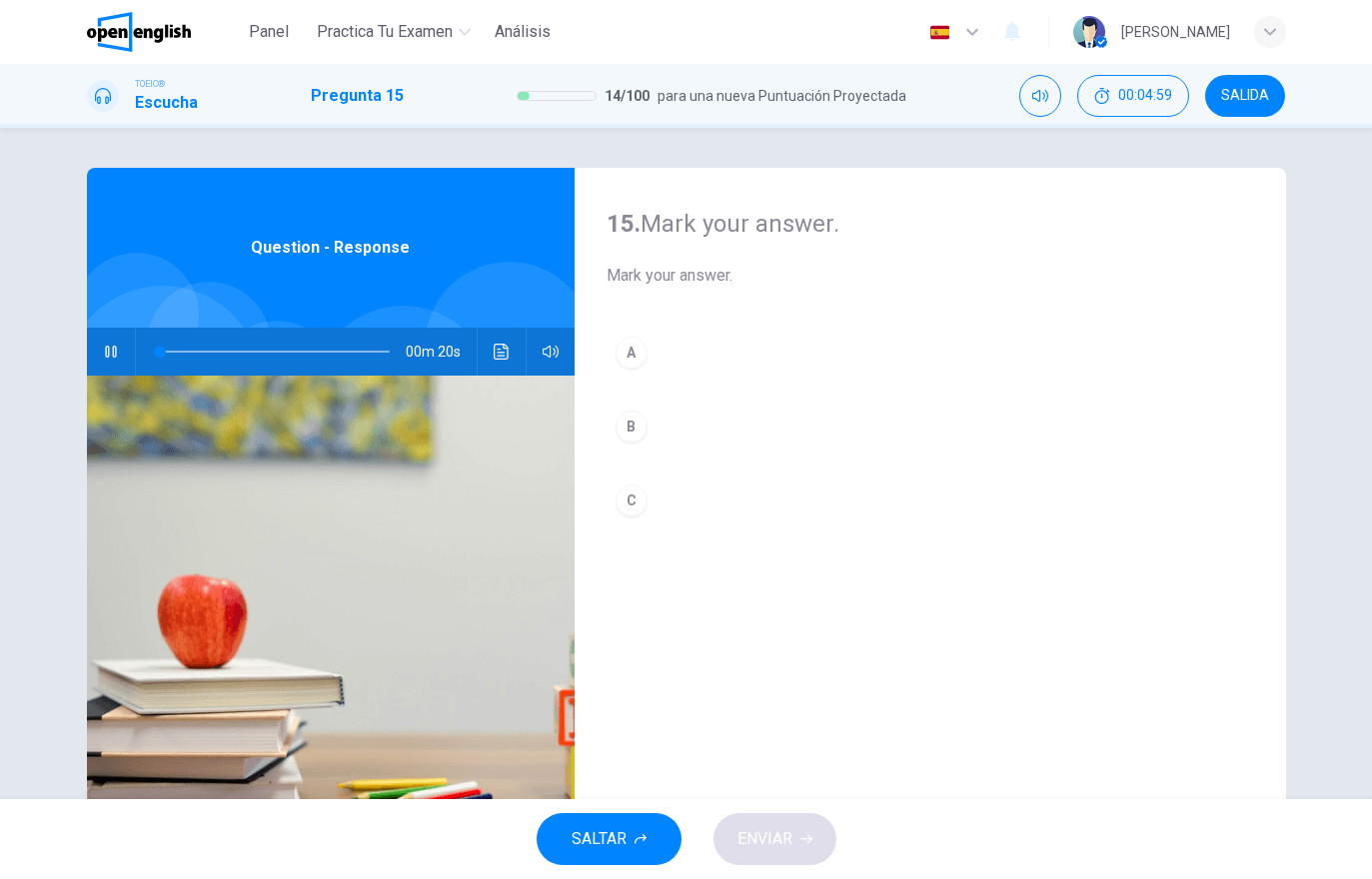click 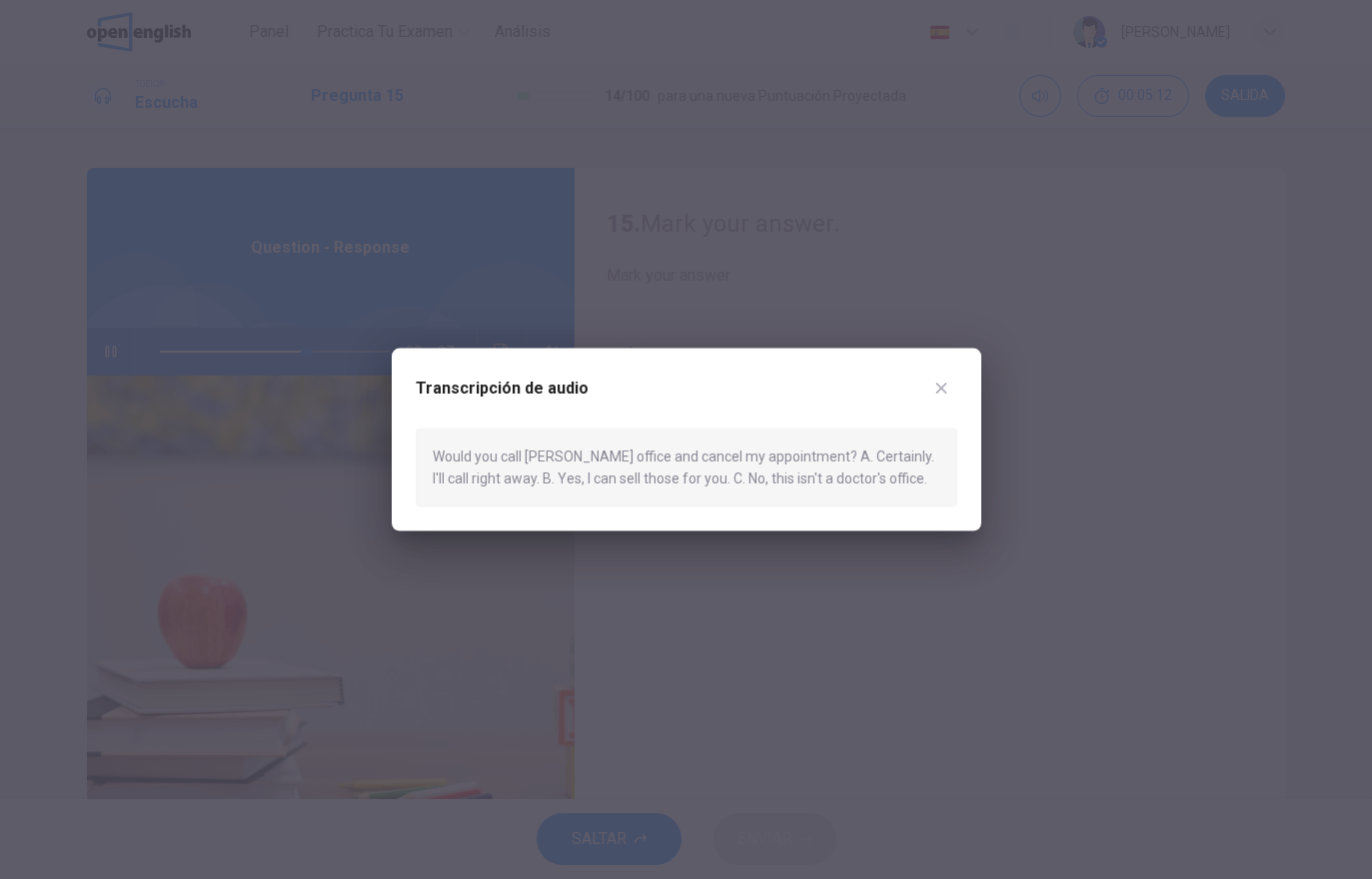click at bounding box center (941, 389) 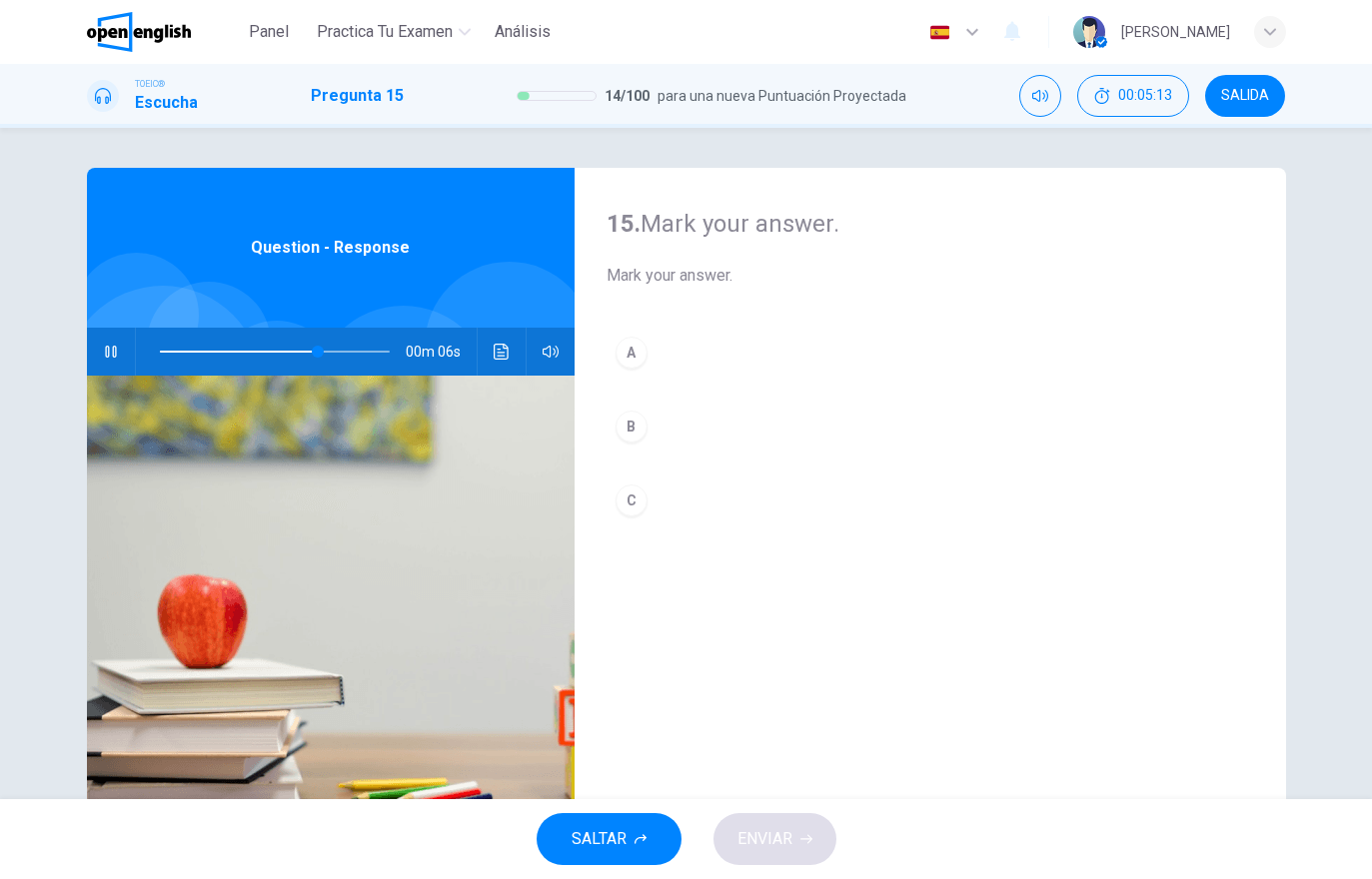 click on "A" at bounding box center (930, 353) 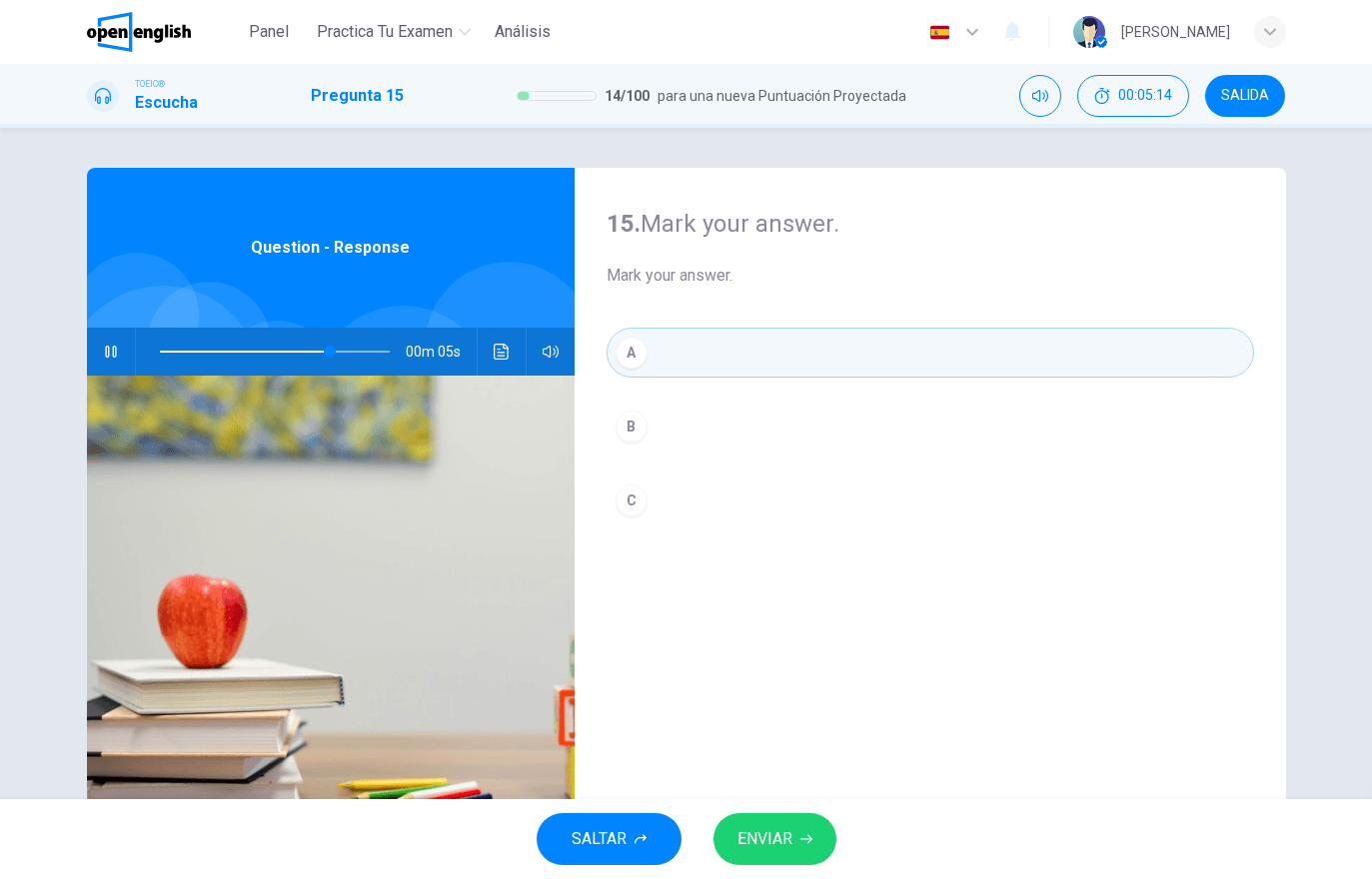 click on "ENVIAR" at bounding box center [774, 839] 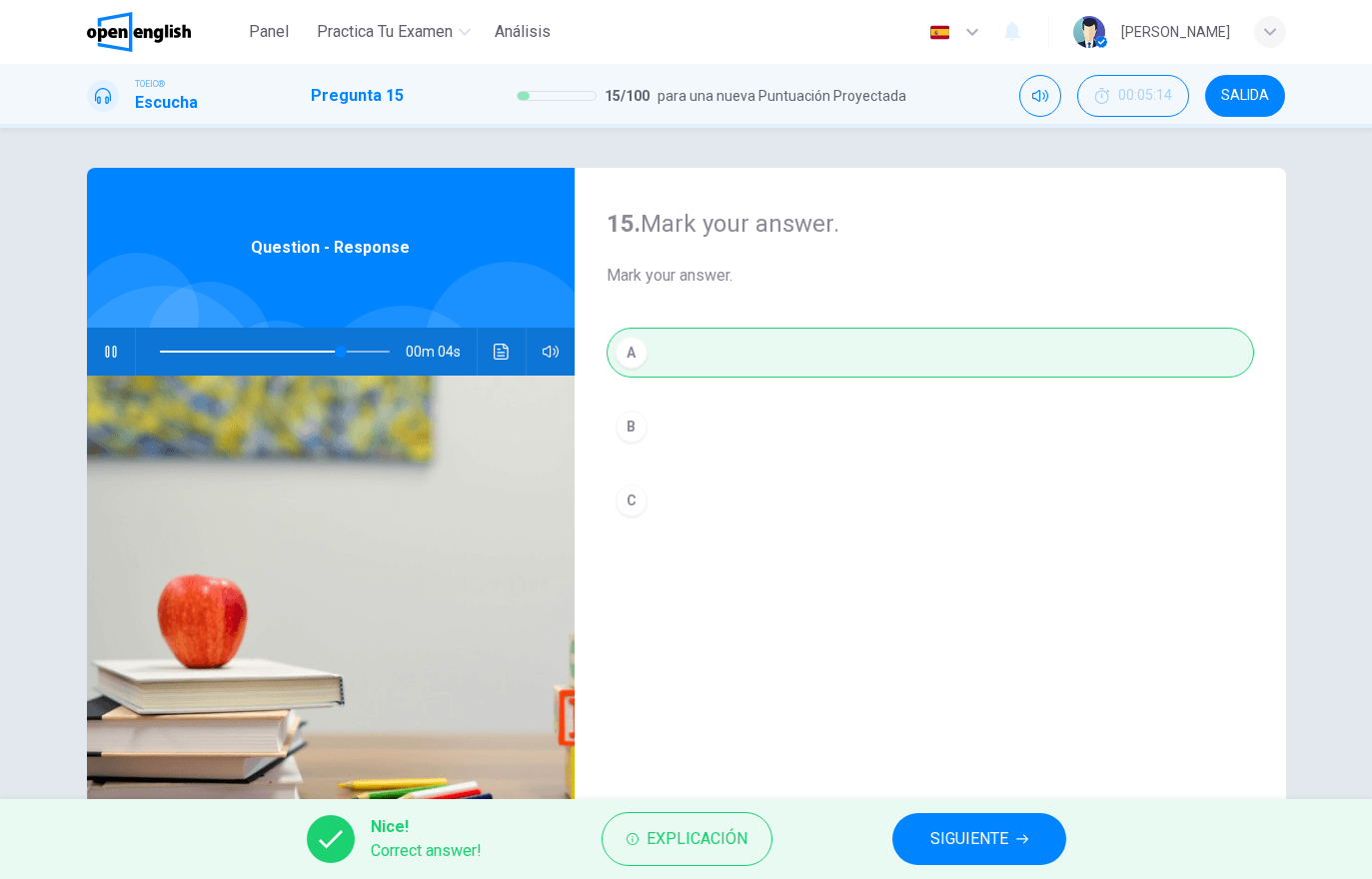 type on "**" 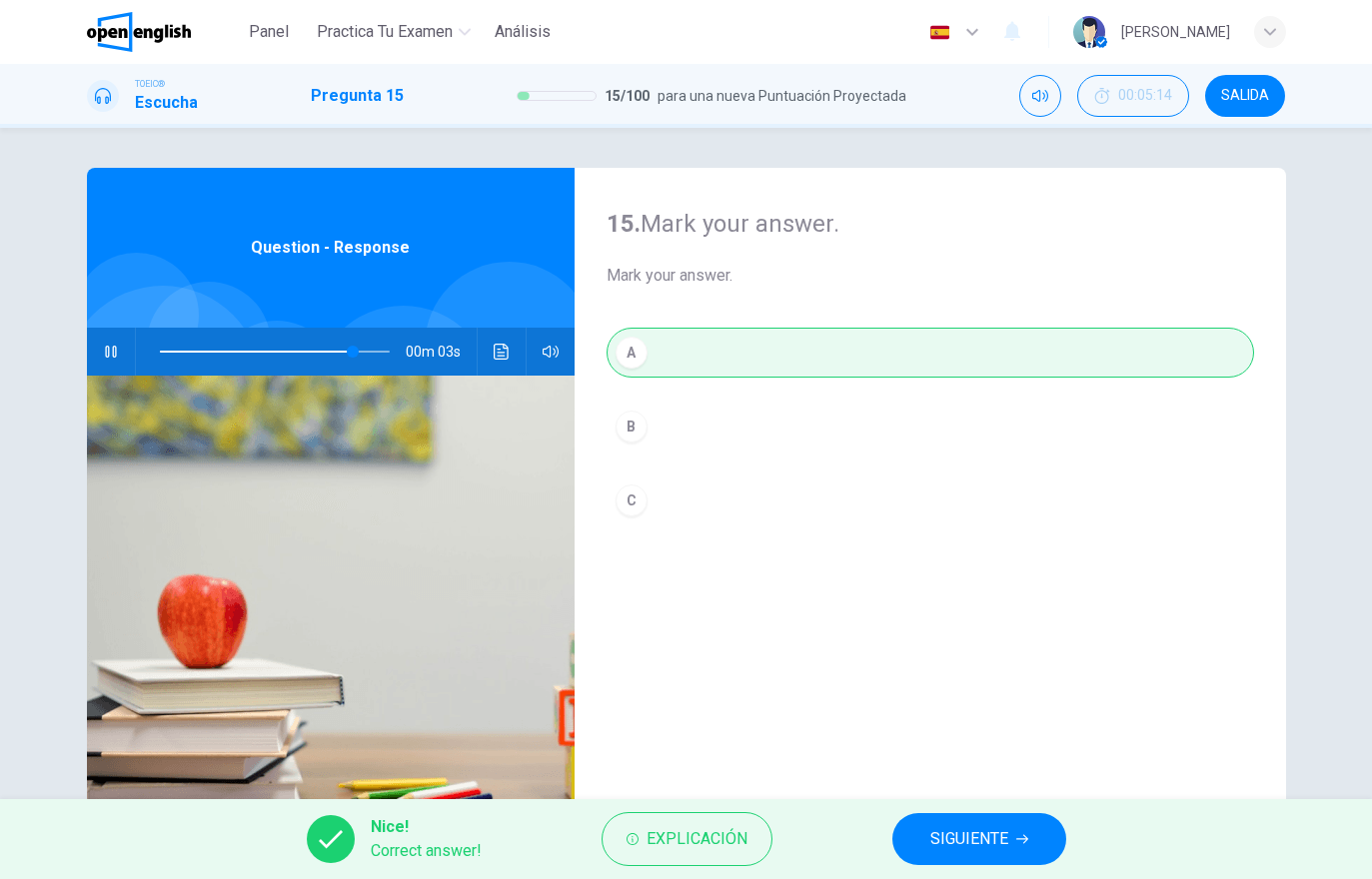 click on "SIGUIENTE" at bounding box center [969, 839] 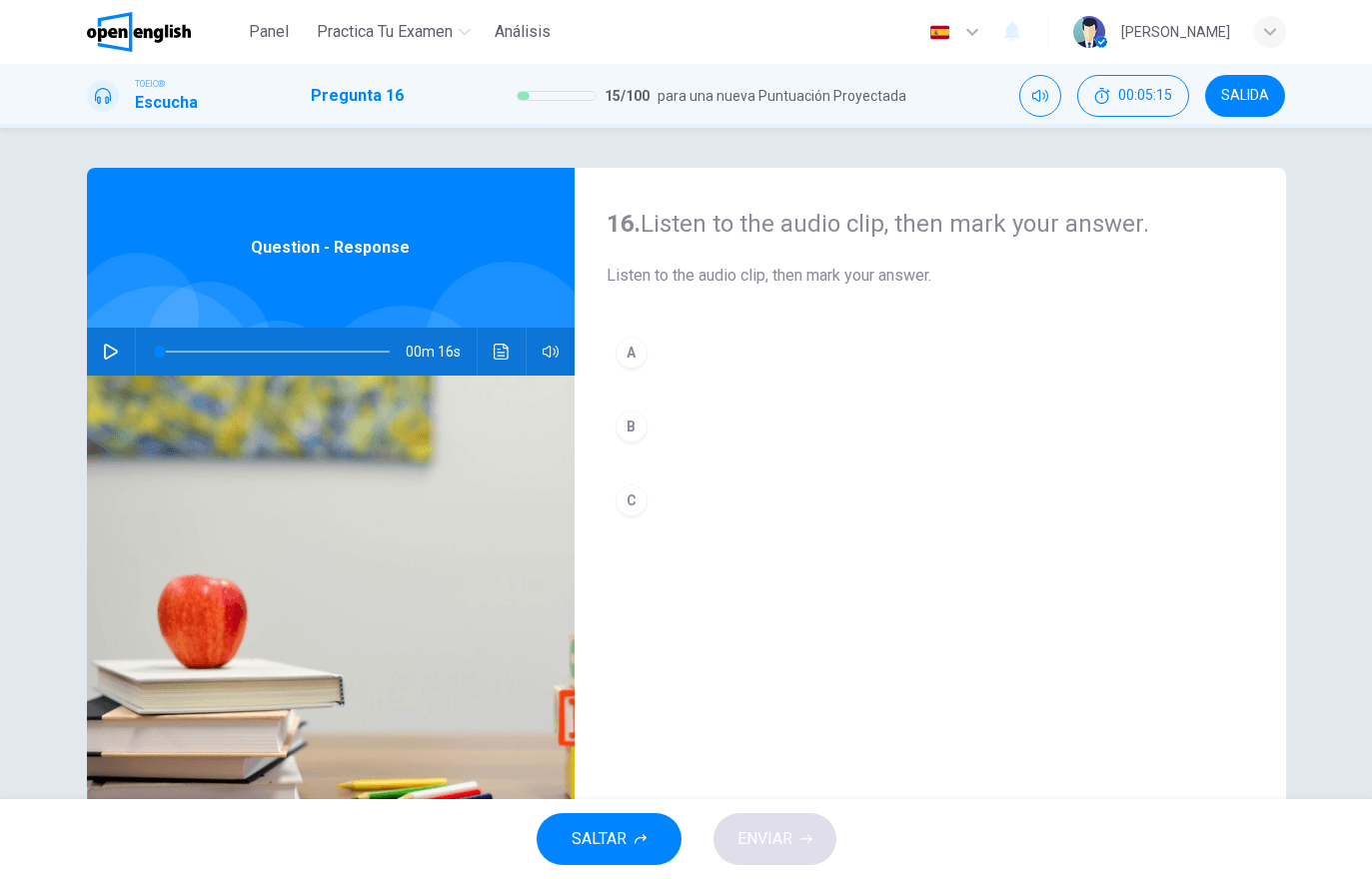 click 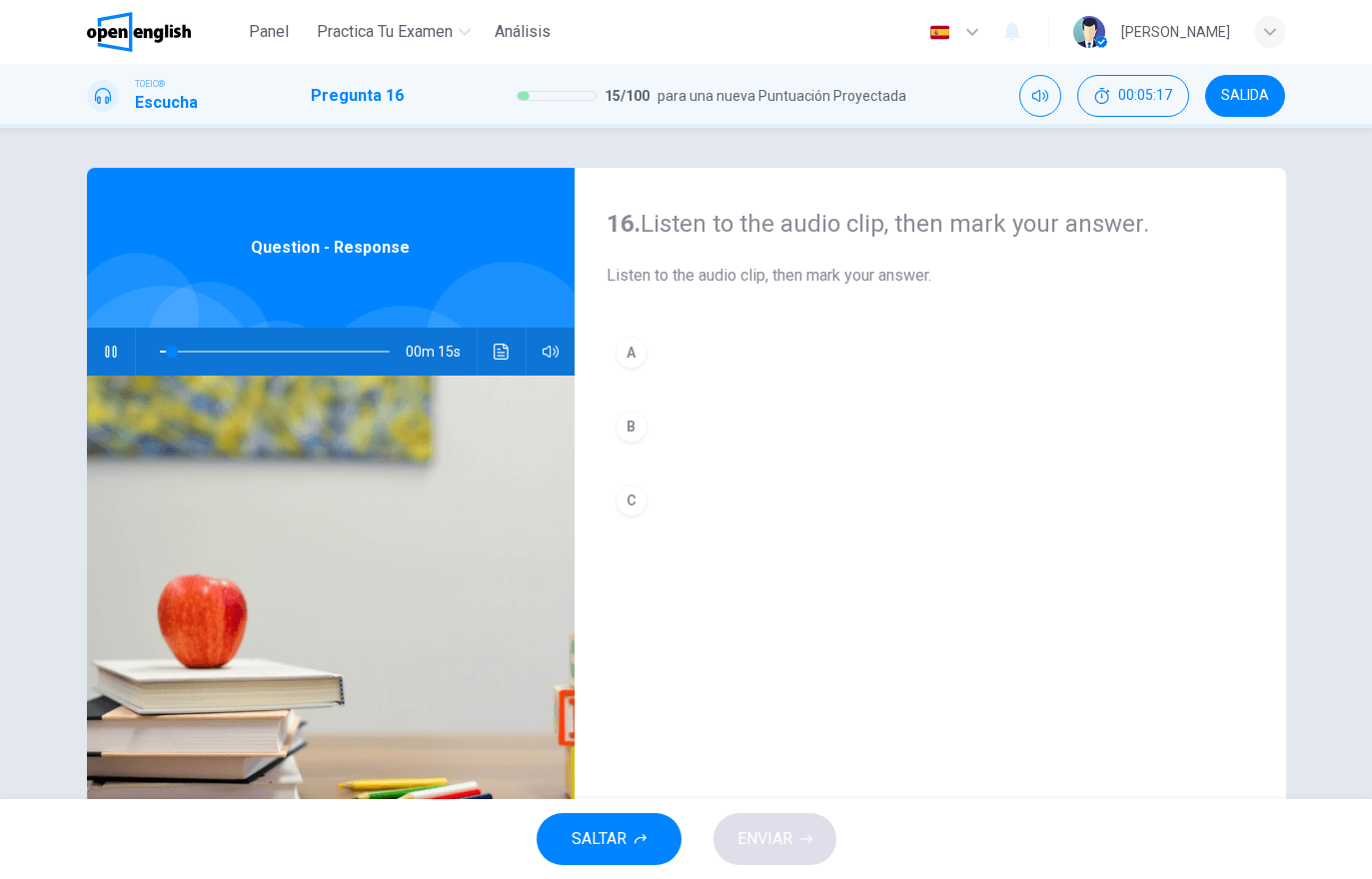 click 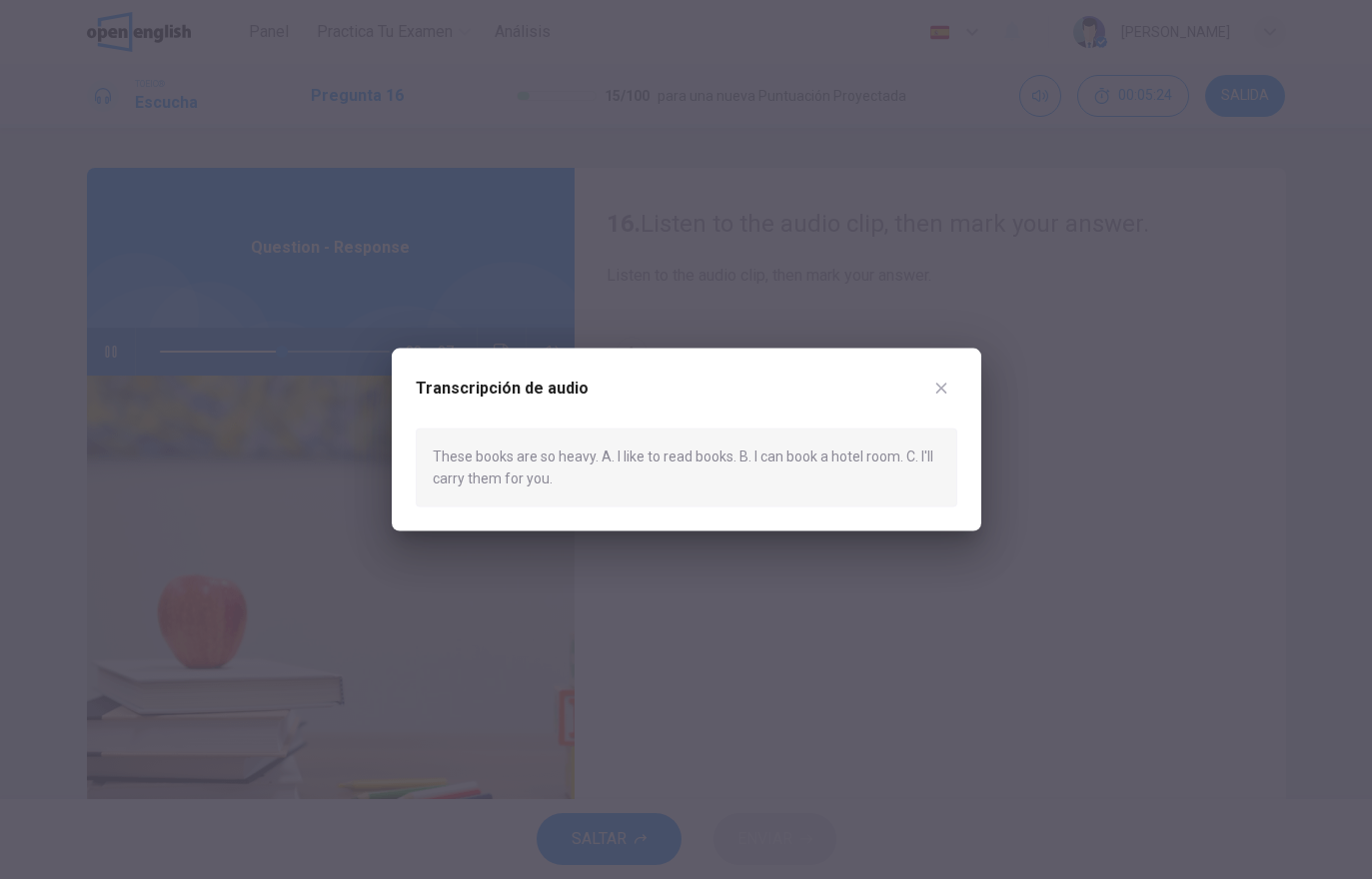 click 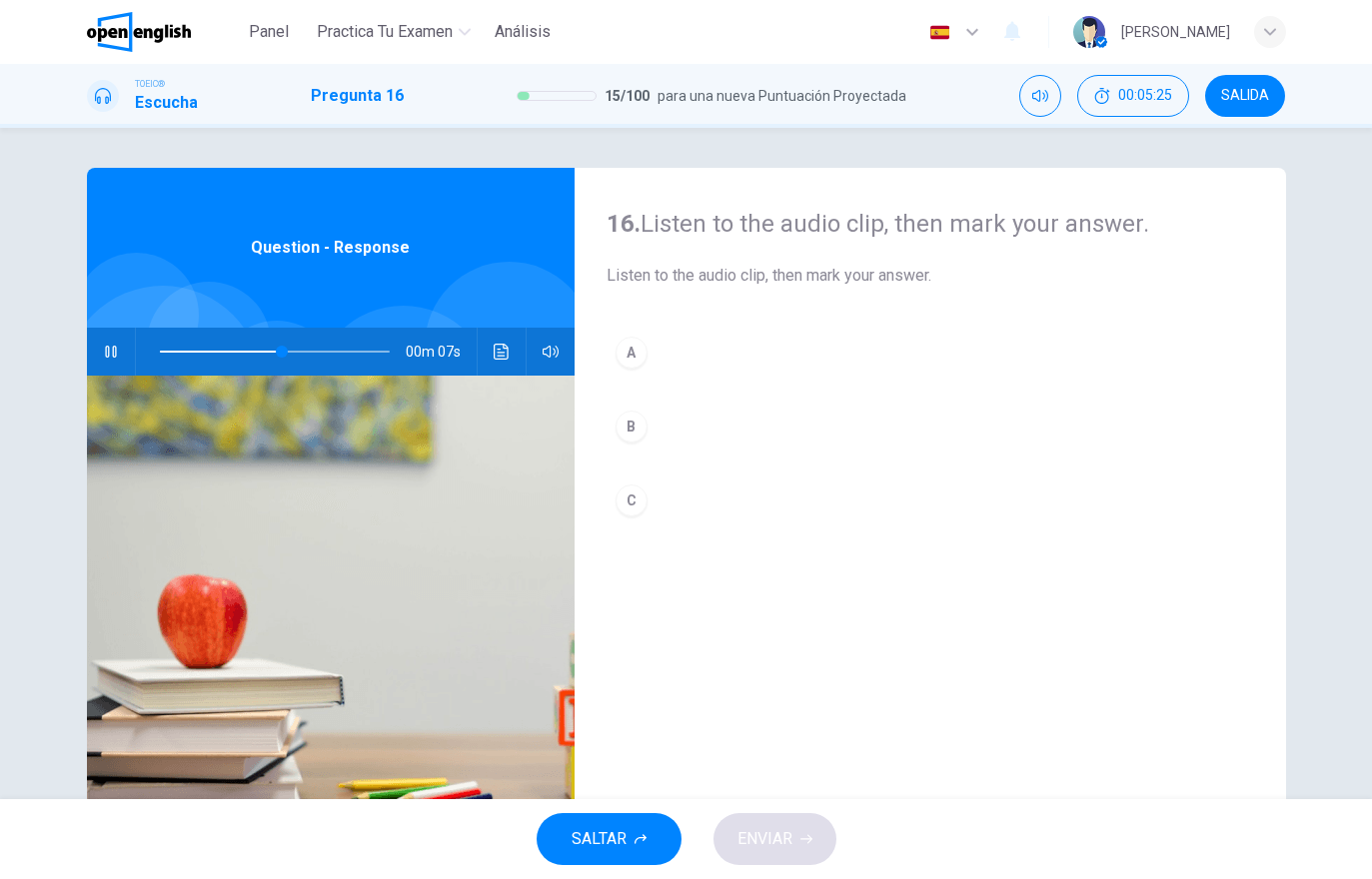 click on "C" at bounding box center [930, 500] 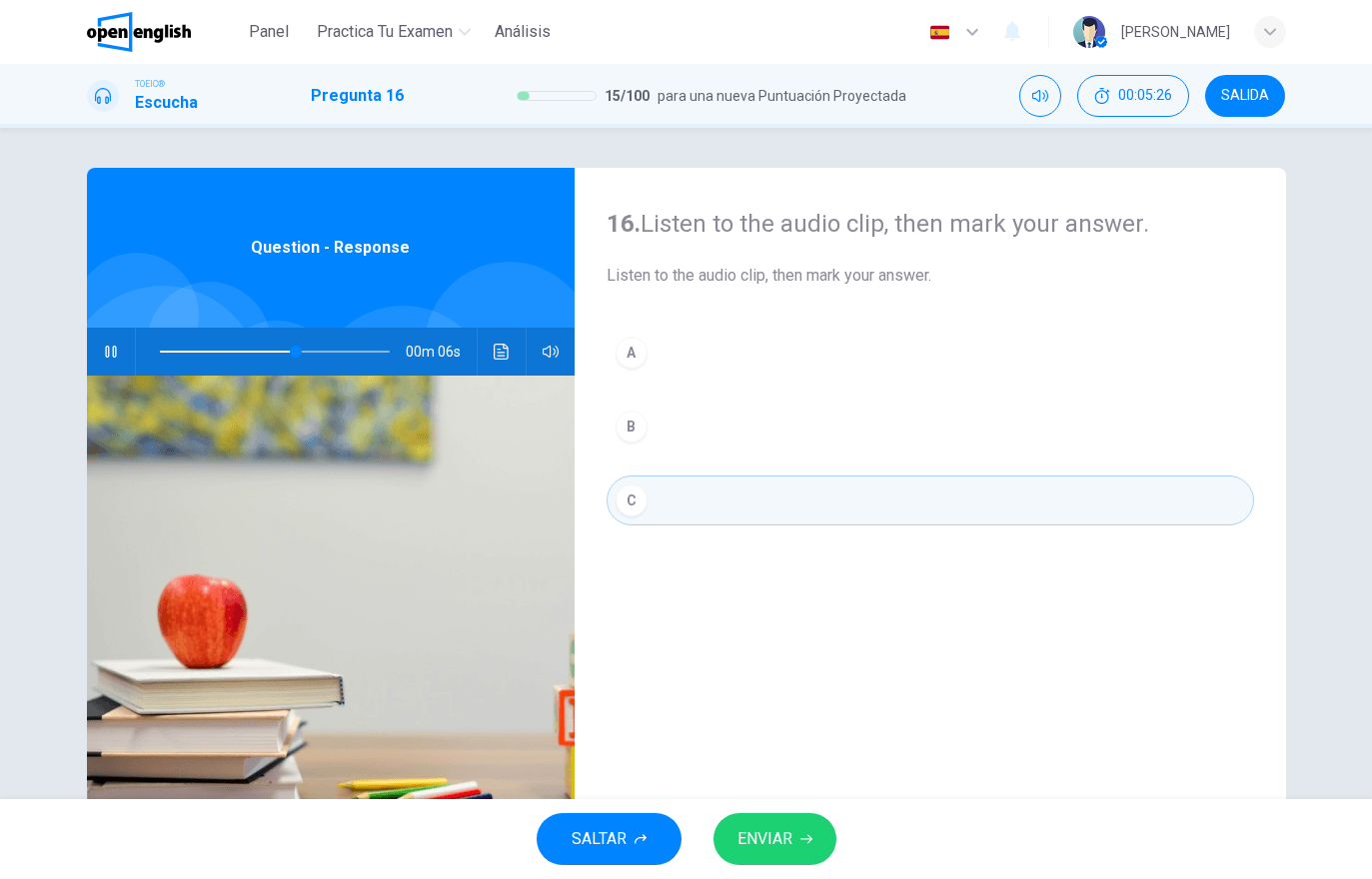 click on "ENVIAR" at bounding box center (774, 839) 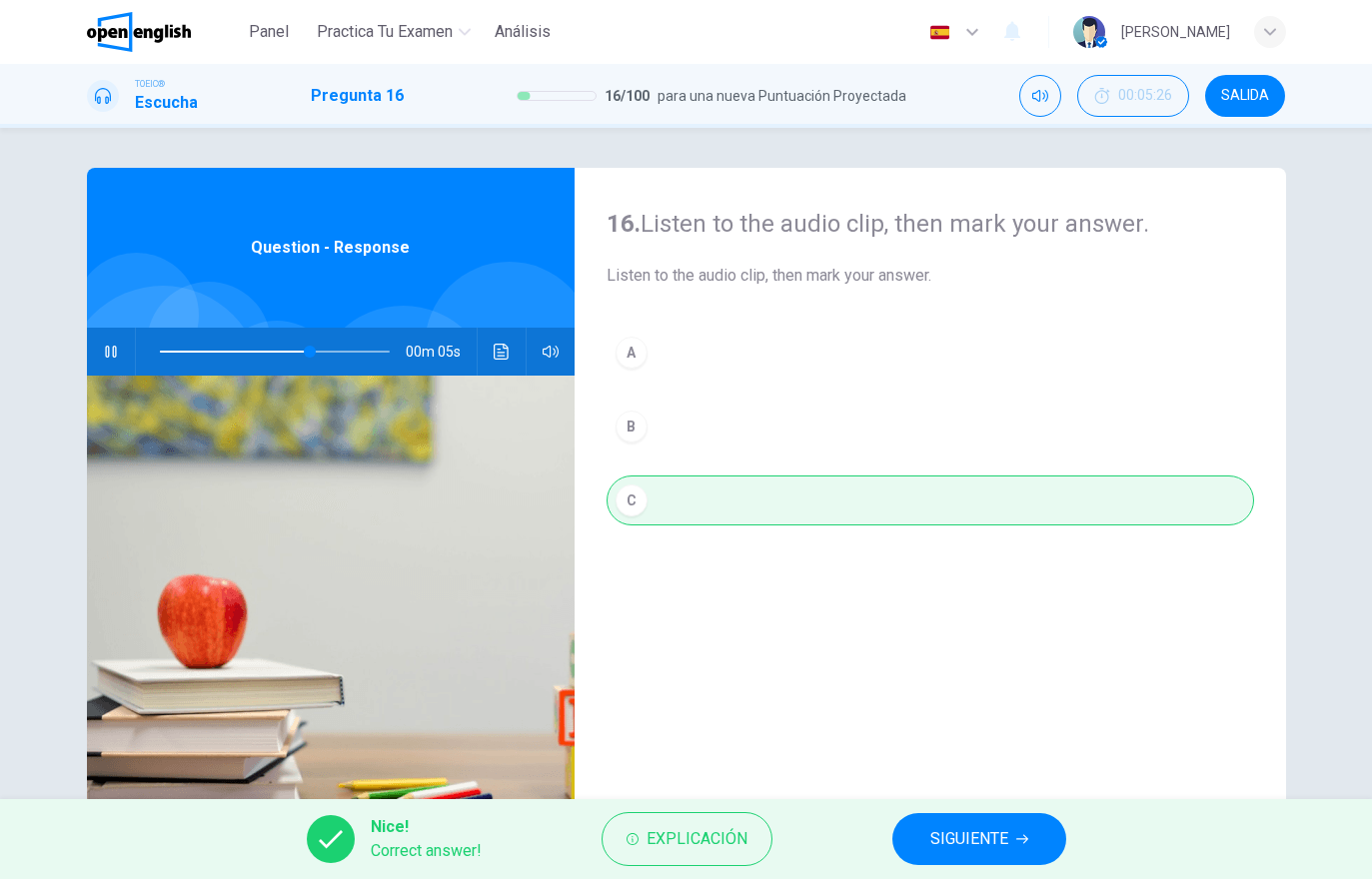 type on "**" 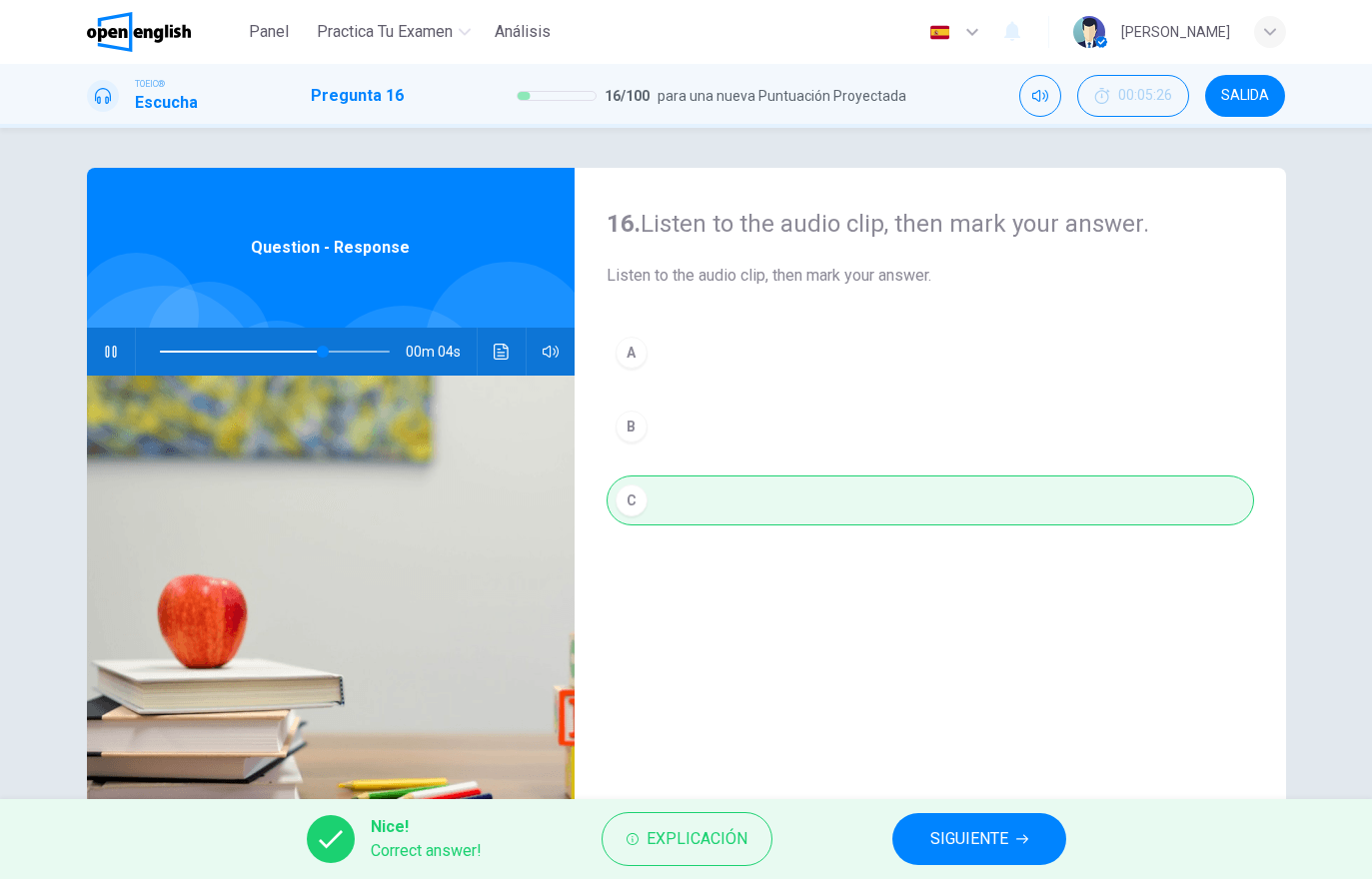 click on "SIGUIENTE" at bounding box center [969, 839] 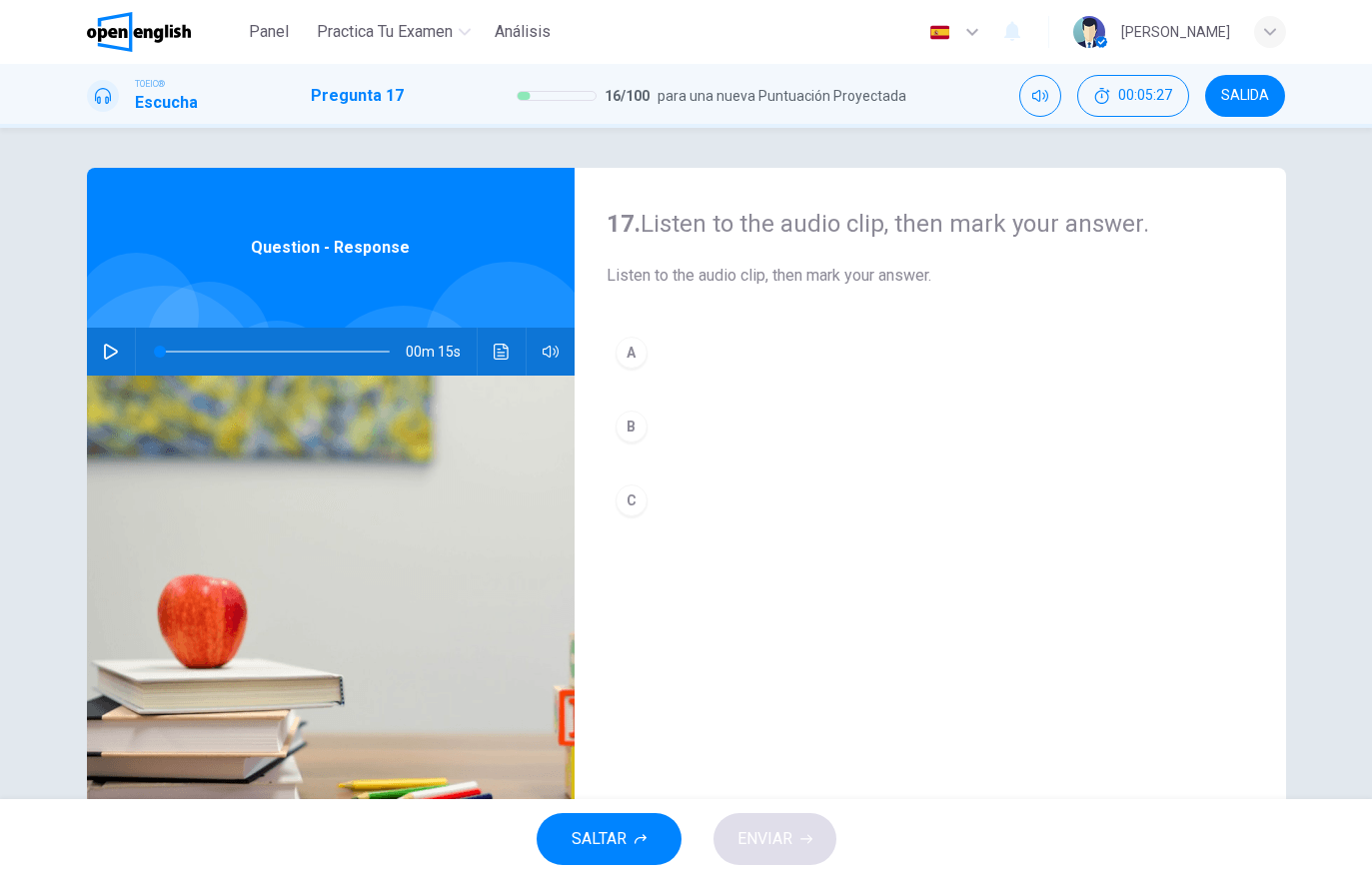 click at bounding box center [111, 352] 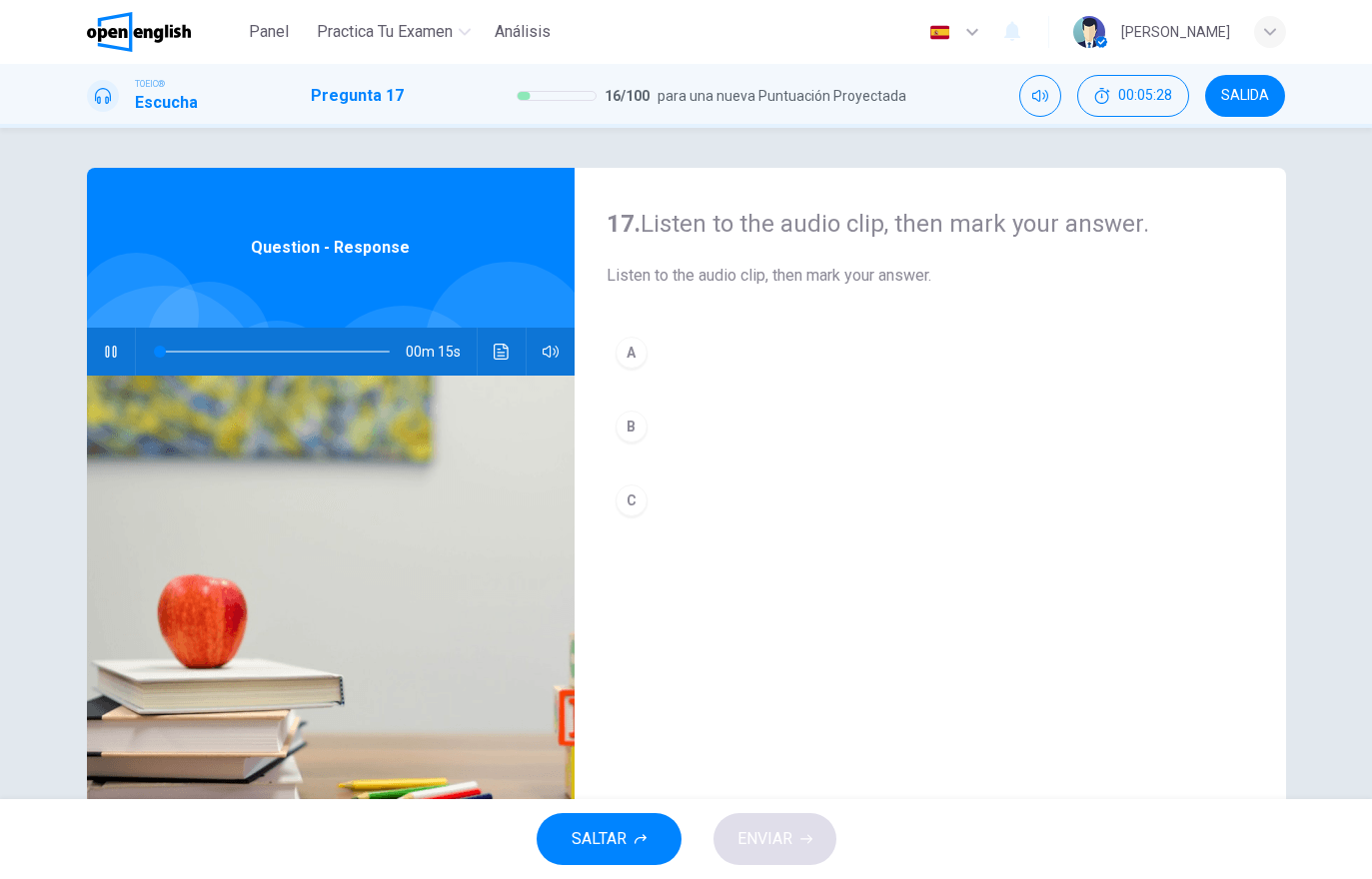 click 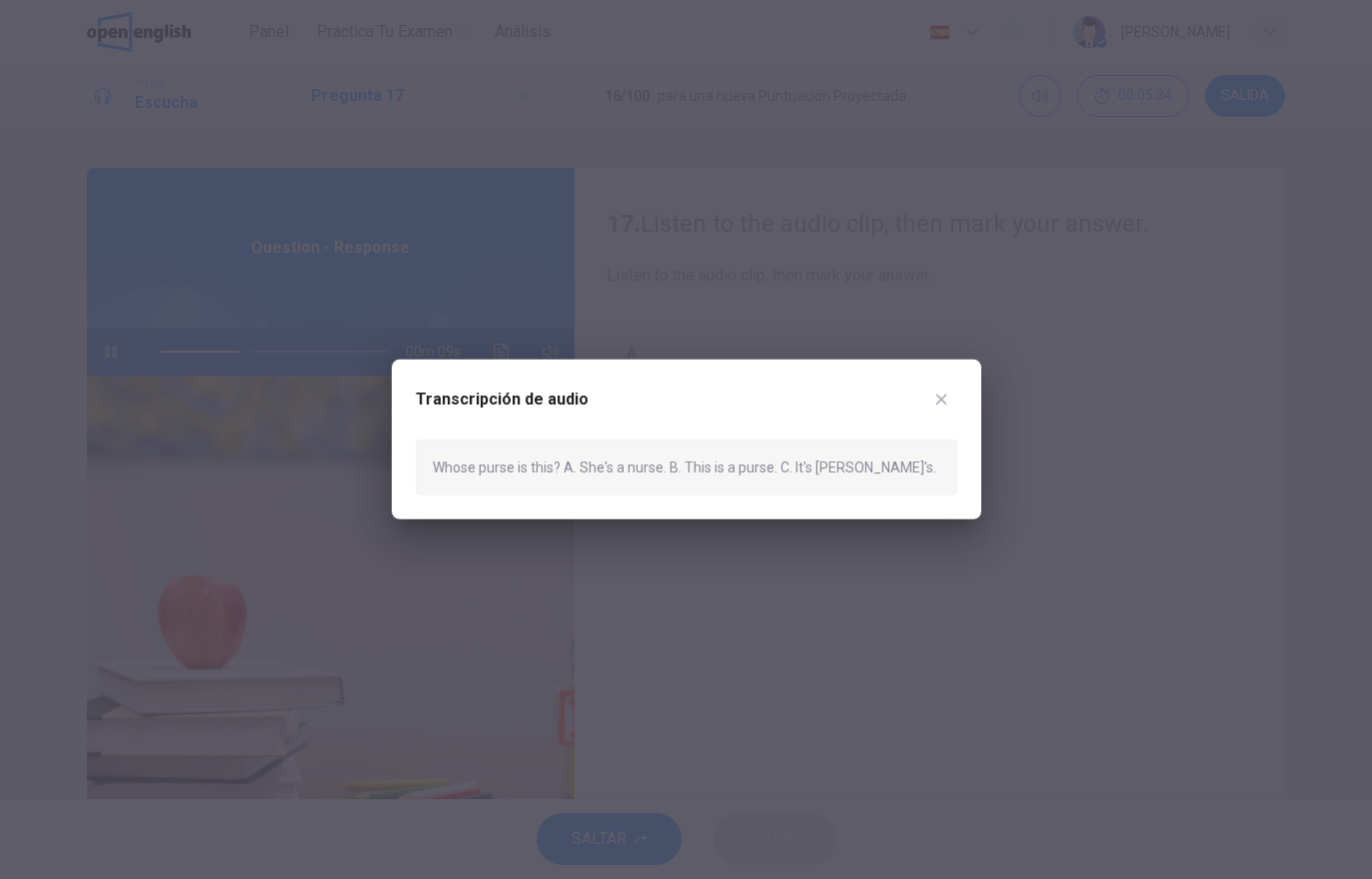 click 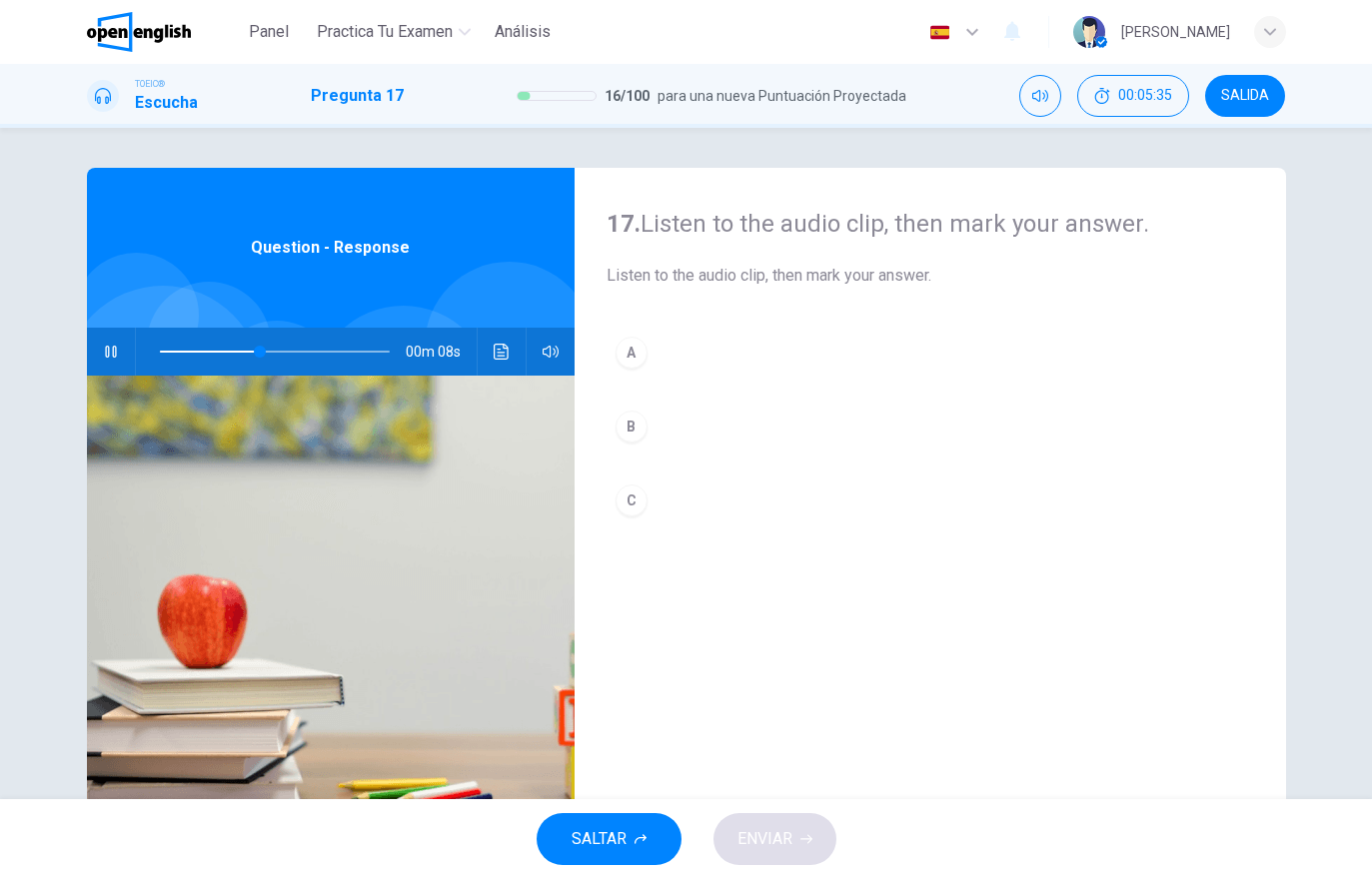 click on "C" at bounding box center (930, 500) 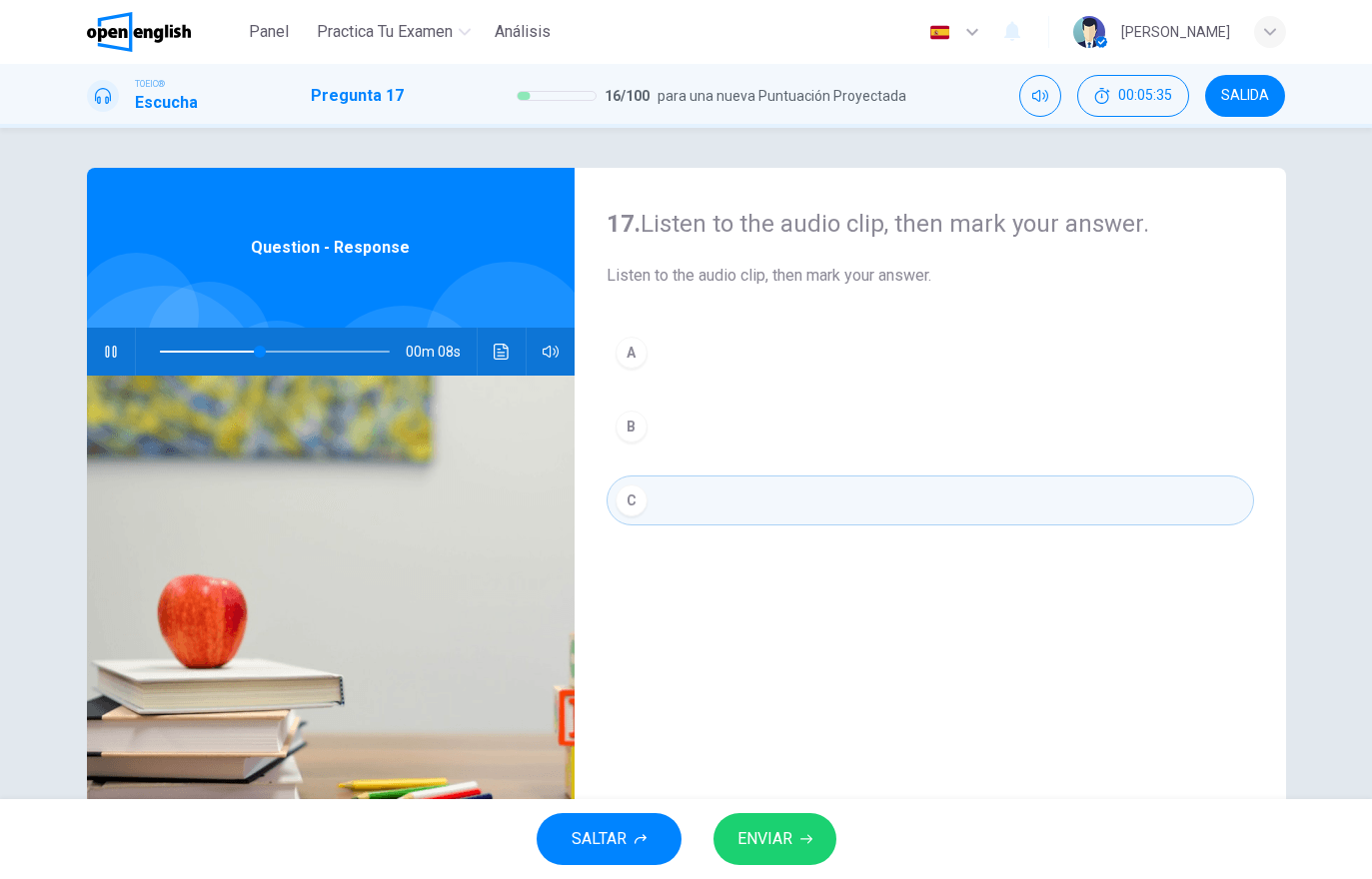 click on "ENVIAR" at bounding box center [774, 839] 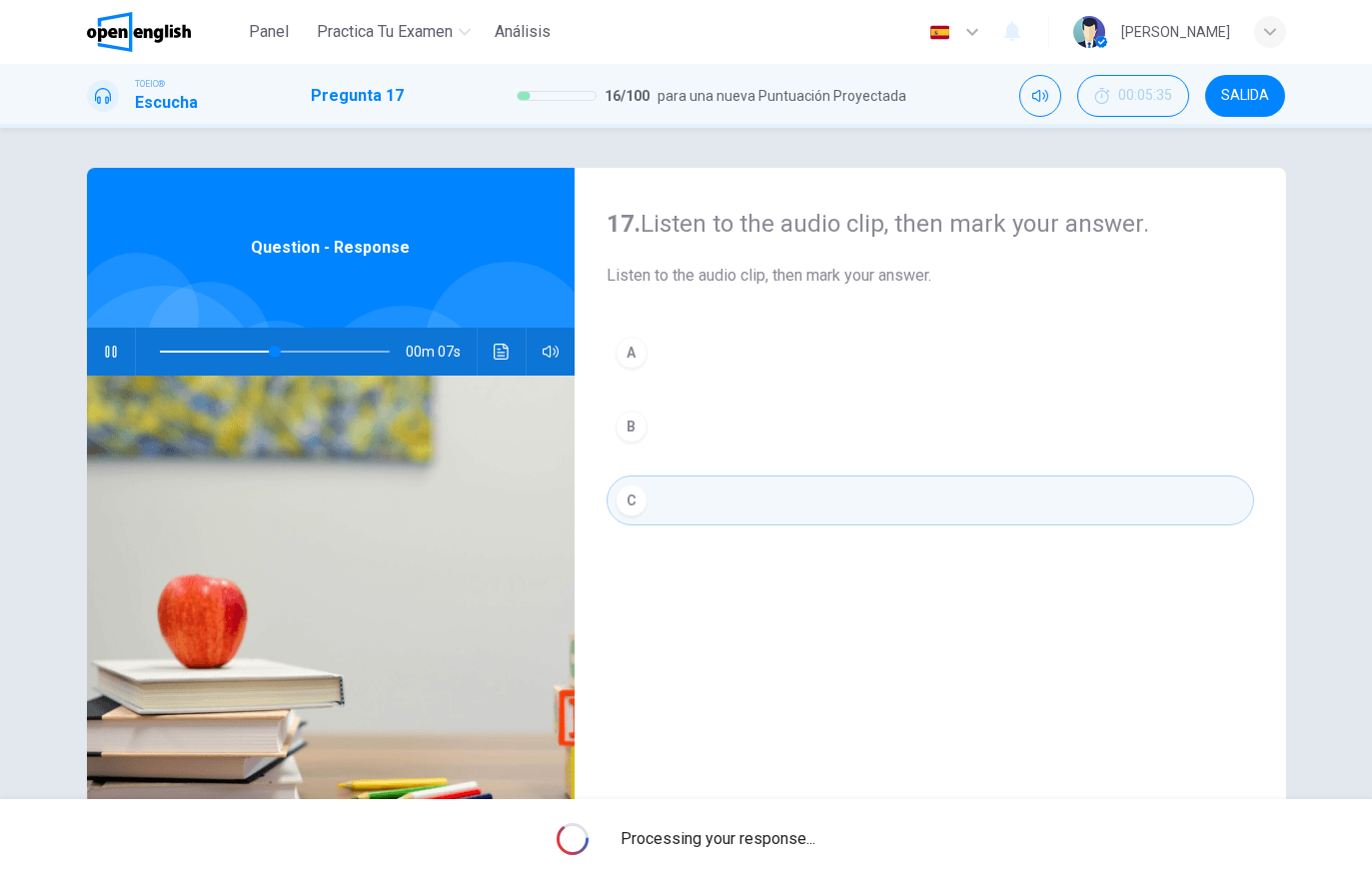 type on "**" 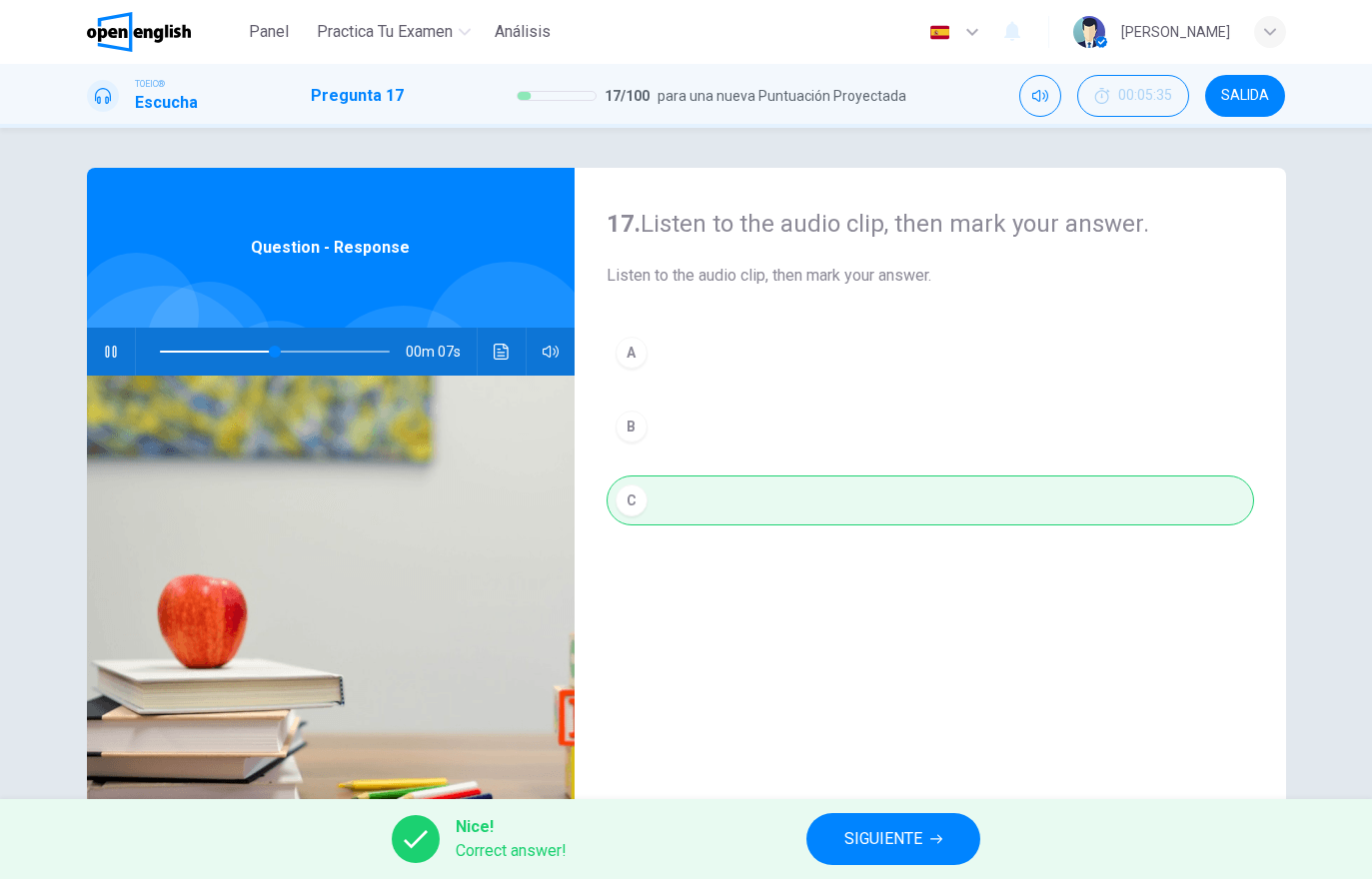 click on "SIGUIENTE" at bounding box center [883, 839] 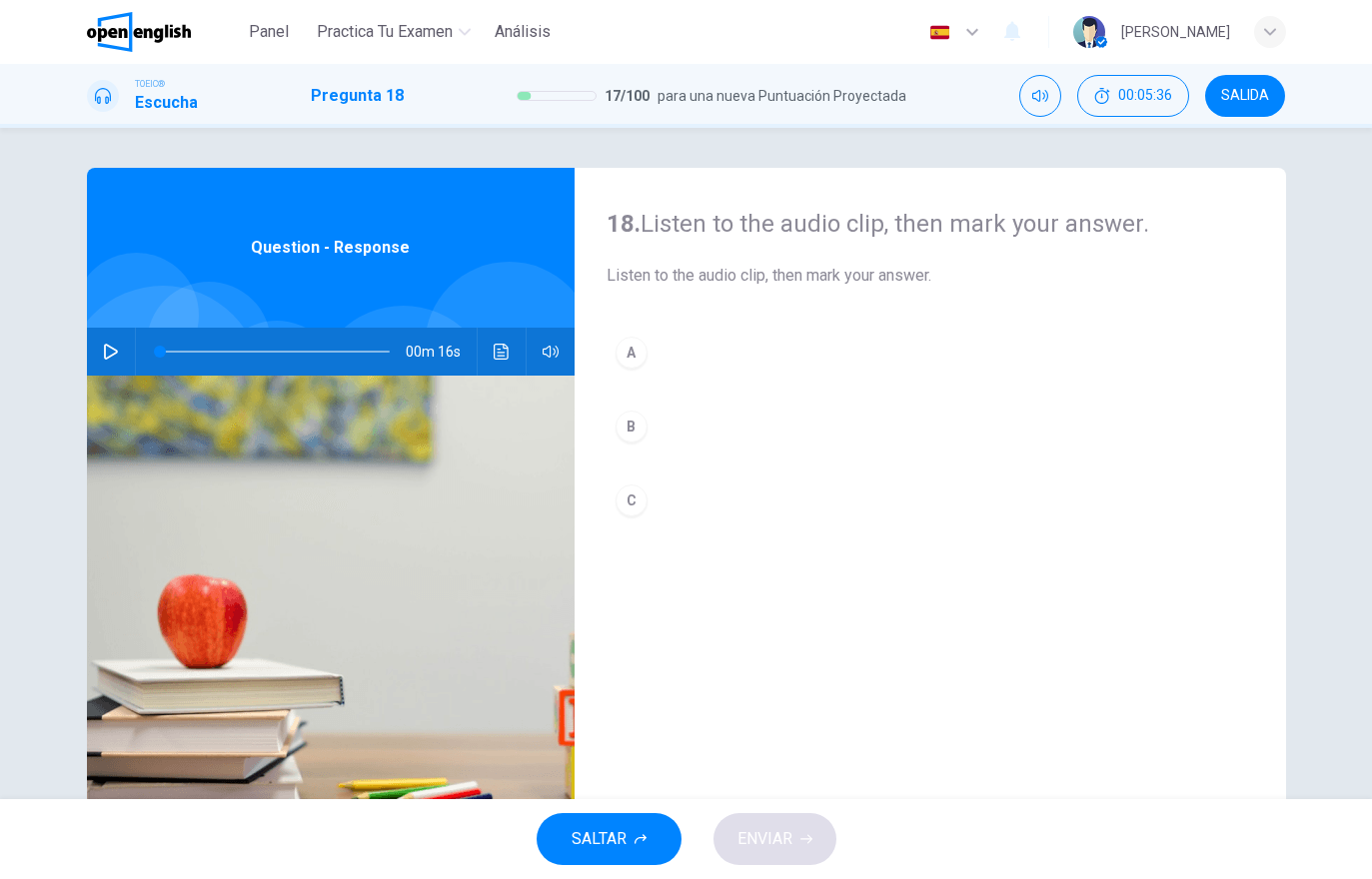 click 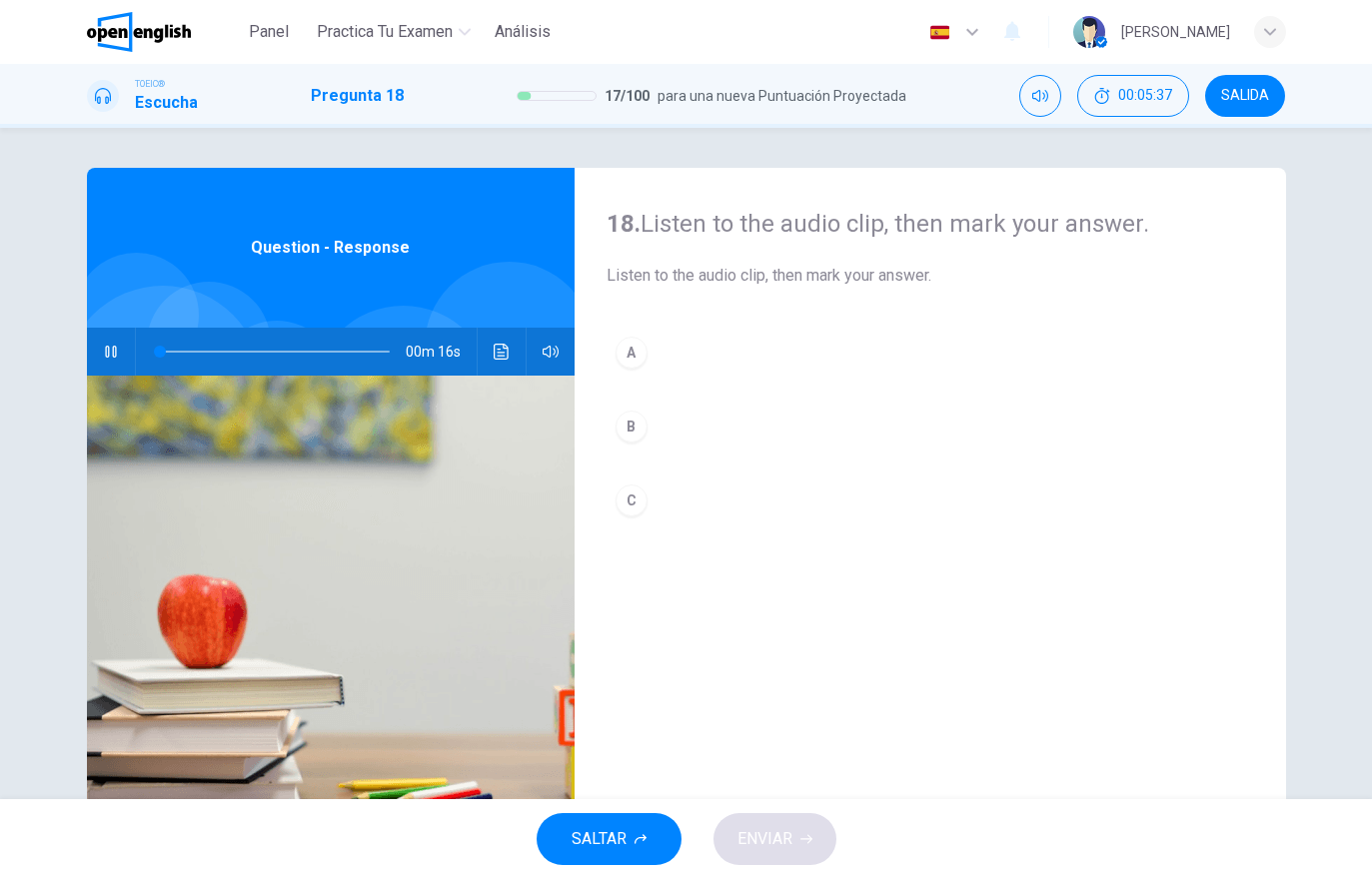 click at bounding box center [502, 352] 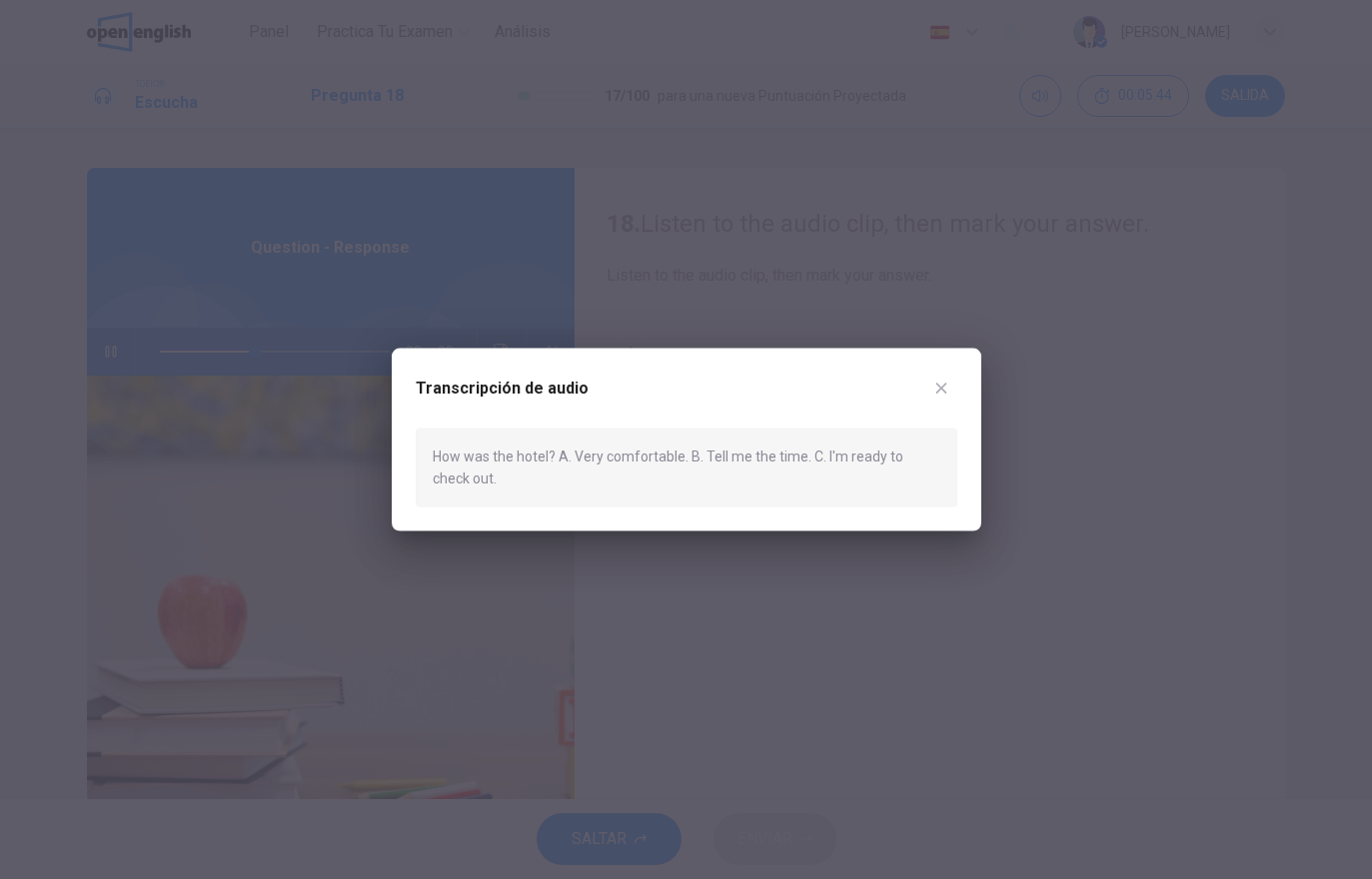 click 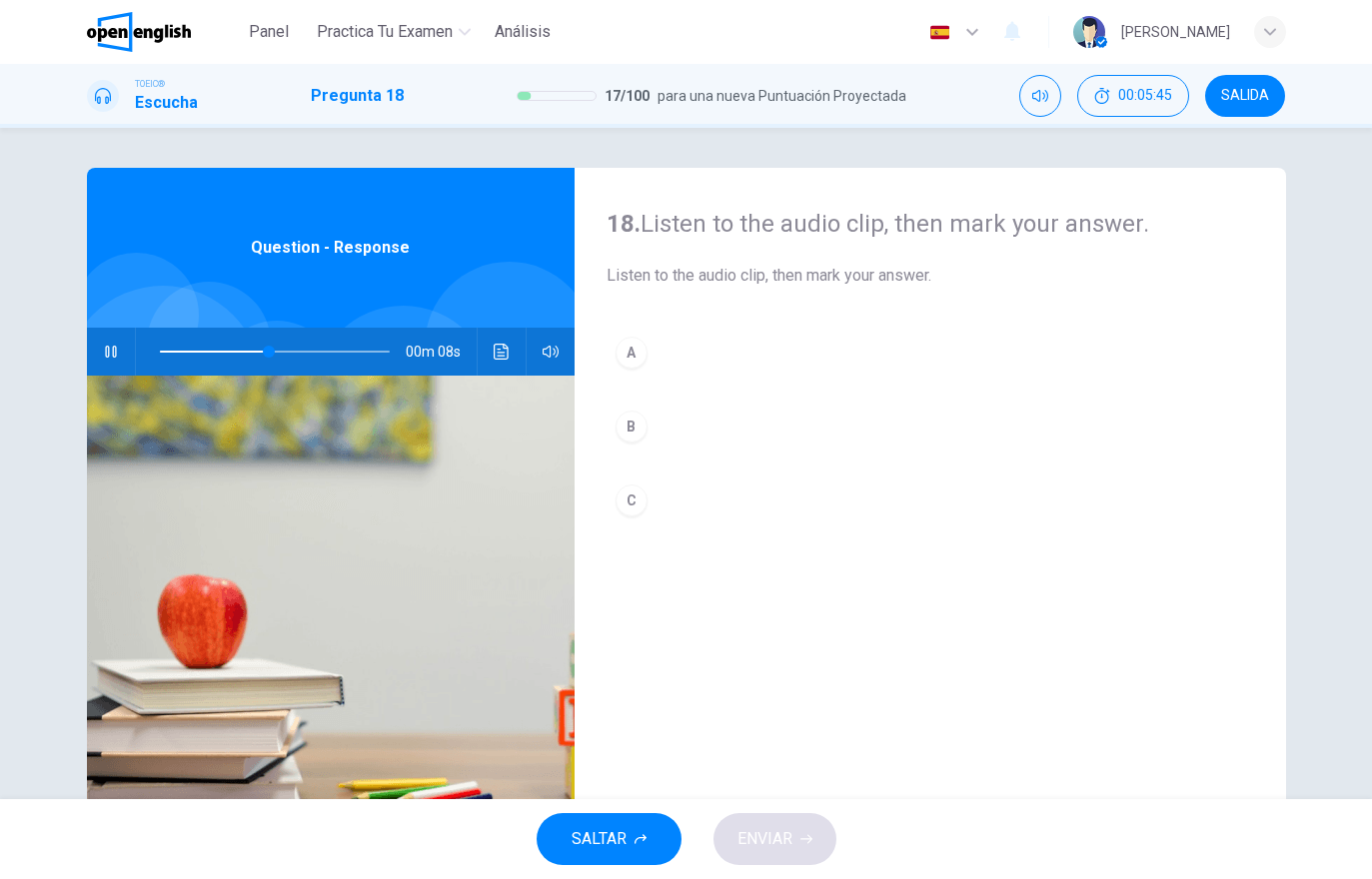 click on "A" at bounding box center [930, 353] 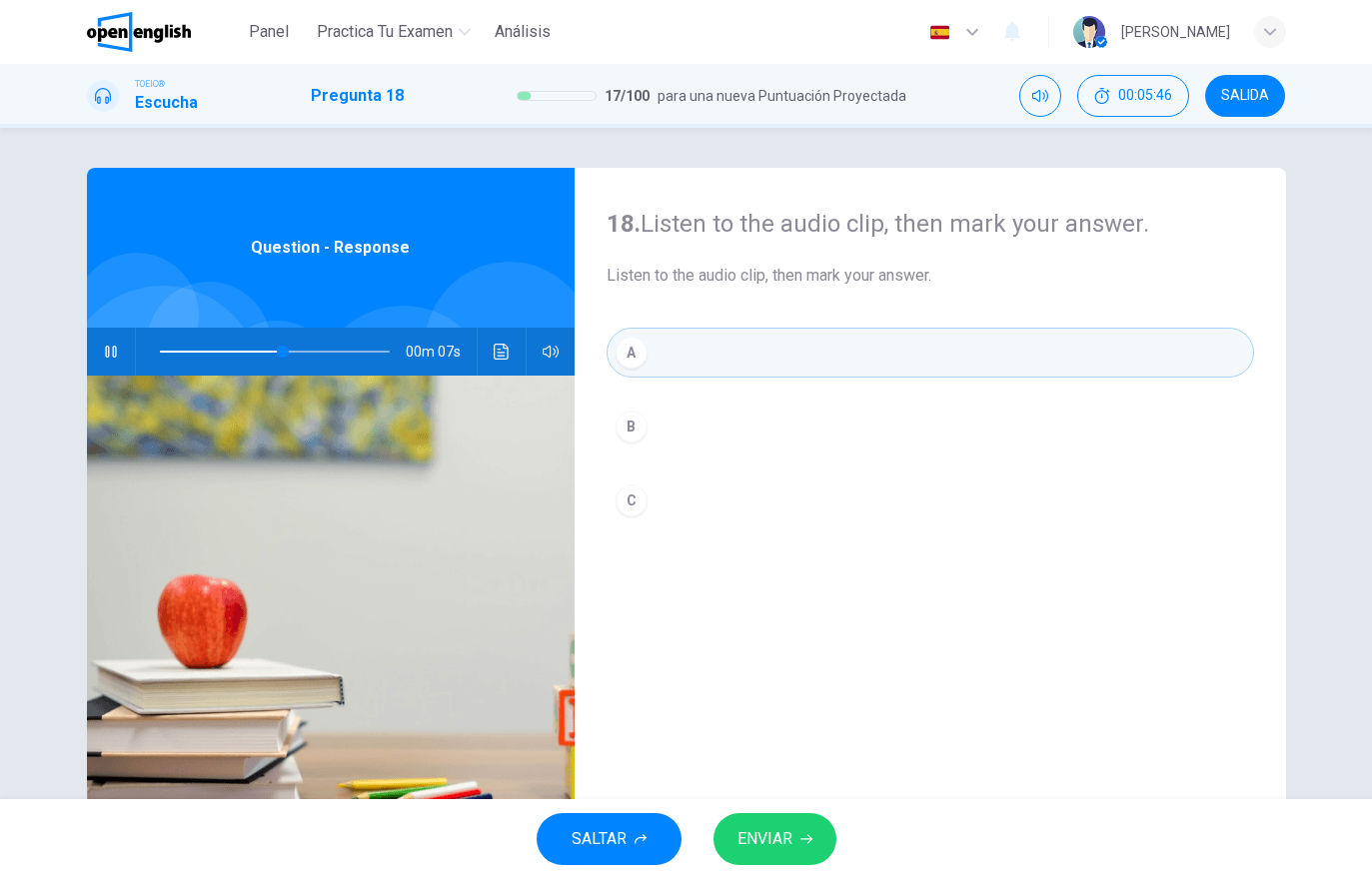 click on "ENVIAR" at bounding box center (774, 839) 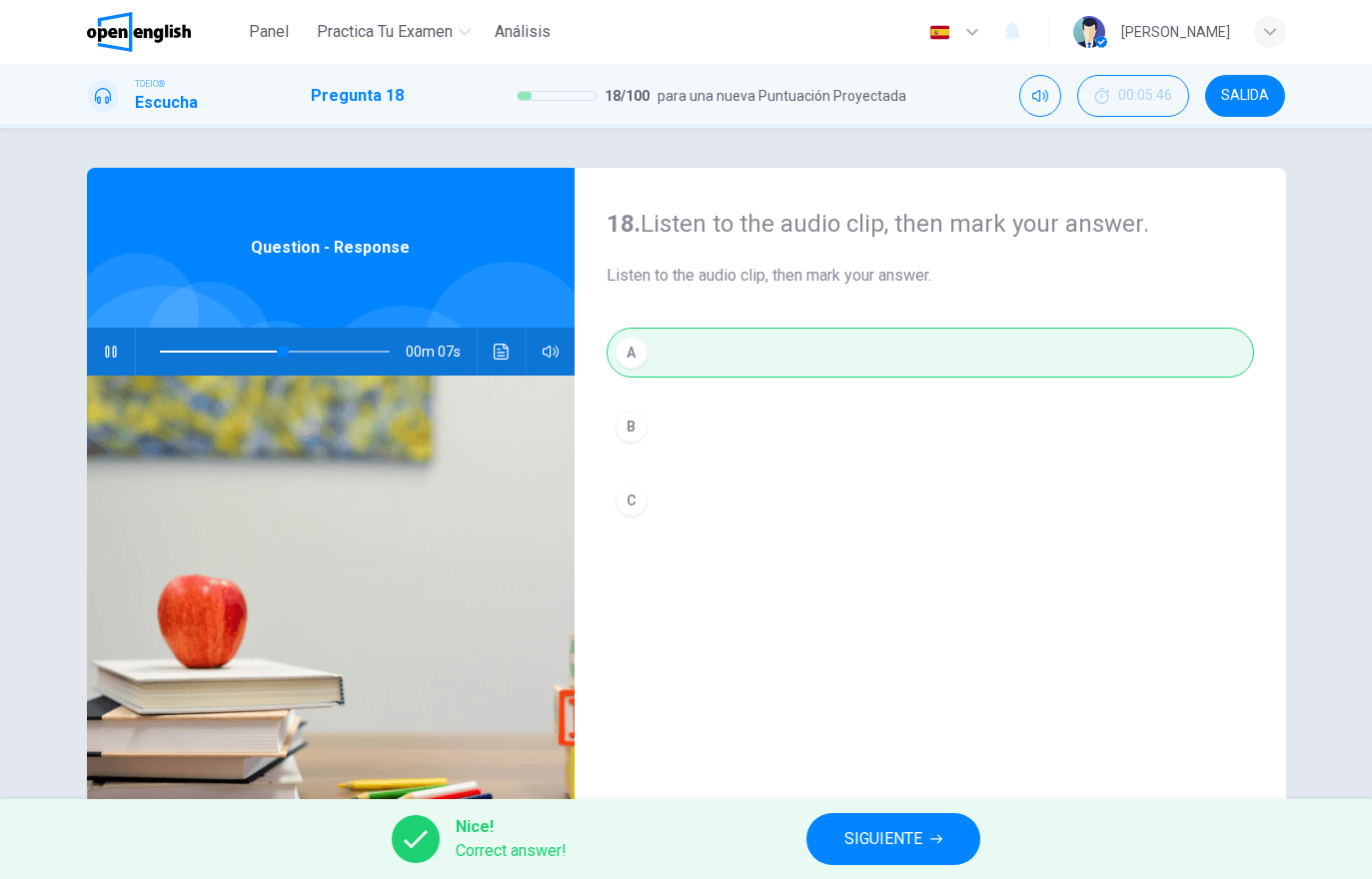 type on "**" 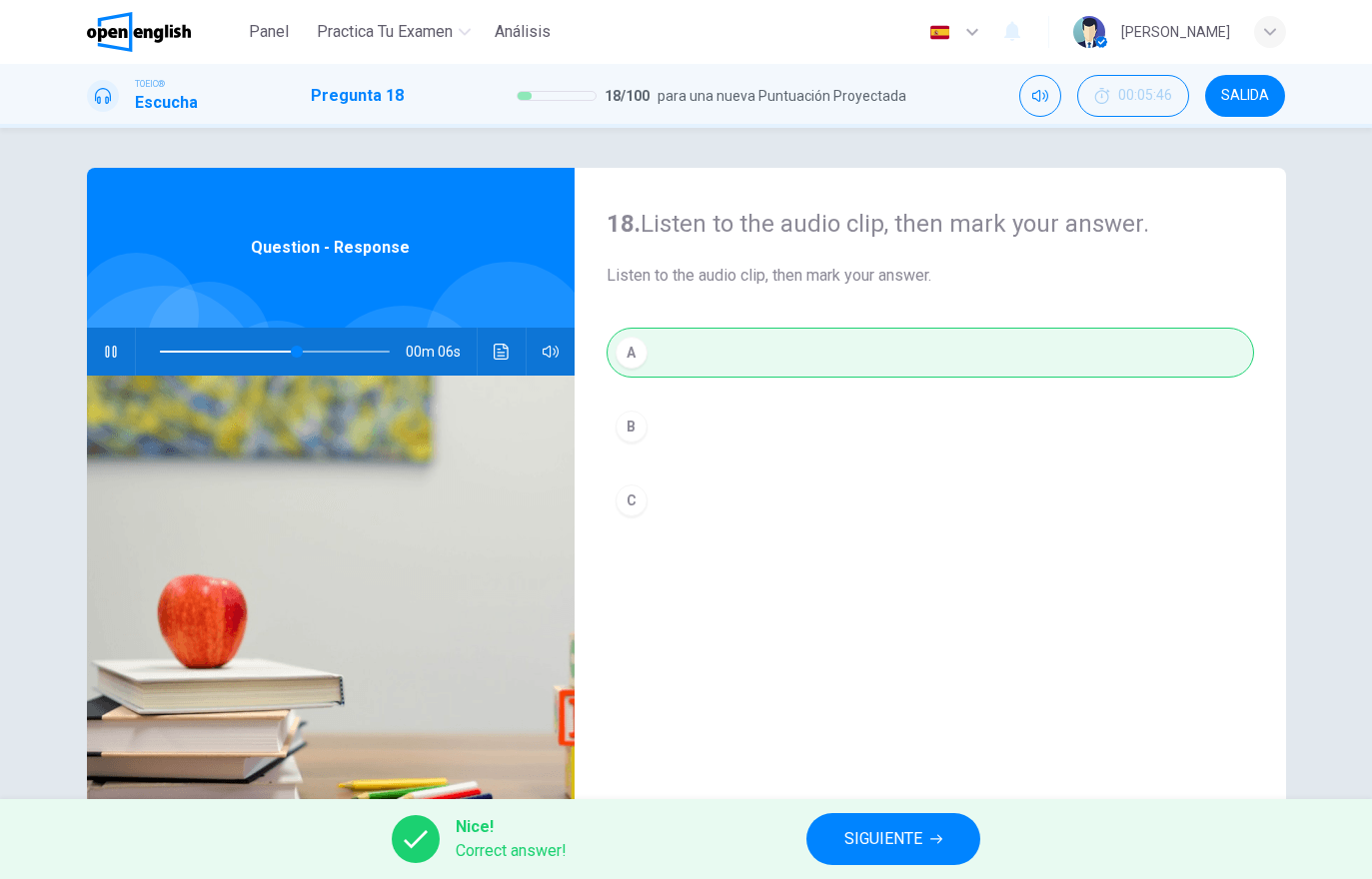 click on "SIGUIENTE" at bounding box center (883, 839) 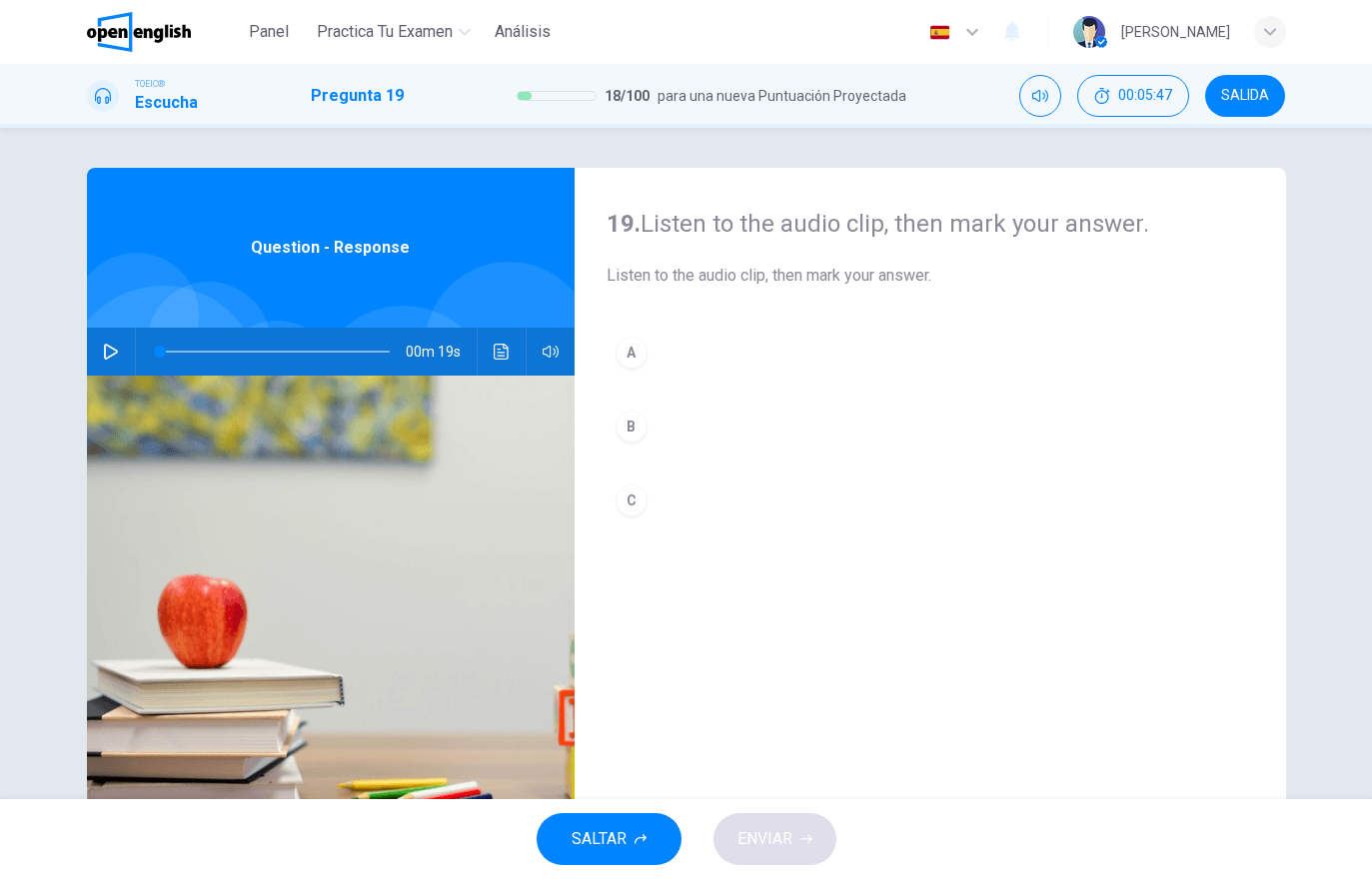 click 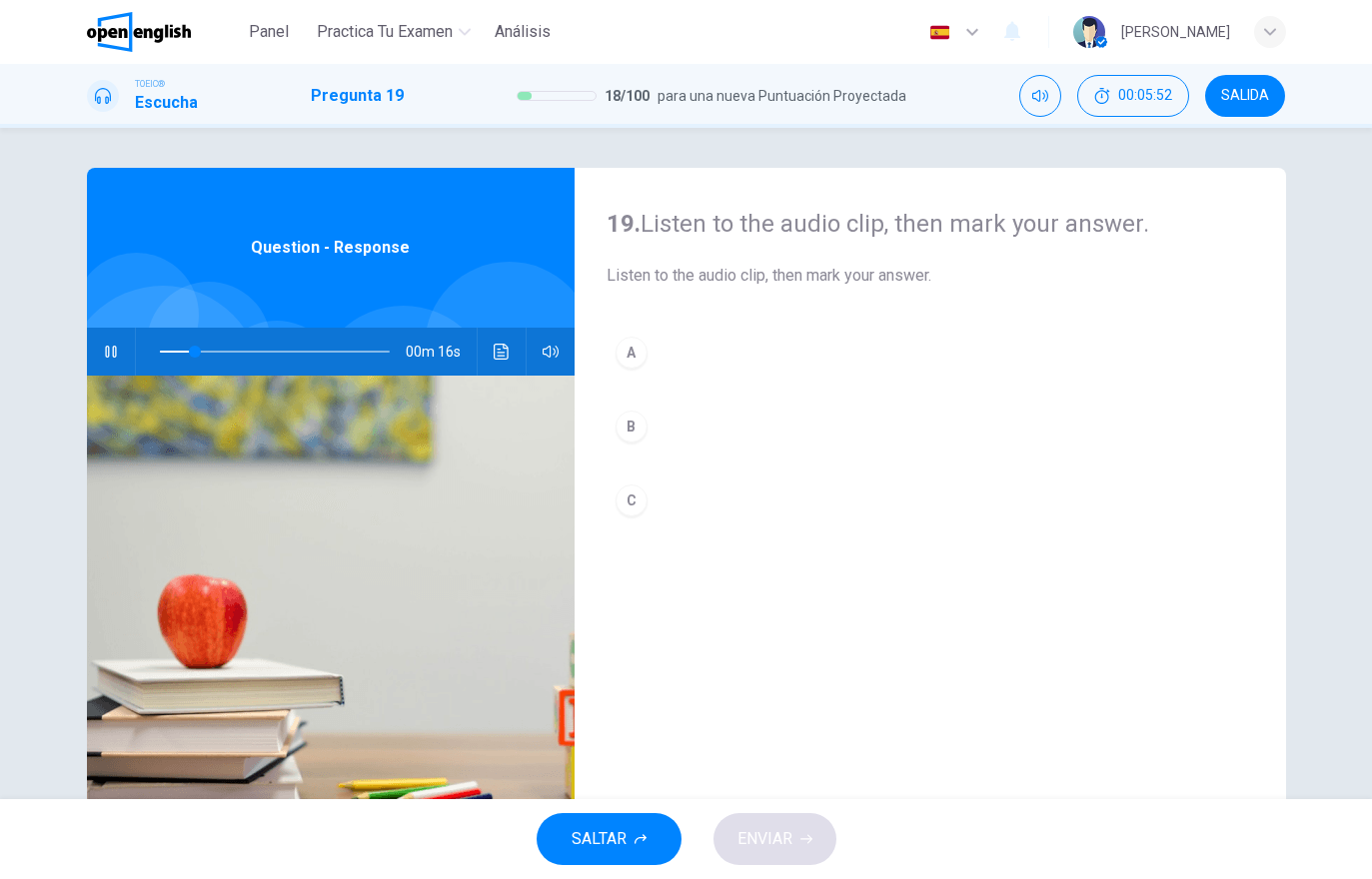 click at bounding box center [502, 352] 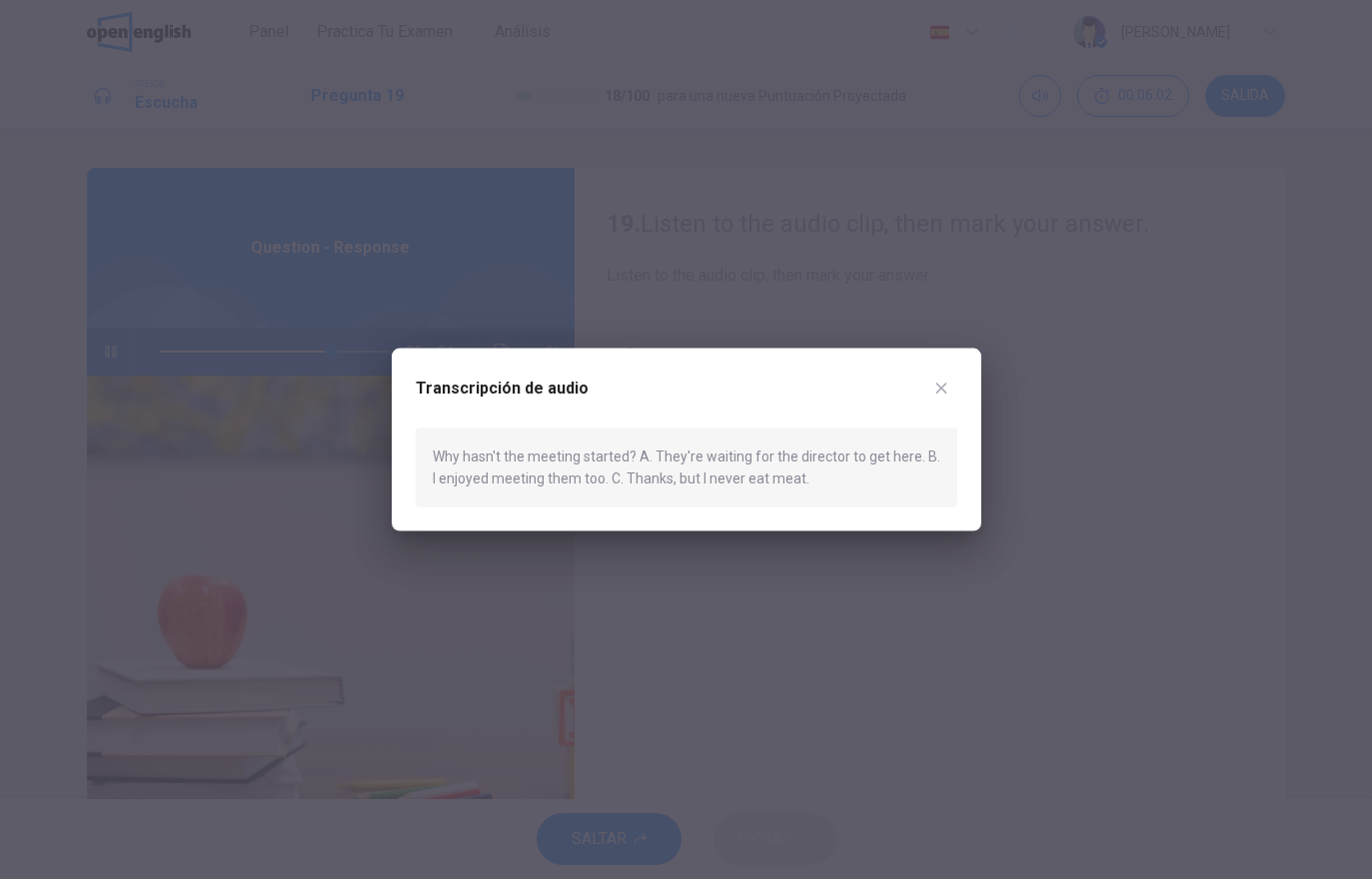 click 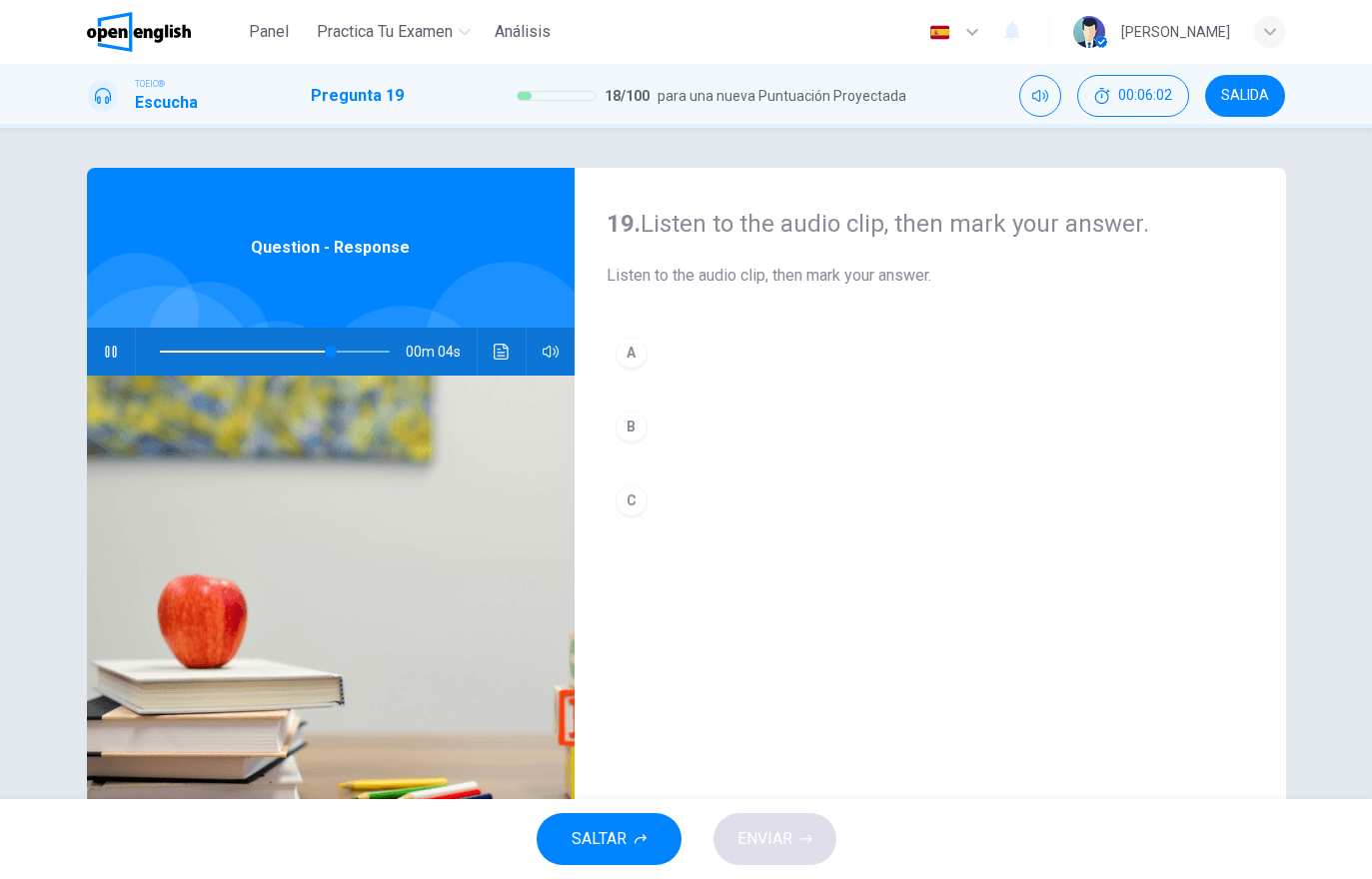 click on "A" at bounding box center [930, 353] 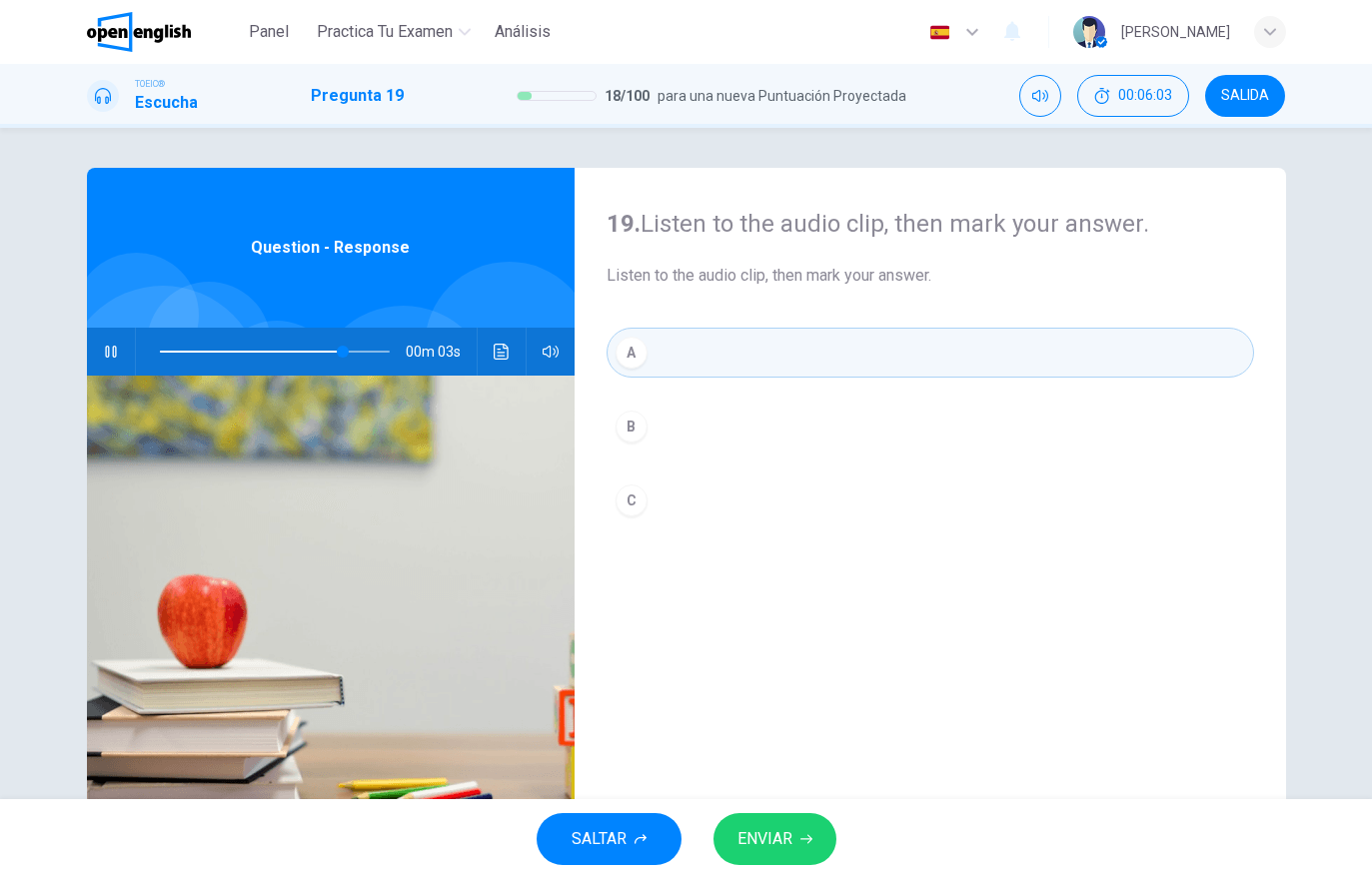 click on "ENVIAR" at bounding box center (774, 839) 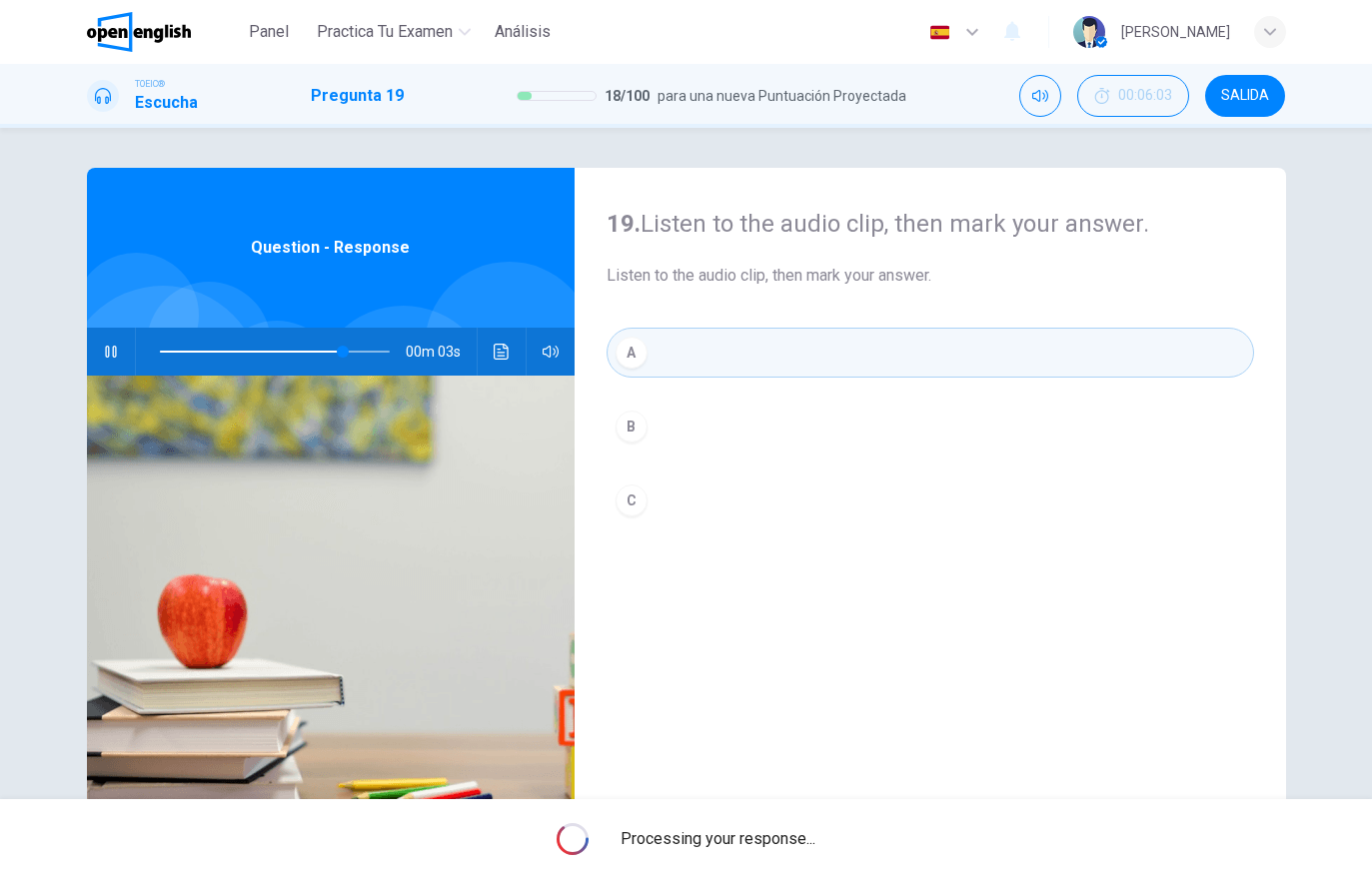 type on "**" 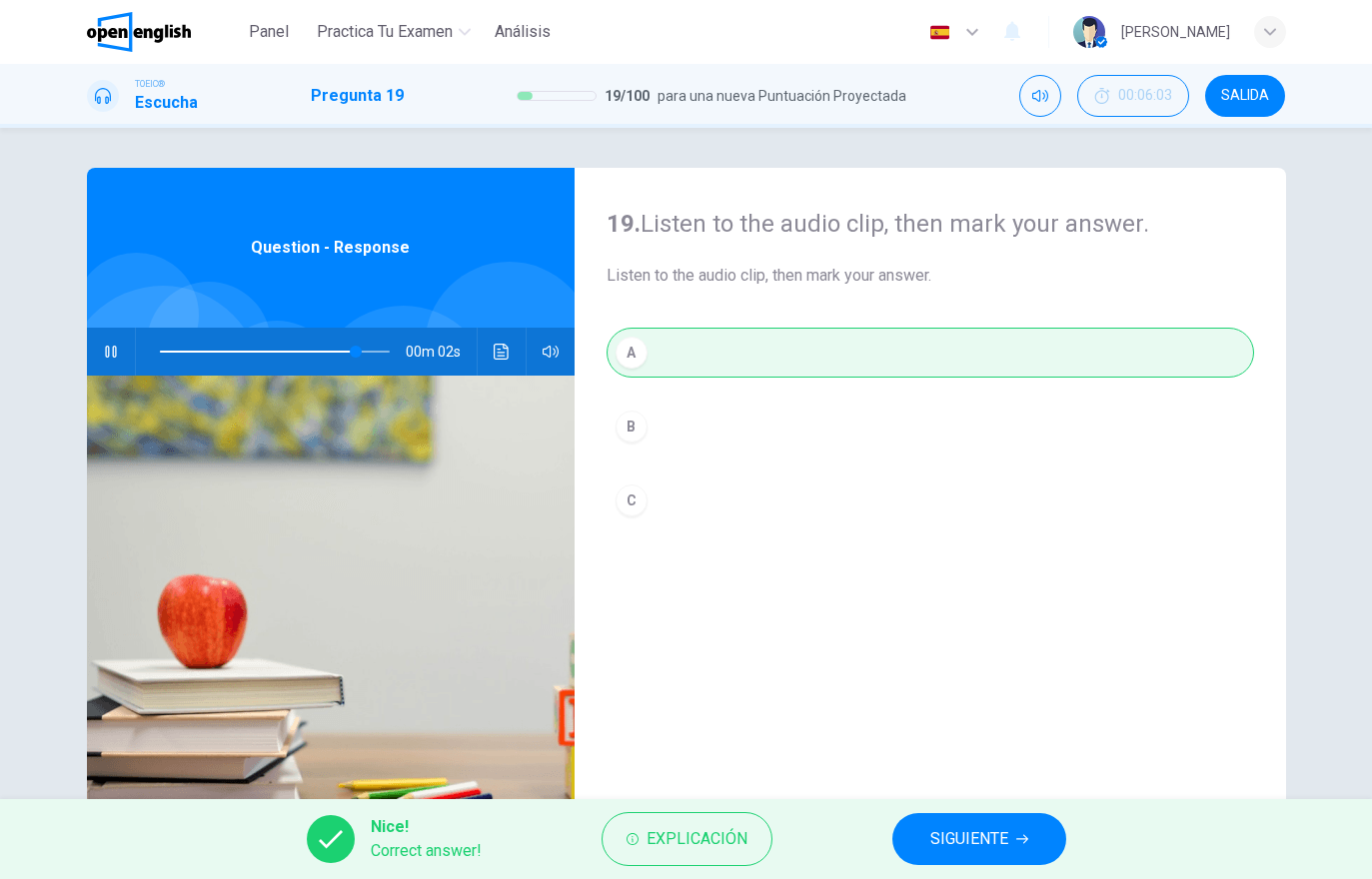 click on "SIGUIENTE" at bounding box center [979, 839] 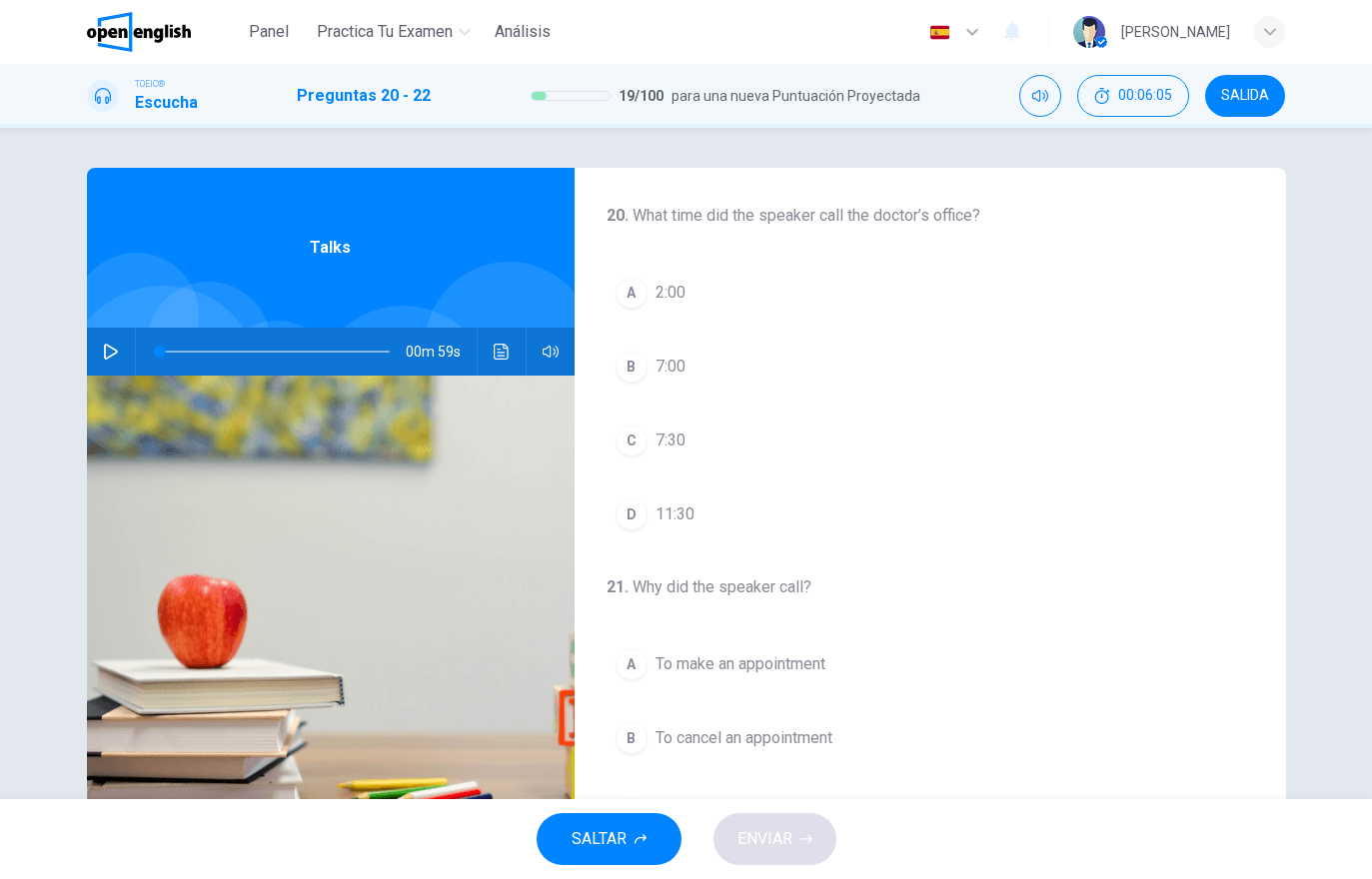 click at bounding box center (111, 352) 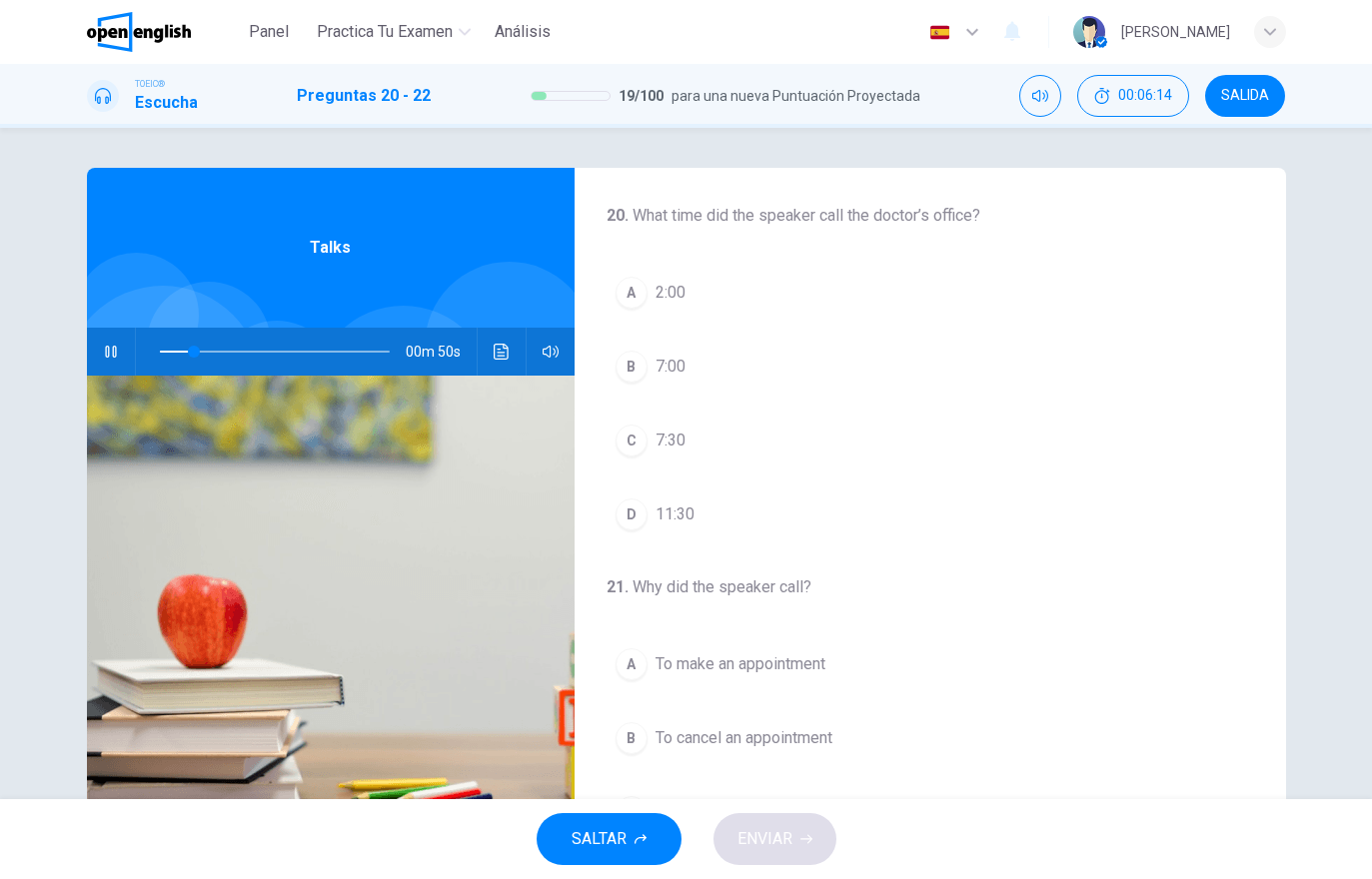 click on "A 2:00" at bounding box center [930, 293] 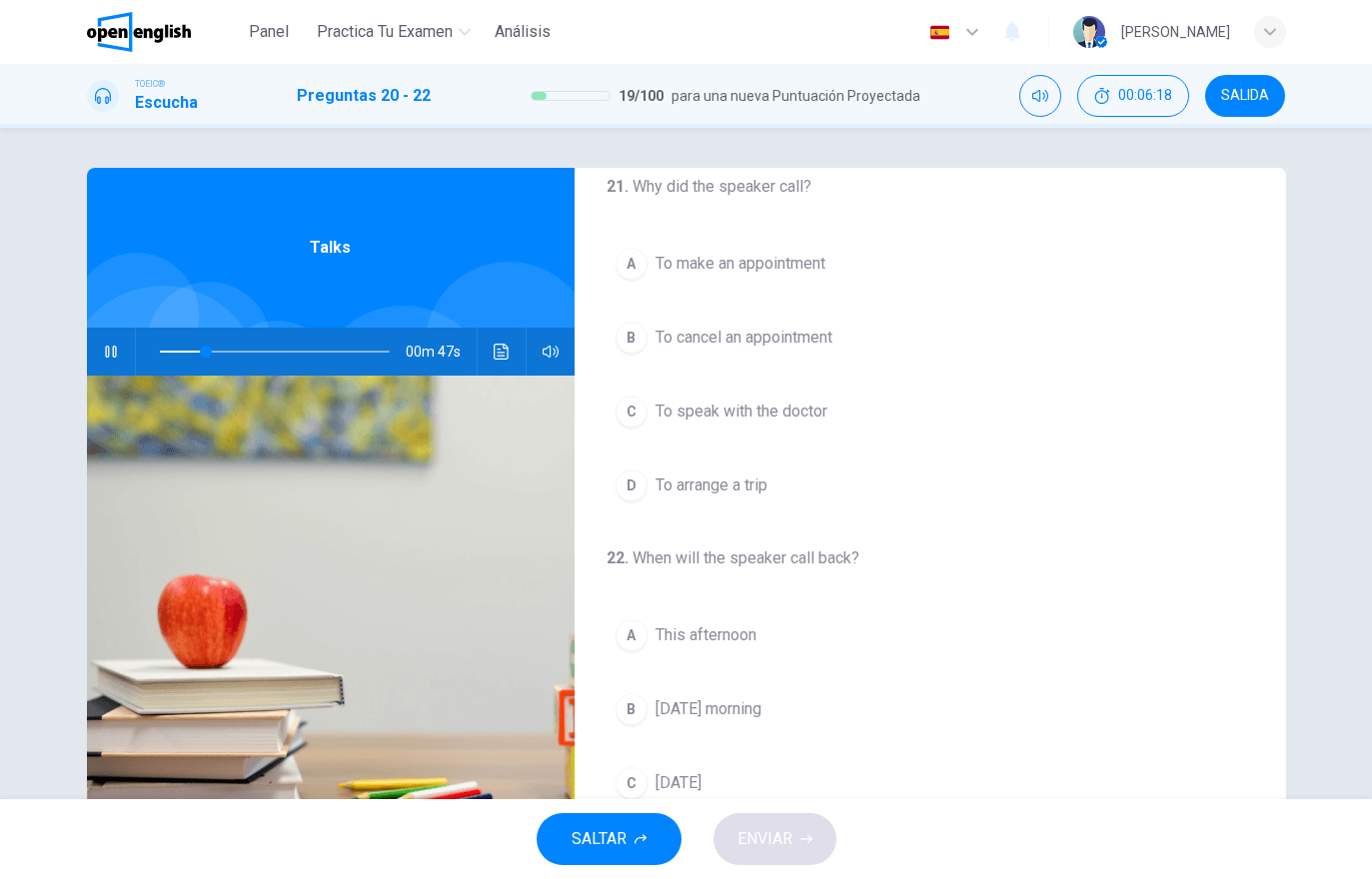 scroll, scrollTop: 402, scrollLeft: 0, axis: vertical 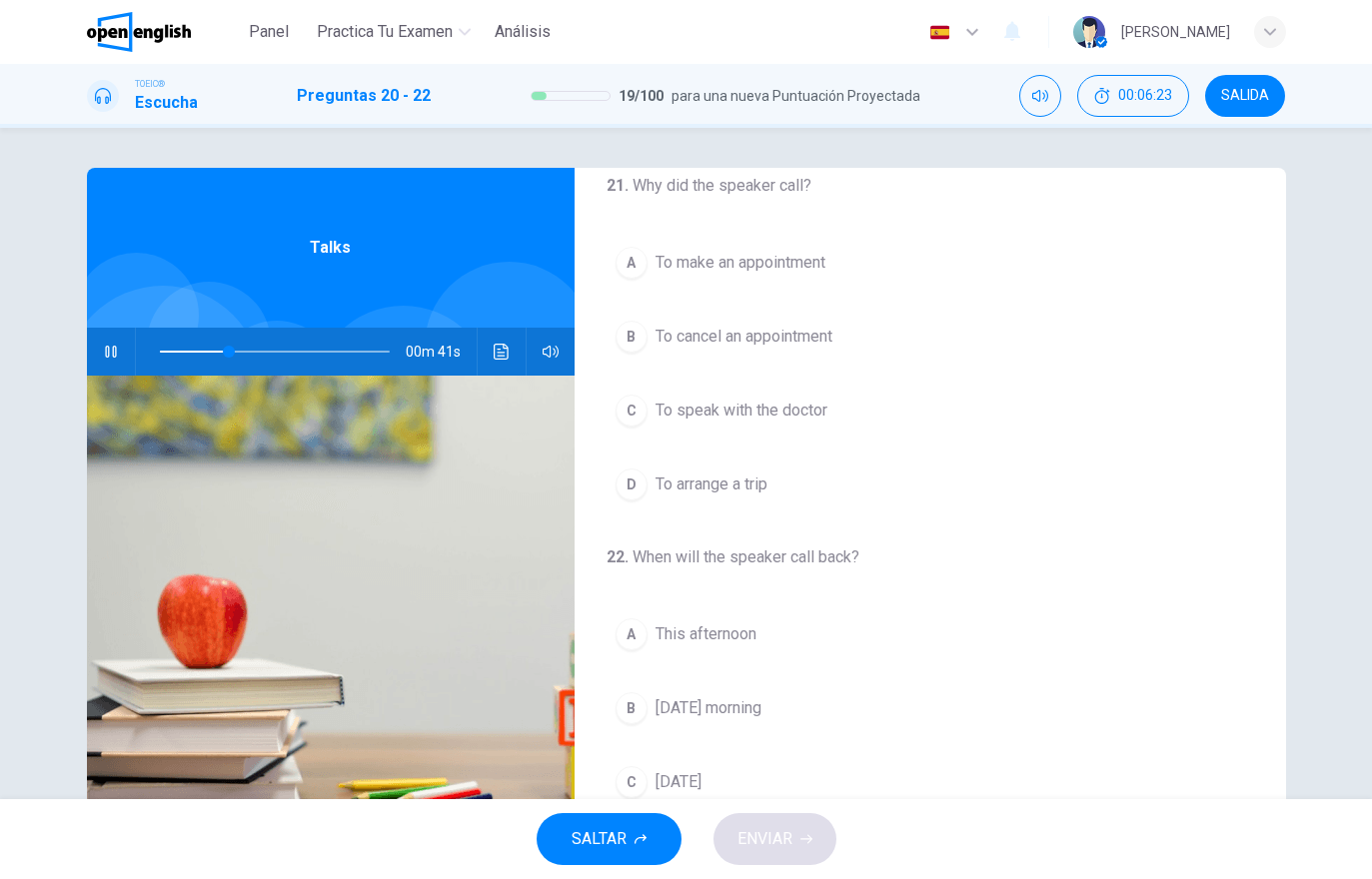 click on "To cancel an appointment" at bounding box center (743, 337) 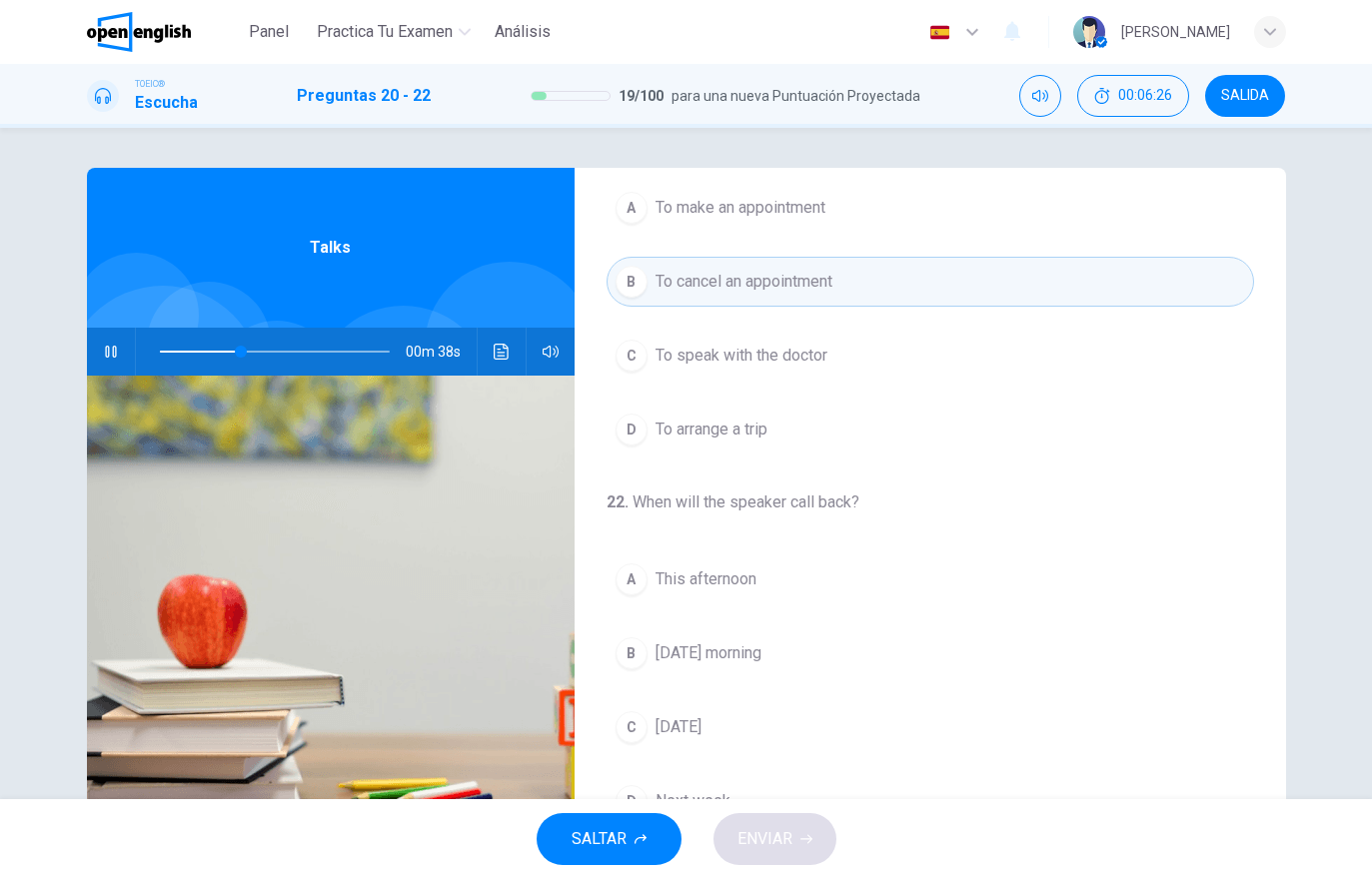 scroll, scrollTop: 456, scrollLeft: 0, axis: vertical 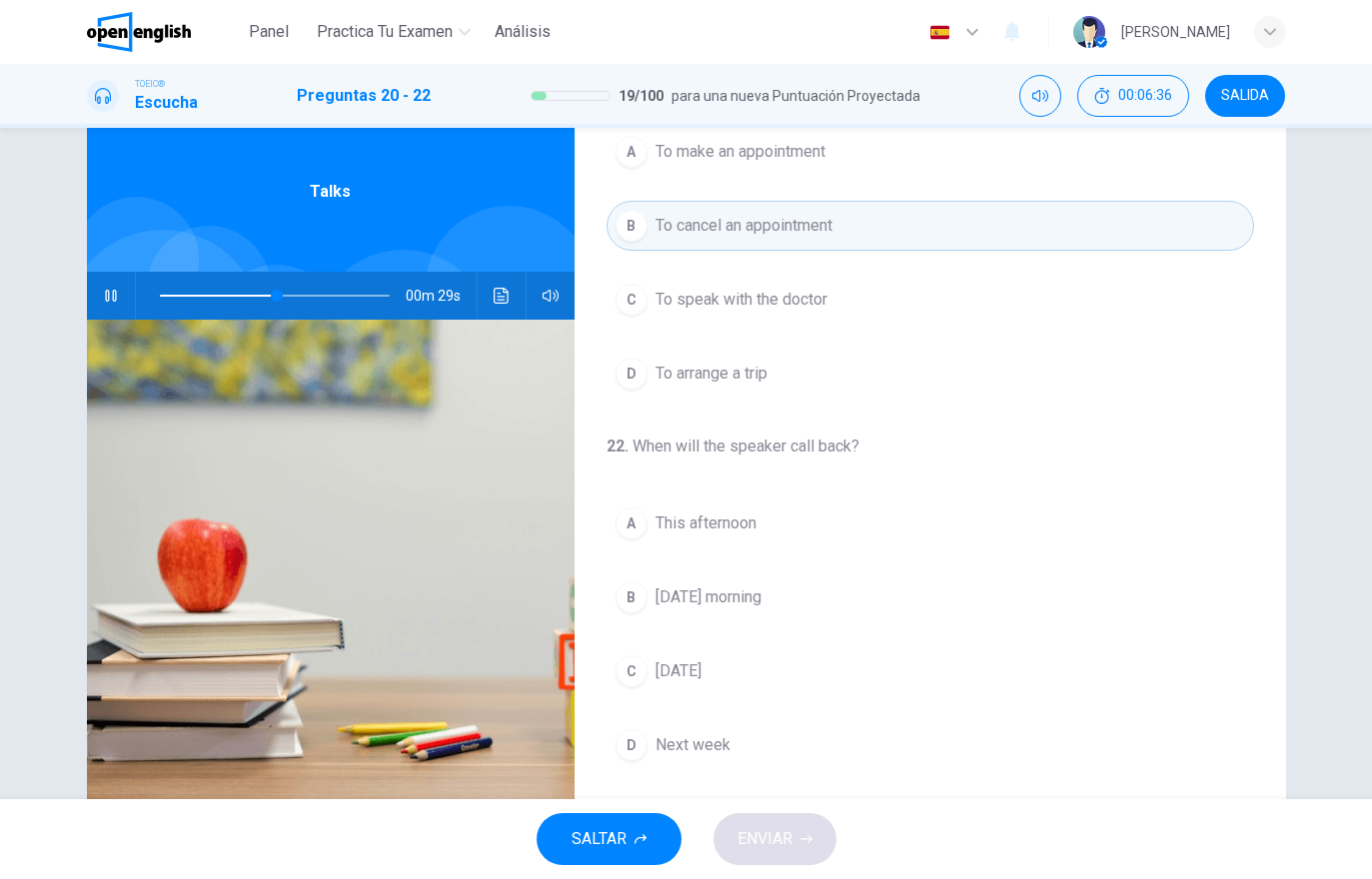 click on "Next week" at bounding box center (692, 745) 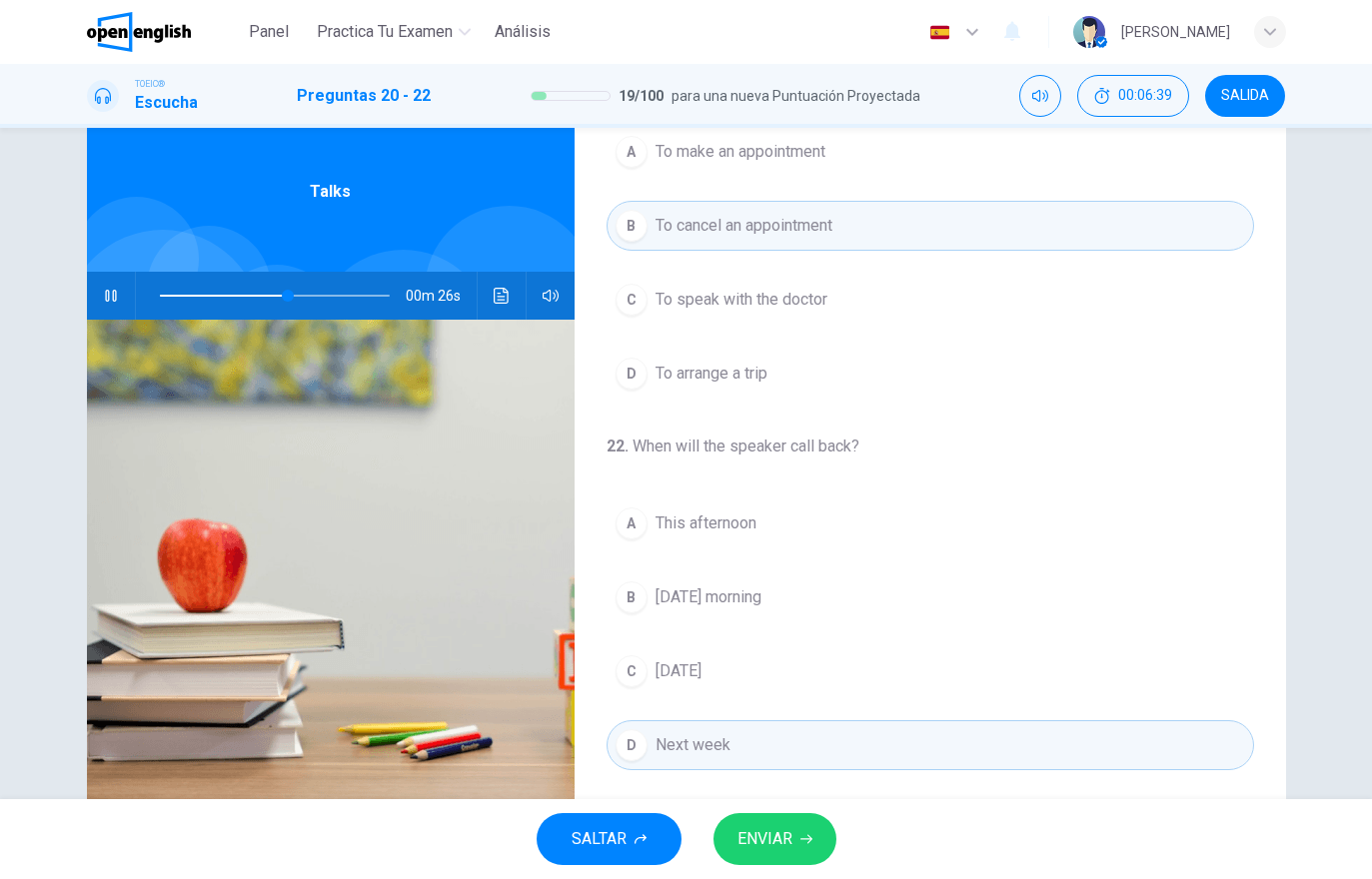 click 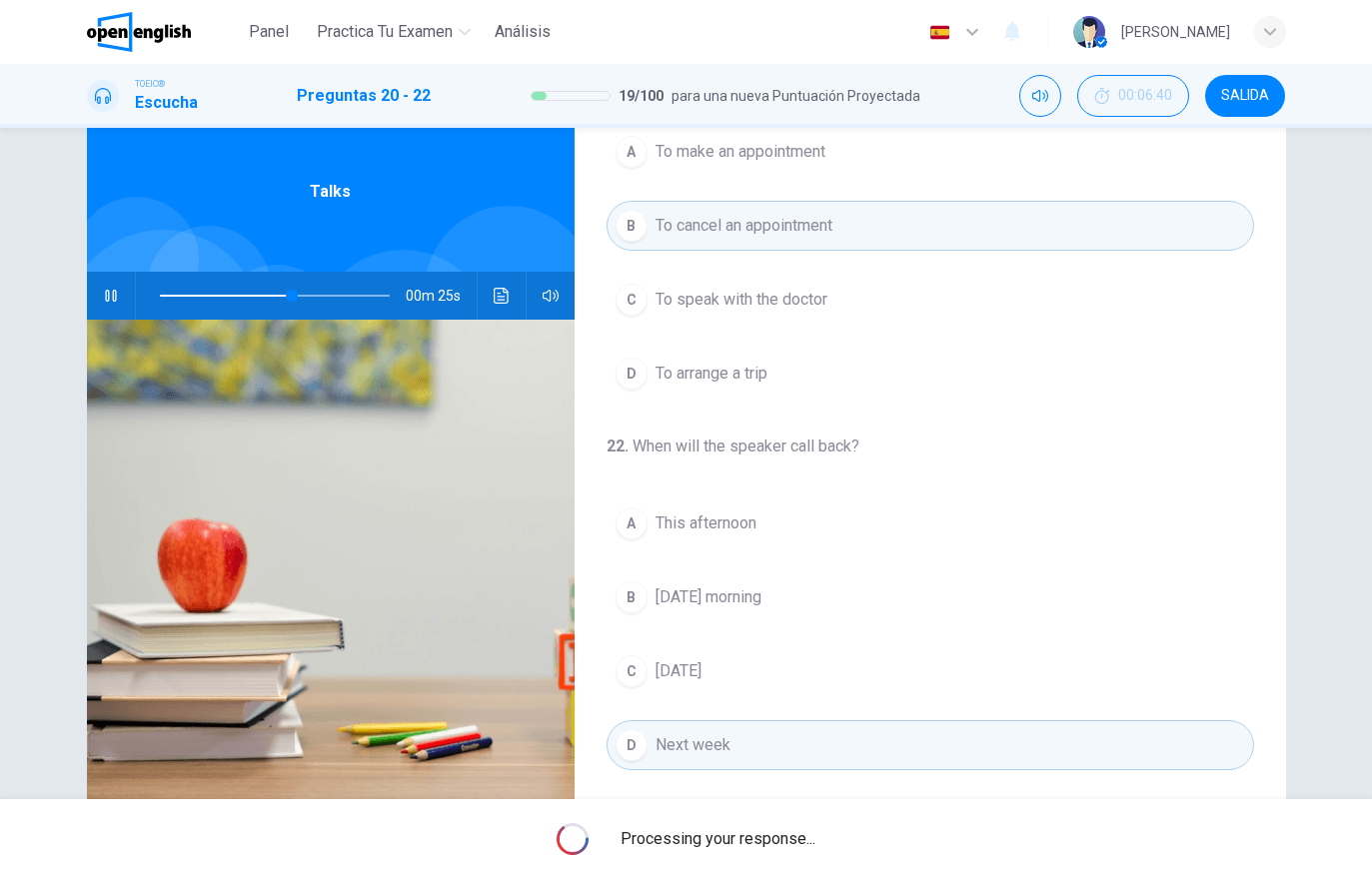 type on "**" 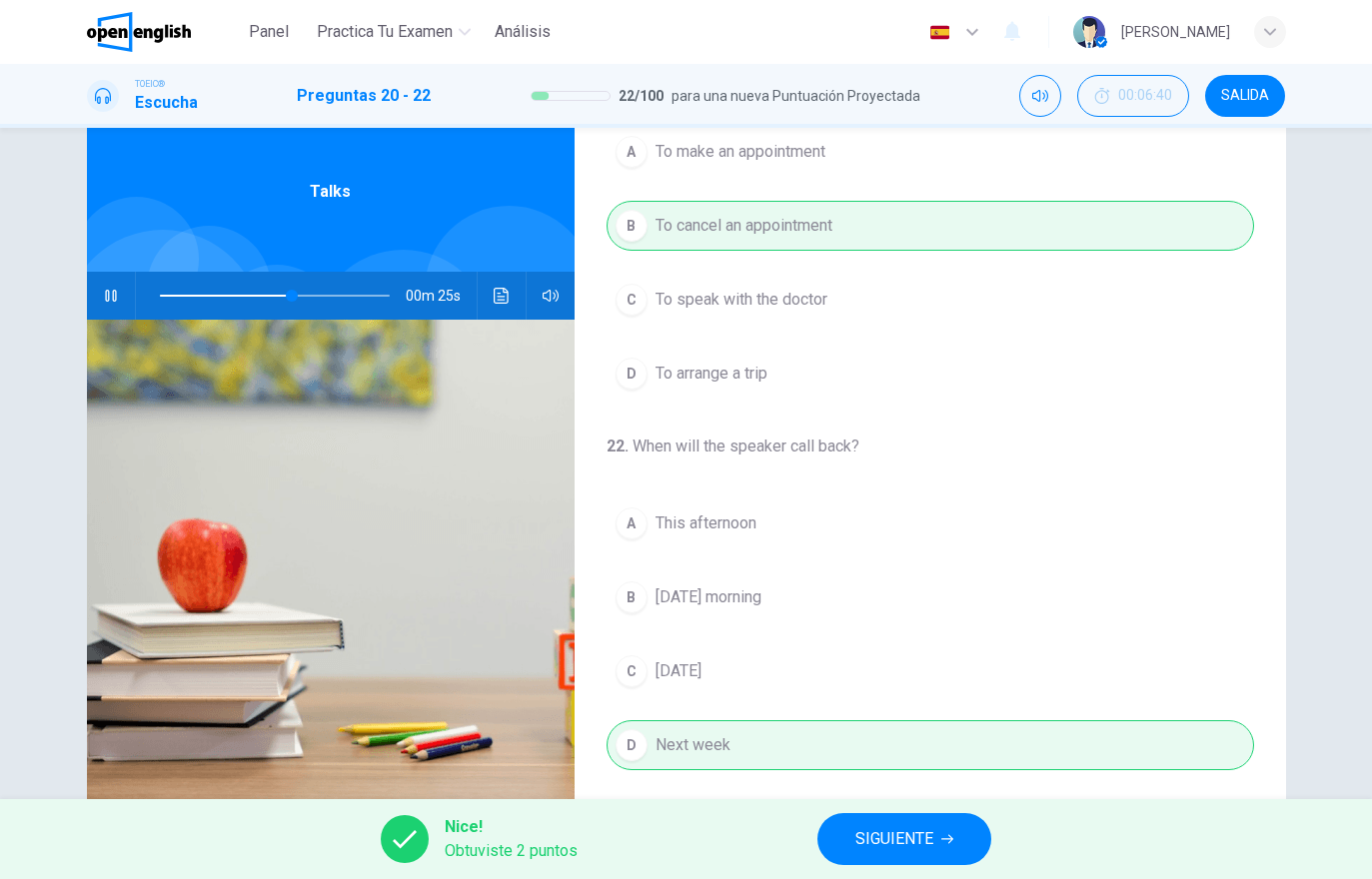click on "SIGUIENTE" at bounding box center (904, 839) 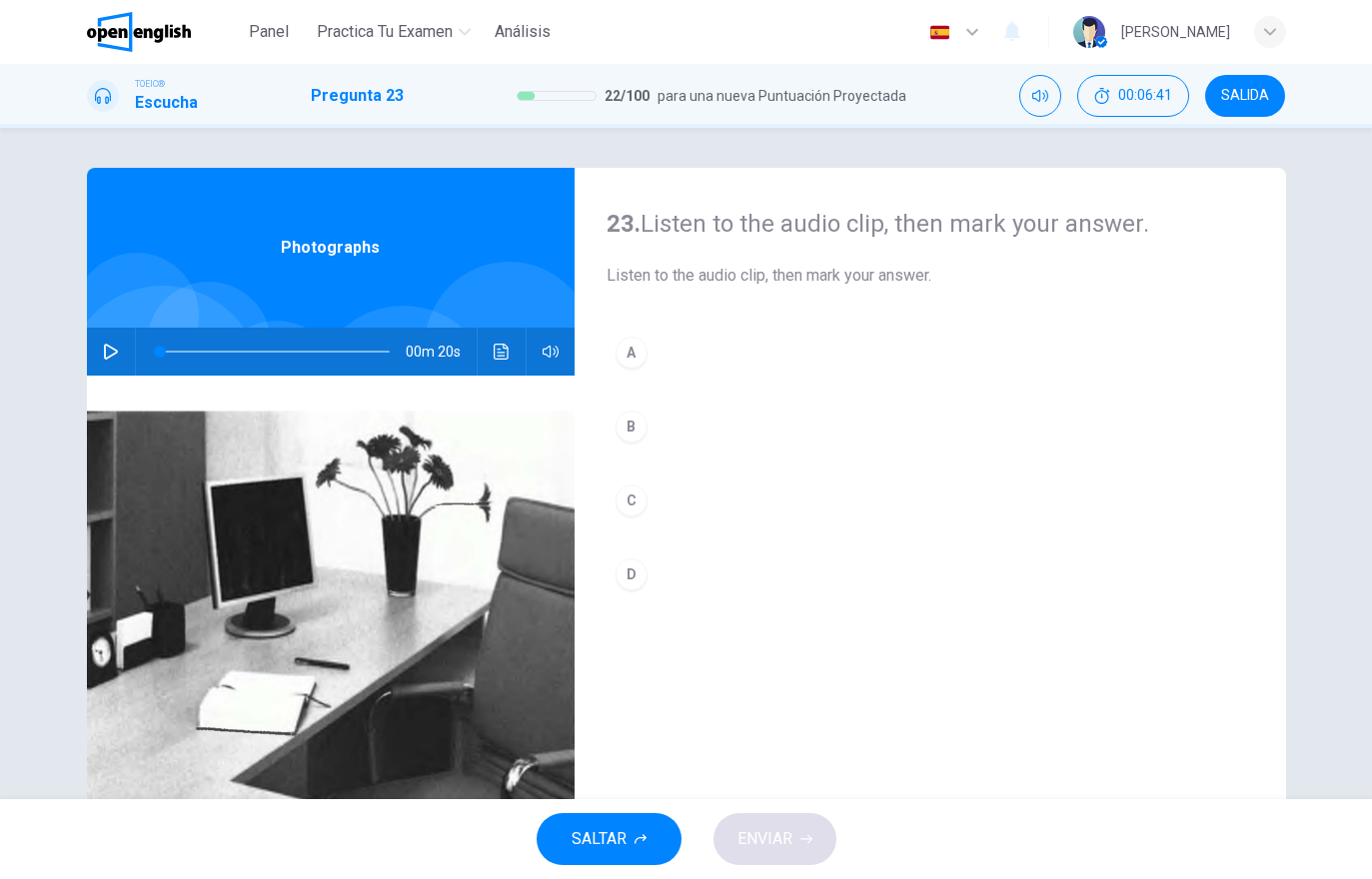 click on "00m 20s" at bounding box center [331, 352] 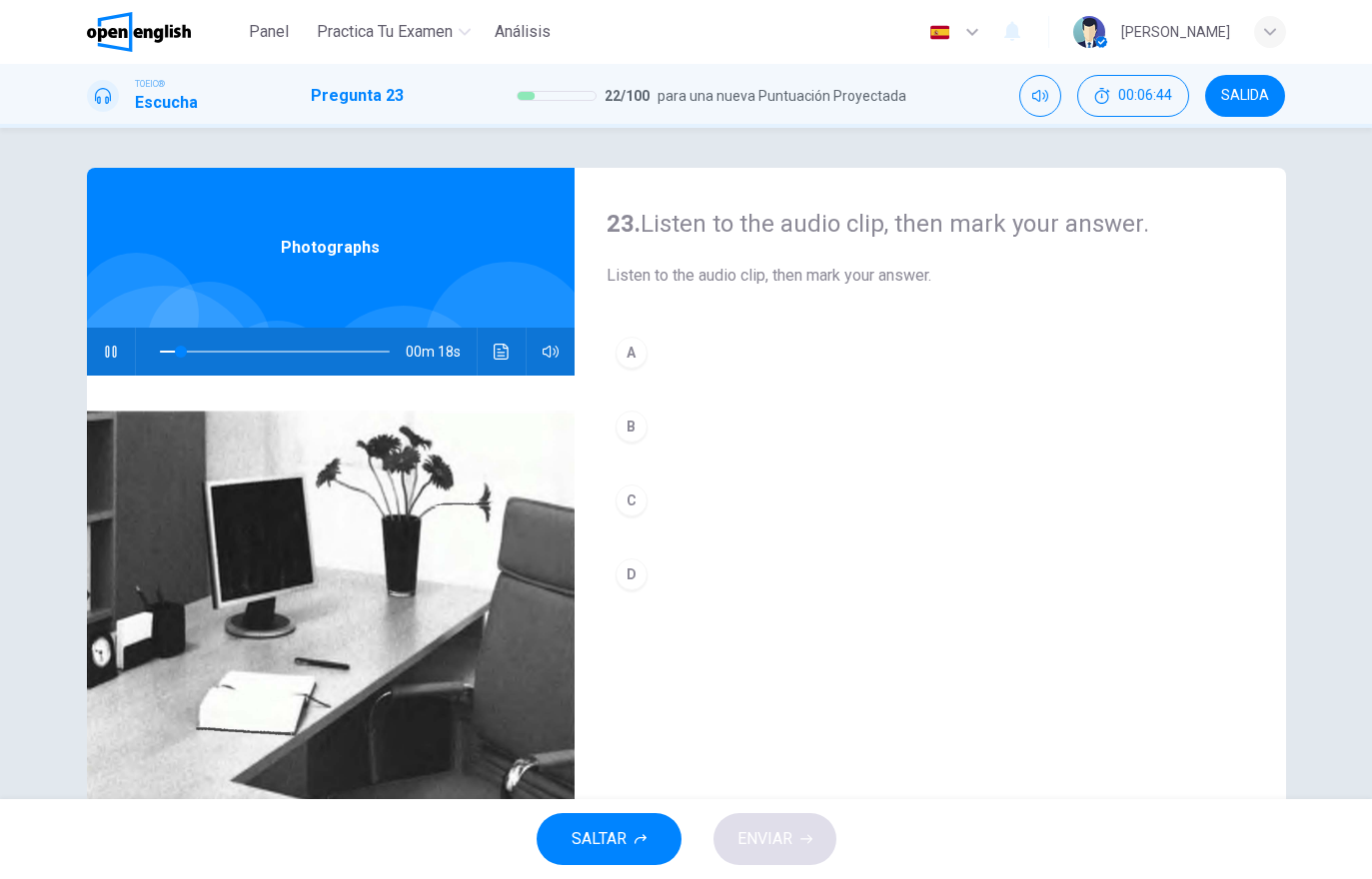 click at bounding box center (502, 352) 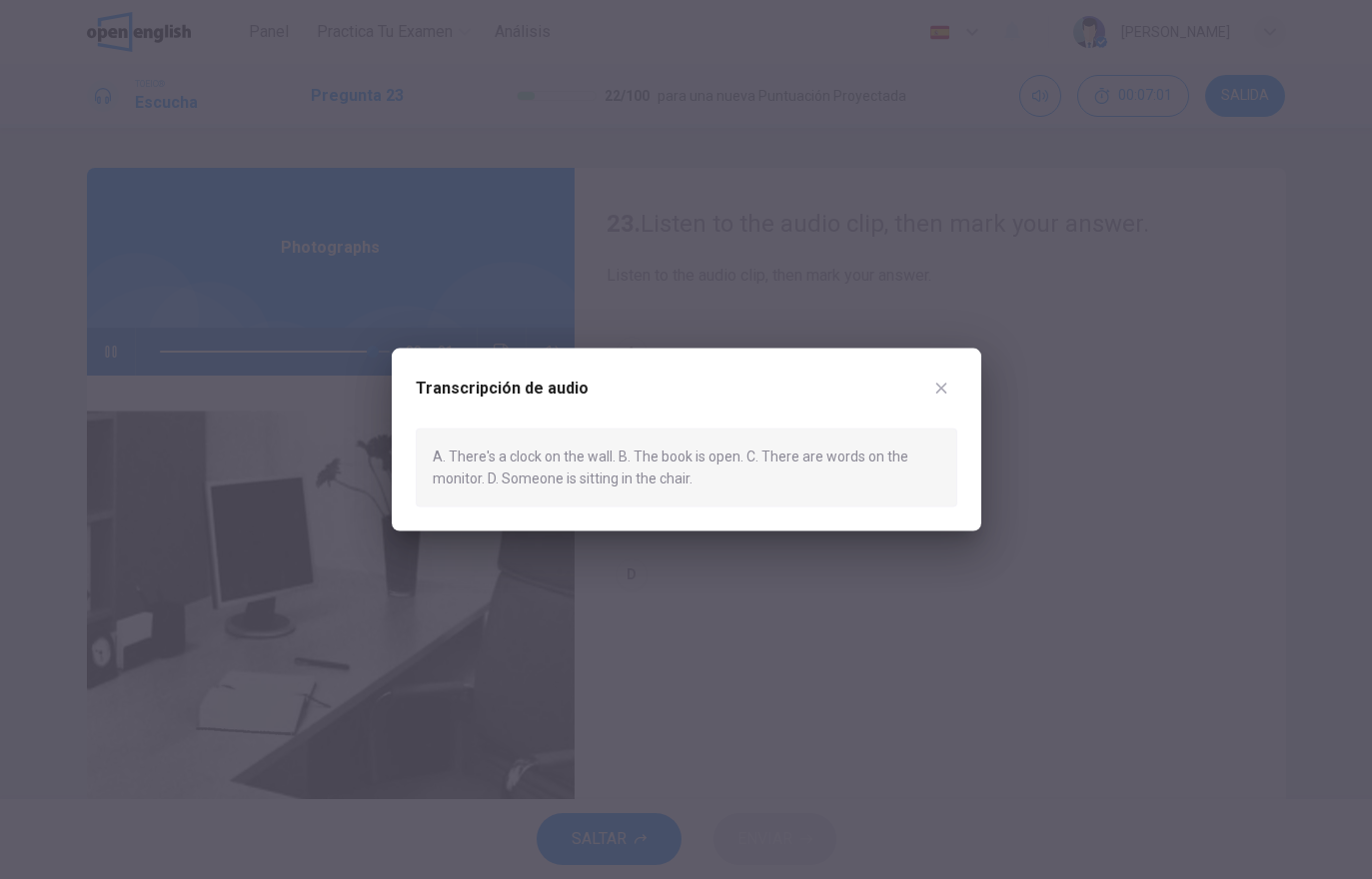 click at bounding box center (941, 389) 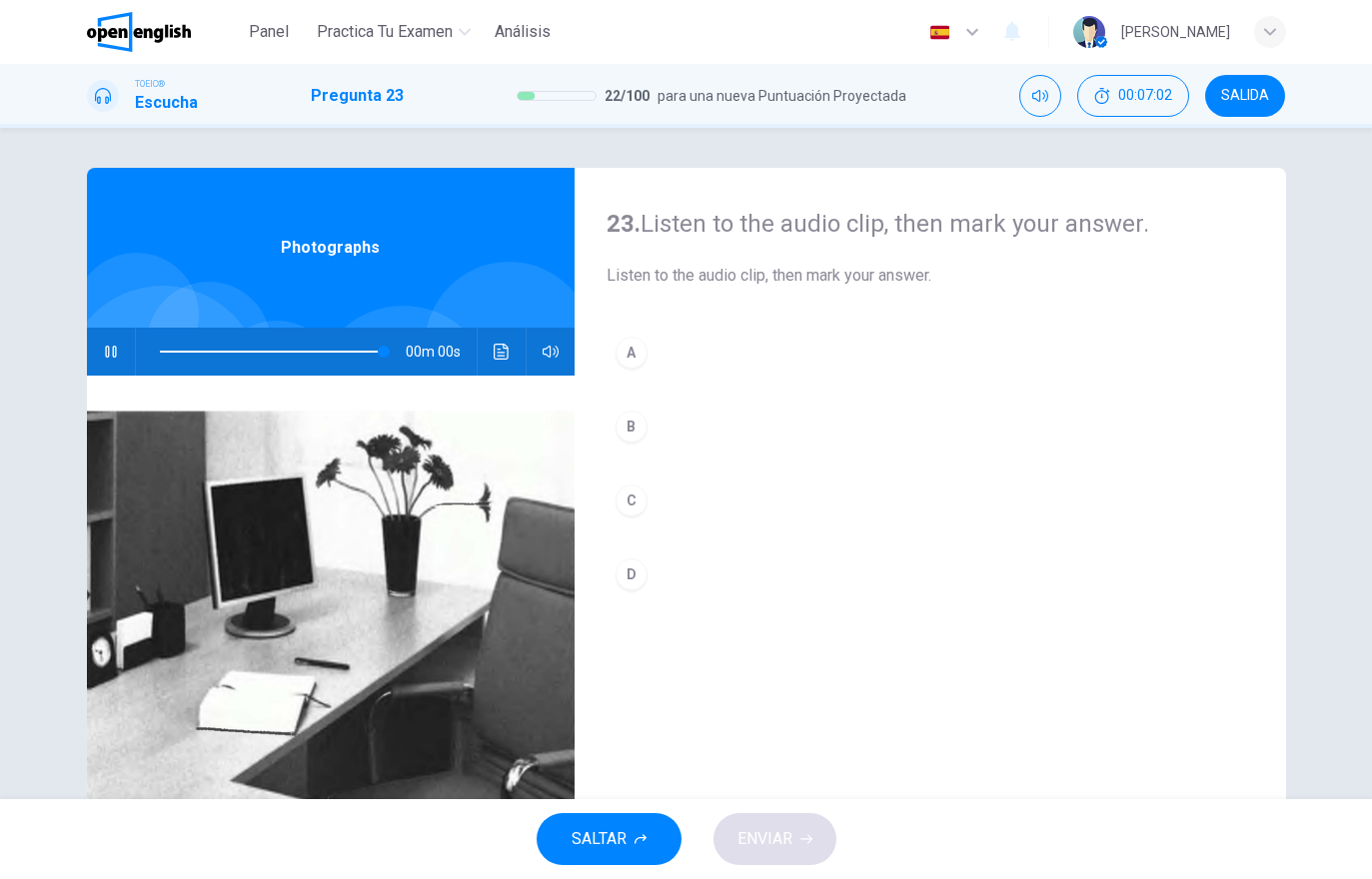 type on "*" 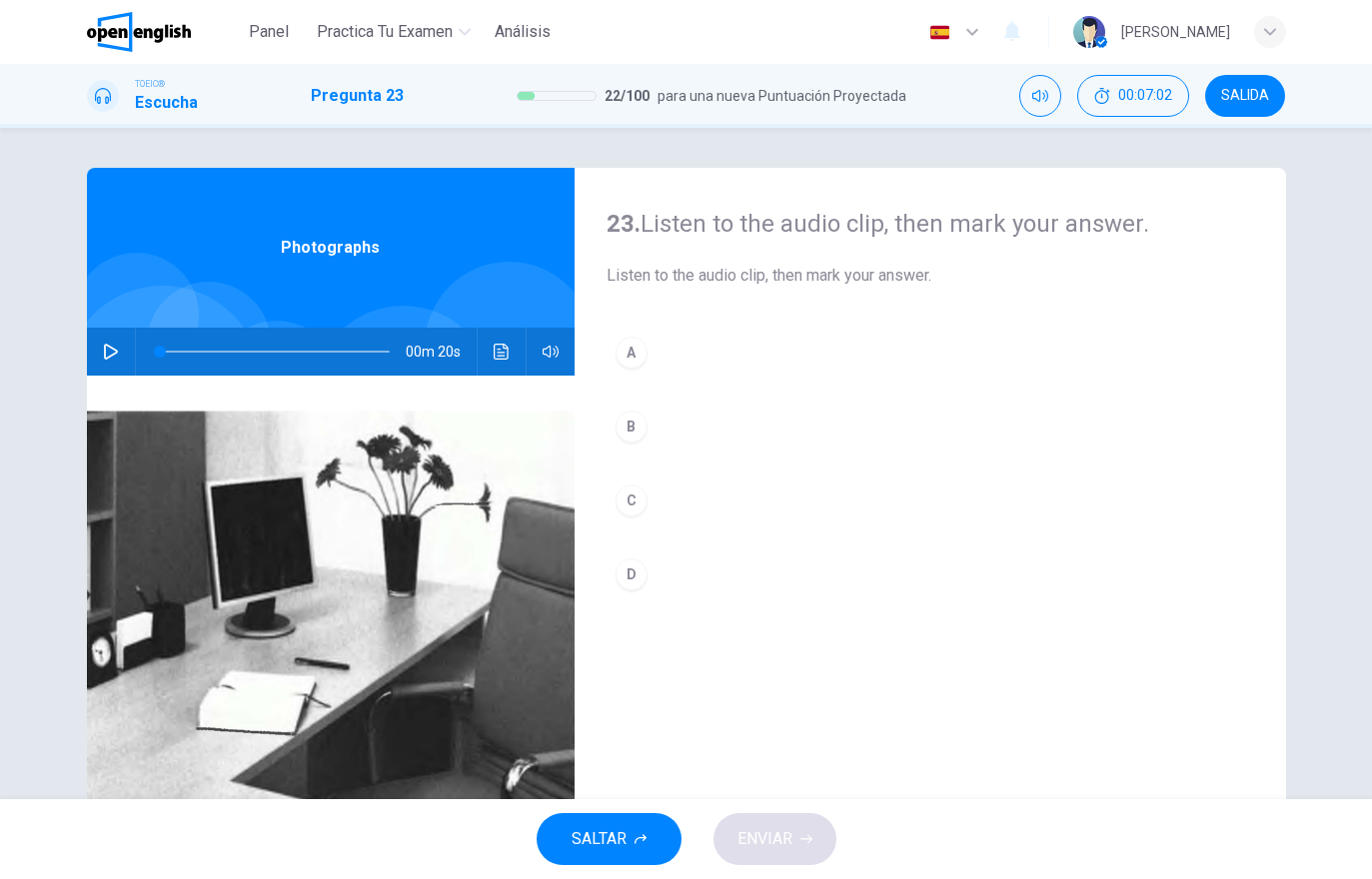 click on "B" at bounding box center [930, 427] 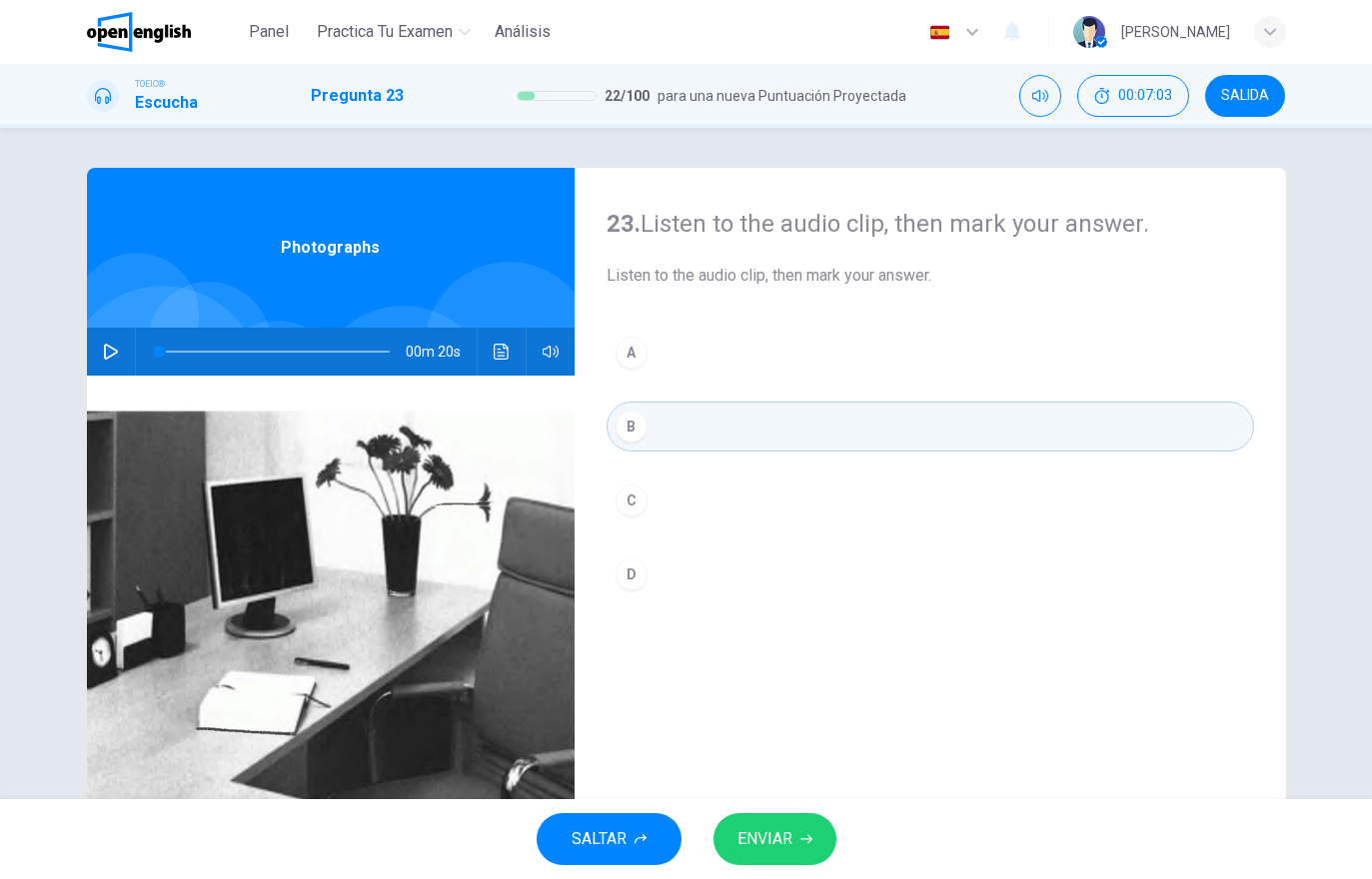 click on "ENVIAR" at bounding box center [774, 839] 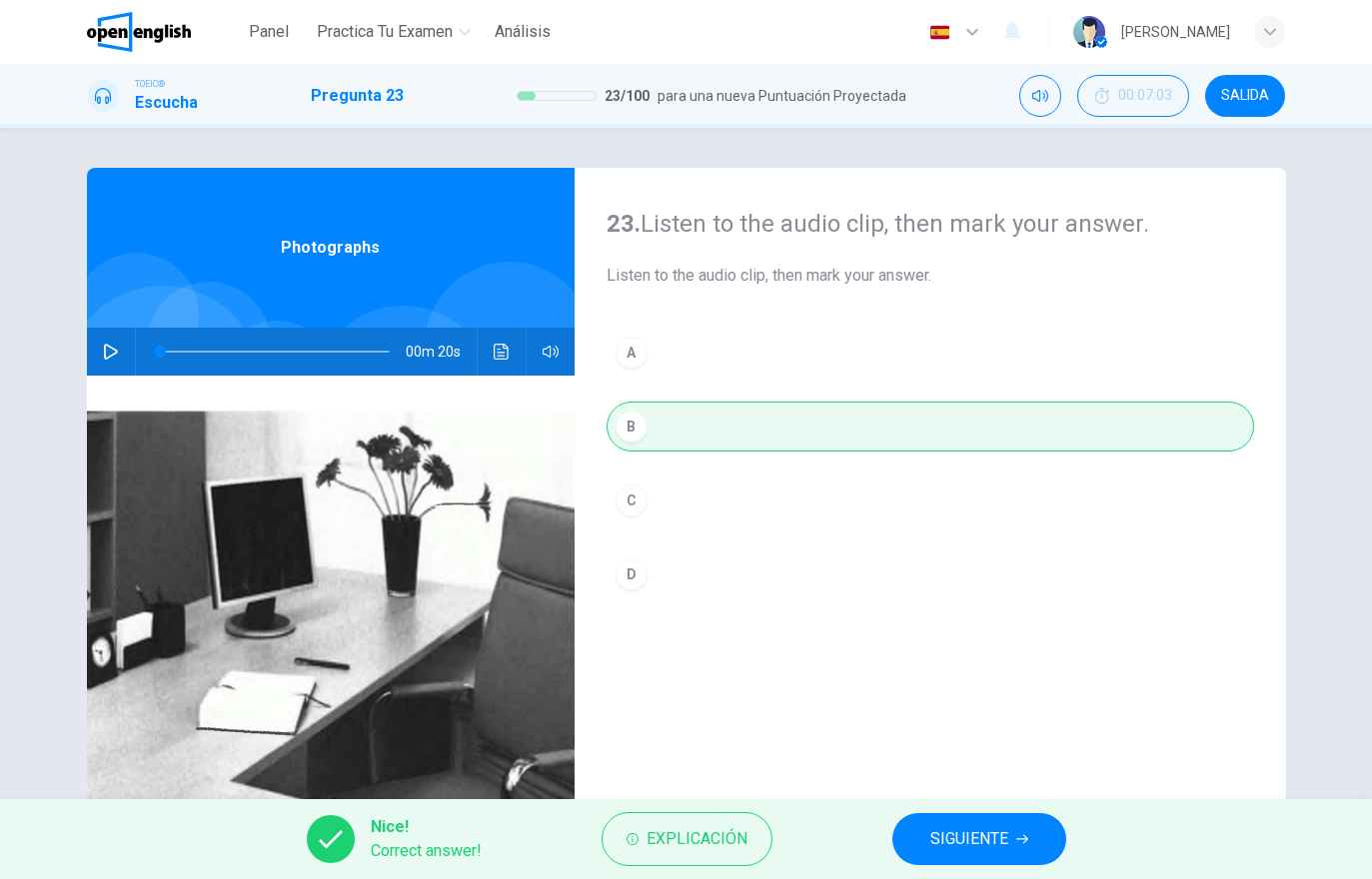 click on "SIGUIENTE" at bounding box center [969, 839] 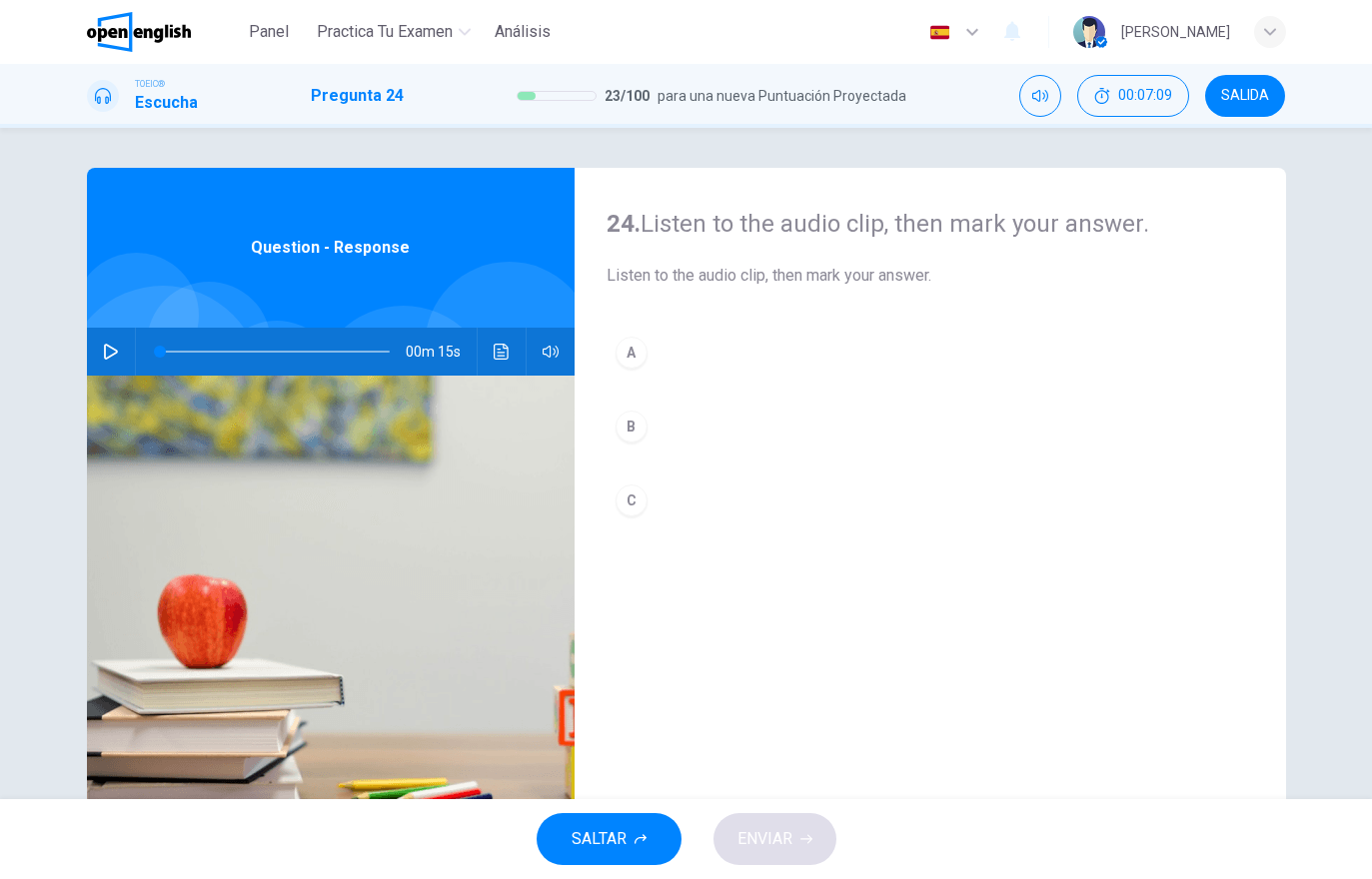 click 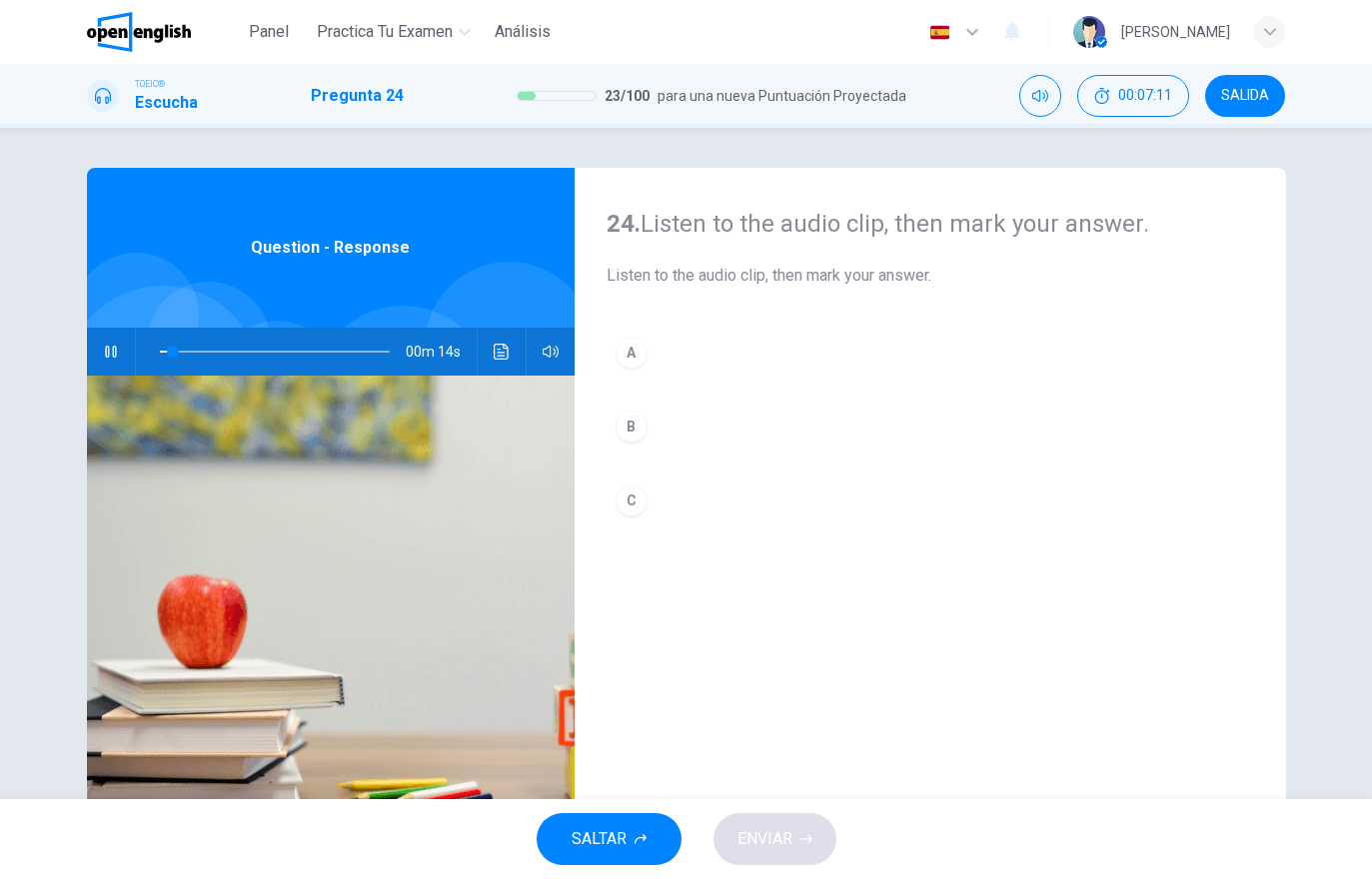 click at bounding box center (331, 618) 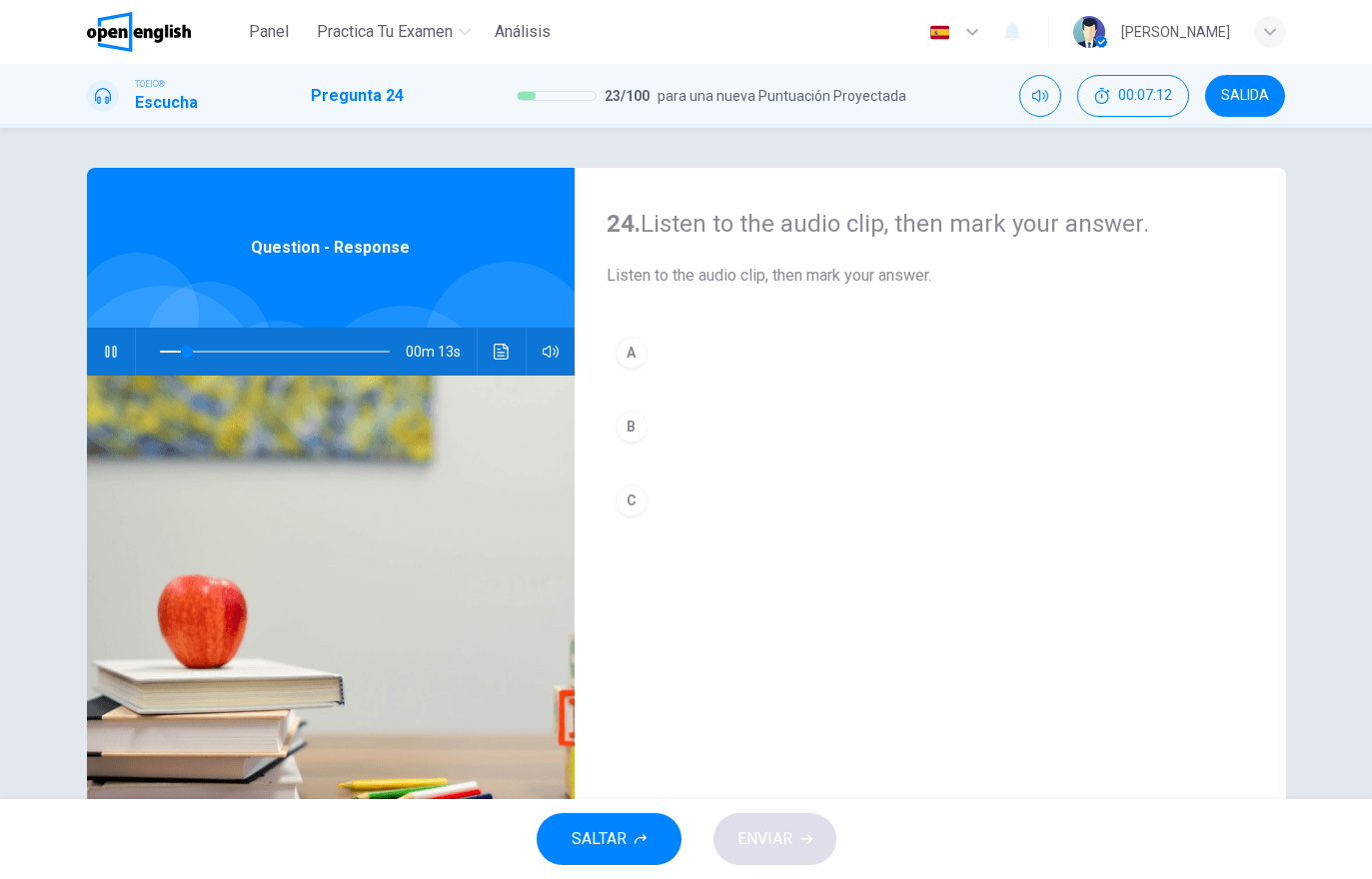 click 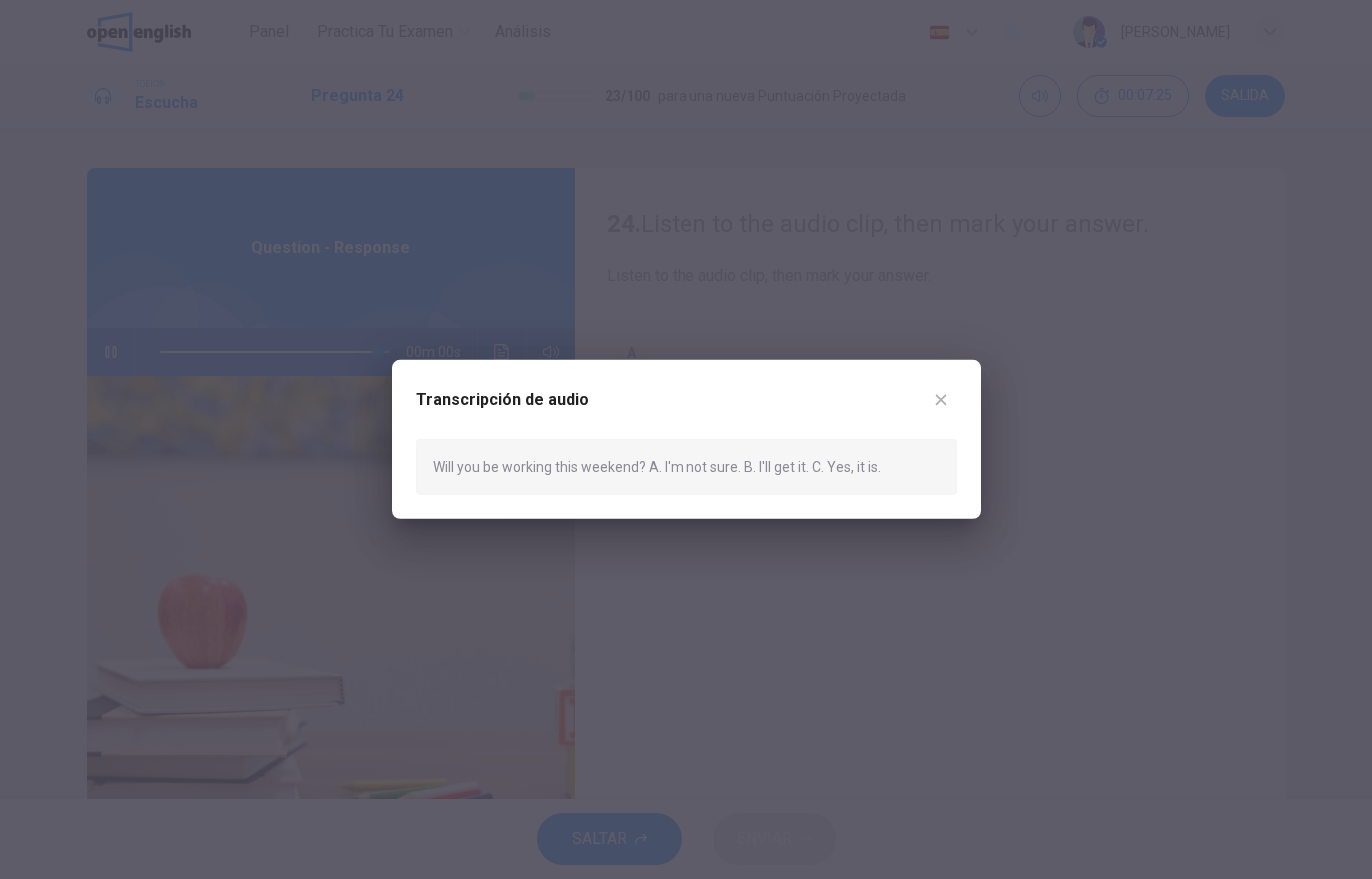 type on "*" 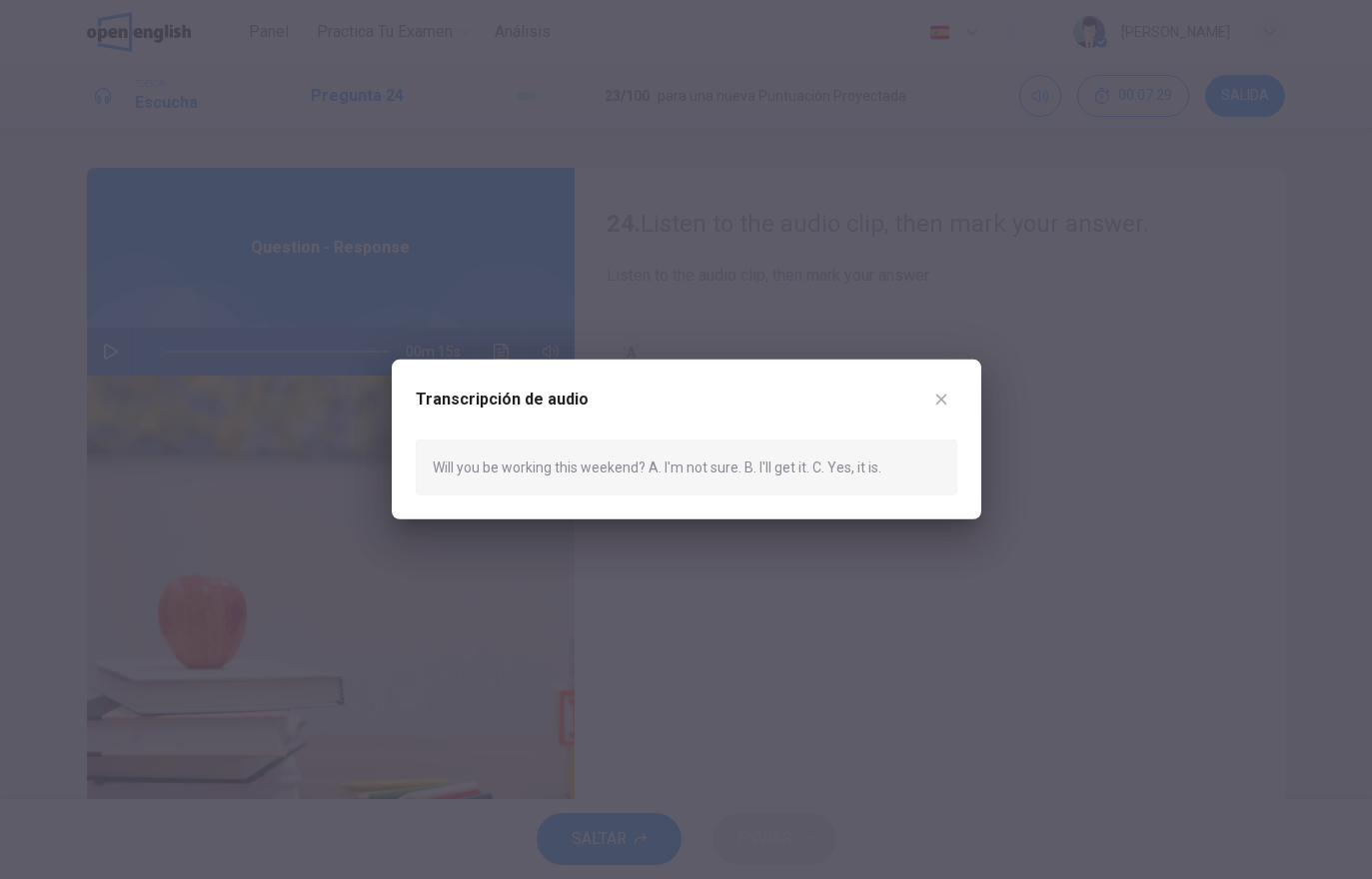 click at bounding box center (941, 400) 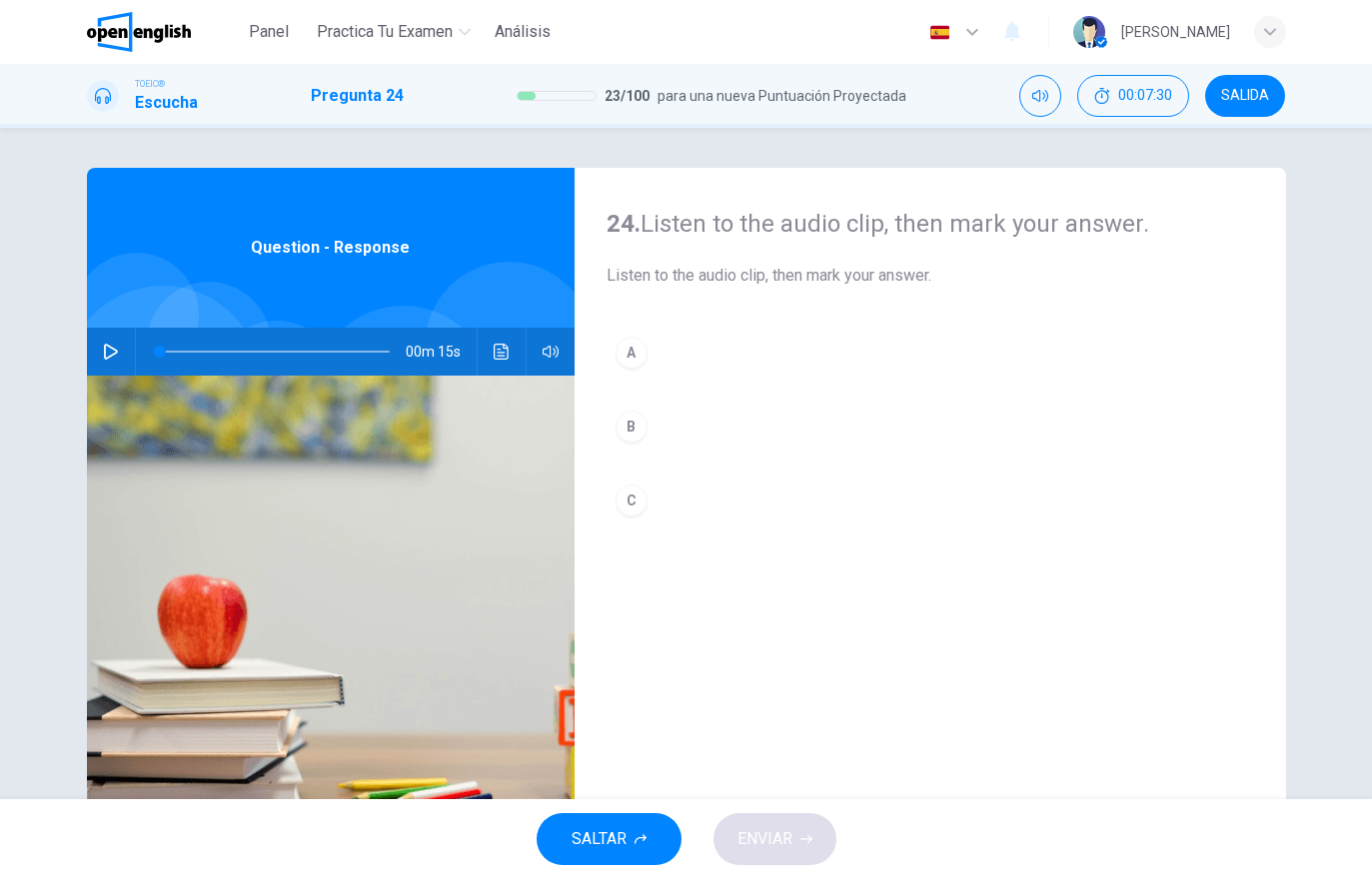 click on "A" at bounding box center [930, 353] 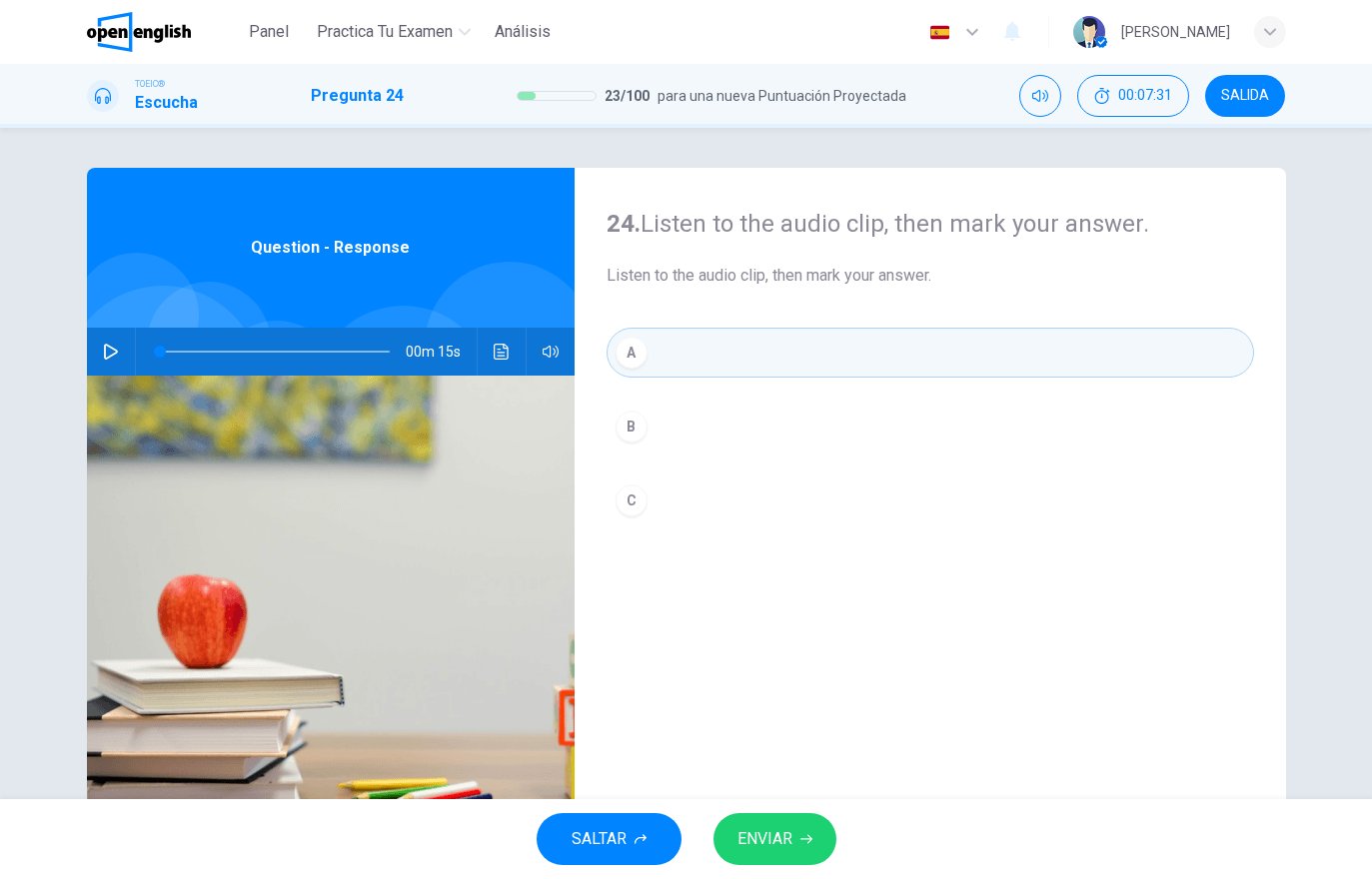 click on "ENVIAR" at bounding box center [774, 839] 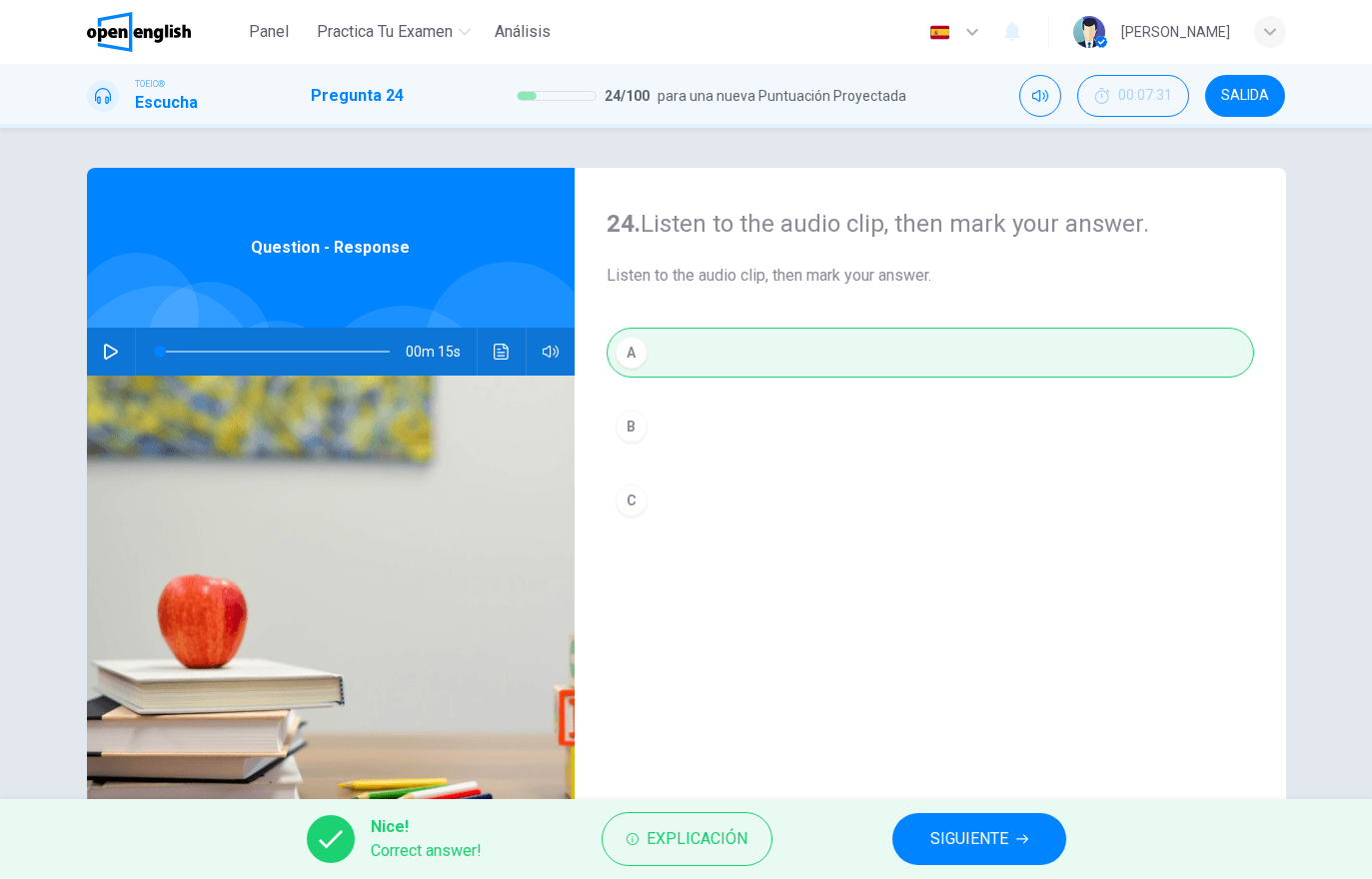 click on "SIGUIENTE" at bounding box center (979, 839) 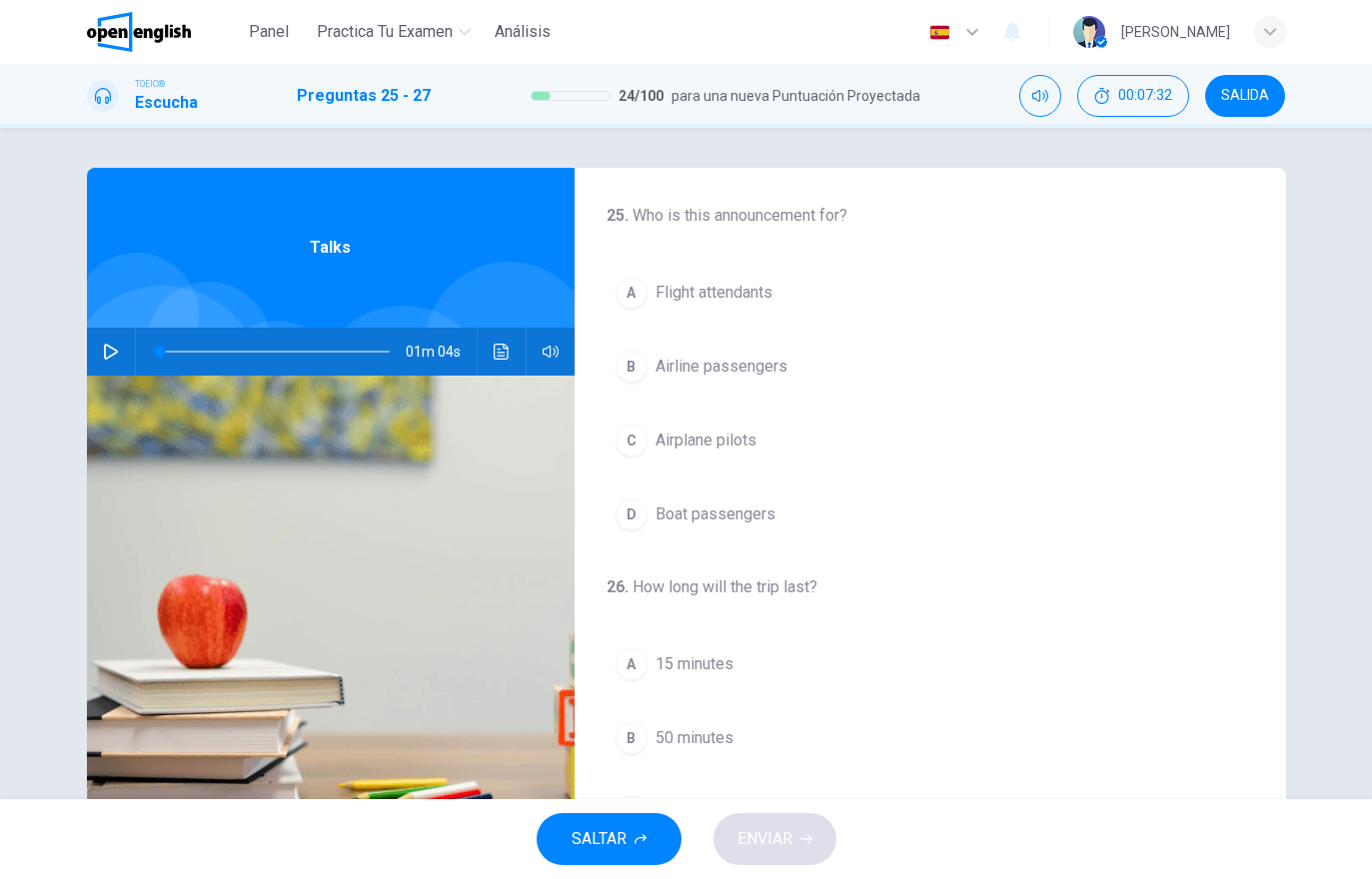 click at bounding box center (111, 352) 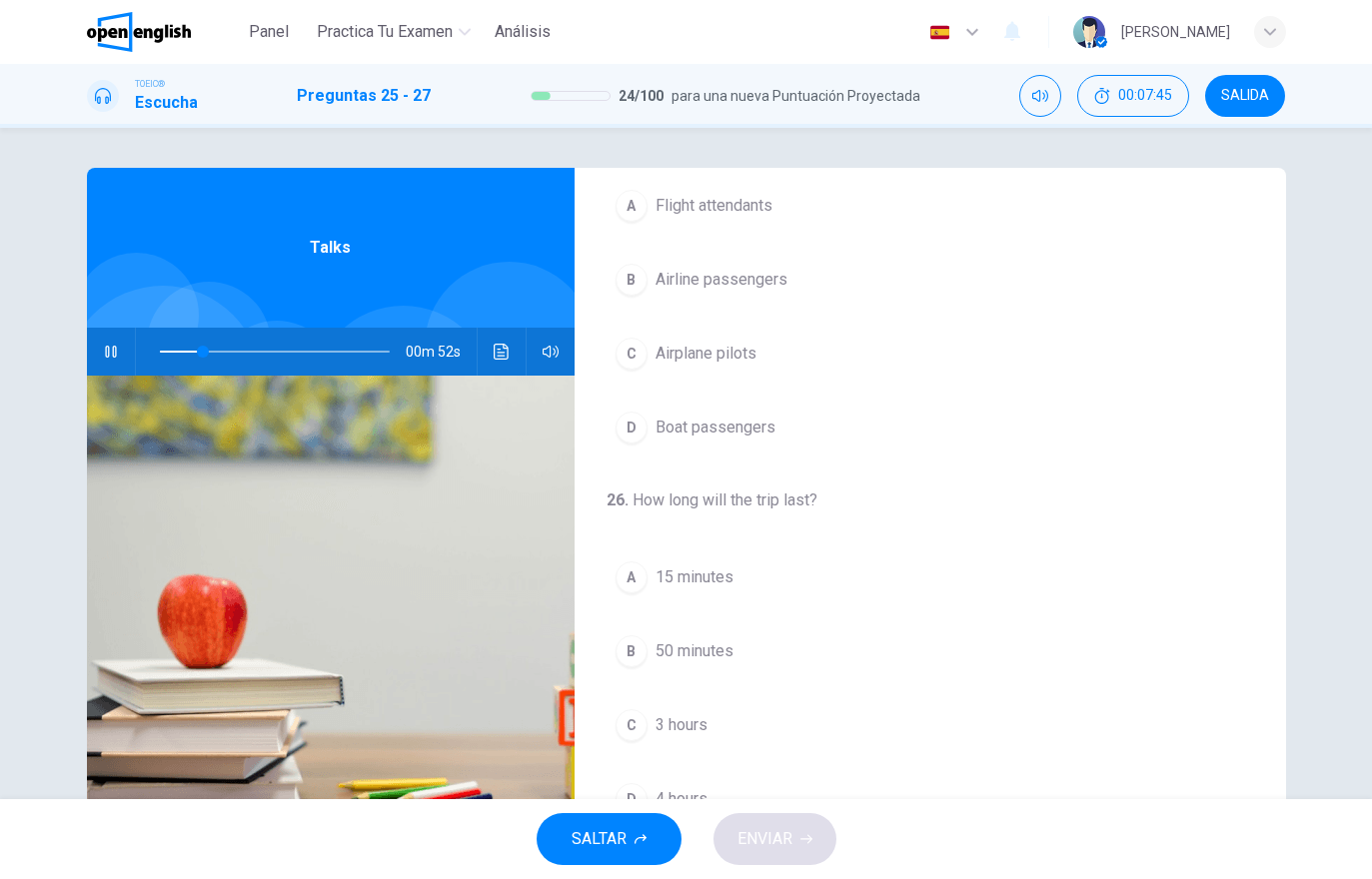 scroll, scrollTop: 88, scrollLeft: 0, axis: vertical 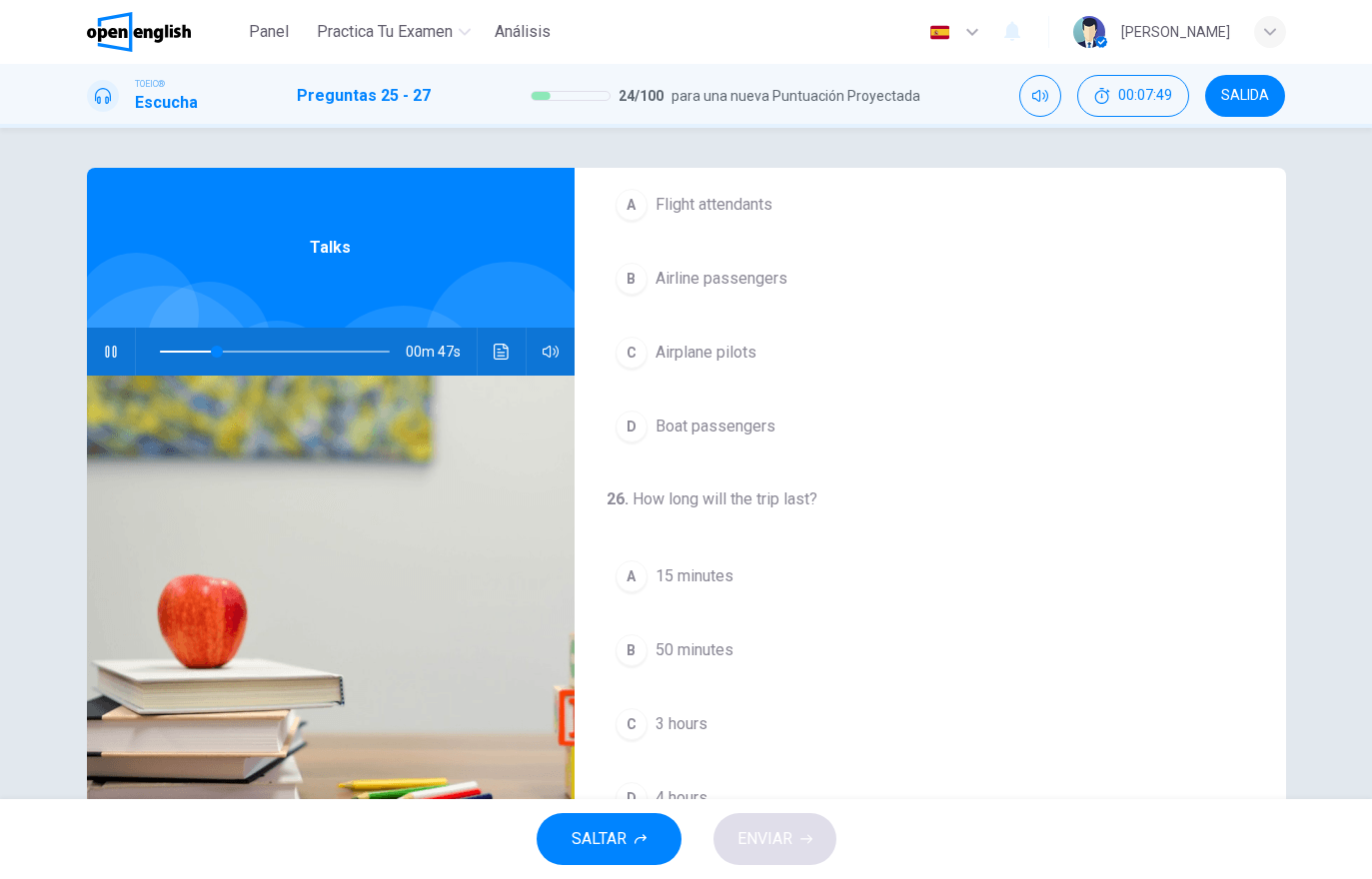 click on "15 minutes" at bounding box center [694, 576] 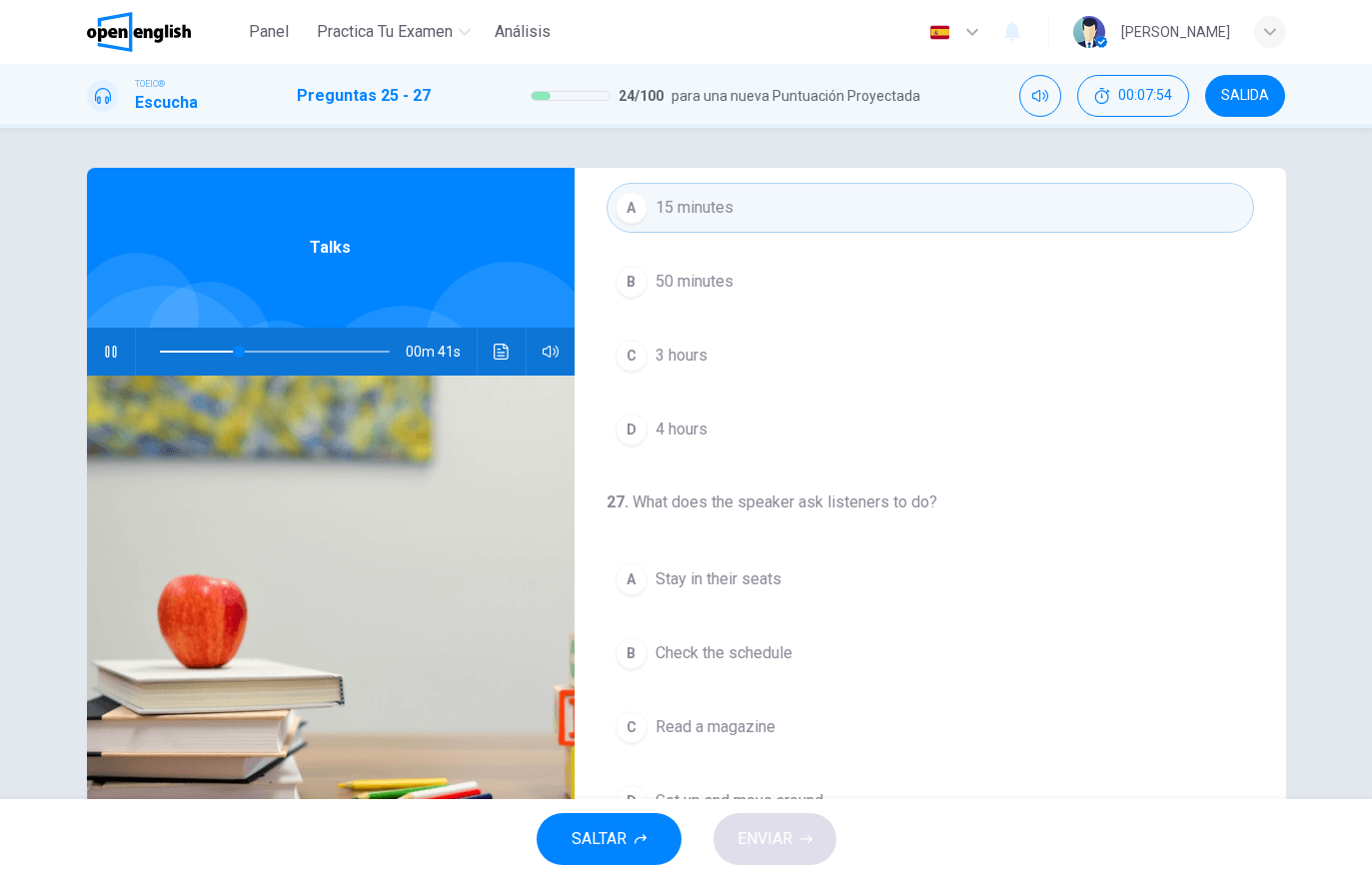 scroll, scrollTop: 456, scrollLeft: 0, axis: vertical 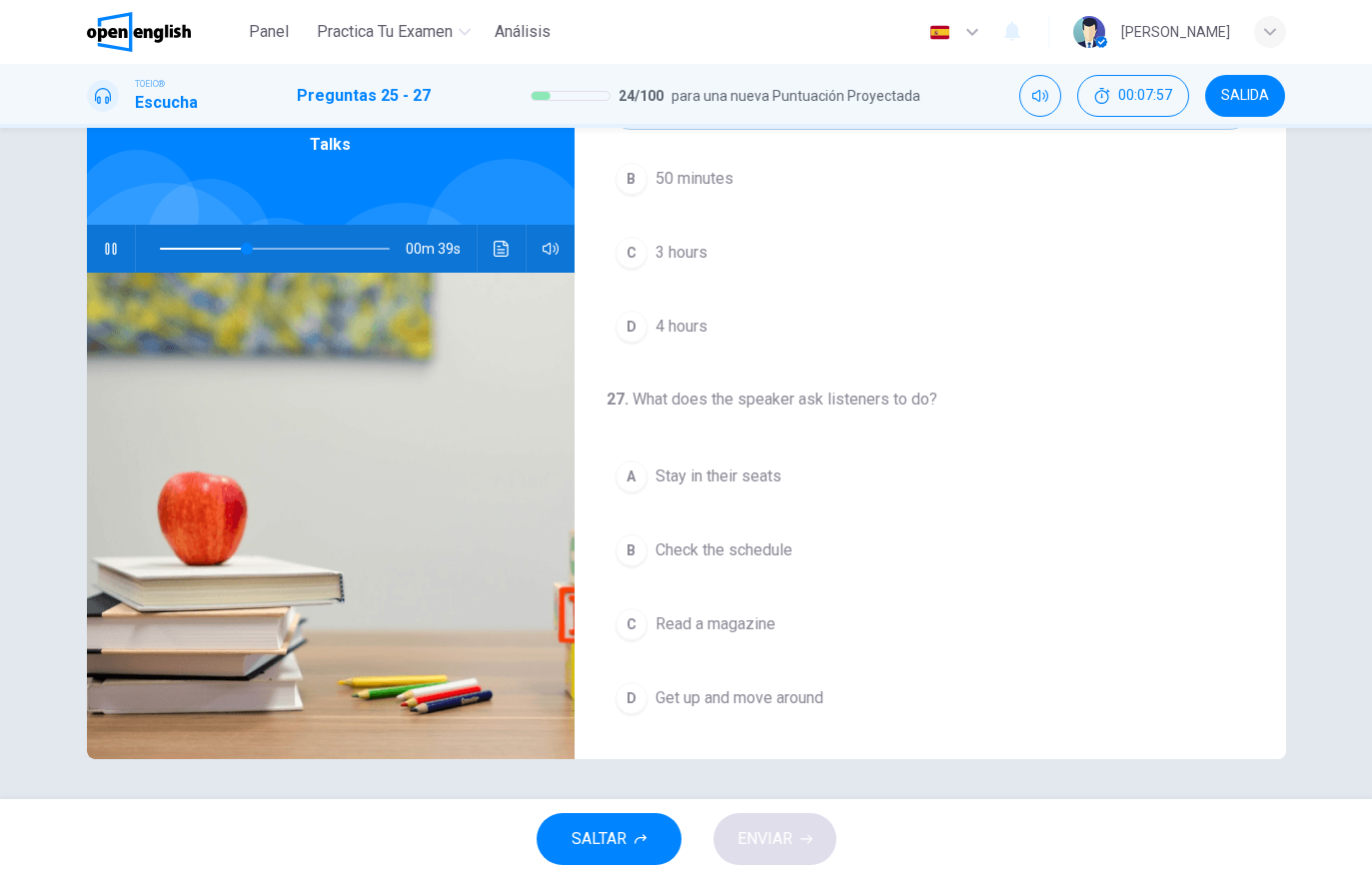 click 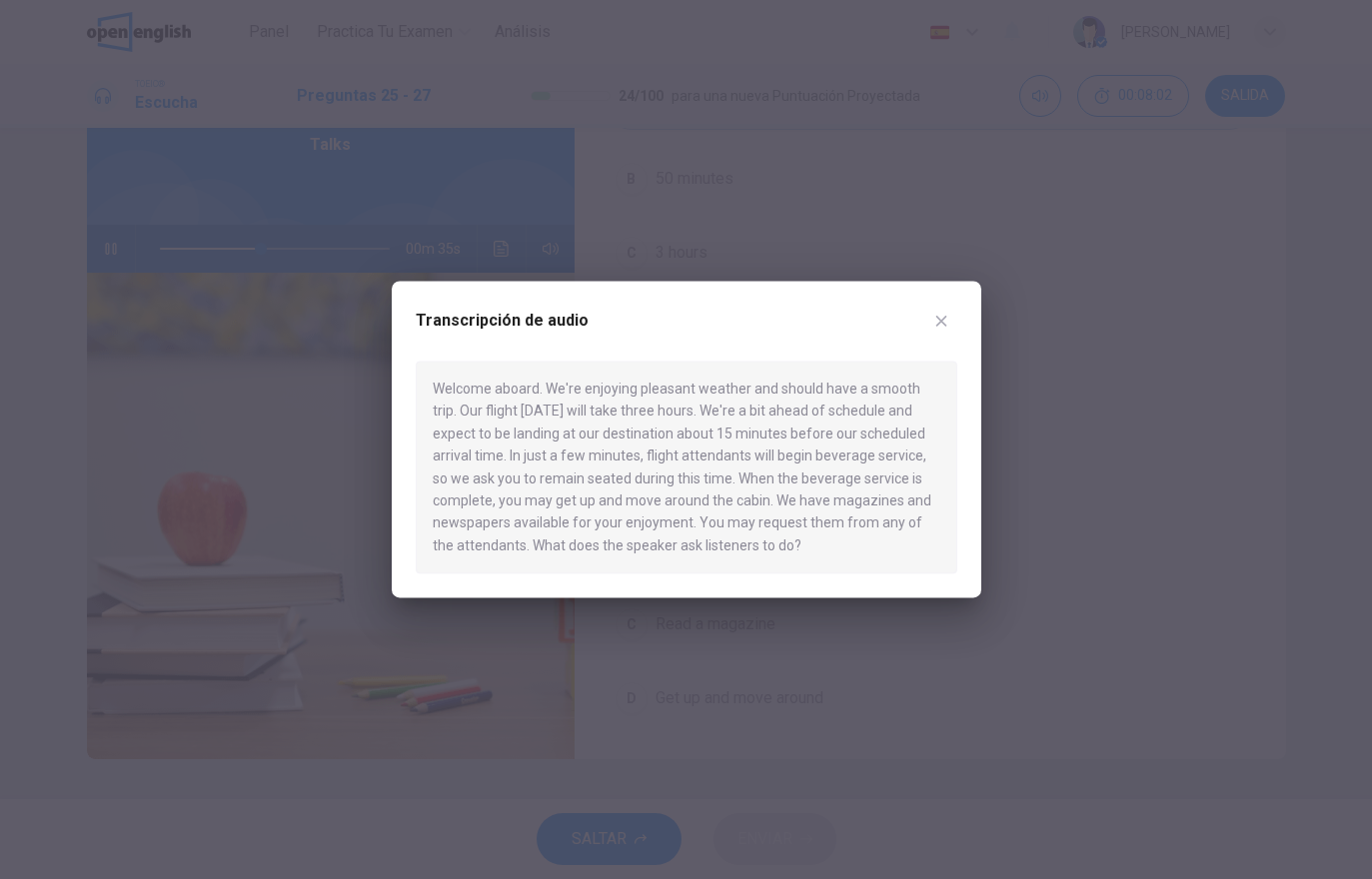 click 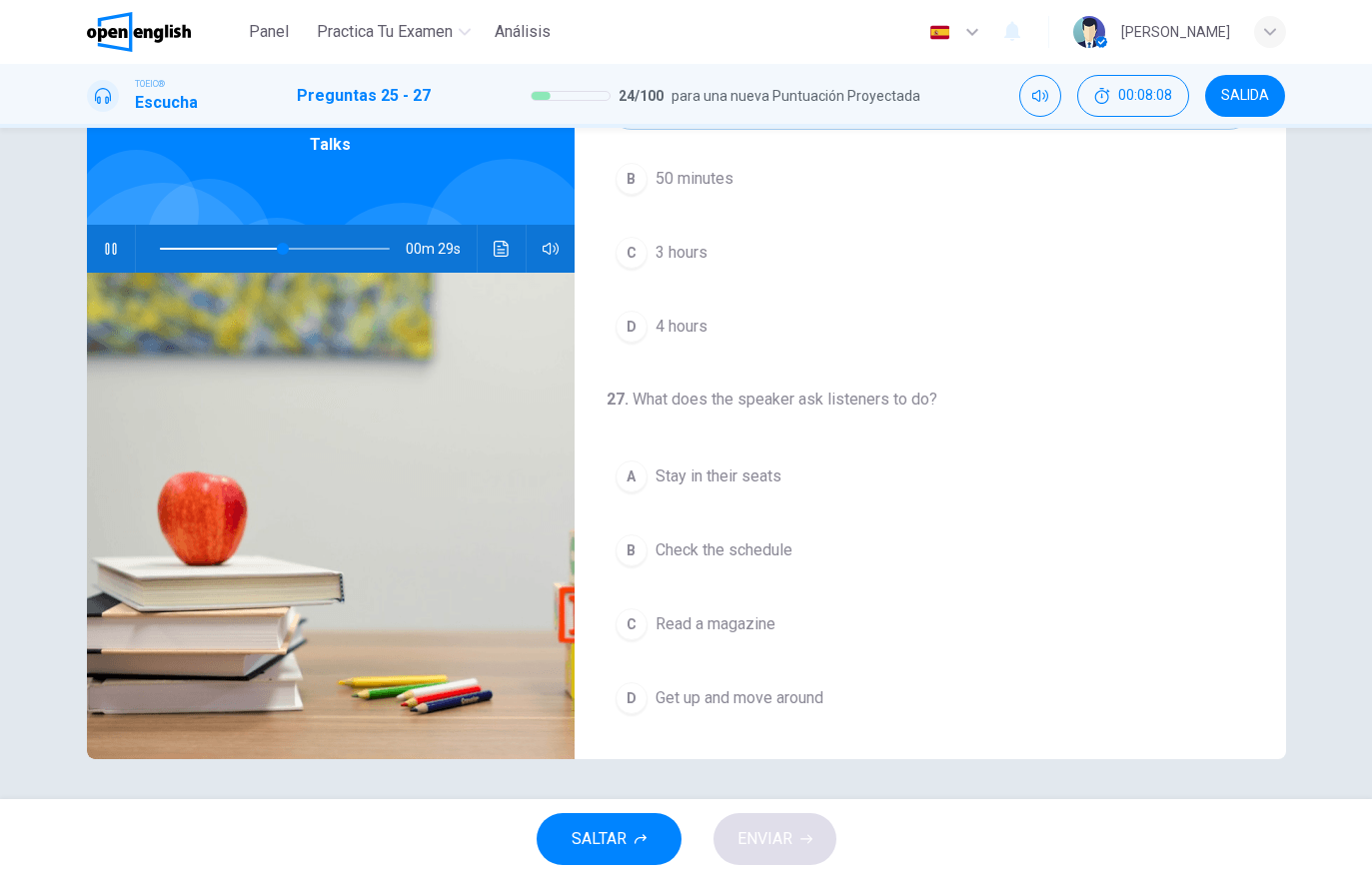 click on "Stay in their seats" at bounding box center [718, 476] 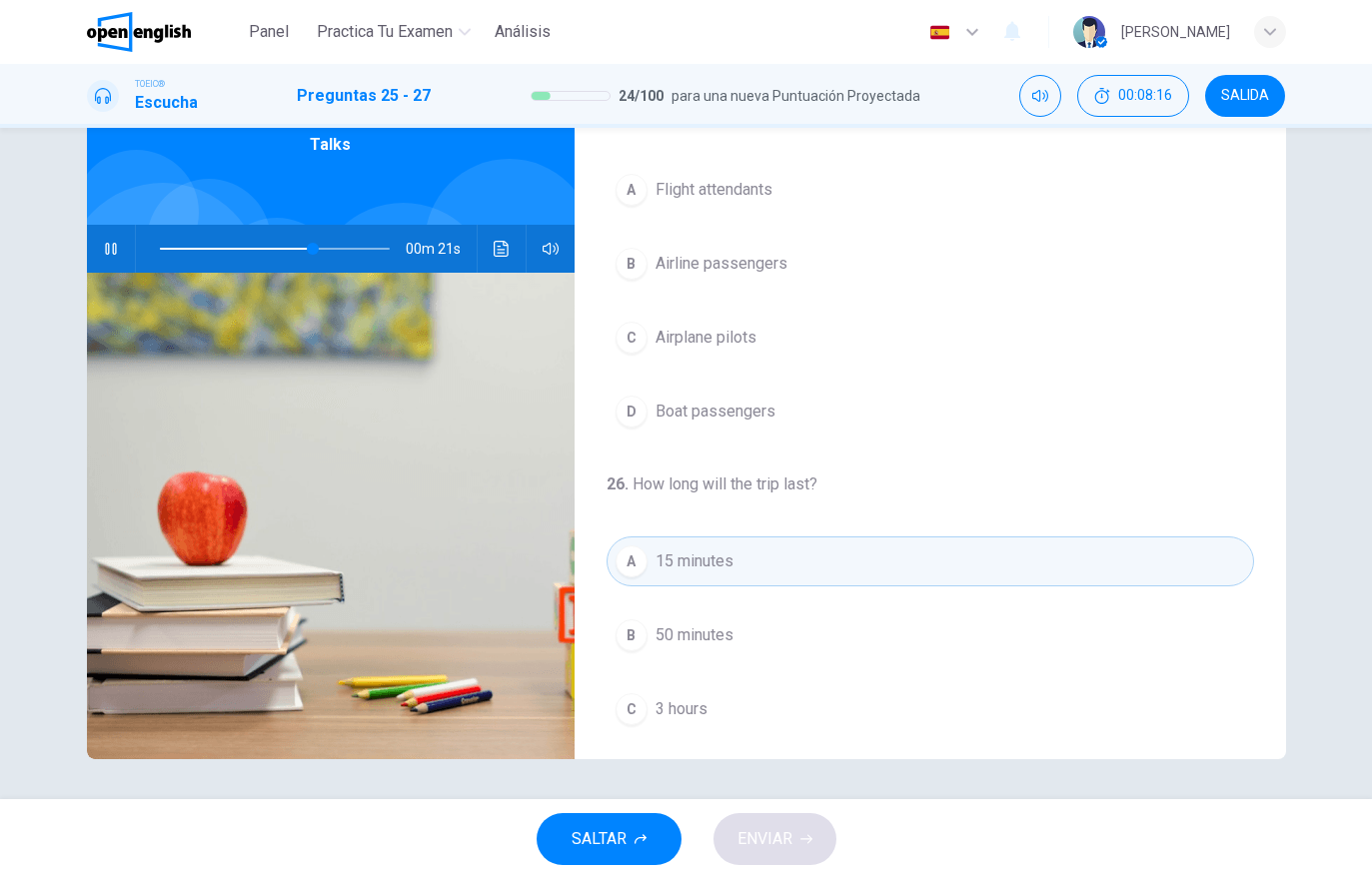 scroll, scrollTop: 0, scrollLeft: 0, axis: both 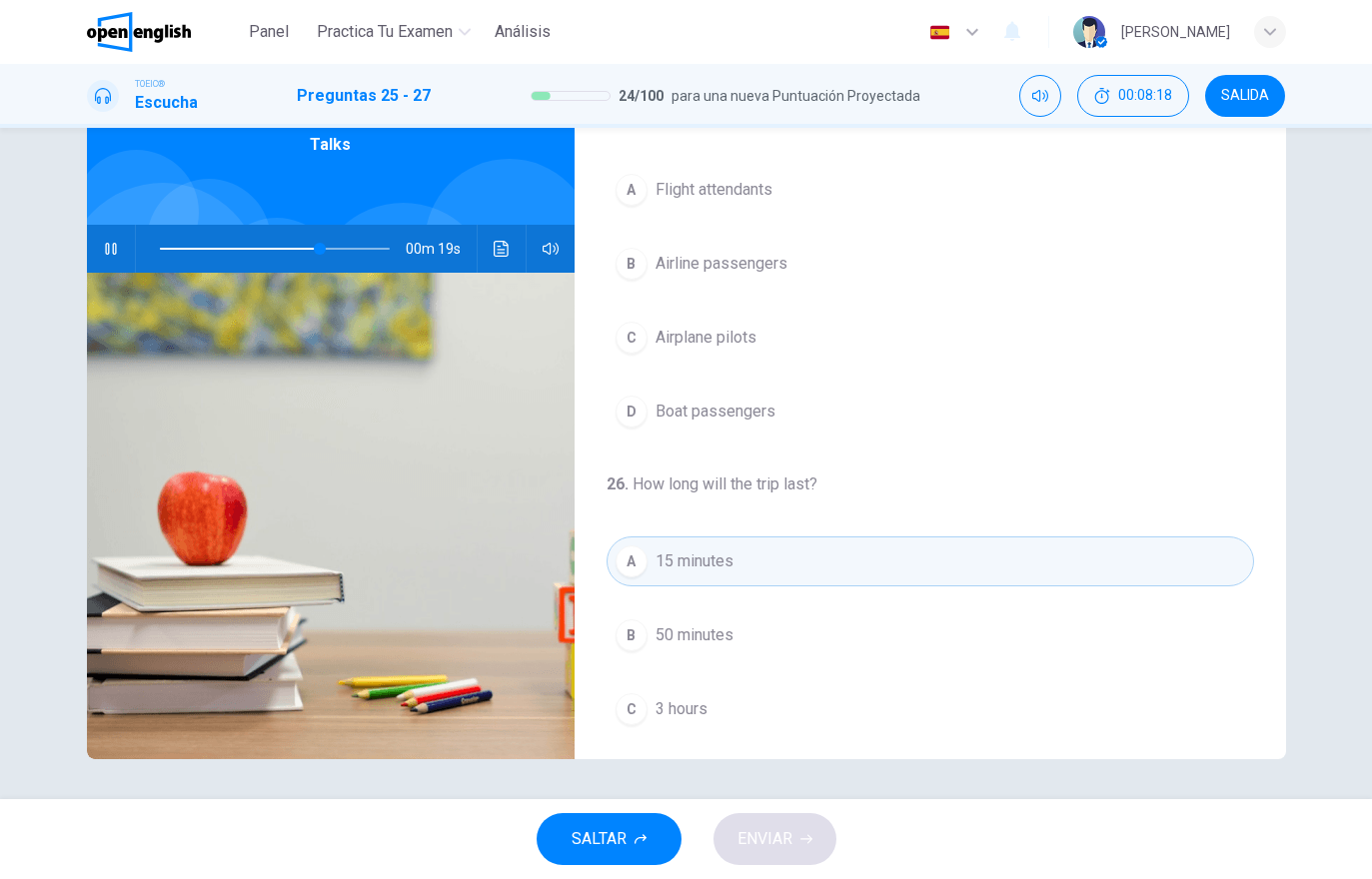 click on "Airline passengers" at bounding box center [721, 264] 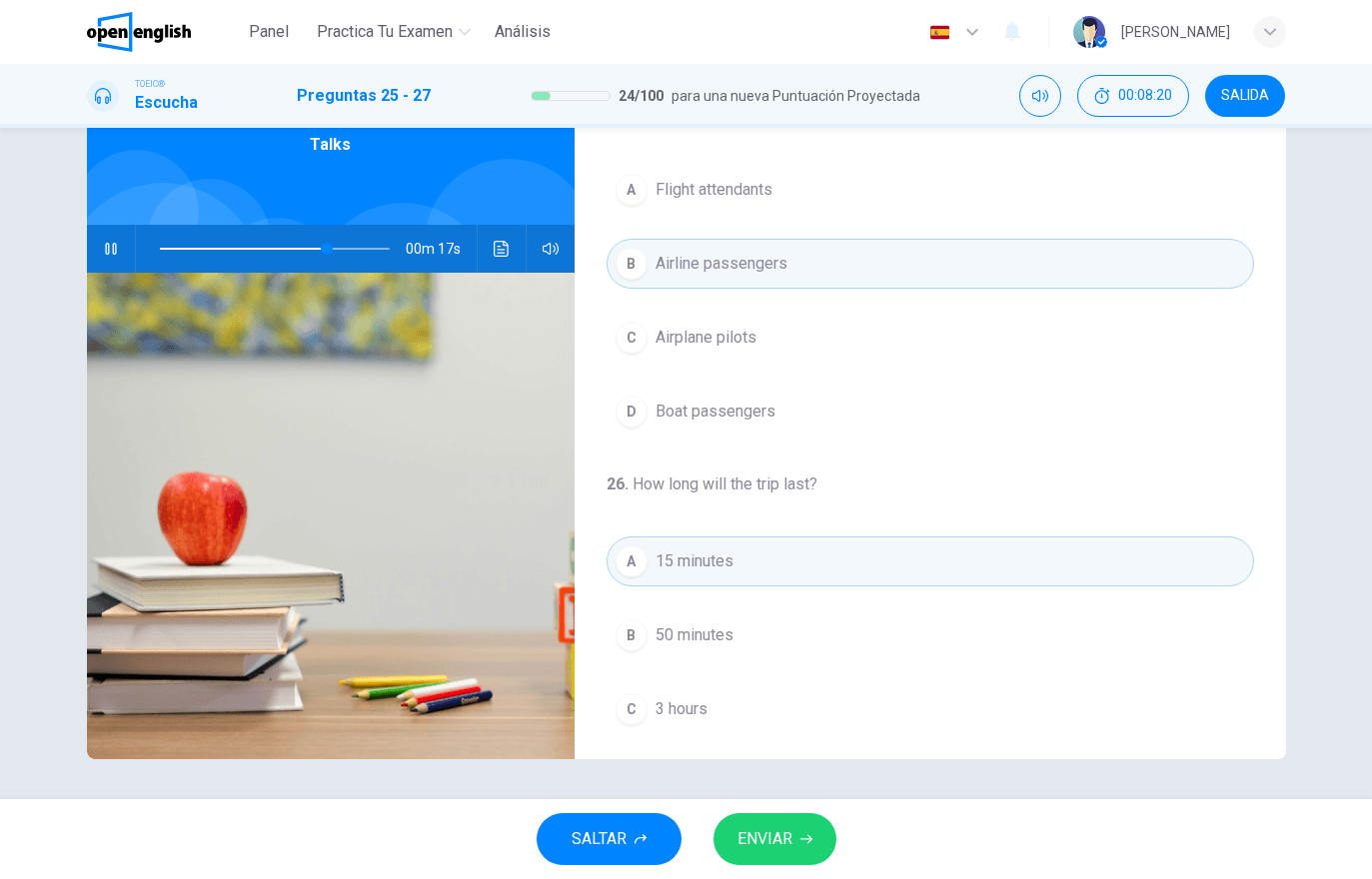 click on "ENVIAR" at bounding box center [764, 839] 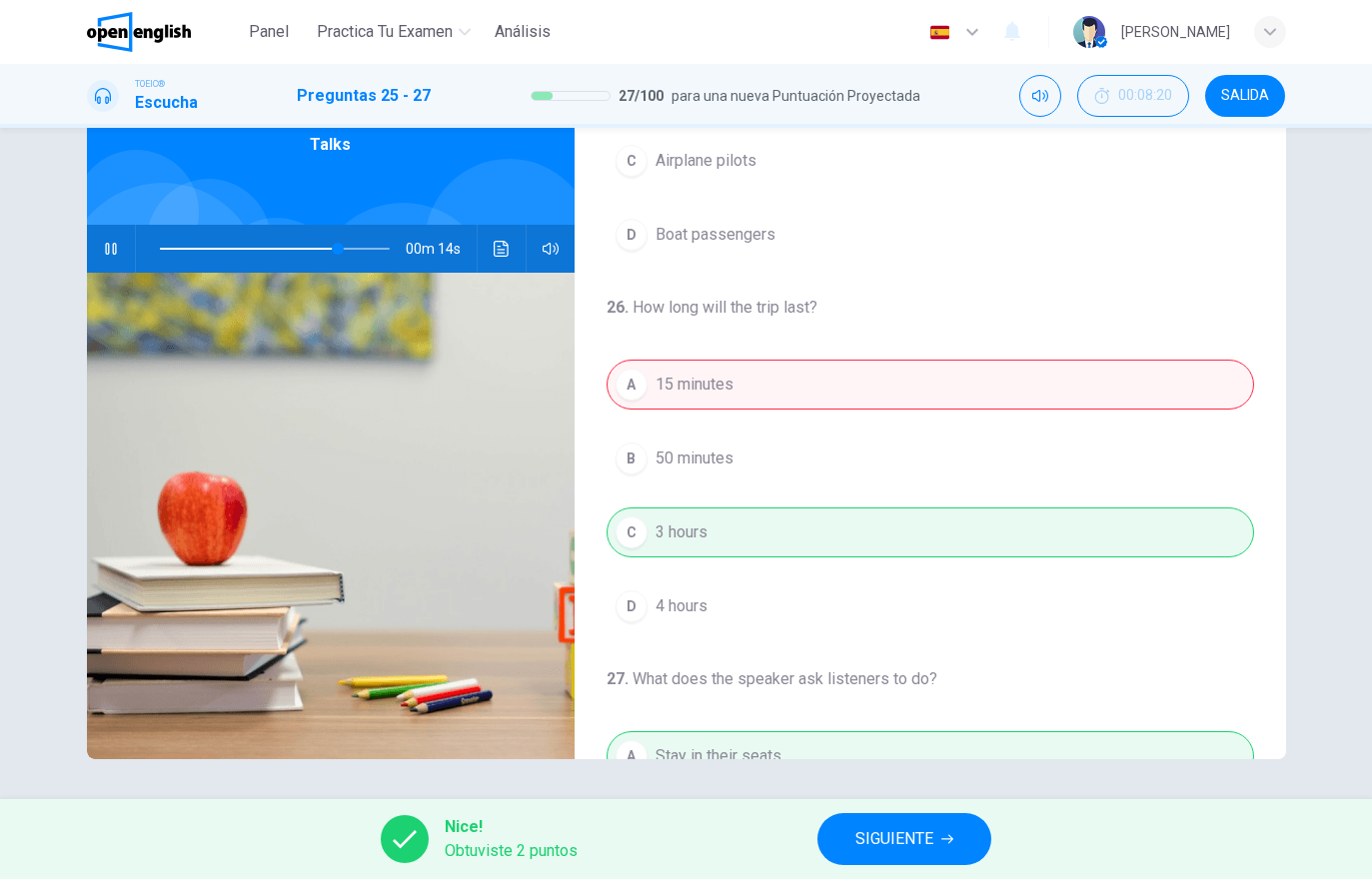scroll, scrollTop: 213, scrollLeft: 0, axis: vertical 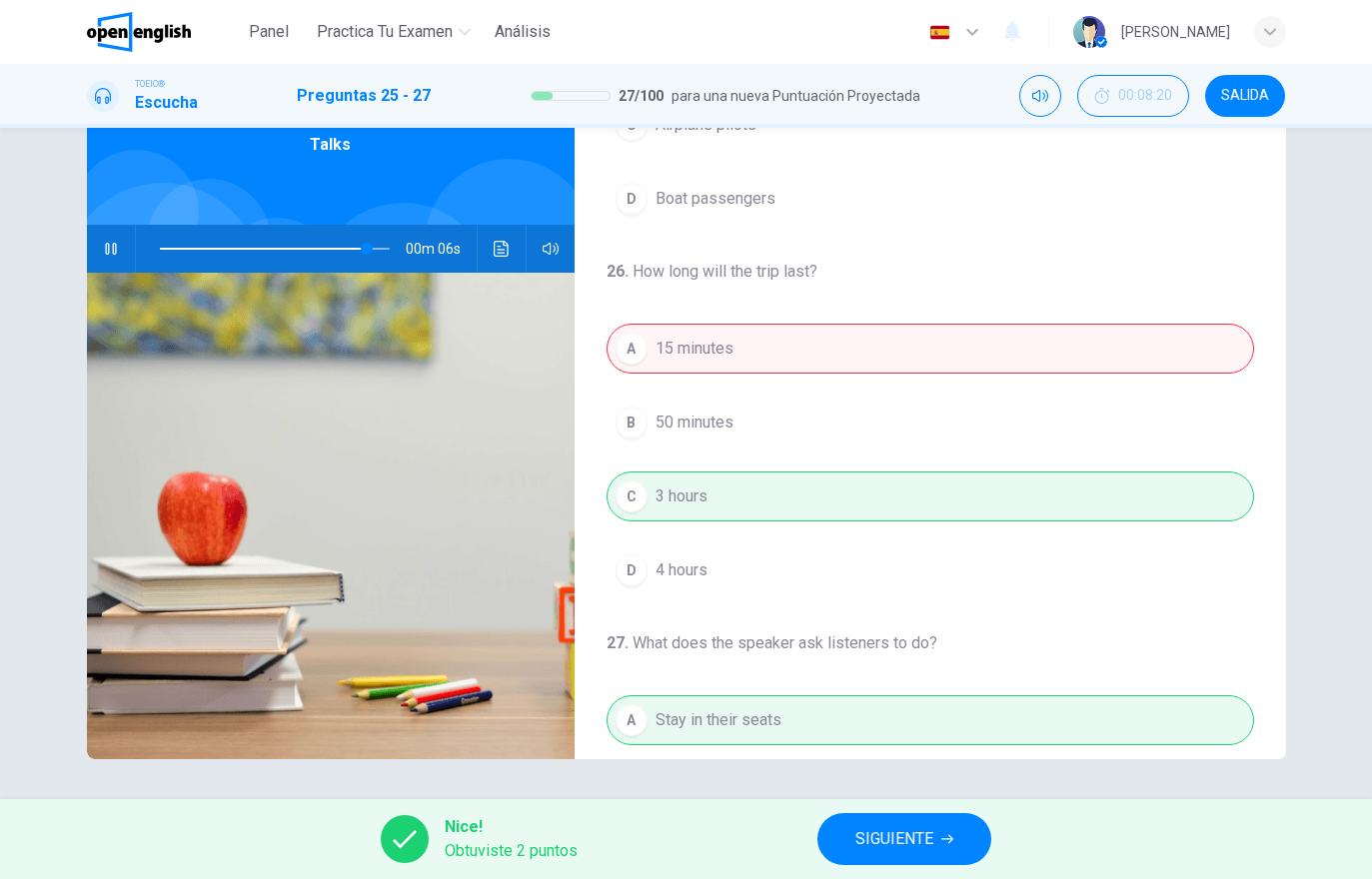 type on "**" 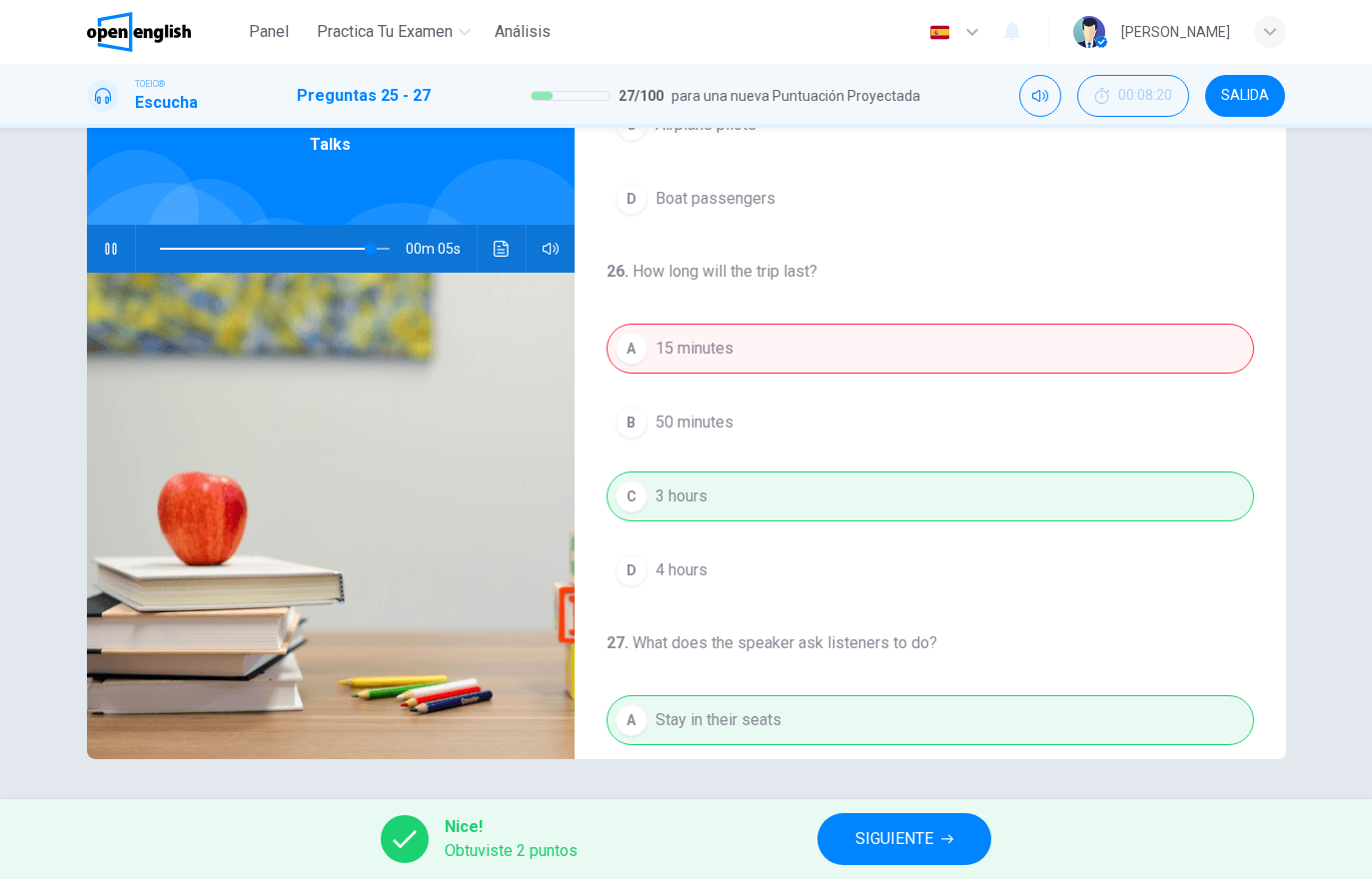 click on "SIGUIENTE" at bounding box center (904, 839) 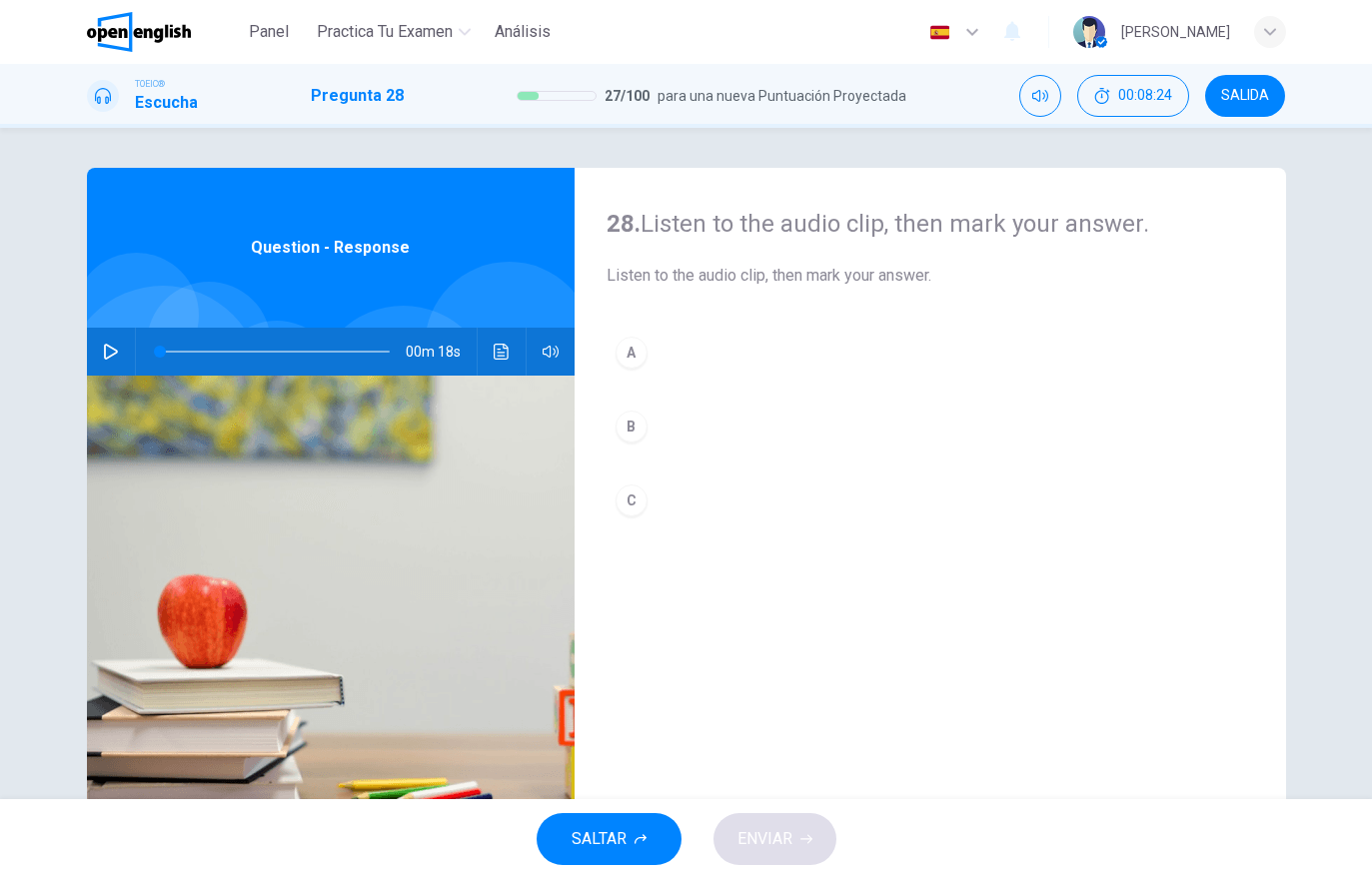 click at bounding box center [135, 352] 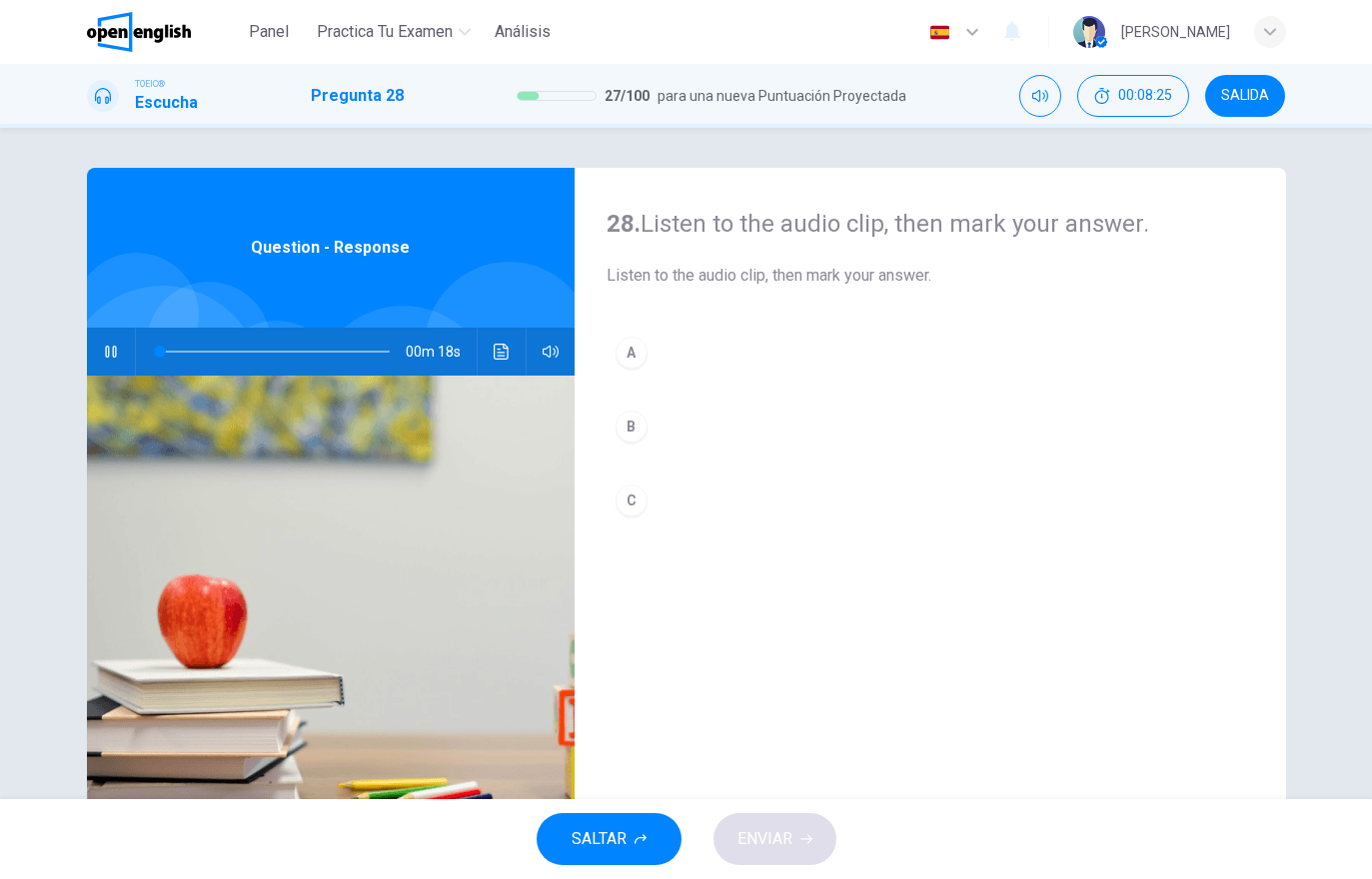 click 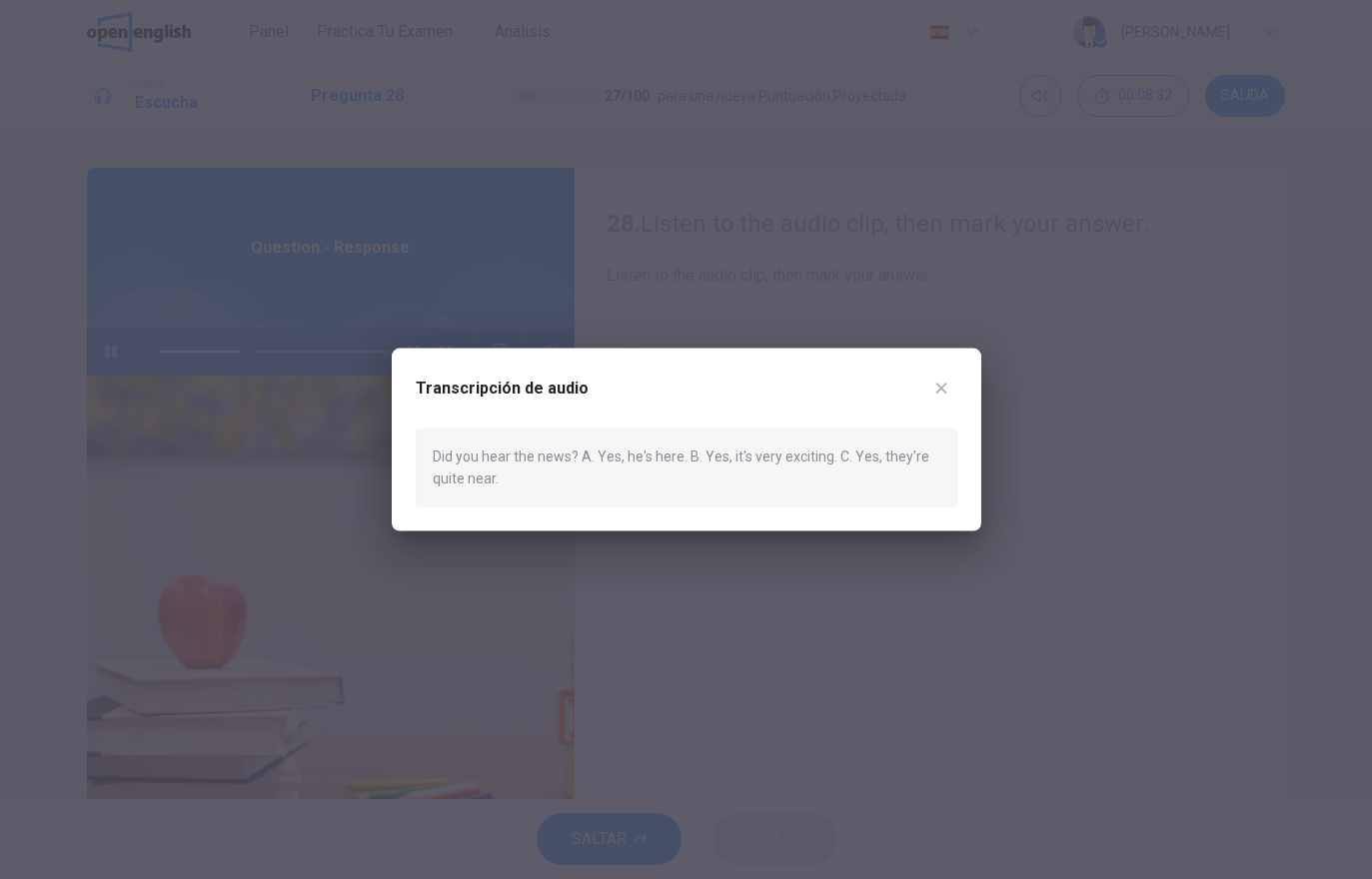 click on "Transcripción de audio Did you hear the news? A. Yes, he's here. B. Yes, it's very exciting. C. Yes, they're quite near." at bounding box center [686, 440] 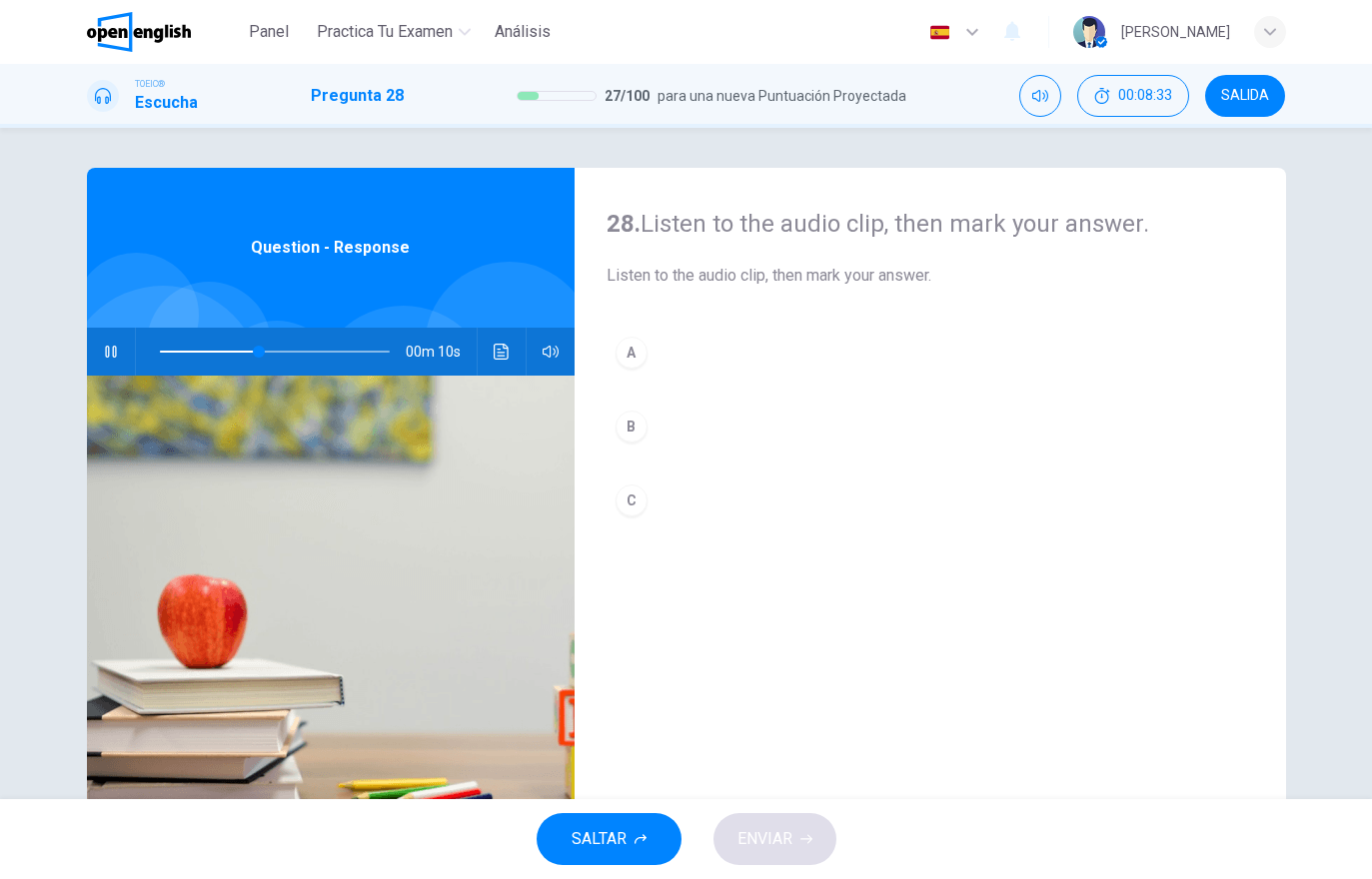 click on "B" at bounding box center [930, 427] 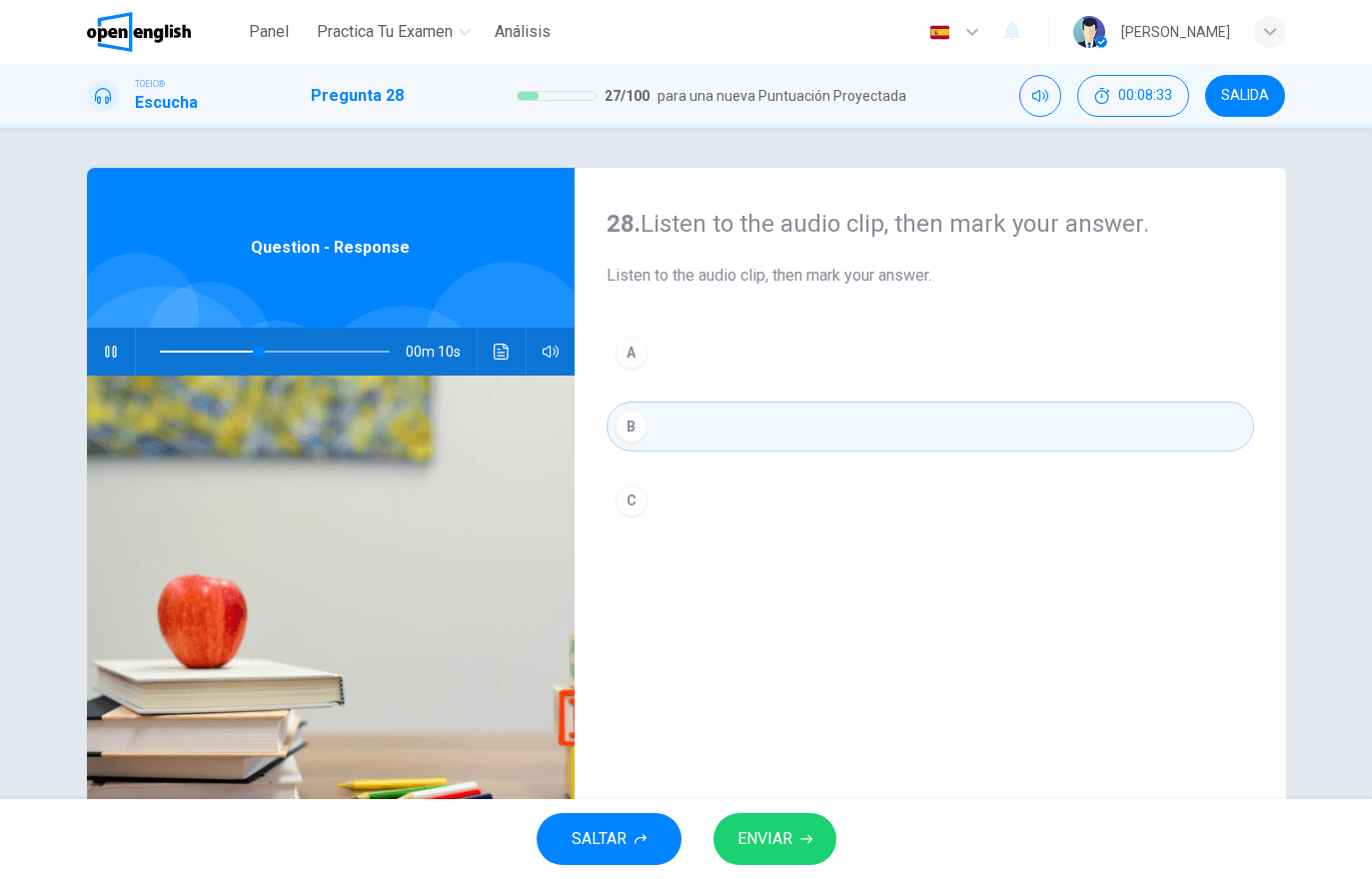 click on "ENVIAR" at bounding box center [764, 839] 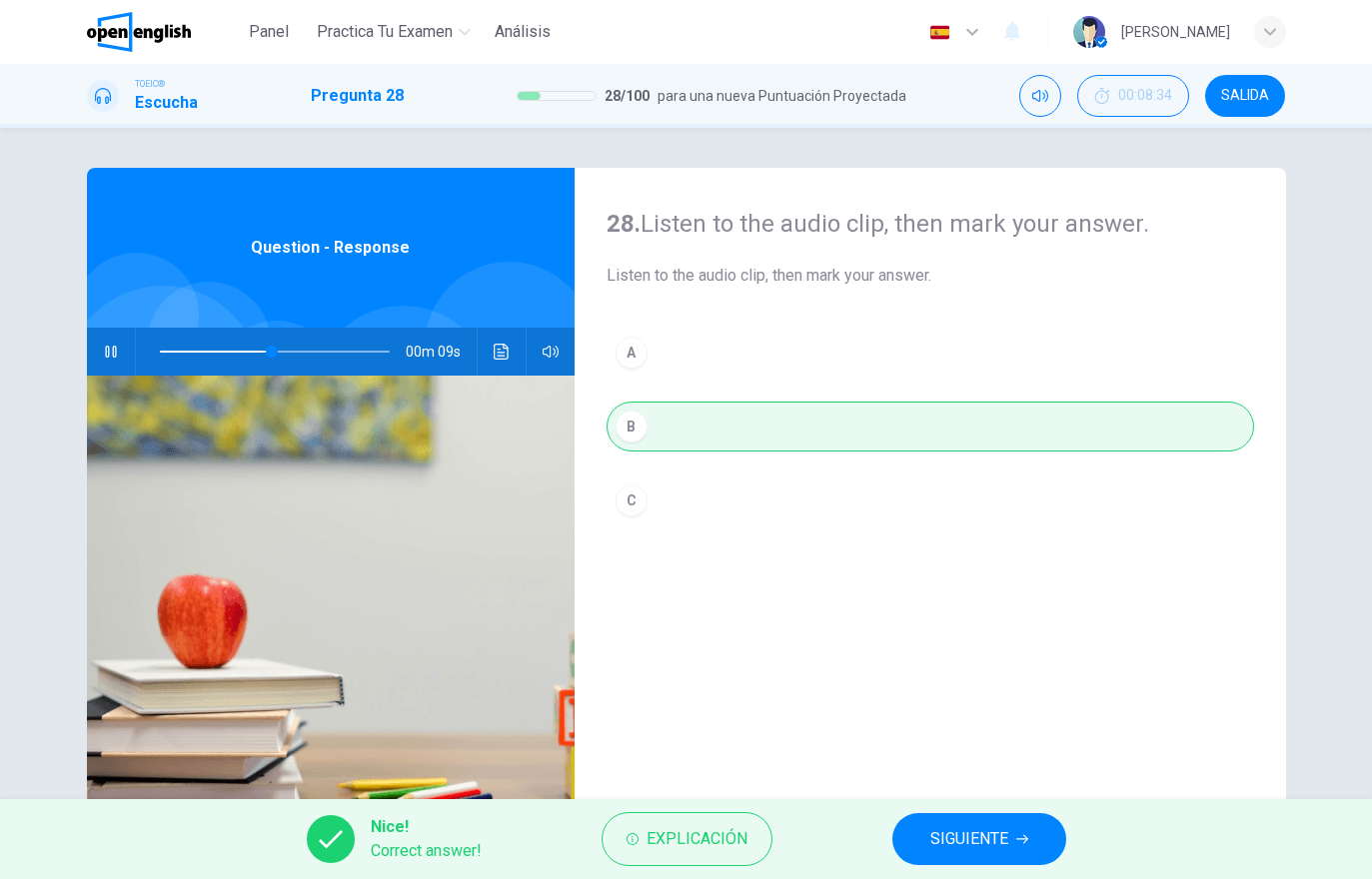 type on "**" 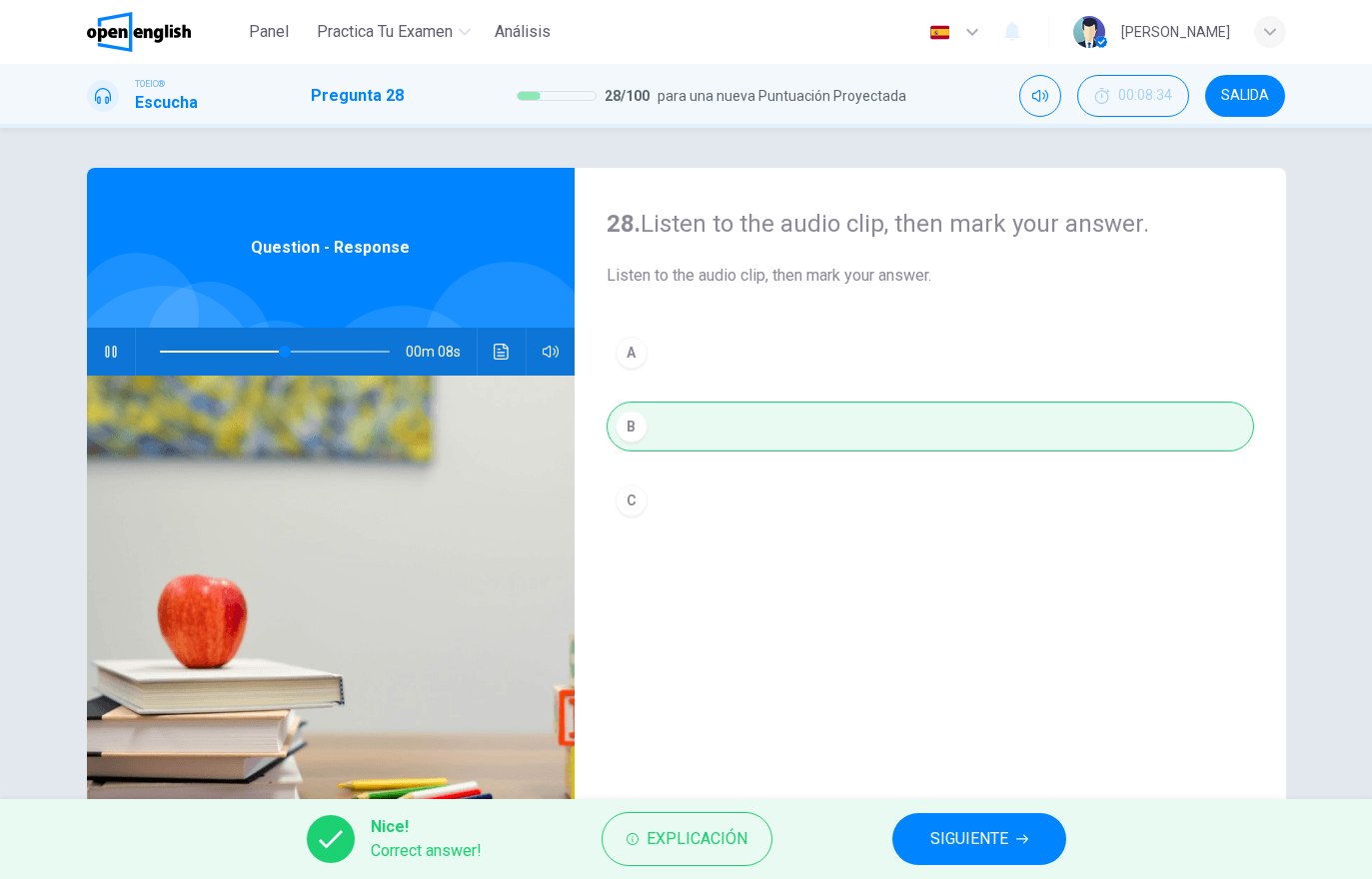 click on "SIGUIENTE" at bounding box center [969, 839] 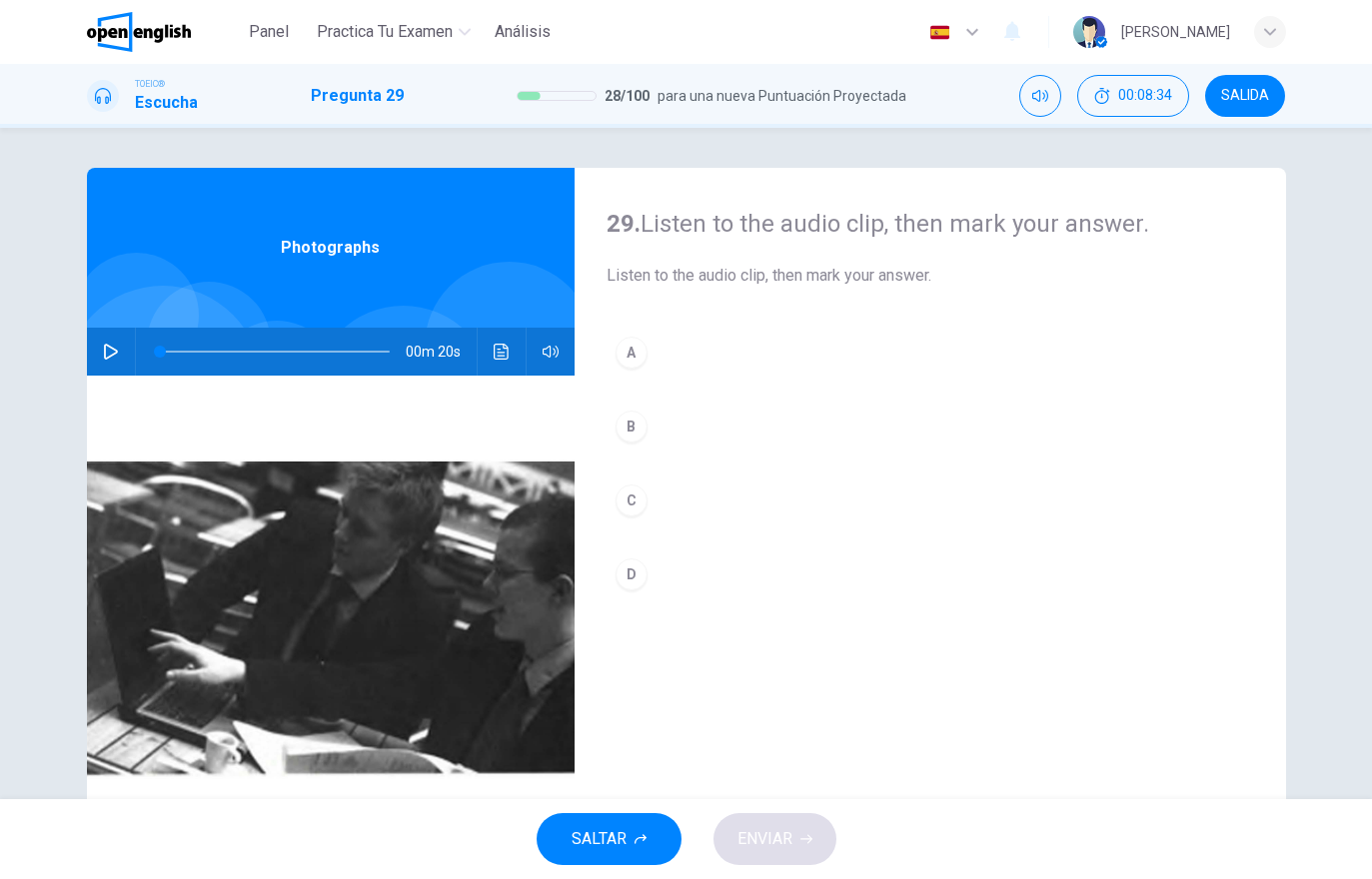 click 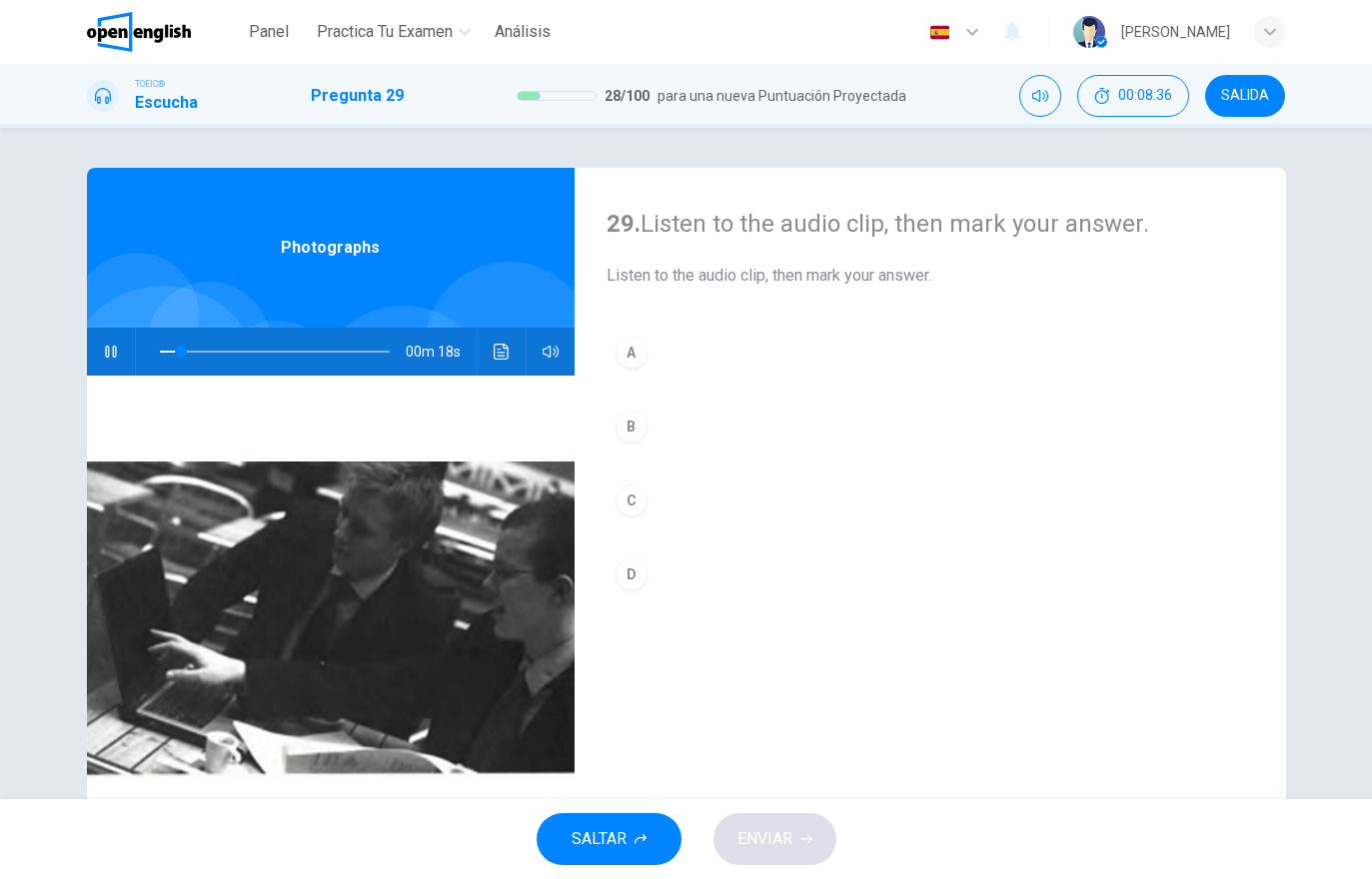 click at bounding box center [502, 352] 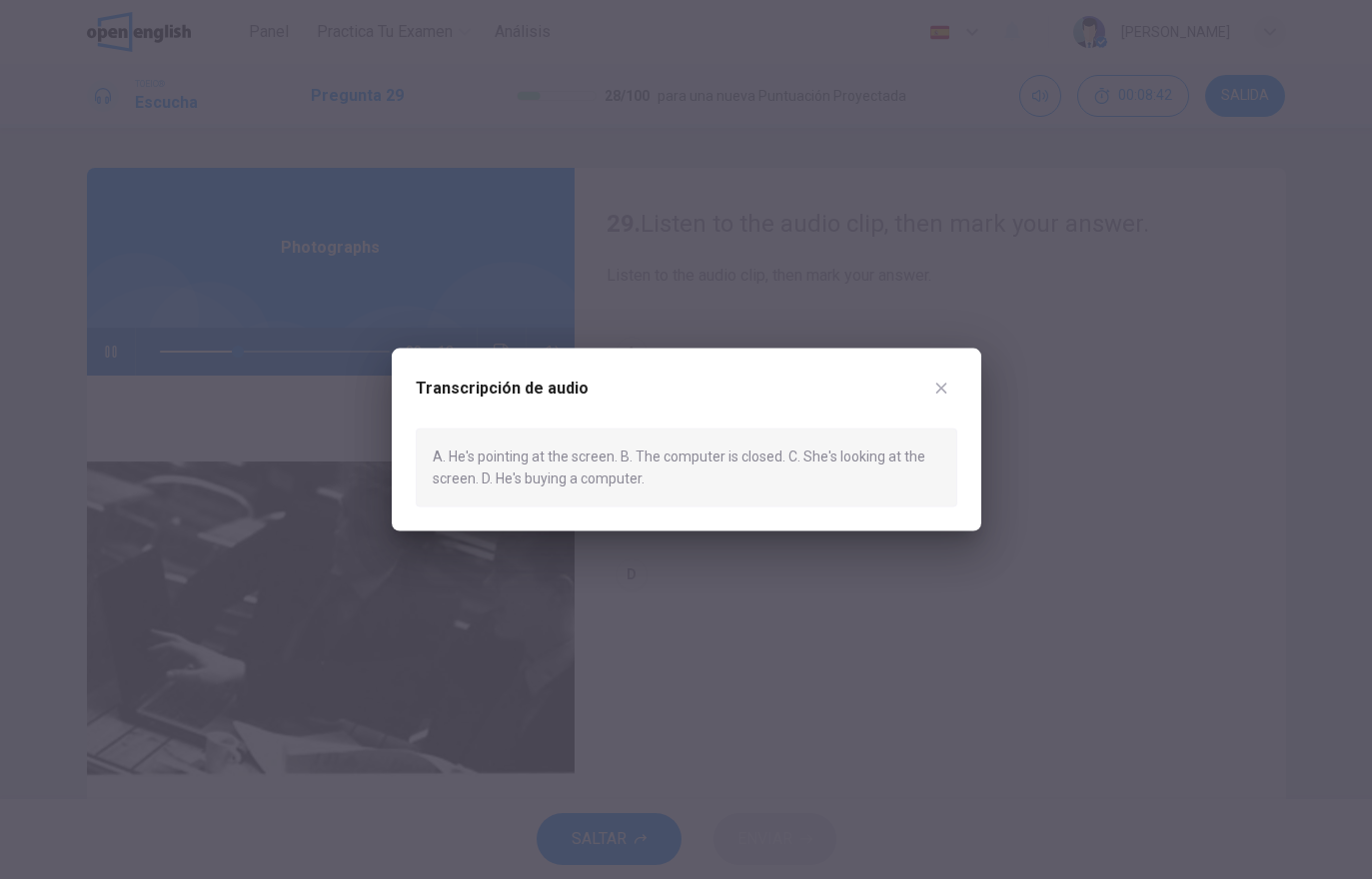 click at bounding box center [941, 389] 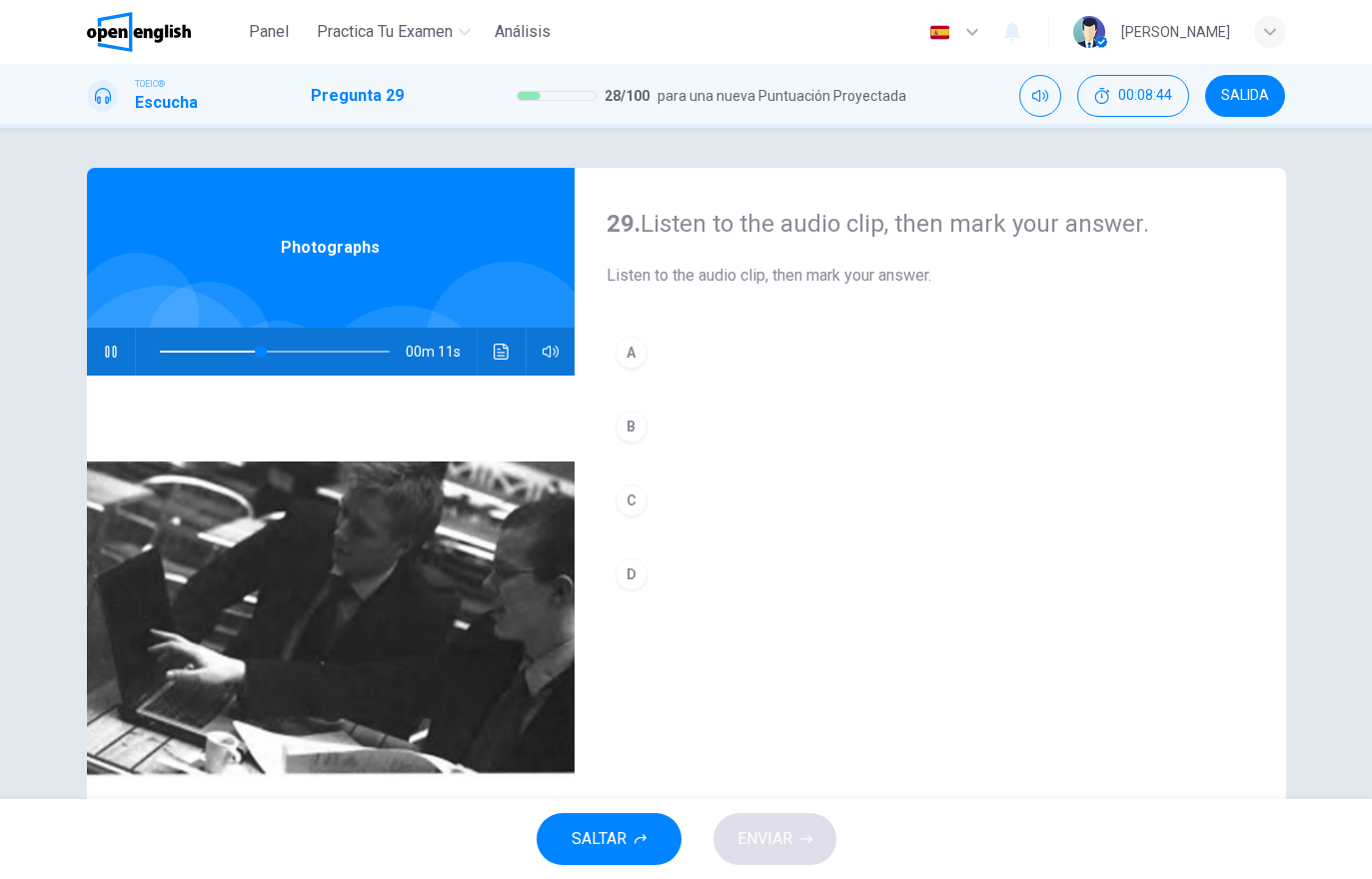 click on "A" at bounding box center [930, 353] 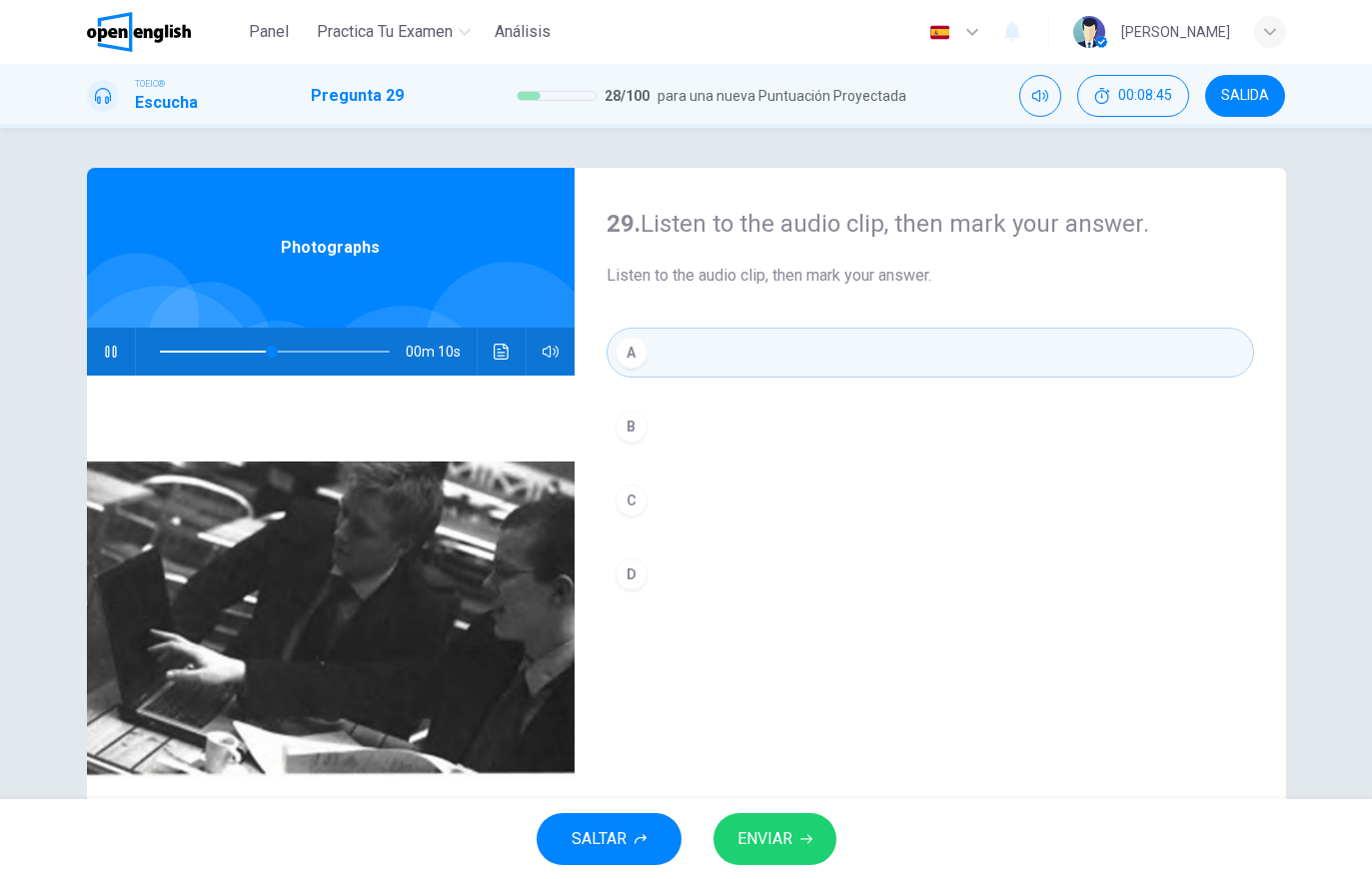 click on "ENVIAR" at bounding box center [764, 839] 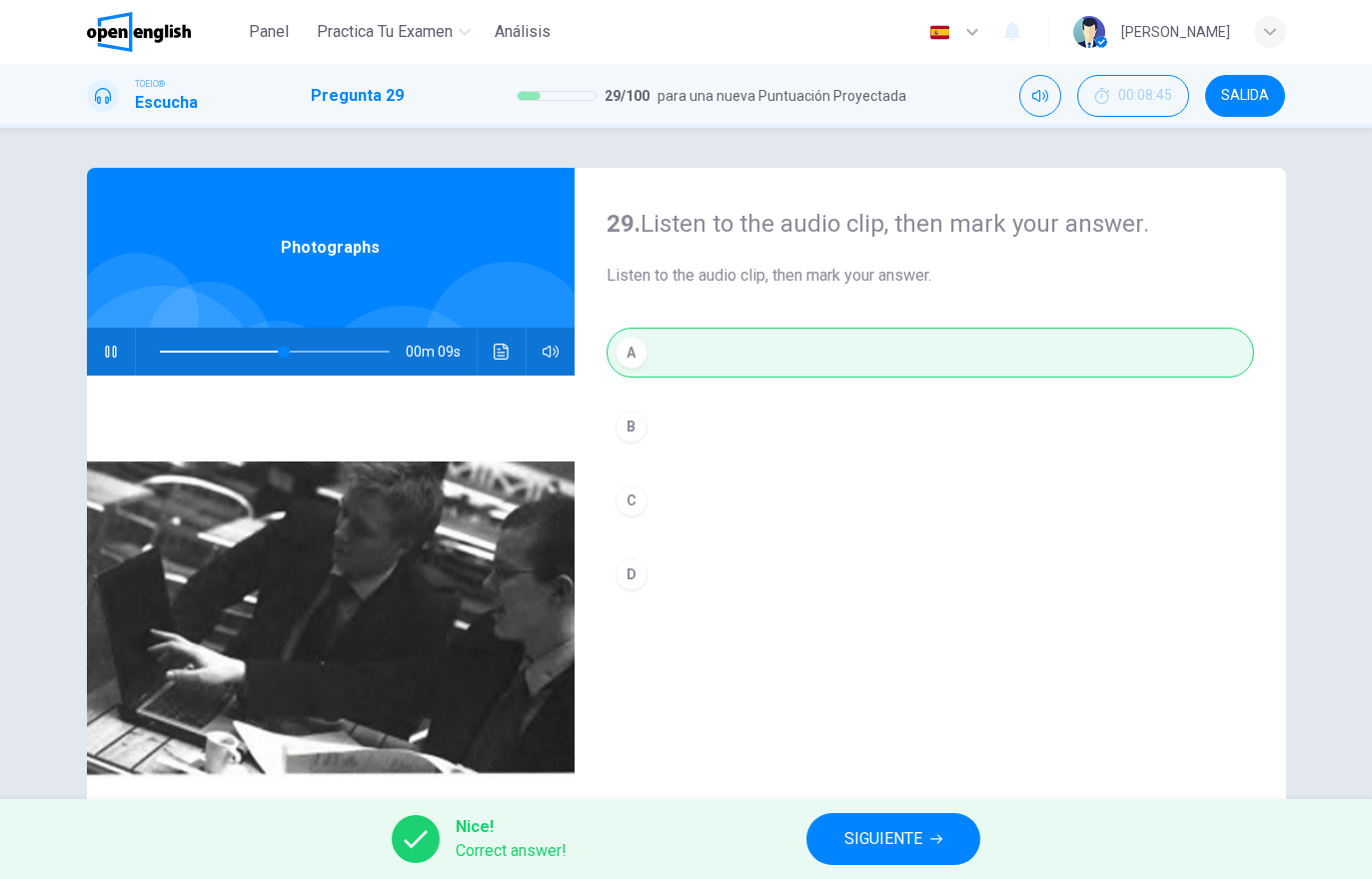 type on "**" 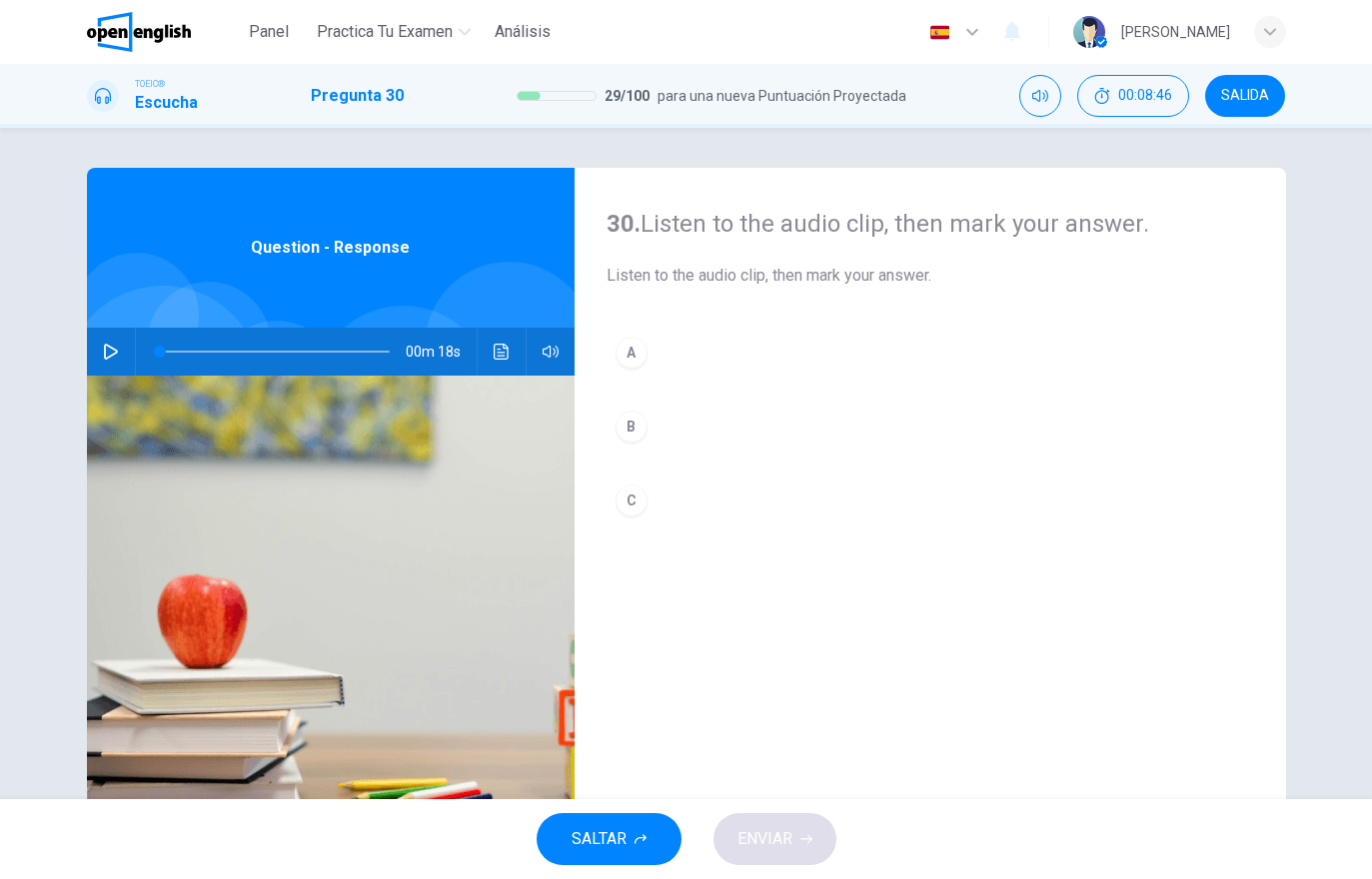 click 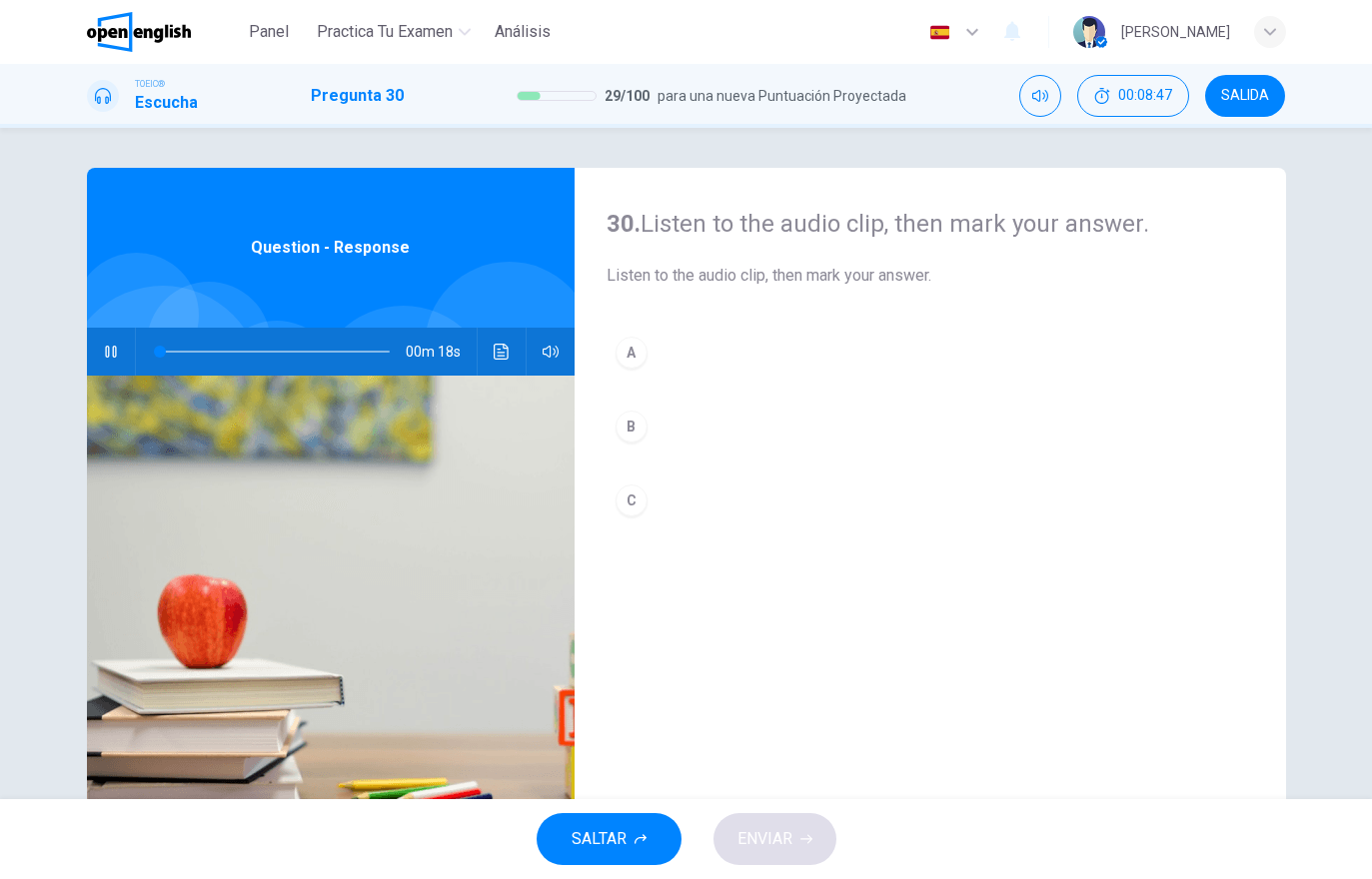 click at bounding box center [502, 352] 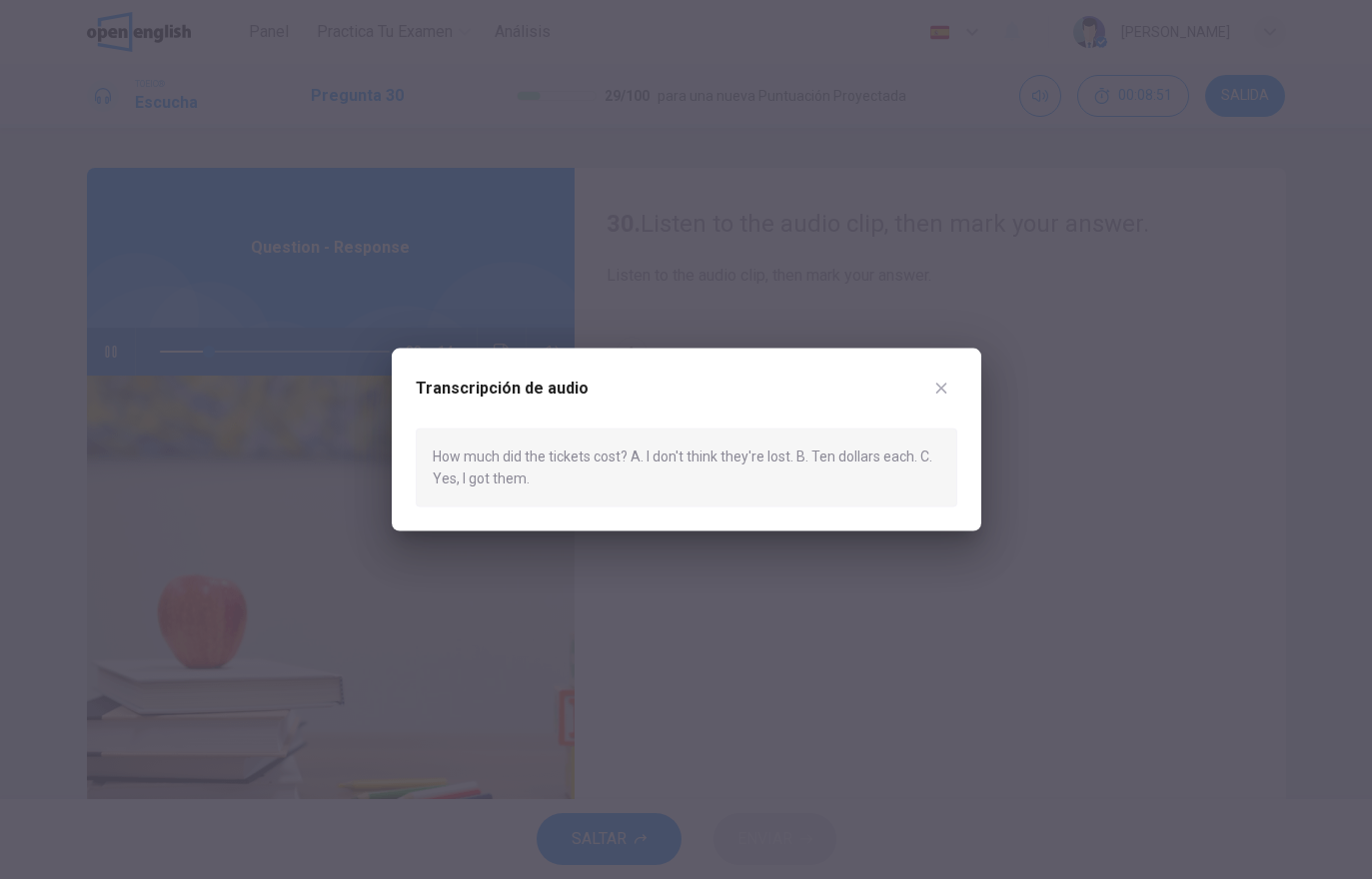 click at bounding box center (941, 389) 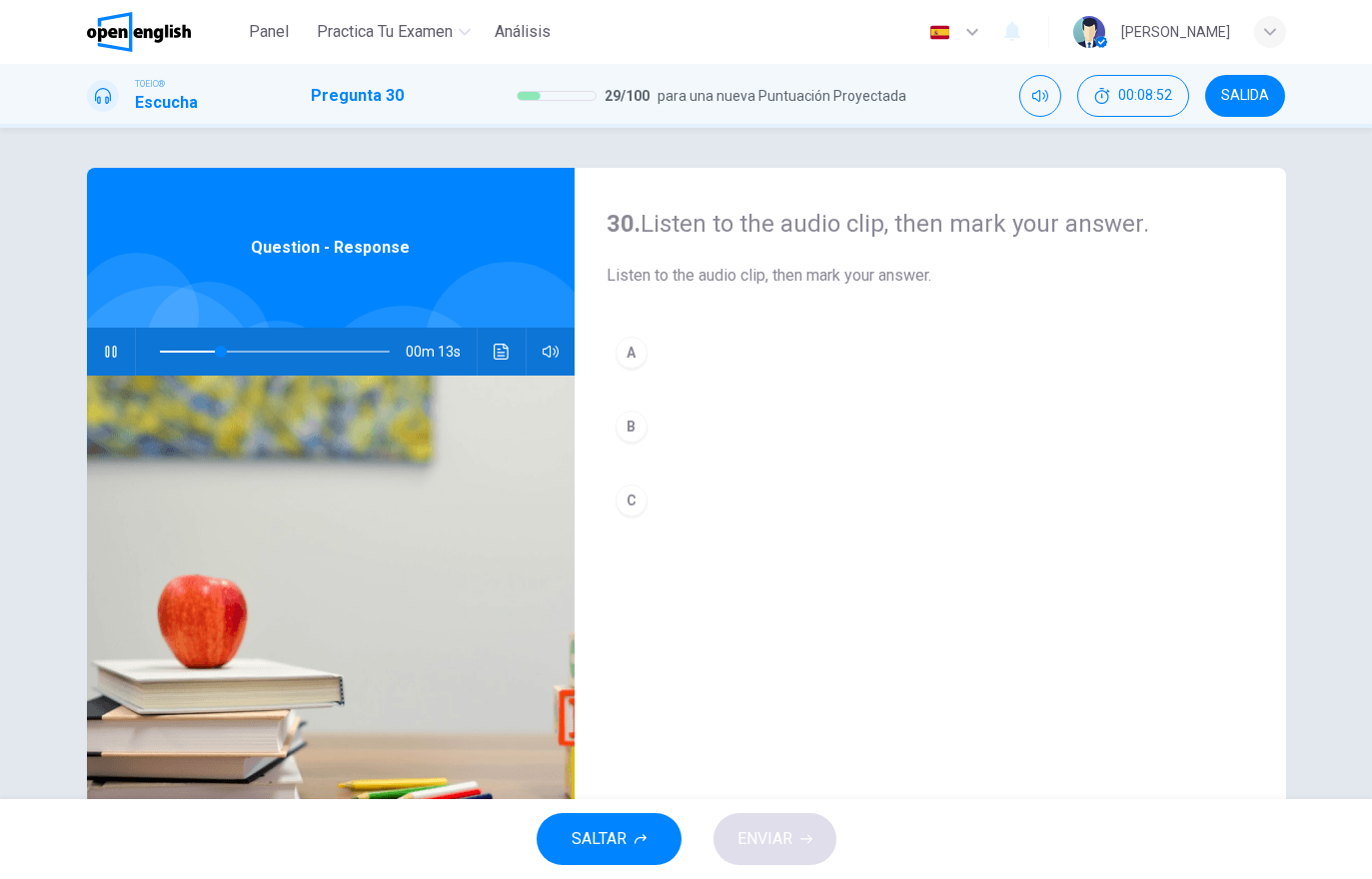 click on "B" at bounding box center [930, 427] 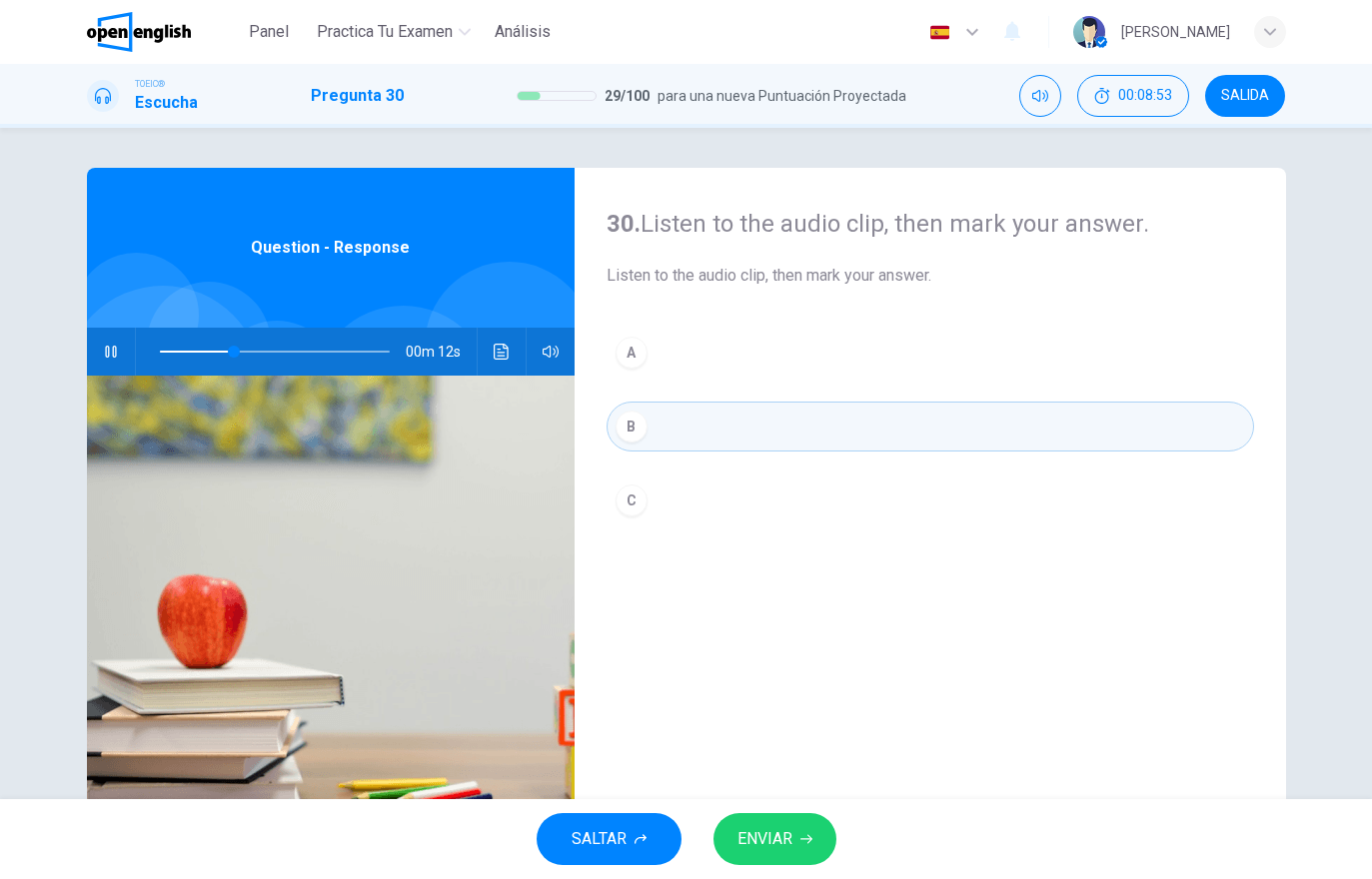 click on "ENVIAR" at bounding box center (774, 839) 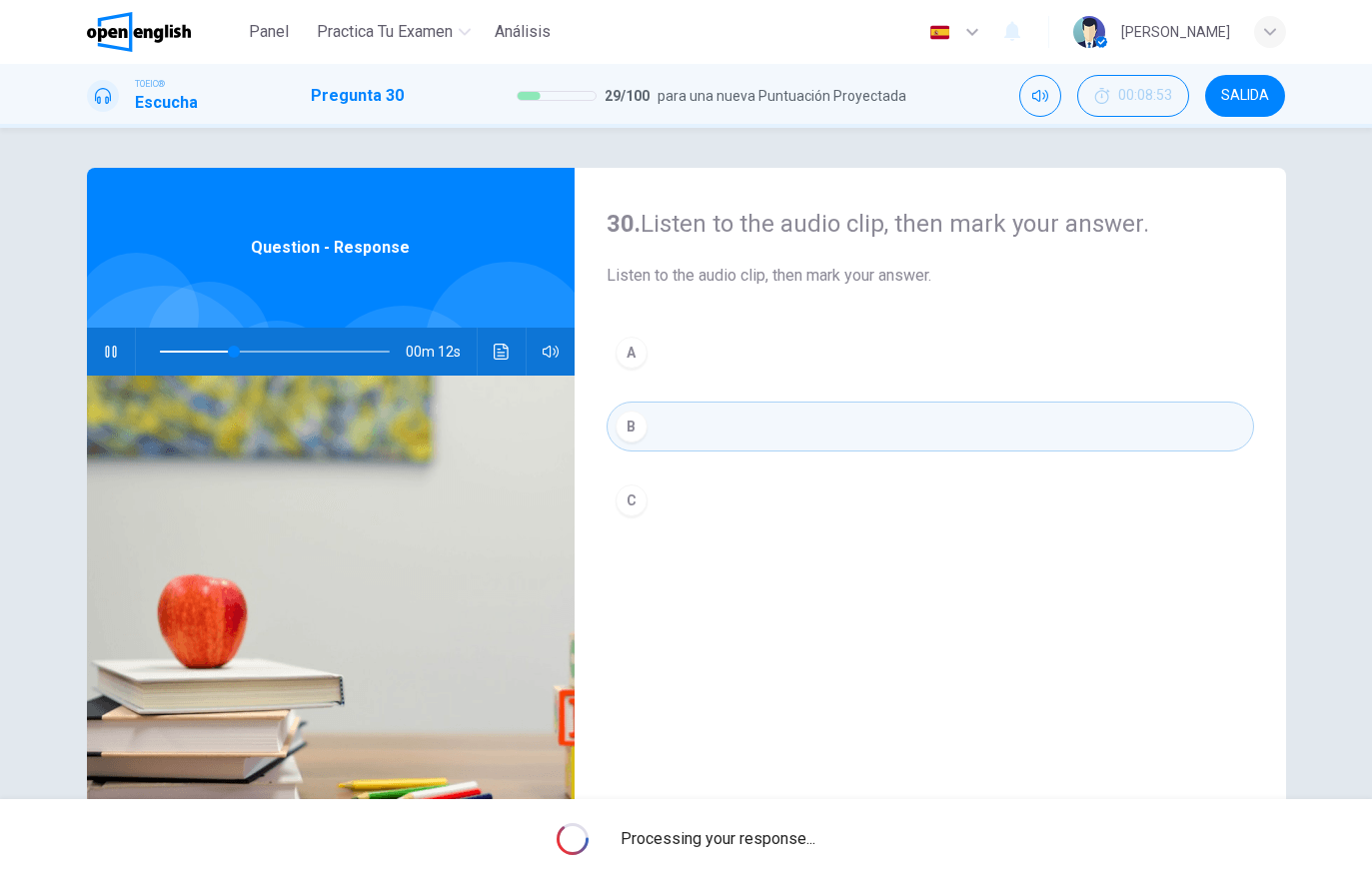 type on "**" 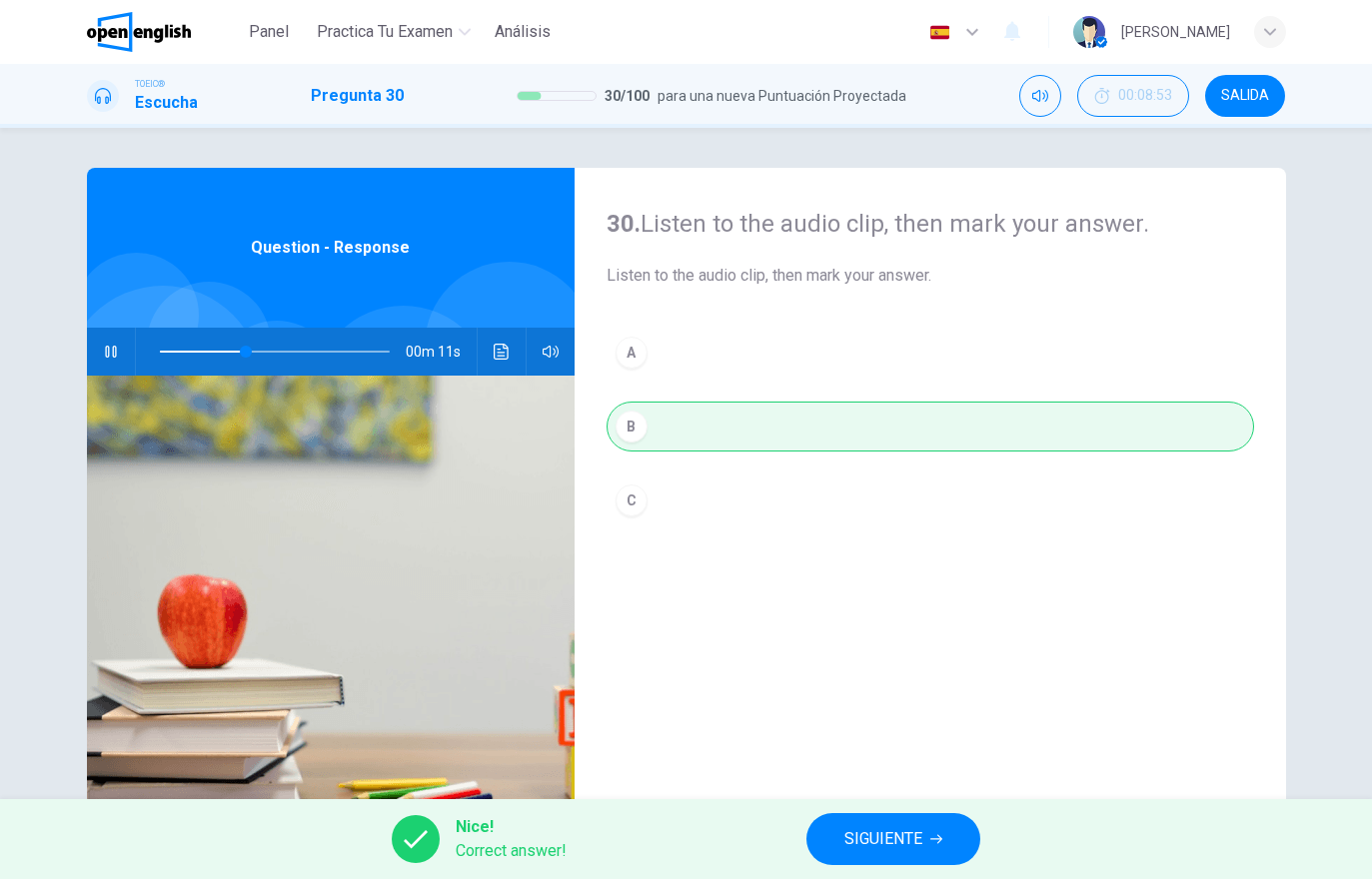 click on "SIGUIENTE" at bounding box center [883, 839] 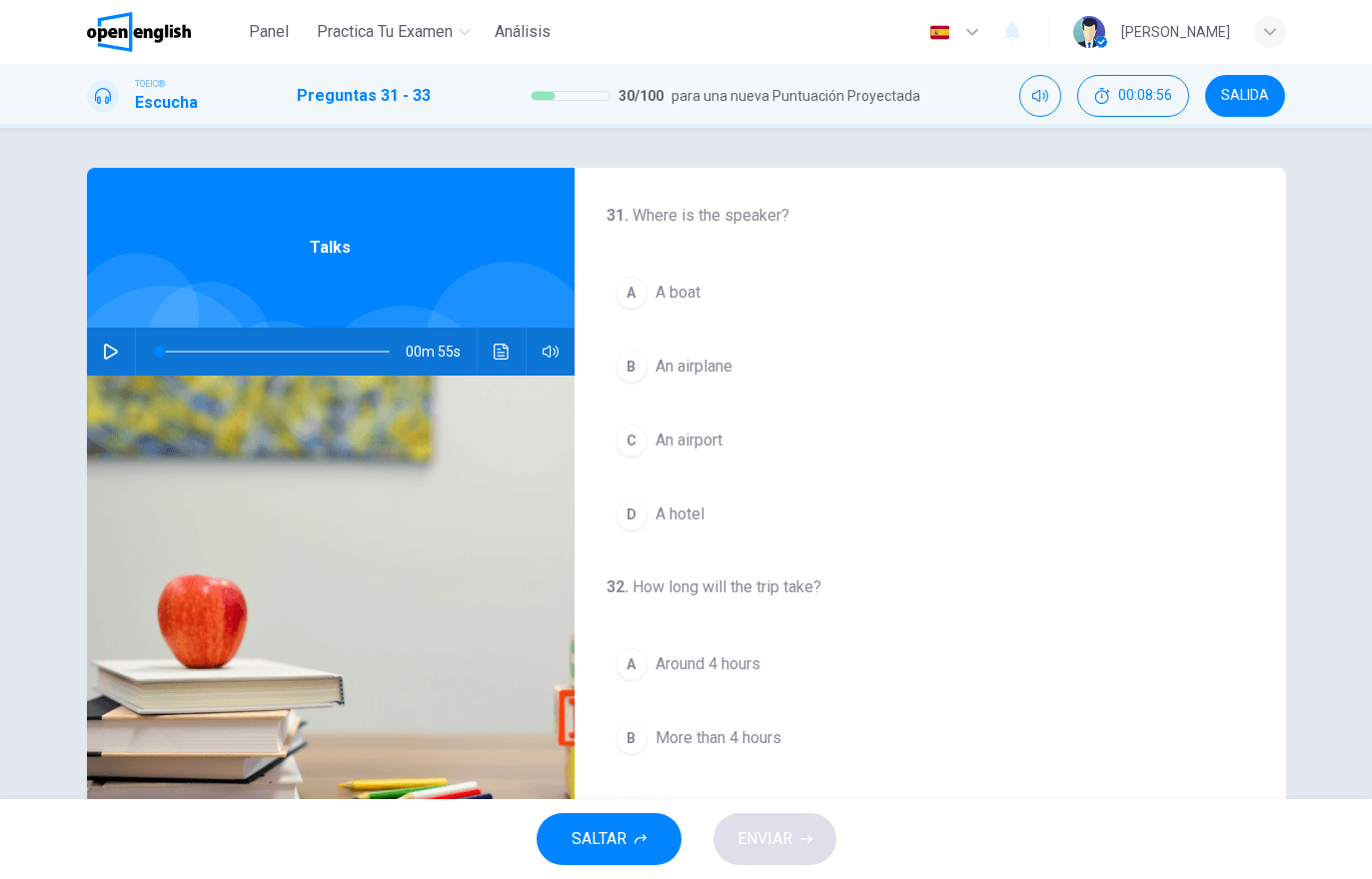 click at bounding box center (111, 352) 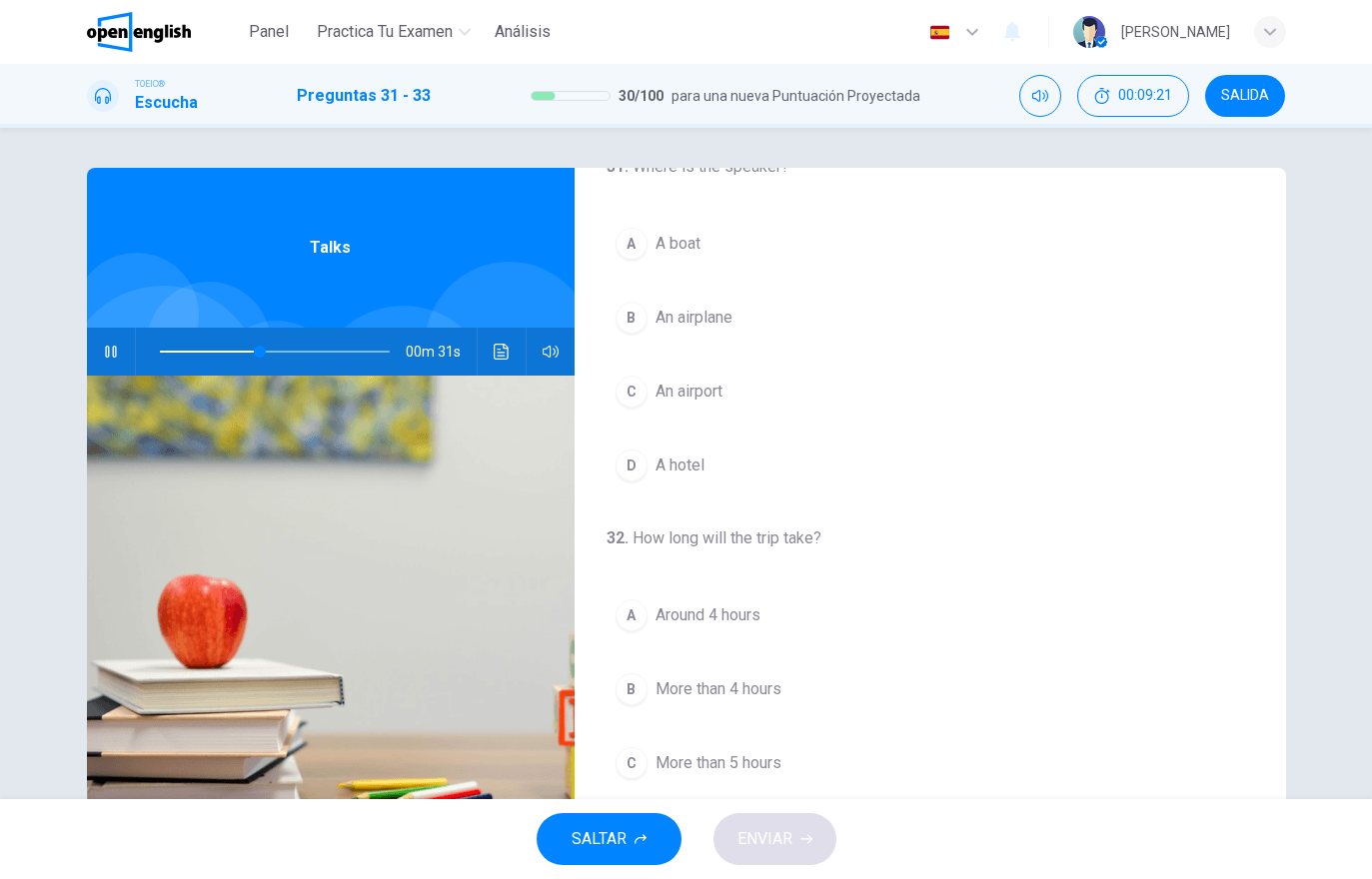 scroll, scrollTop: 40, scrollLeft: 0, axis: vertical 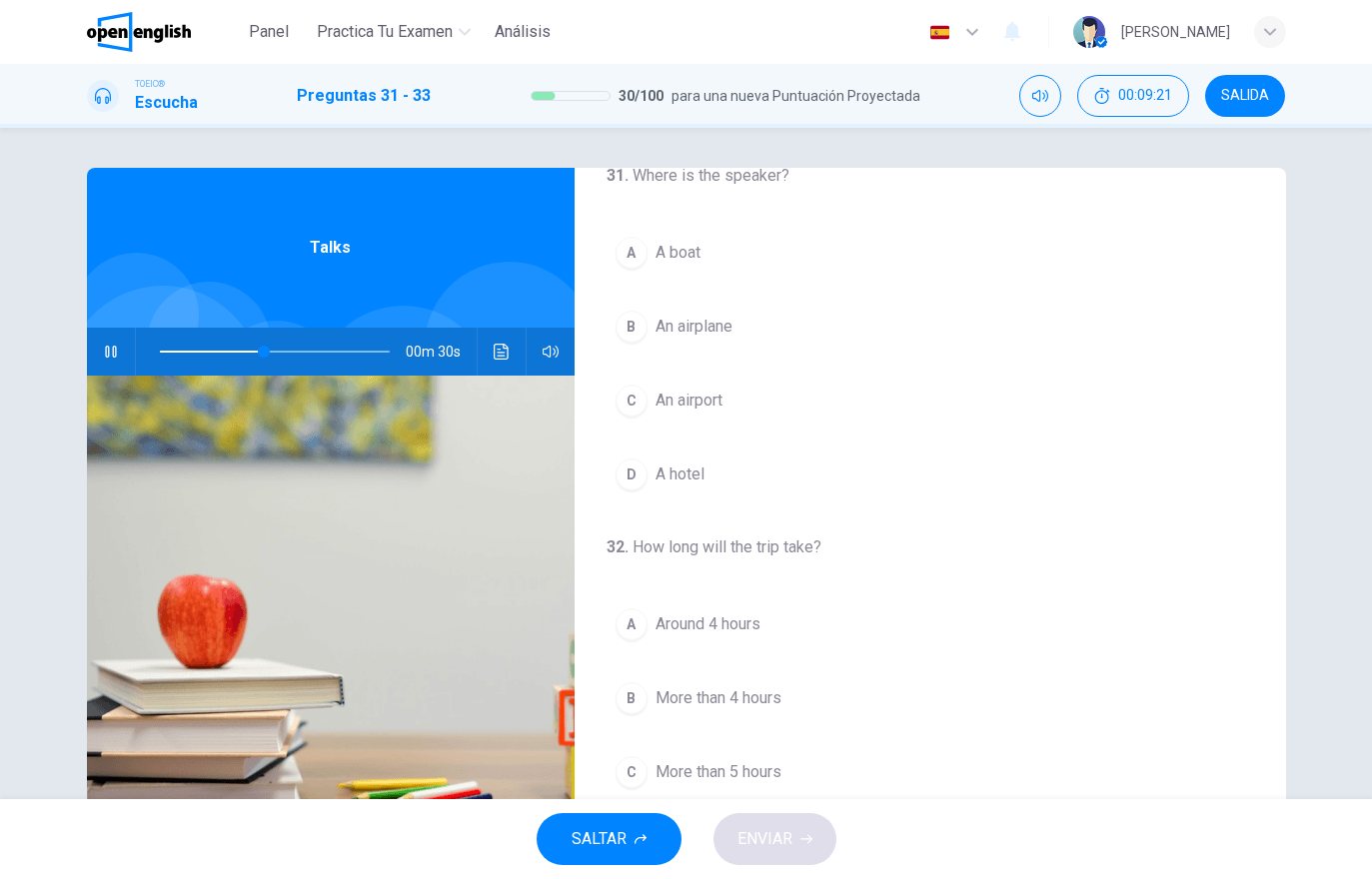 click on "B An airplane" at bounding box center (930, 327) 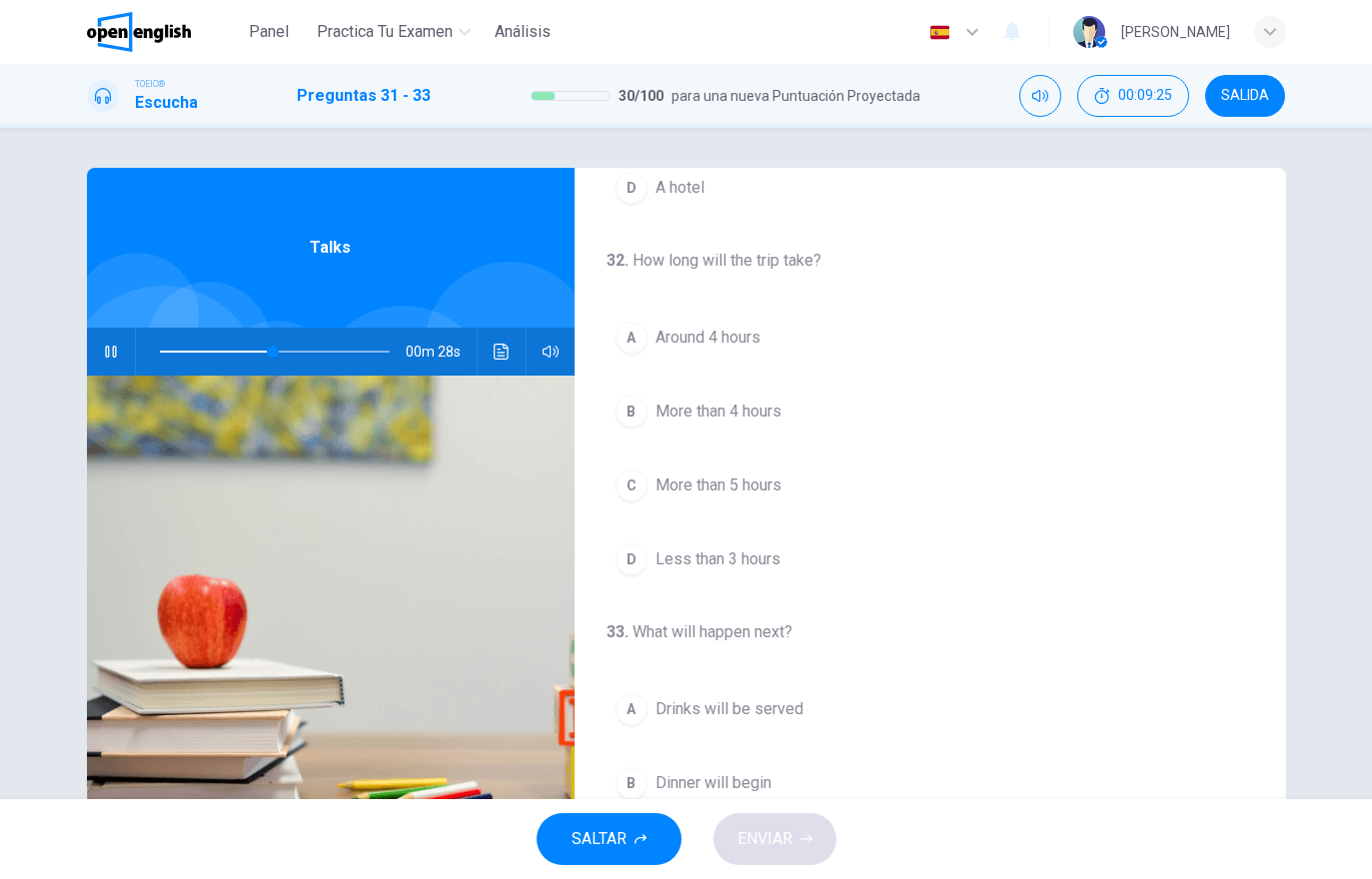 scroll, scrollTop: 328, scrollLeft: 0, axis: vertical 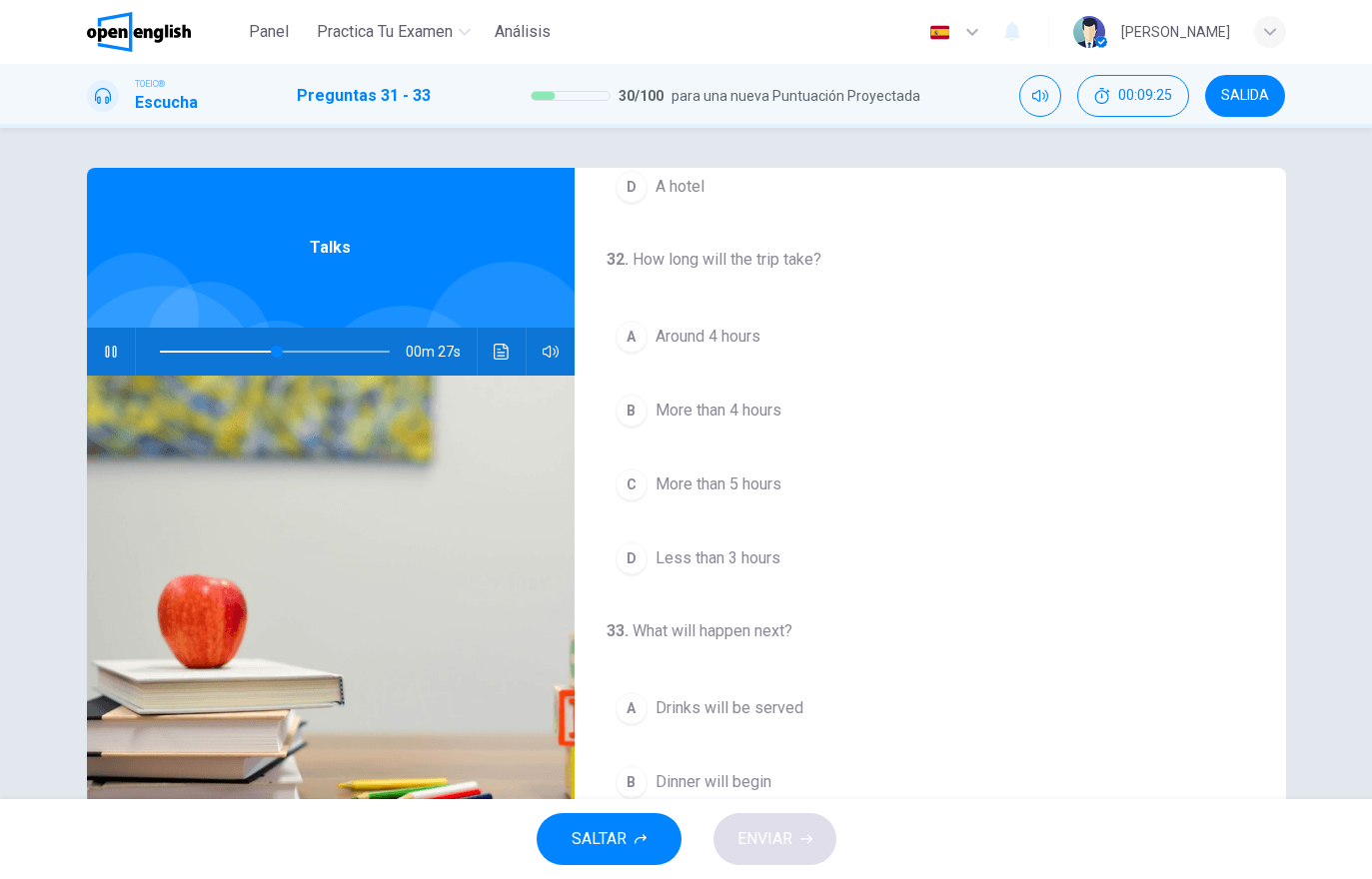 click at bounding box center [502, 352] 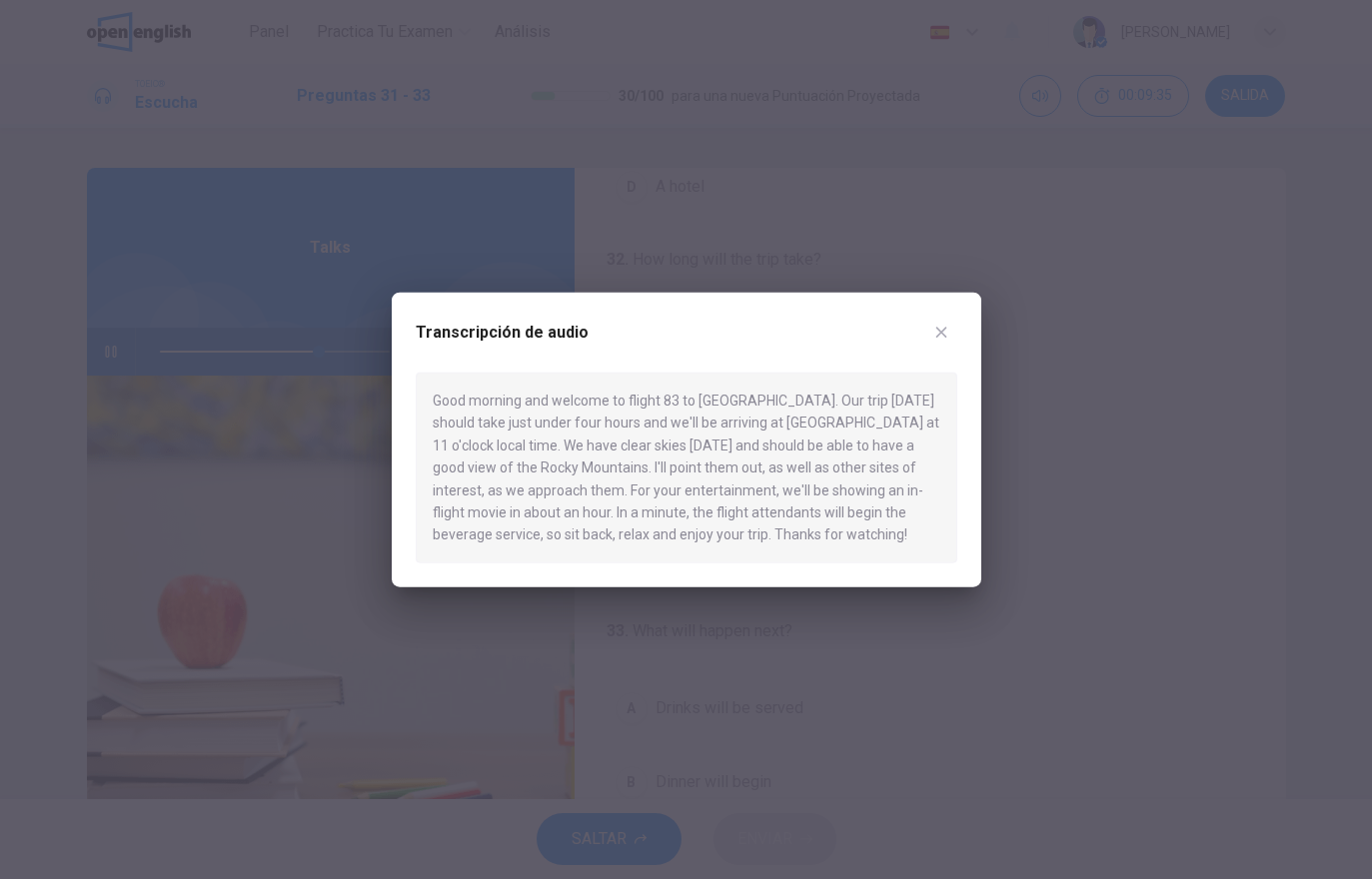 click on "Transcripción de audio Good morning and welcome to flight 83 to [GEOGRAPHIC_DATA]. Our trip [DATE] should take just under four hours and we'll be arriving at [GEOGRAPHIC_DATA] at 11 o'clock local time. We have clear skies [DATE] and should be able to have a good view of the Rocky Mountains. I'll point them out, as well as other sites of interest, as we approach them. For your entertainment, we'll be showing an in-flight movie in about an hour. In a minute, the flight attendants will begin the beverage service, so sit back, relax and enjoy your trip. Thanks for watching!" at bounding box center [686, 440] 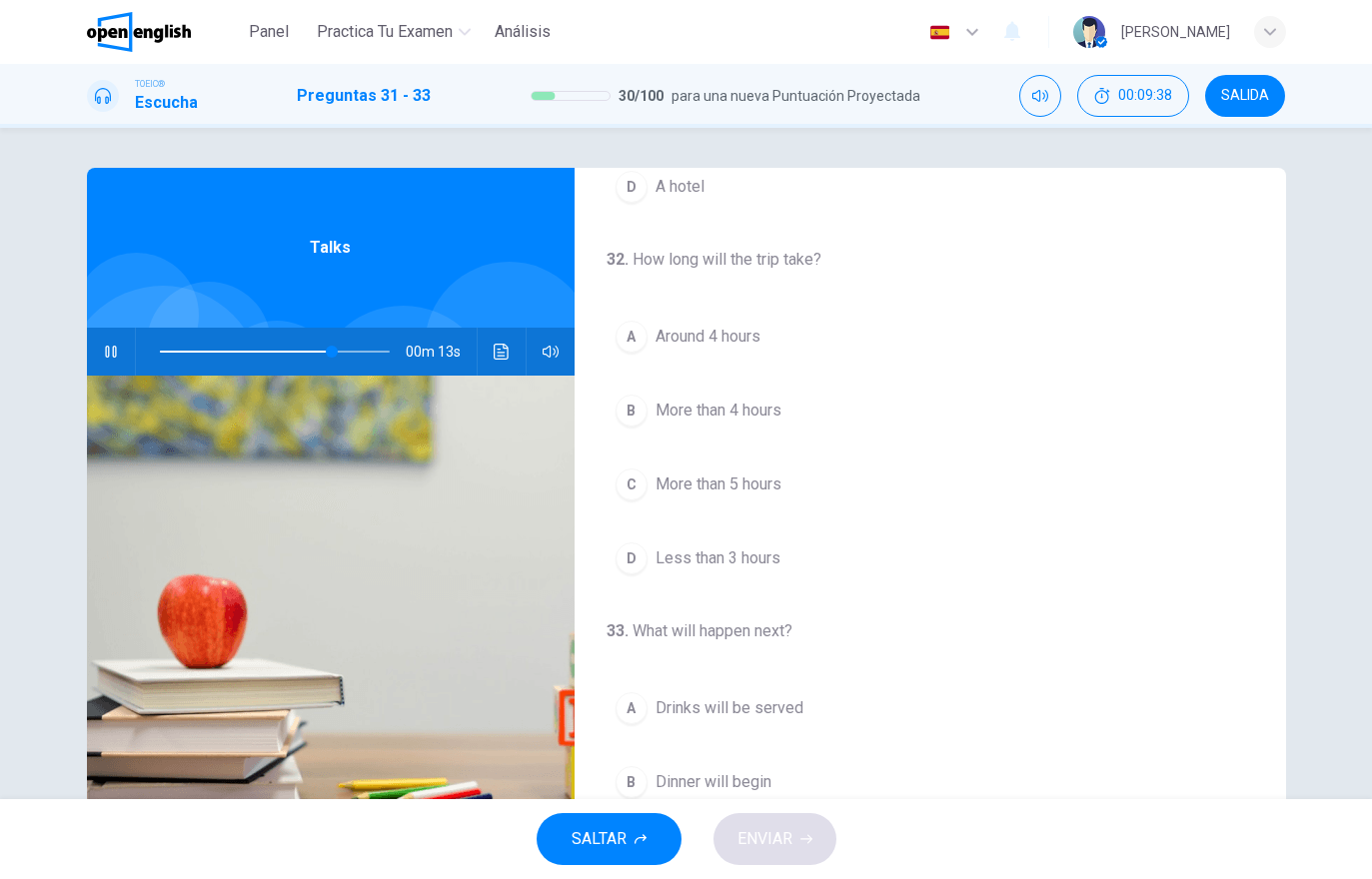 click on "Around 4 hours" at bounding box center (707, 337) 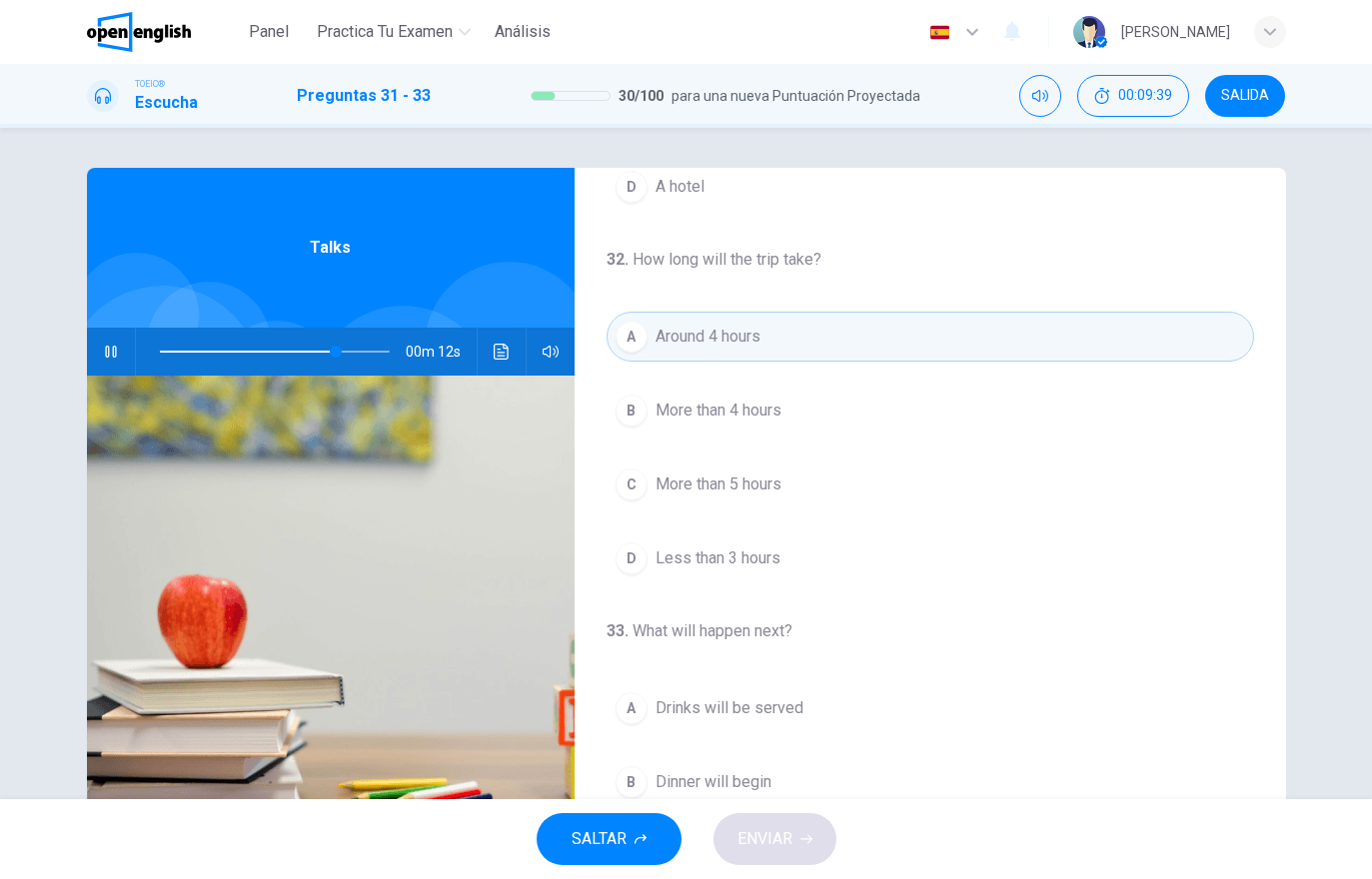 click at bounding box center (502, 352) 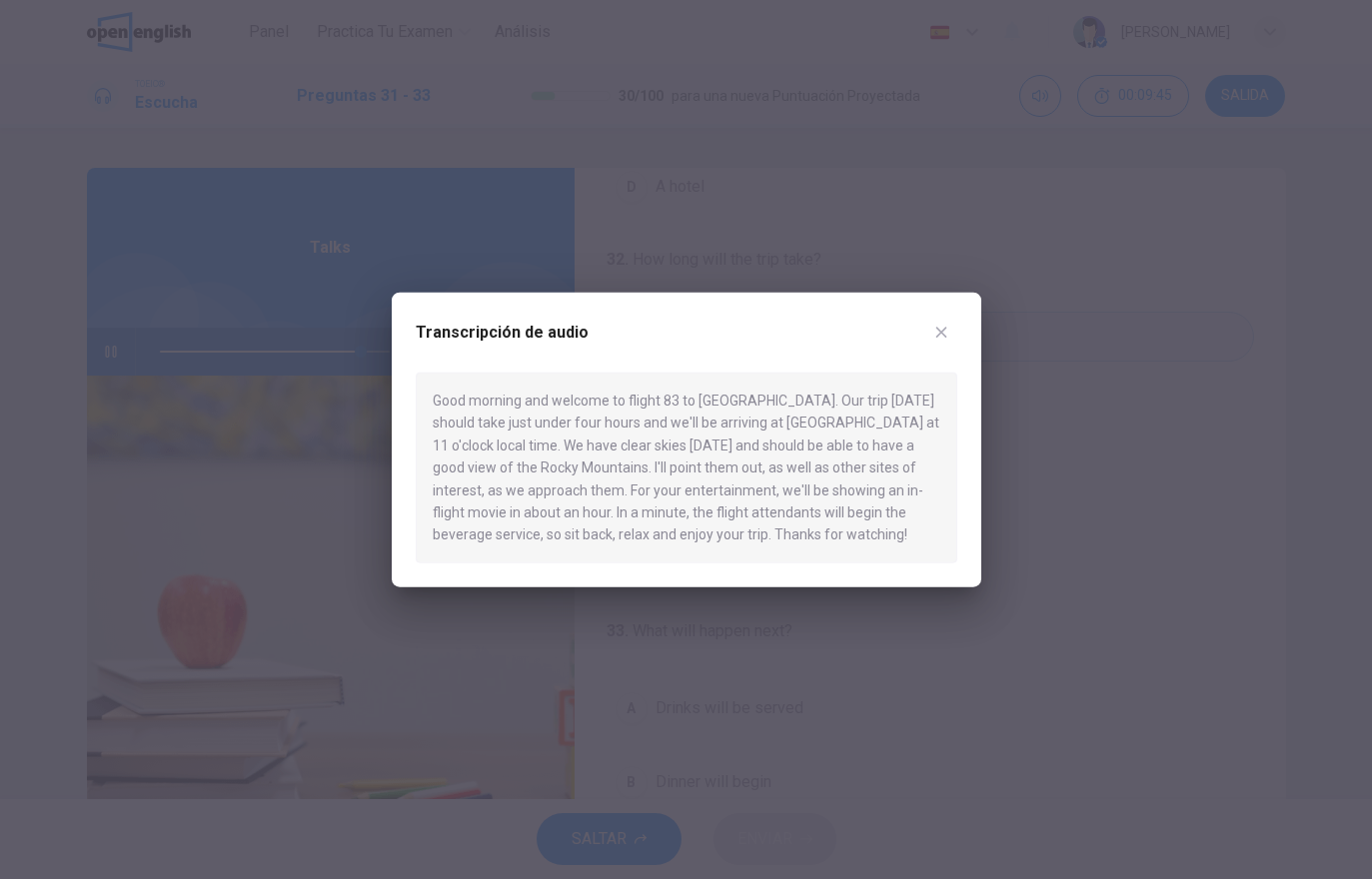 click 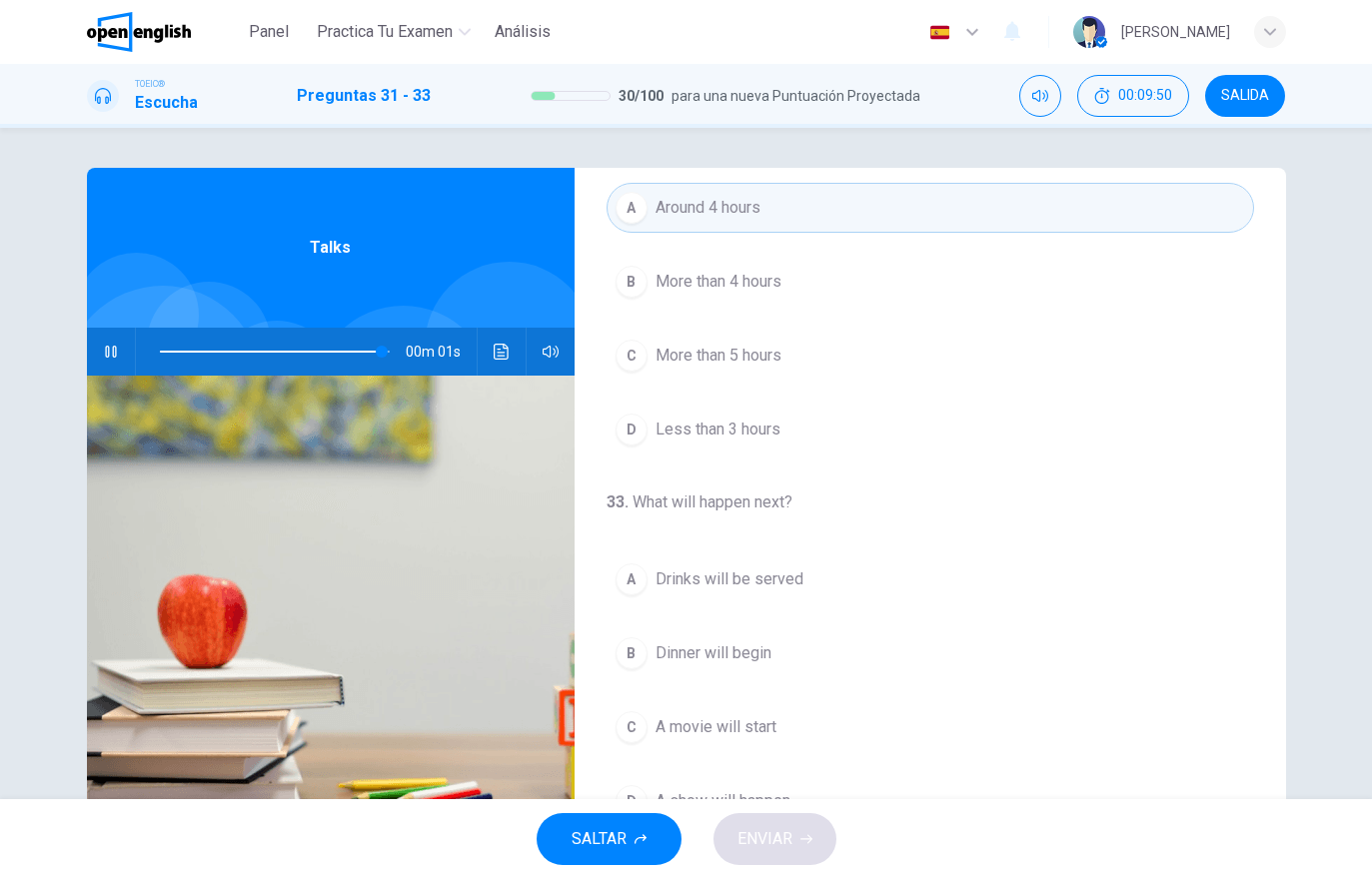 scroll, scrollTop: 456, scrollLeft: 0, axis: vertical 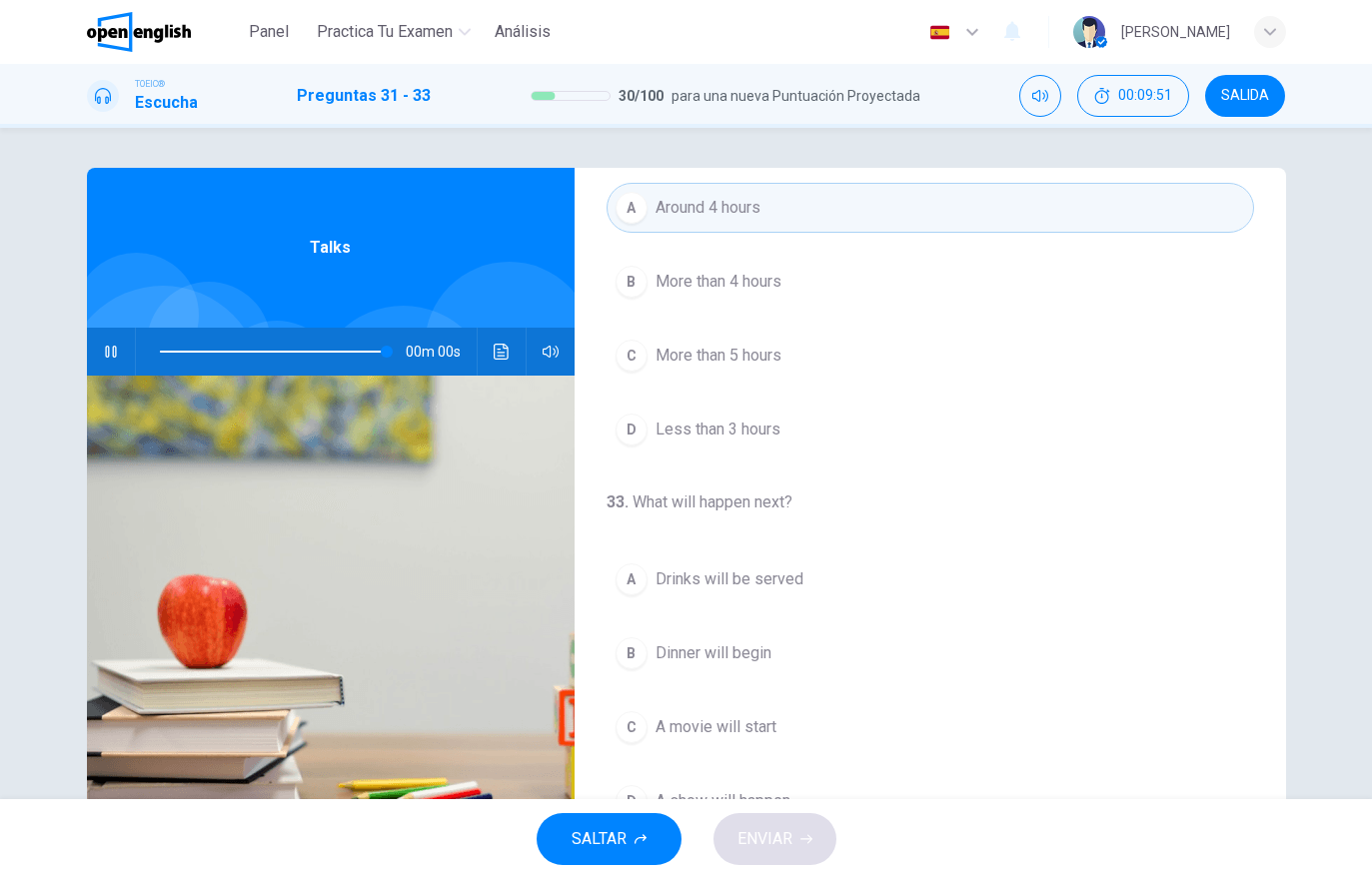 type on "*" 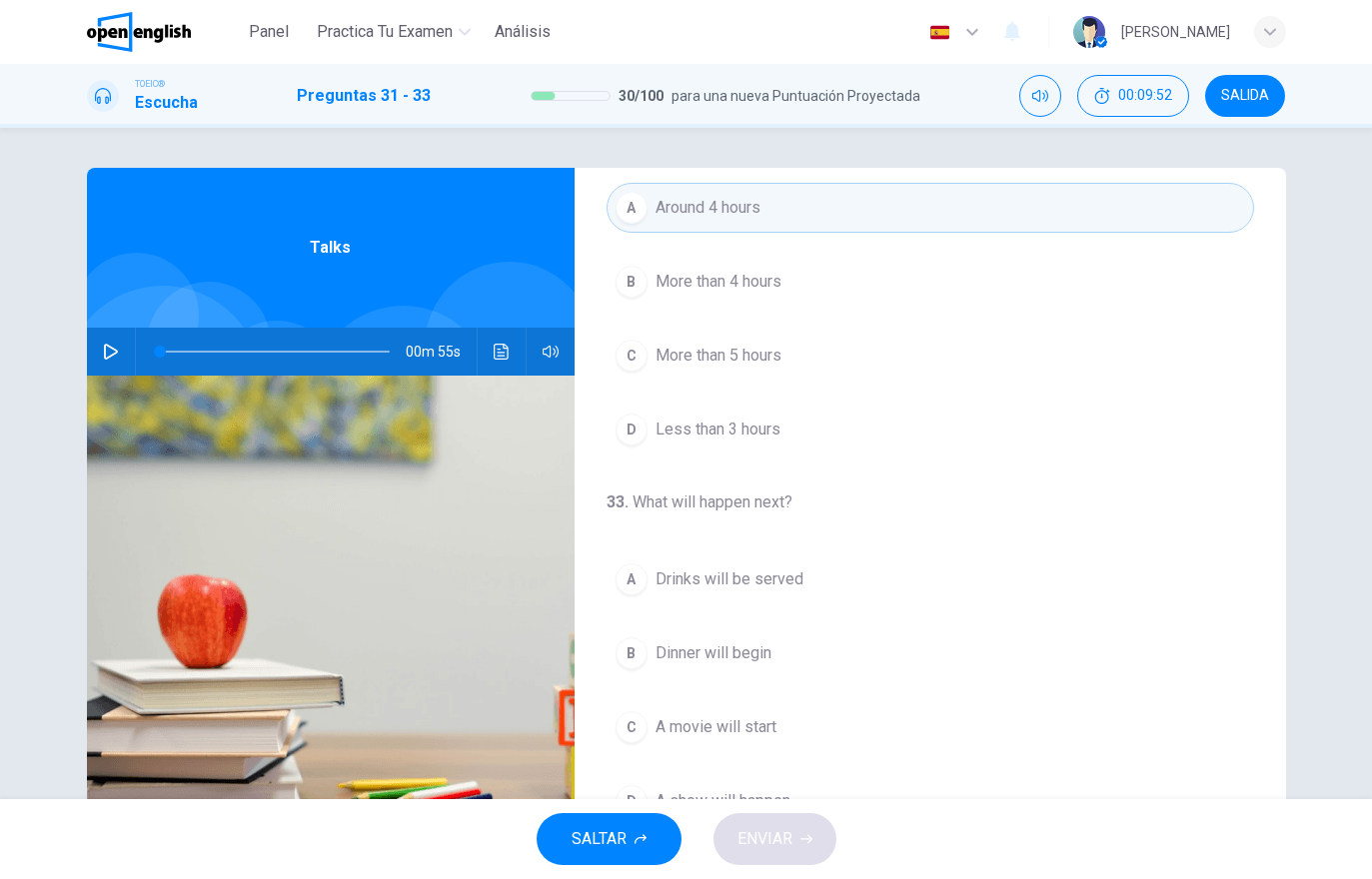 click at bounding box center (502, 352) 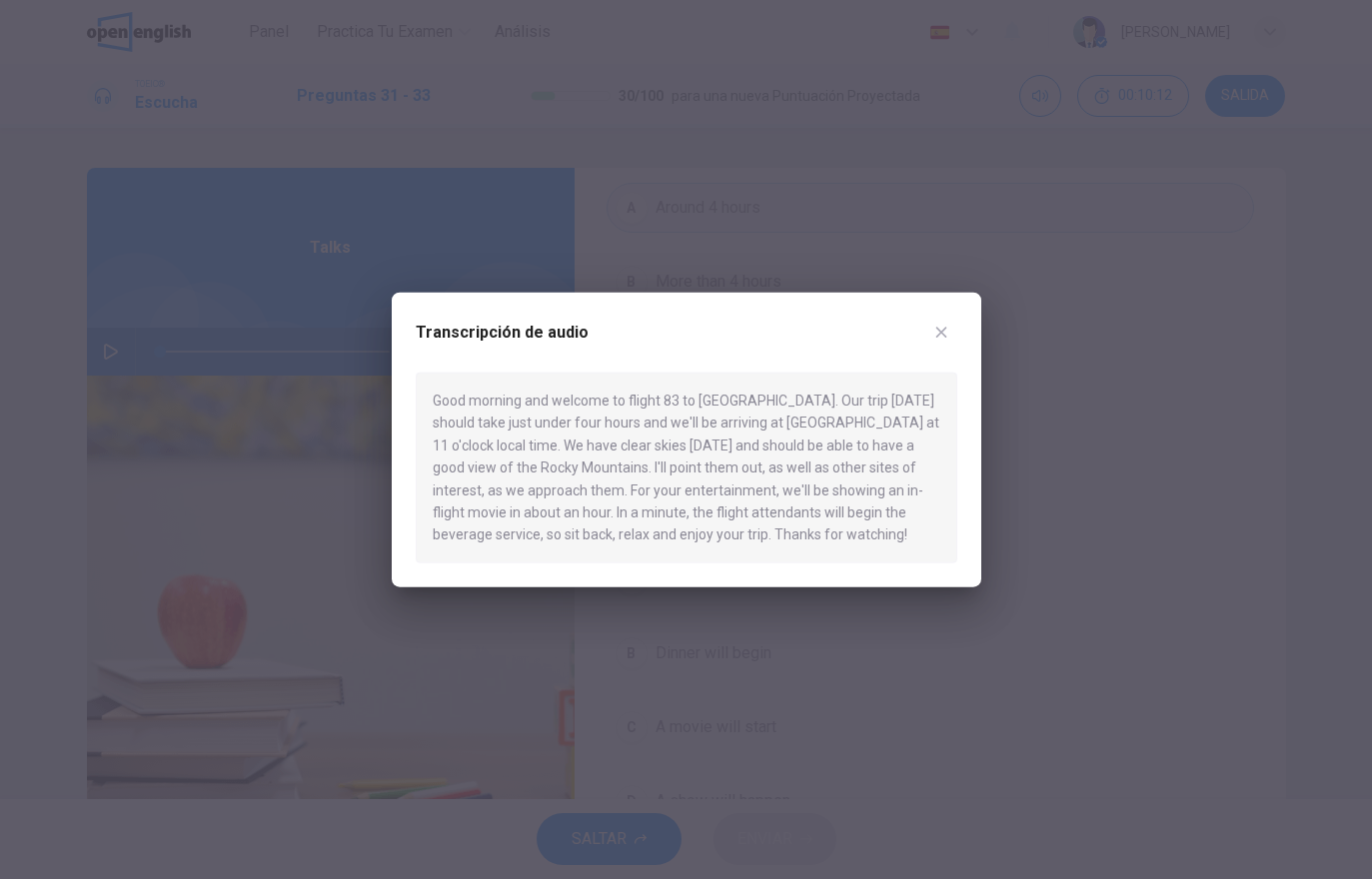 click at bounding box center [686, 440] 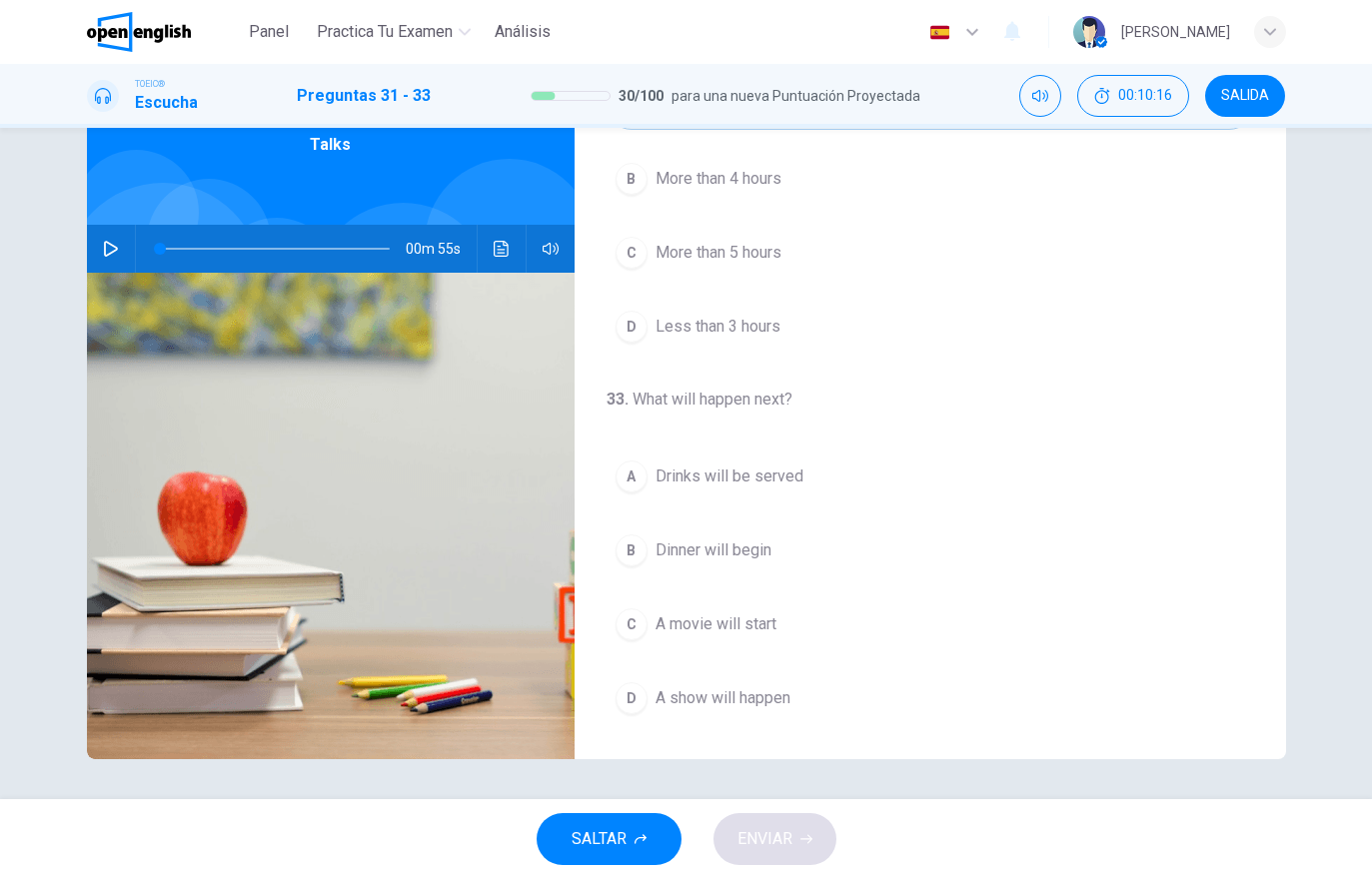 scroll, scrollTop: 103, scrollLeft: 0, axis: vertical 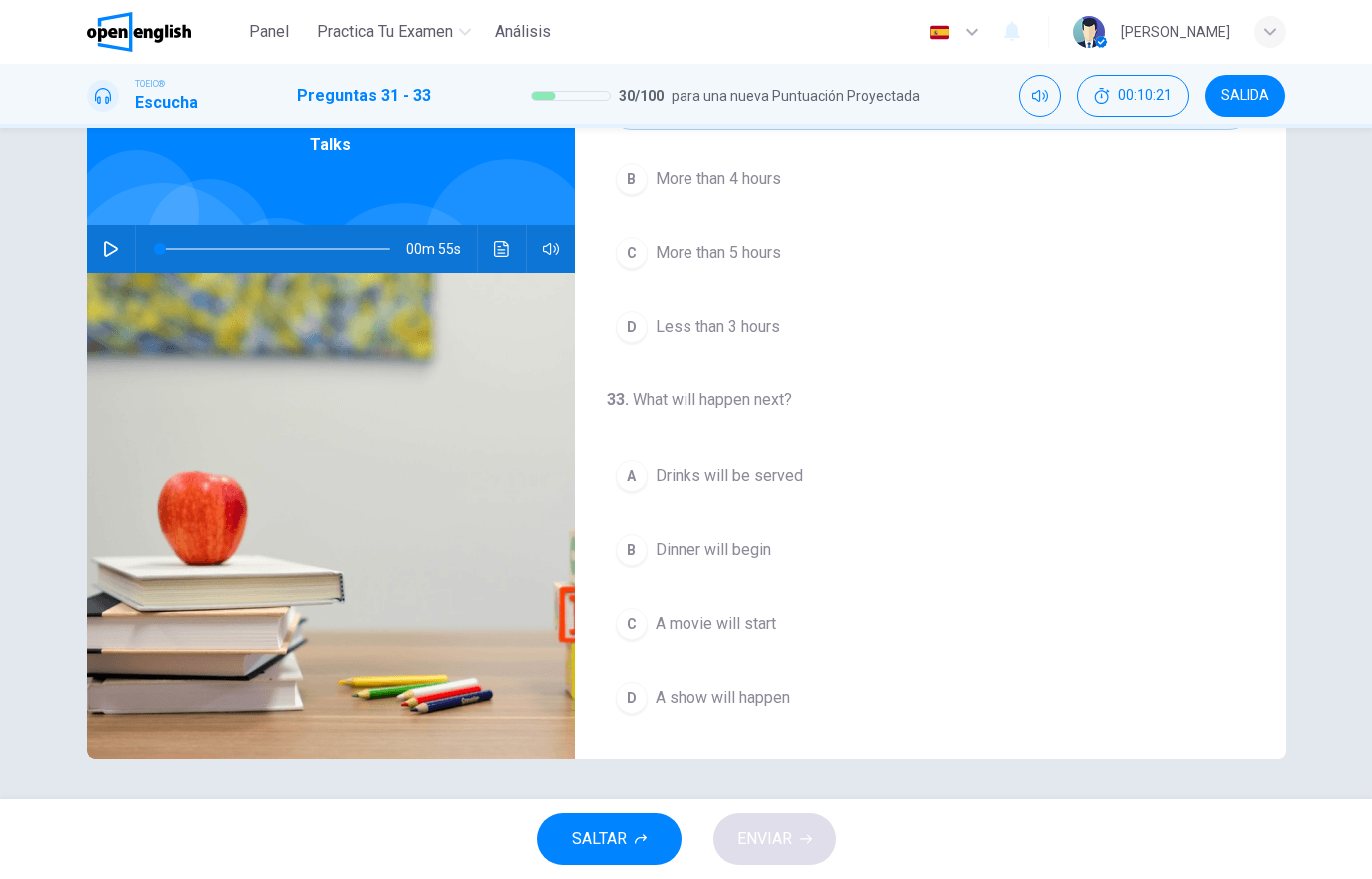 click on "A Drinks will be served" at bounding box center [930, 476] 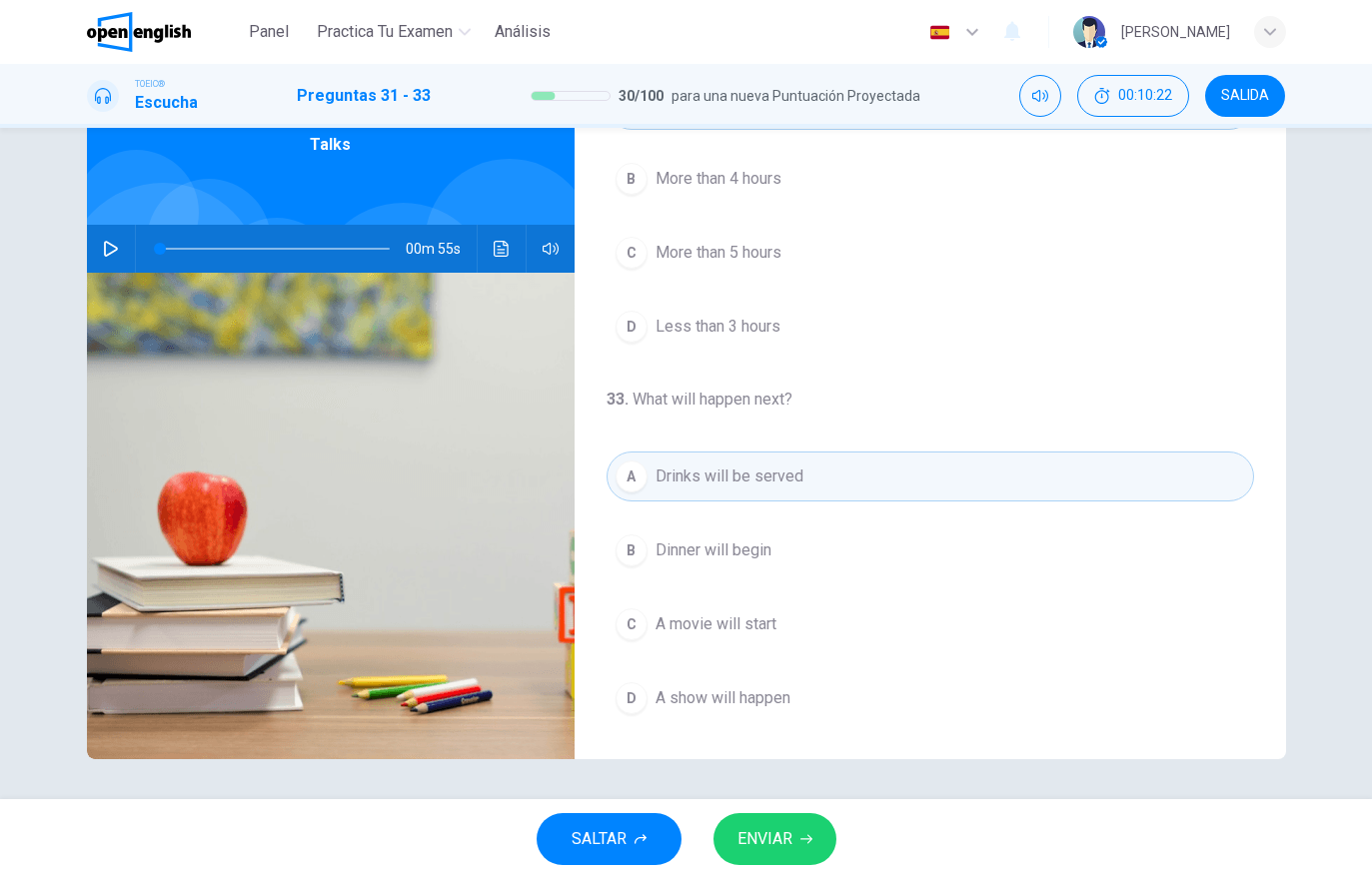 click at bounding box center [502, 249] 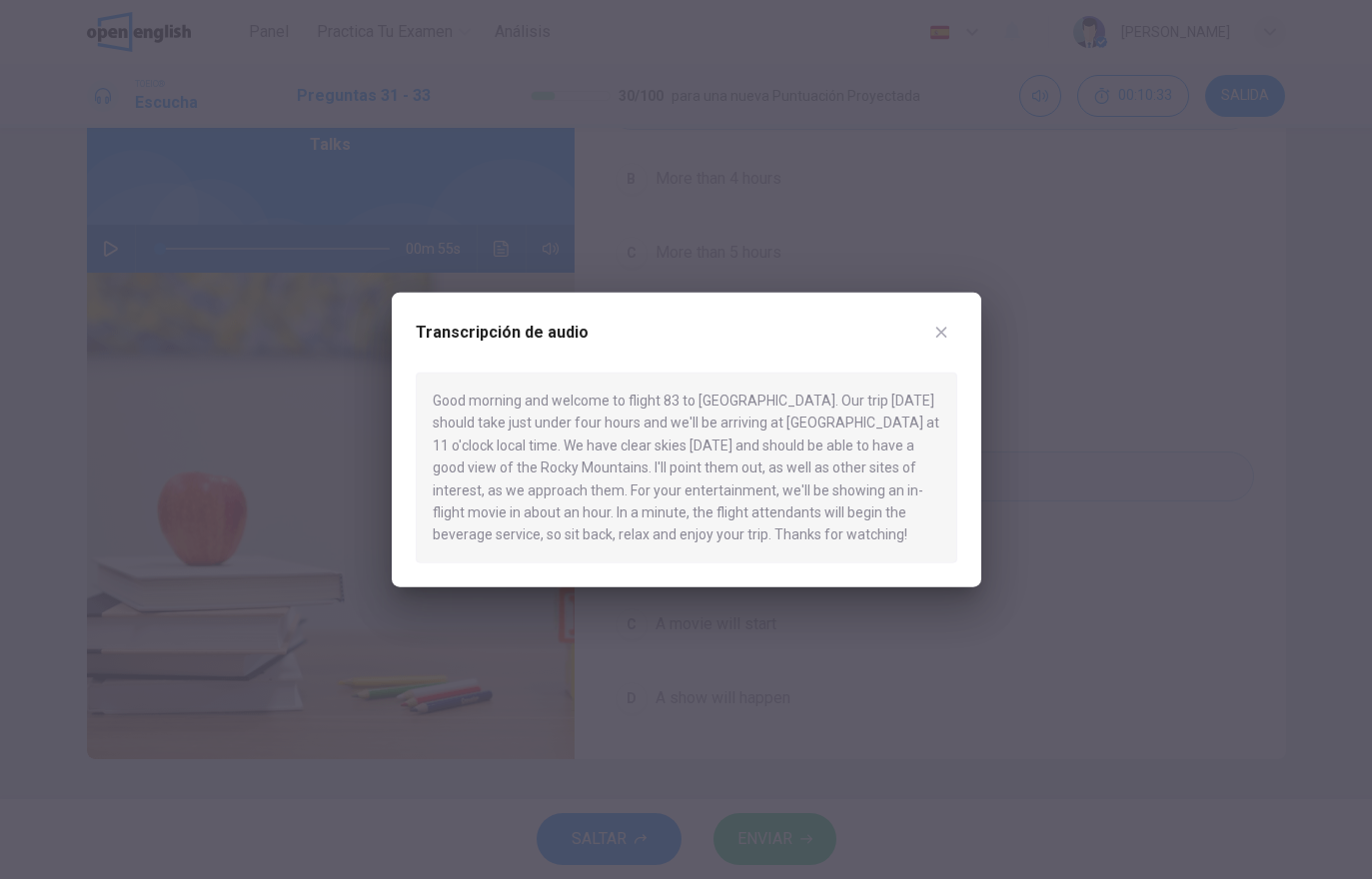 click at bounding box center (941, 333) 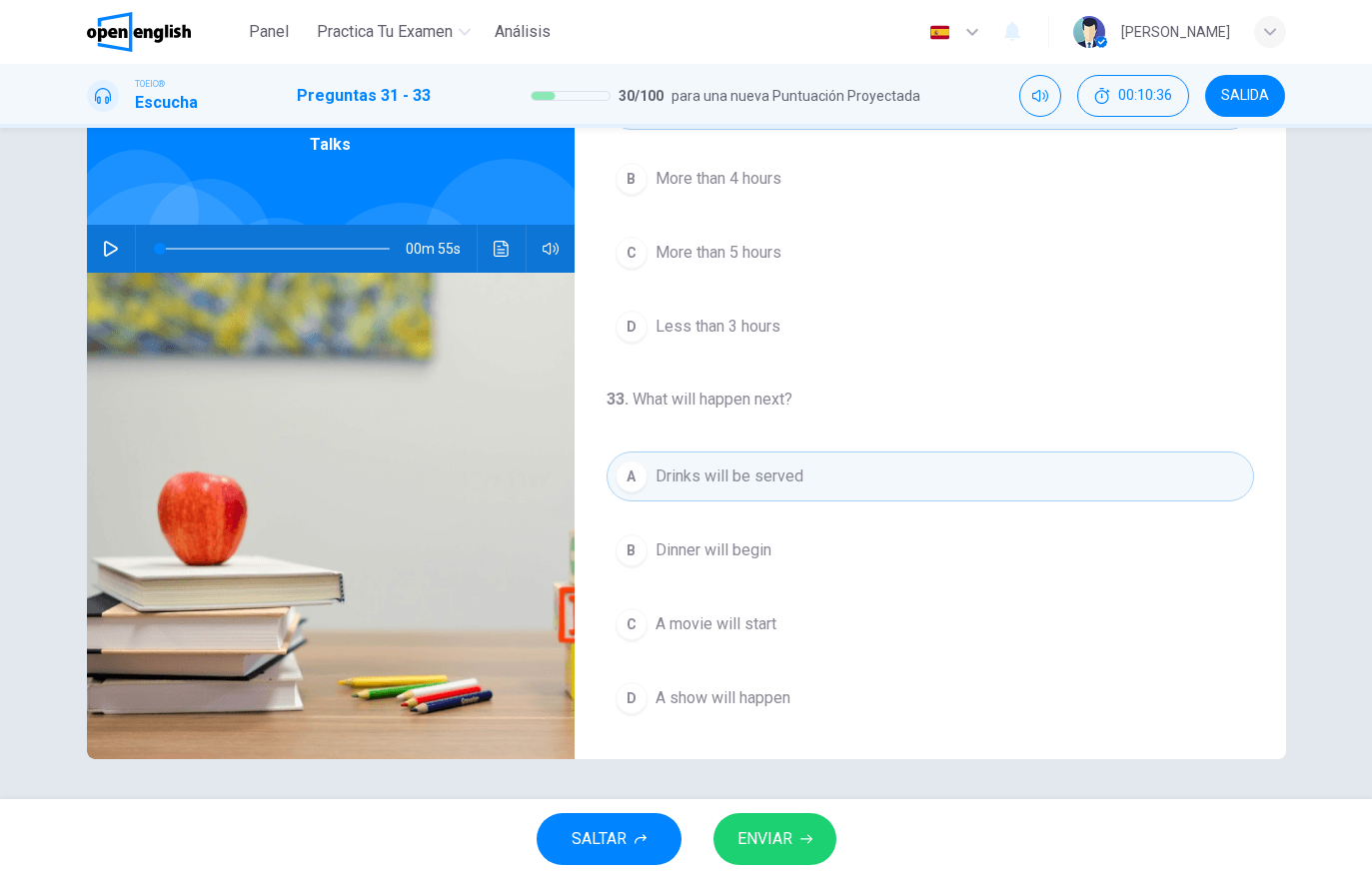 click on "ENVIAR" at bounding box center [774, 839] 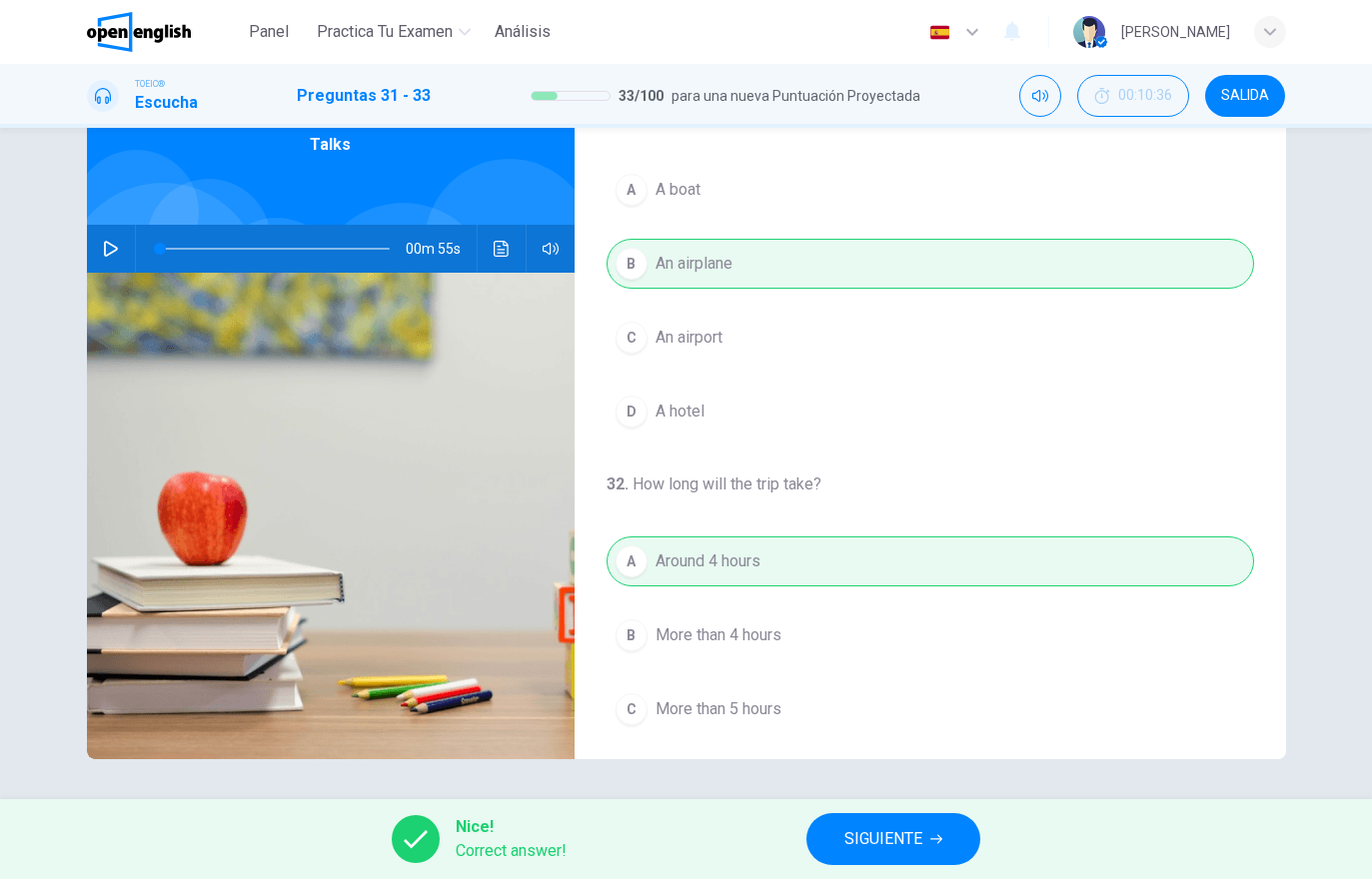 scroll, scrollTop: -6, scrollLeft: 0, axis: vertical 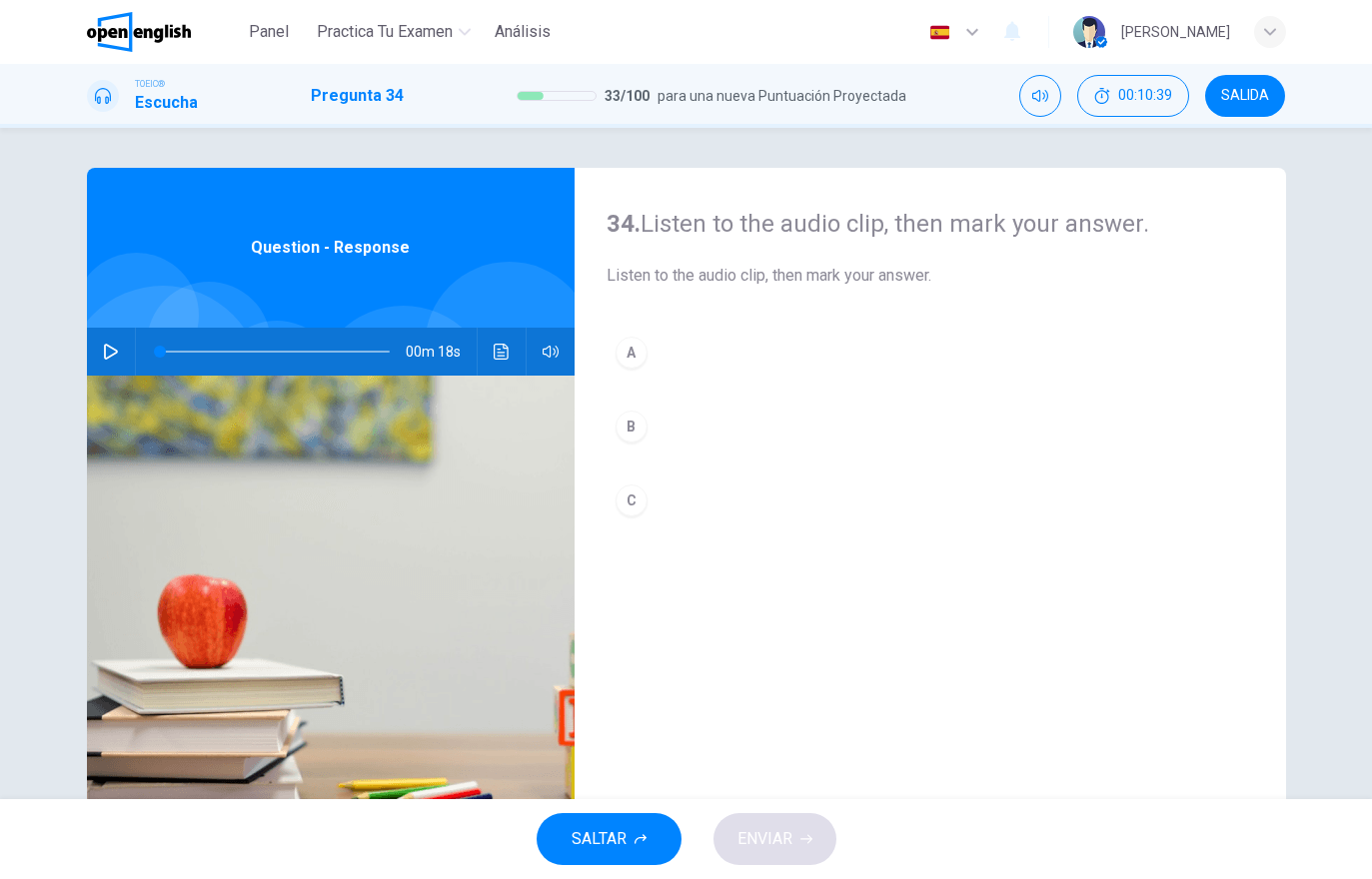 click 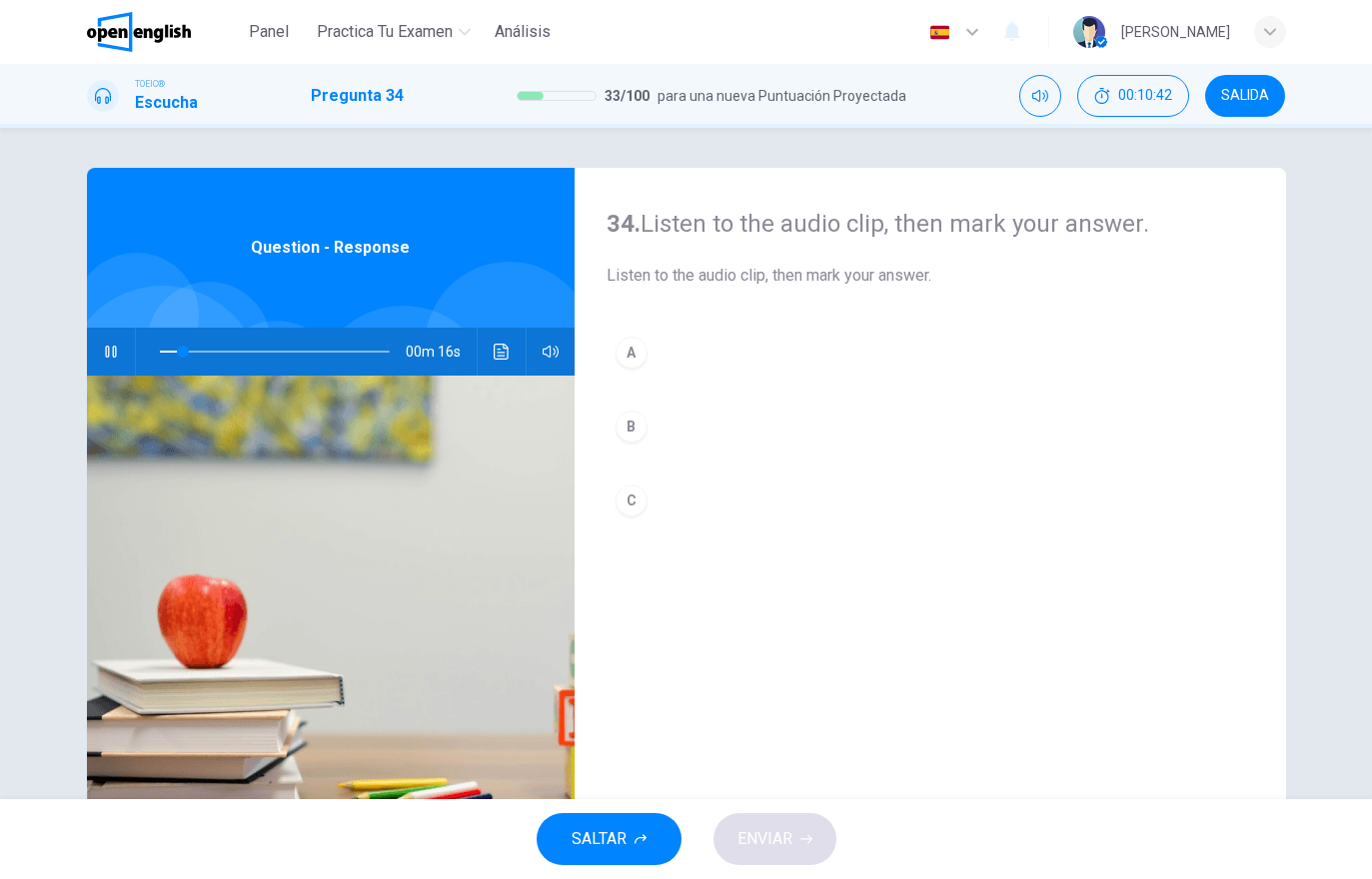 click 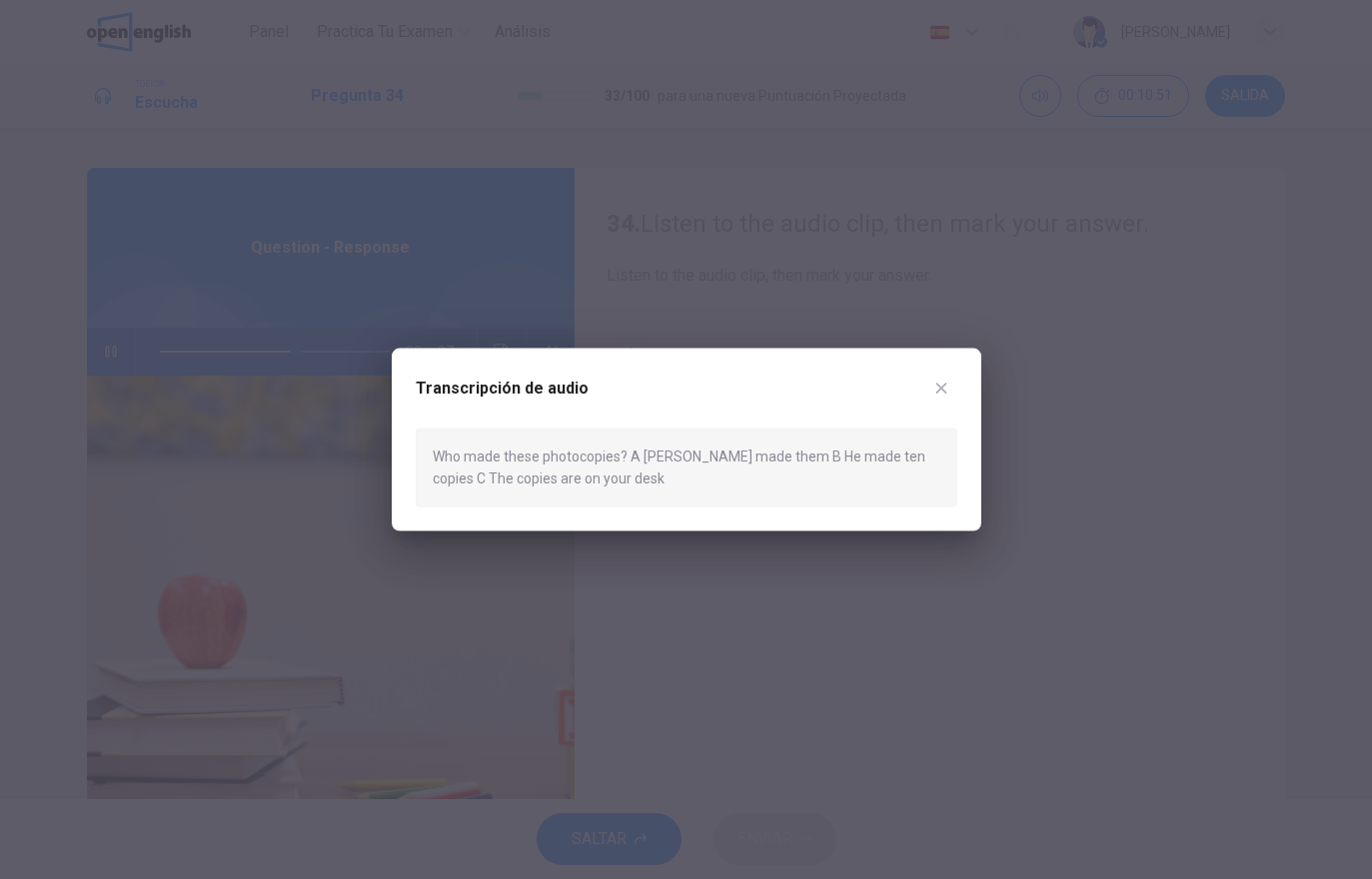click at bounding box center [941, 389] 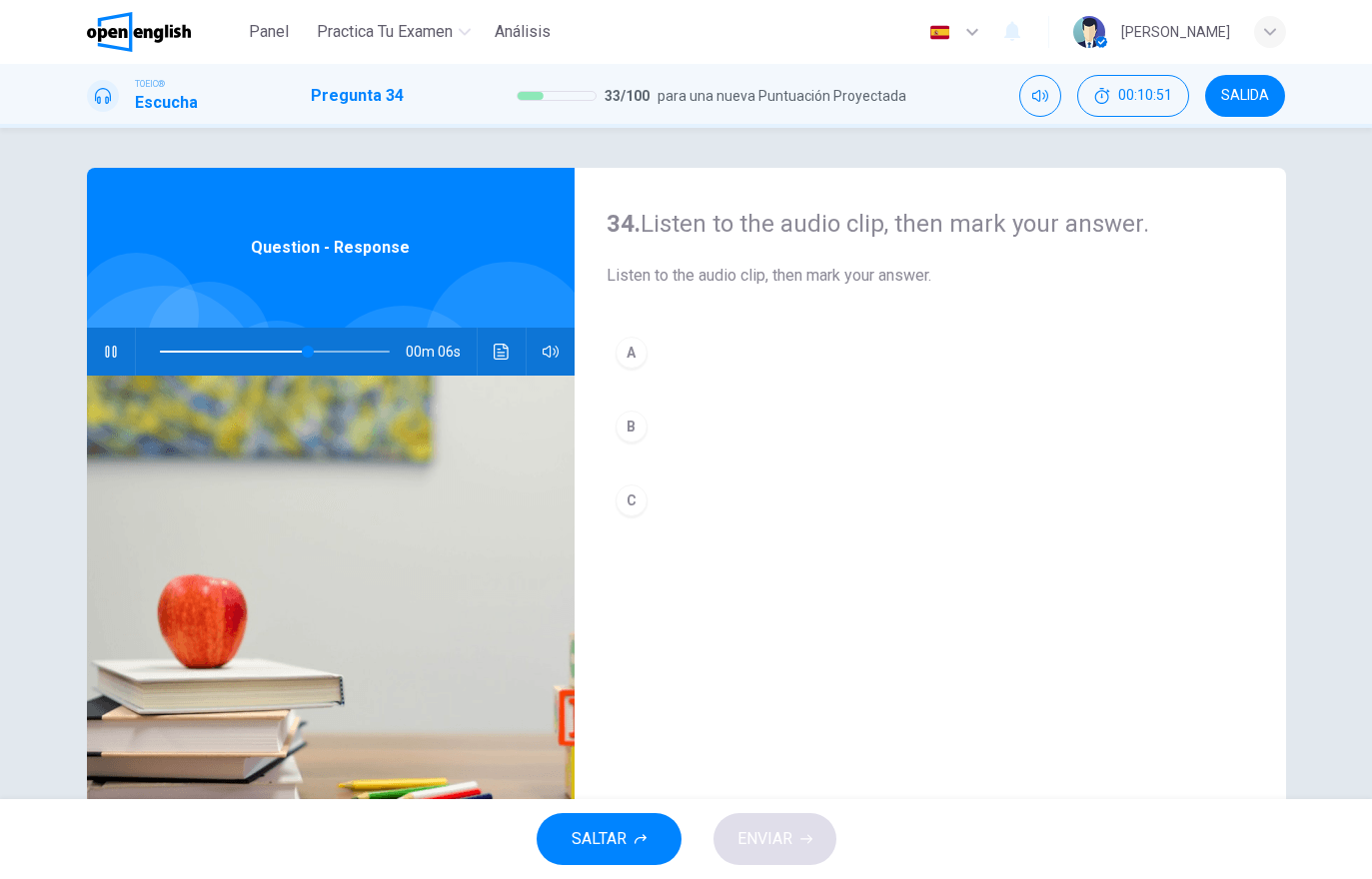 click on "A" at bounding box center [930, 353] 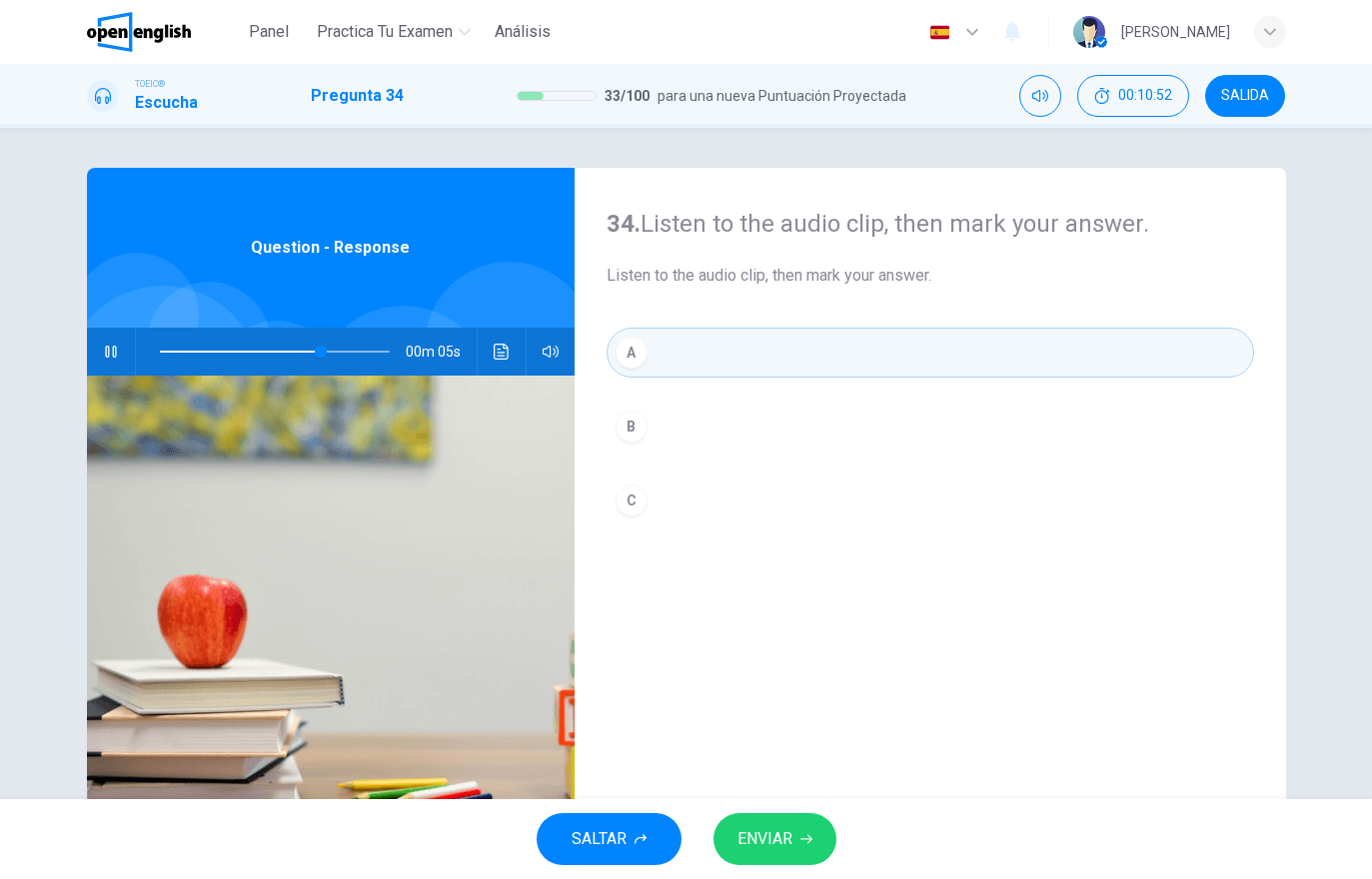 click on "ENVIAR" at bounding box center (764, 839) 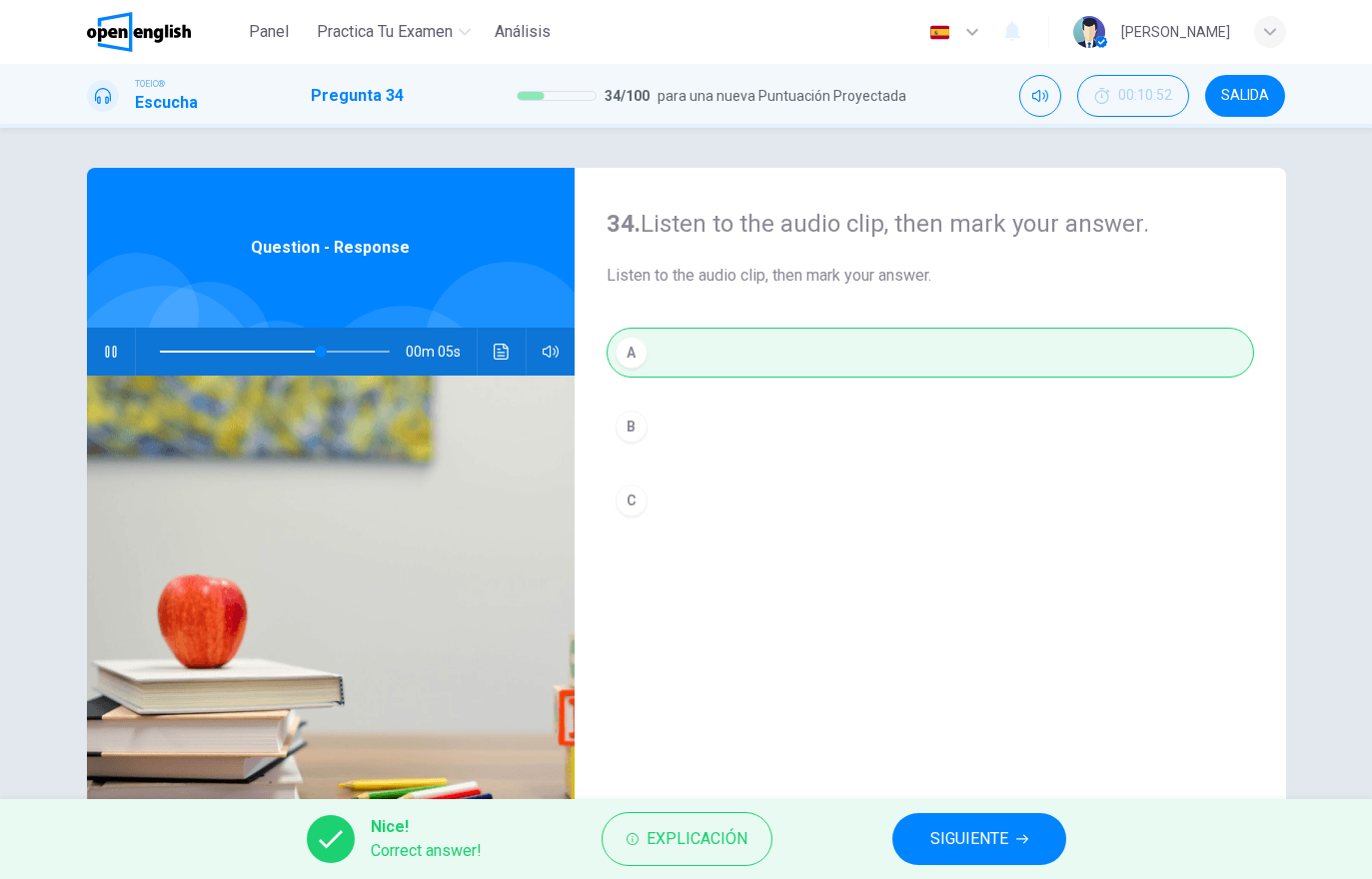 type on "**" 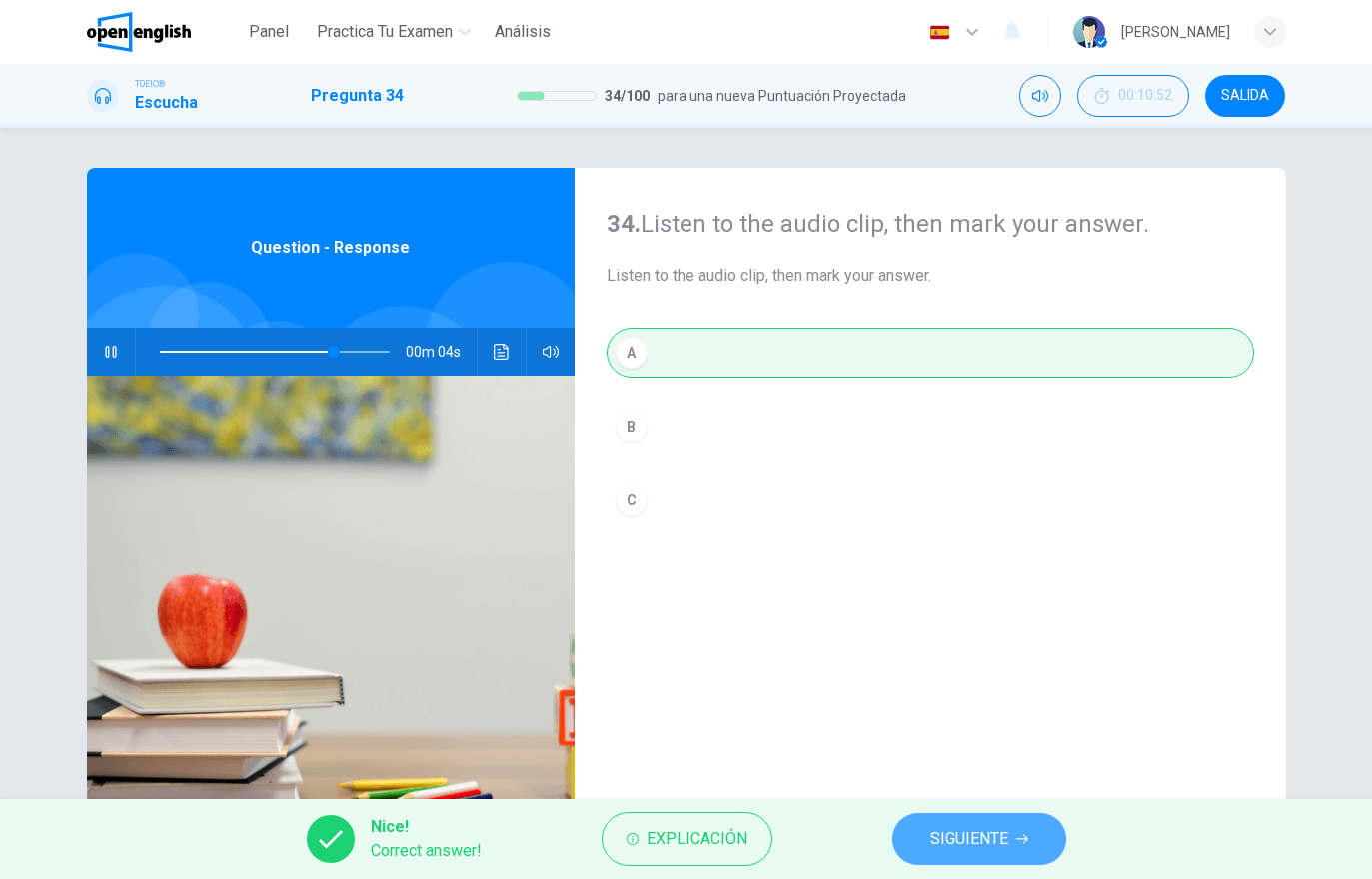 click on "SIGUIENTE" at bounding box center (969, 839) 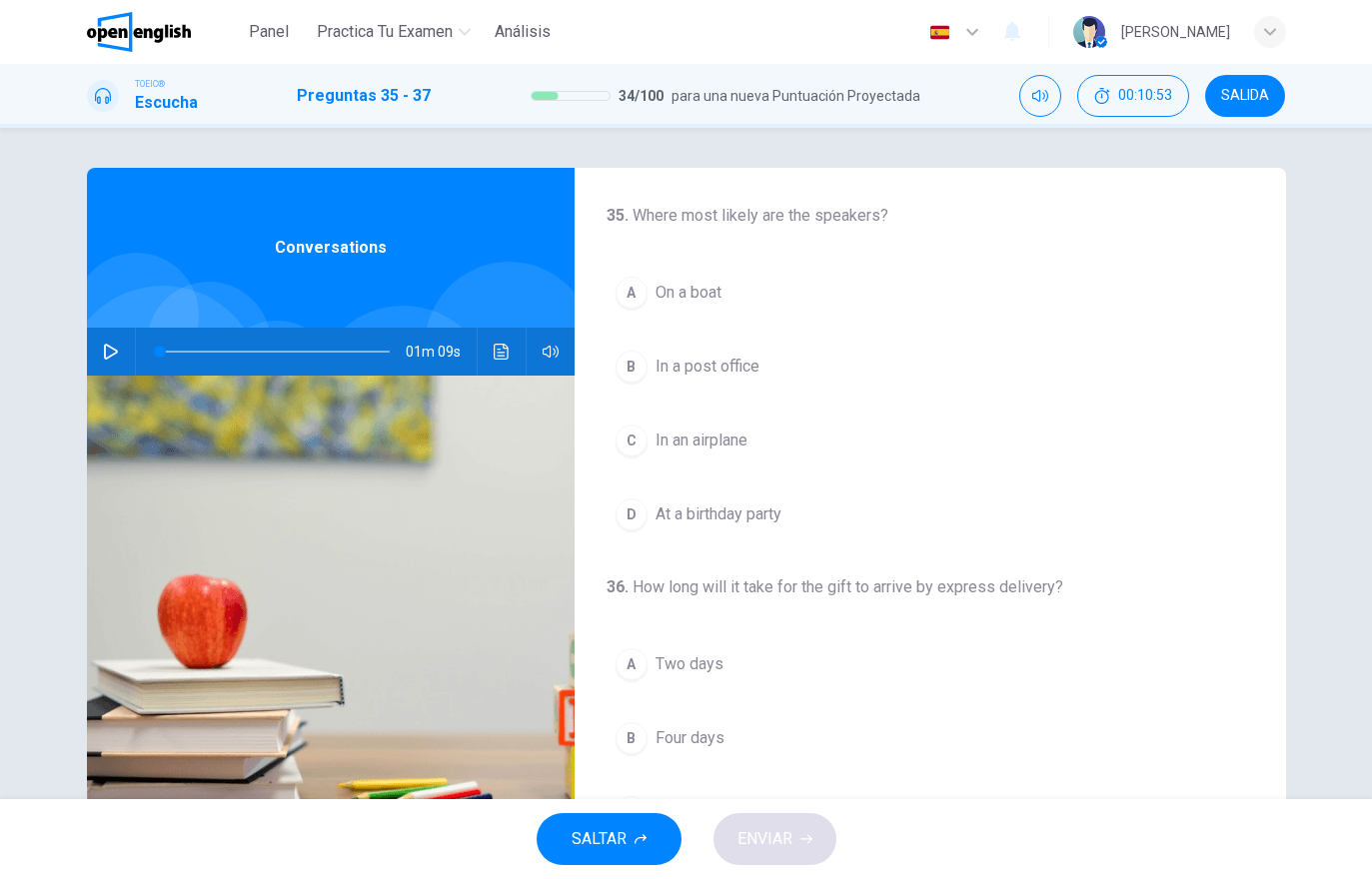 click 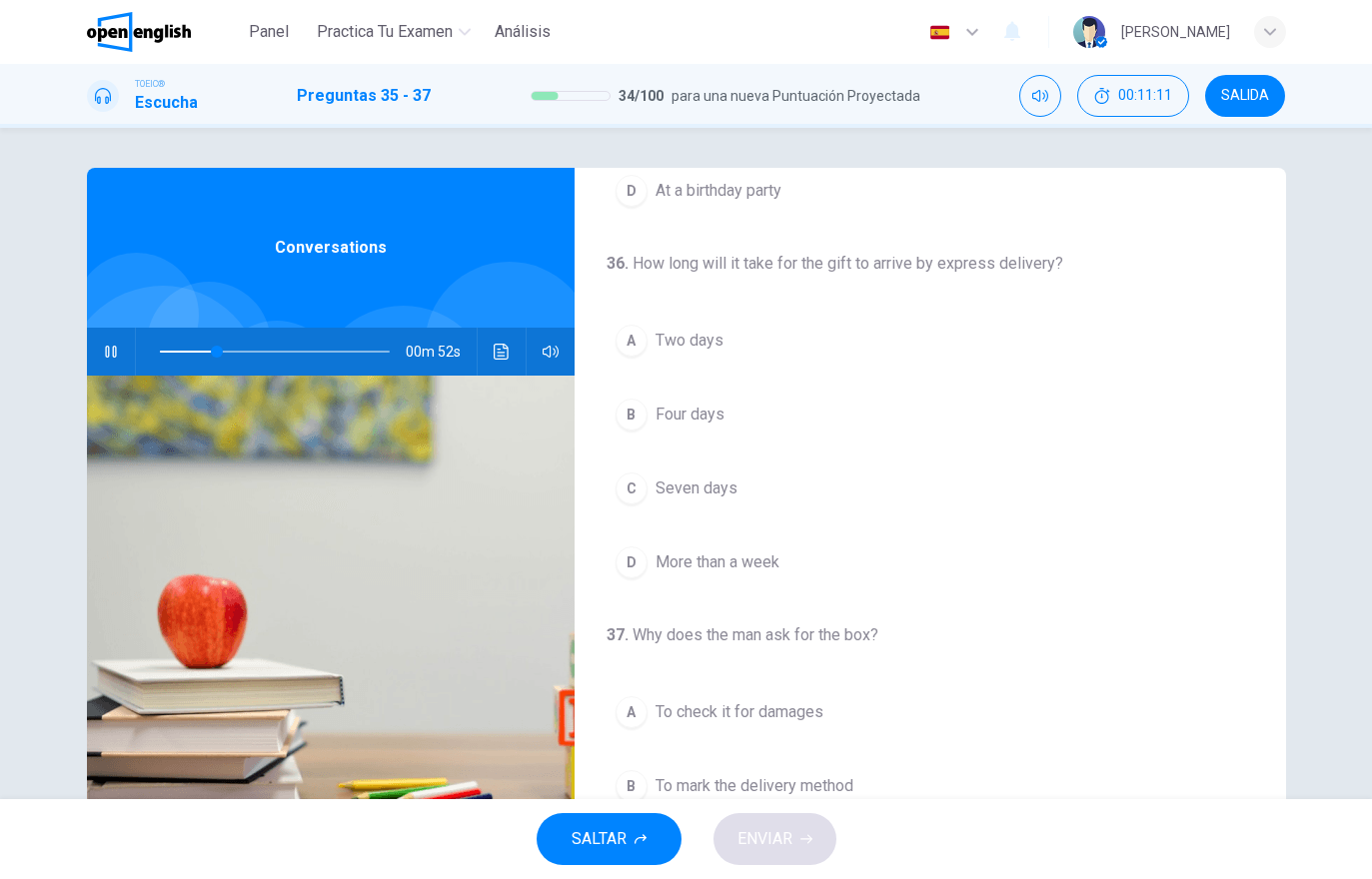 scroll, scrollTop: 324, scrollLeft: 0, axis: vertical 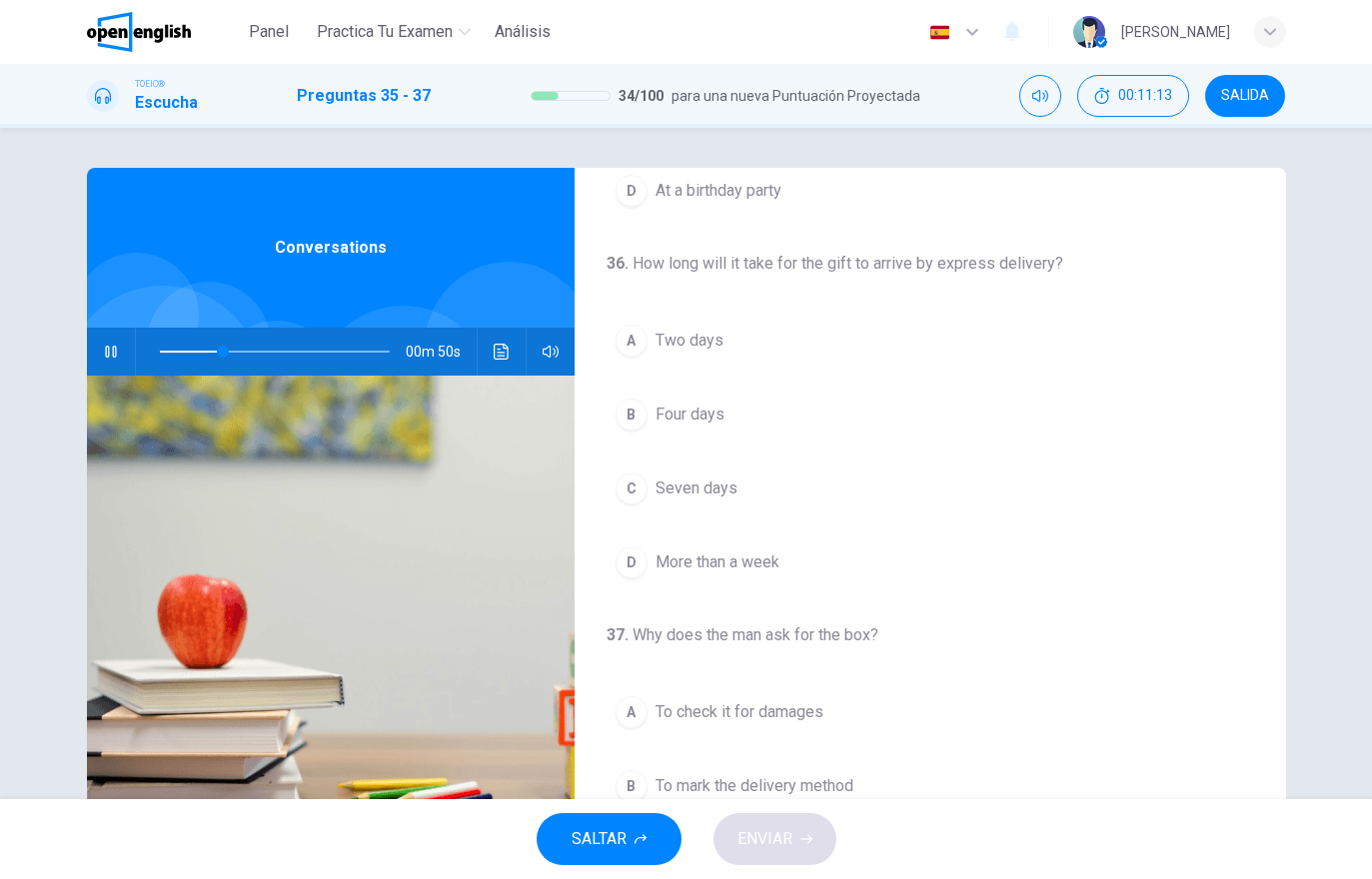 click on "Two days" at bounding box center (689, 341) 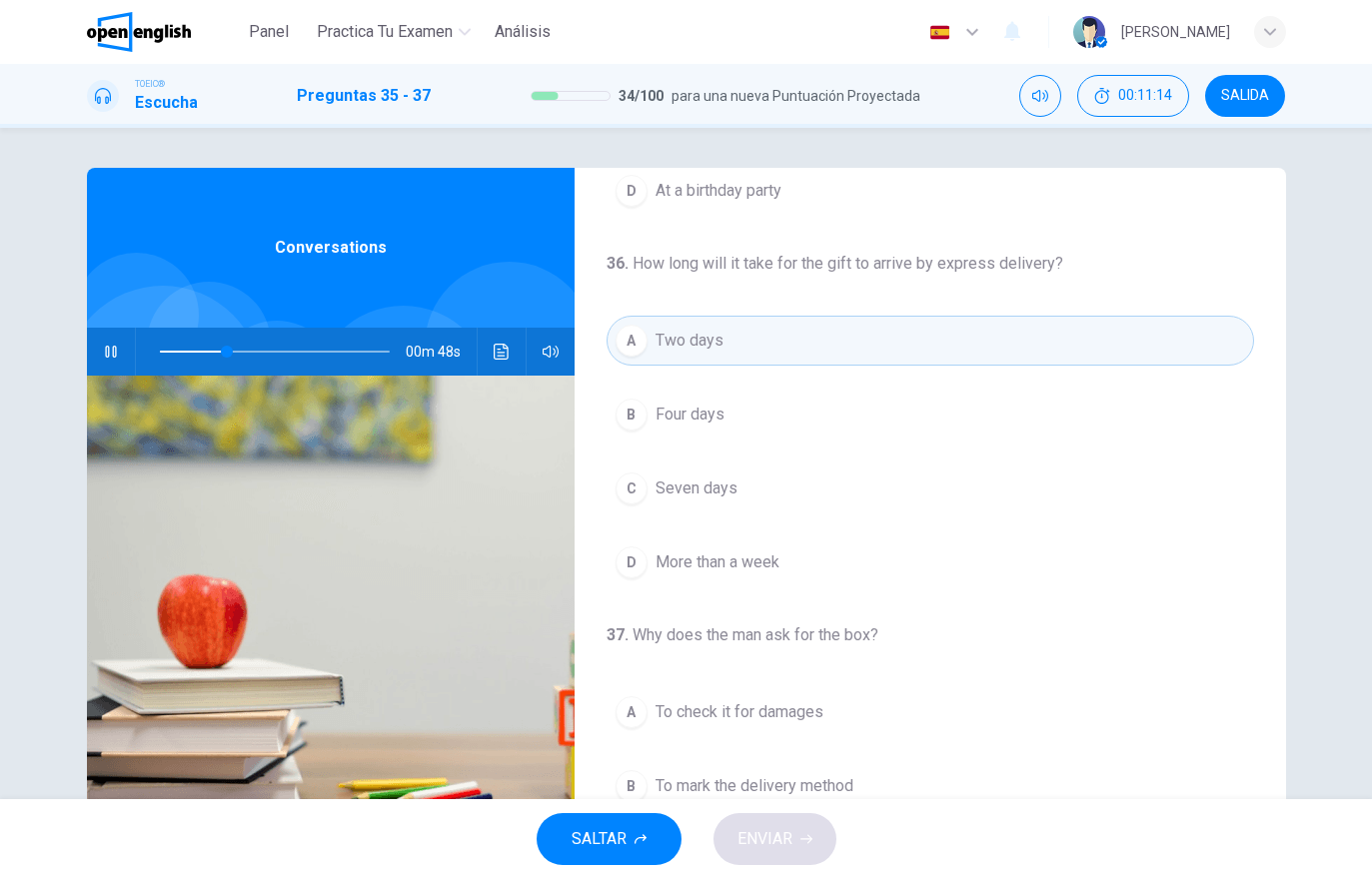 click 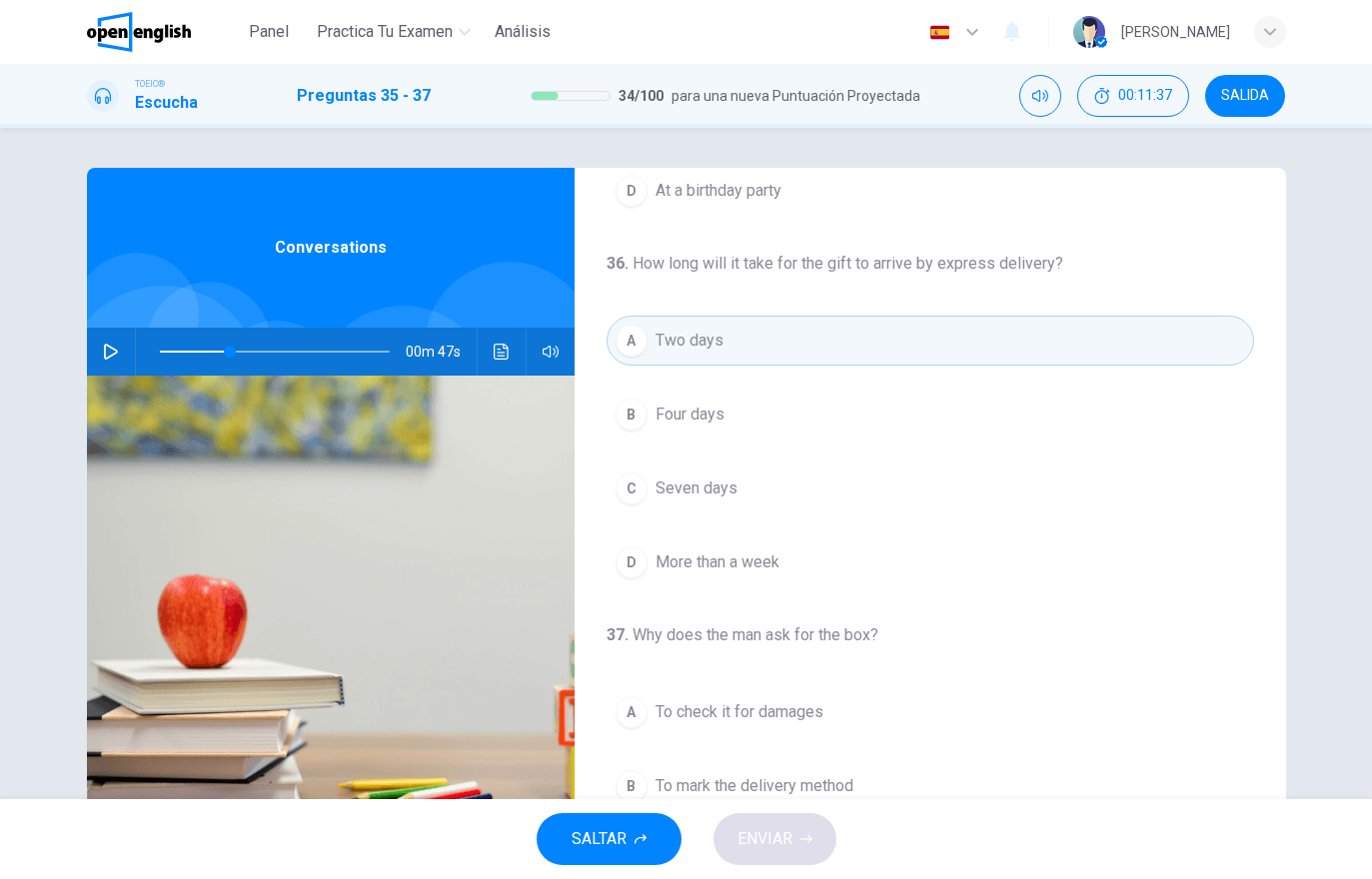 click 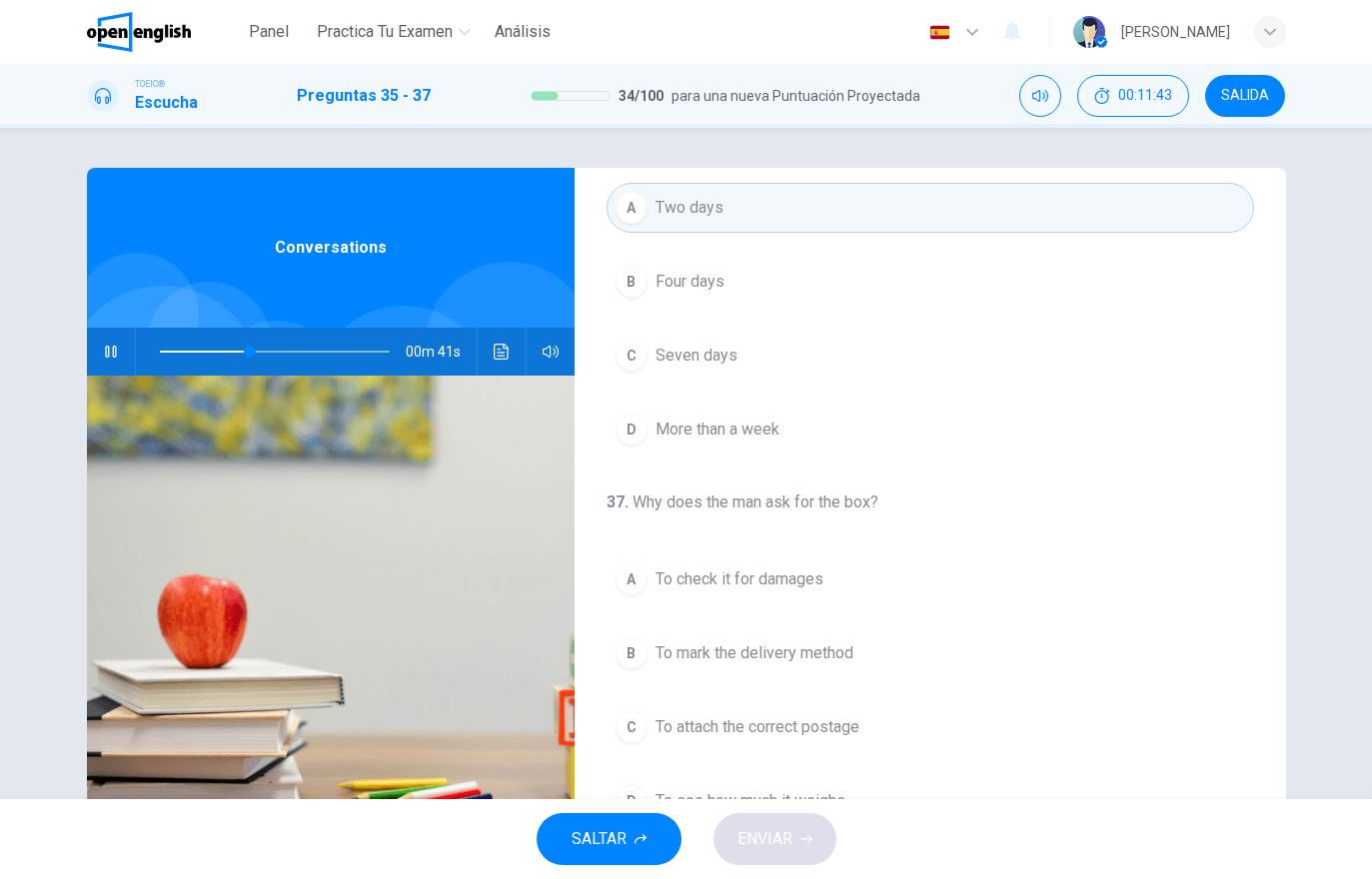 scroll, scrollTop: 456, scrollLeft: 0, axis: vertical 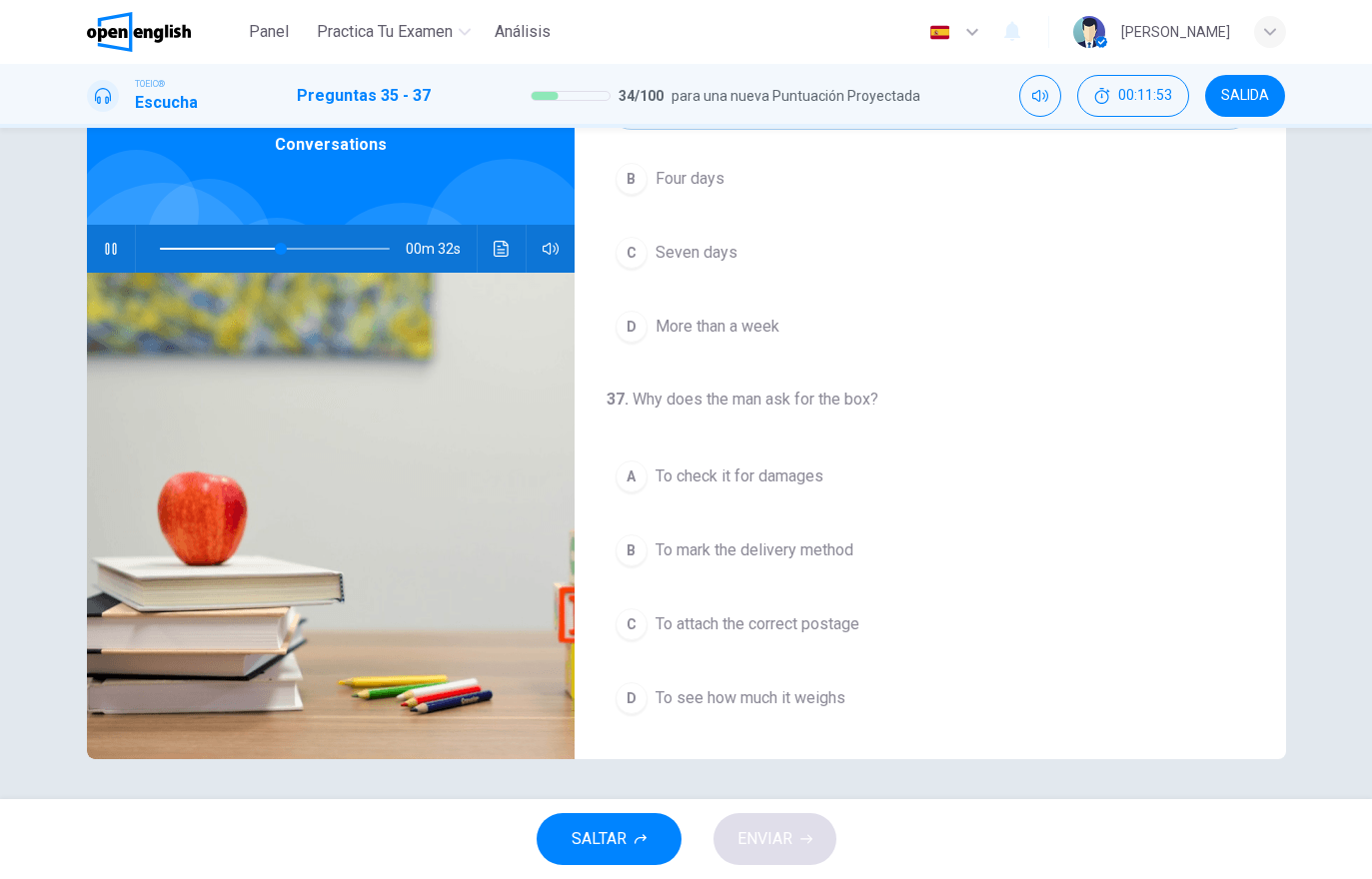 click on "To see how much it weighs" at bounding box center [750, 698] 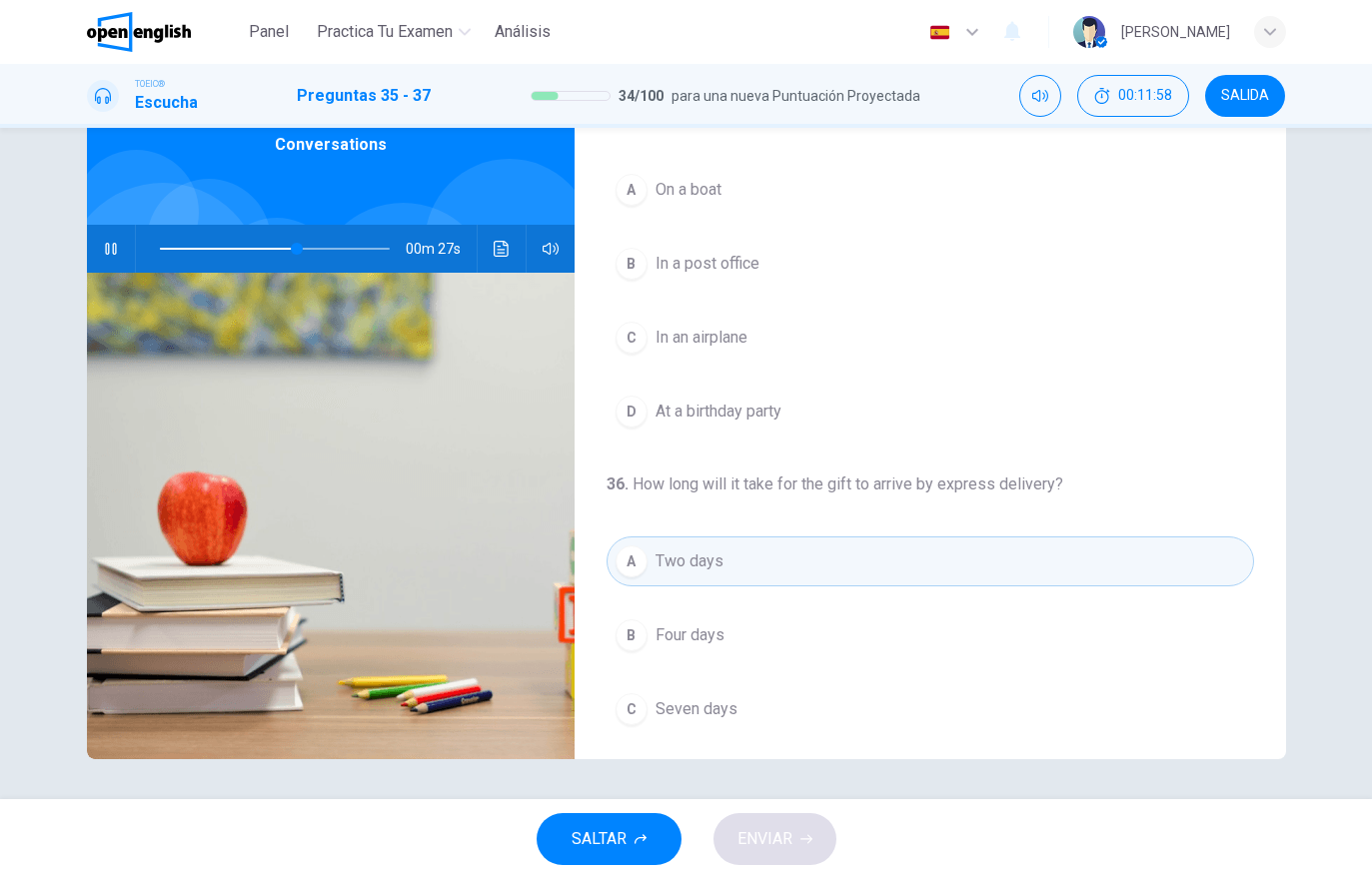 scroll, scrollTop: 0, scrollLeft: 0, axis: both 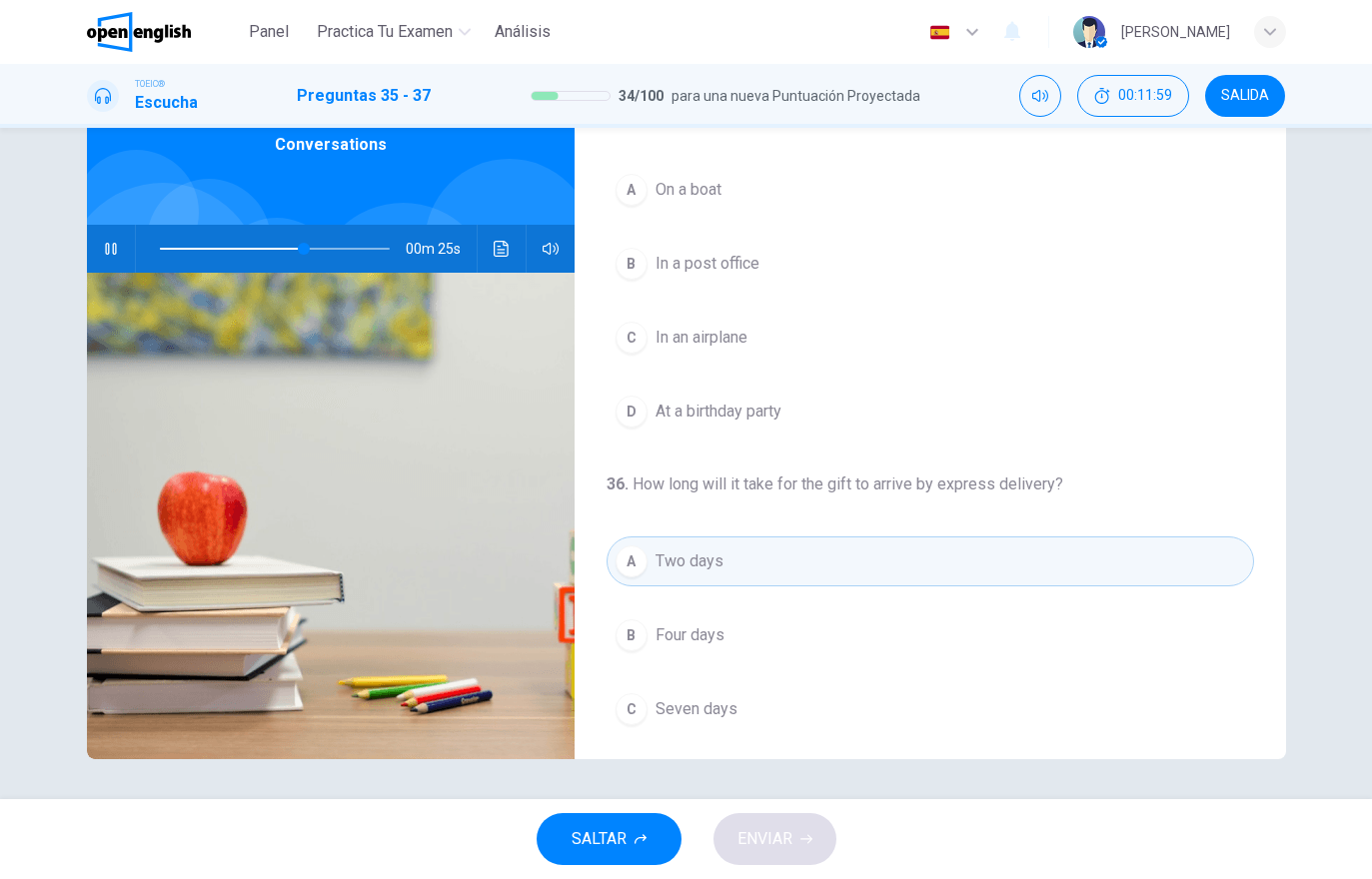 click on "In a post office" at bounding box center (707, 264) 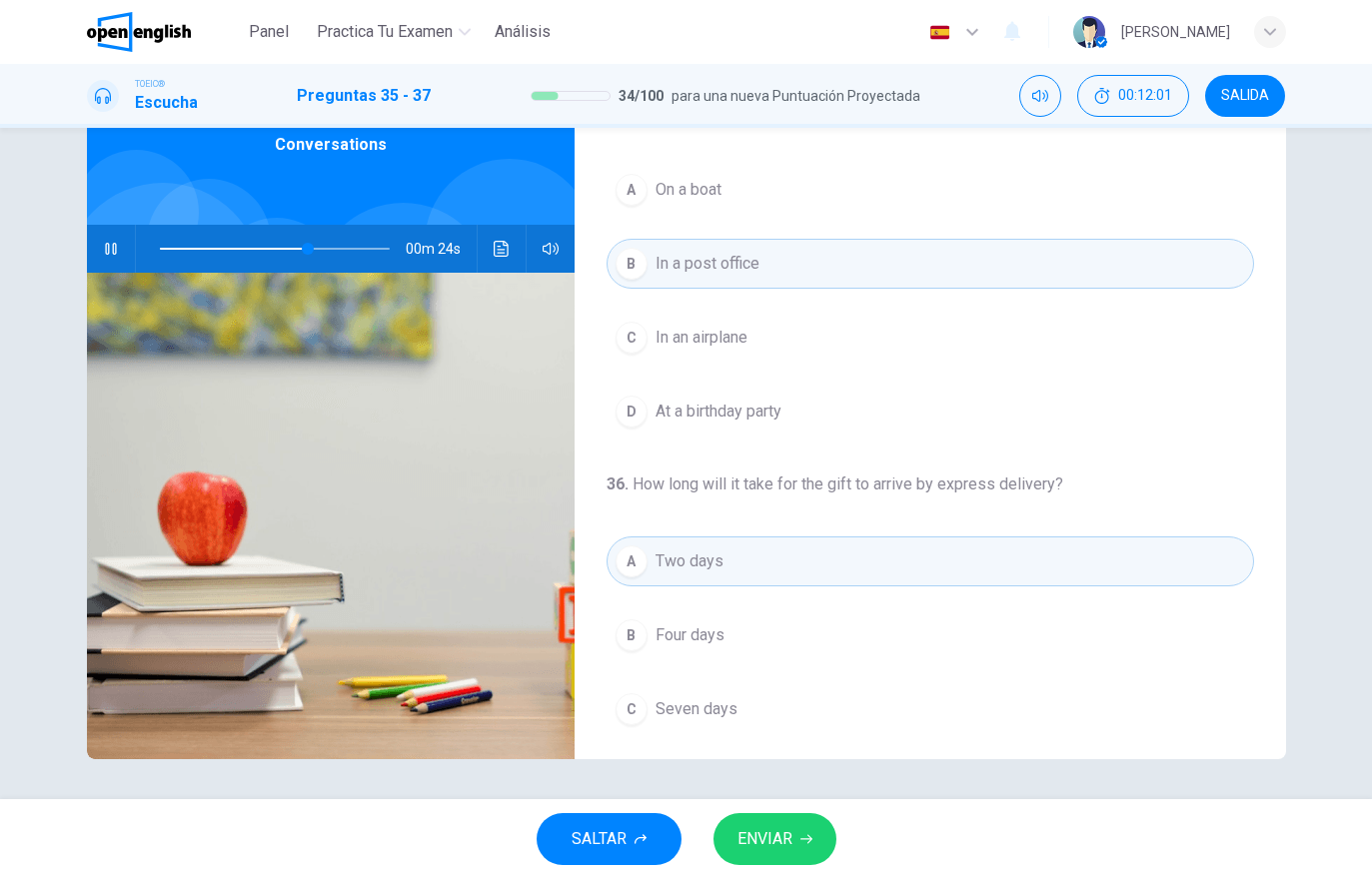 click on "ENVIAR" at bounding box center [774, 839] 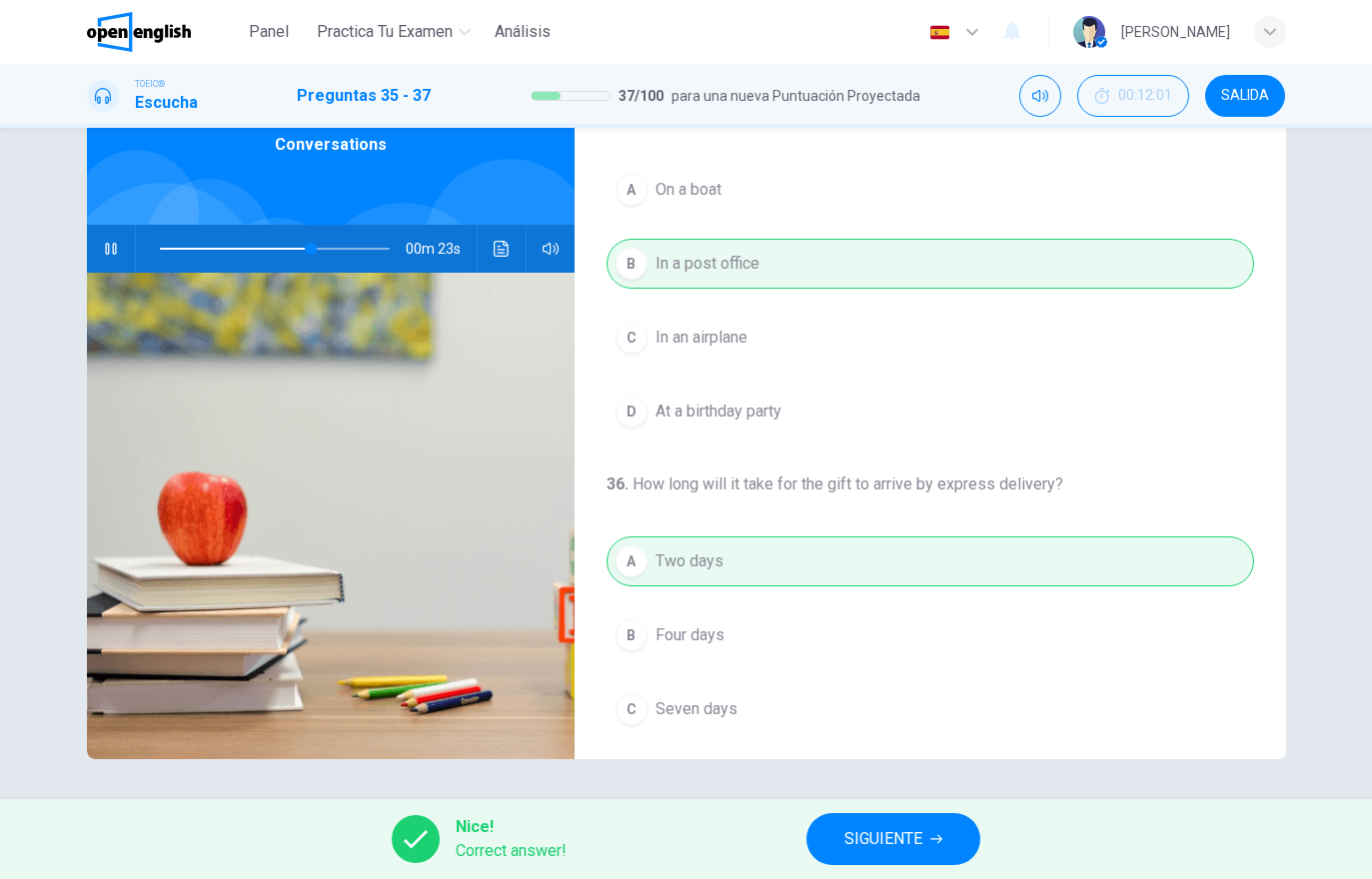 type on "**" 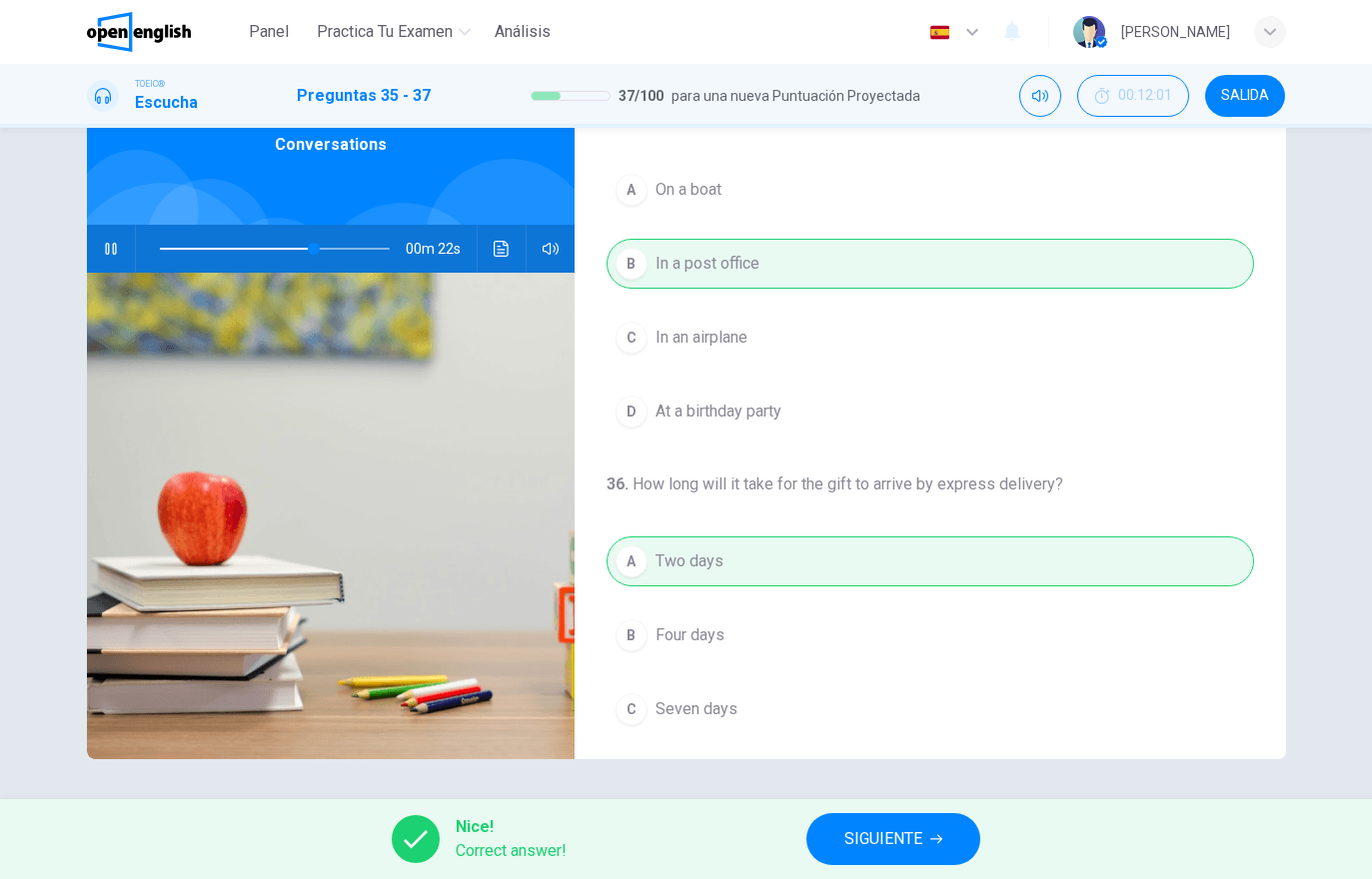 click on "SIGUIENTE" at bounding box center [893, 839] 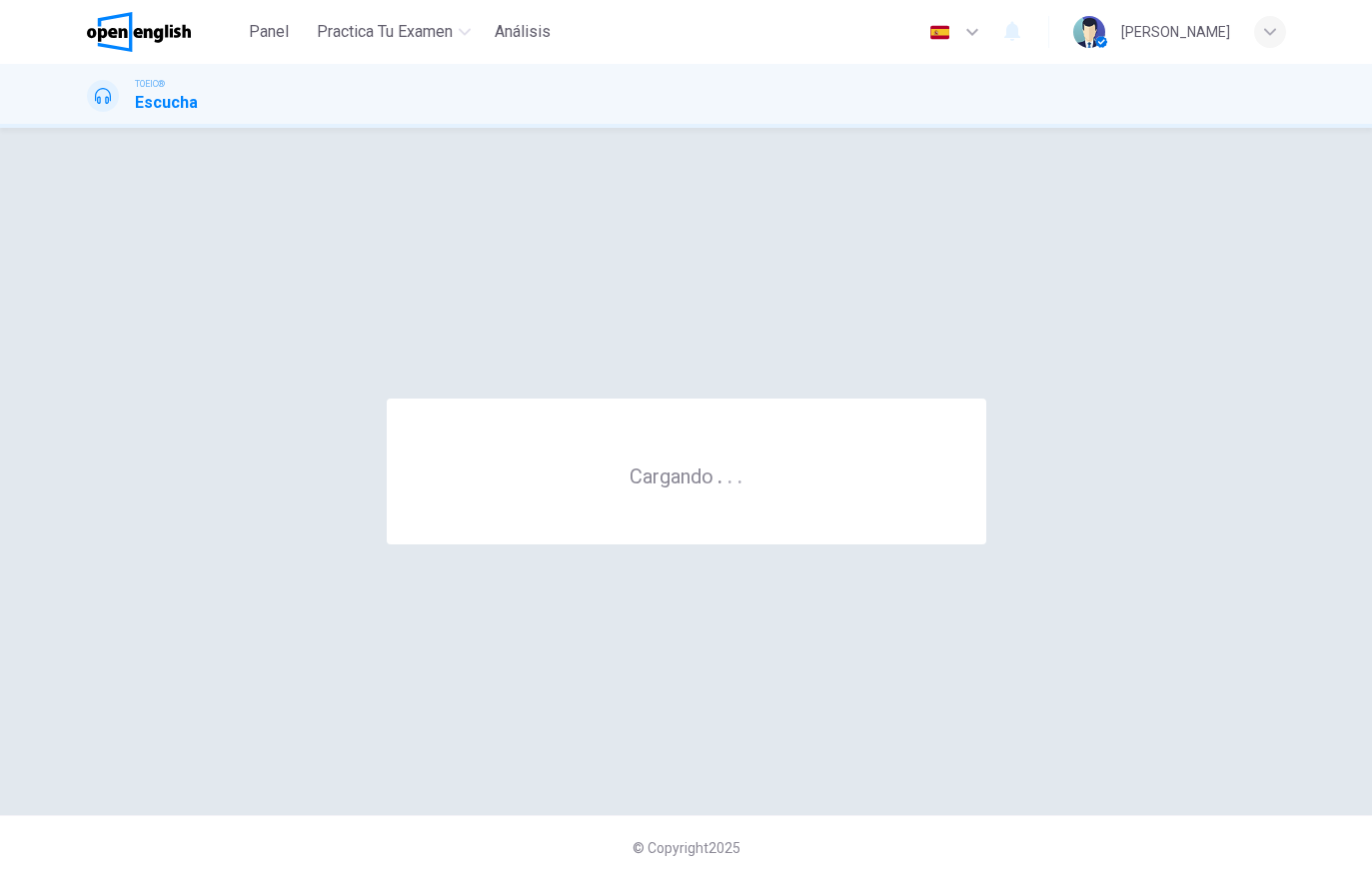 scroll, scrollTop: 0, scrollLeft: 0, axis: both 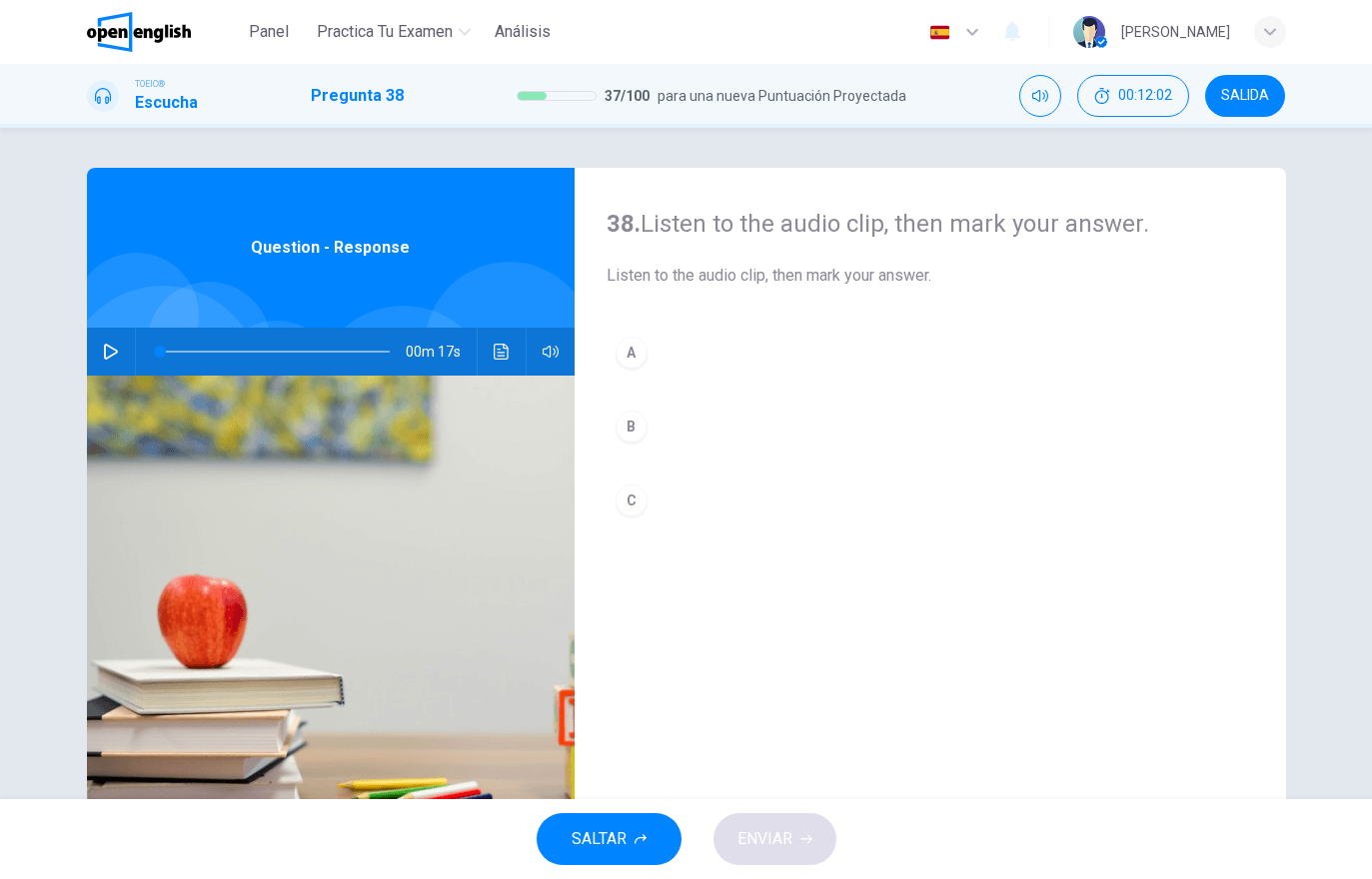 click 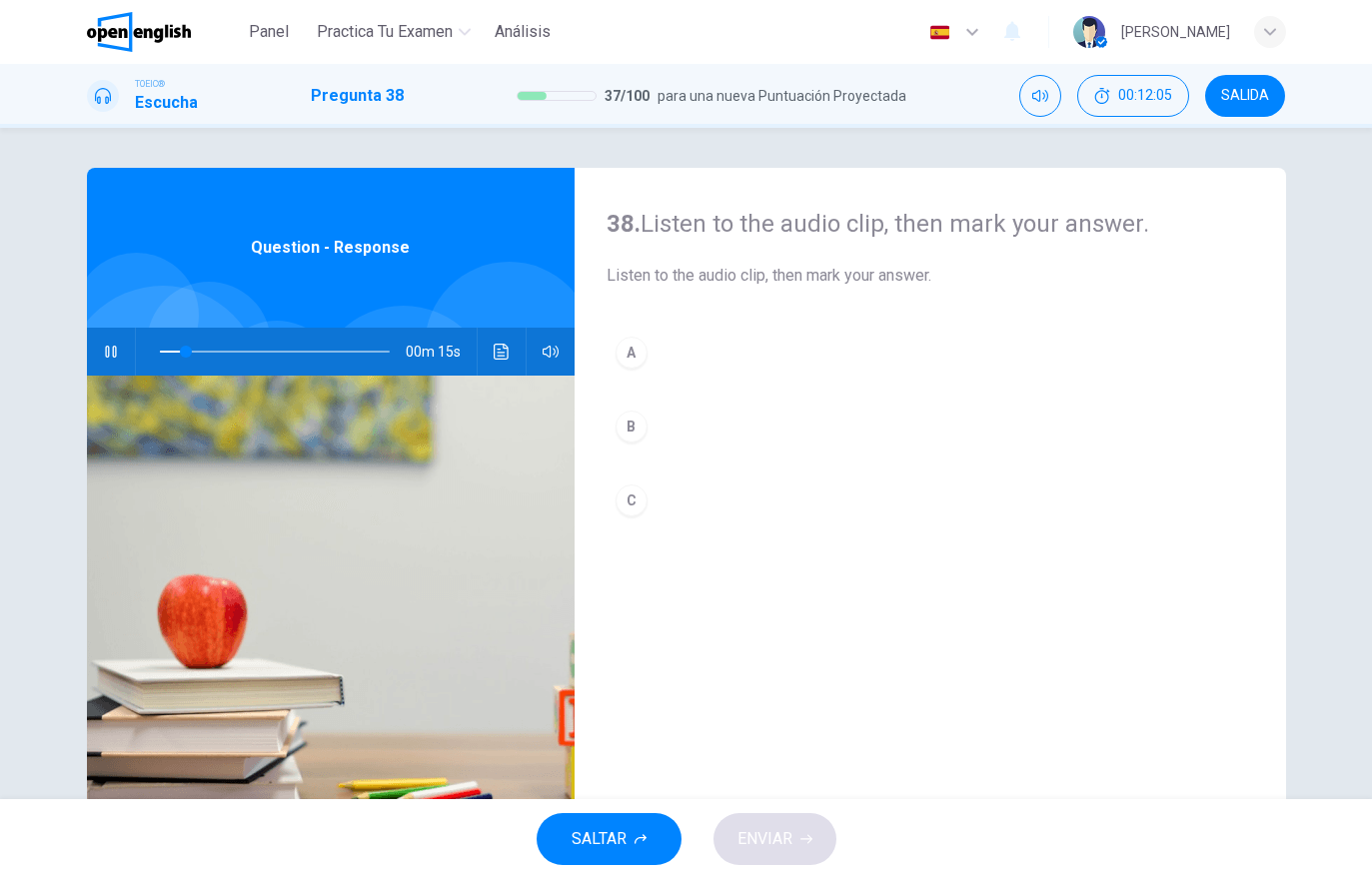 click on "00m 15s" at bounding box center [331, 352] 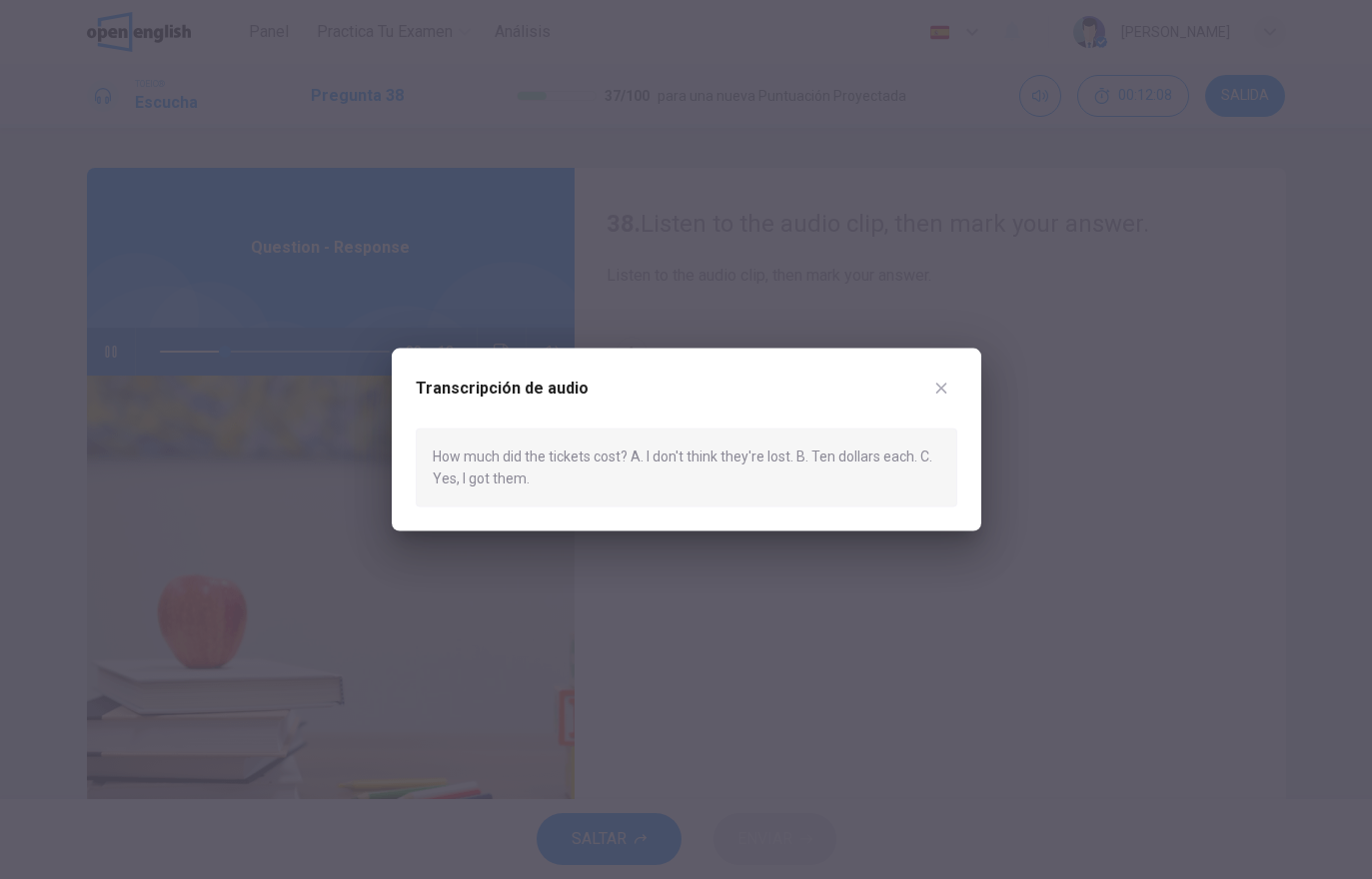 click 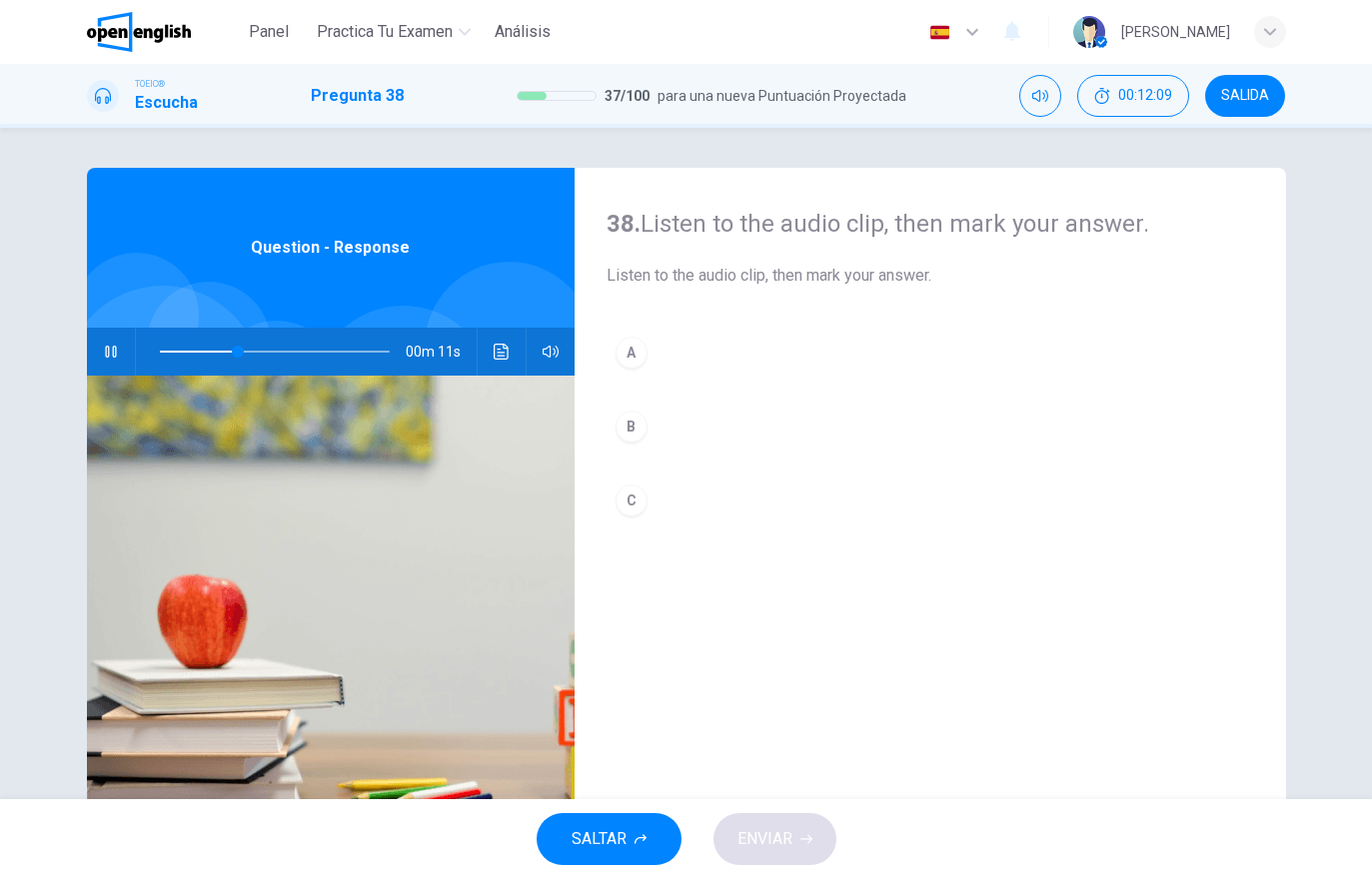 click on "B" at bounding box center [930, 427] 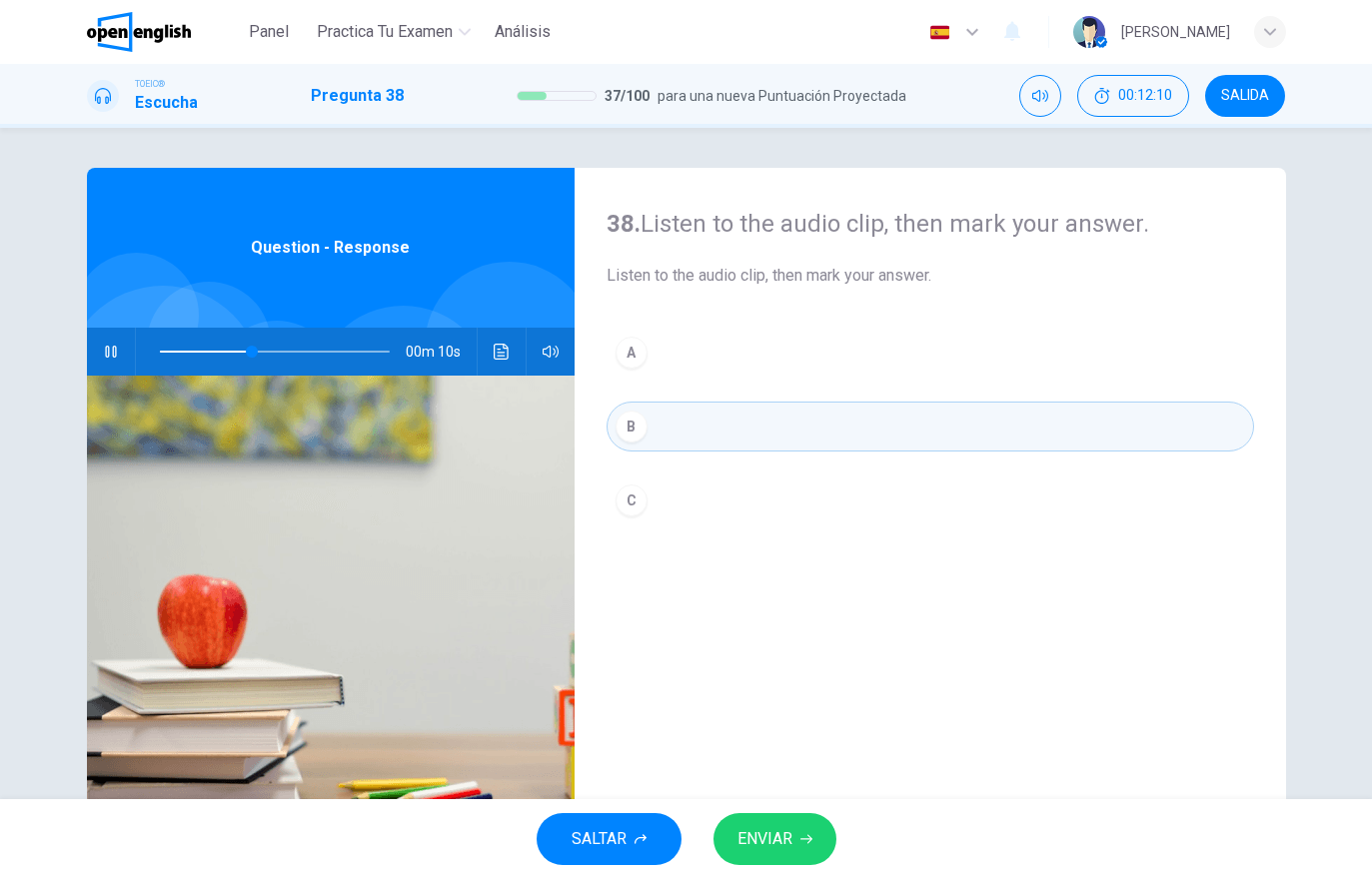 click 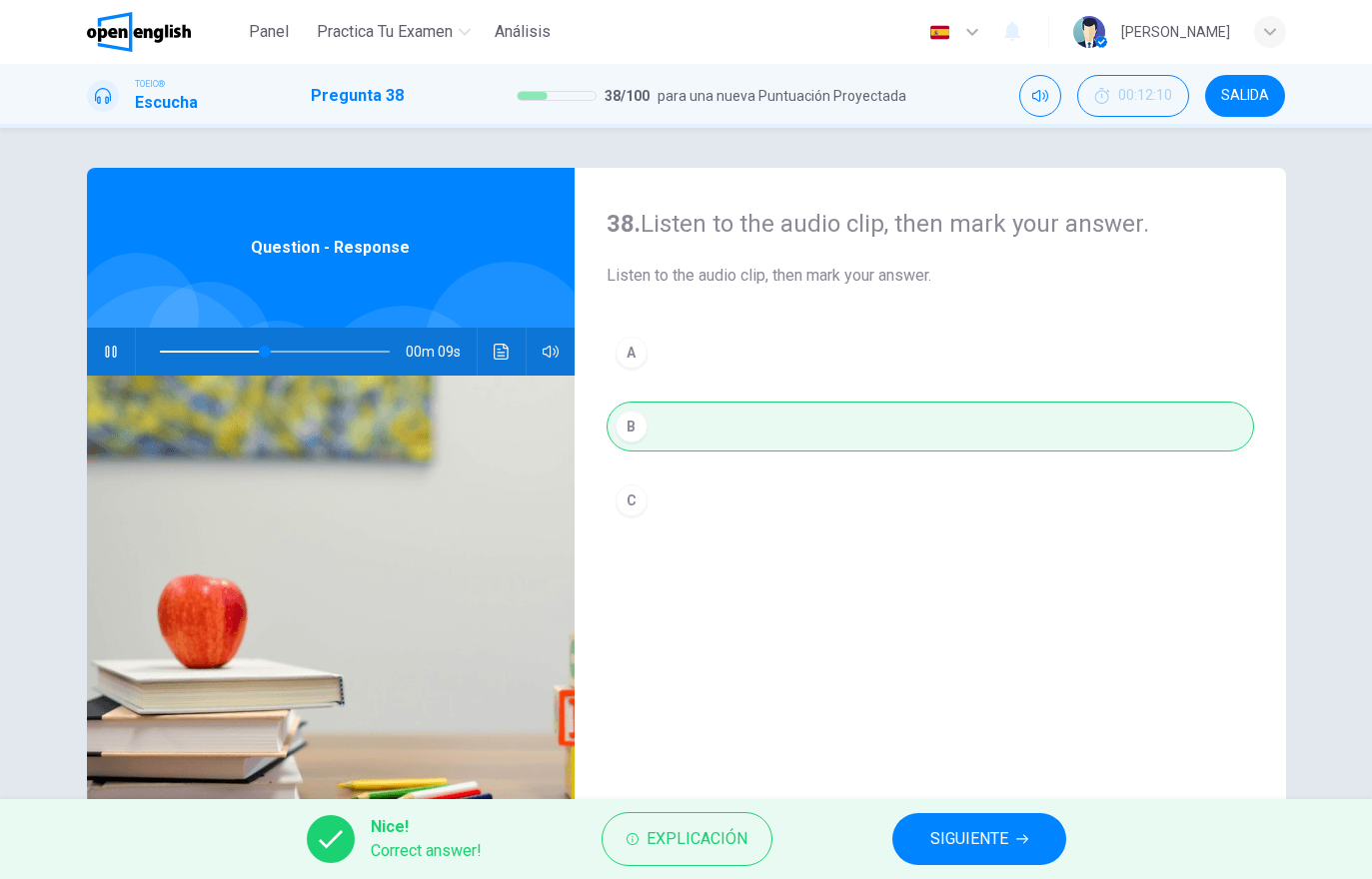 type on "**" 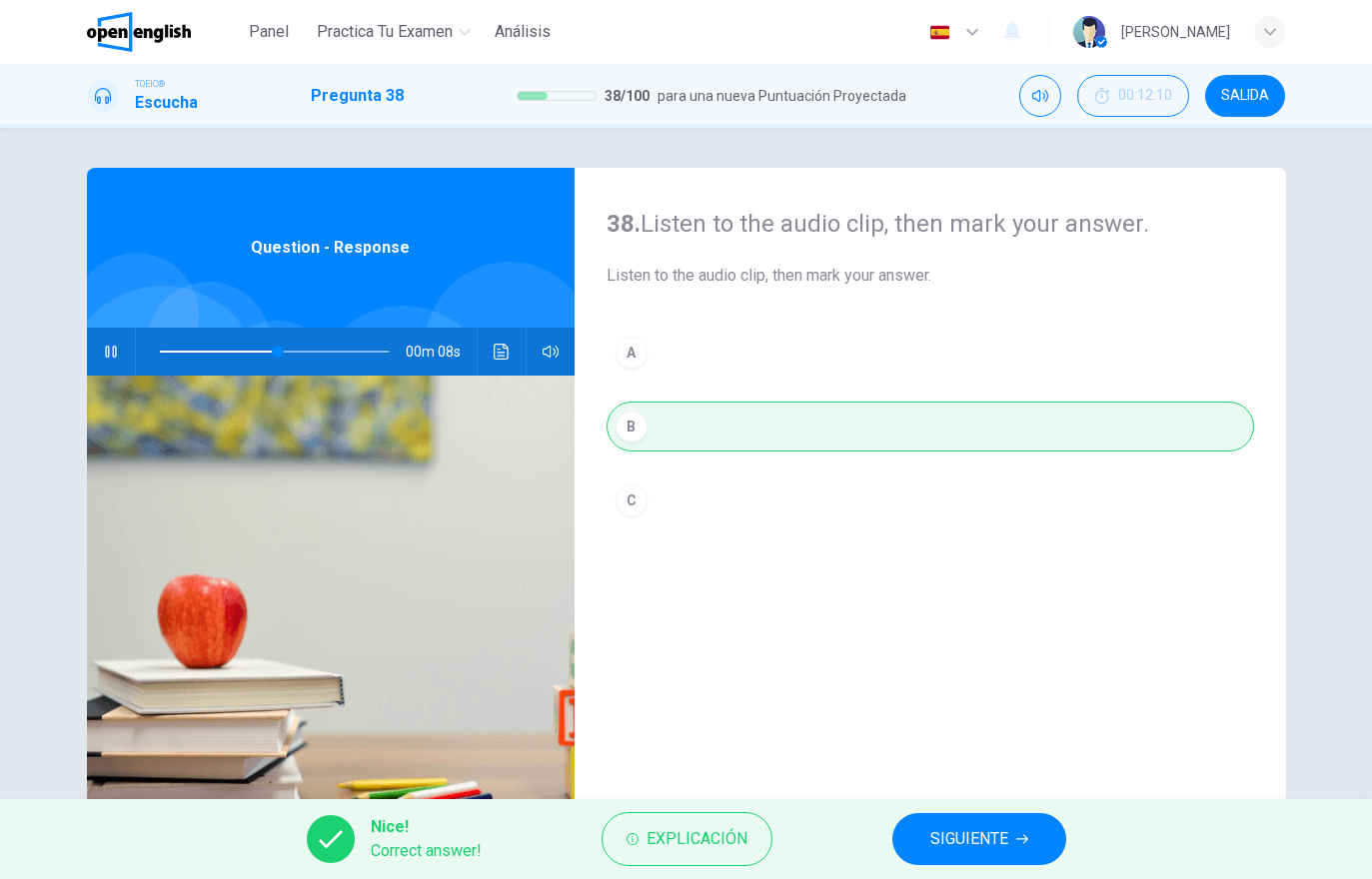 click on "SIGUIENTE" at bounding box center (969, 839) 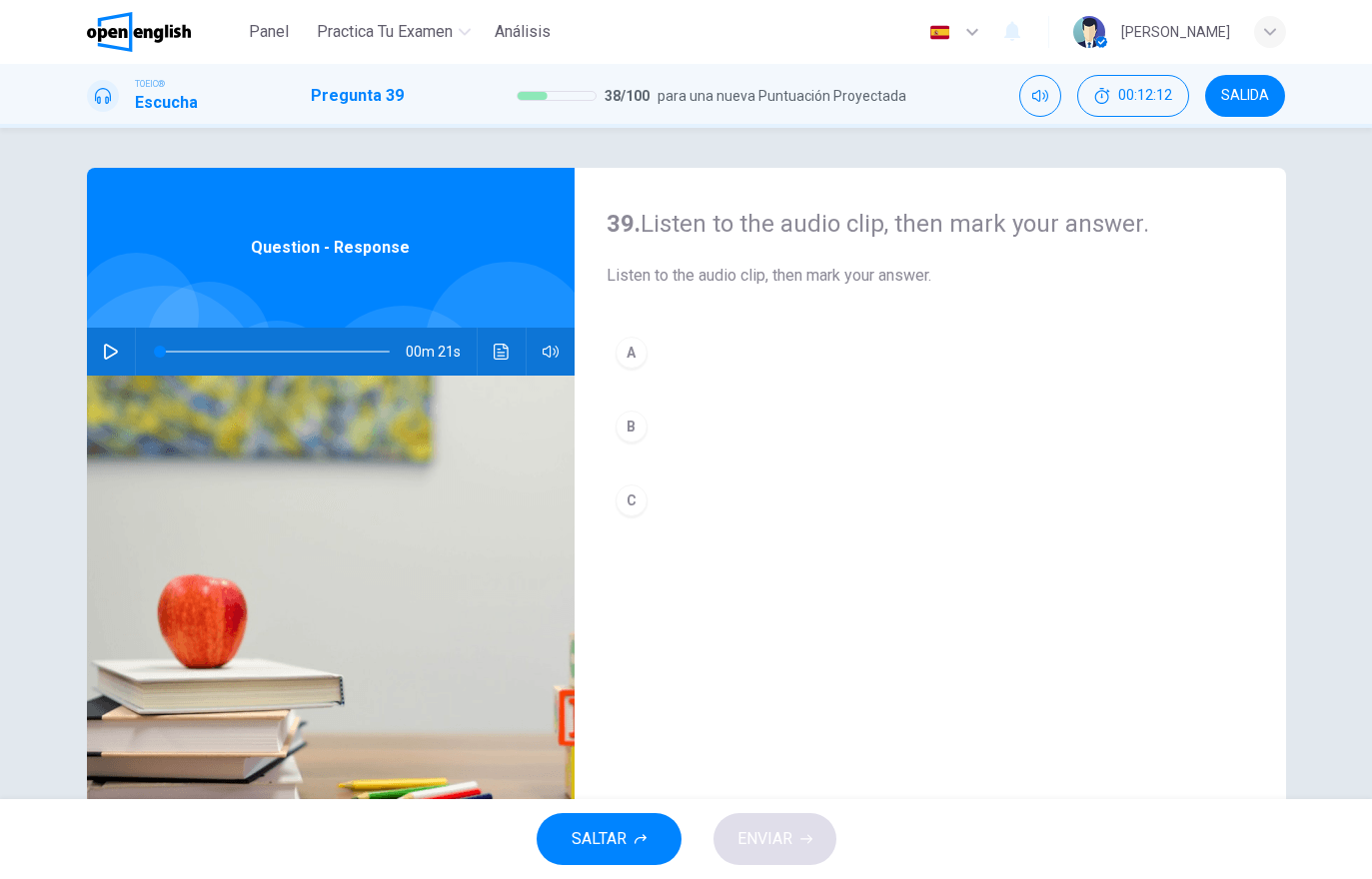click at bounding box center [111, 352] 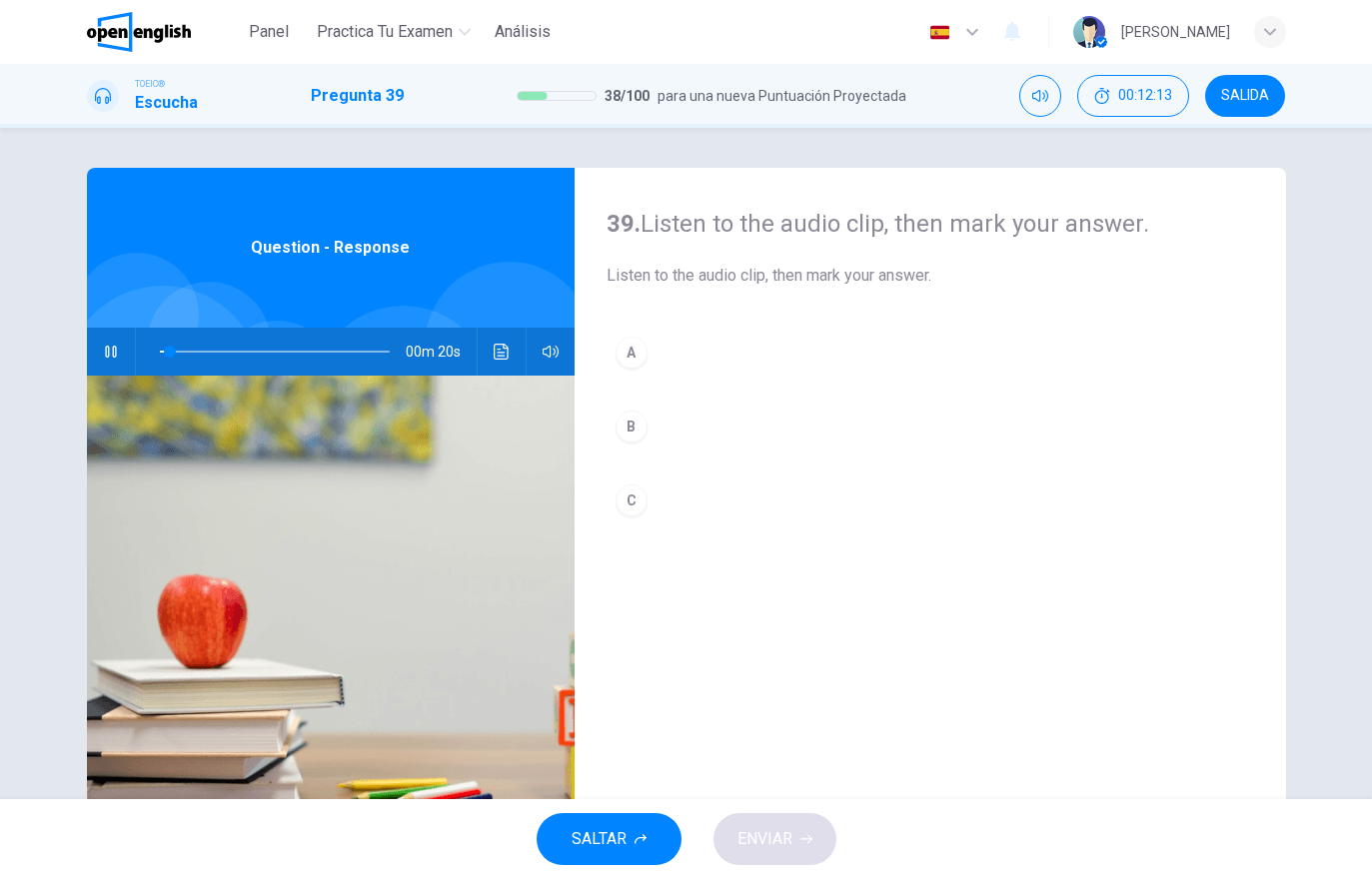 click at bounding box center (502, 352) 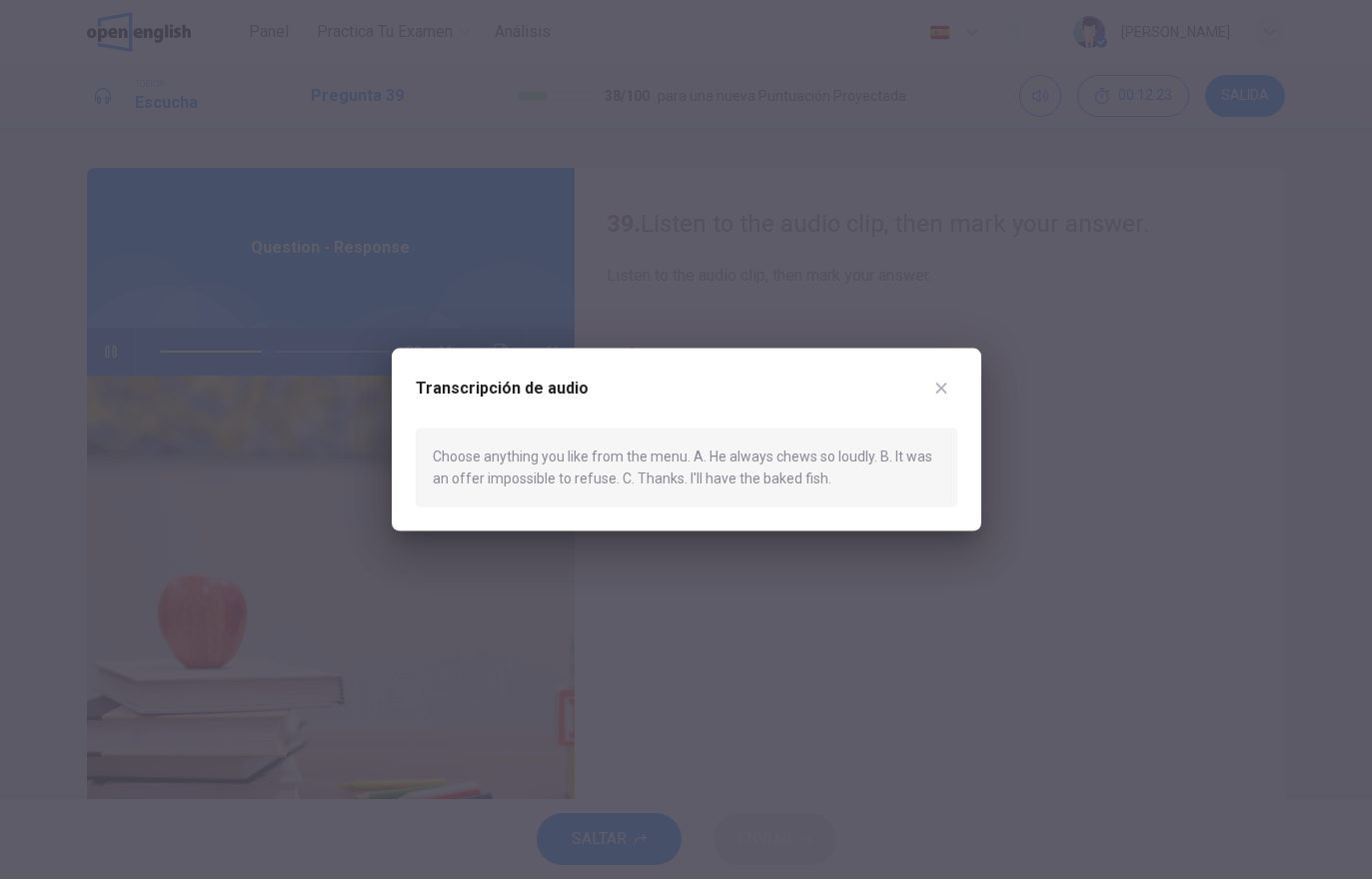 click at bounding box center (941, 389) 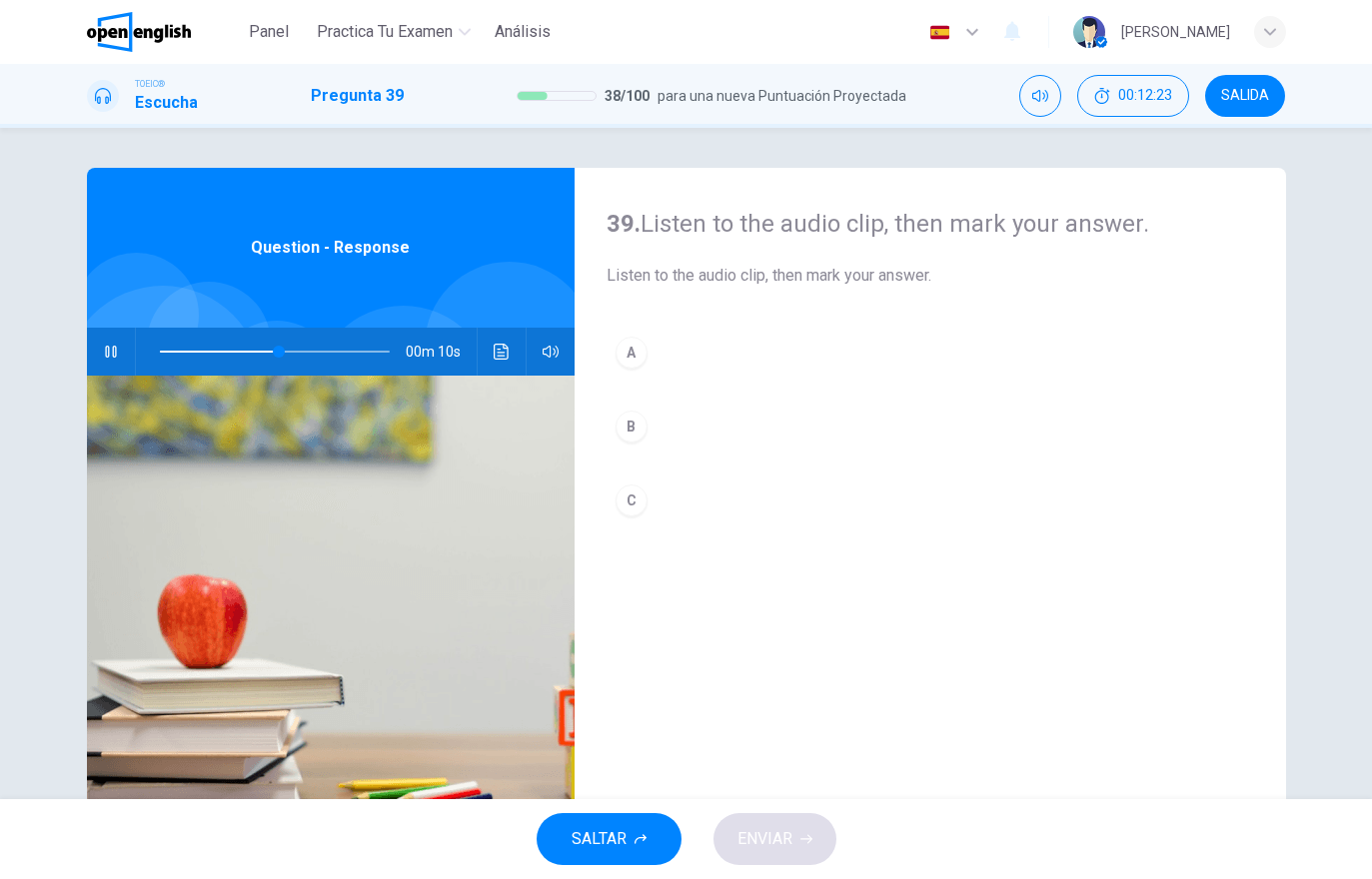click on "C" at bounding box center (930, 500) 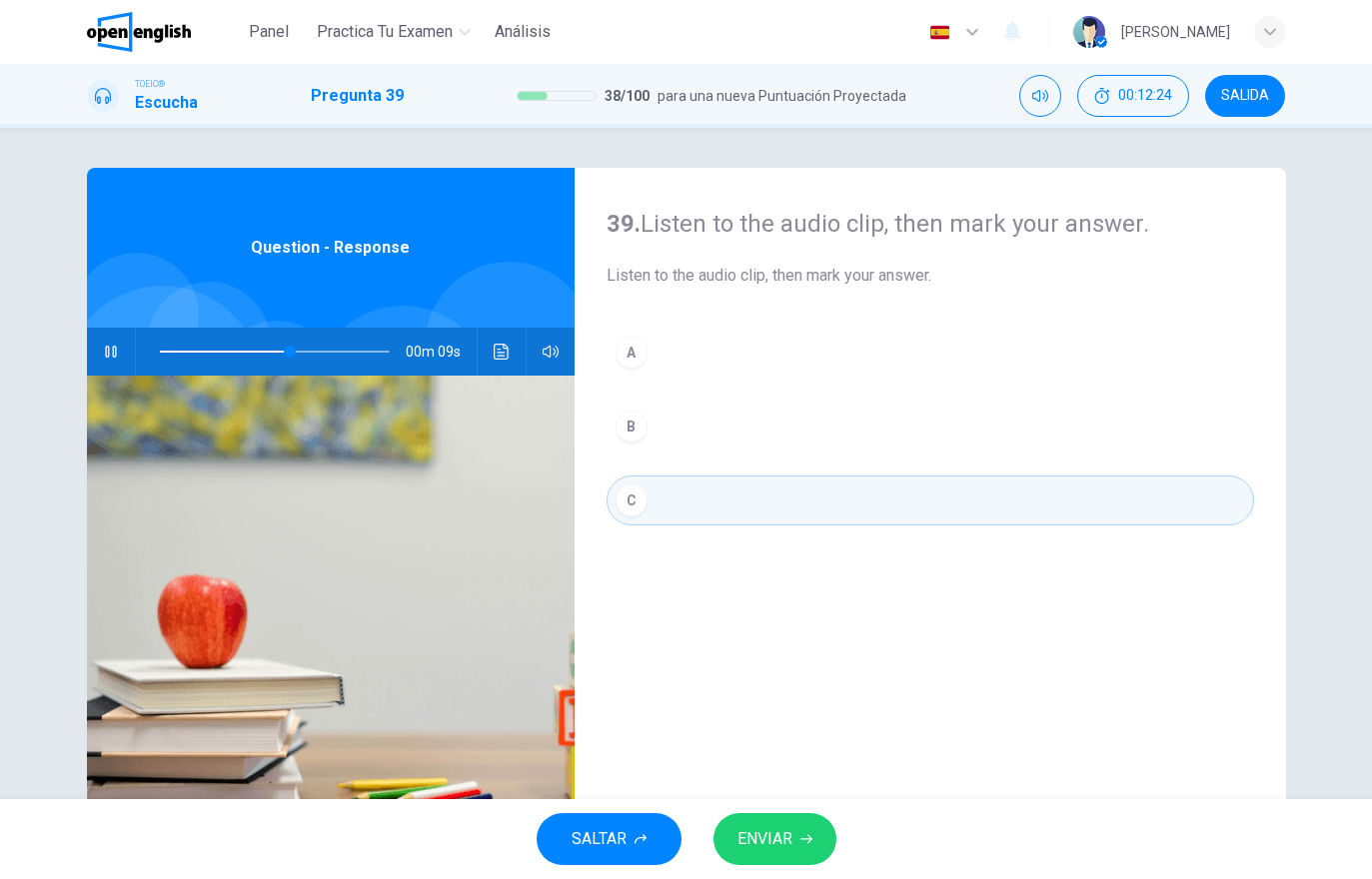 click on "ENVIAR" at bounding box center (774, 839) 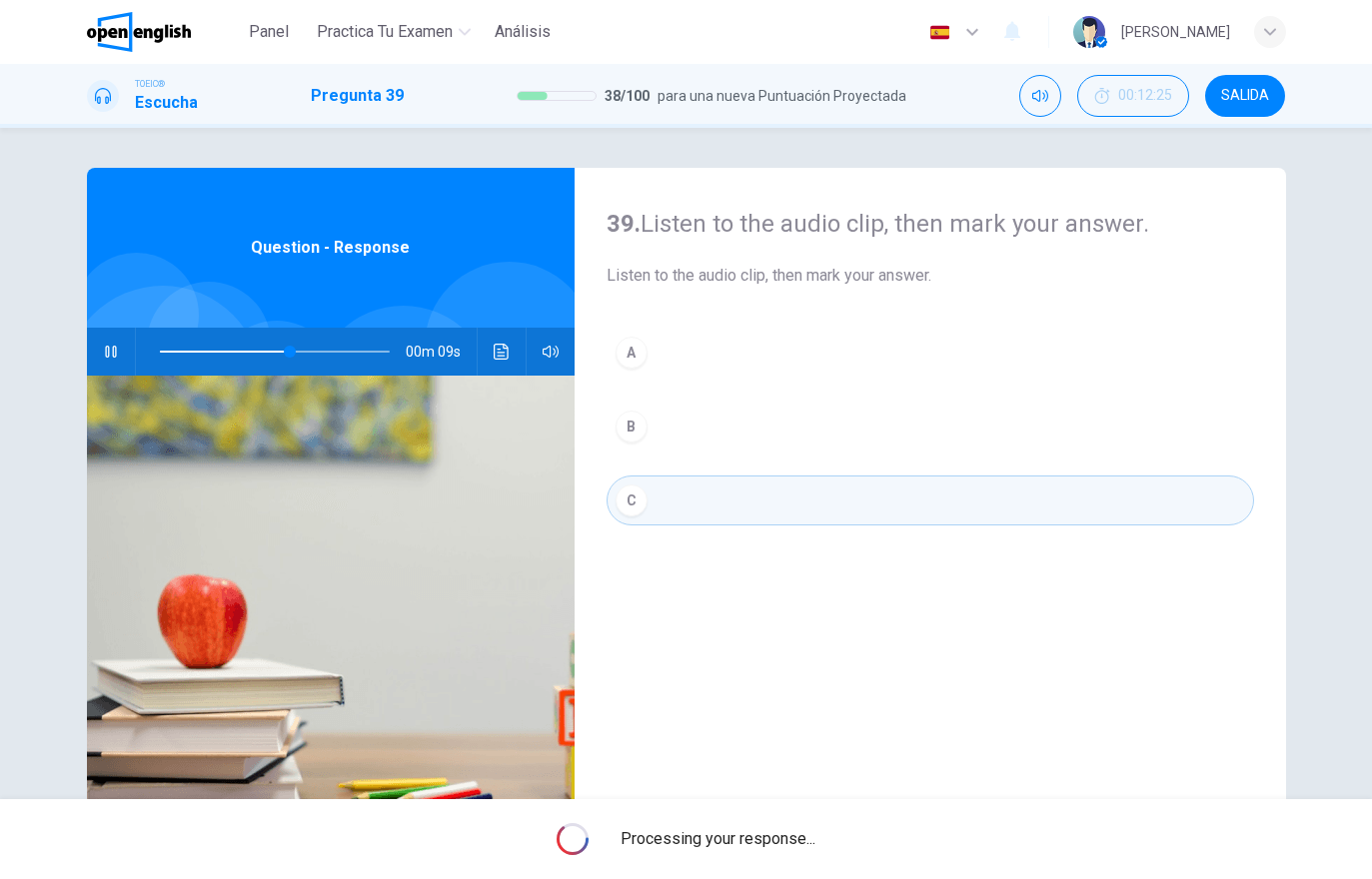 type on "**" 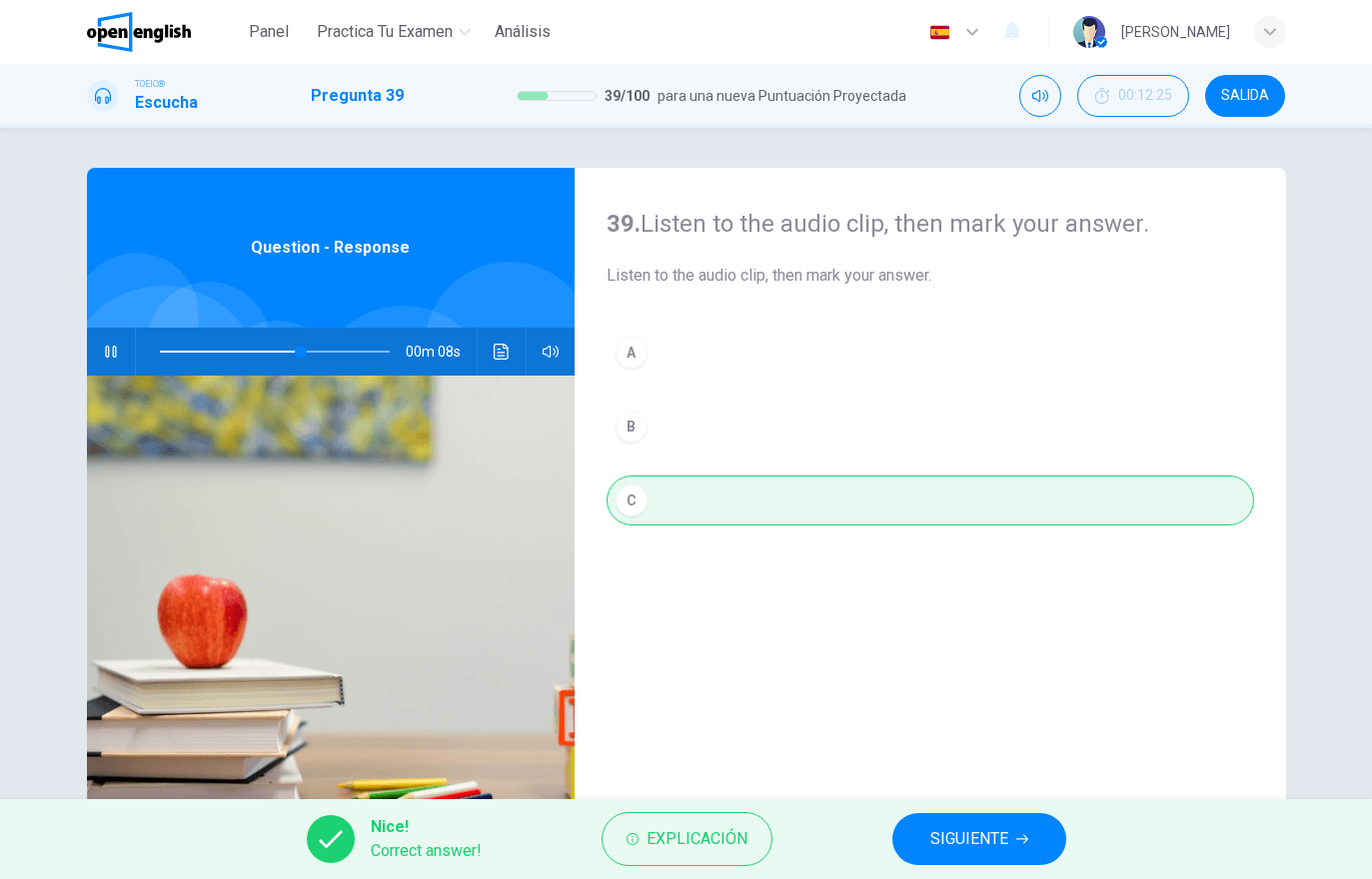 click on "SIGUIENTE" at bounding box center [969, 839] 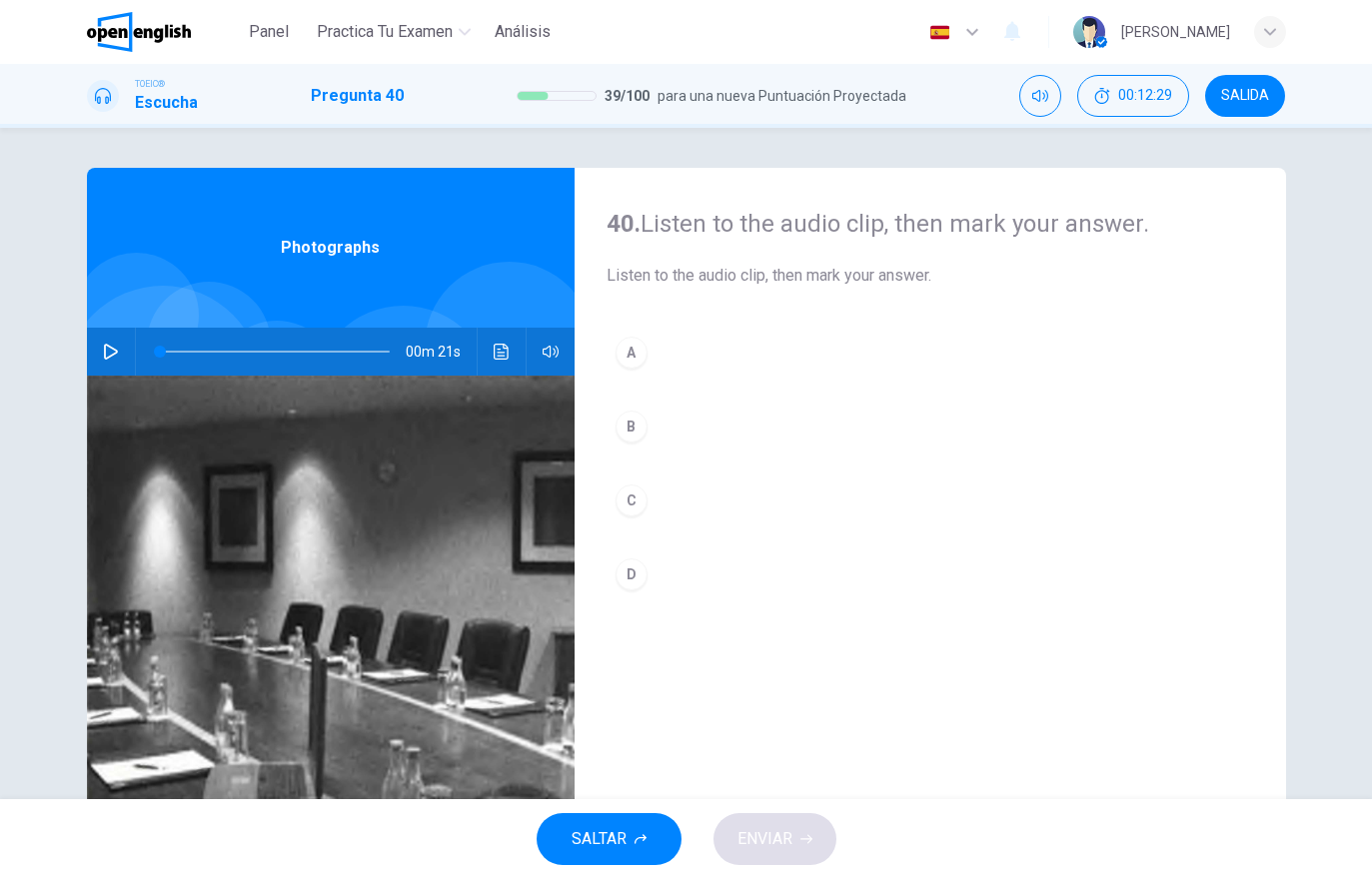 click 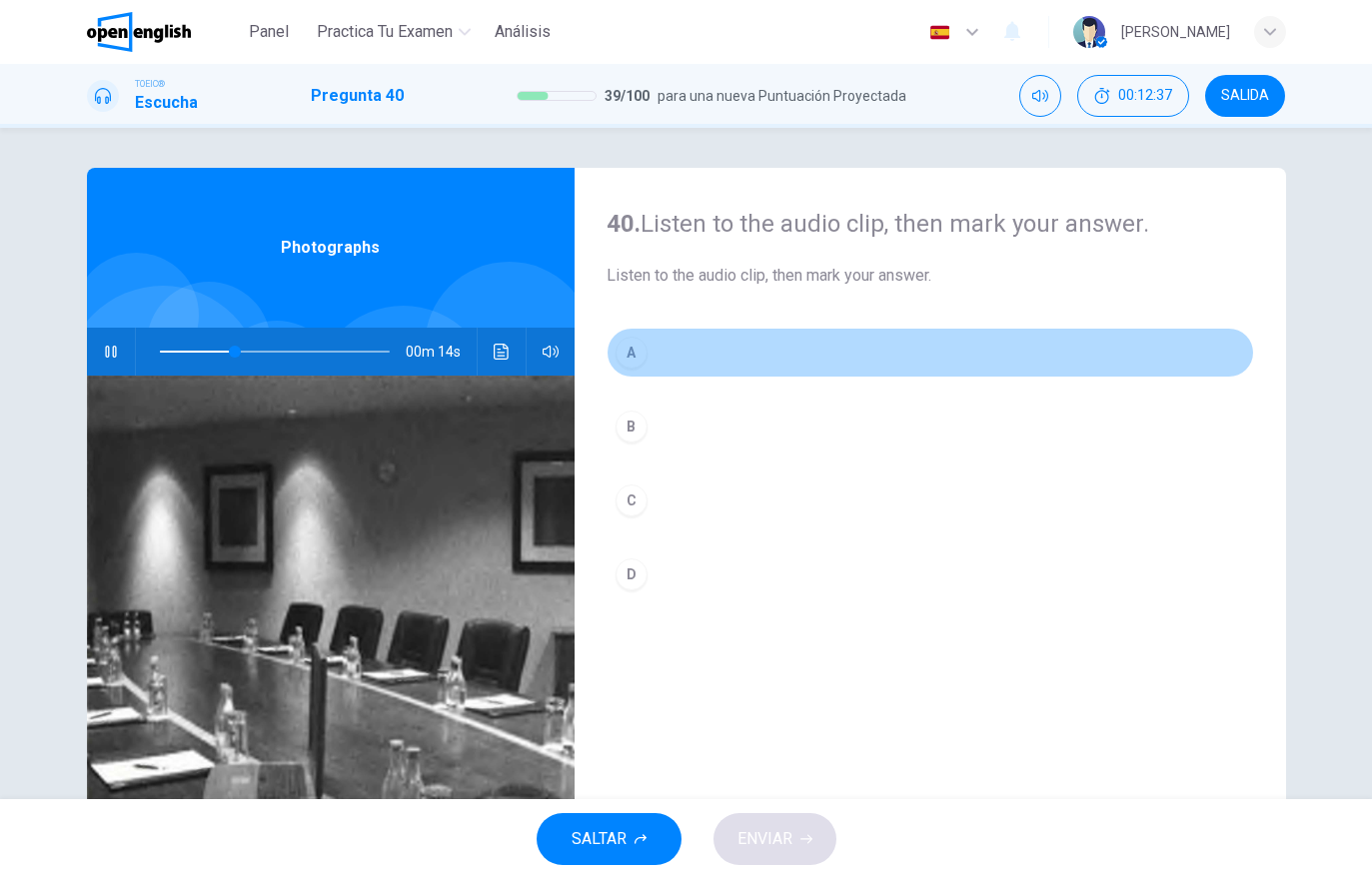 click on "A" at bounding box center (632, 353) 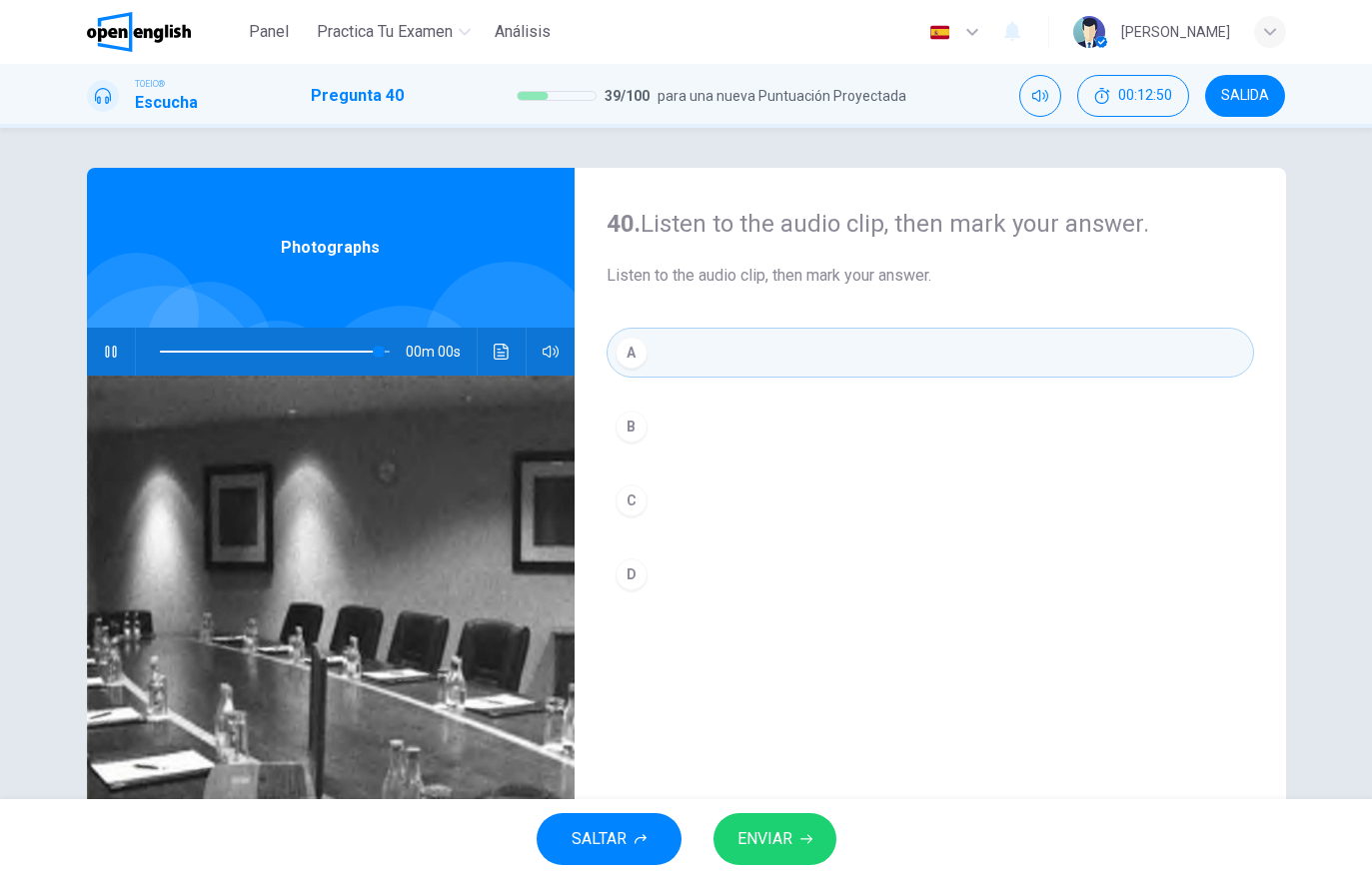 type on "*" 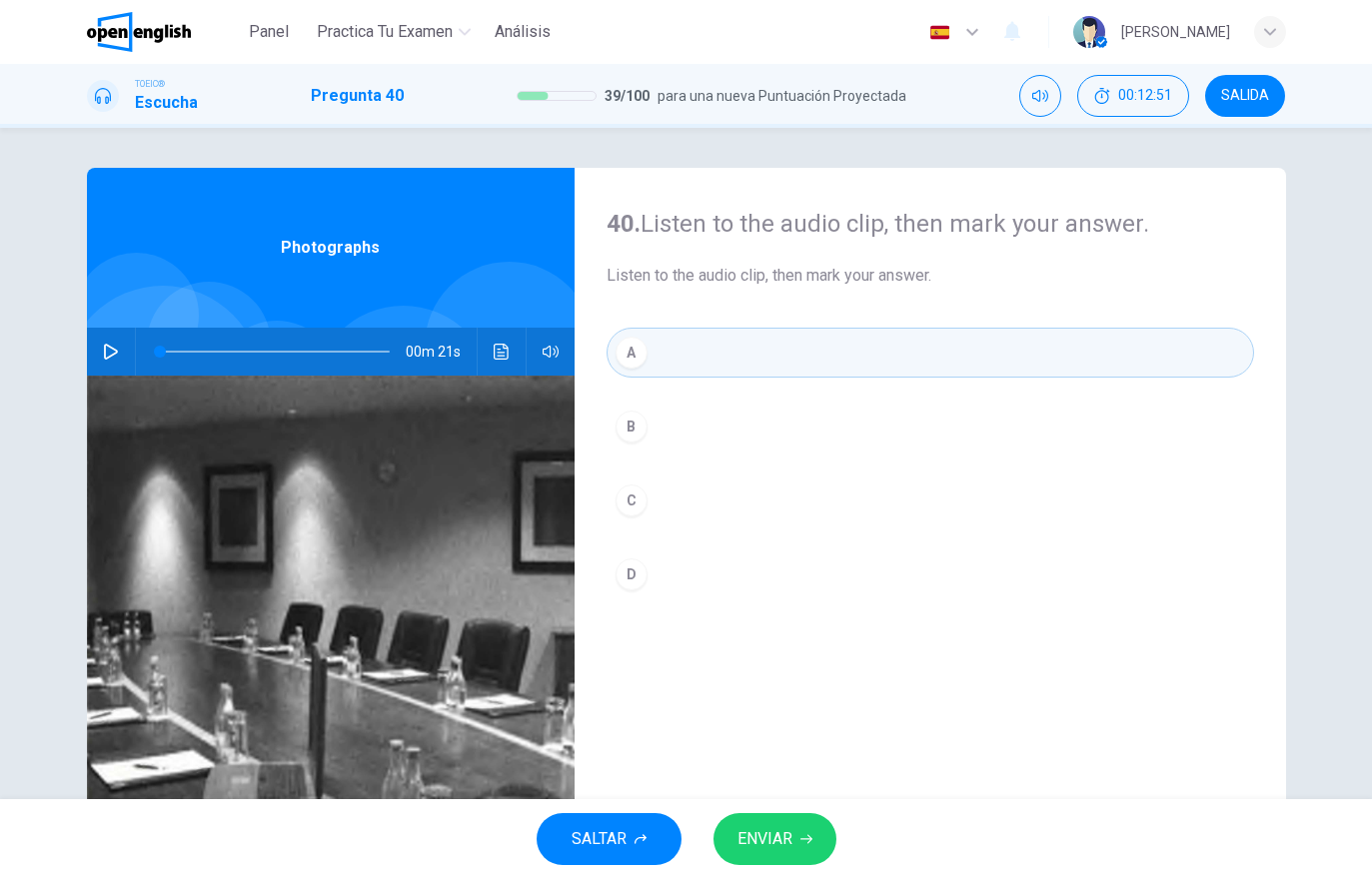 click on "ENVIAR" at bounding box center (764, 839) 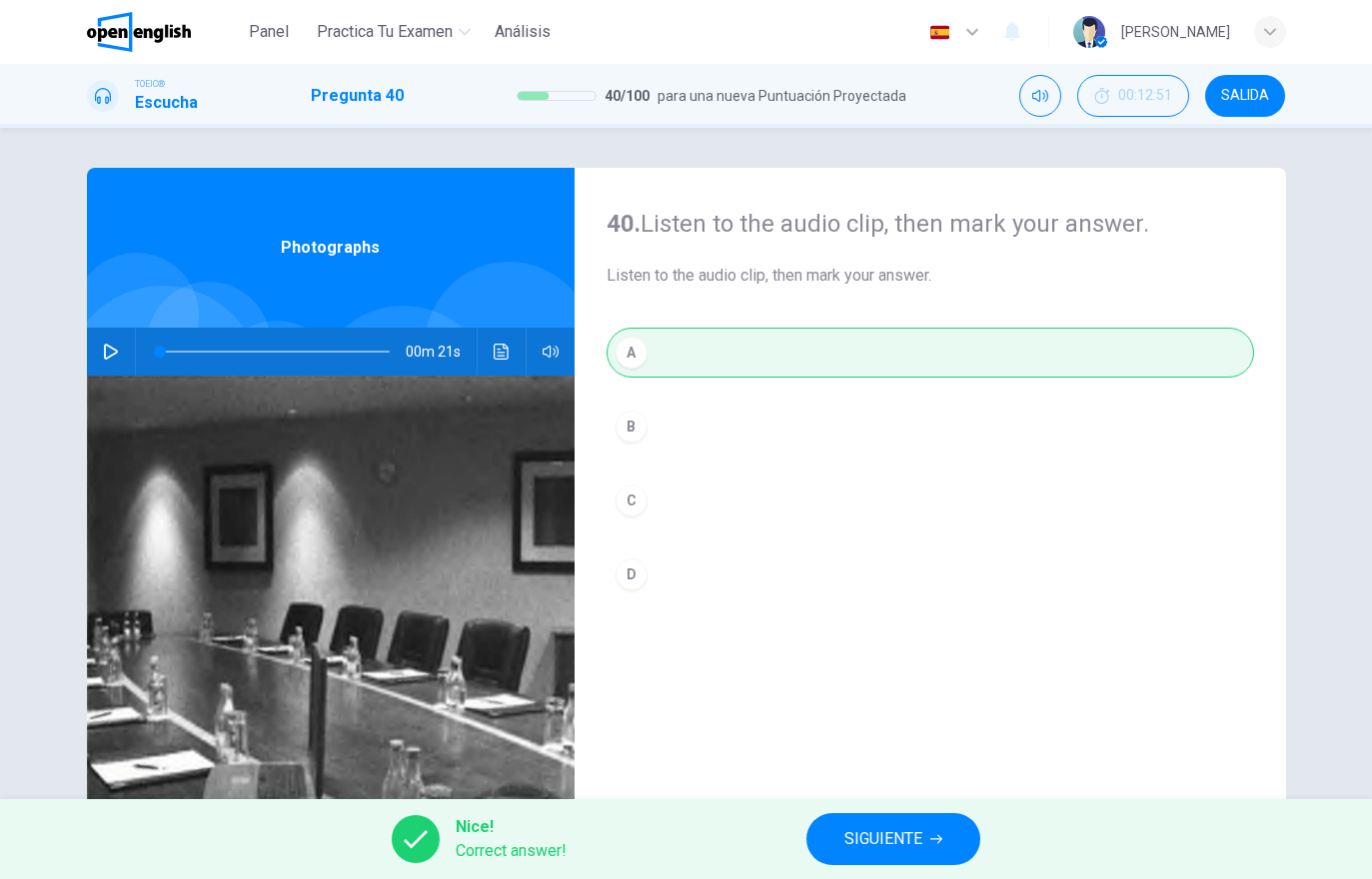 click on "SIGUIENTE" at bounding box center (883, 839) 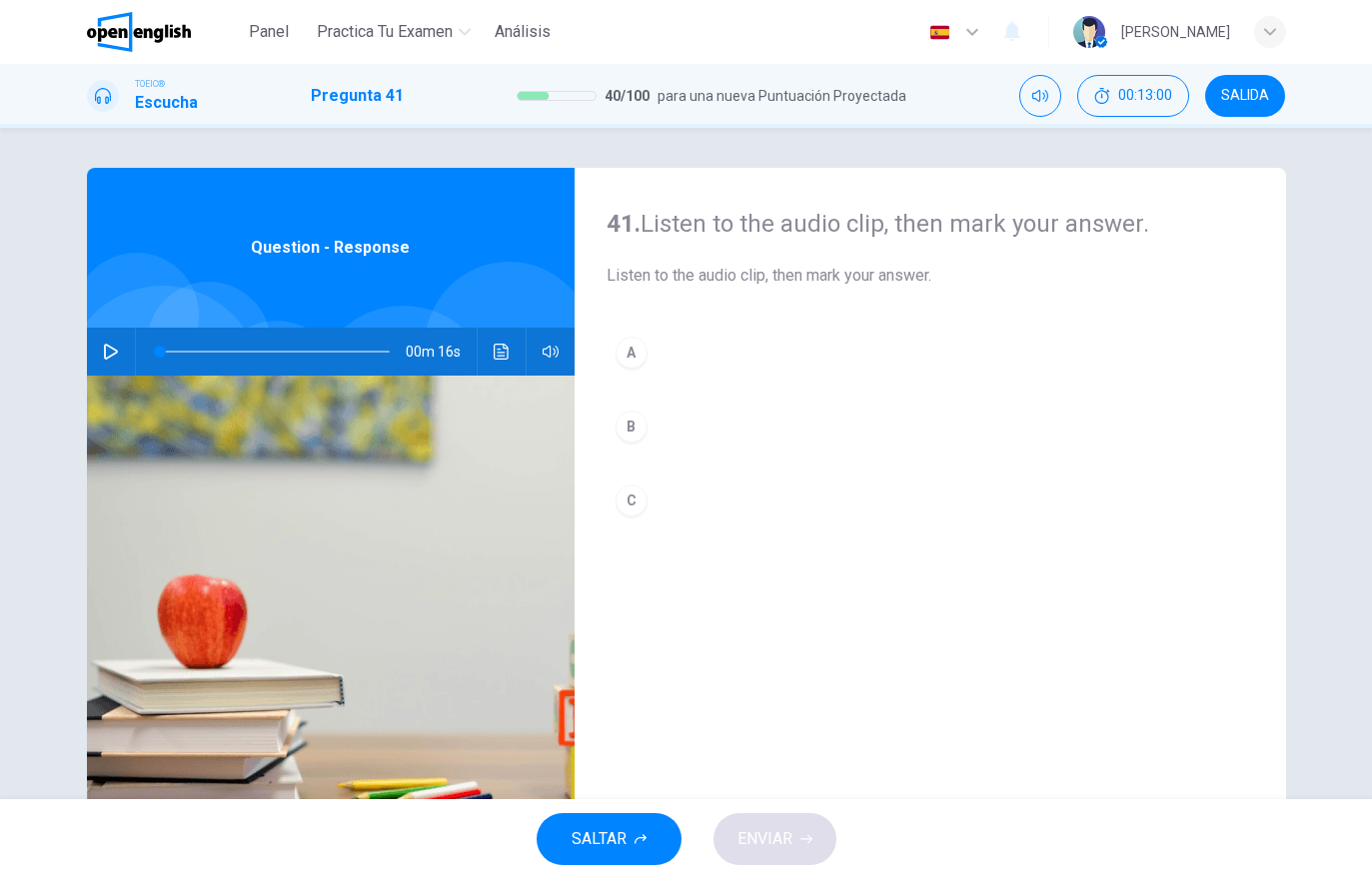 click at bounding box center (111, 352) 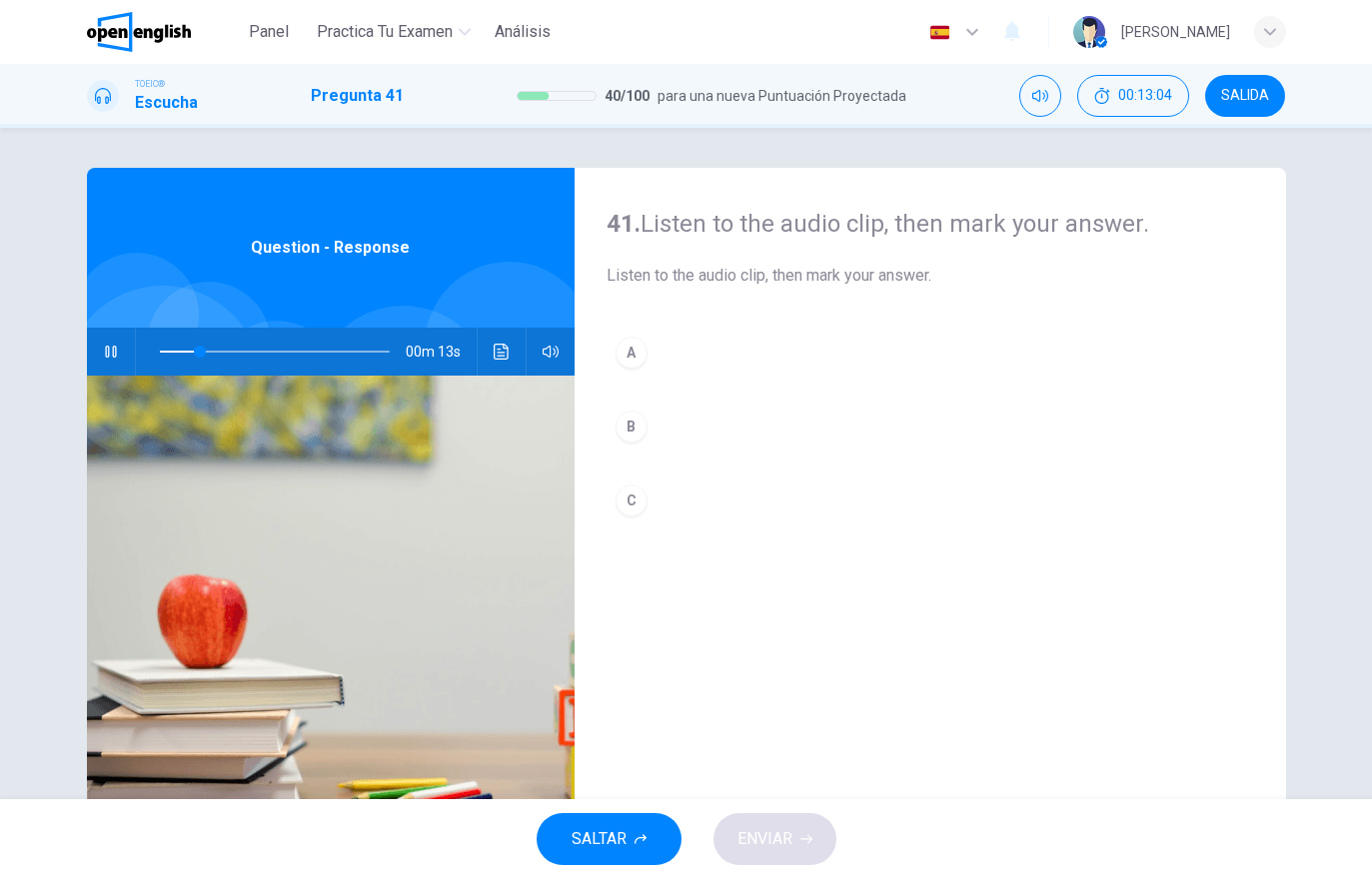 click at bounding box center (502, 352) 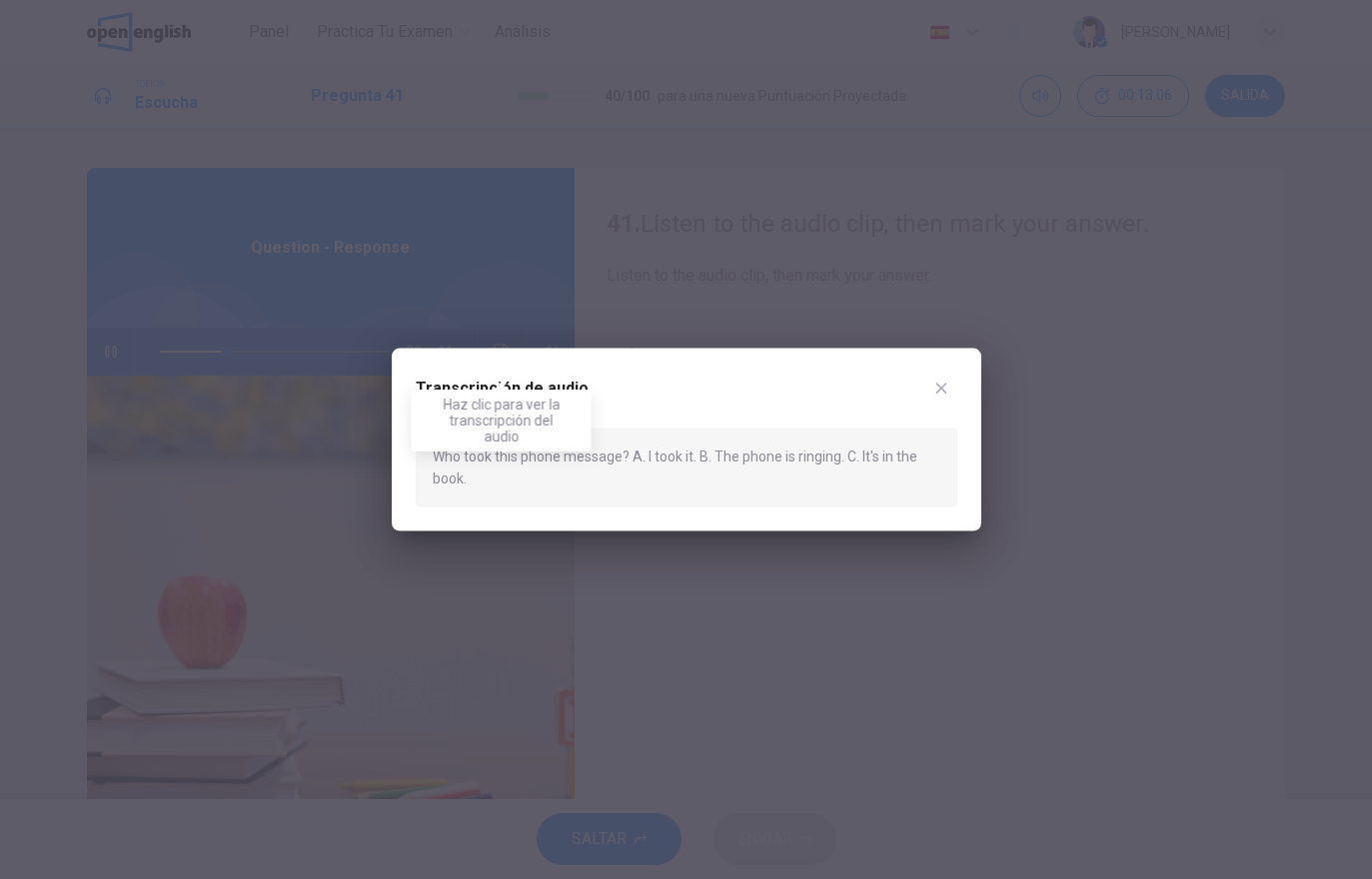 click on "Transcripción de audio" at bounding box center (686, 401) 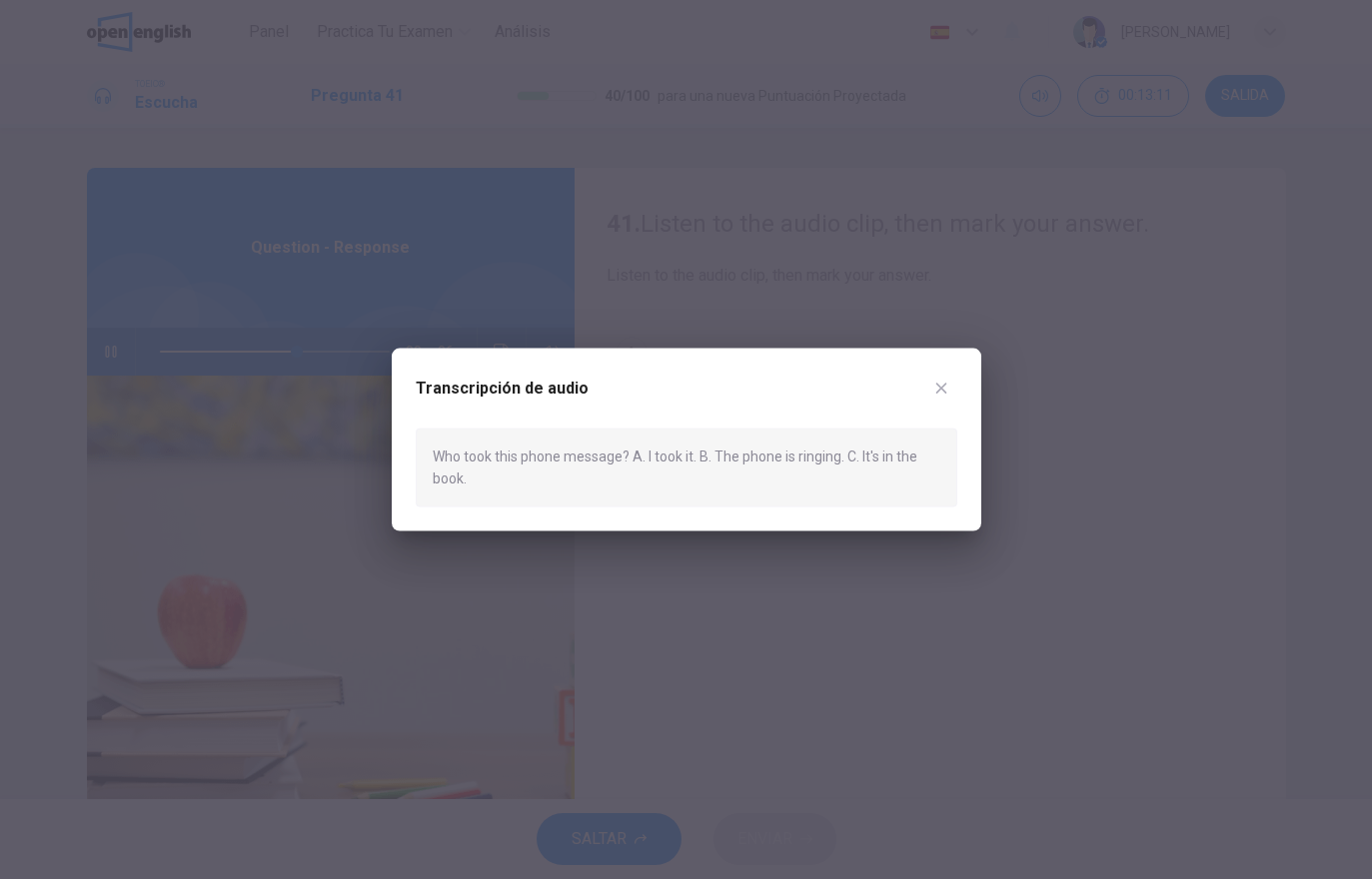 click 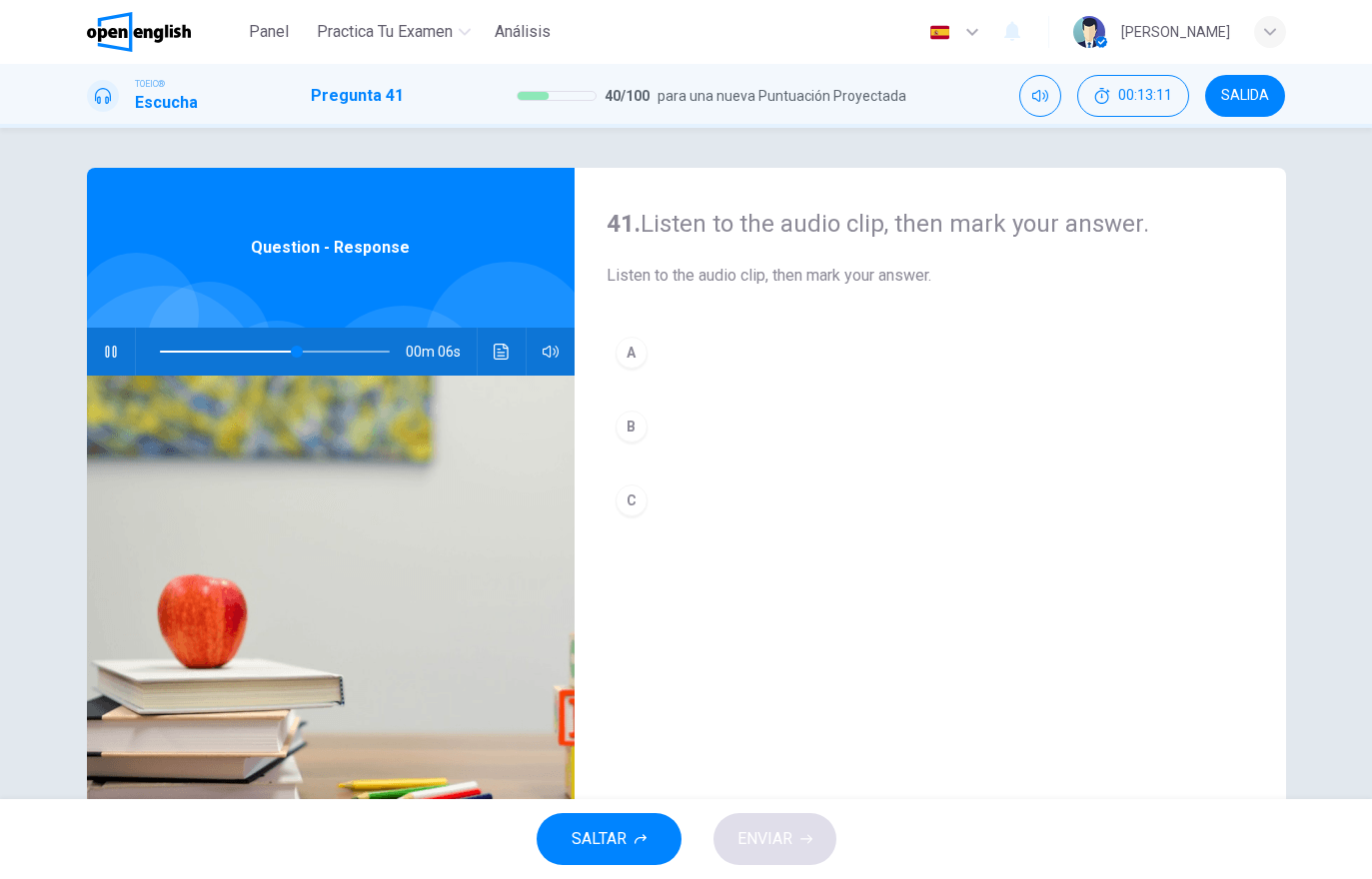 click on "A" at bounding box center [930, 353] 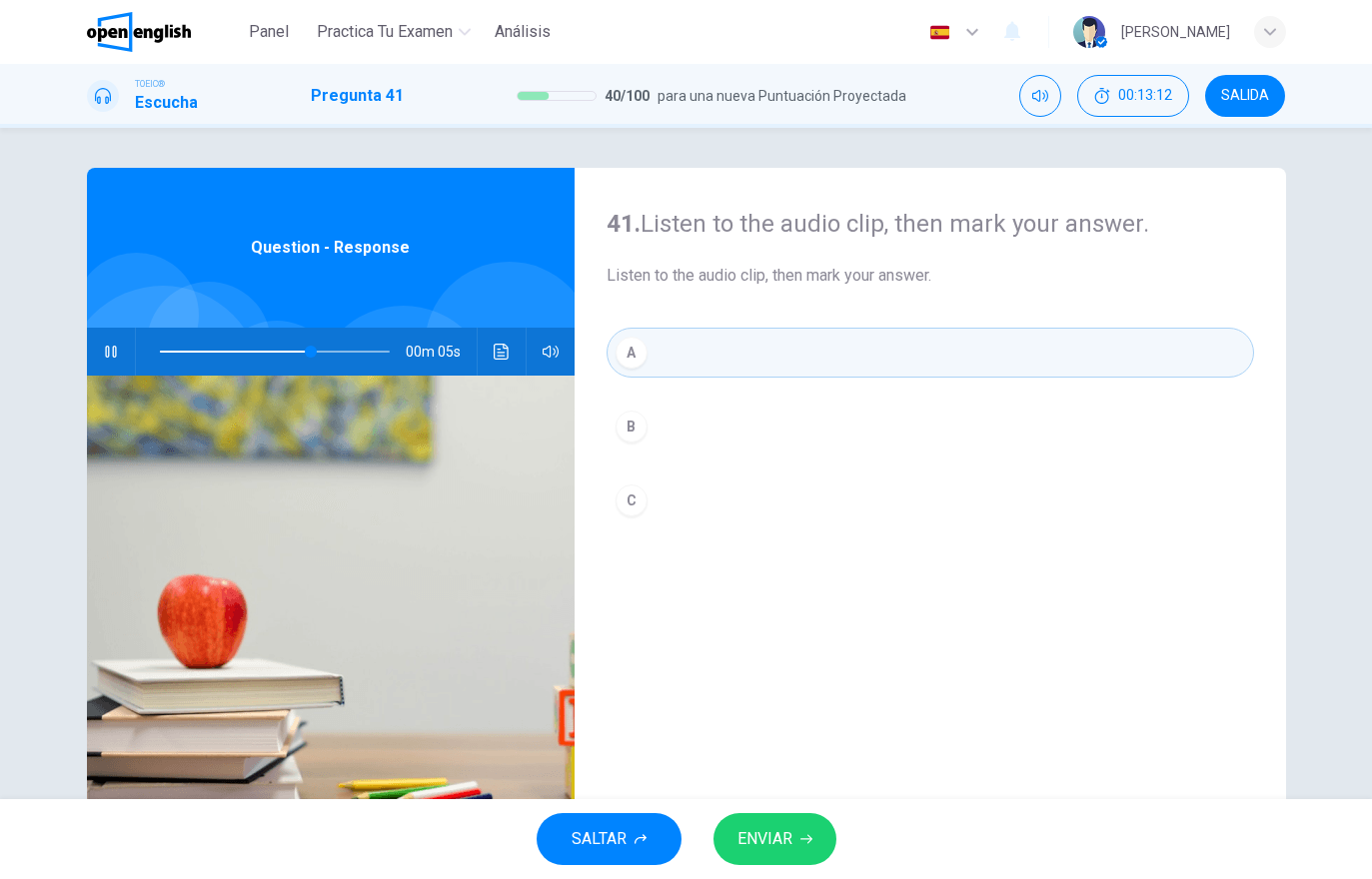 click 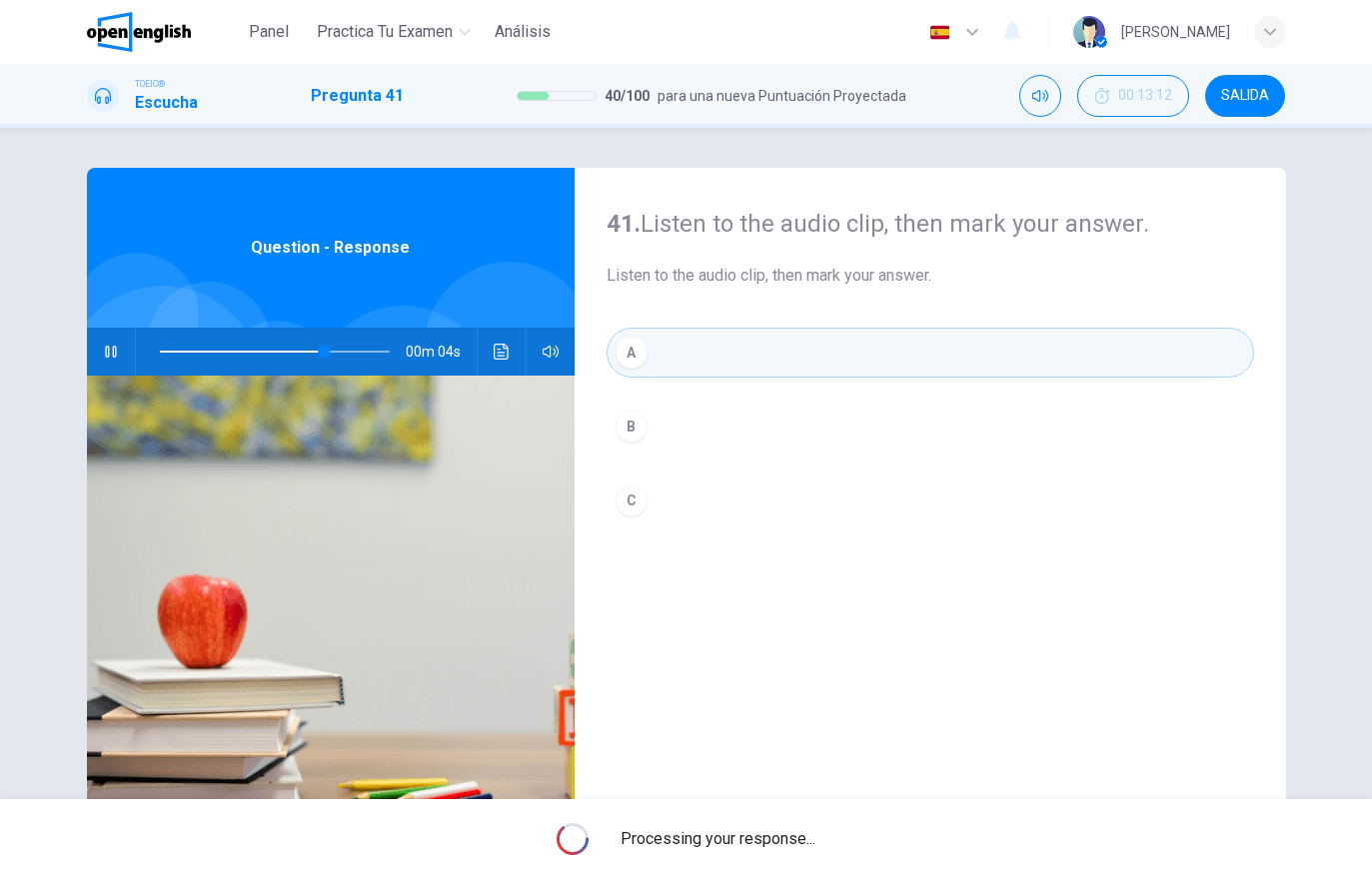 type on "**" 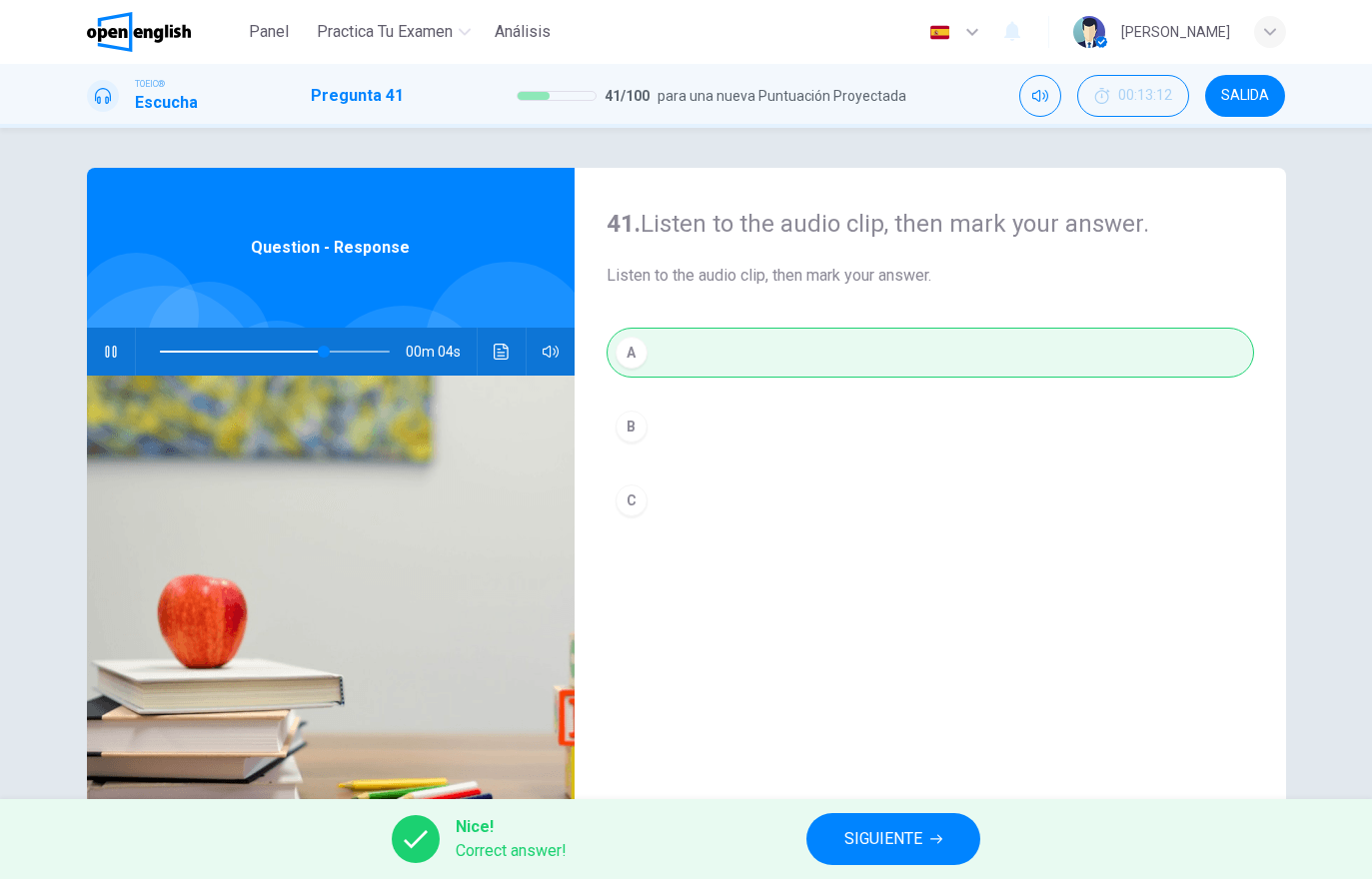 click on "SIGUIENTE" at bounding box center [883, 839] 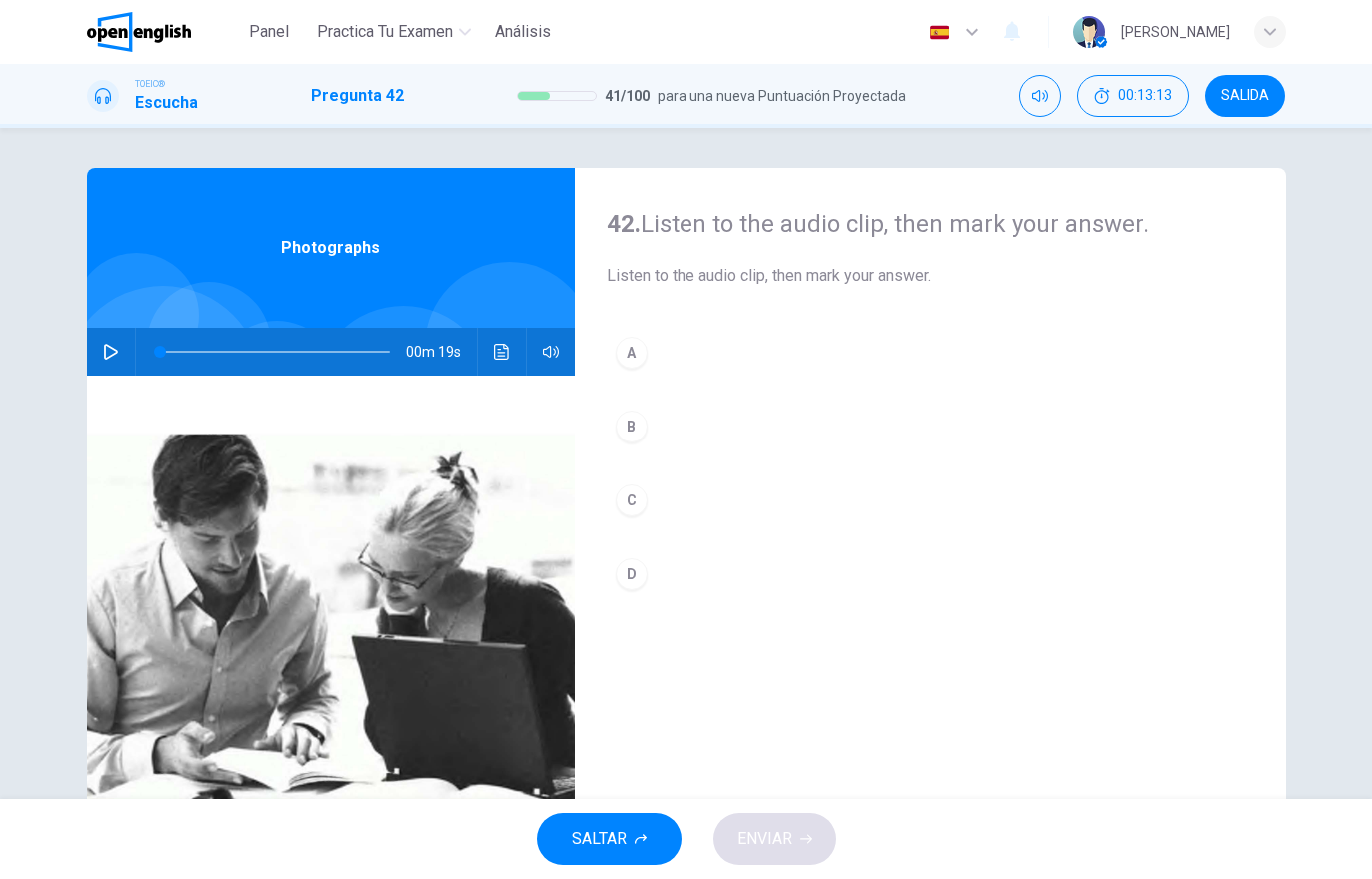 click 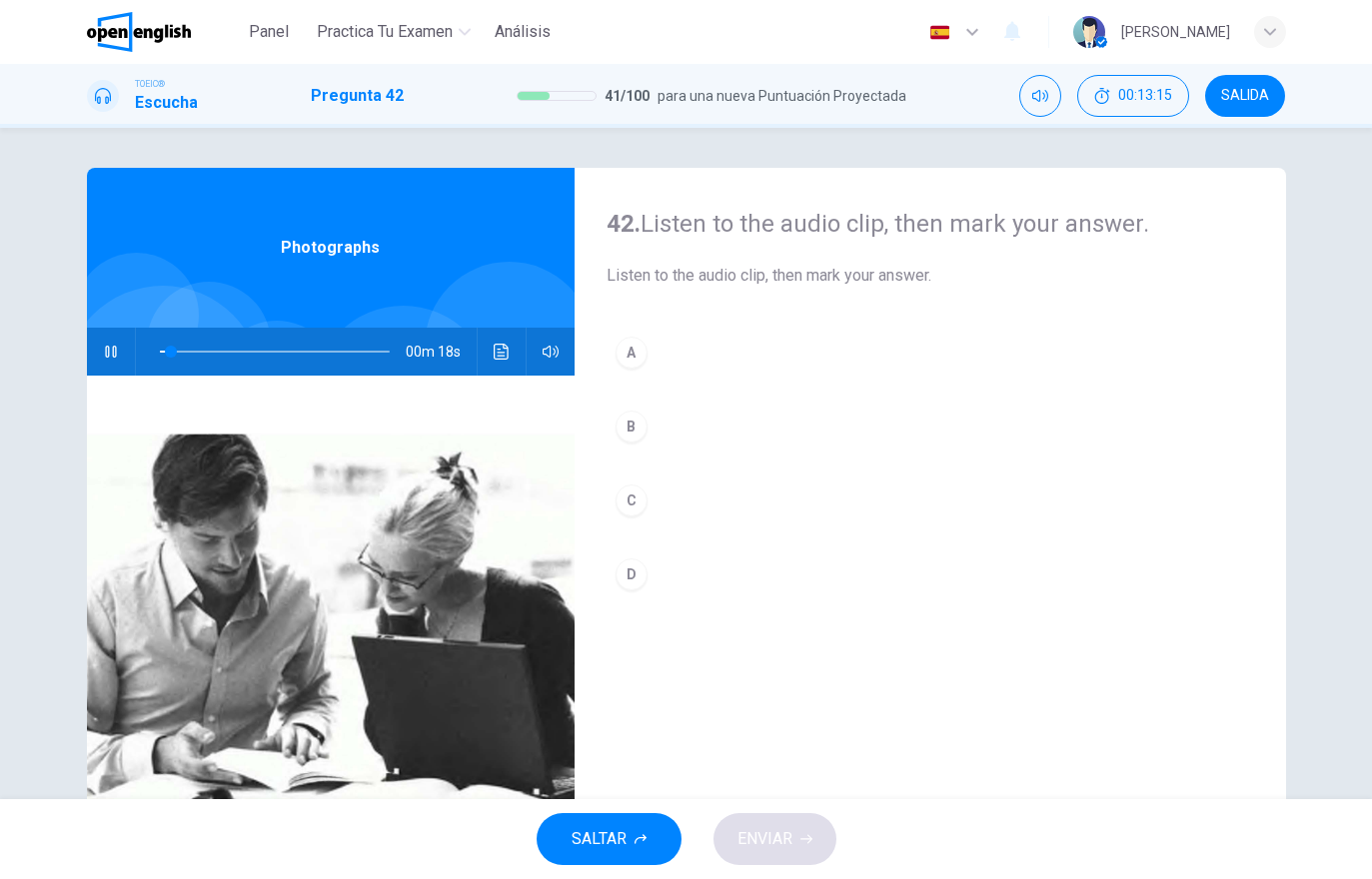 click at bounding box center [502, 352] 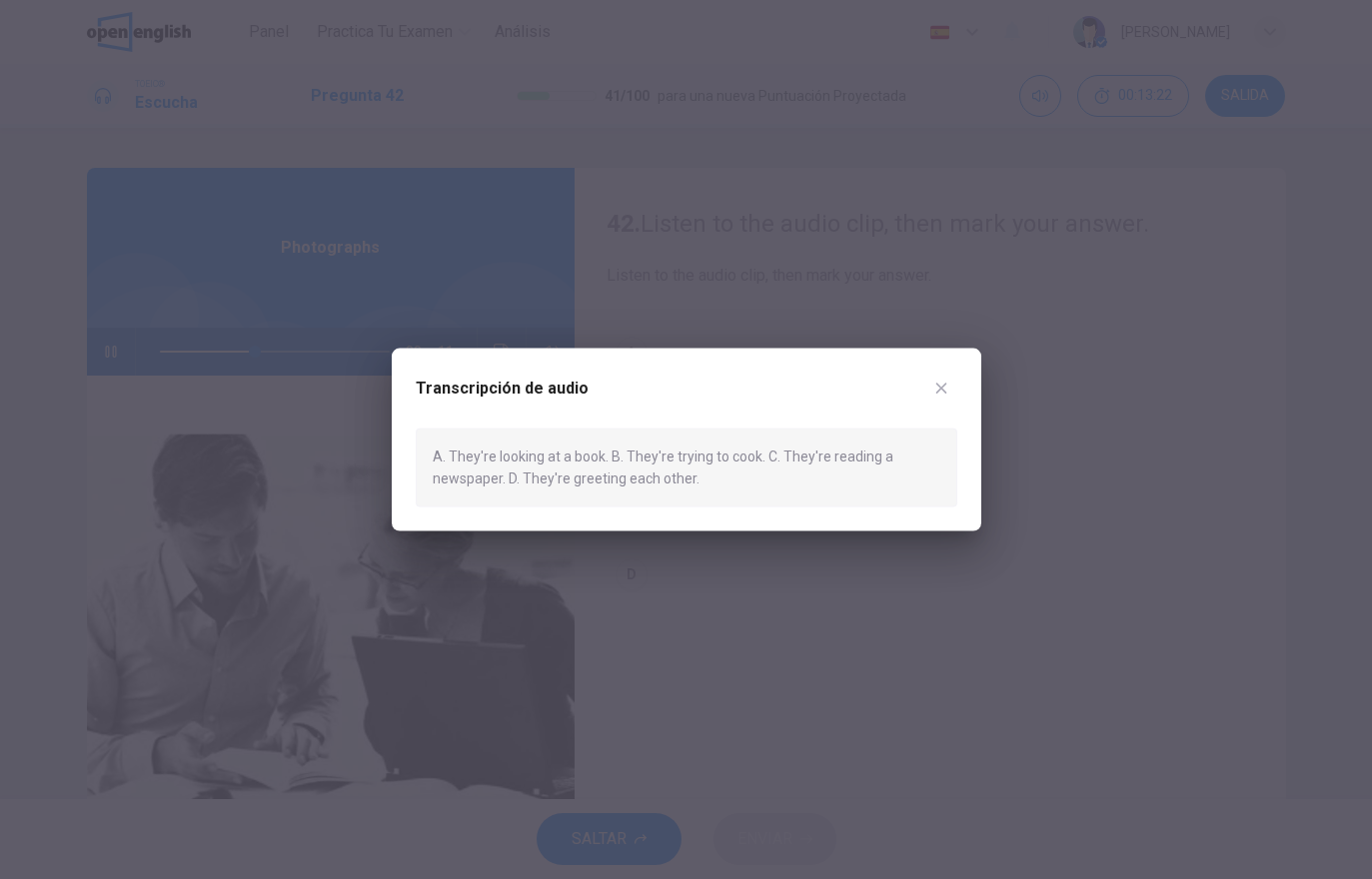 click at bounding box center [941, 389] 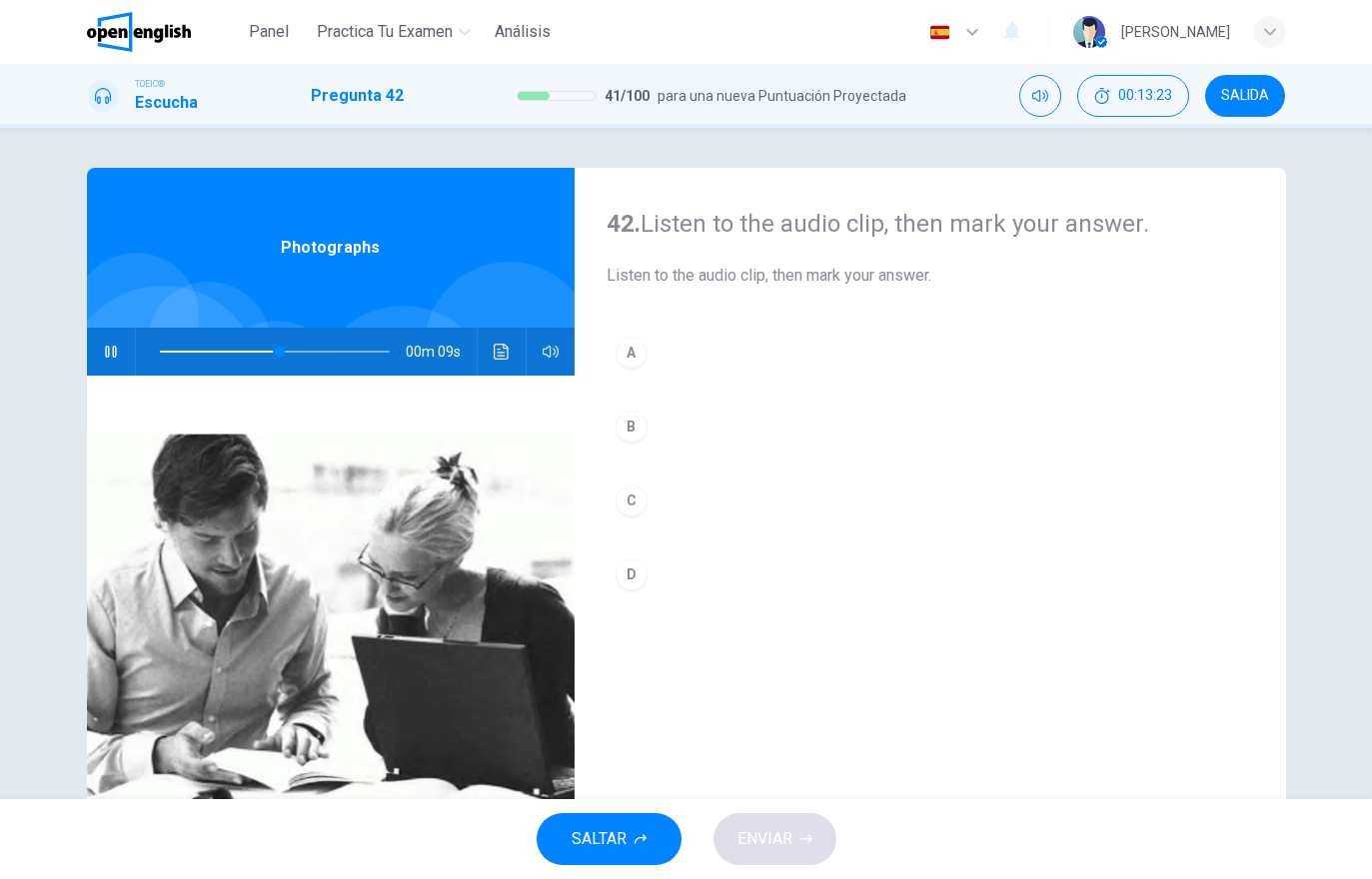 click on "A" at bounding box center (930, 353) 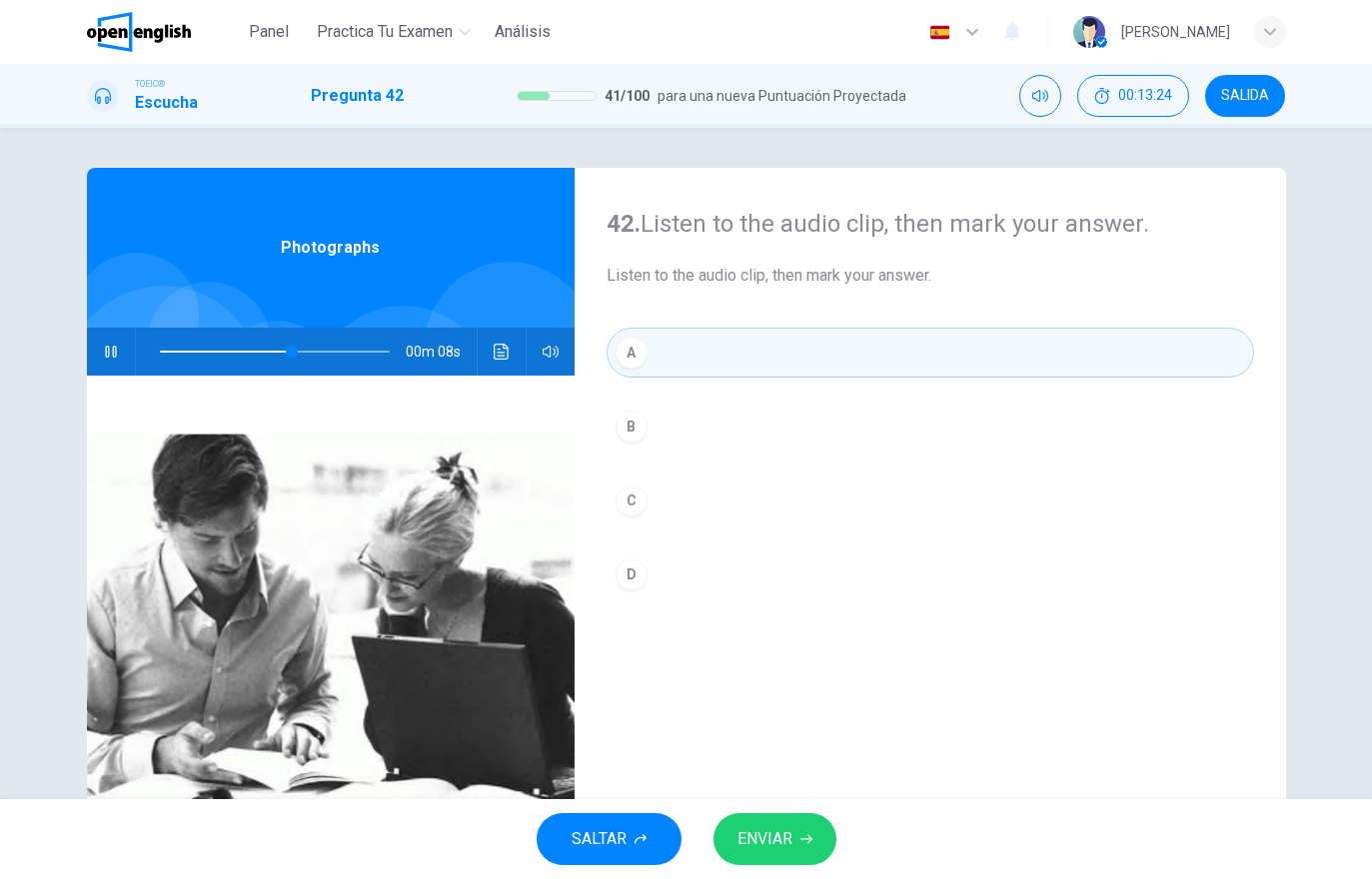 click 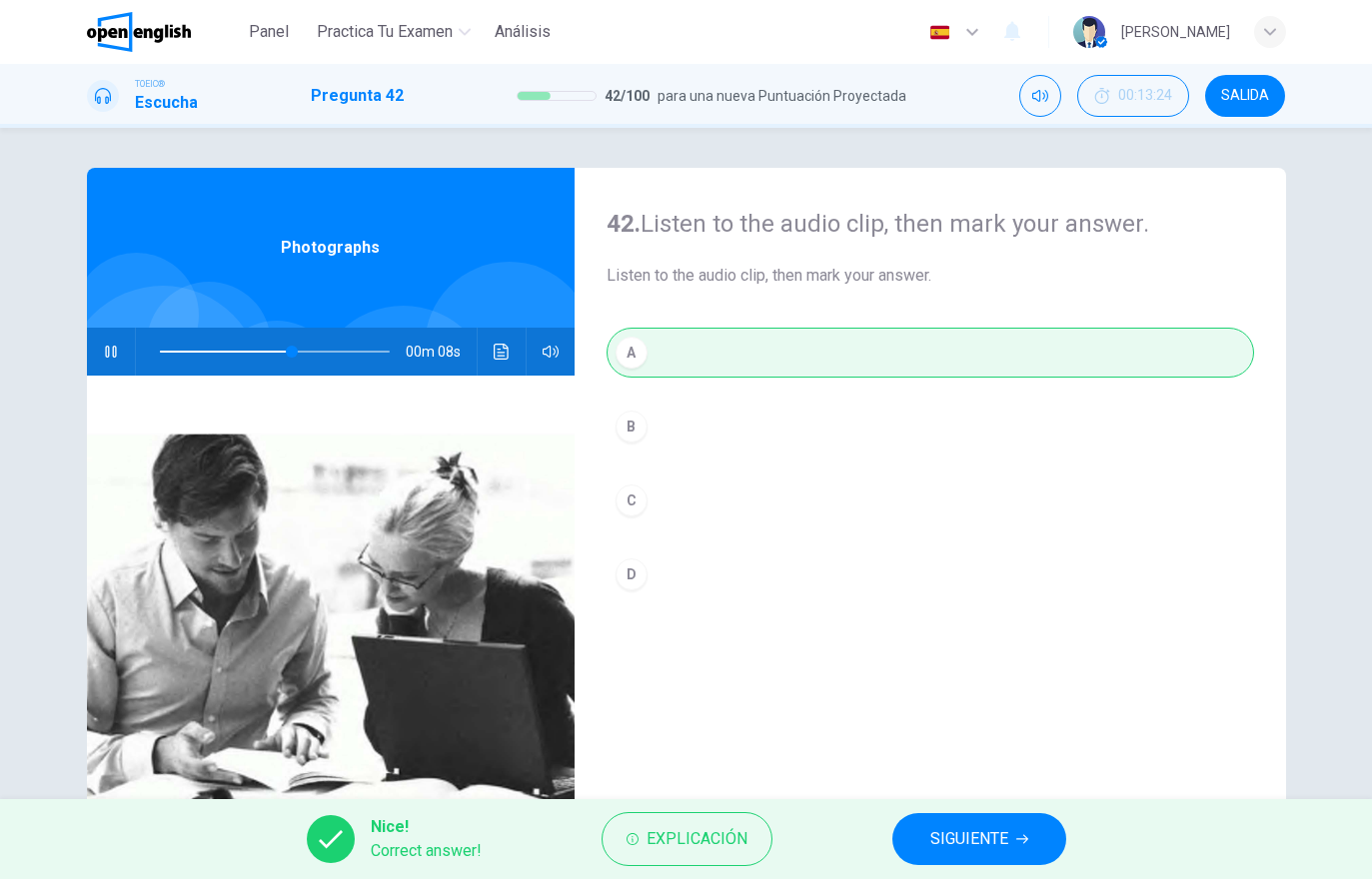 type on "**" 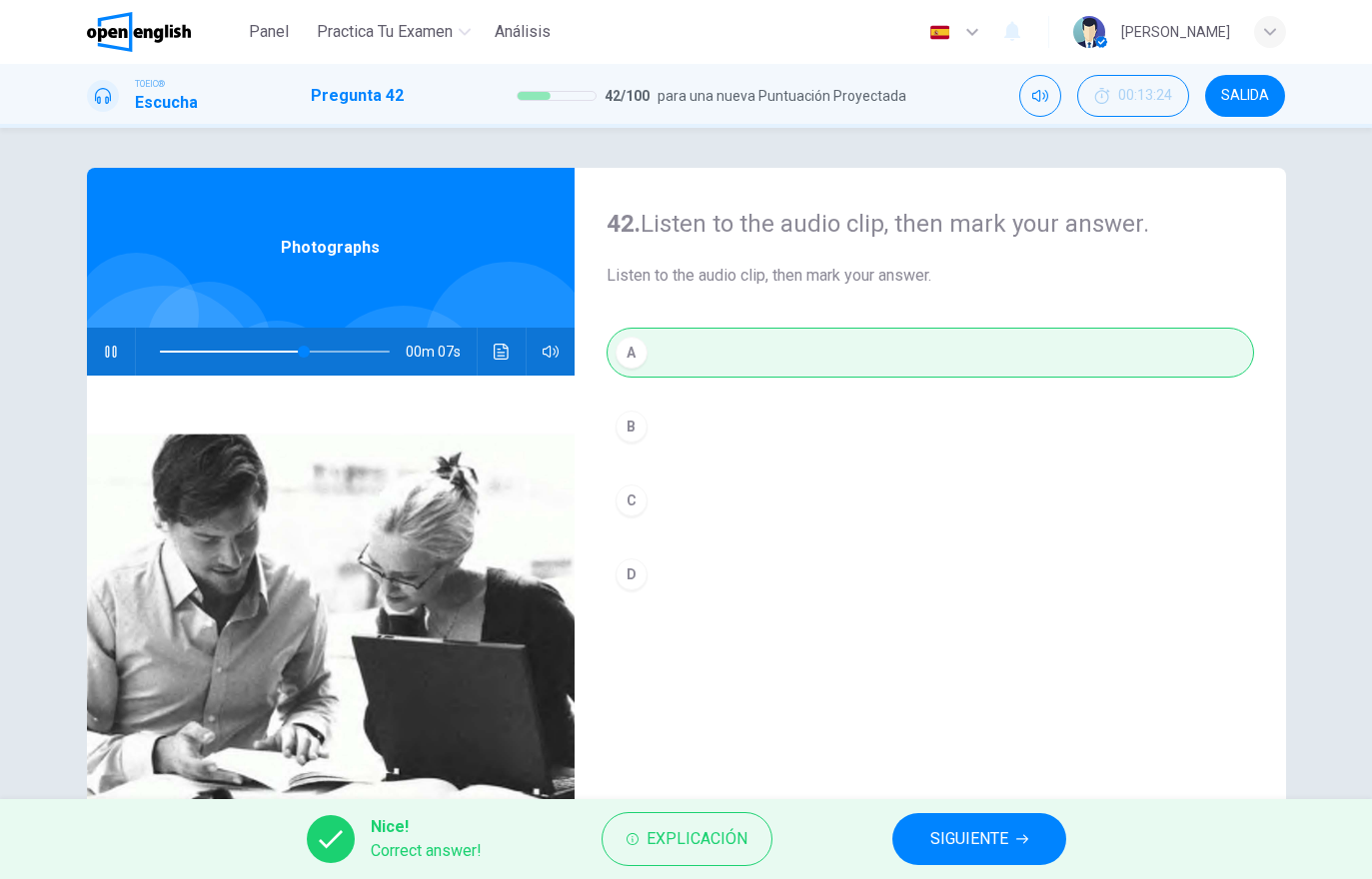 click on "SIGUIENTE" at bounding box center [969, 839] 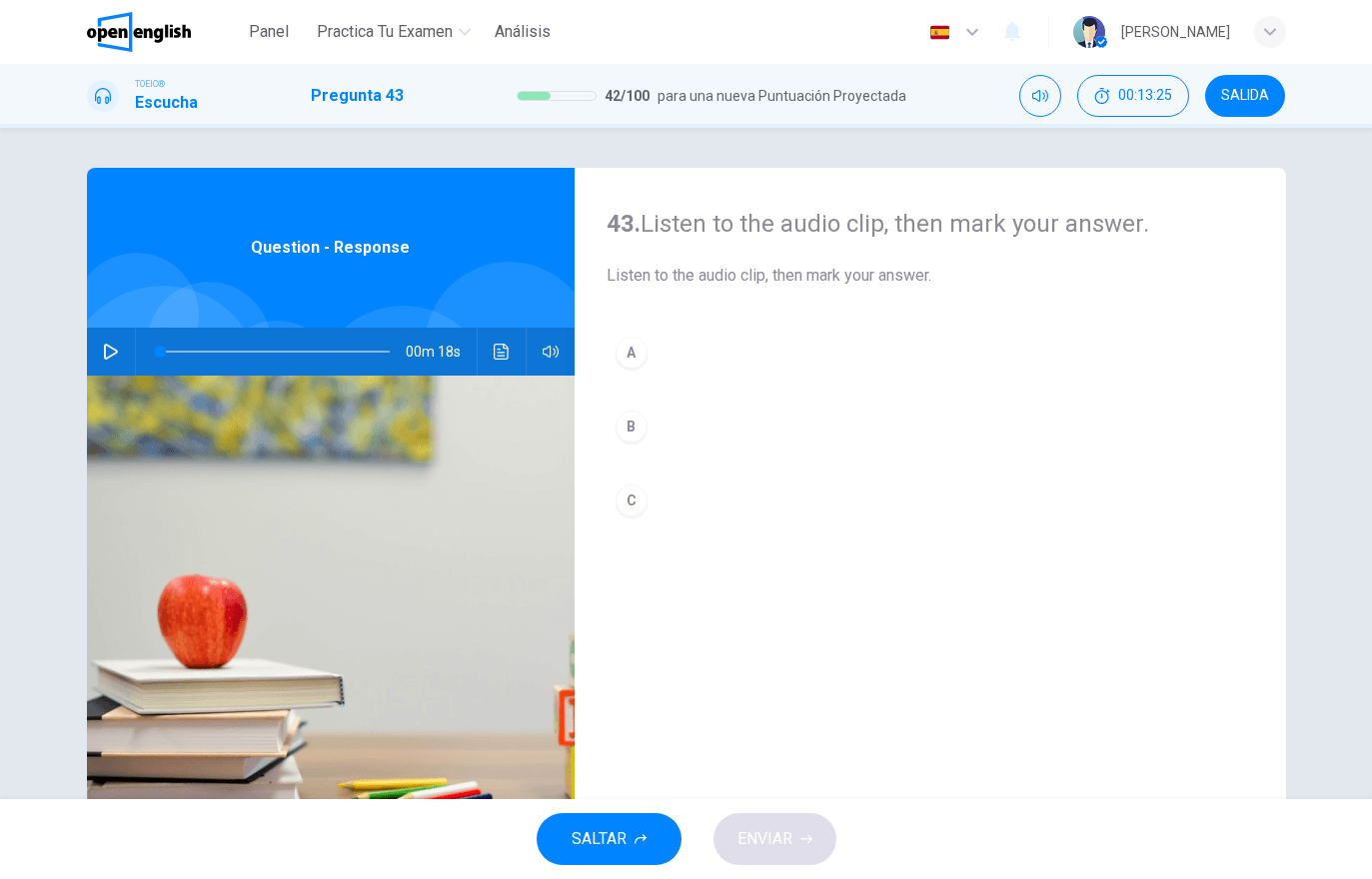 click 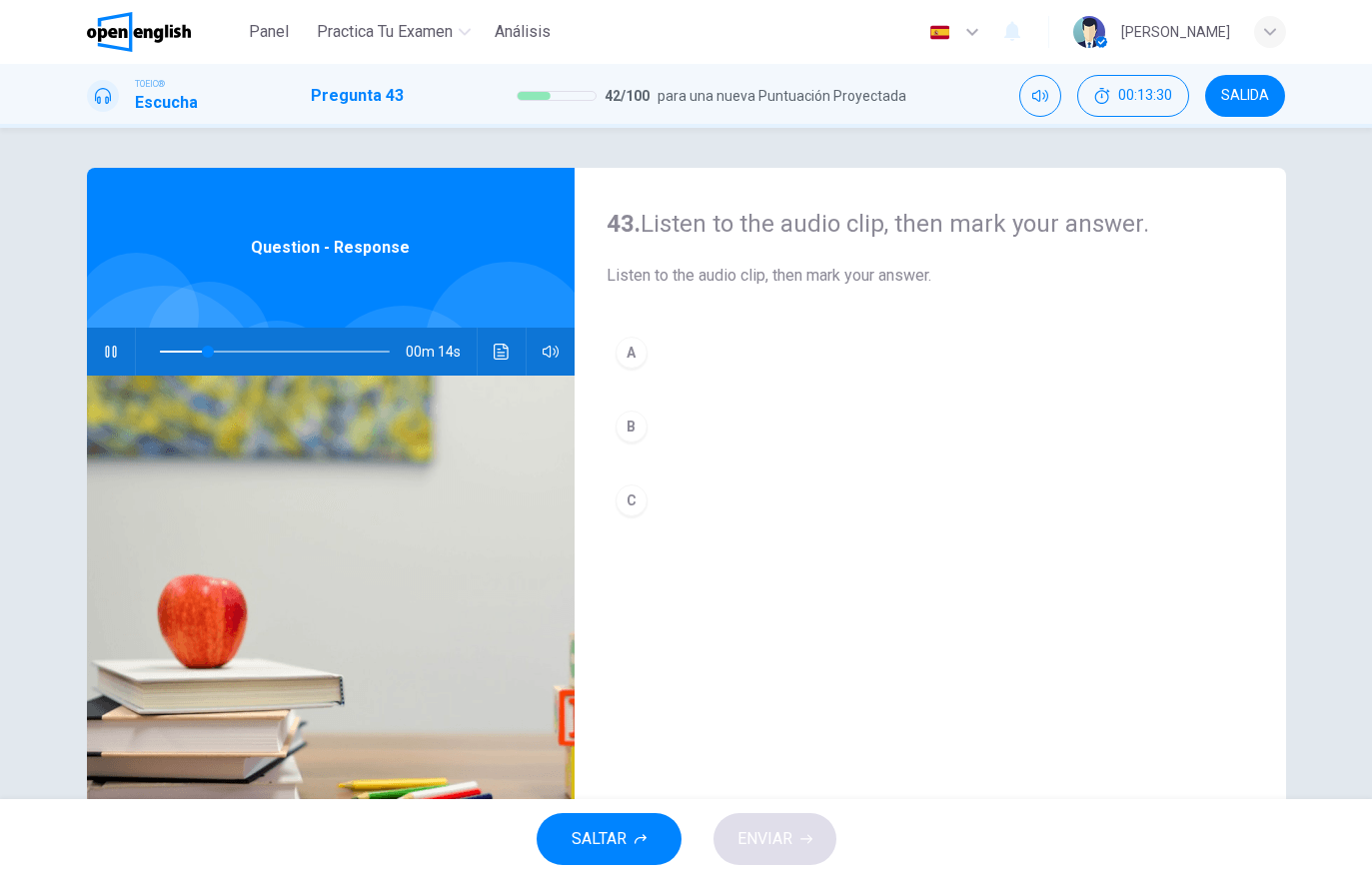click 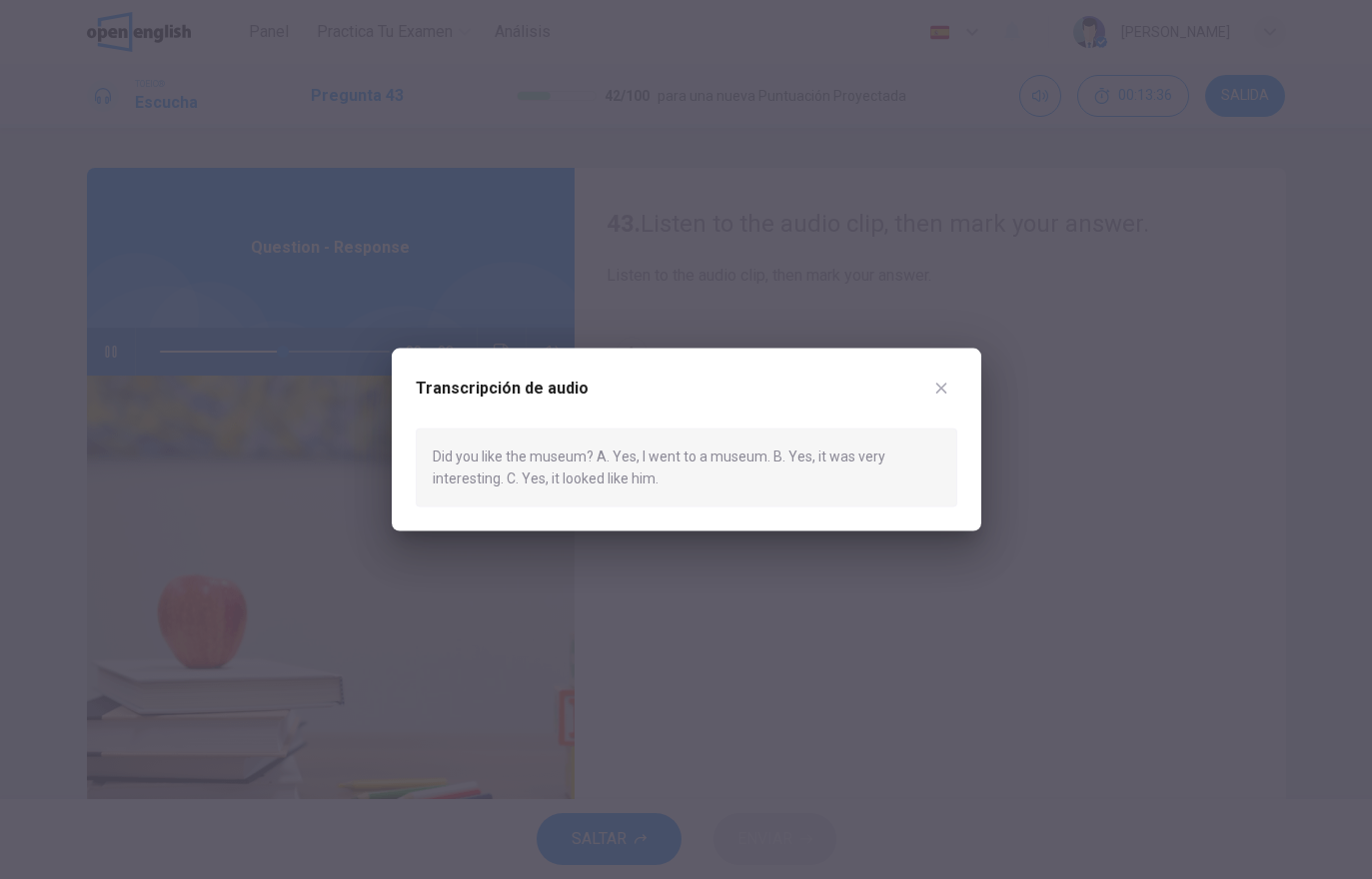 click at bounding box center [941, 389] 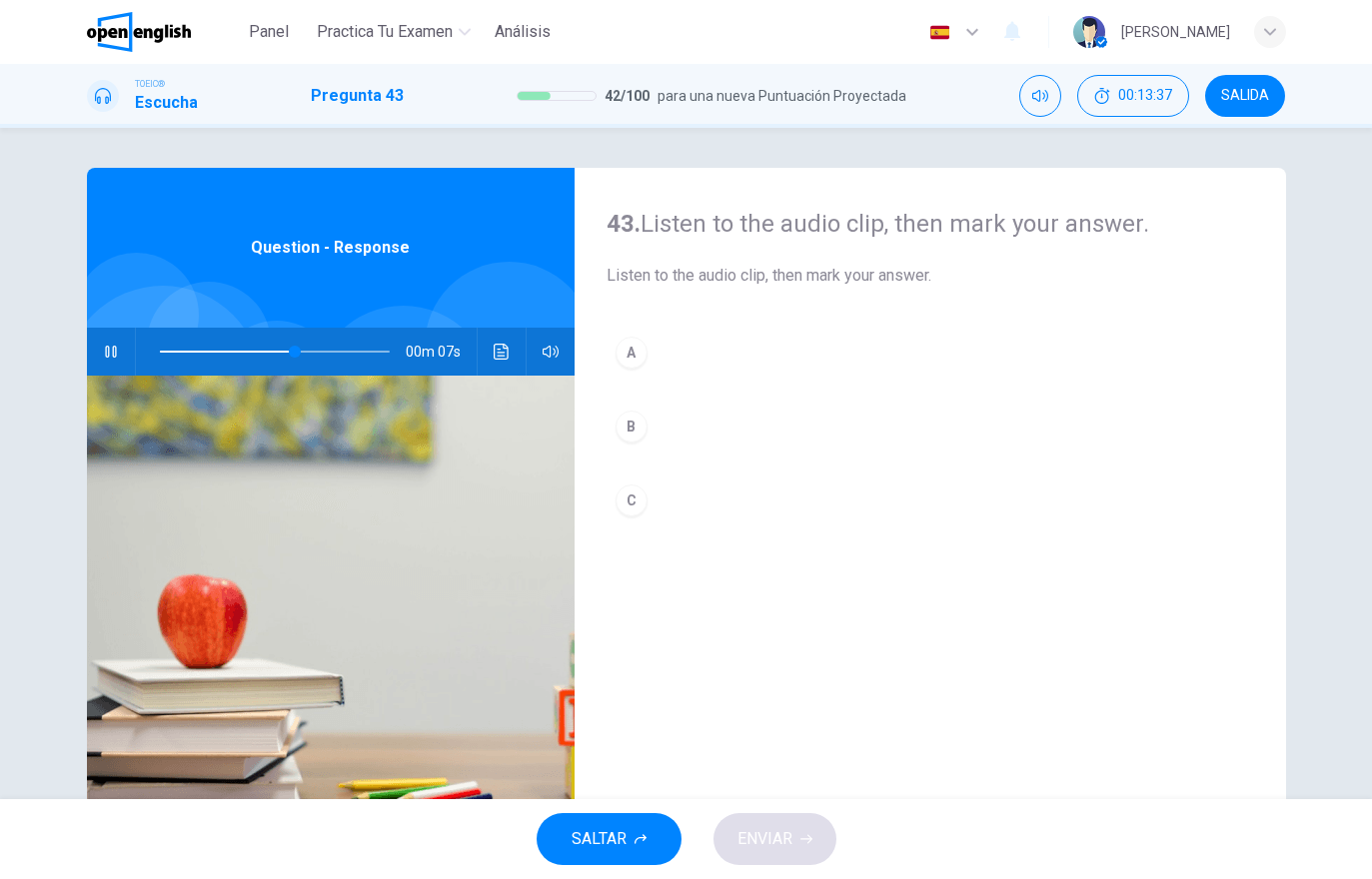 click on "B" at bounding box center (930, 427) 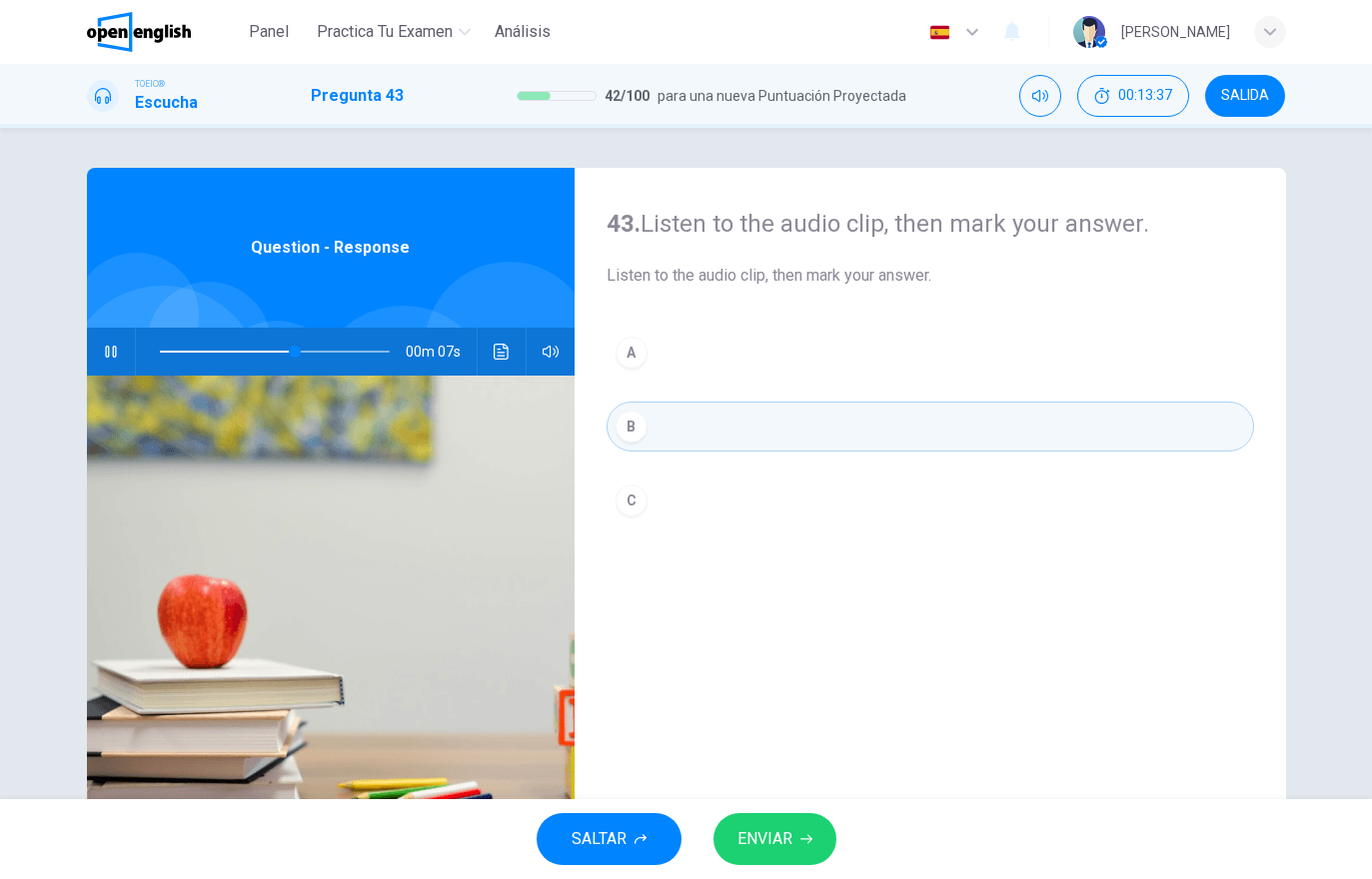 click on "ENVIAR" at bounding box center (774, 839) 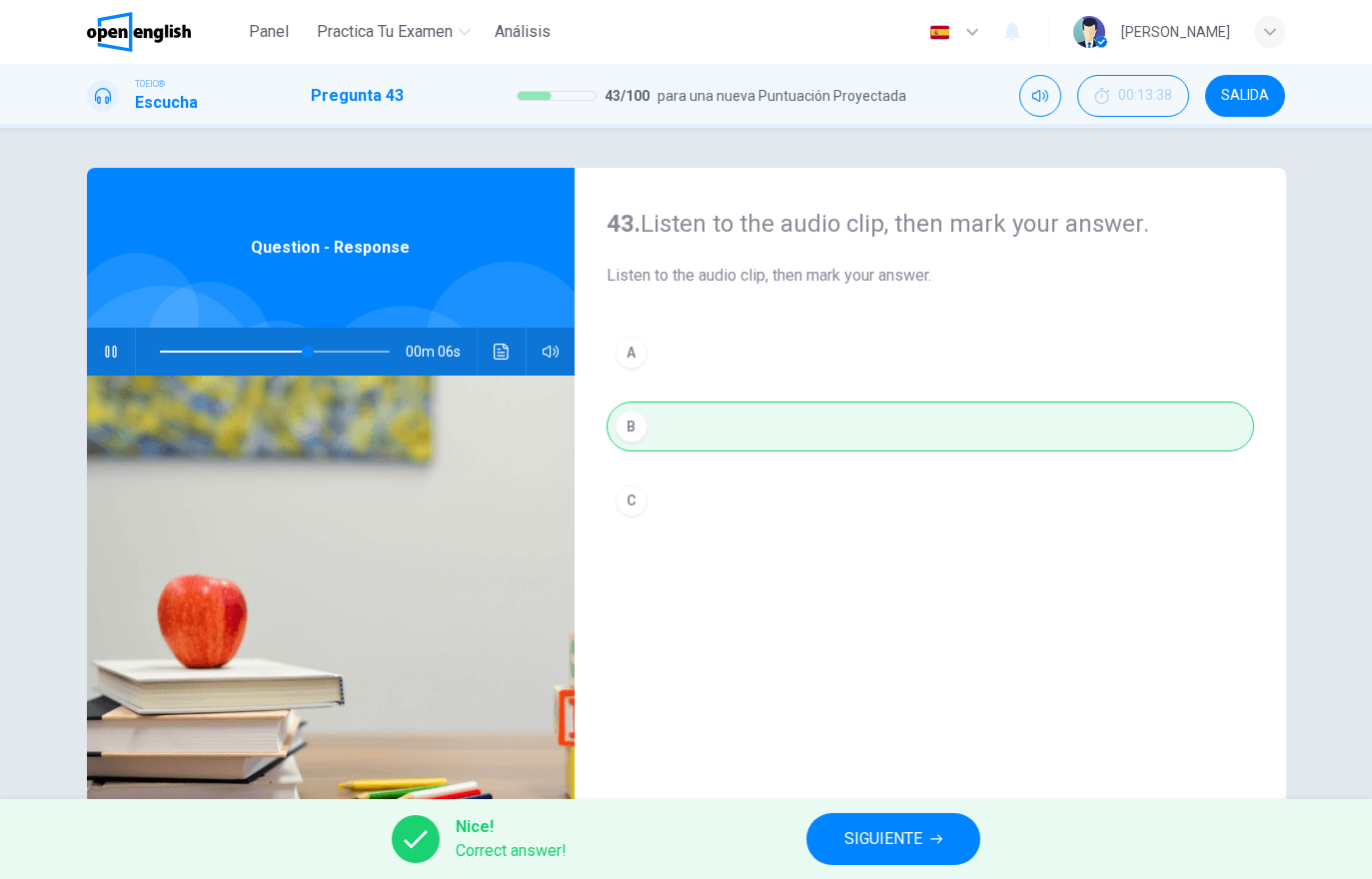 type on "**" 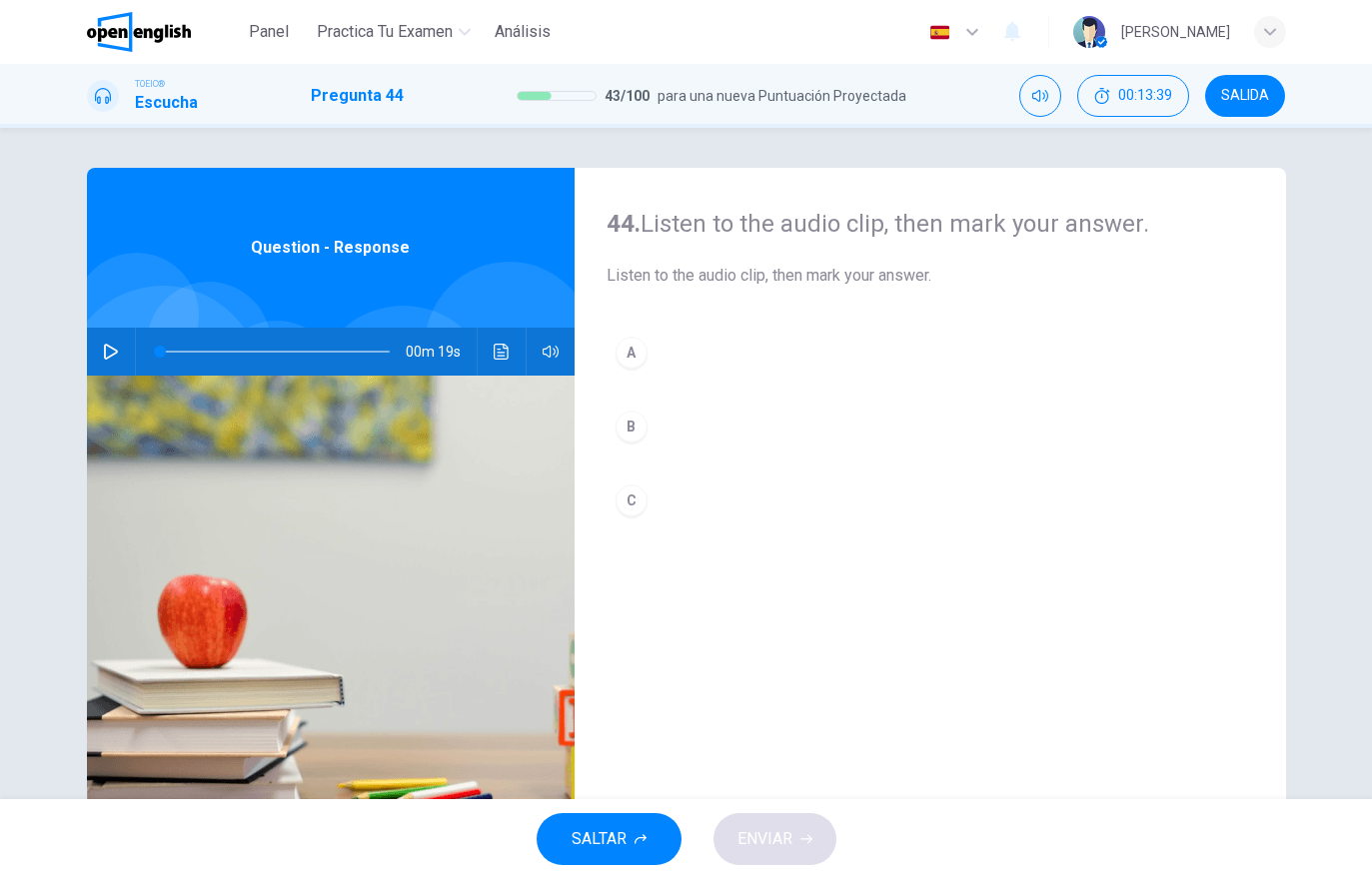 click 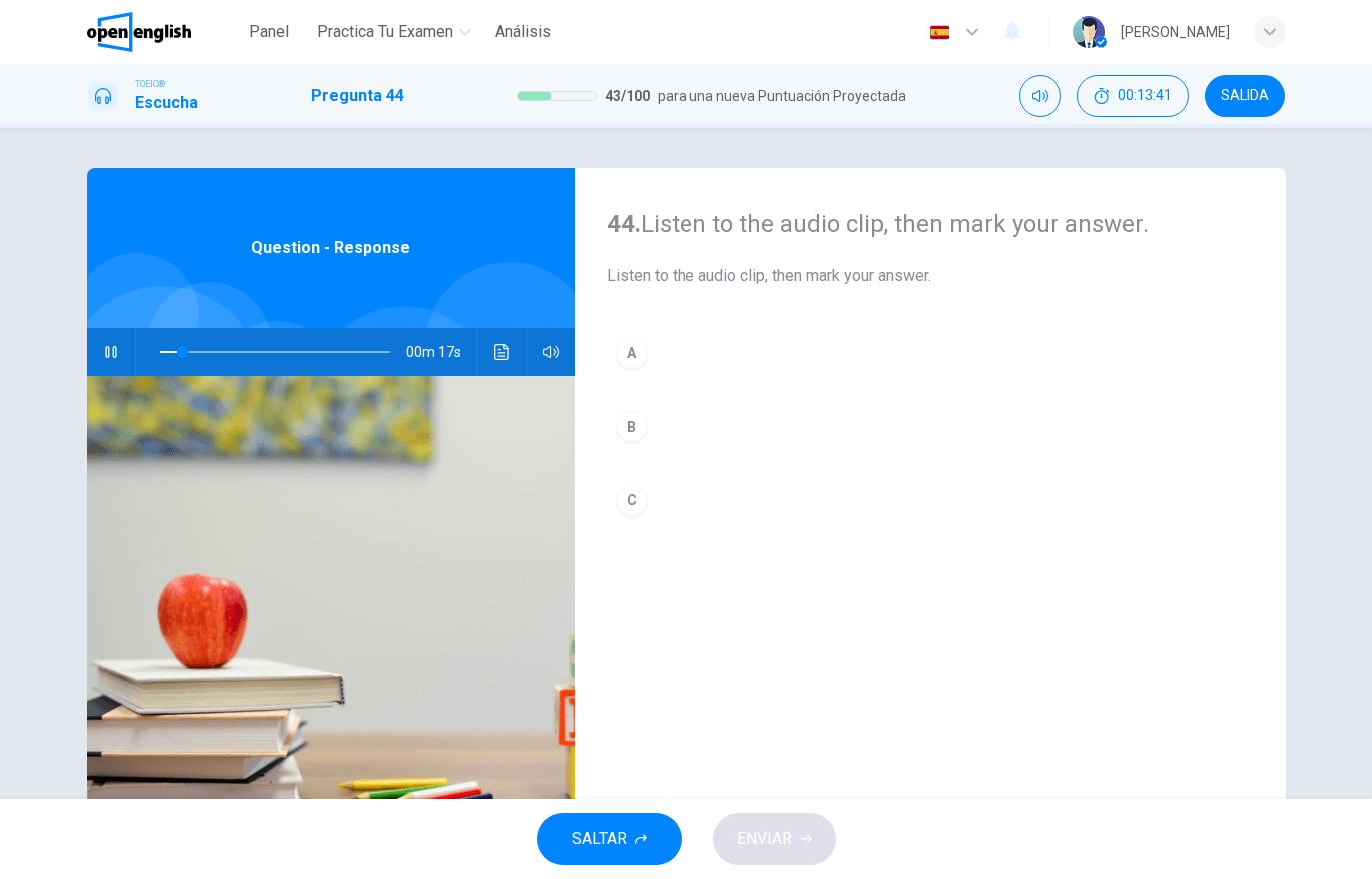 click 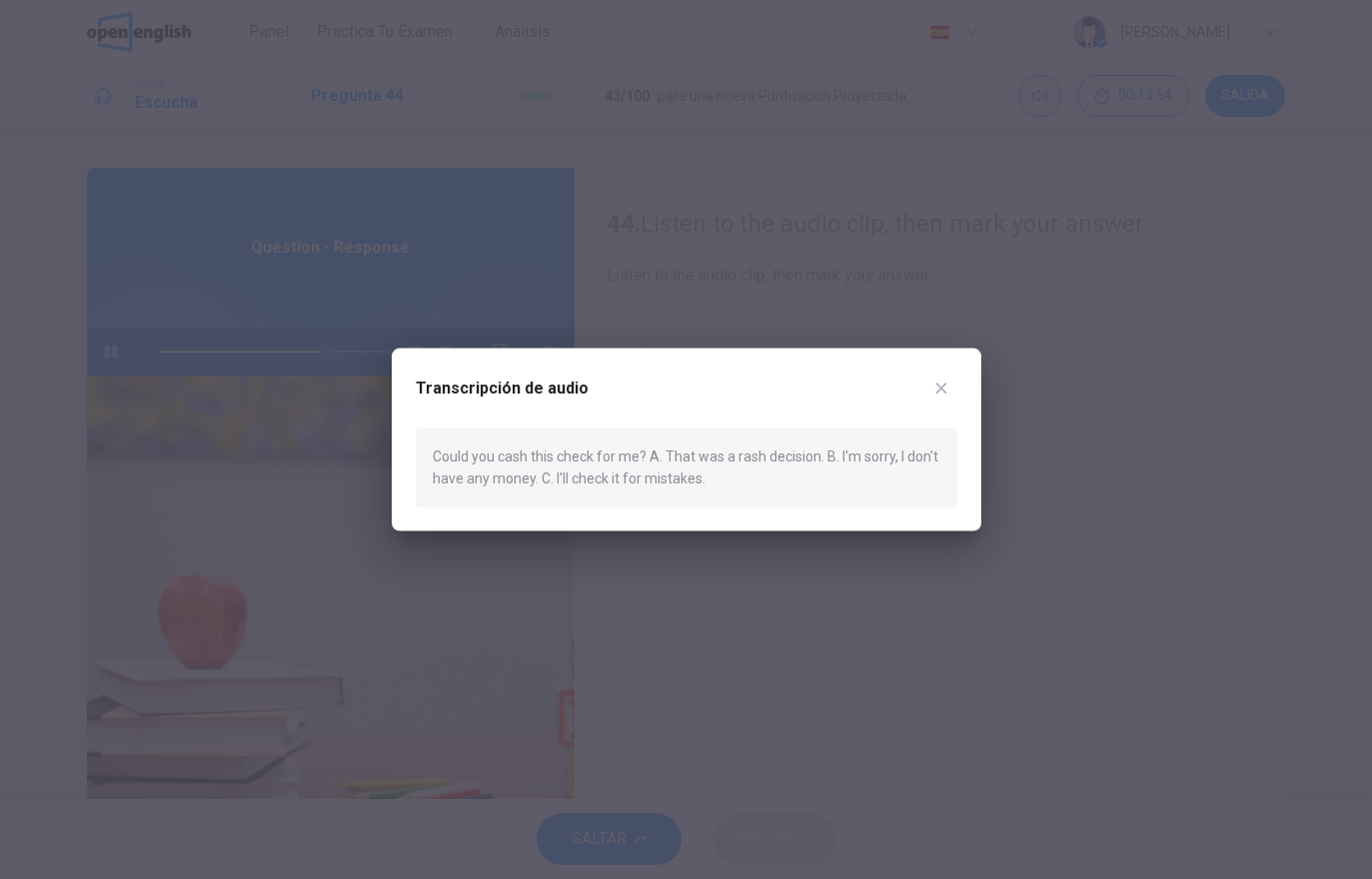 click on "Transcripción de audio" at bounding box center [686, 401] 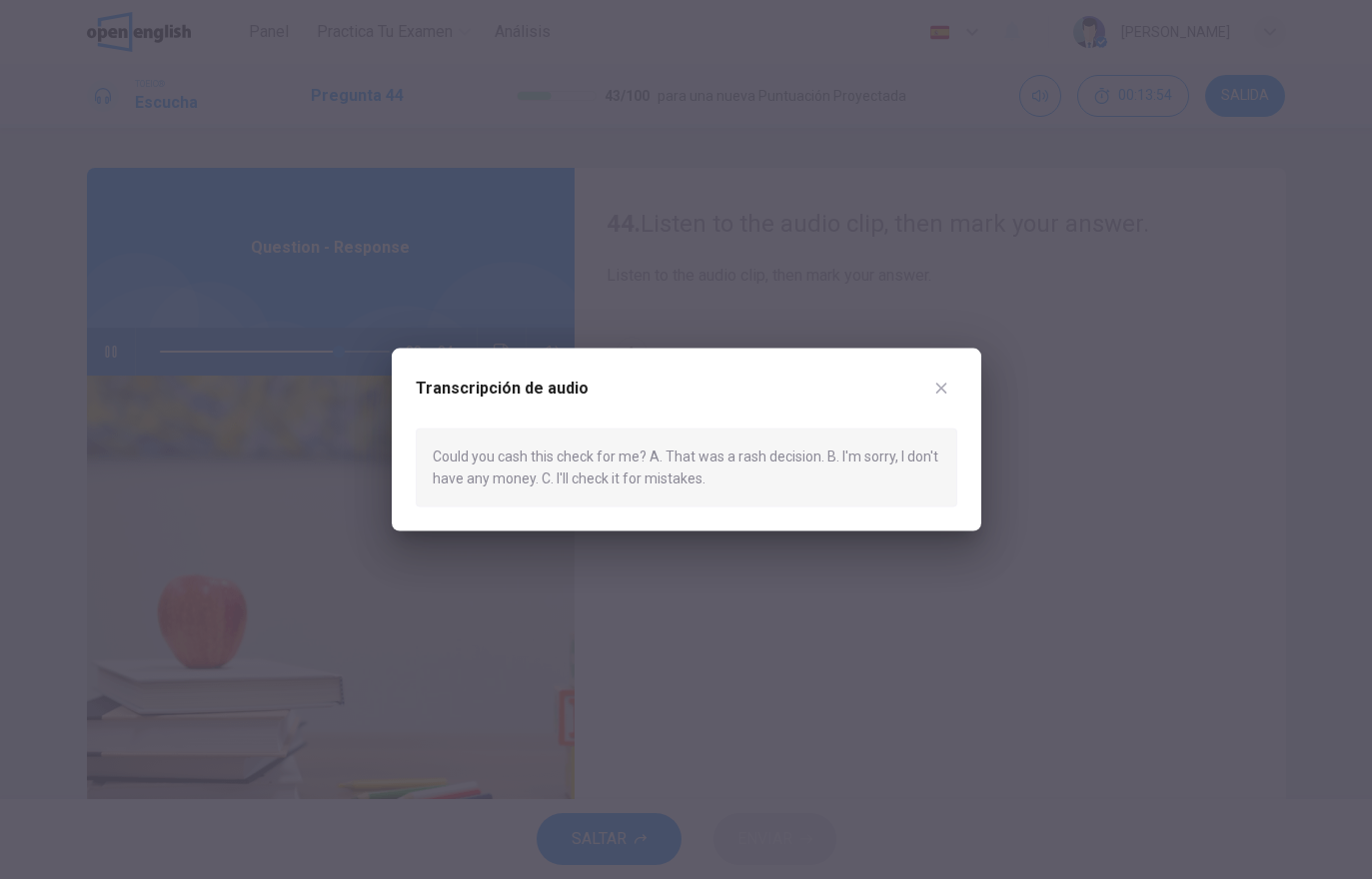 click at bounding box center [941, 389] 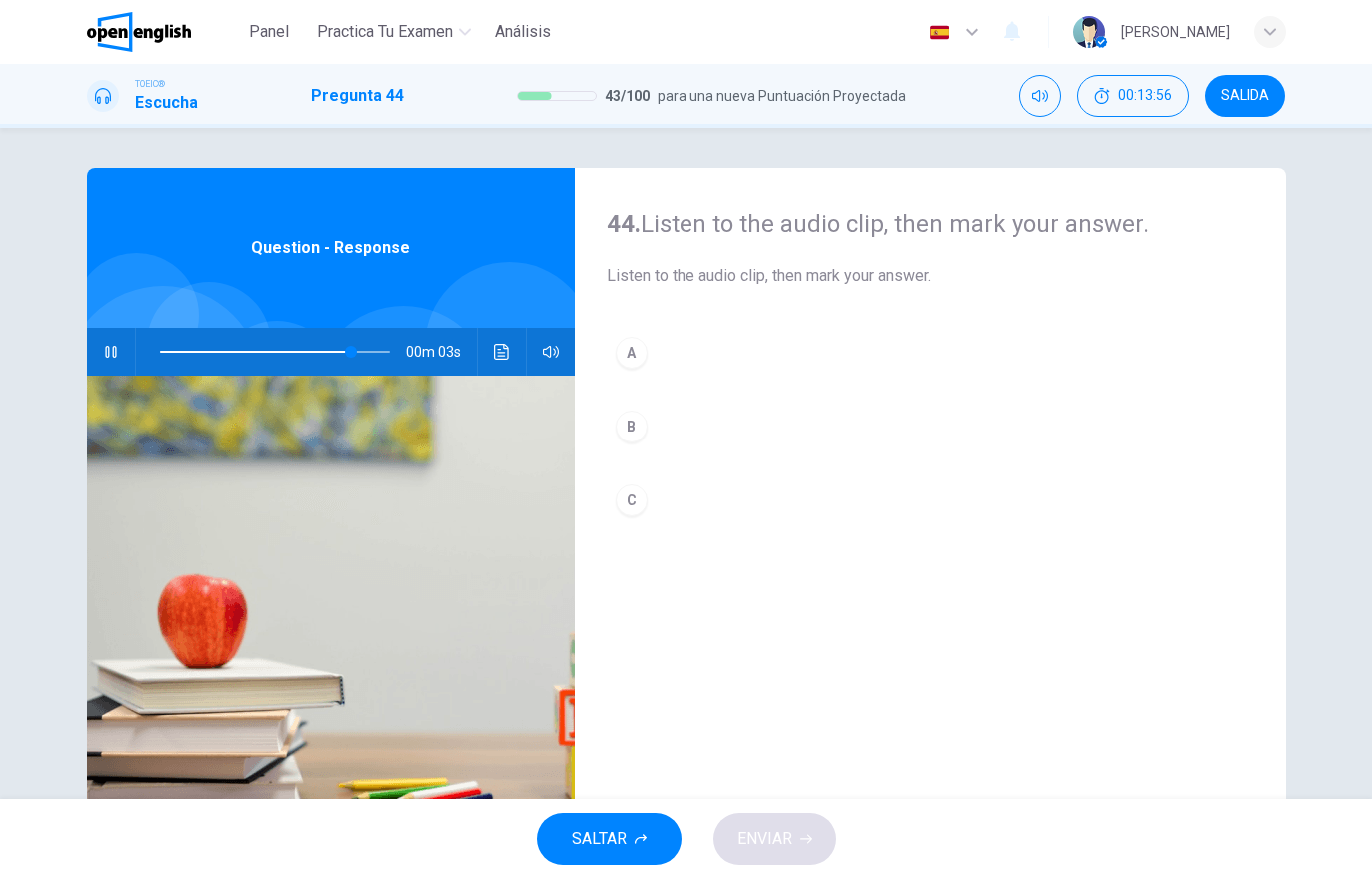 click on "B" at bounding box center [930, 427] 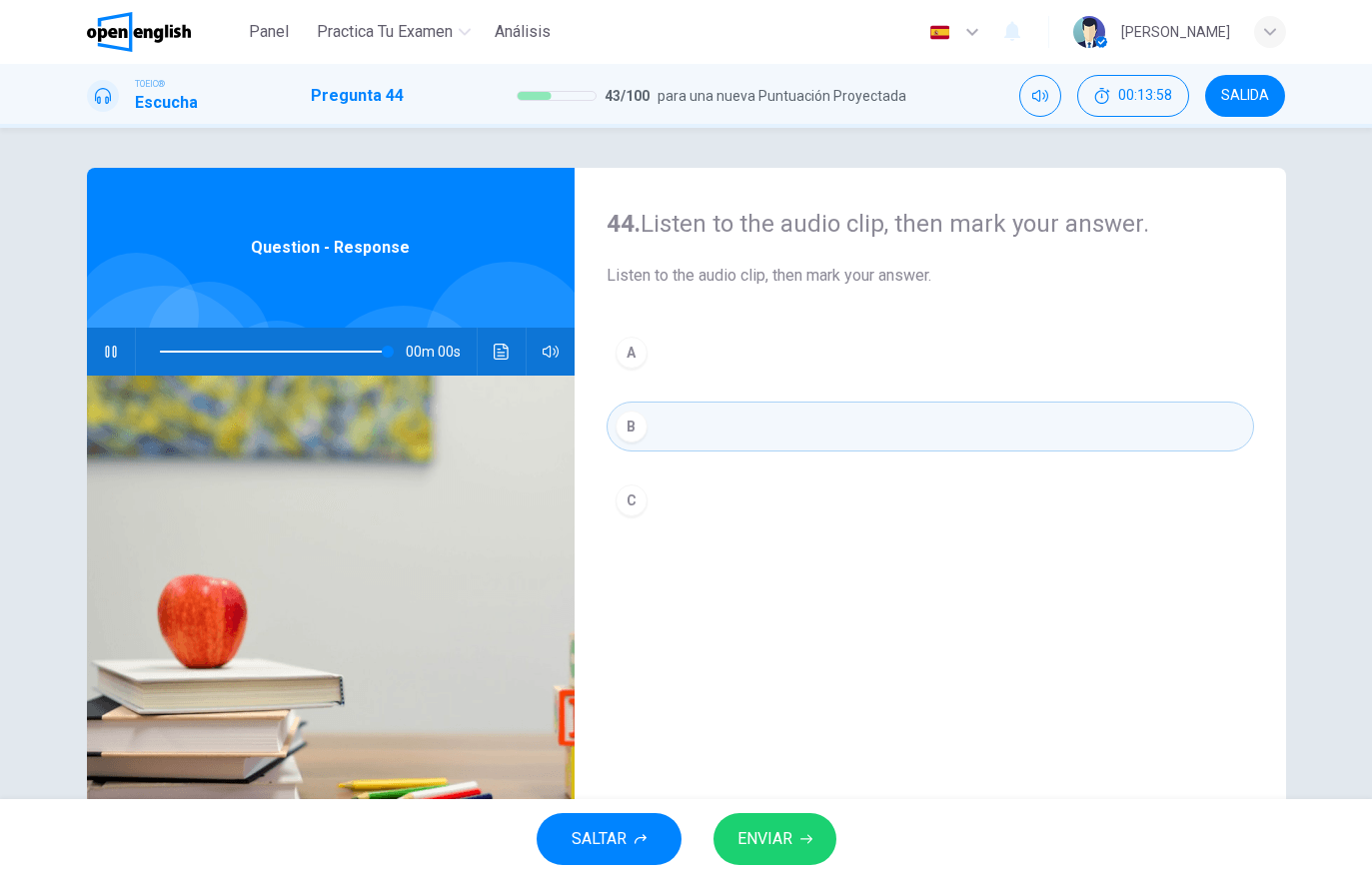 type on "*" 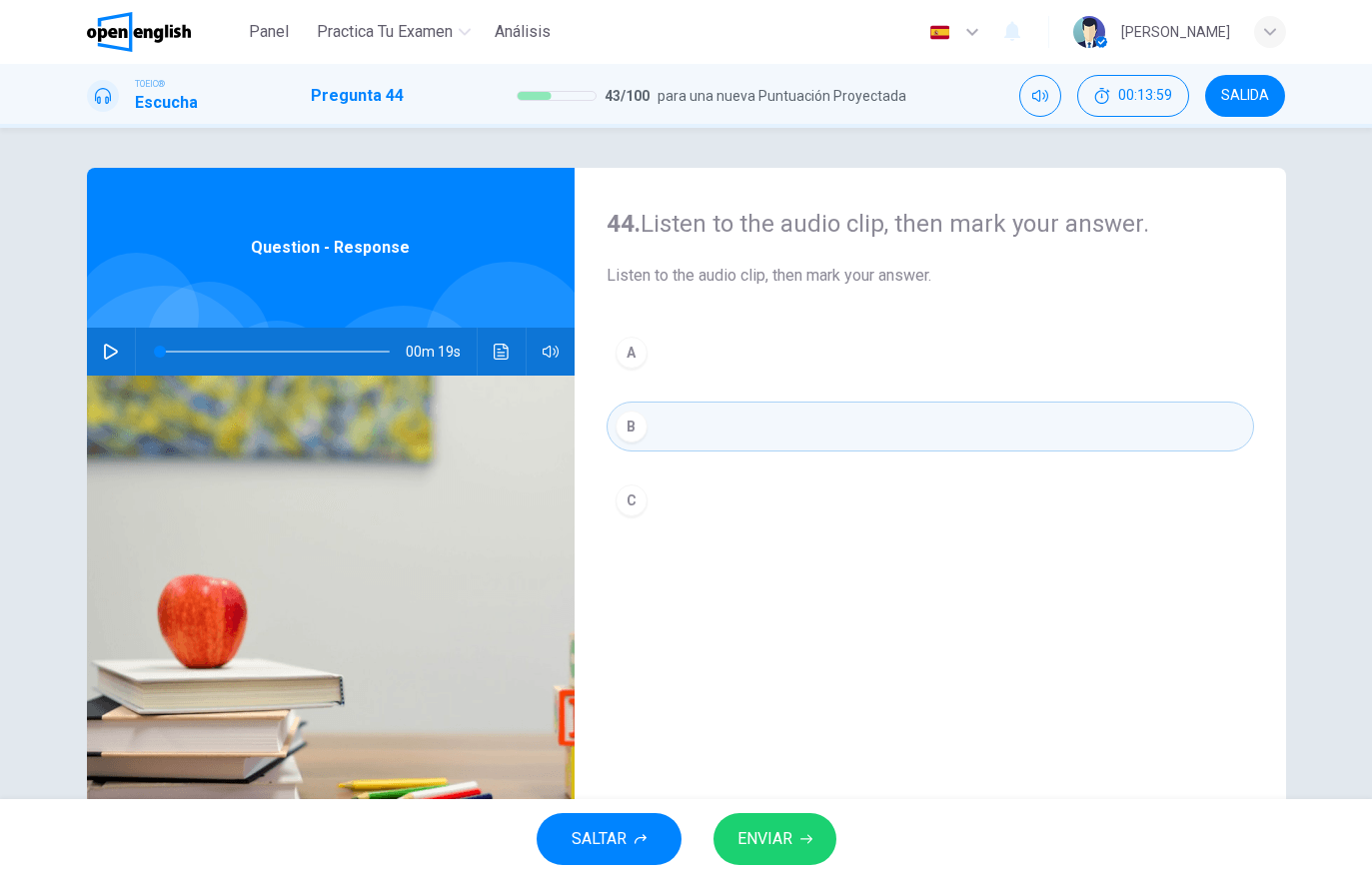 click on "ENVIAR" at bounding box center (774, 839) 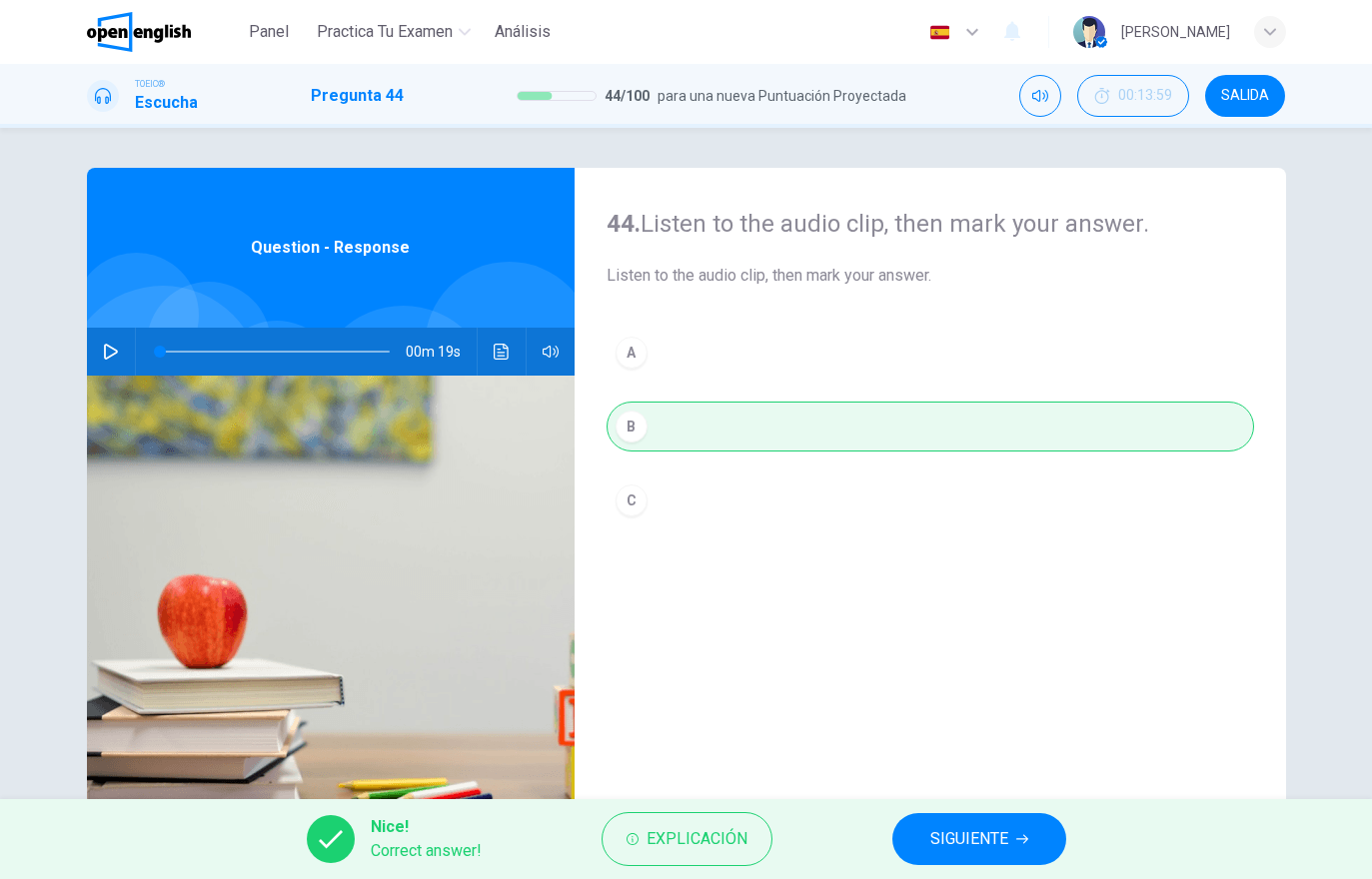 click on "SIGUIENTE" at bounding box center (969, 839) 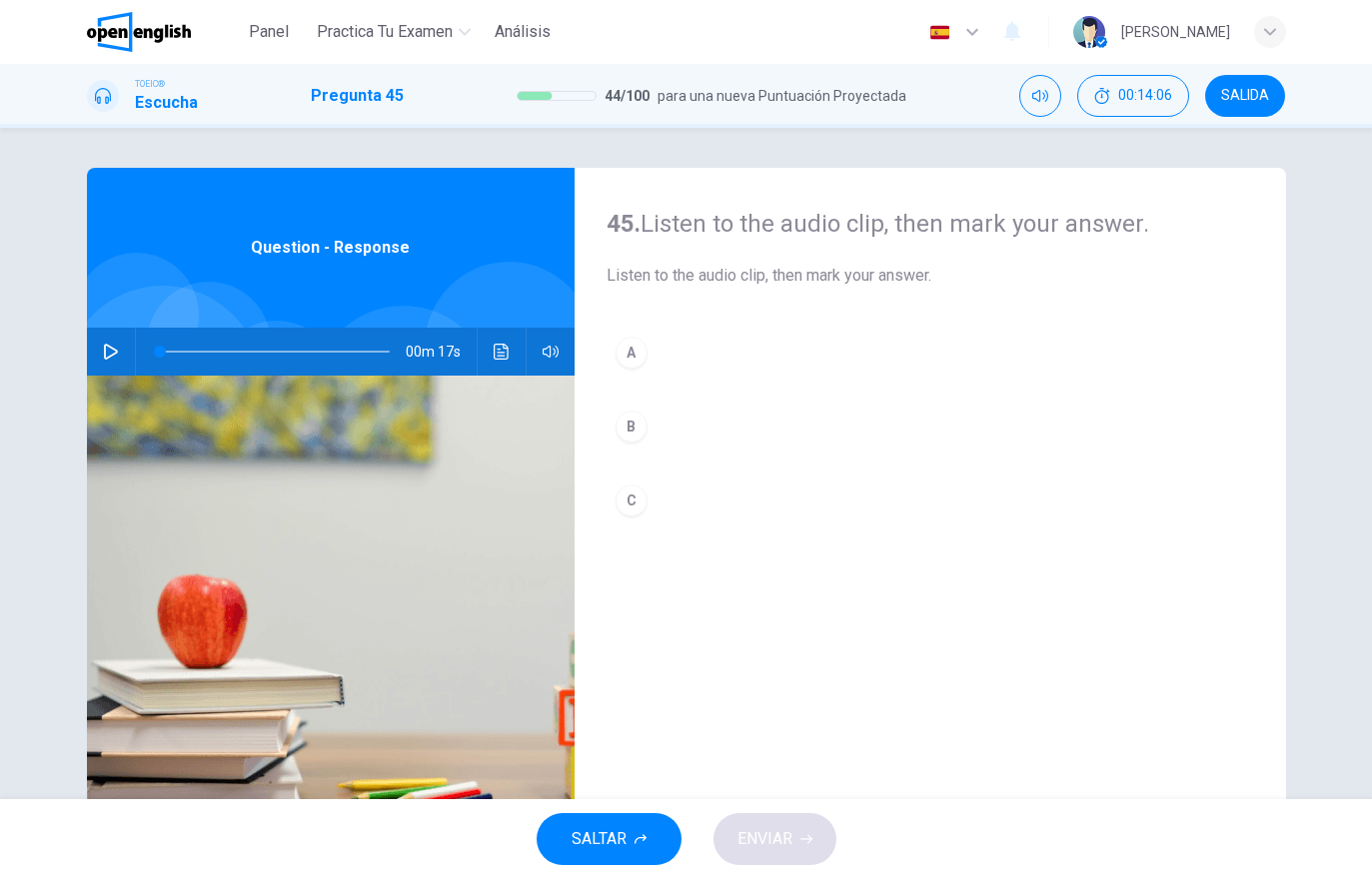 click on "SALTAR" at bounding box center [609, 839] 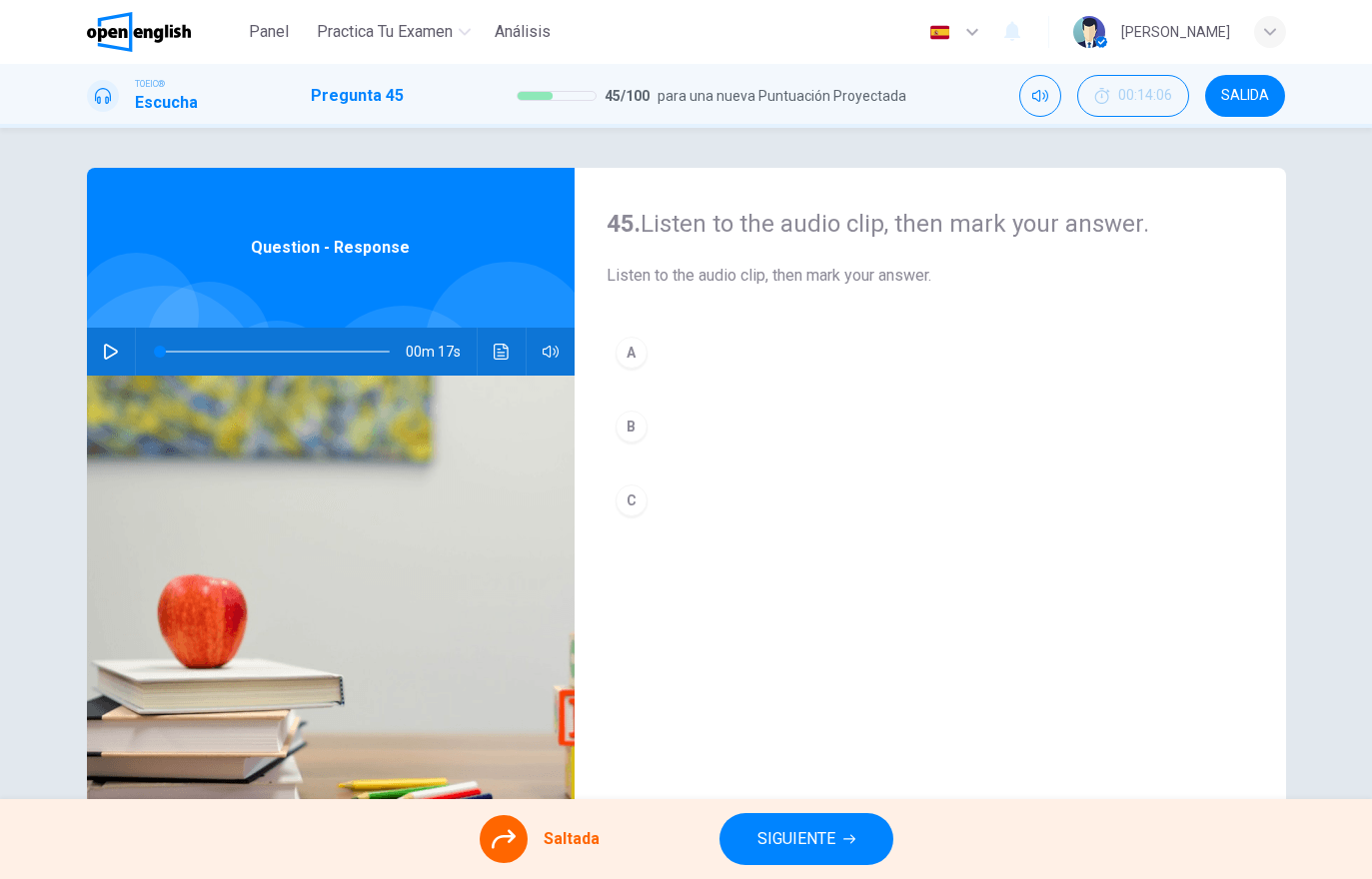 click at bounding box center (111, 352) 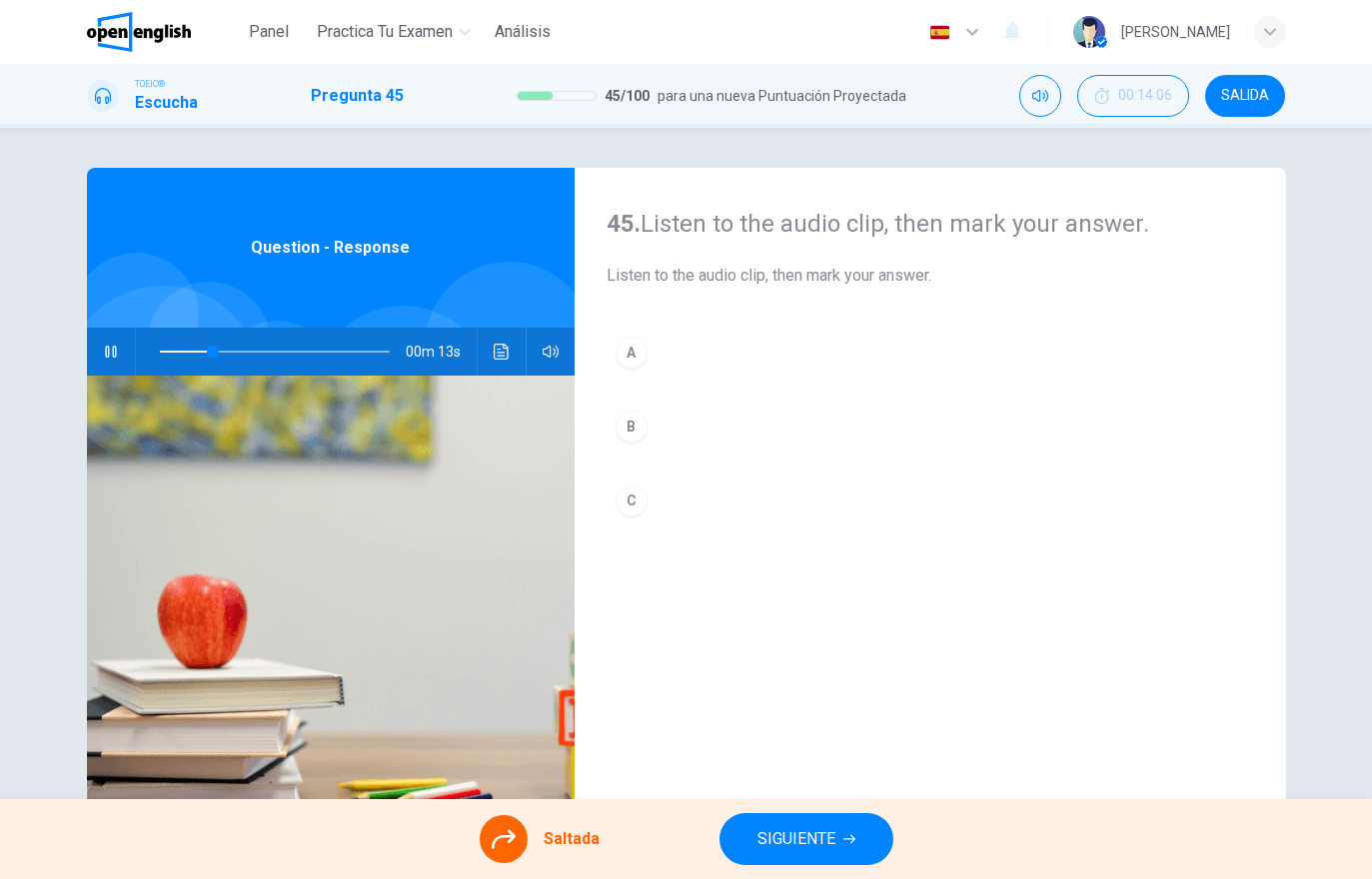 click 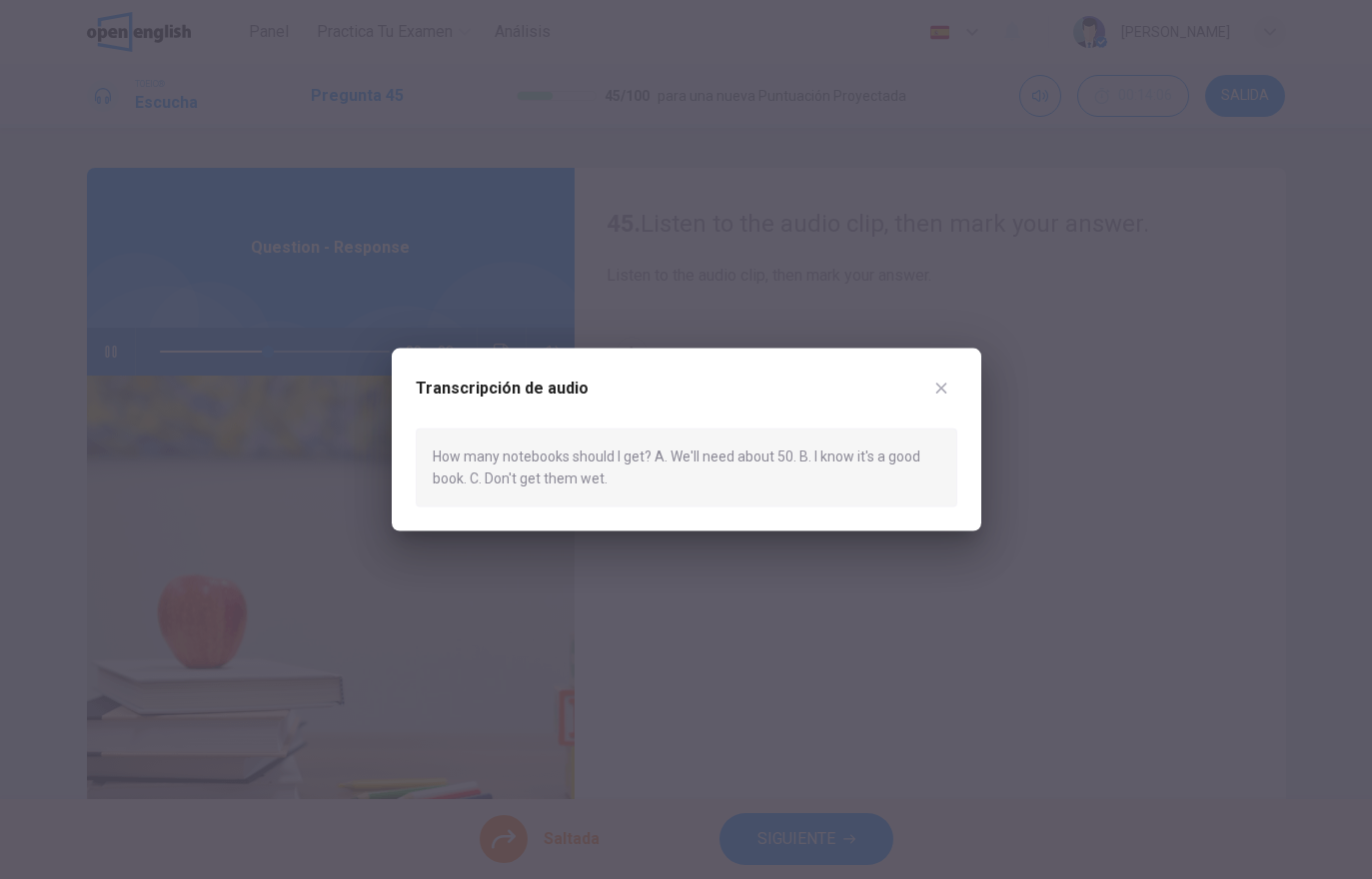 click on "Transcripción de audio" at bounding box center [686, 401] 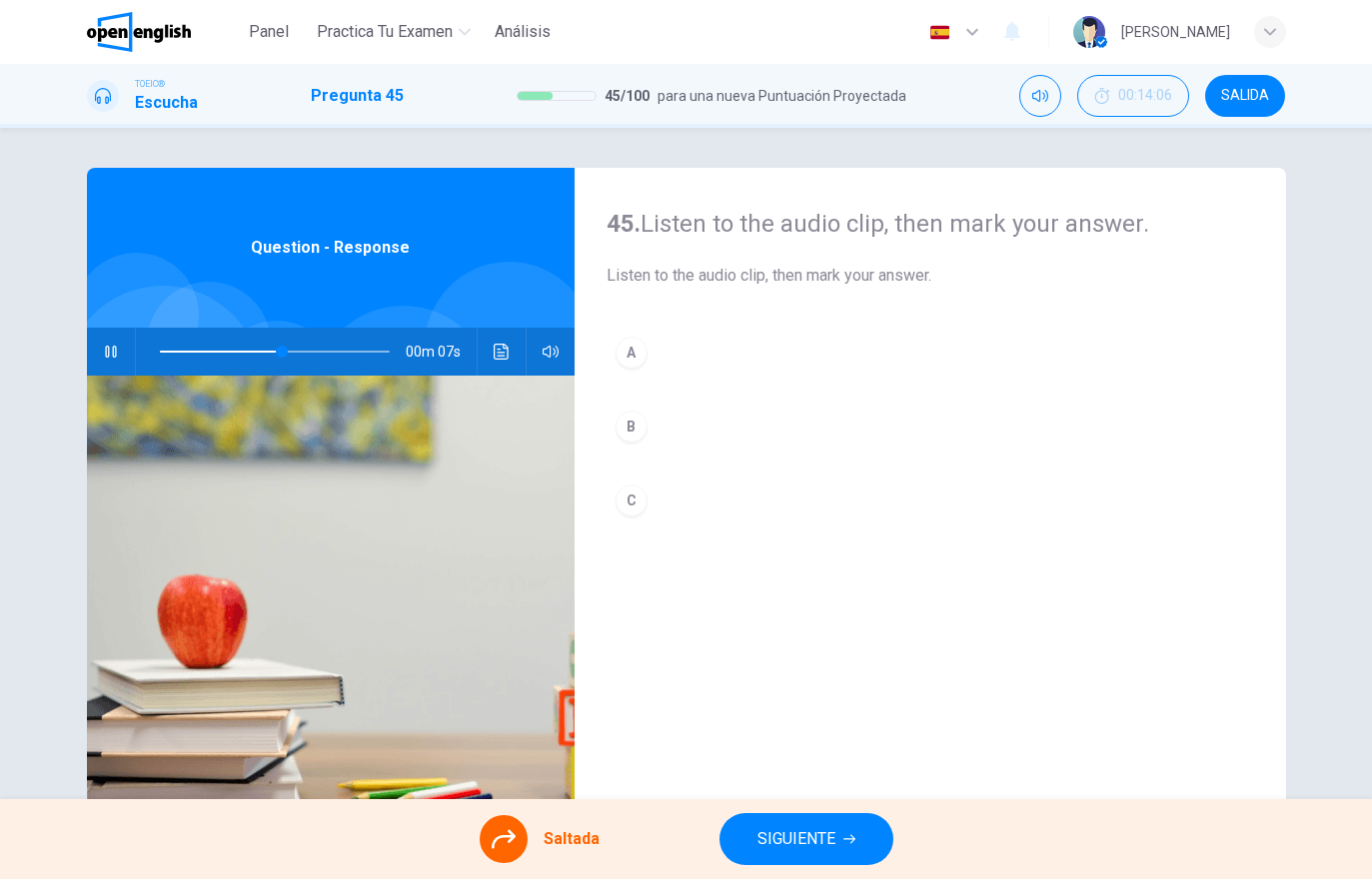 click on "A B C" at bounding box center (930, 446) 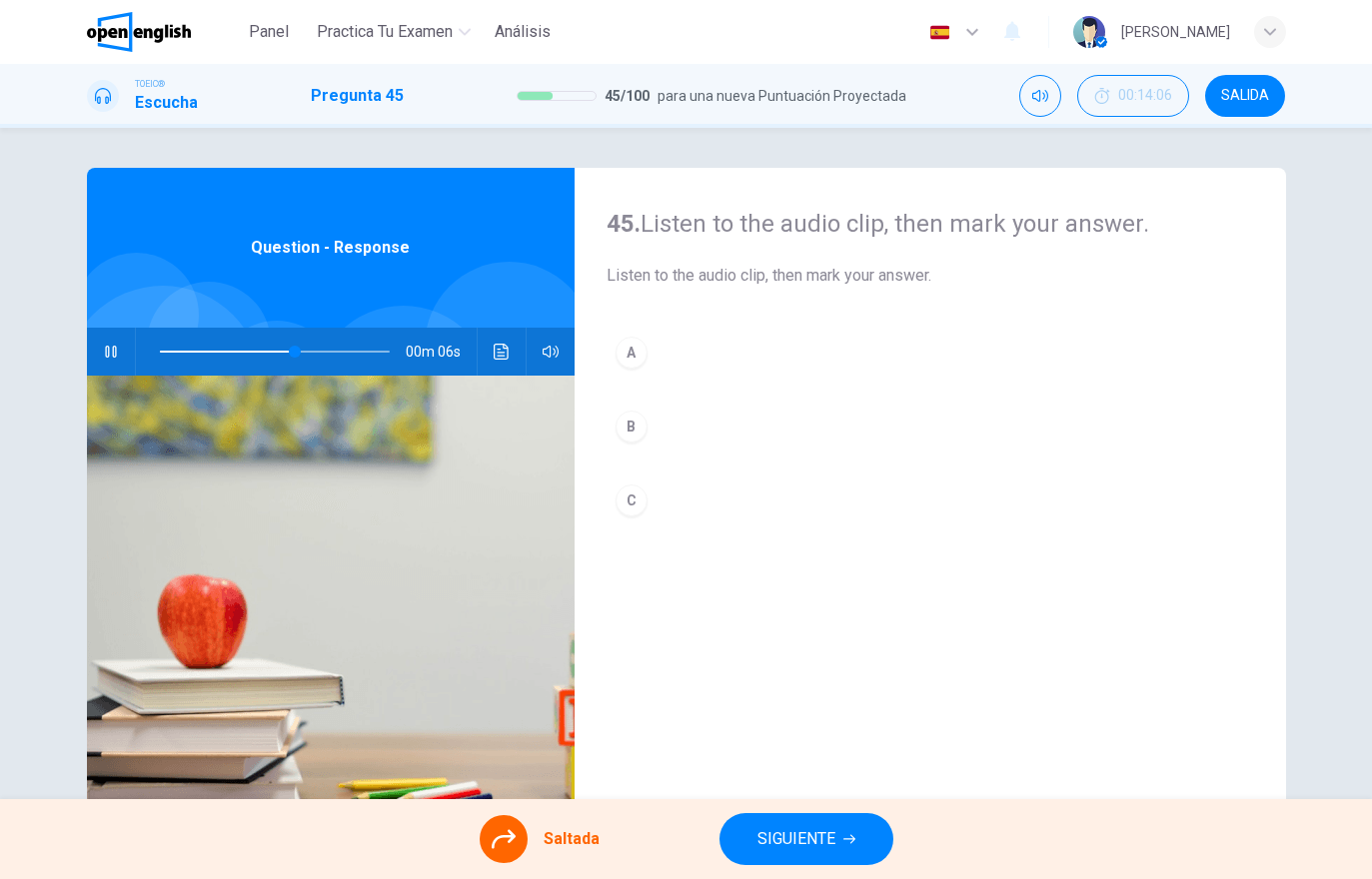 click on "A B C" at bounding box center [930, 446] 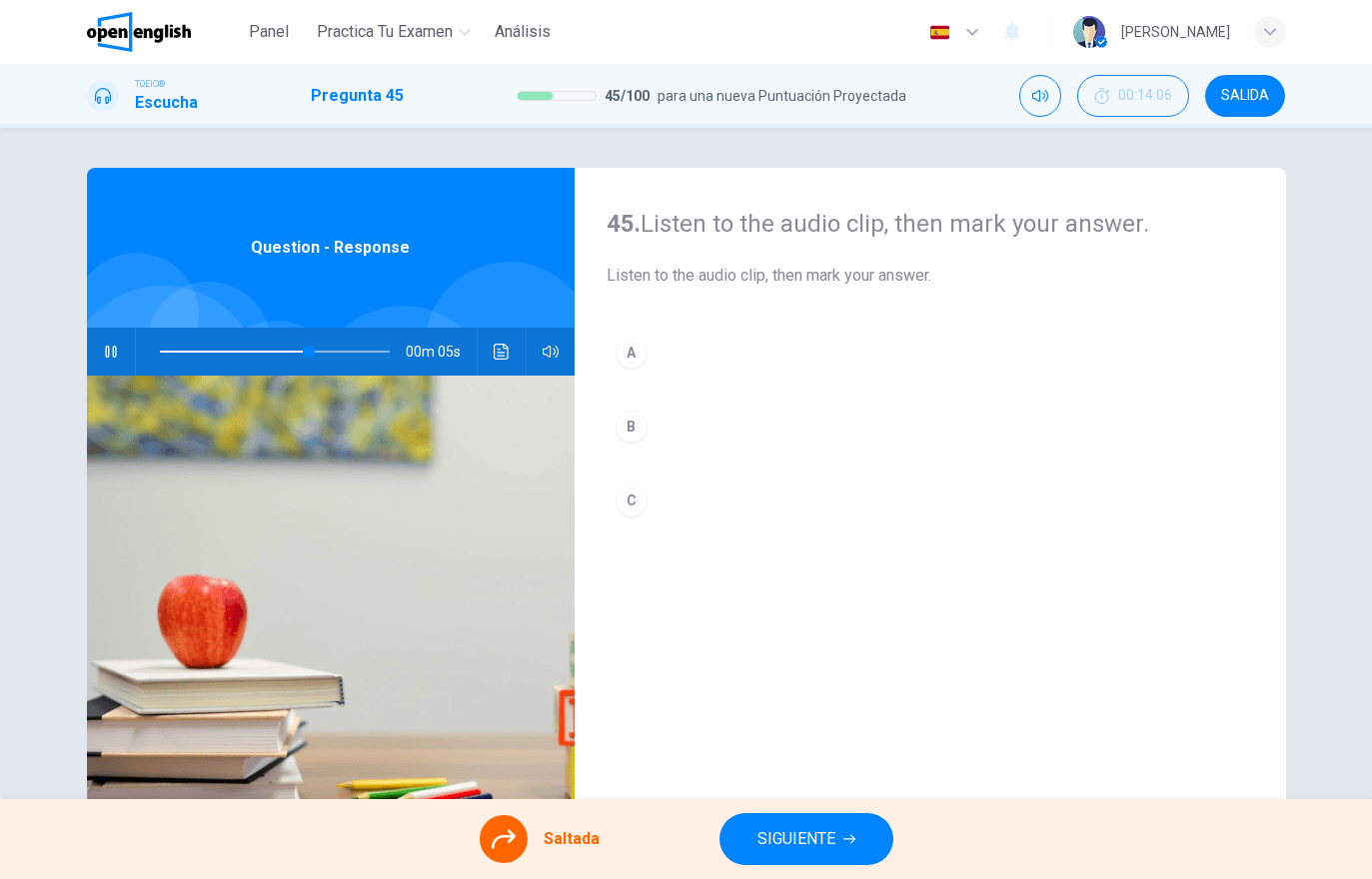 click on "A B C" at bounding box center (930, 446) 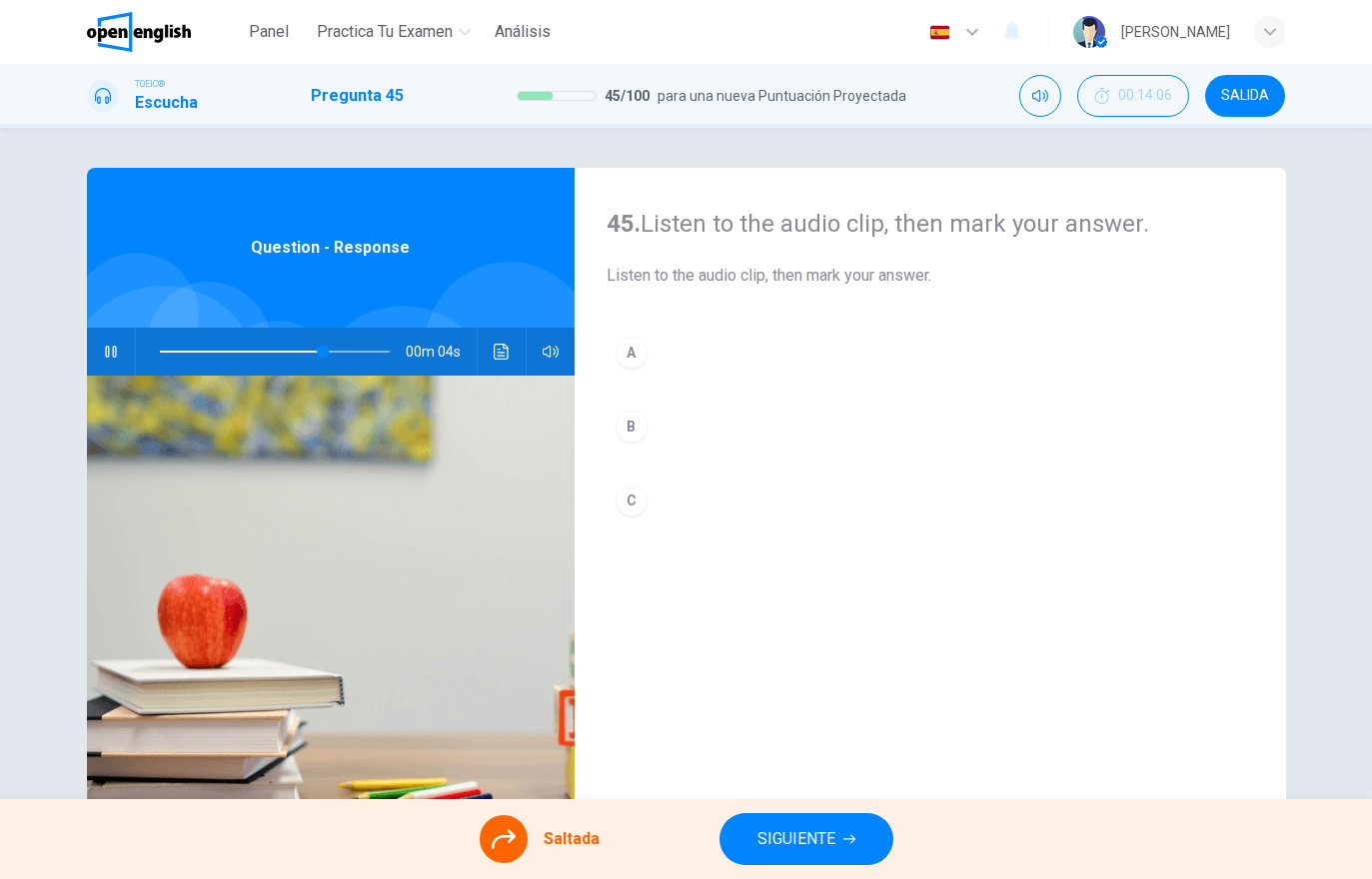 click on "A B C" at bounding box center [930, 446] 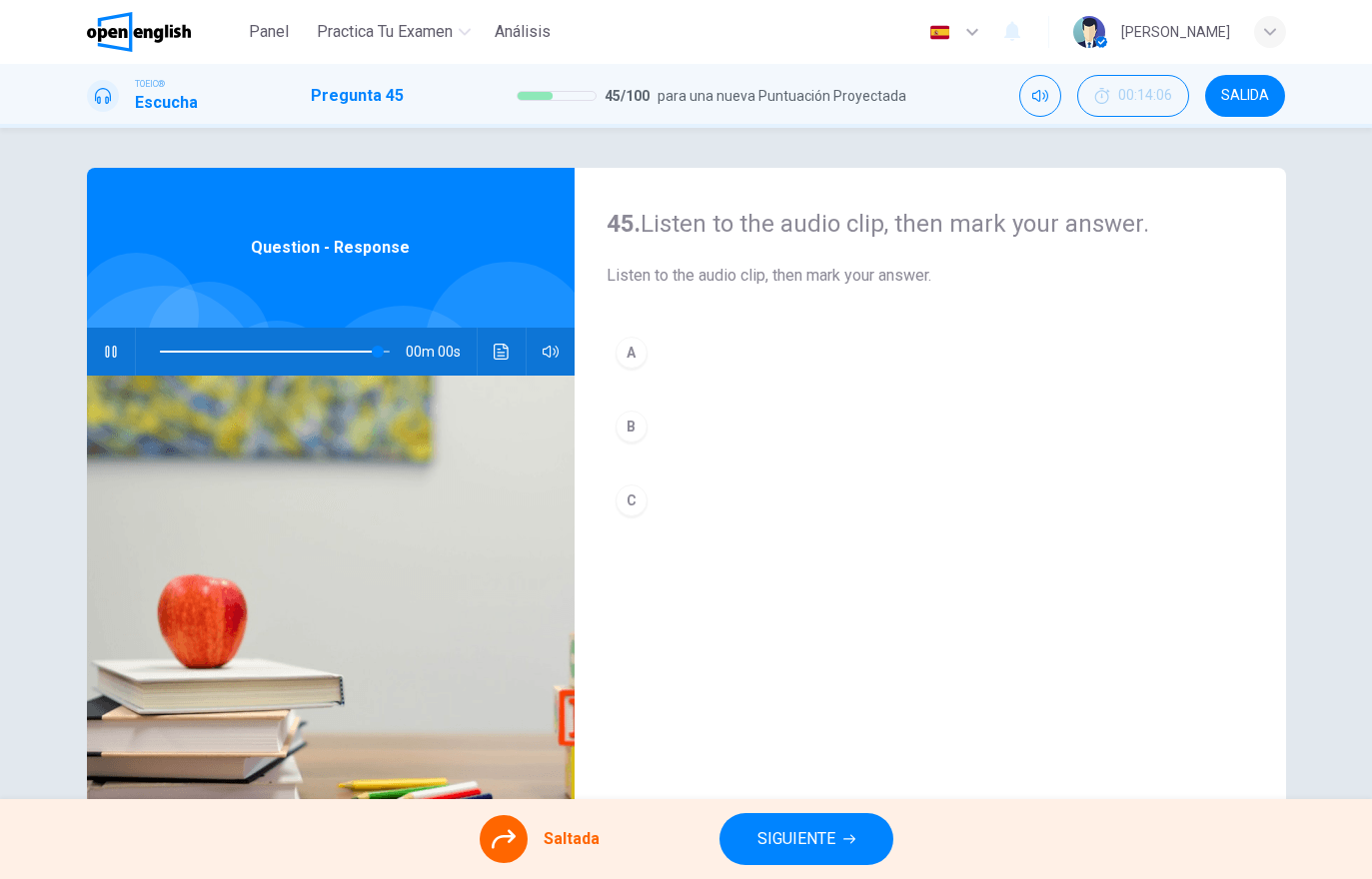 type on "*" 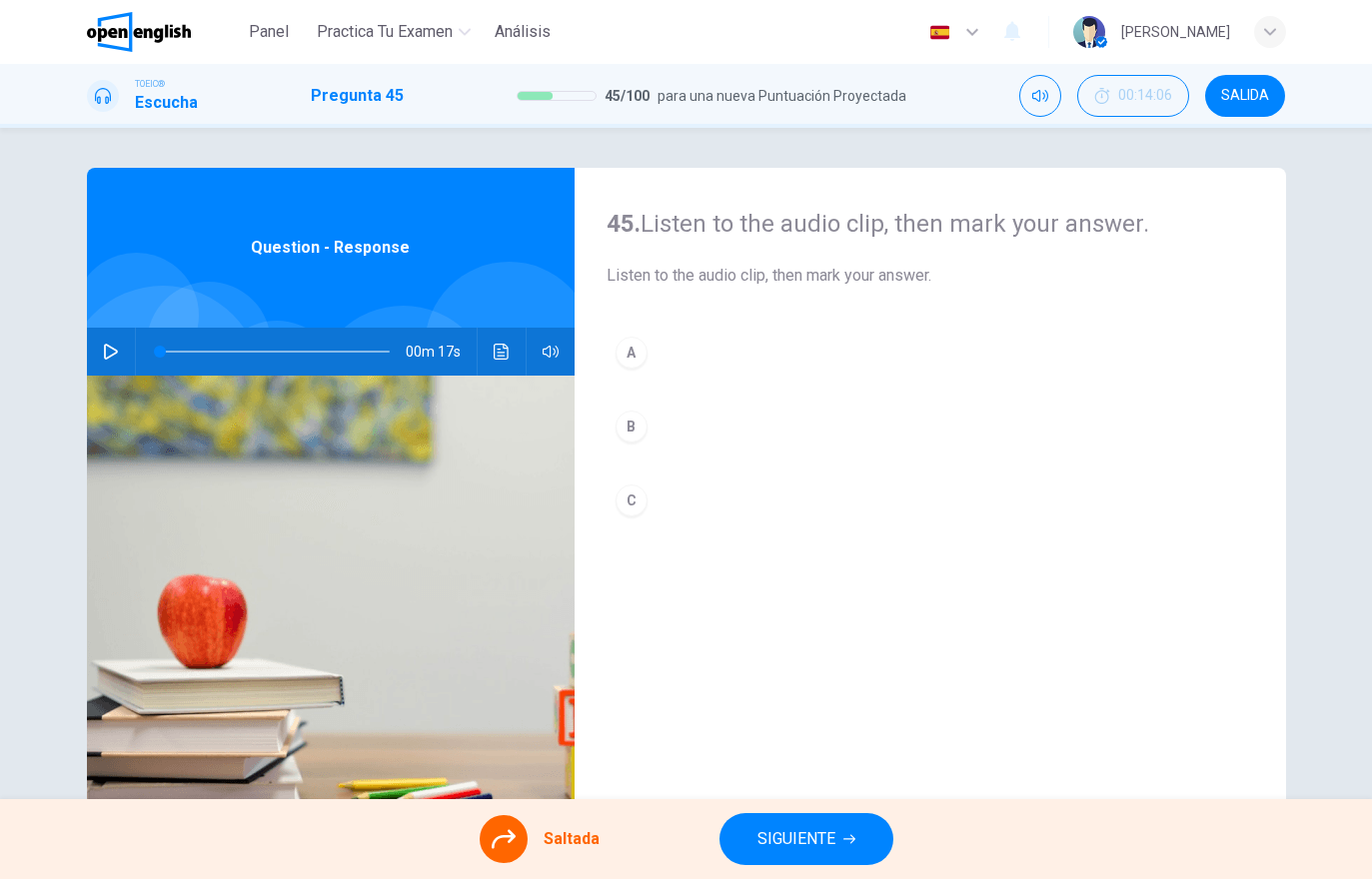 click on "A B C" at bounding box center [930, 446] 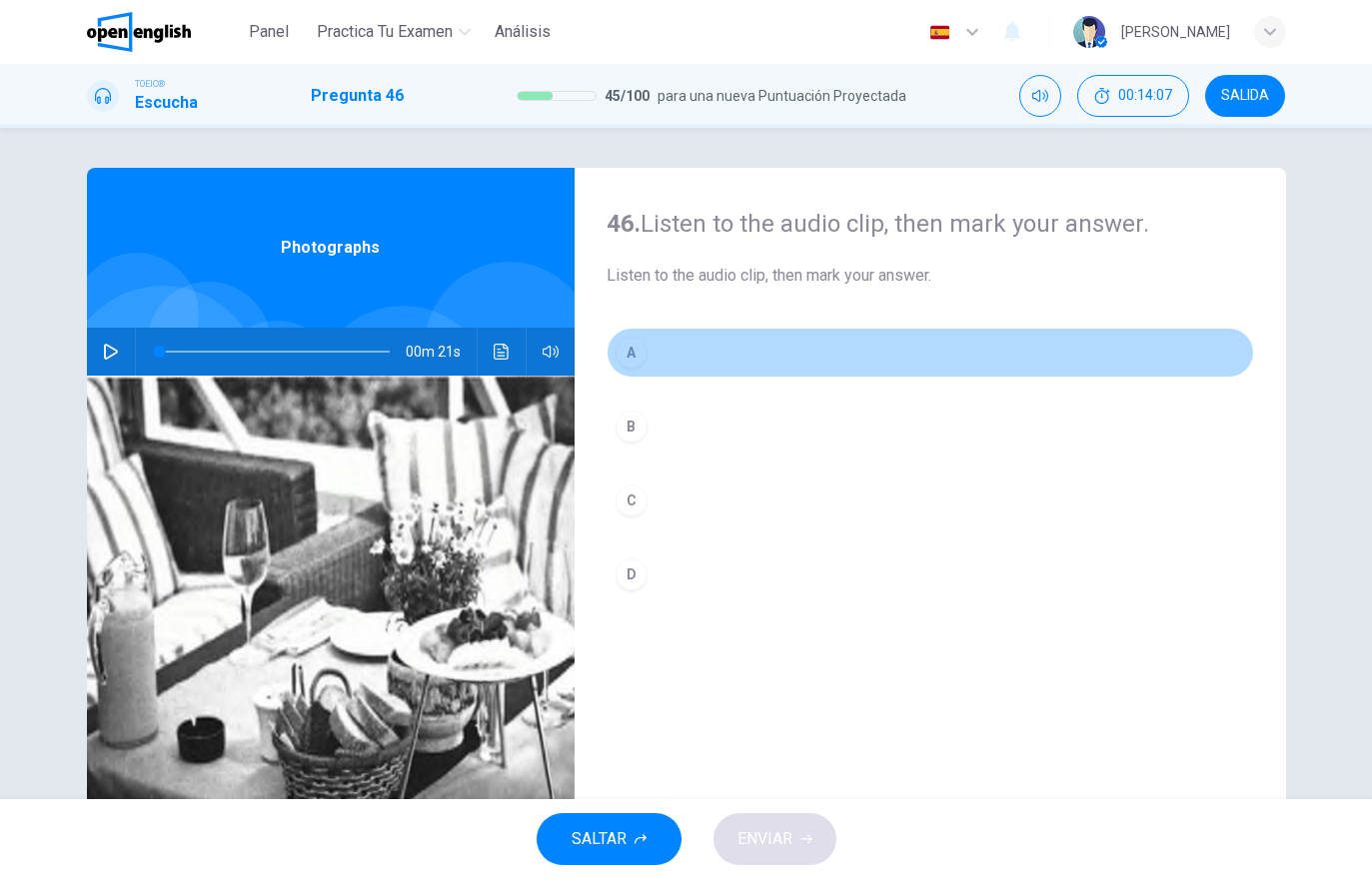 click on "A" at bounding box center [930, 353] 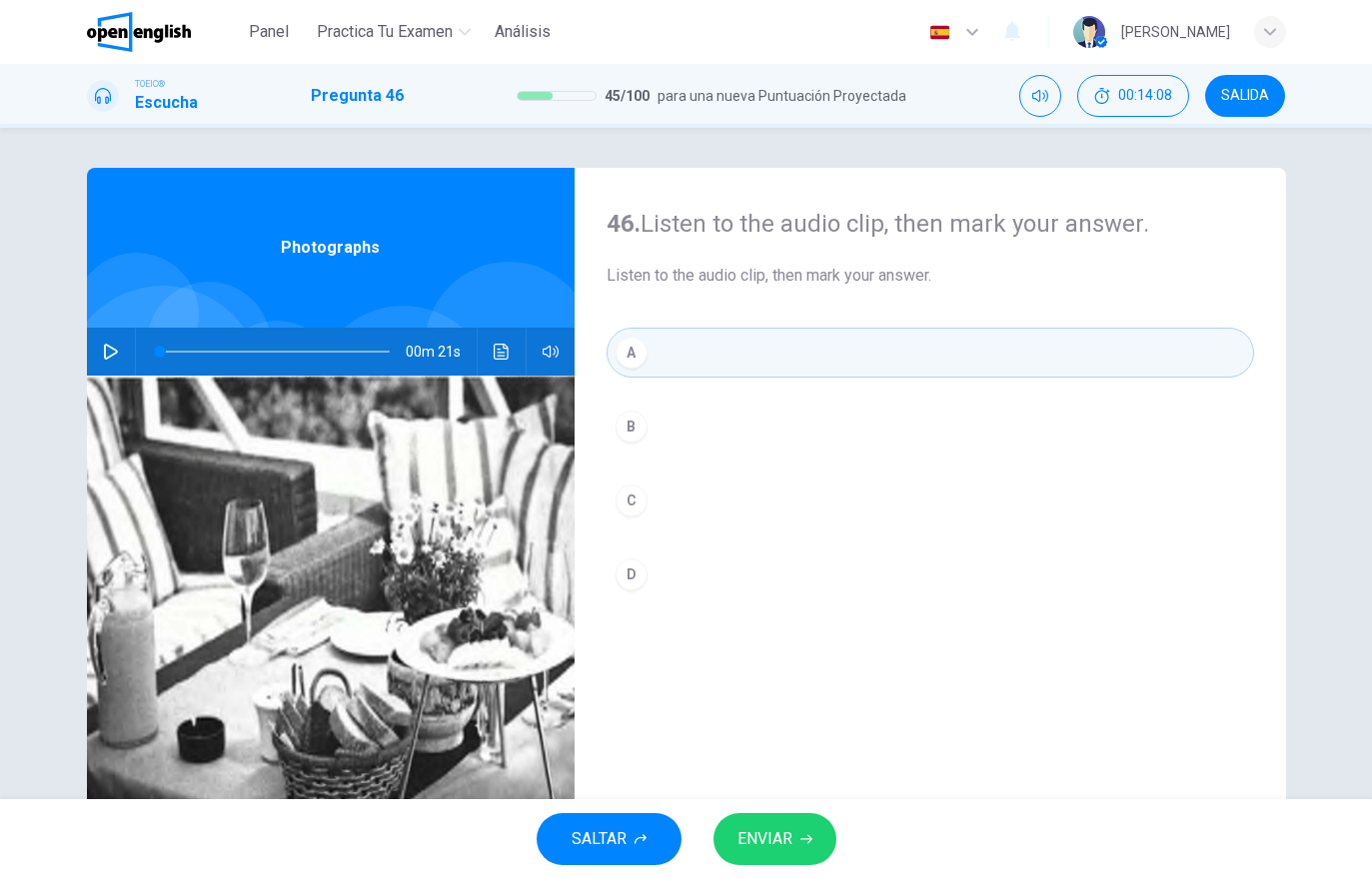 click at bounding box center (111, 352) 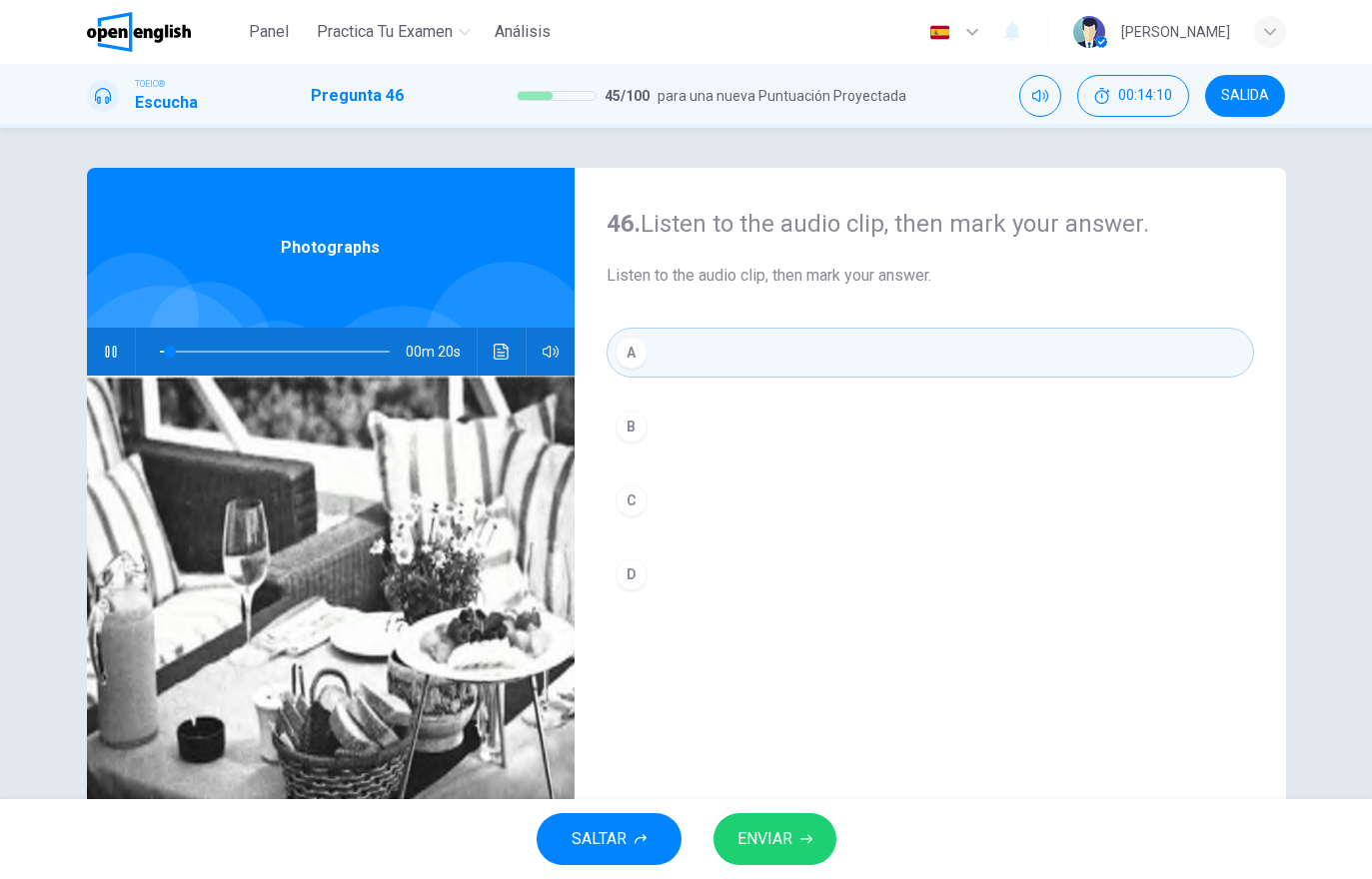 click 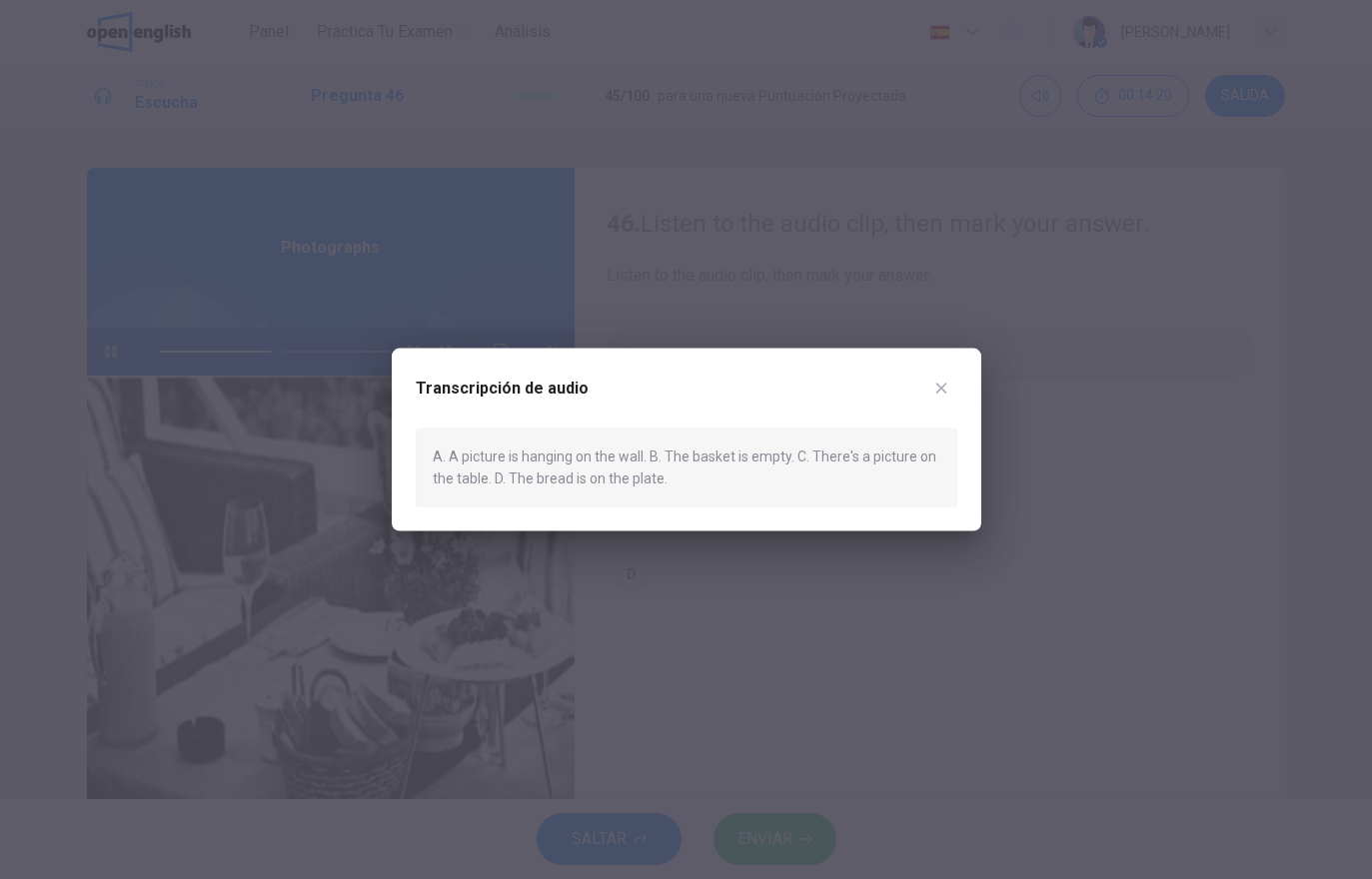 click 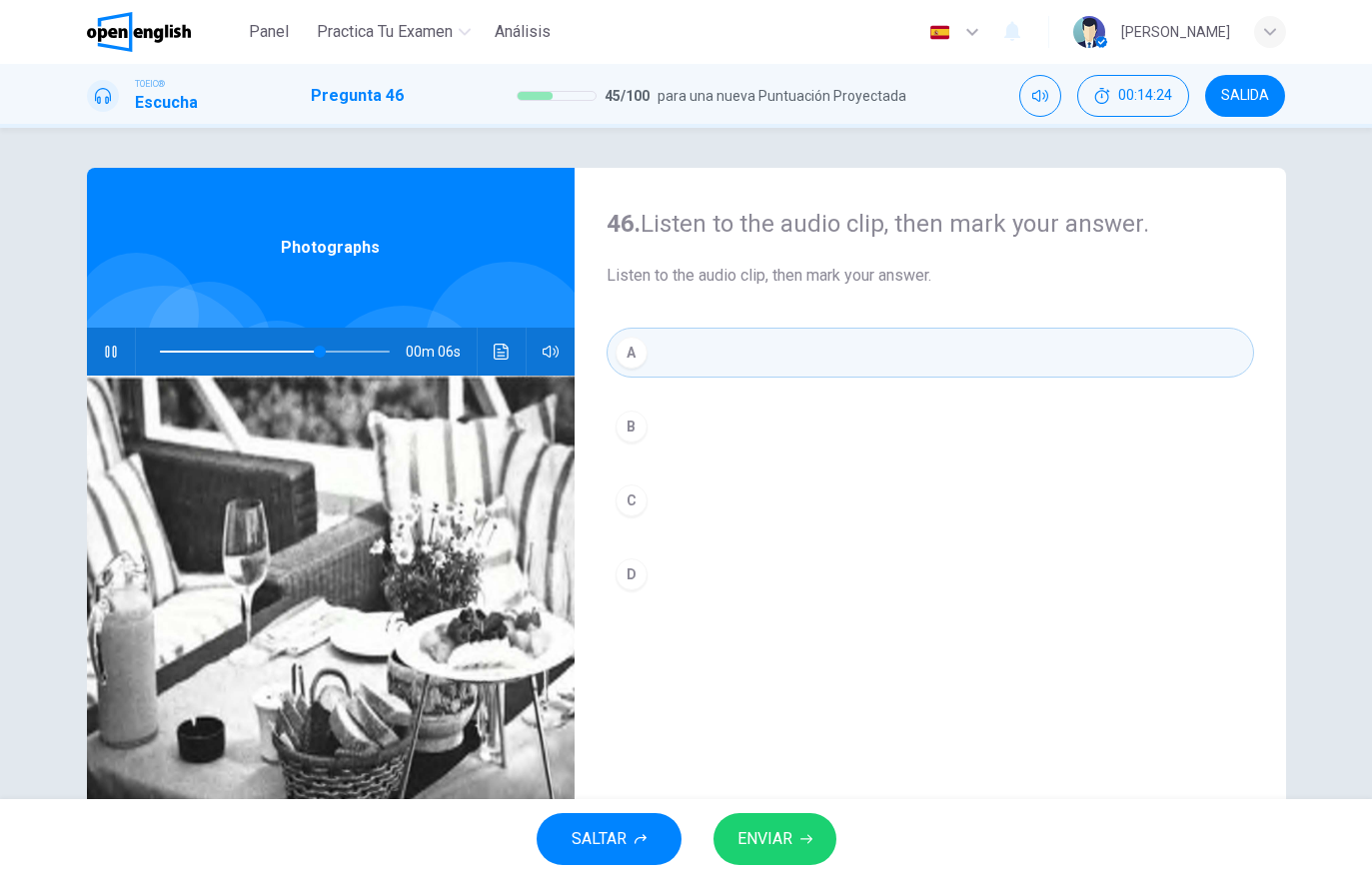 click on "C" at bounding box center [930, 500] 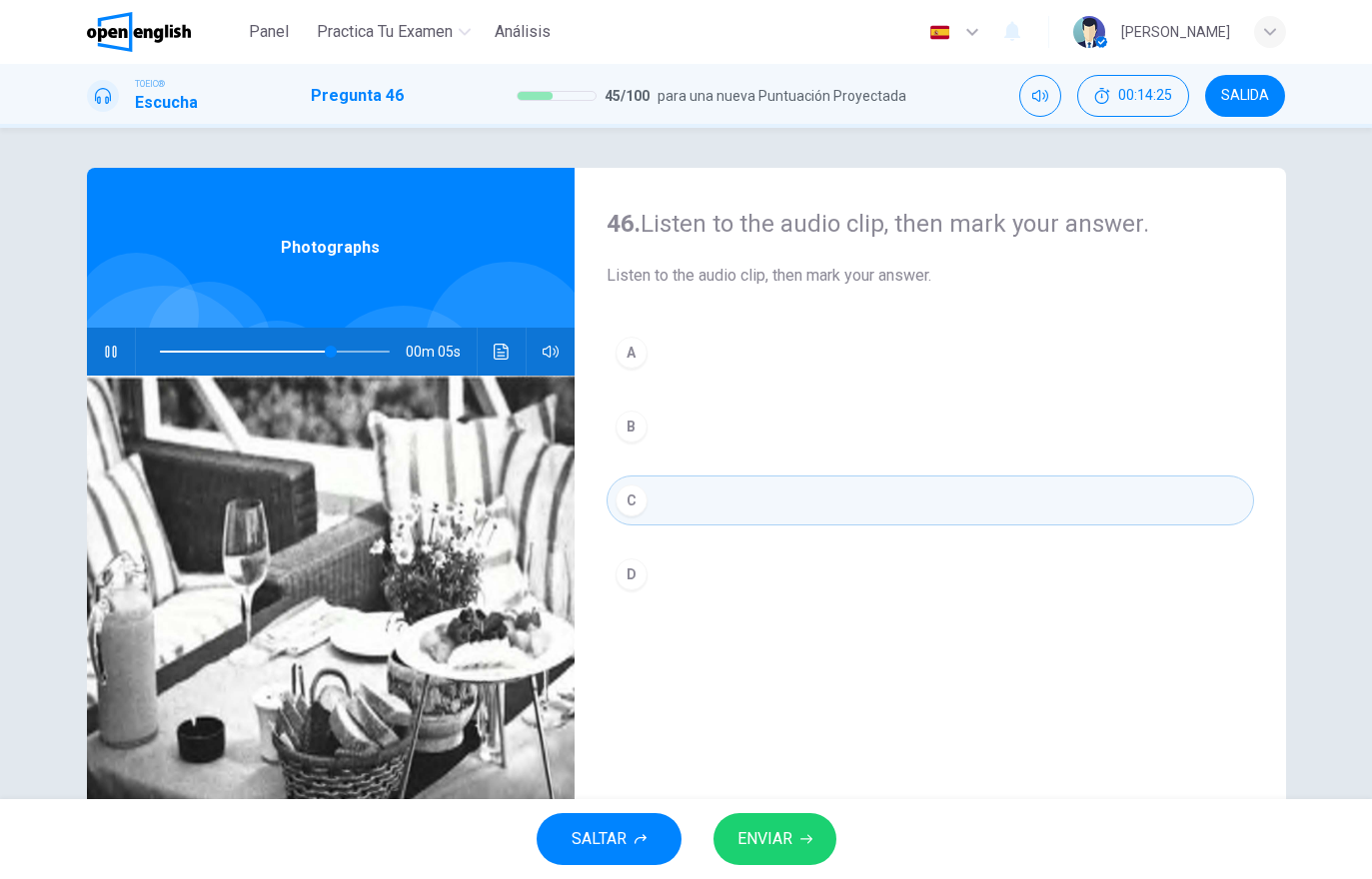 click 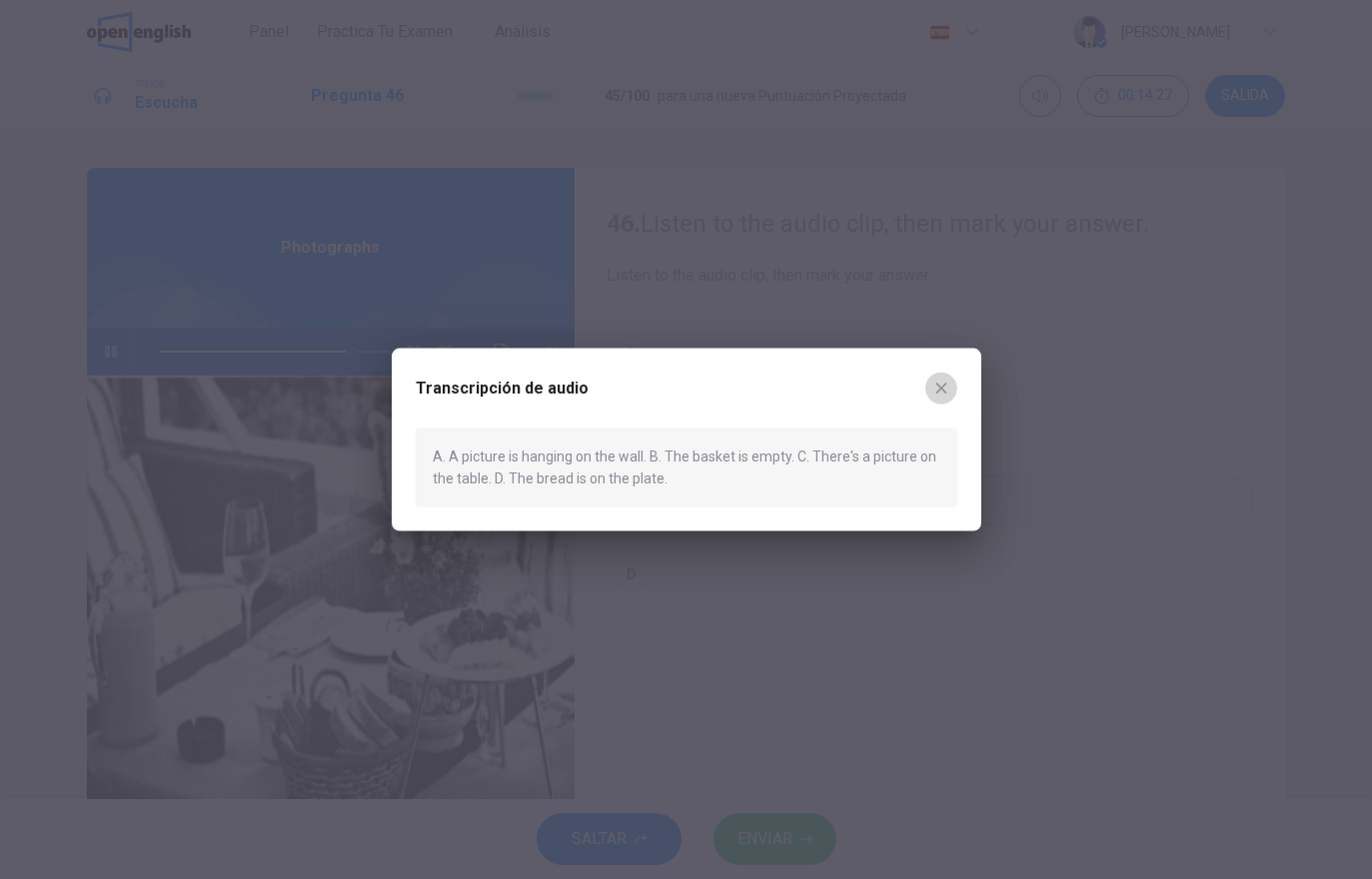 click at bounding box center [941, 389] 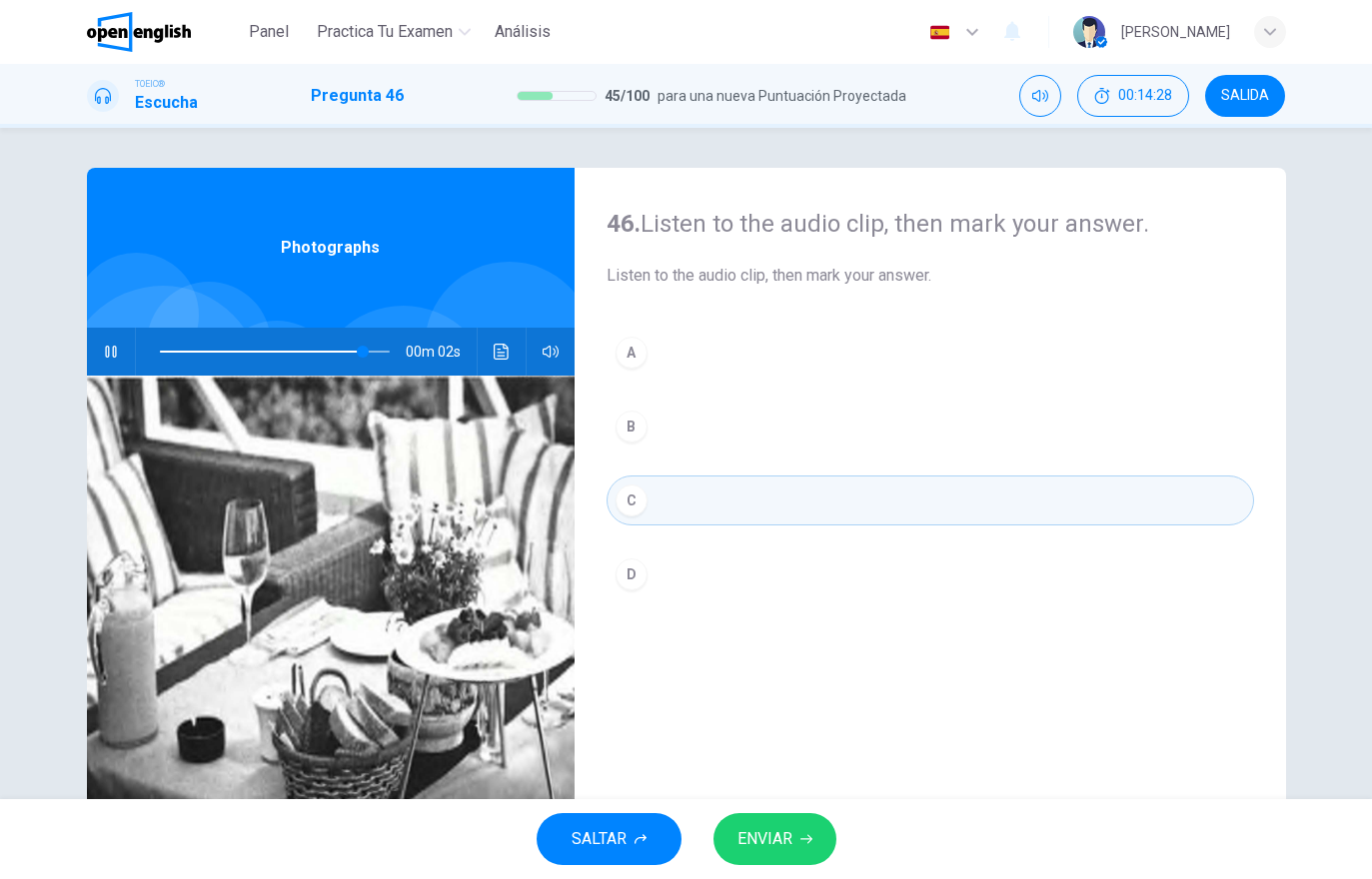 click on "D" at bounding box center [930, 574] 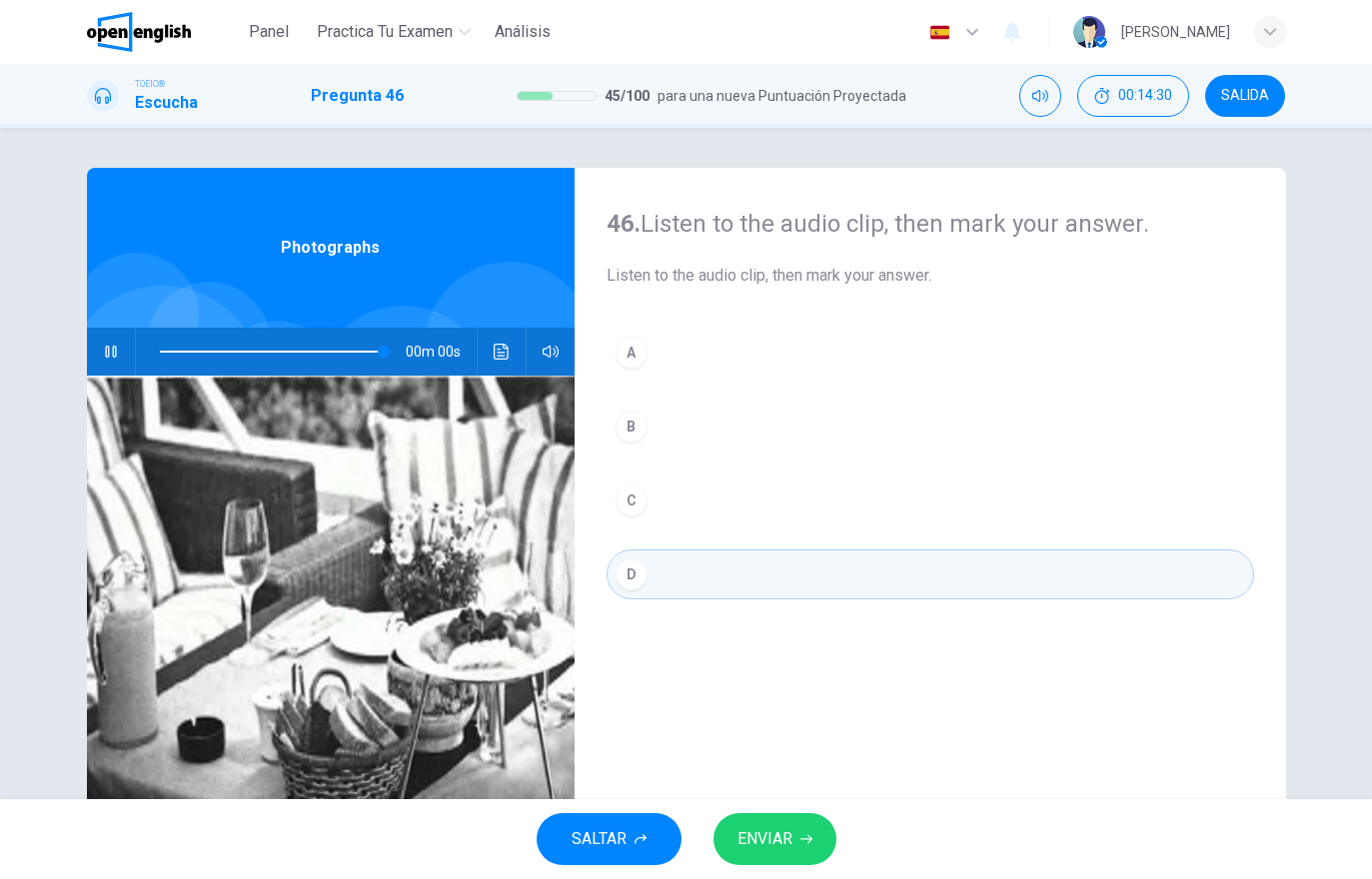 type on "*" 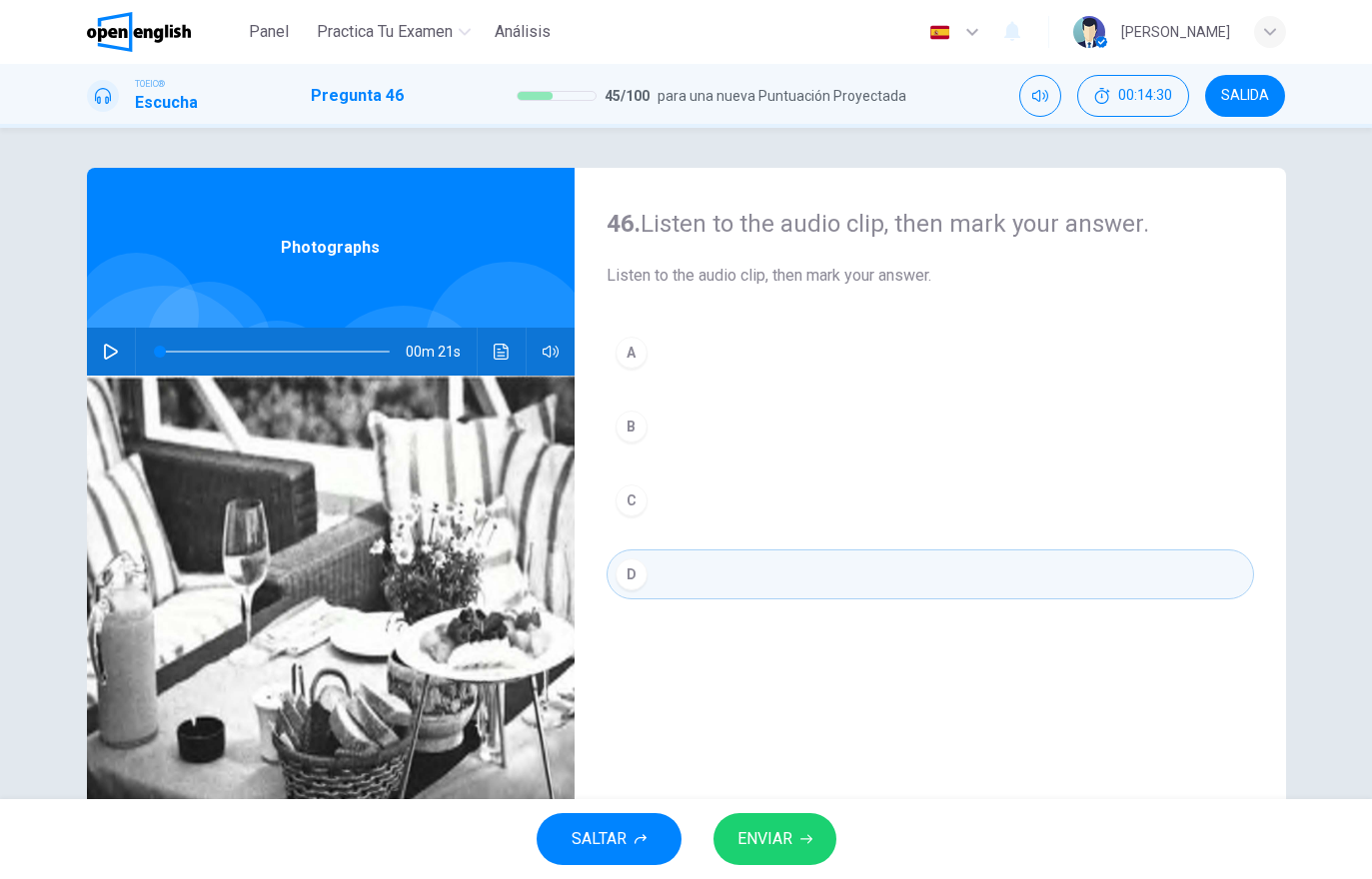 click on "ENVIAR" at bounding box center (774, 839) 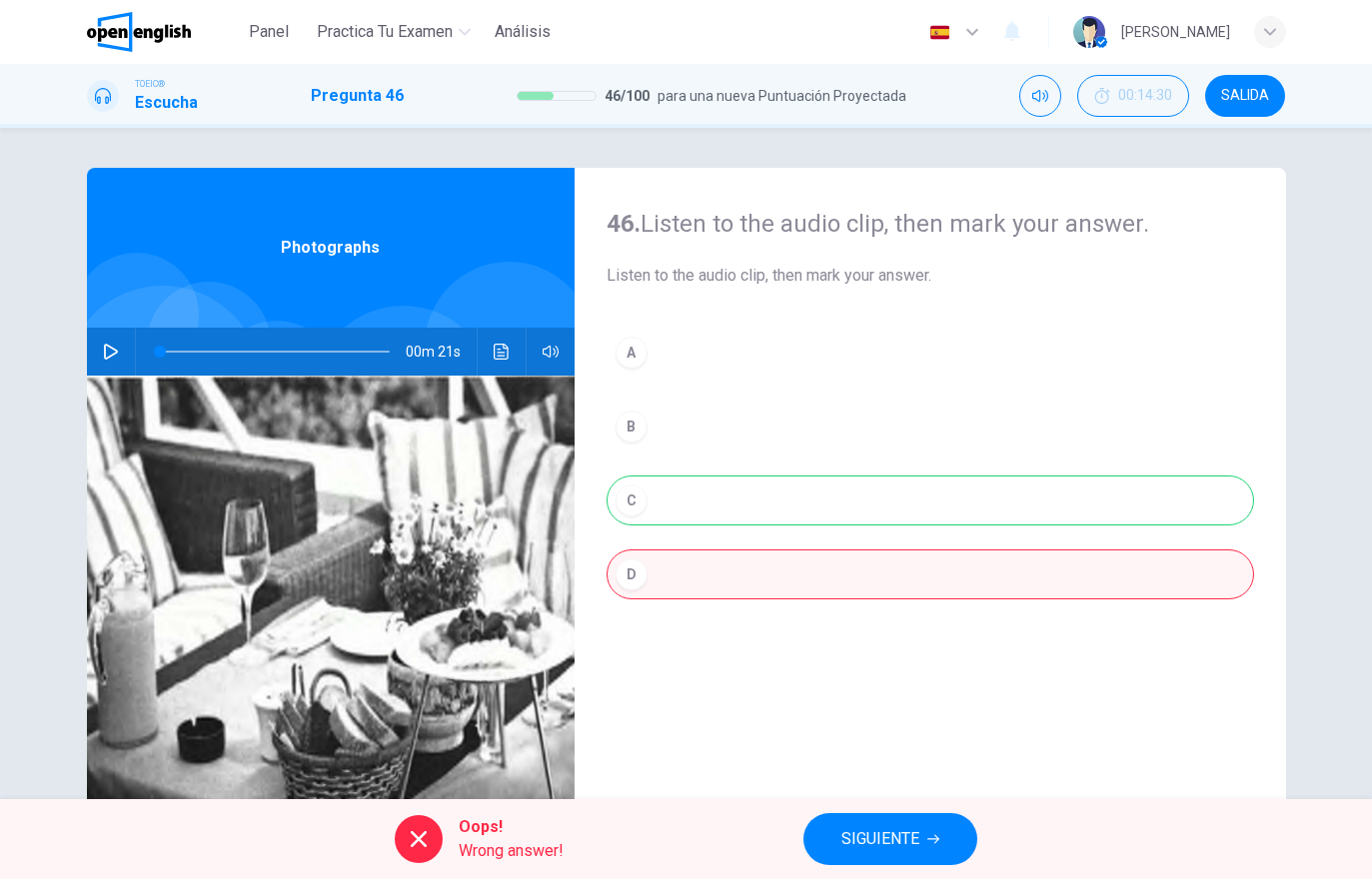 click 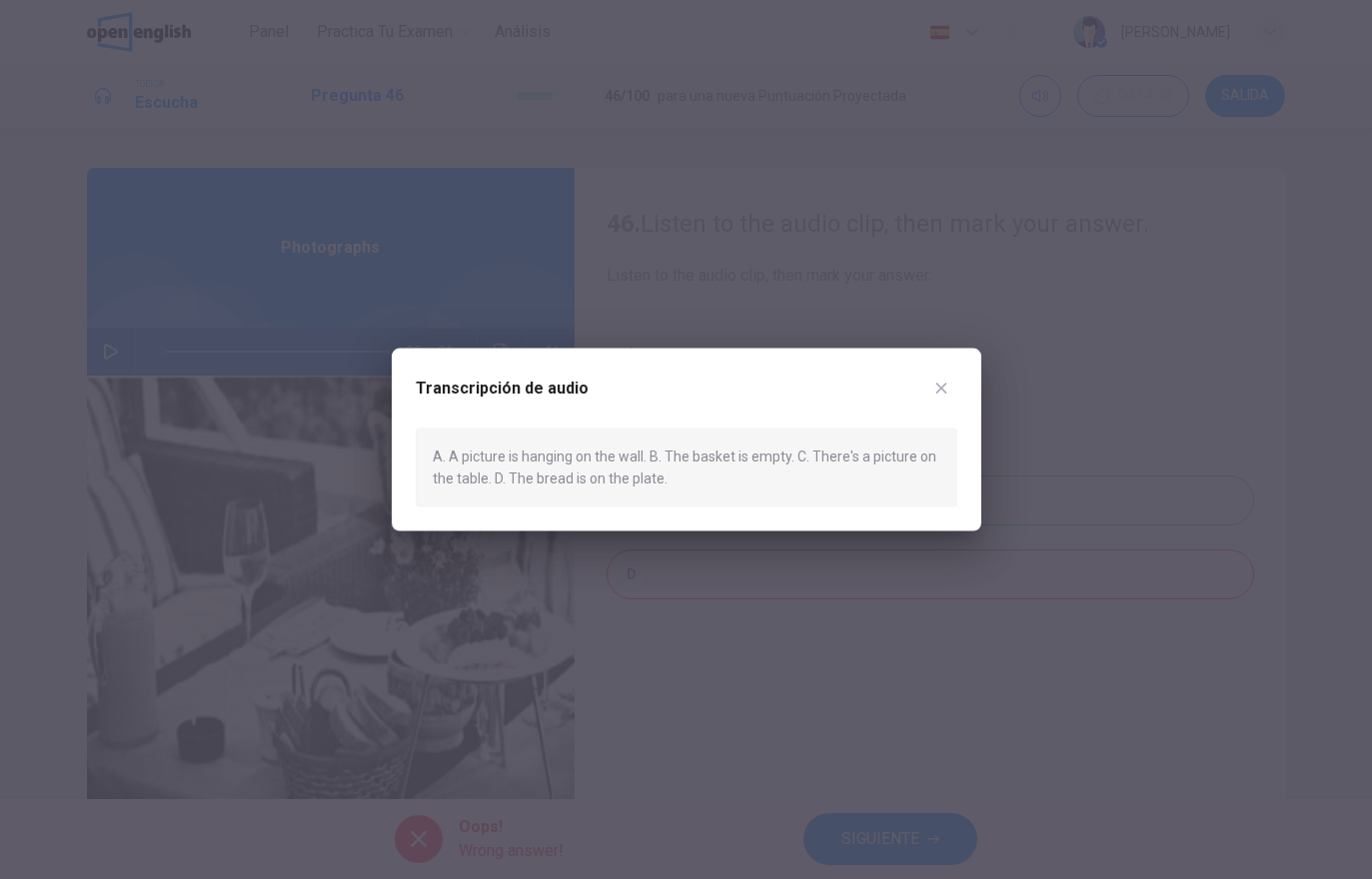 click 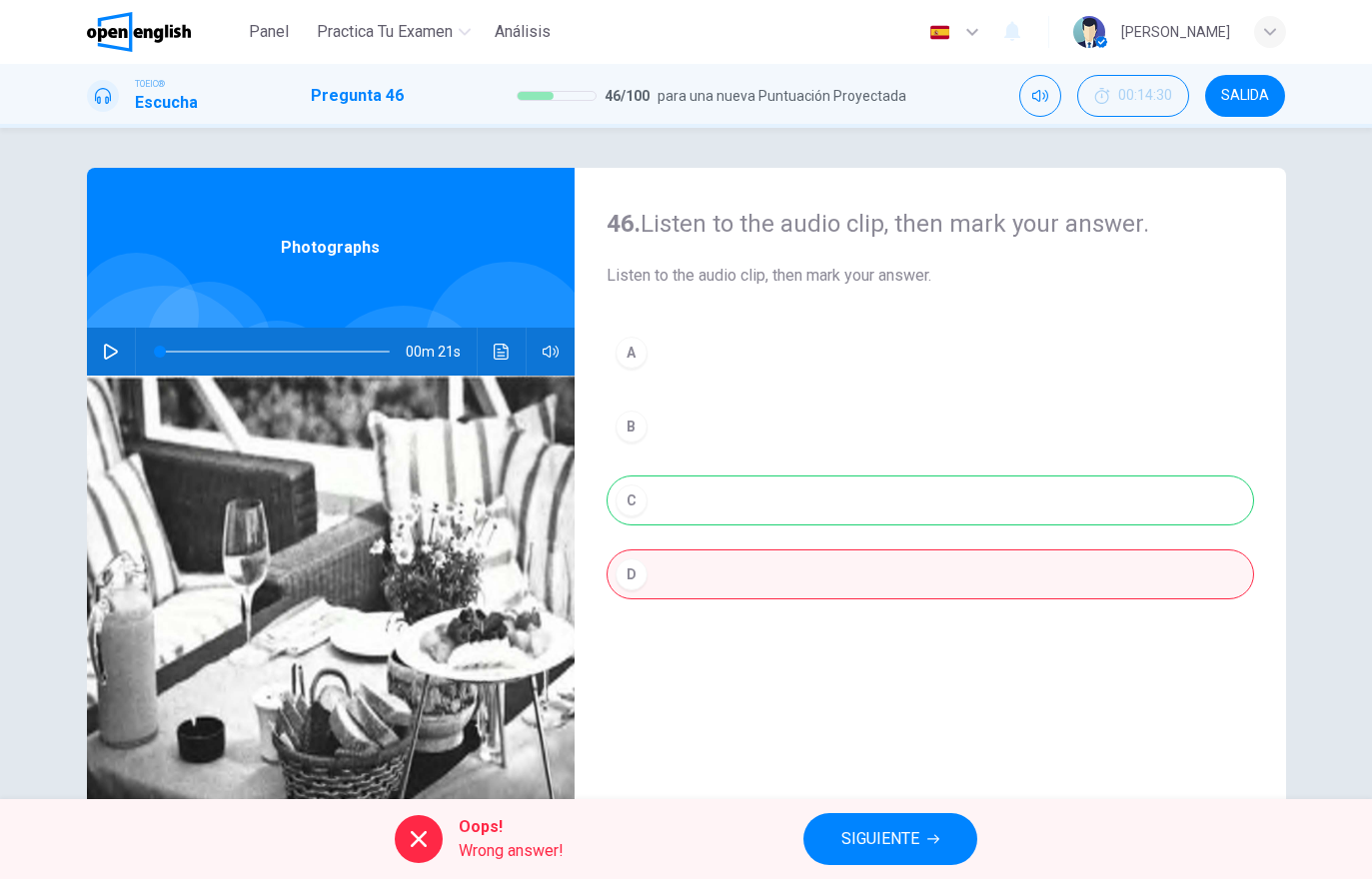 click on "SIGUIENTE" at bounding box center [890, 839] 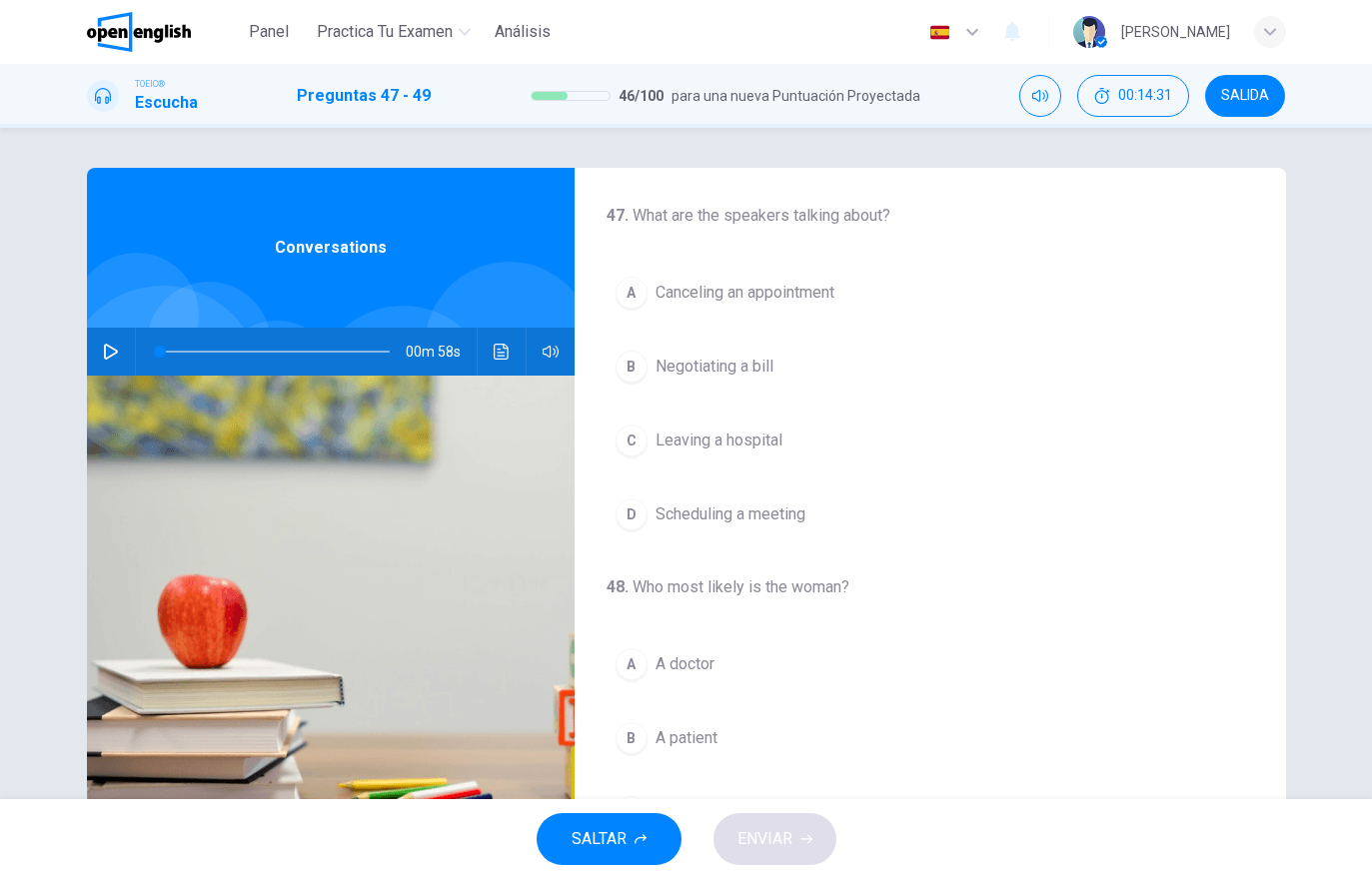 click at bounding box center [111, 352] 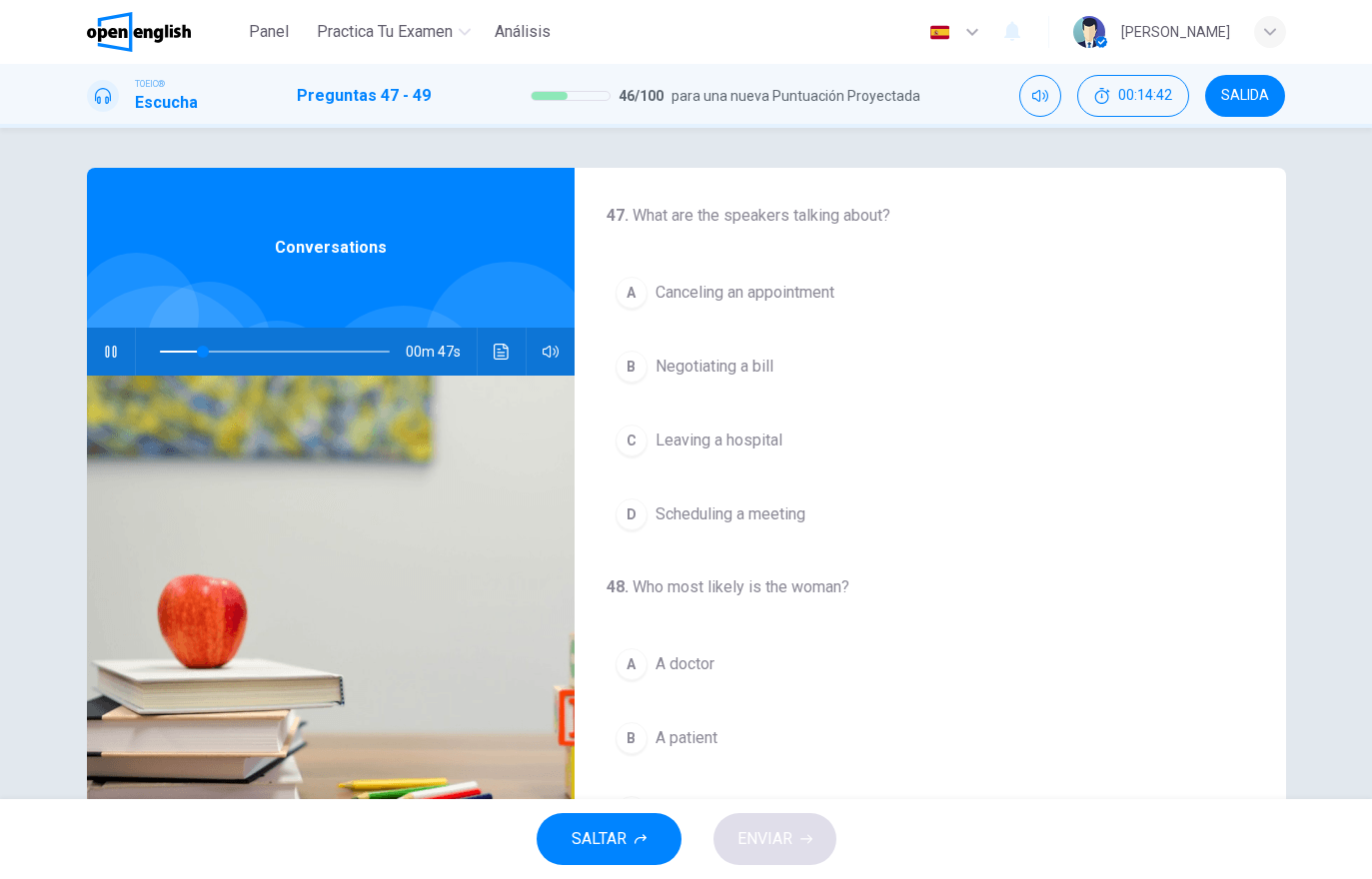 click on "A Canceling an appointment" at bounding box center (930, 293) 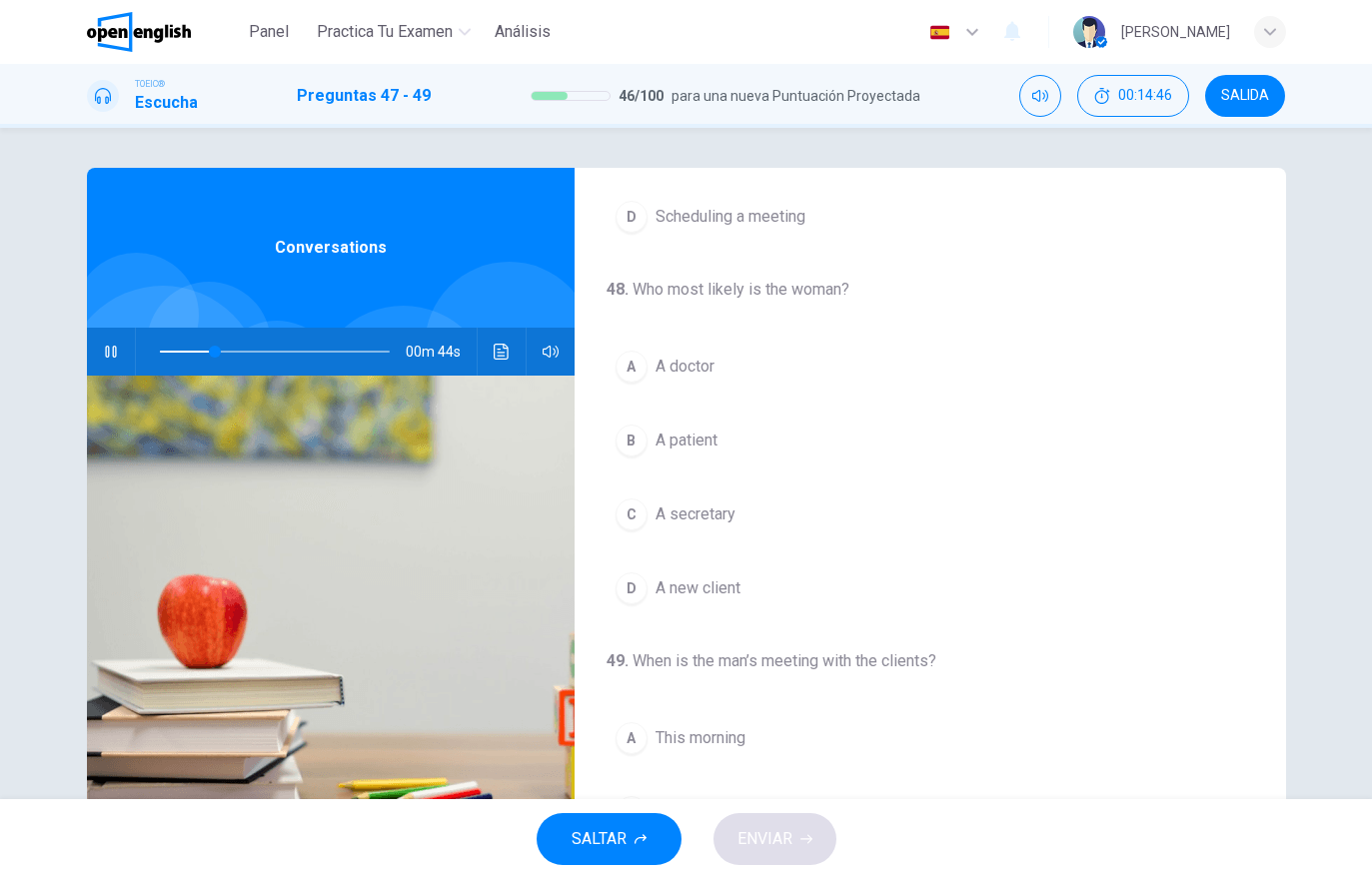 scroll, scrollTop: 299, scrollLeft: 0, axis: vertical 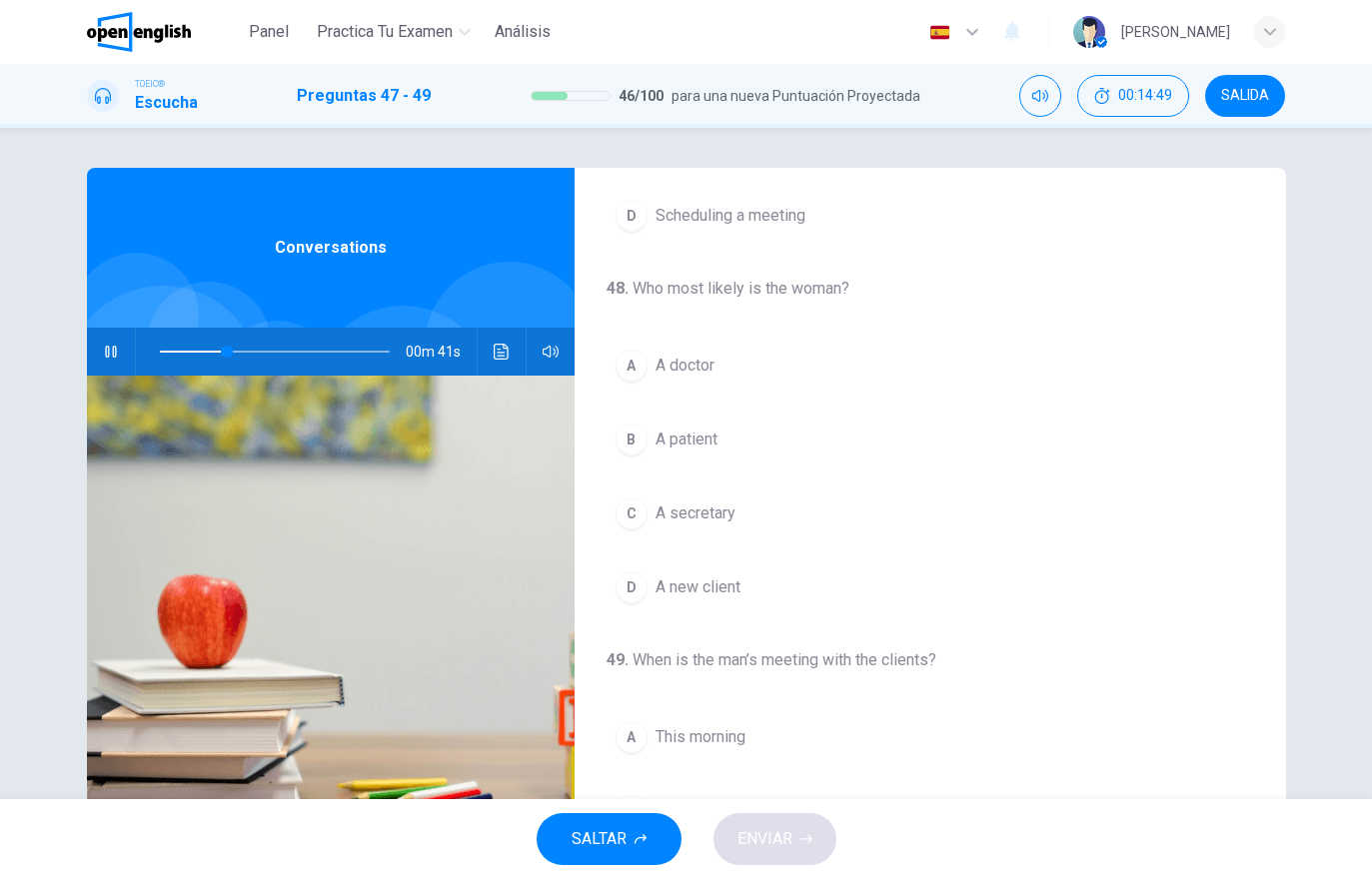 click on "C A secretary" at bounding box center (930, 513) 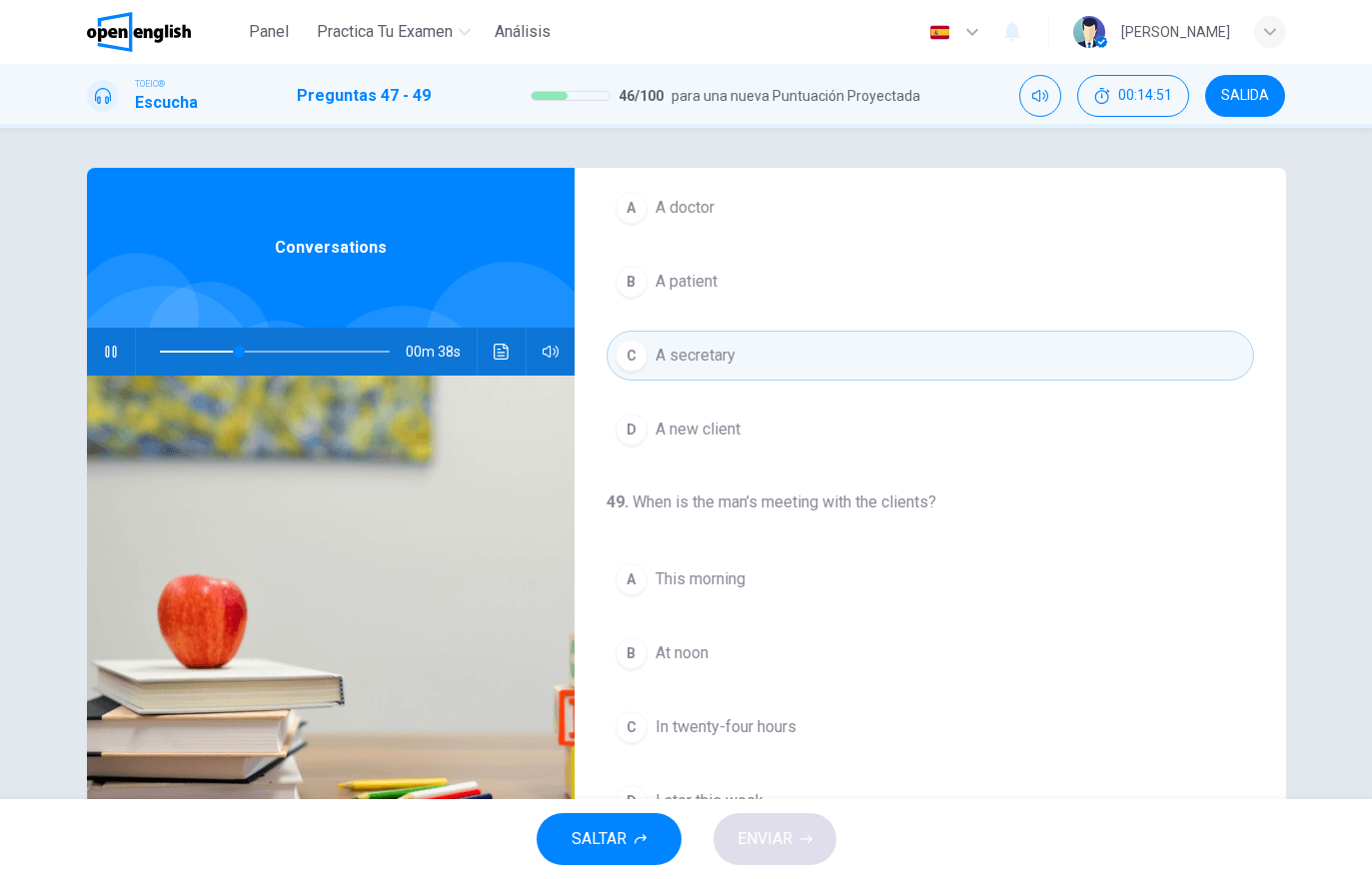 scroll, scrollTop: 456, scrollLeft: 0, axis: vertical 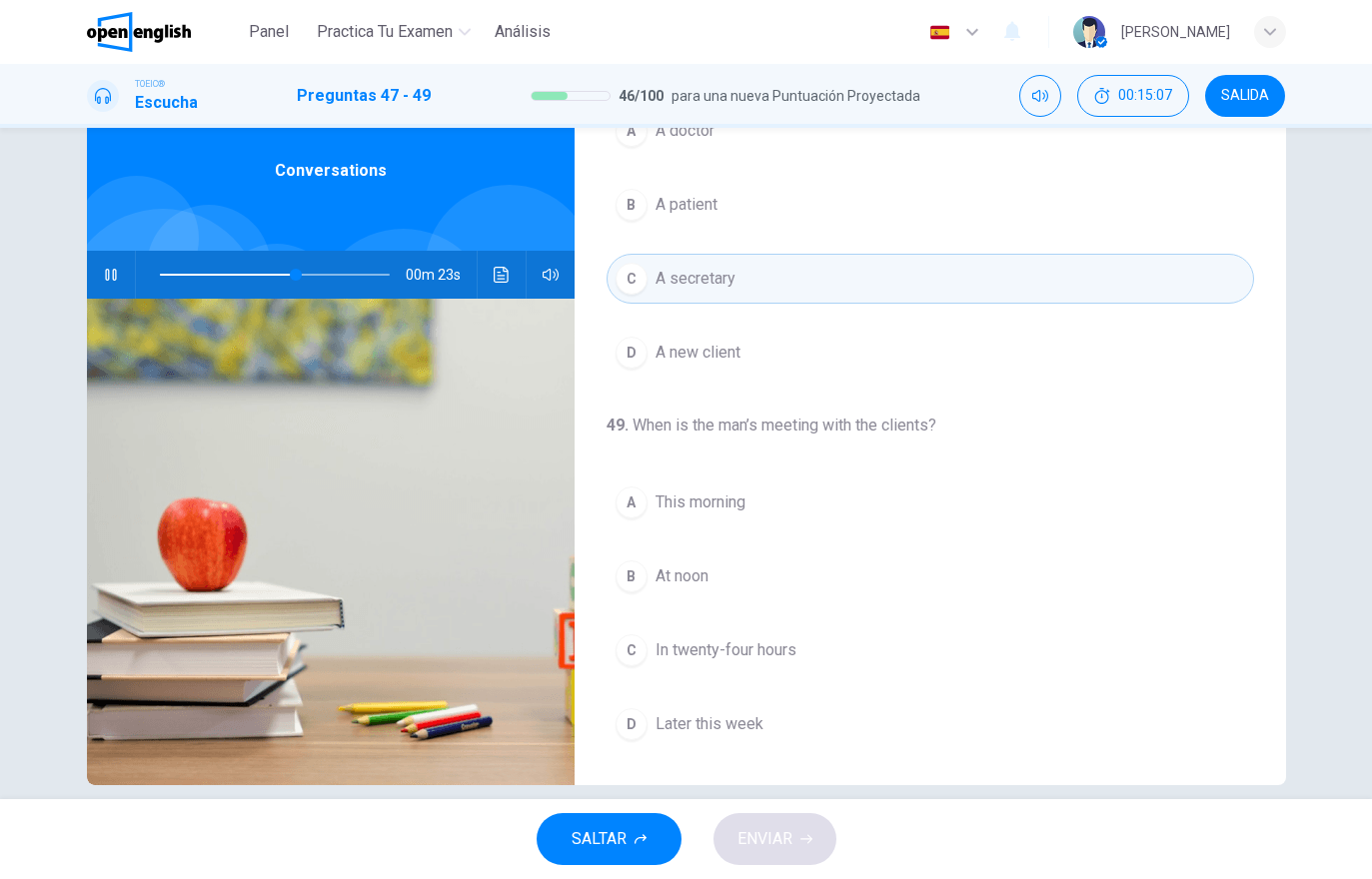 click 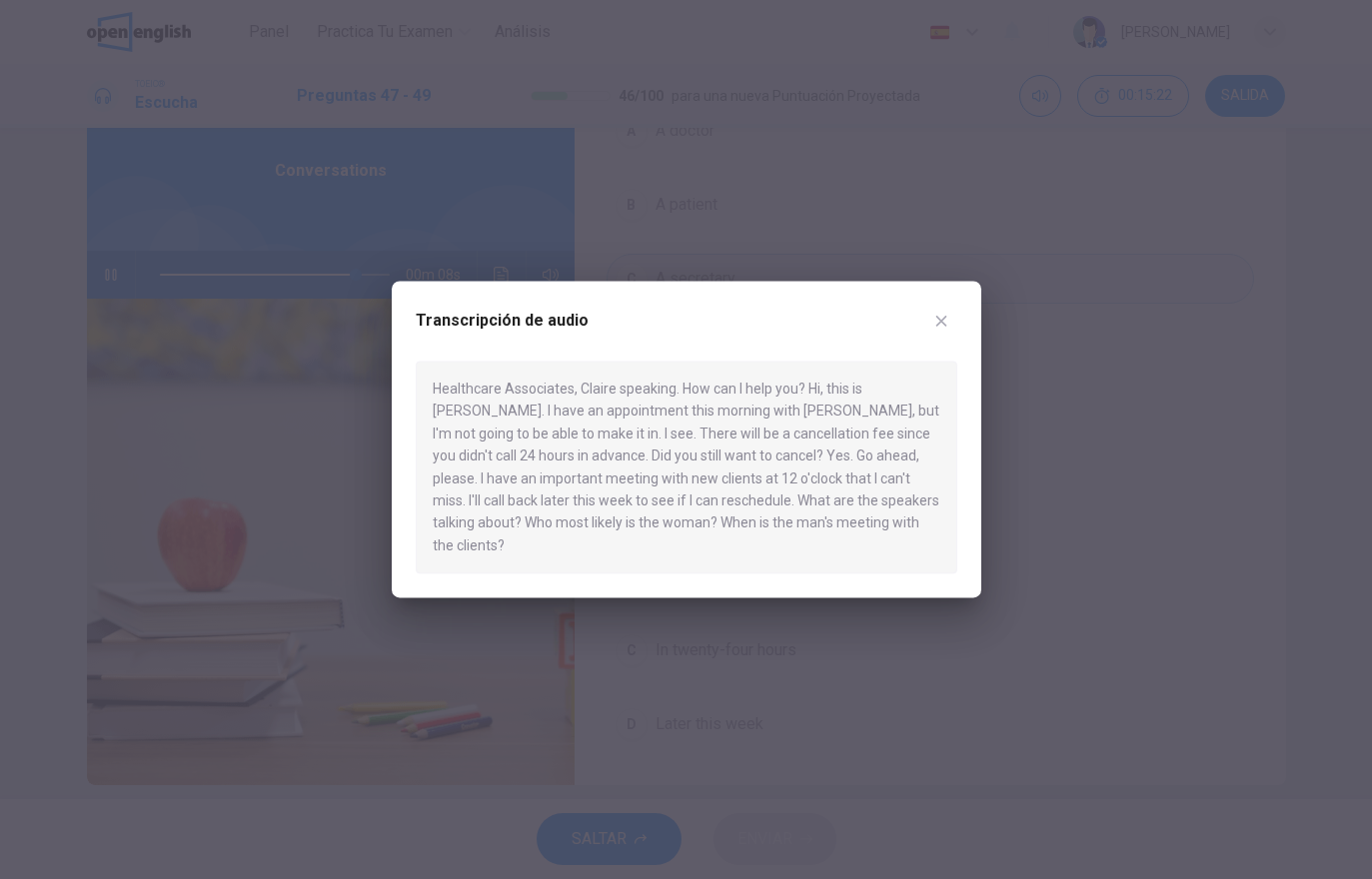 click on "Transcripción de audio" at bounding box center (686, 333) 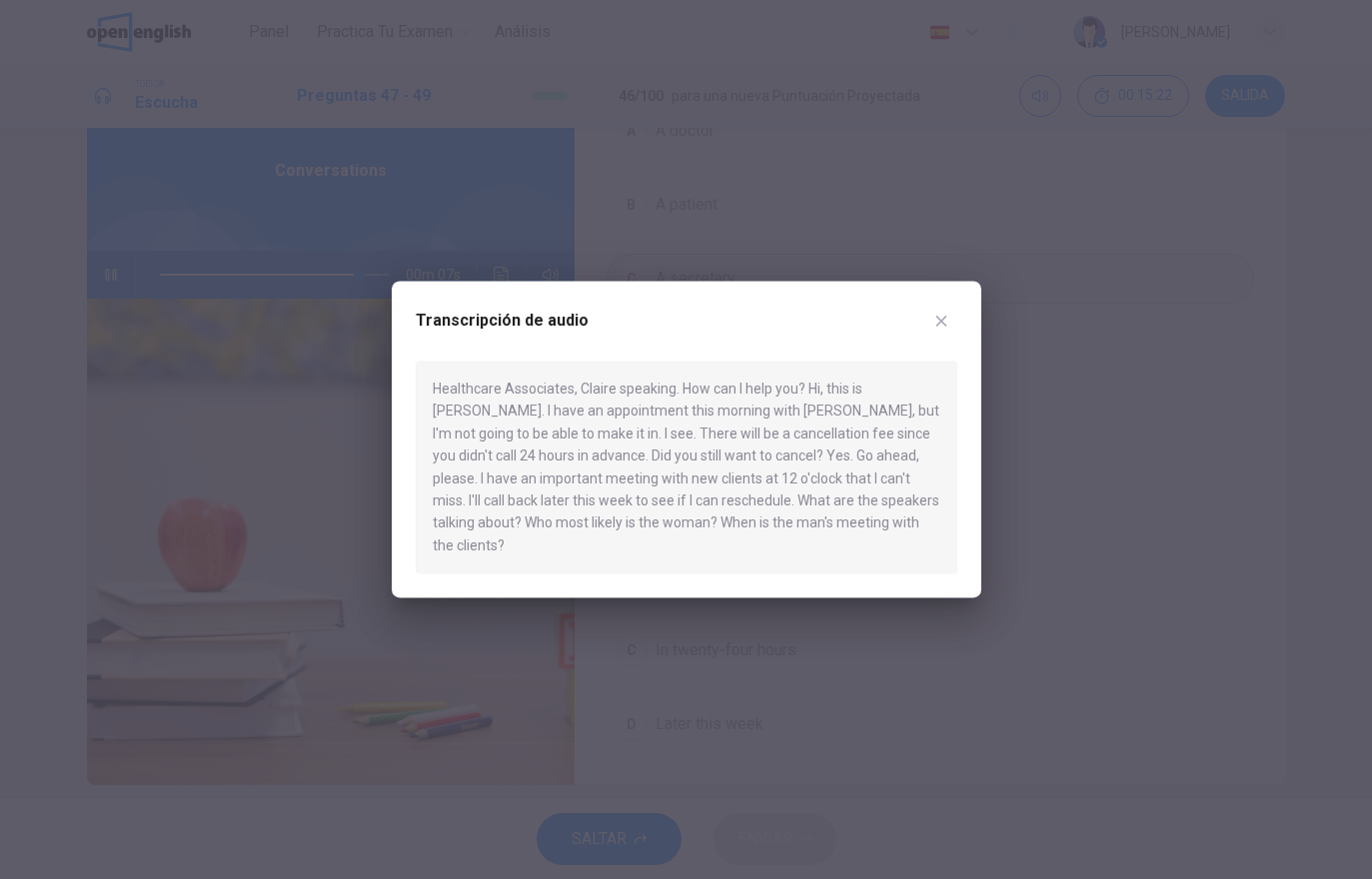 click at bounding box center (941, 321) 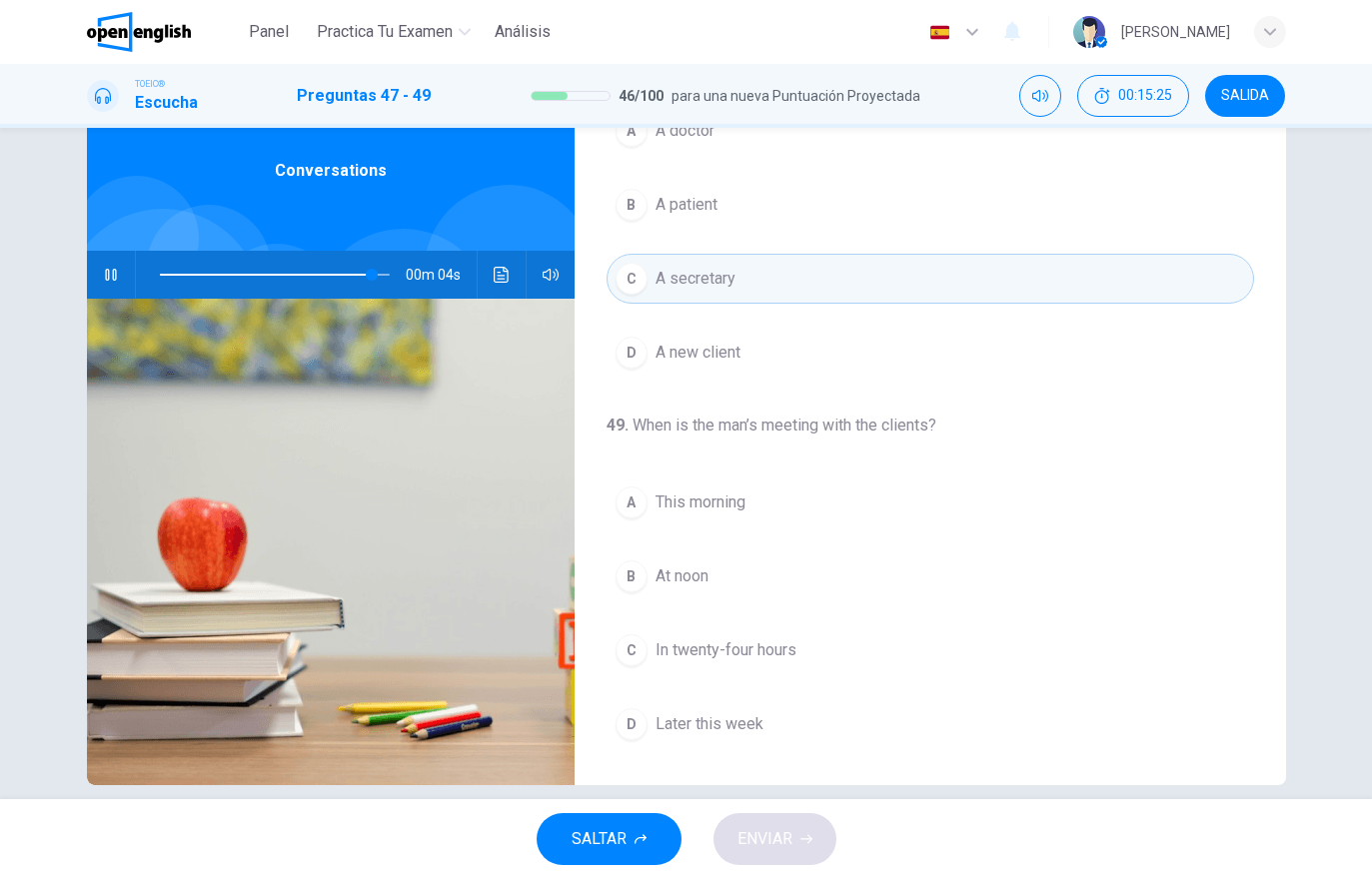 click on "B At noon" at bounding box center [930, 576] 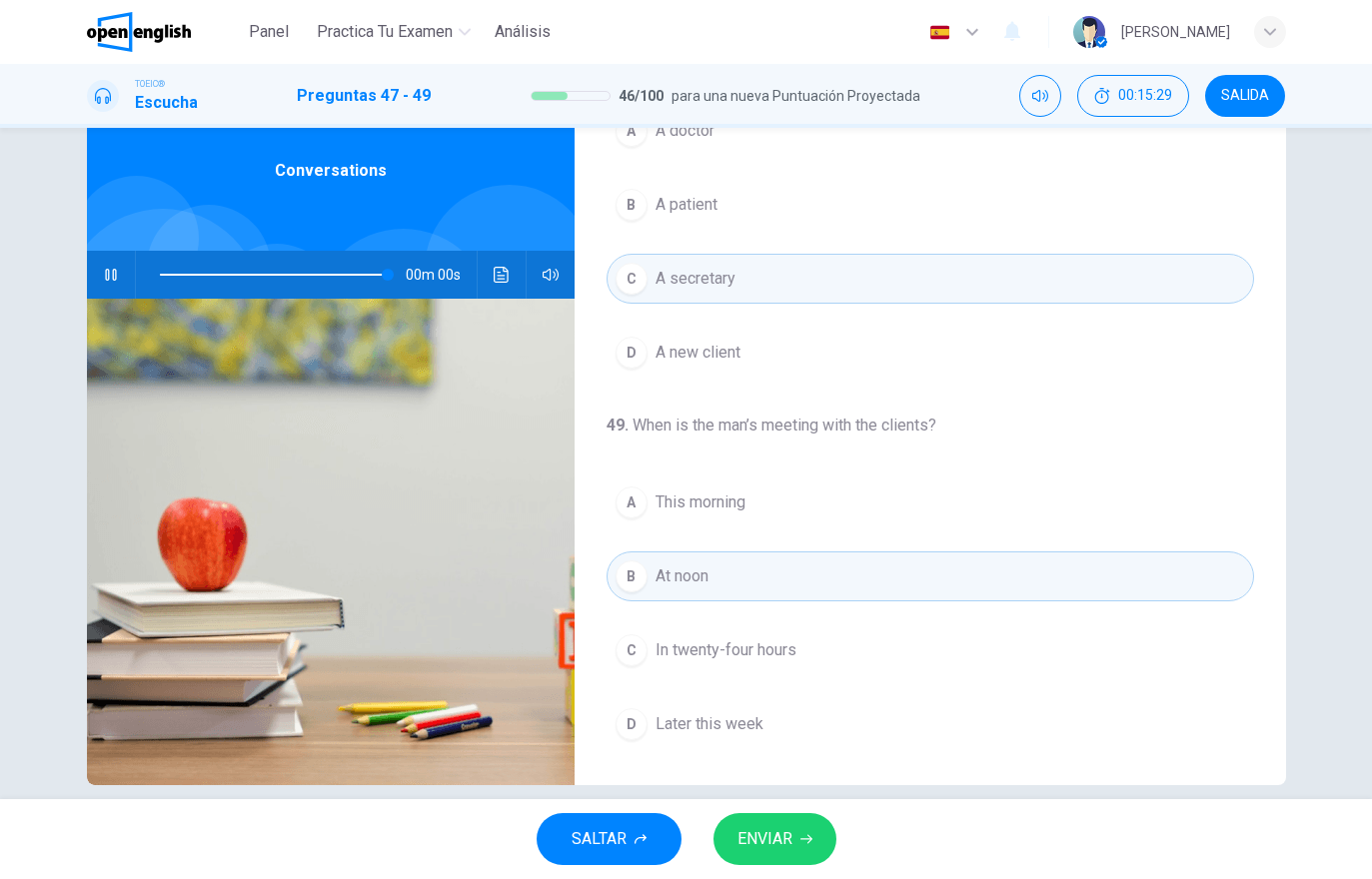 click 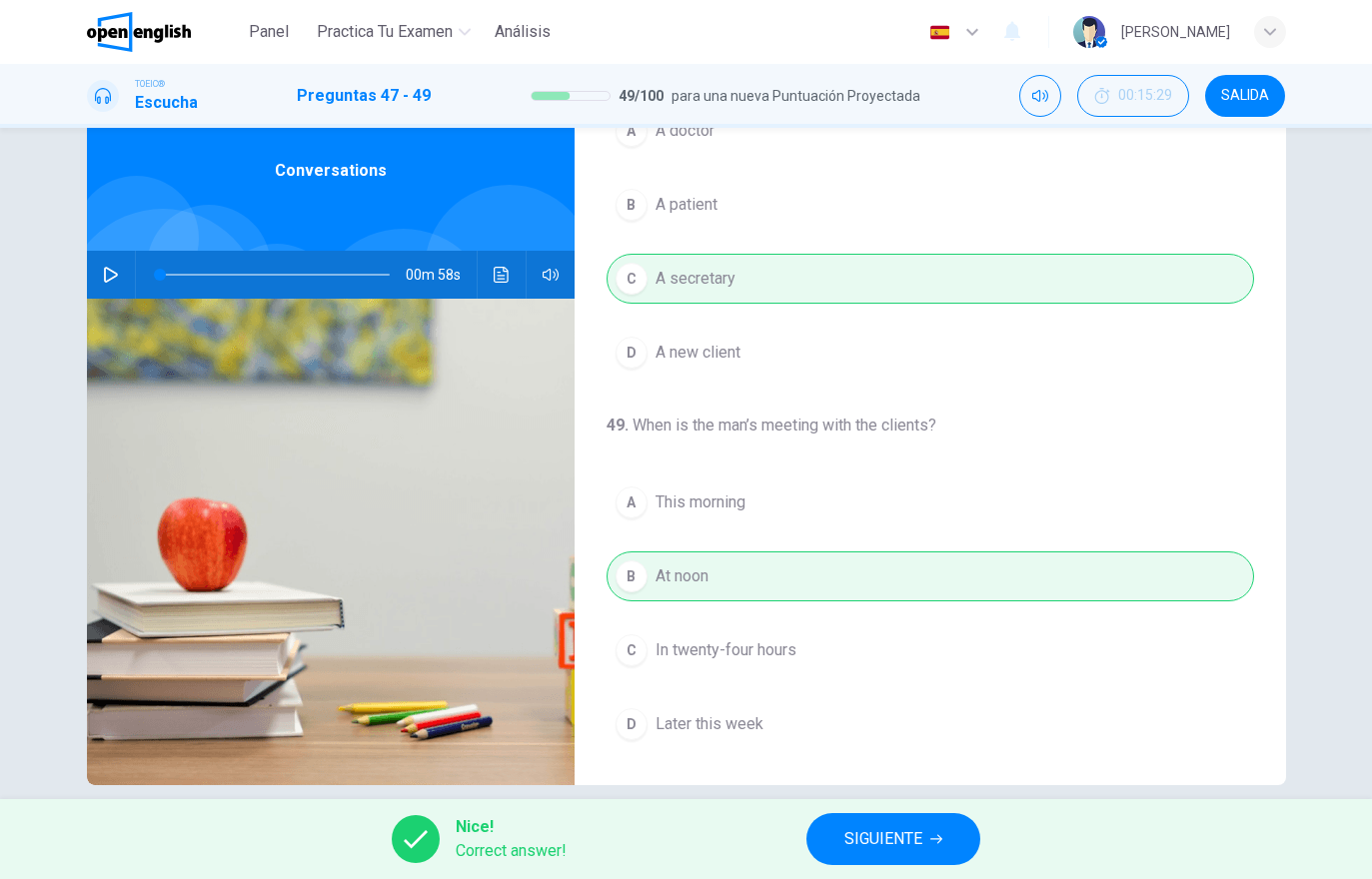 click on "SIGUIENTE" at bounding box center [893, 839] 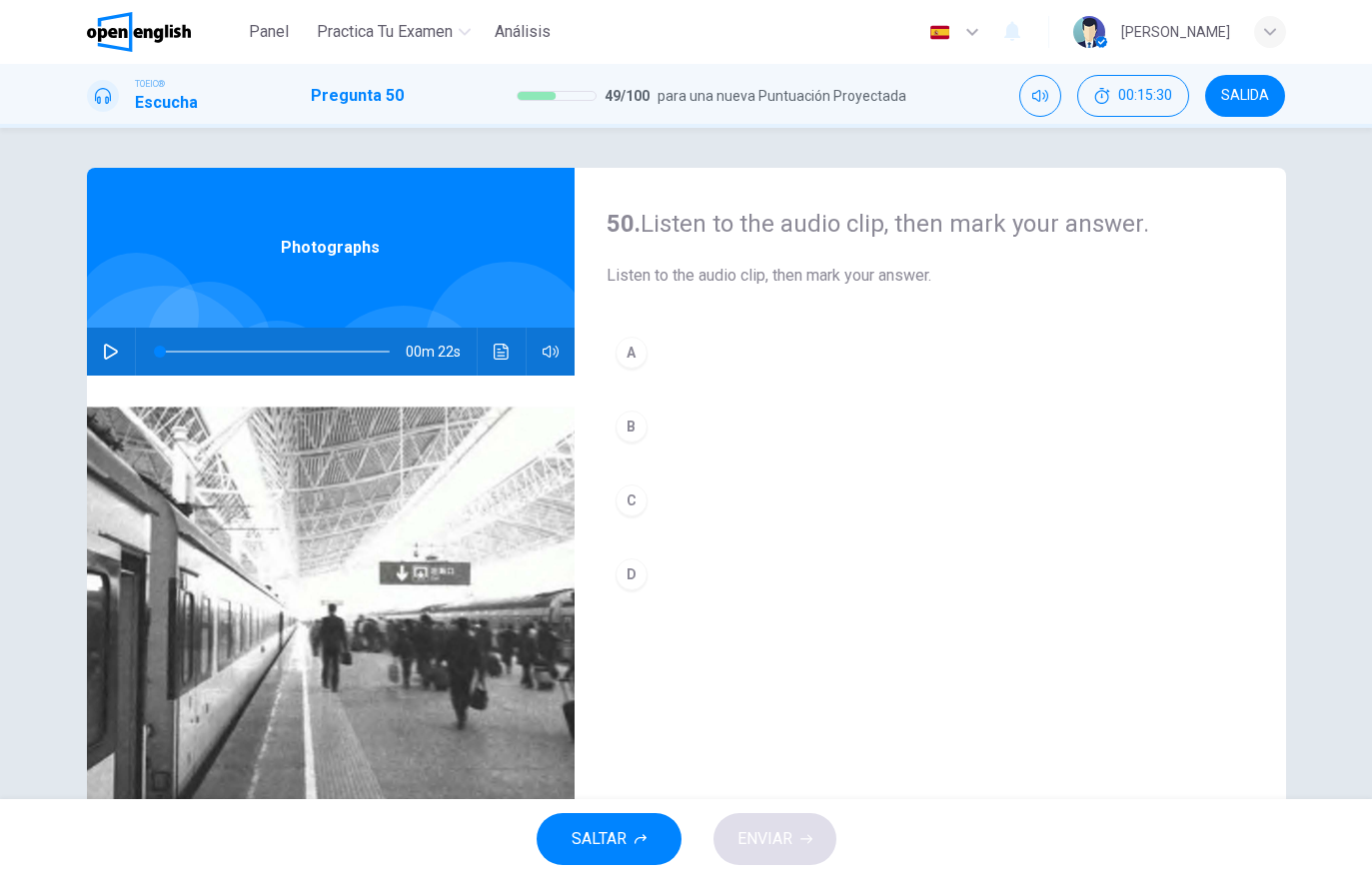 click 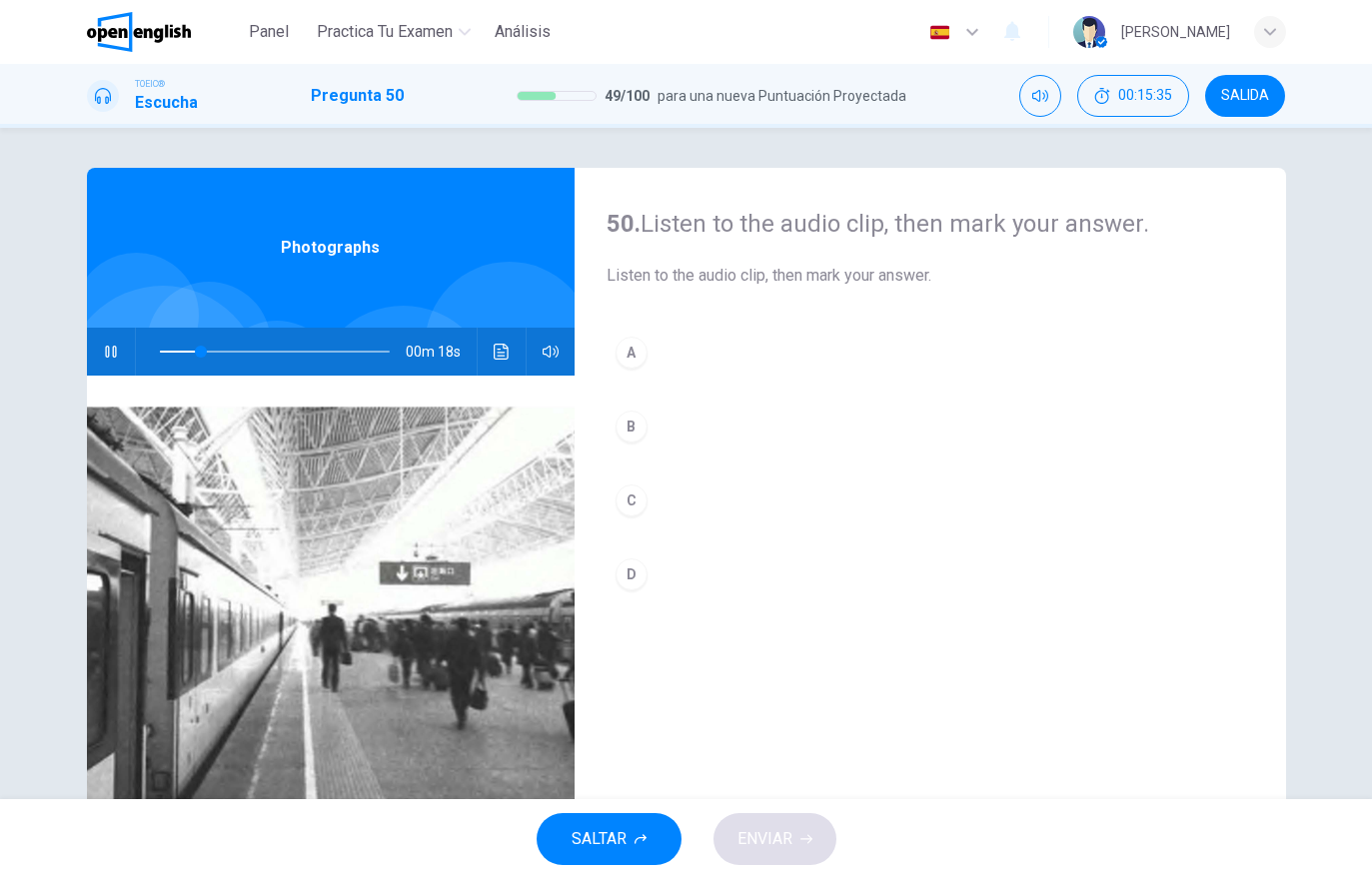 click on "A" at bounding box center [930, 353] 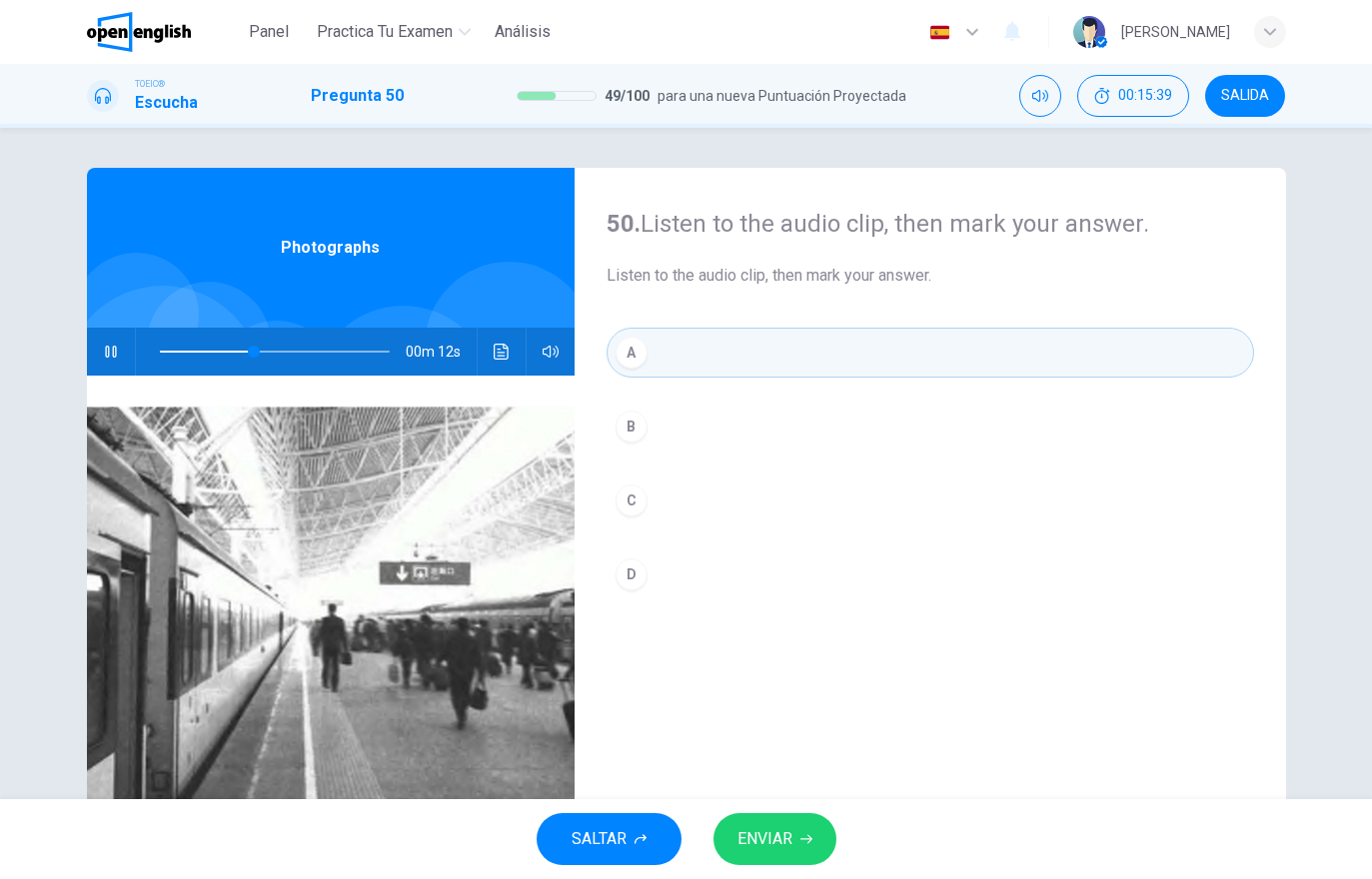 click 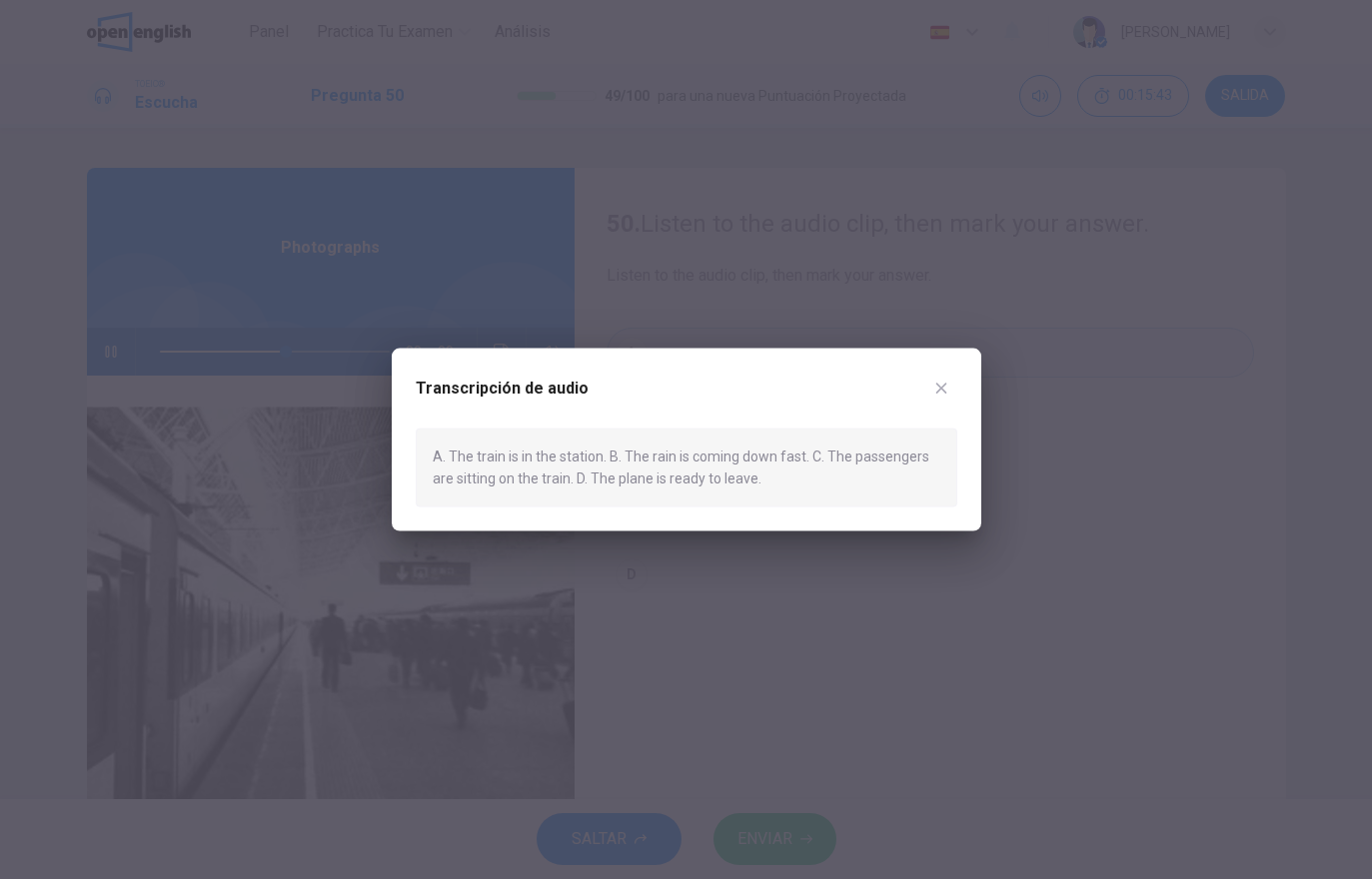 click at bounding box center [941, 389] 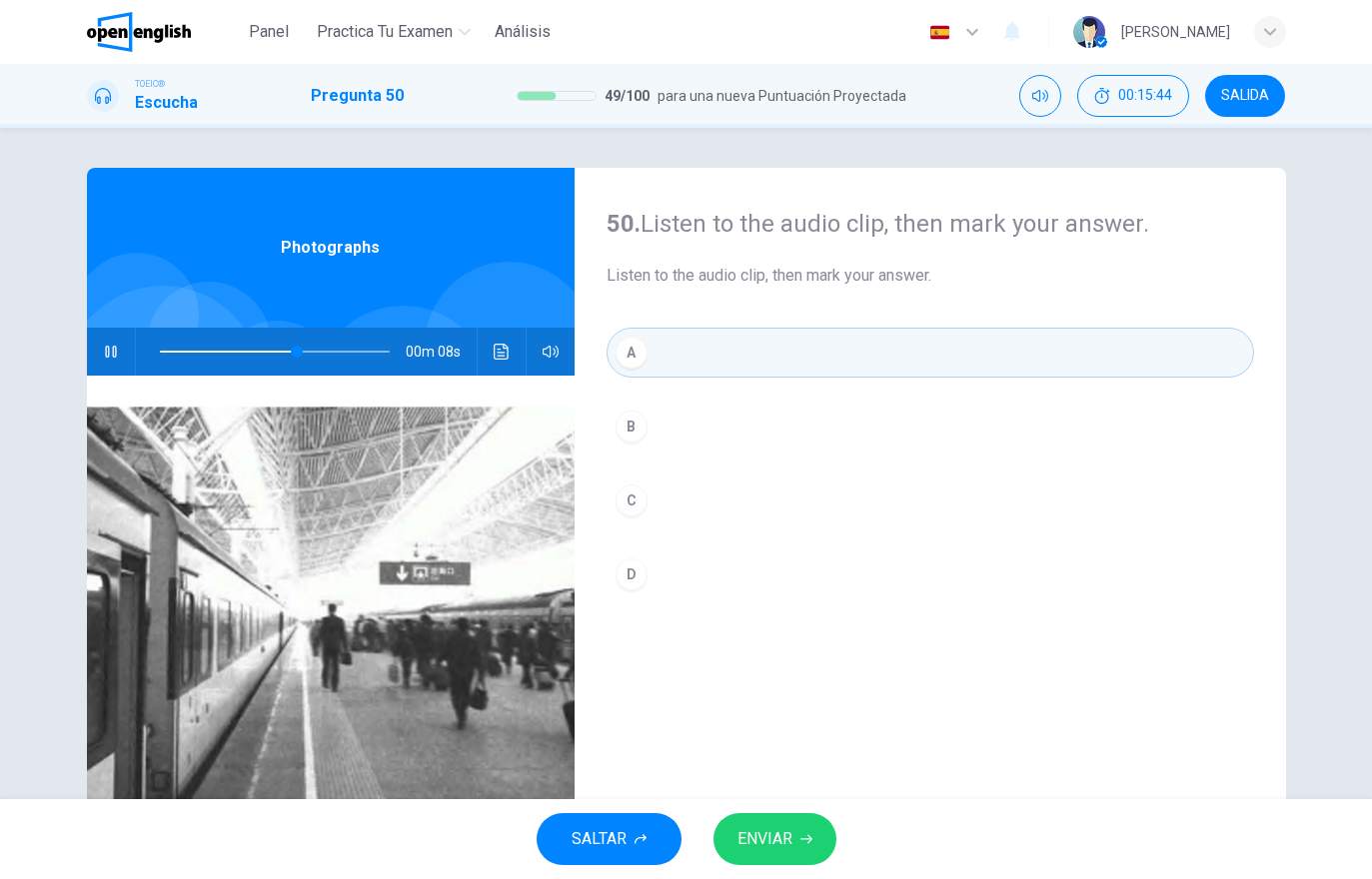 click on "ENVIAR" at bounding box center (764, 839) 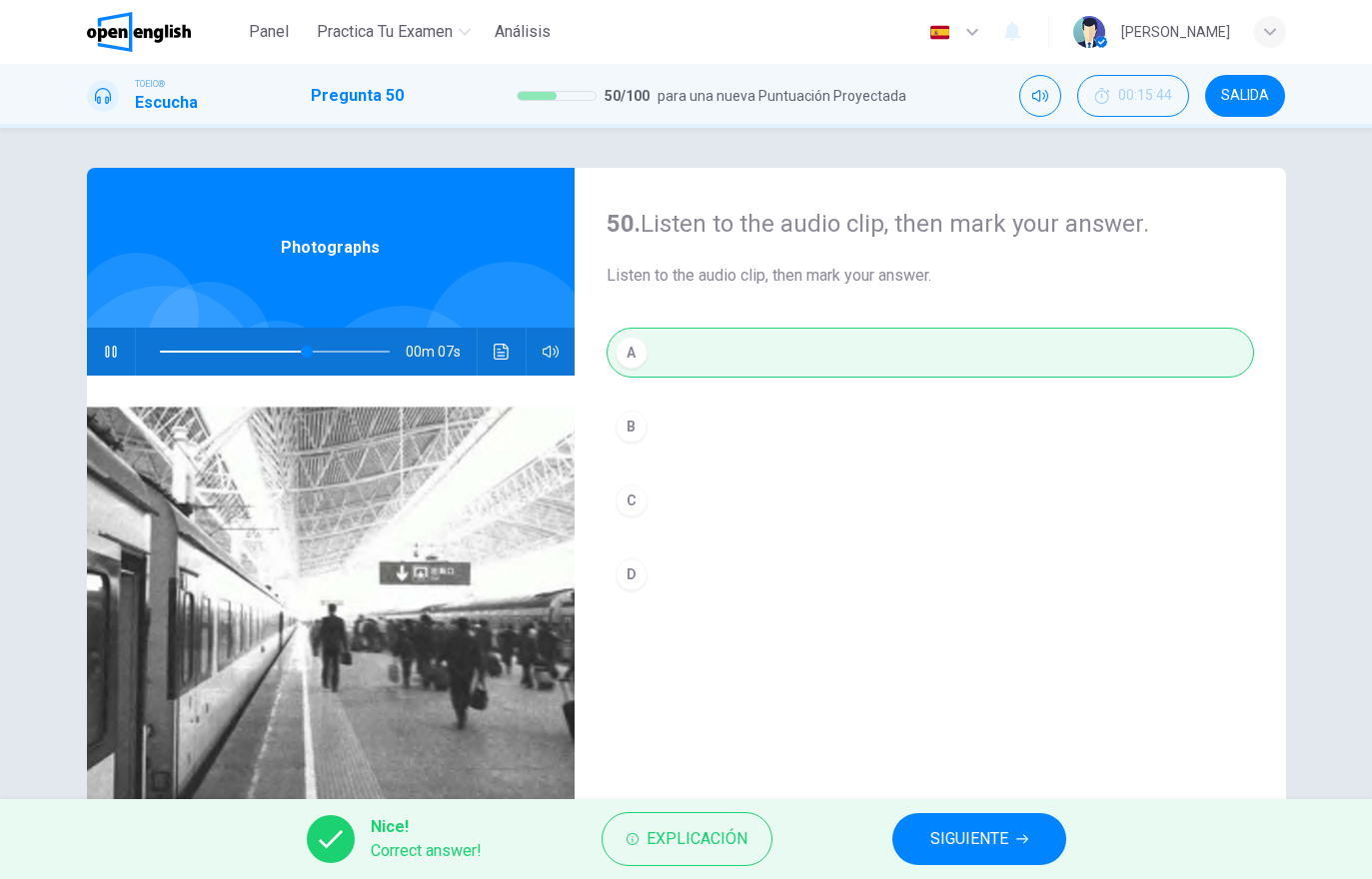 type on "**" 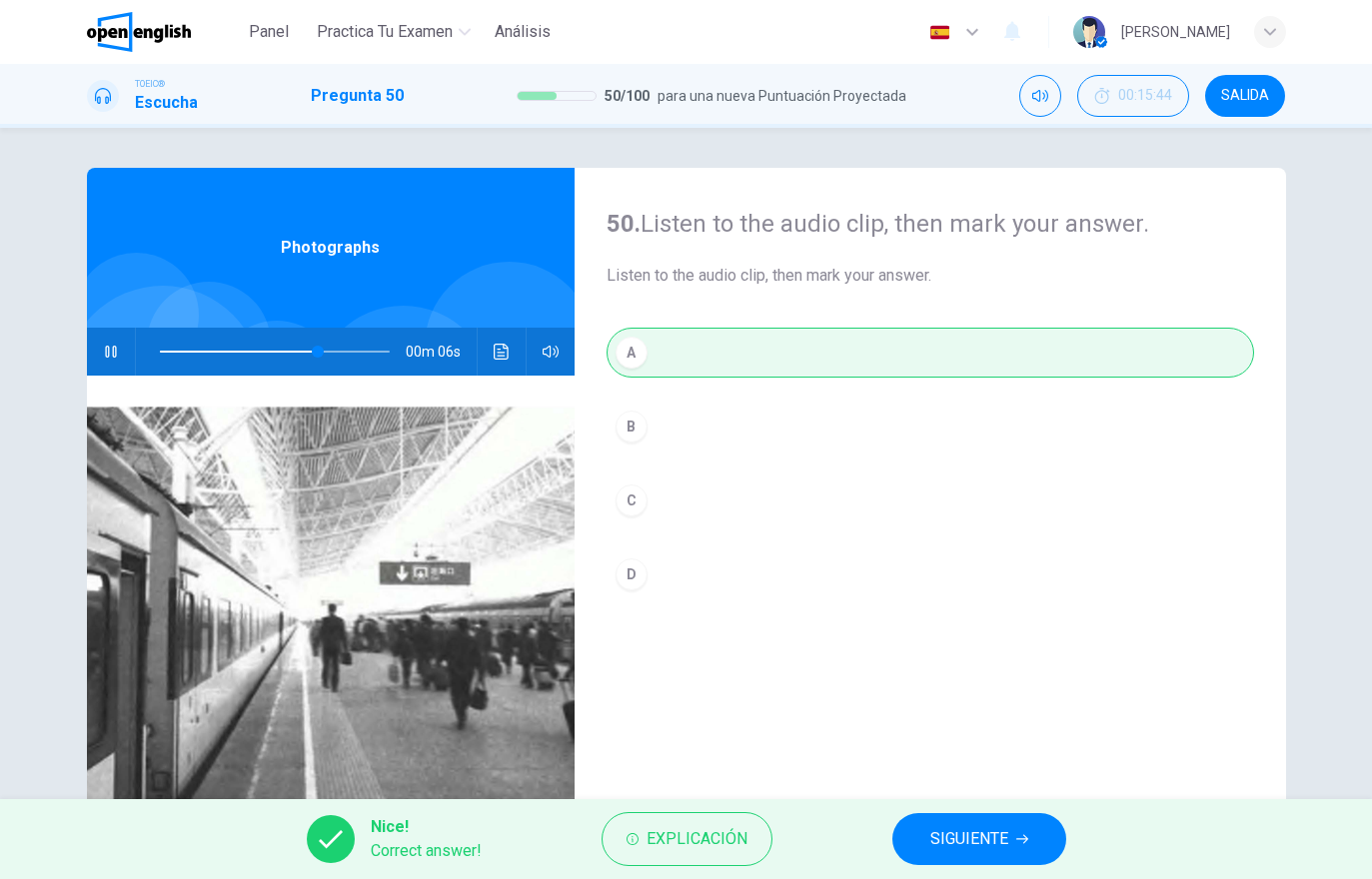 click on "SIGUIENTE" at bounding box center (969, 839) 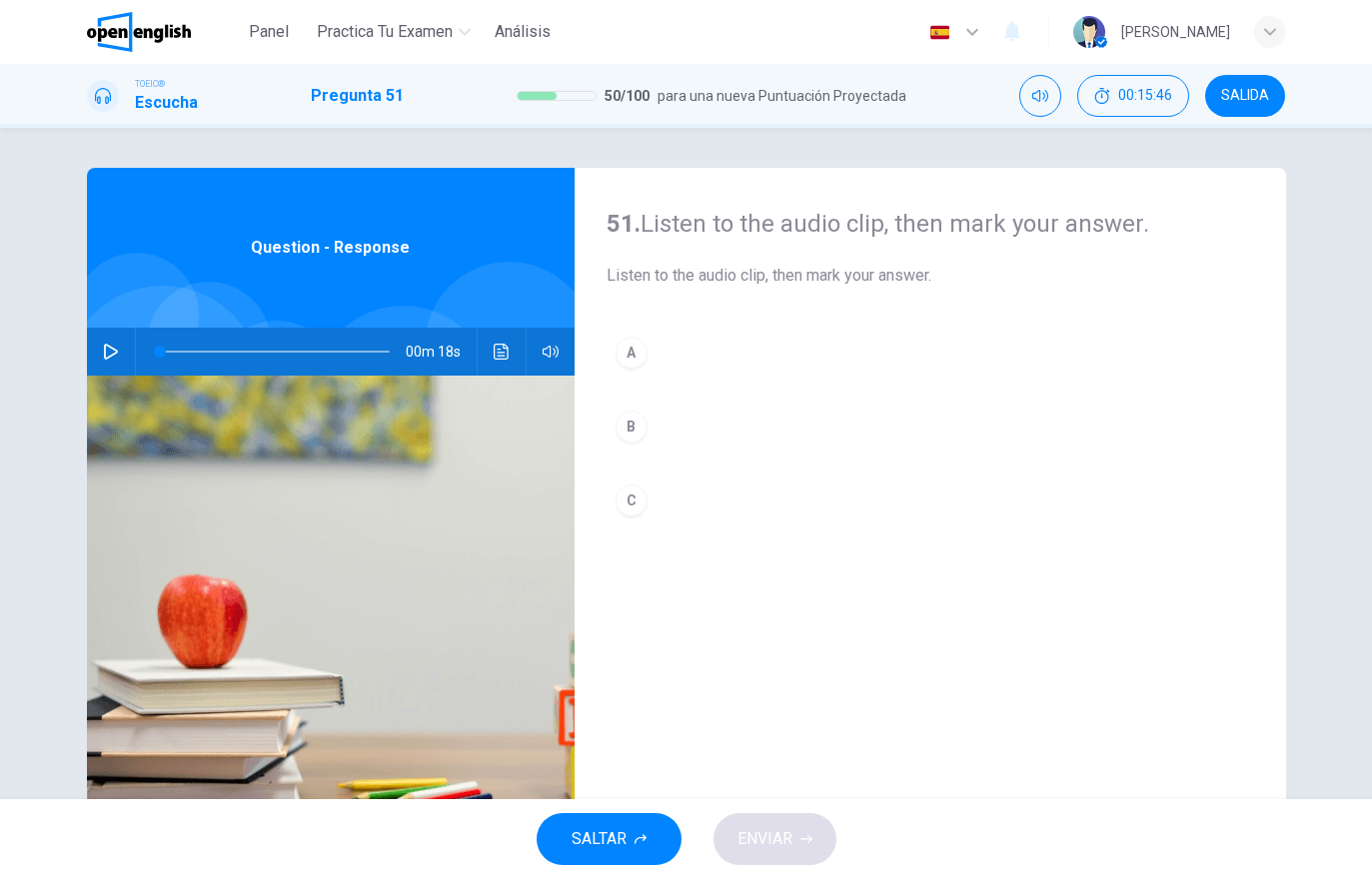 click 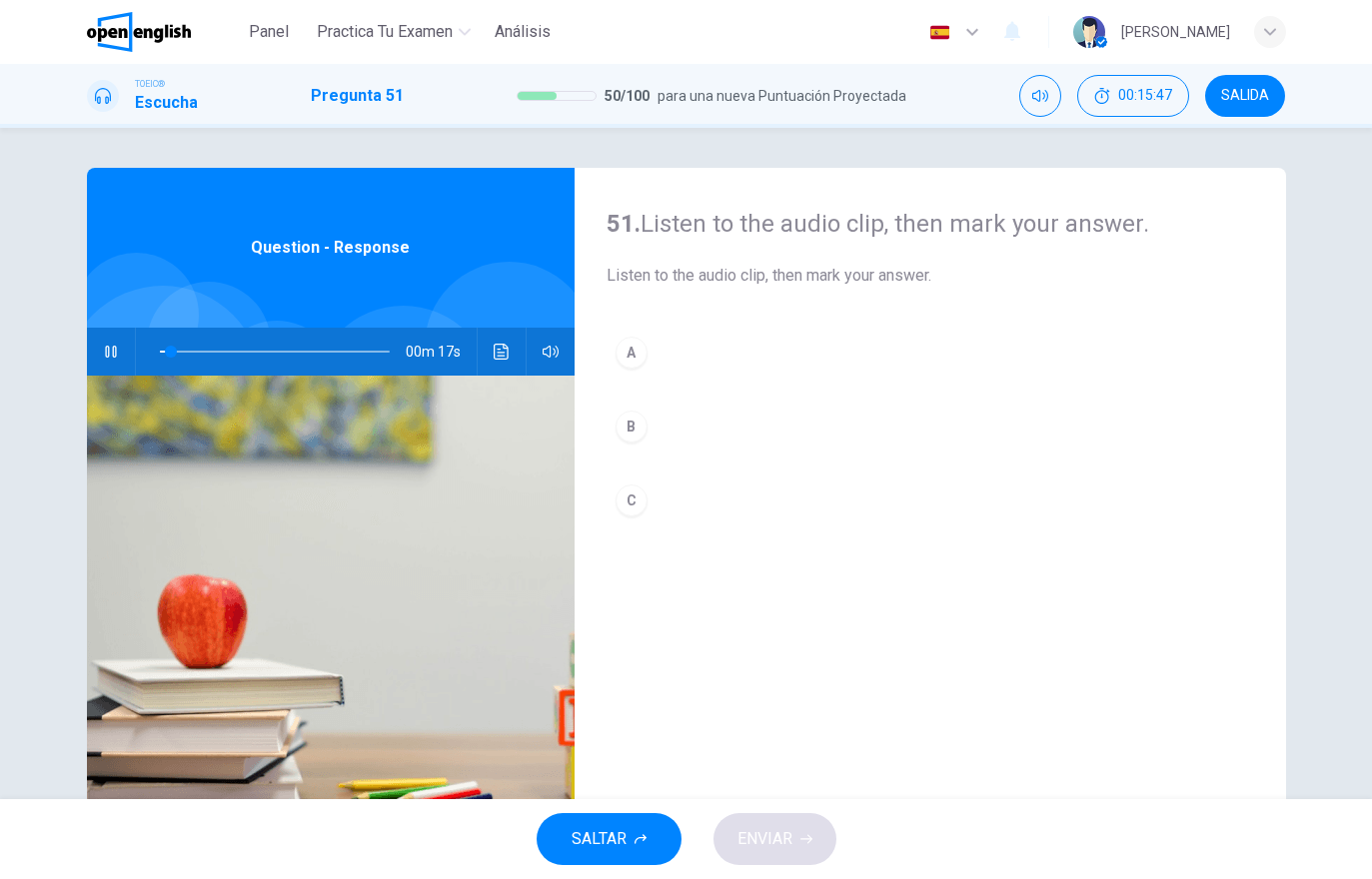 click 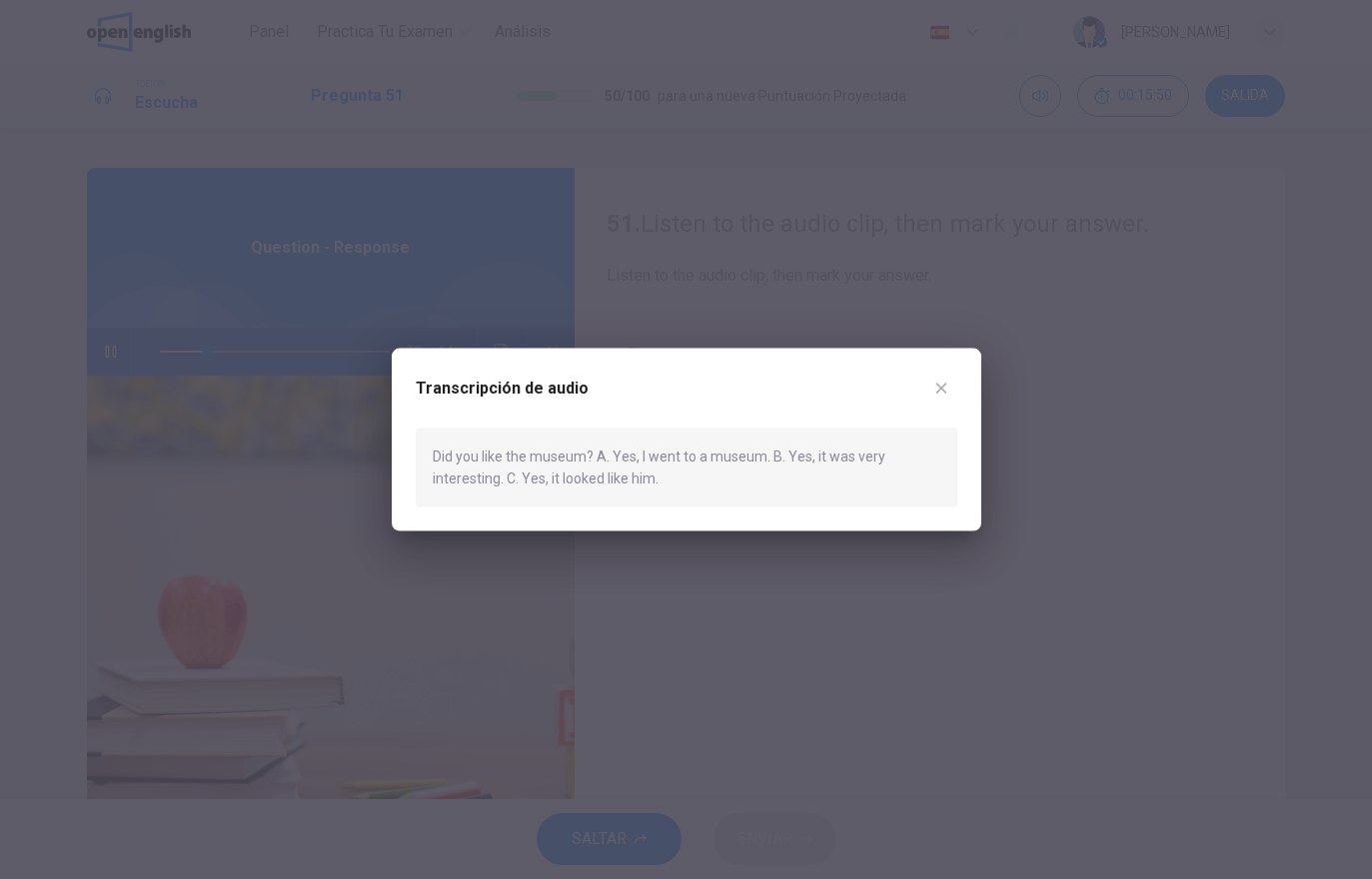 click at bounding box center (941, 389) 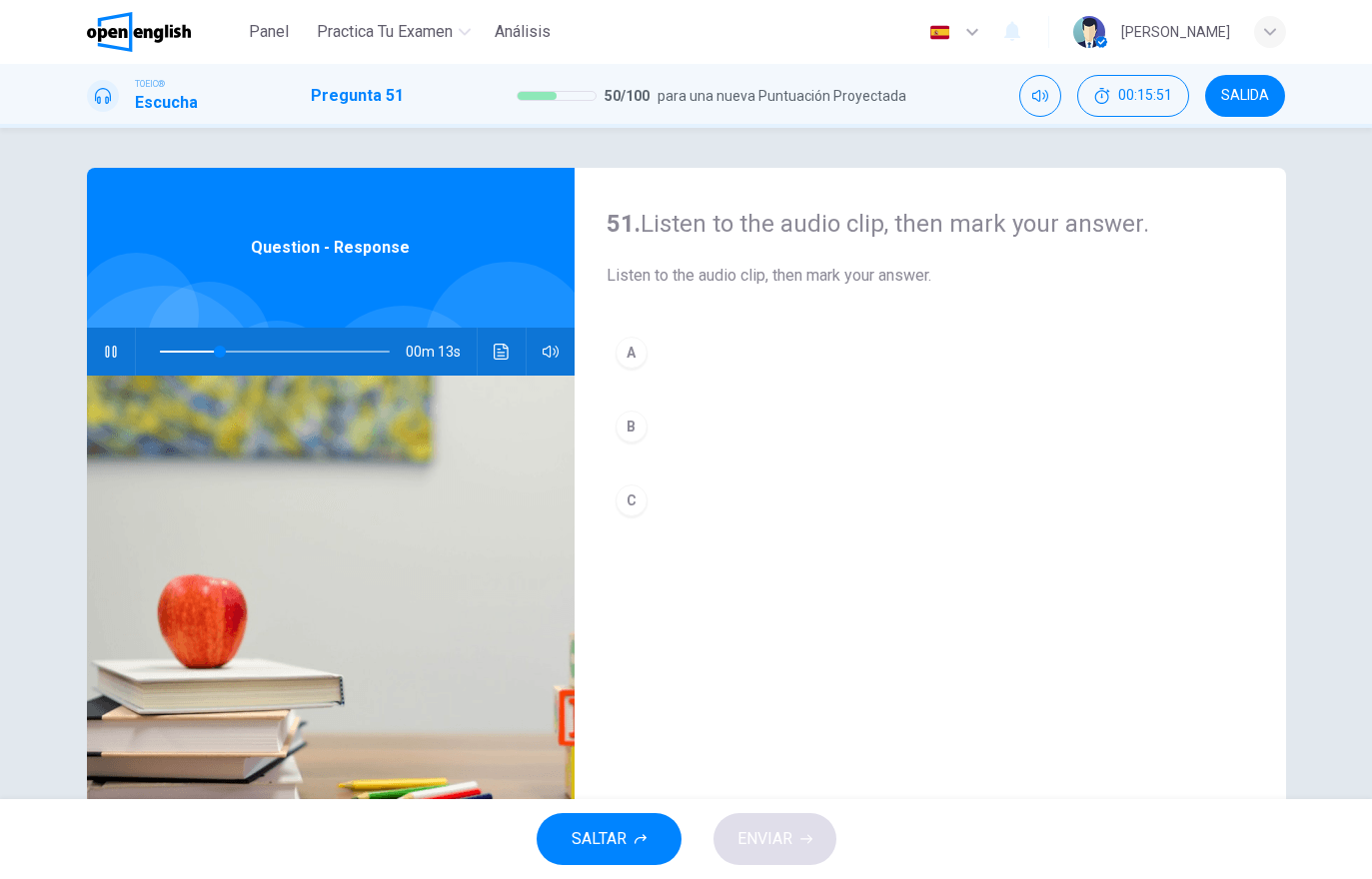 click on "B" at bounding box center [930, 427] 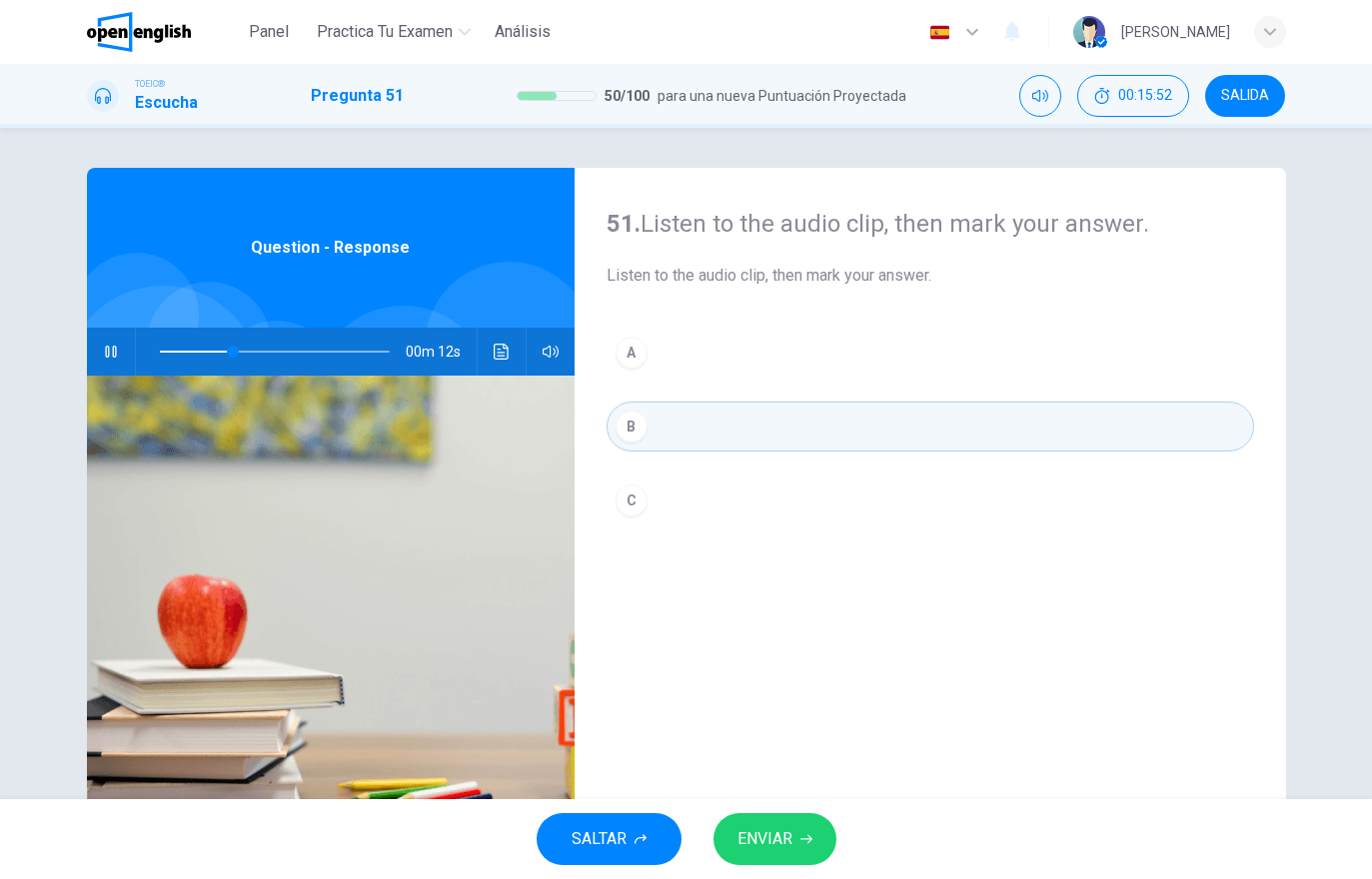 click on "ENVIAR" at bounding box center (774, 839) 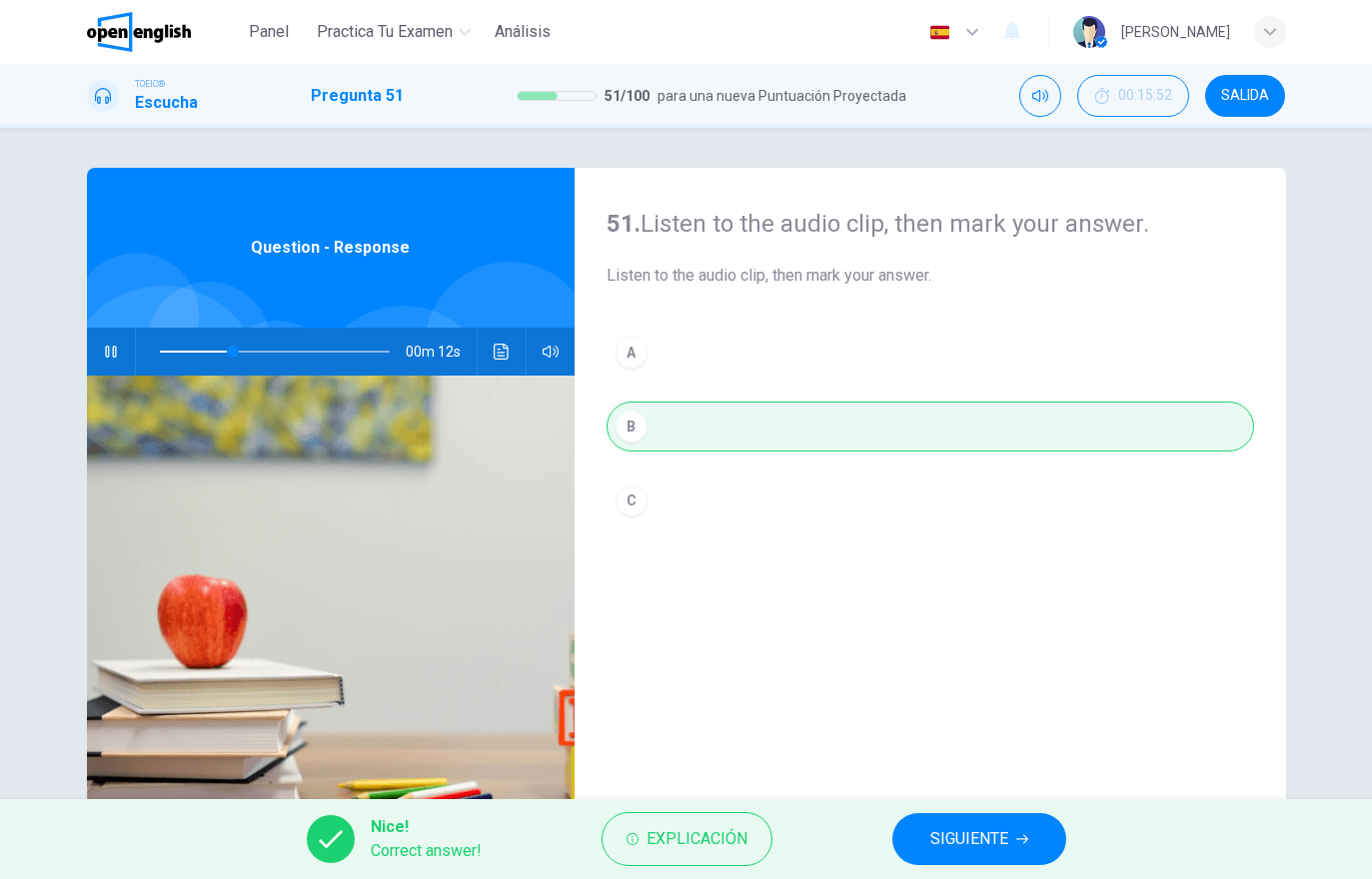 type on "**" 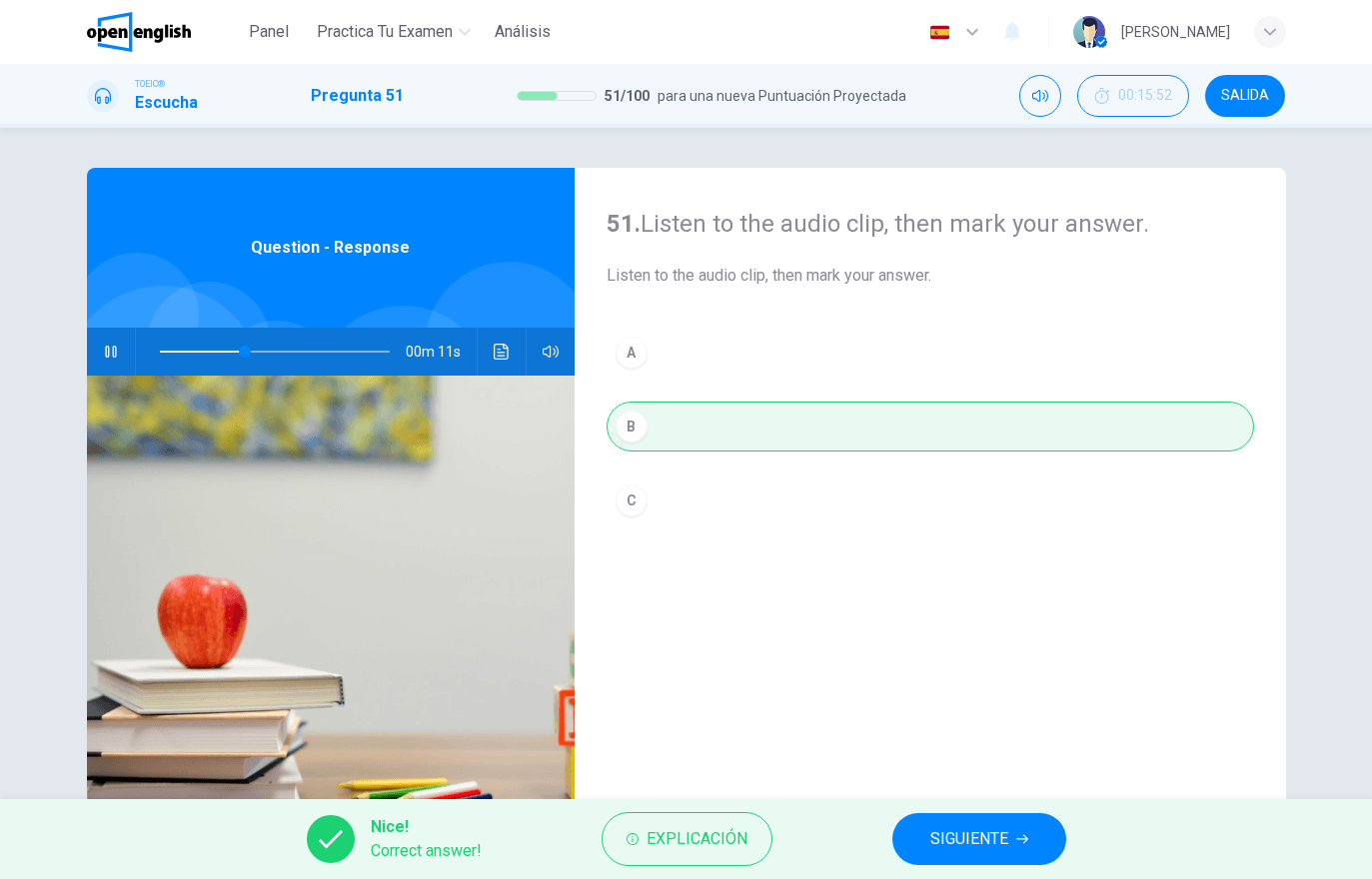 click on "SIGUIENTE" at bounding box center (969, 839) 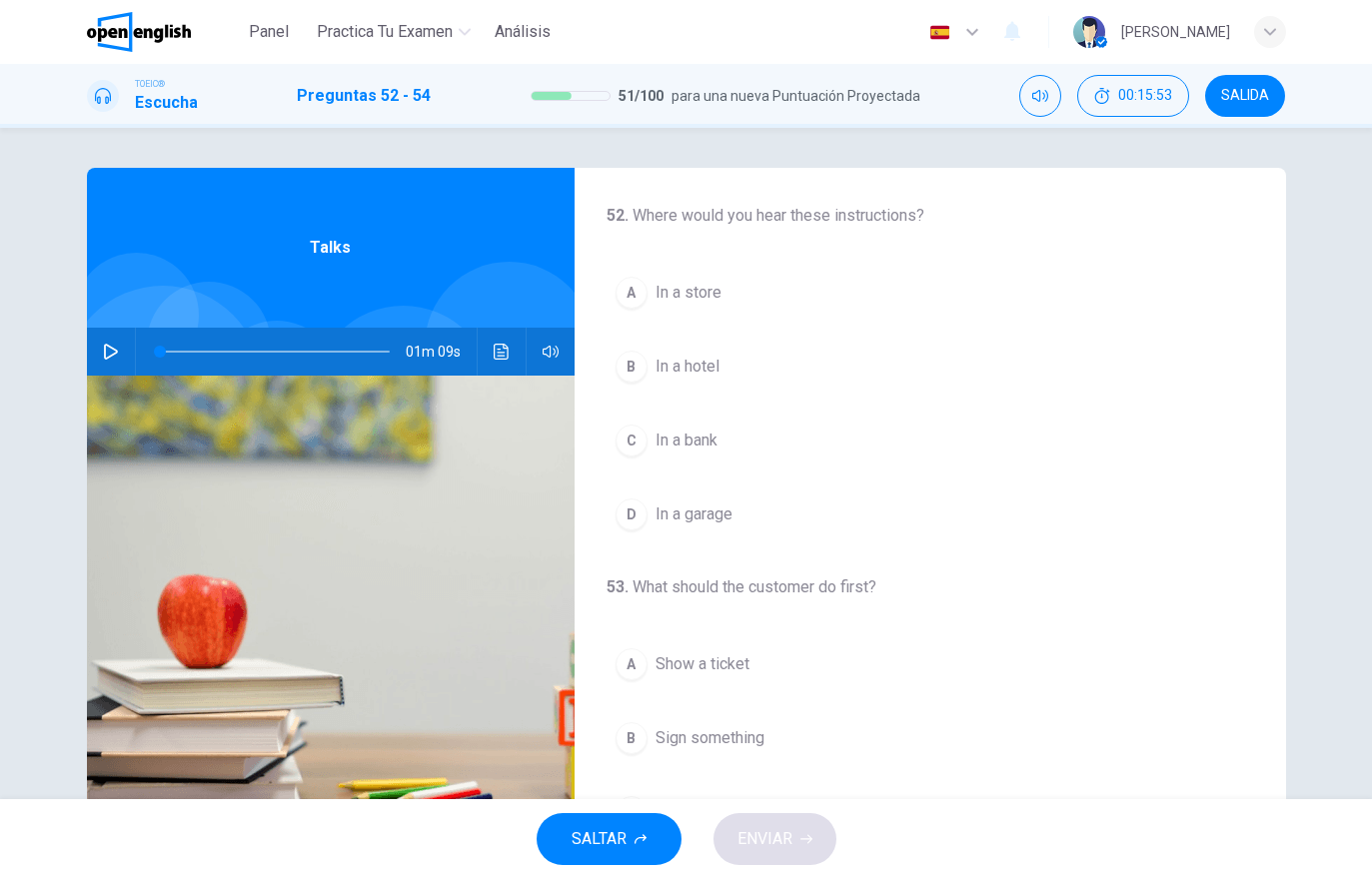 click at bounding box center (111, 352) 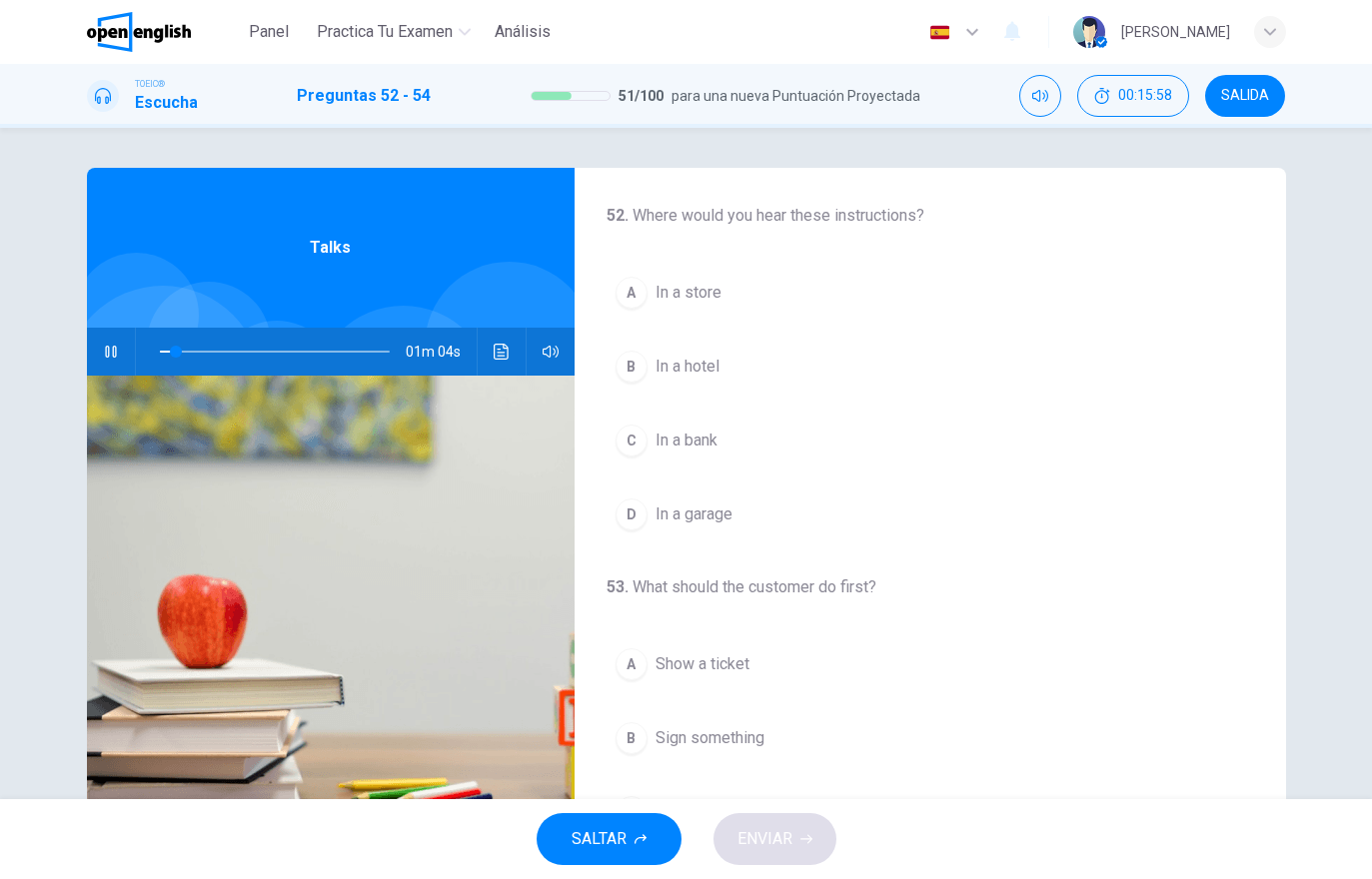 click on "C In a bank" at bounding box center [930, 440] 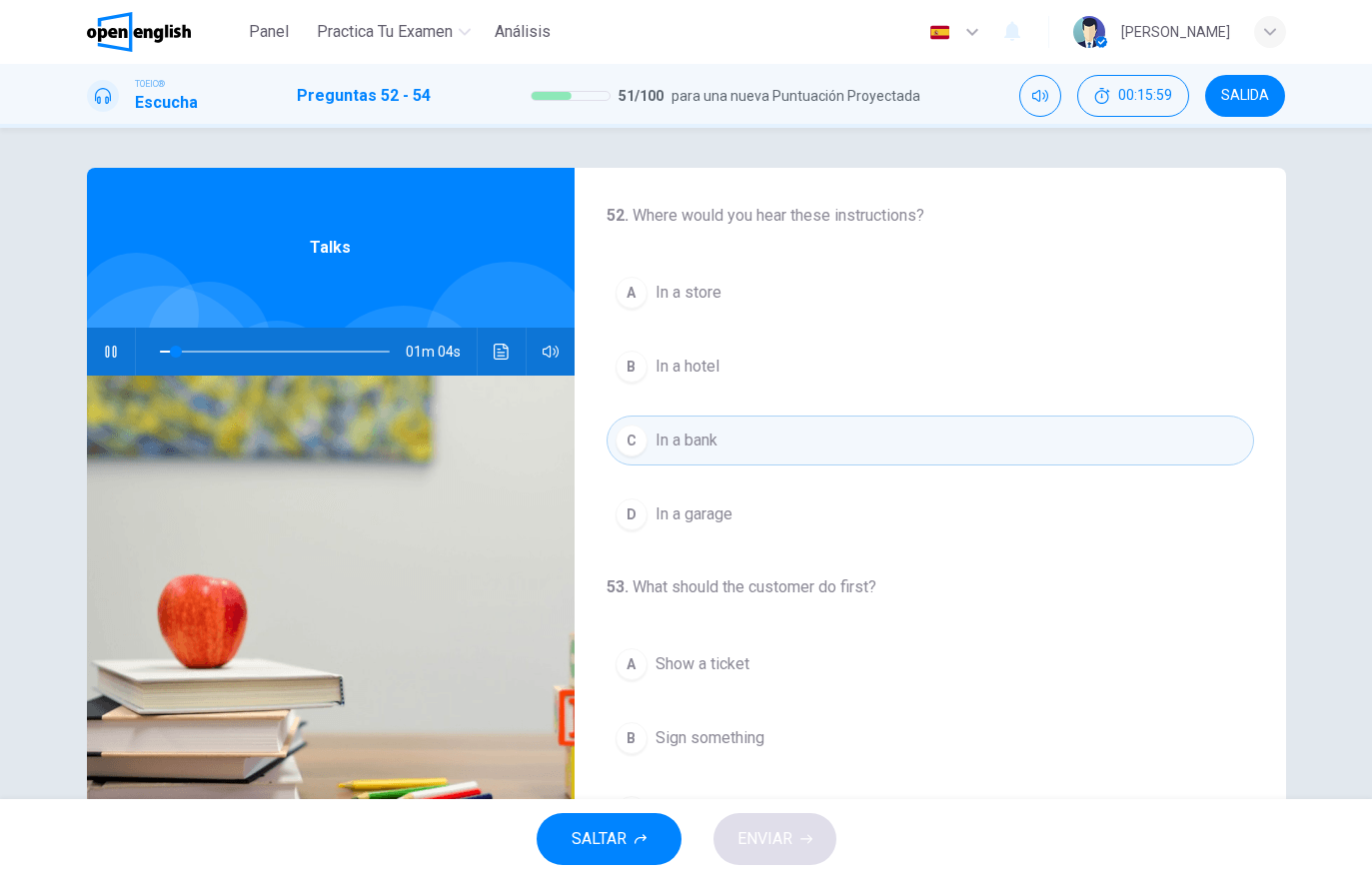 click on "B In a hotel" at bounding box center [930, 367] 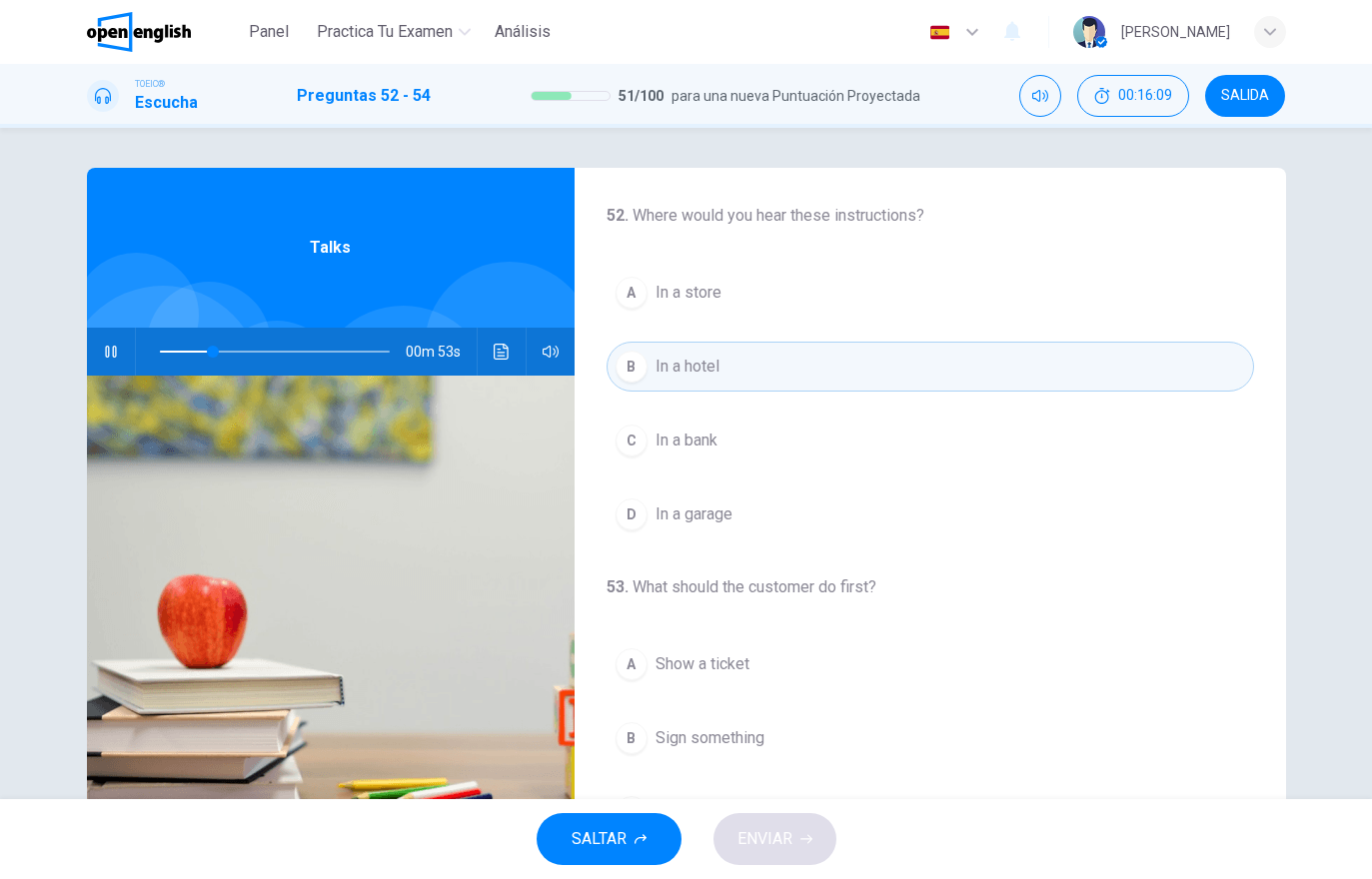 click on "52 .   Where would you hear these instructions? A In a store B In a hotel C In a bank D In a garage" at bounding box center (930, 372) 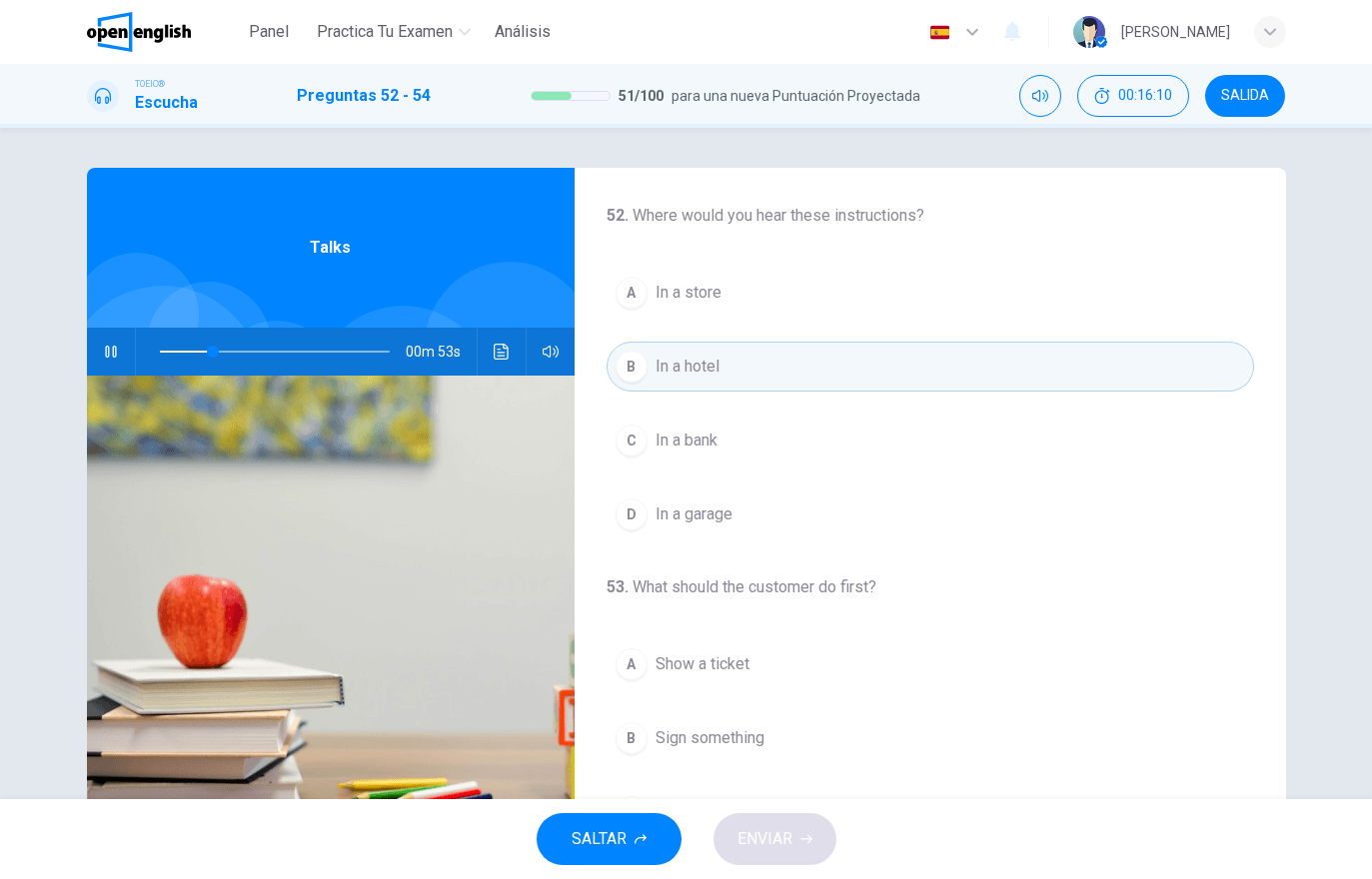 click on "A In a store" at bounding box center (930, 293) 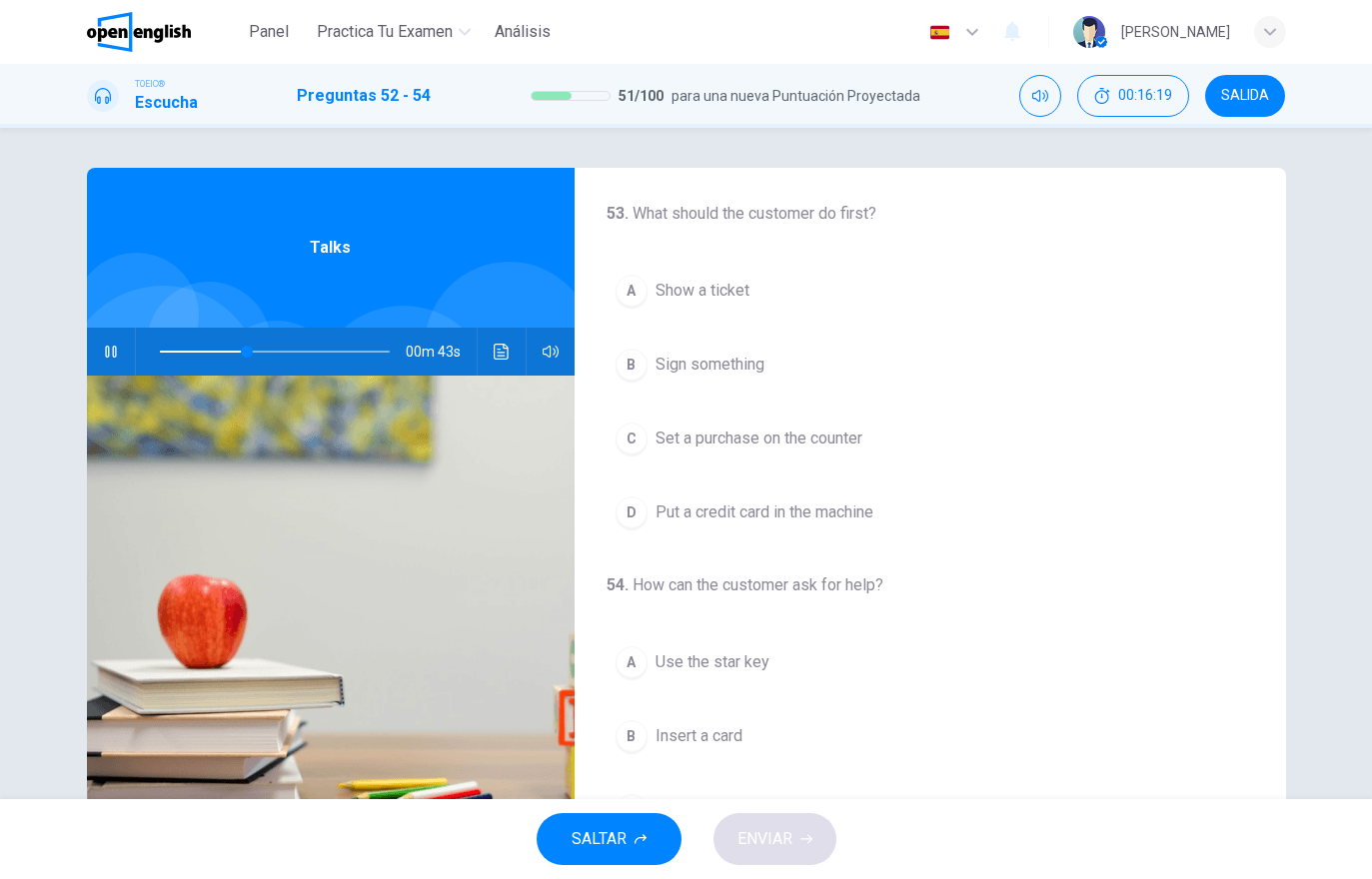 scroll, scrollTop: 379, scrollLeft: 0, axis: vertical 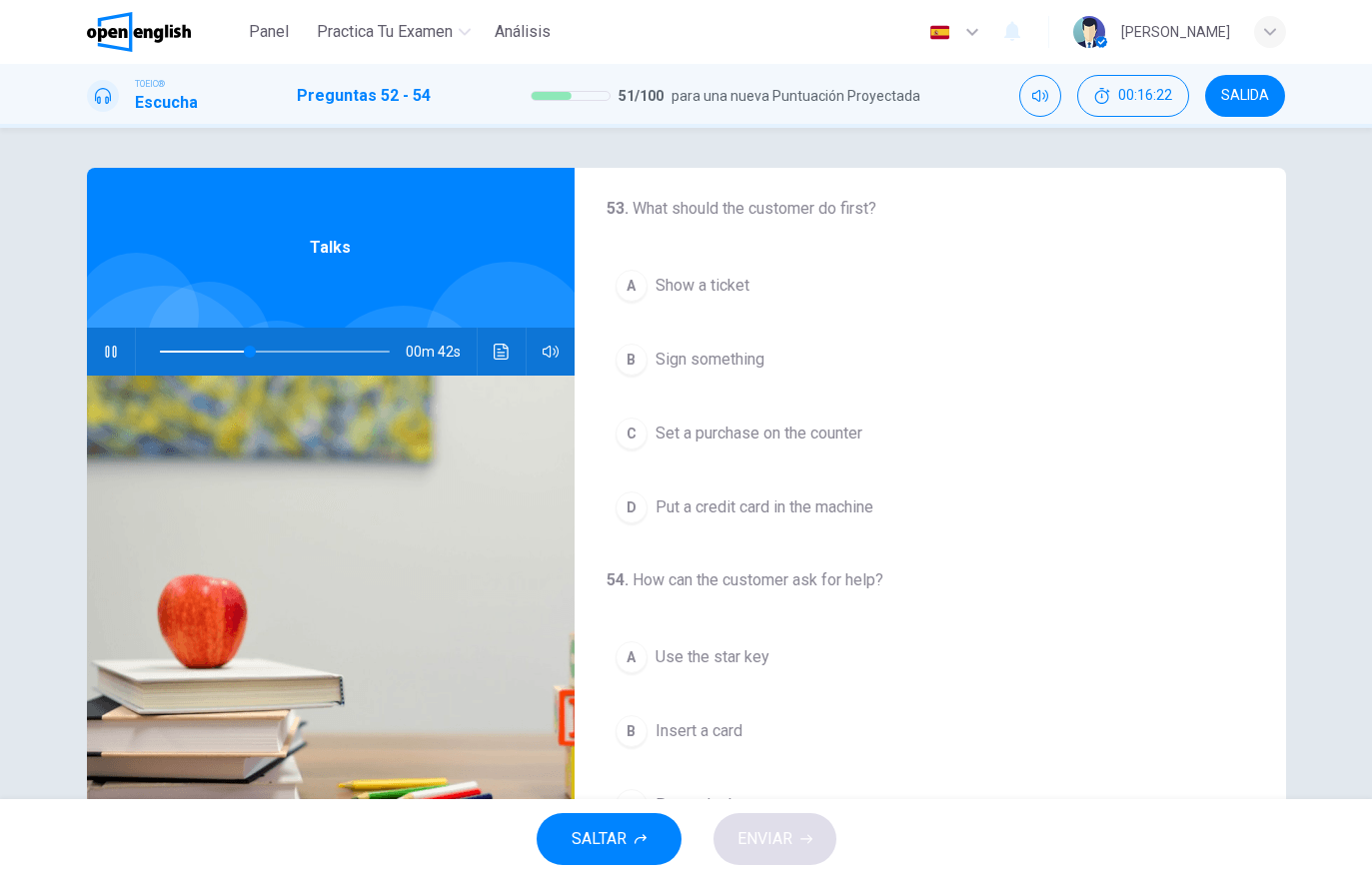 click 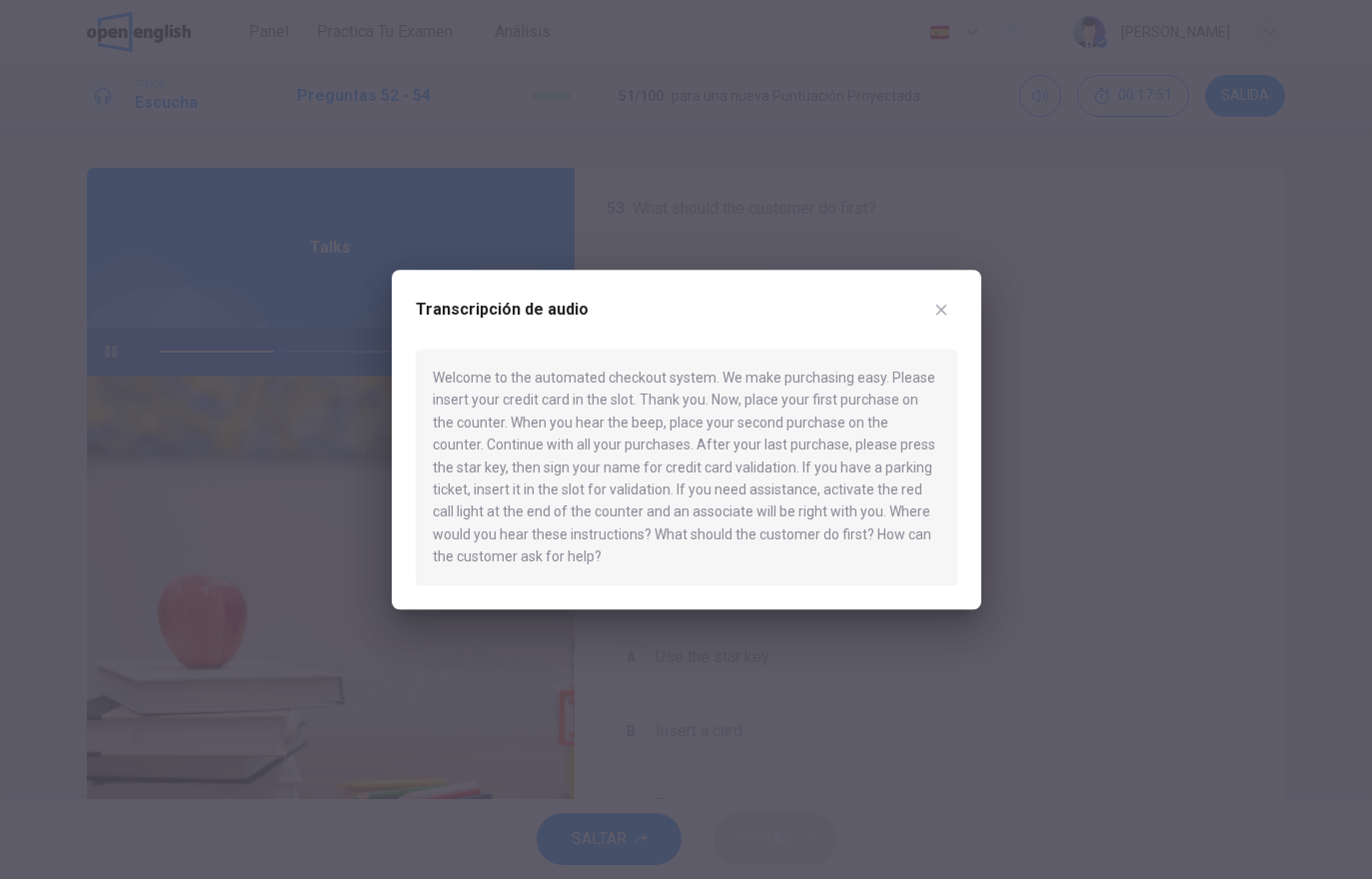 click 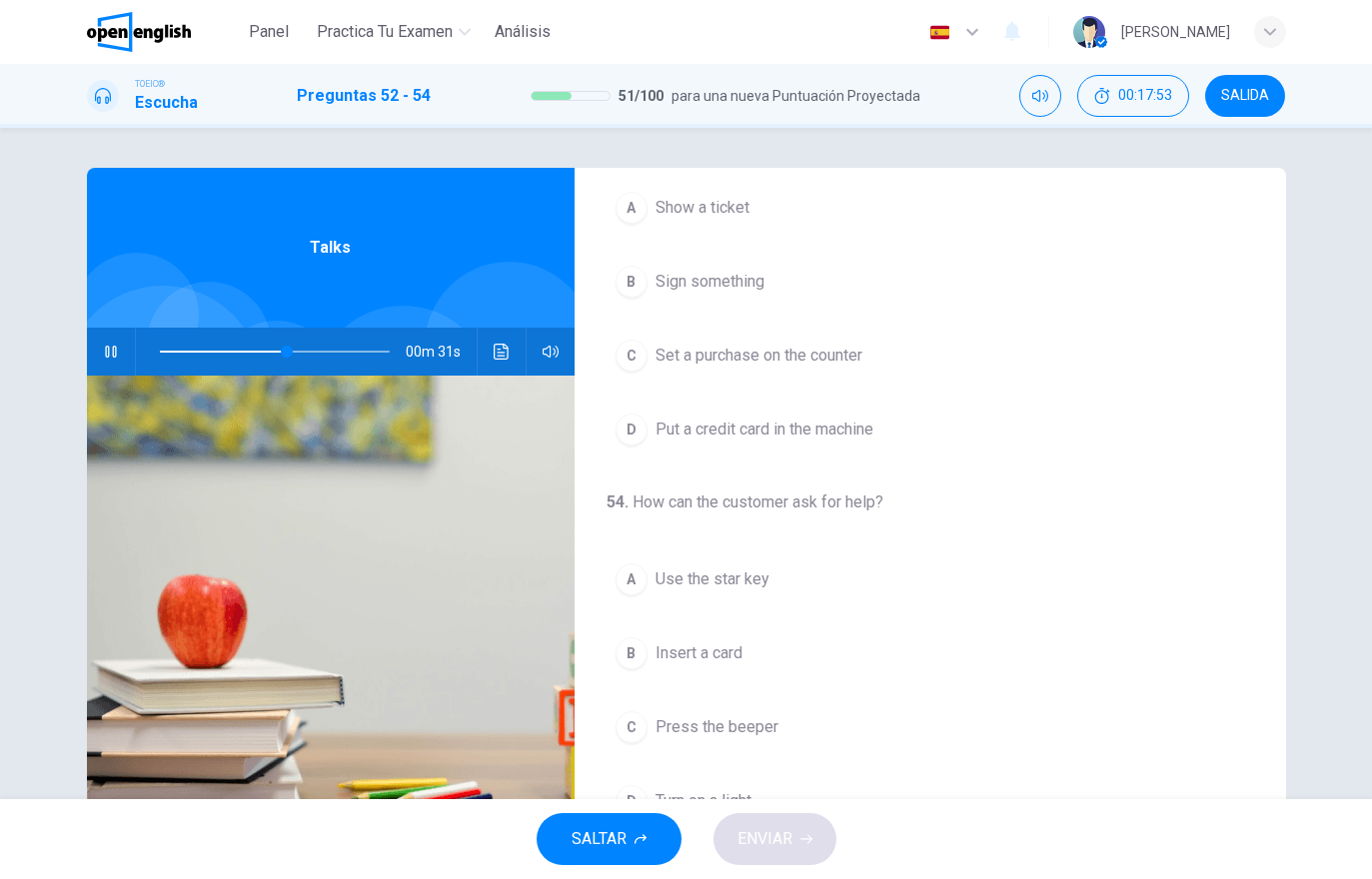 scroll, scrollTop: 456, scrollLeft: 0, axis: vertical 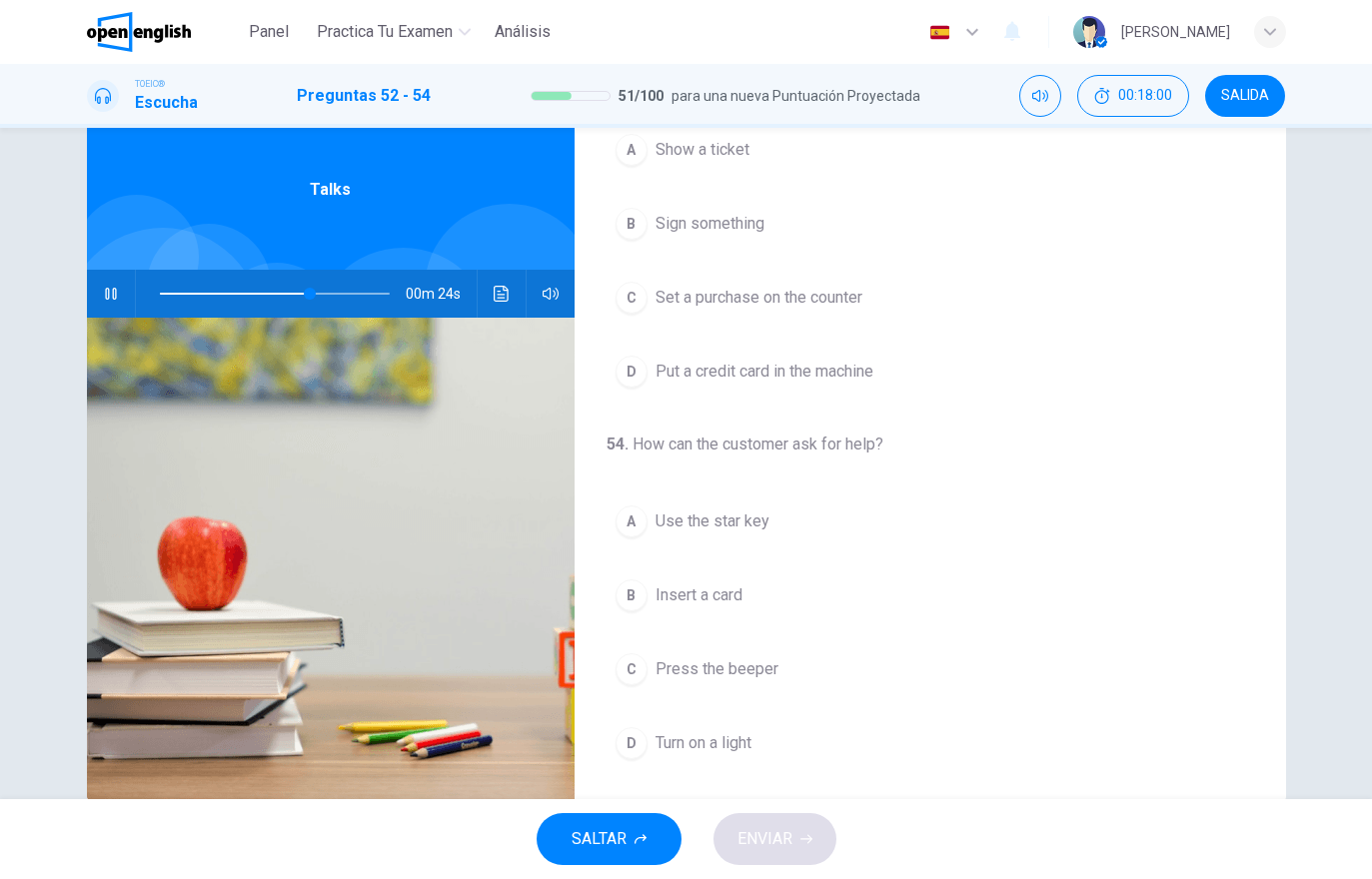 click 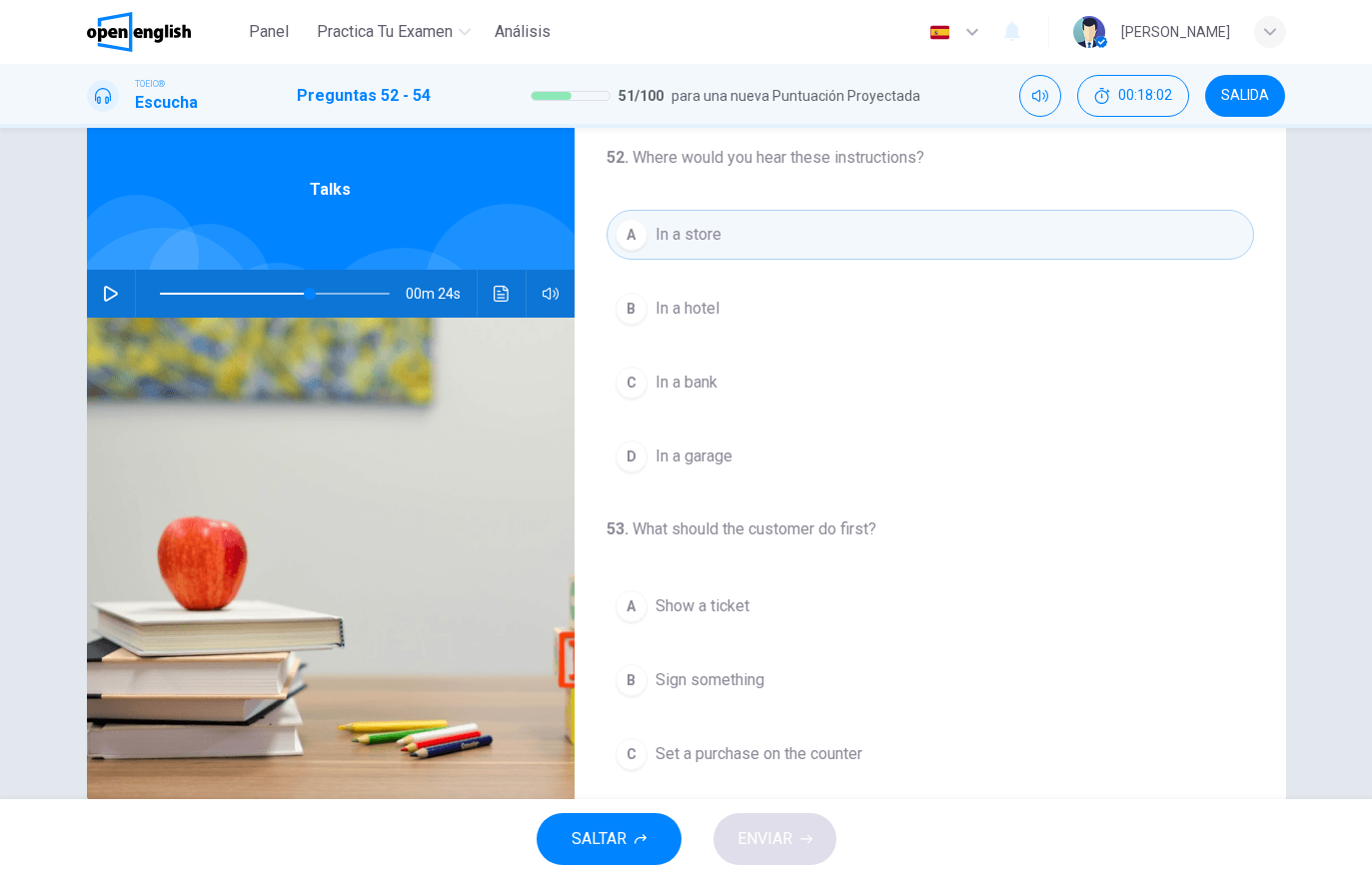 scroll, scrollTop: 0, scrollLeft: 0, axis: both 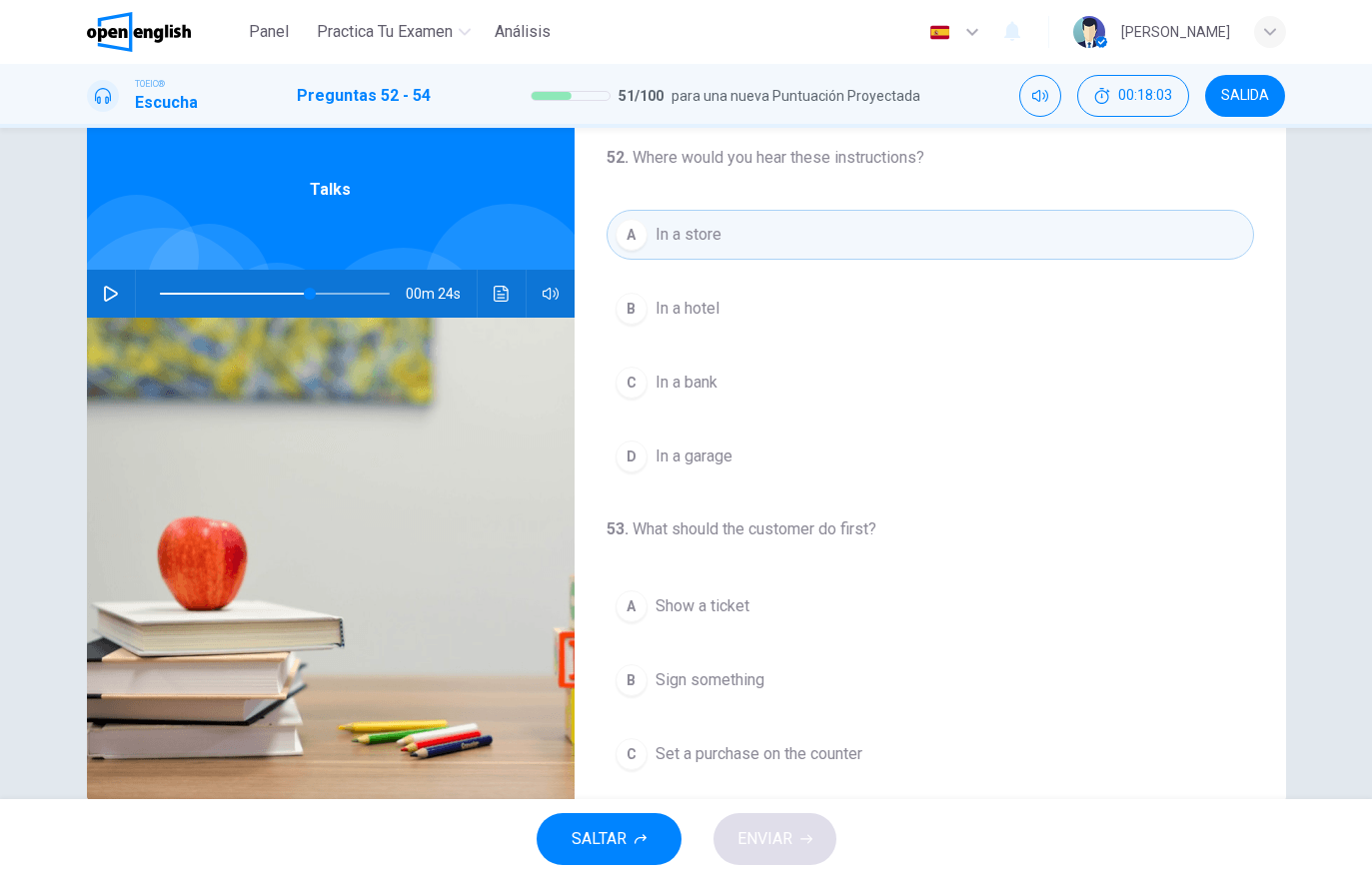 click 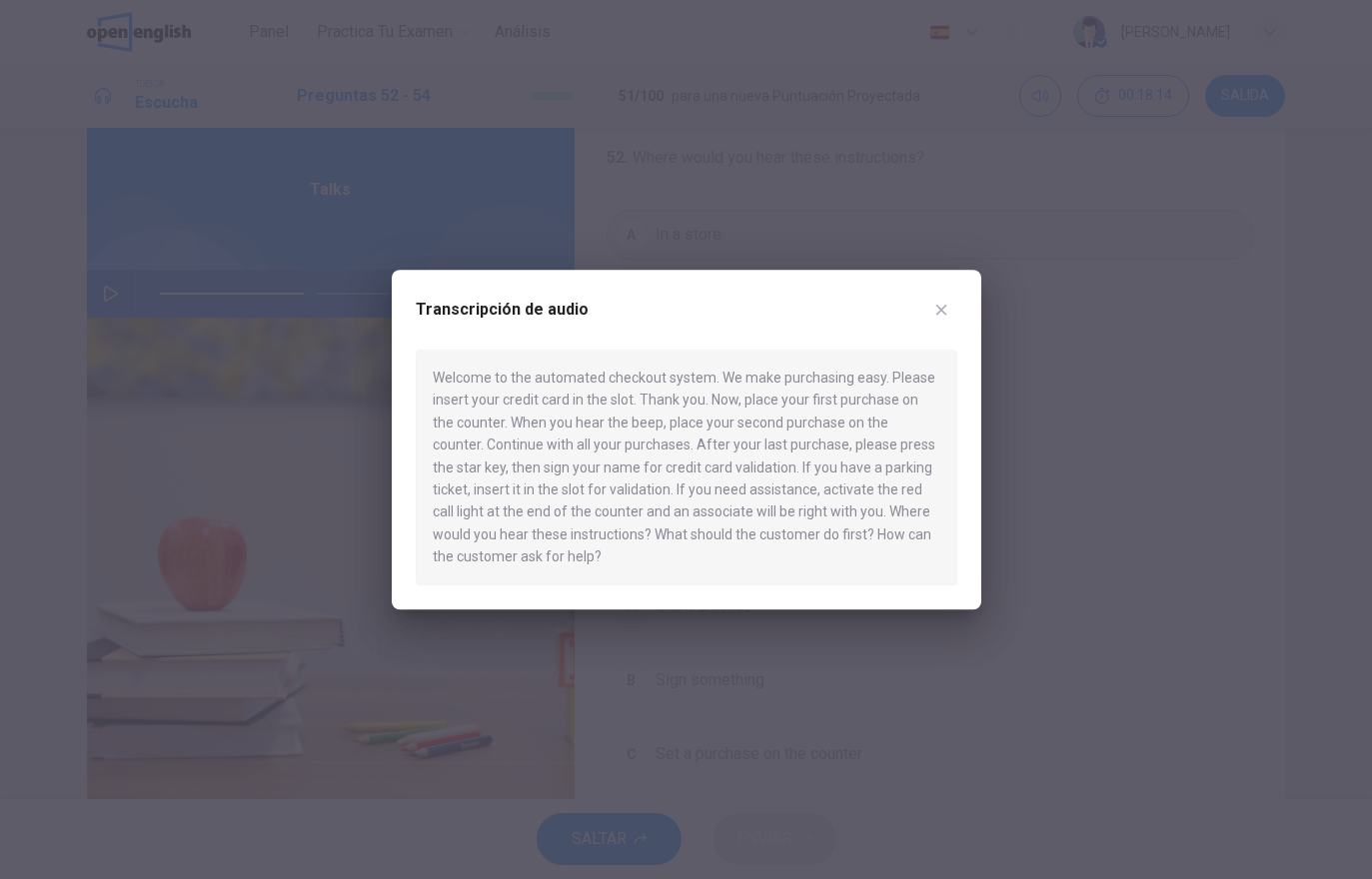 click at bounding box center [686, 440] 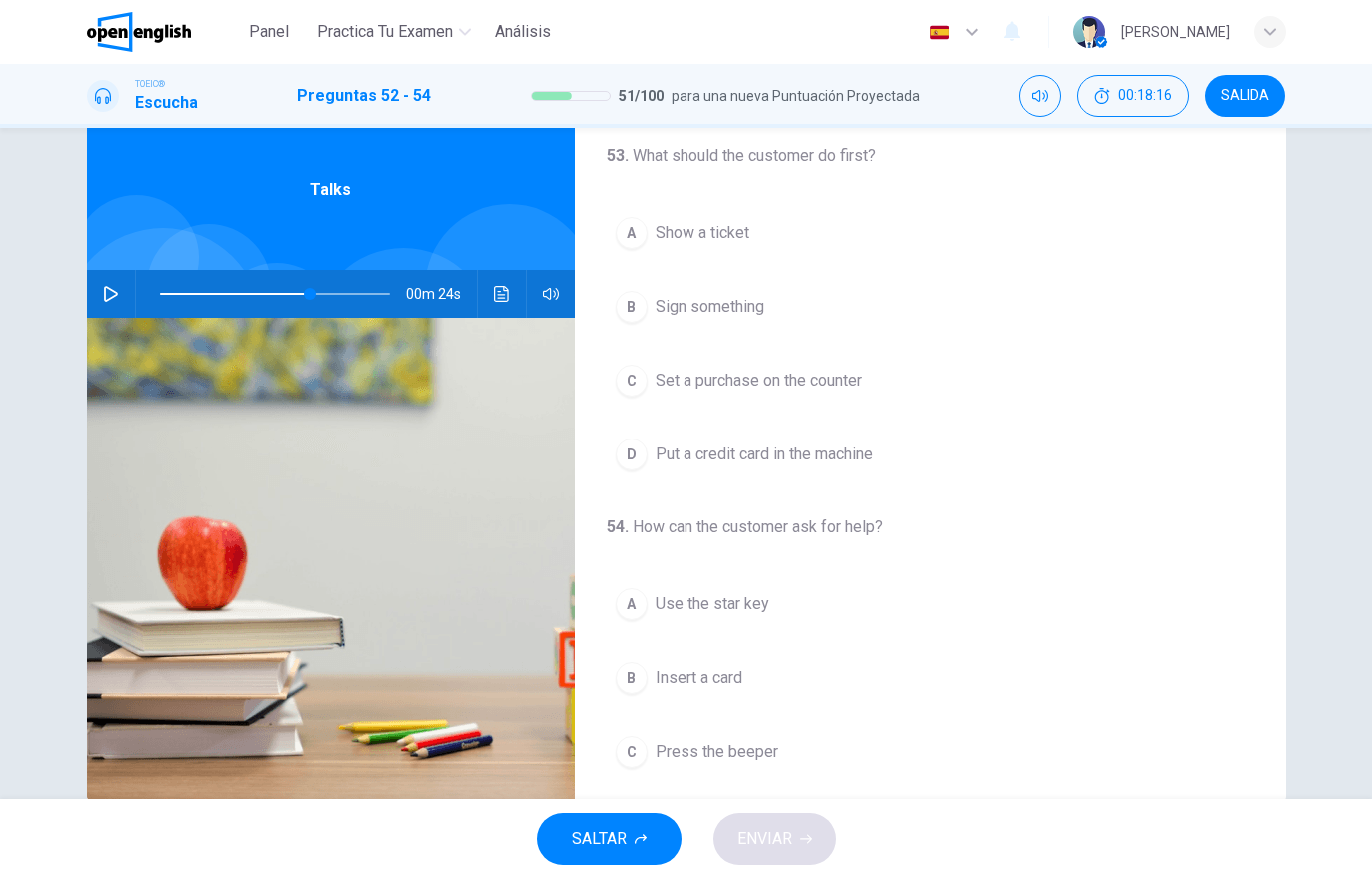 scroll, scrollTop: 375, scrollLeft: 0, axis: vertical 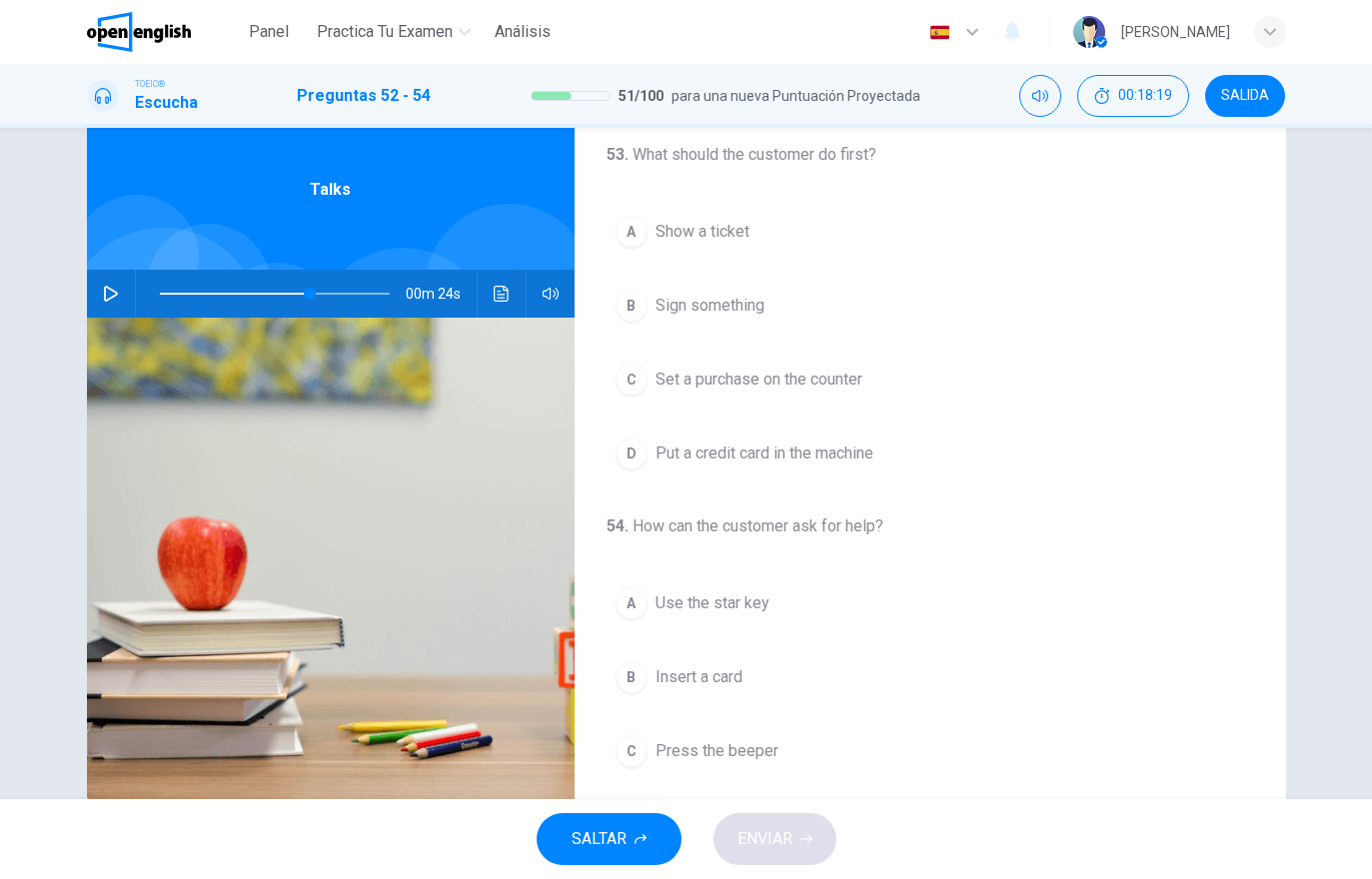 click on "Set a purchase on the counter" at bounding box center (758, 380) 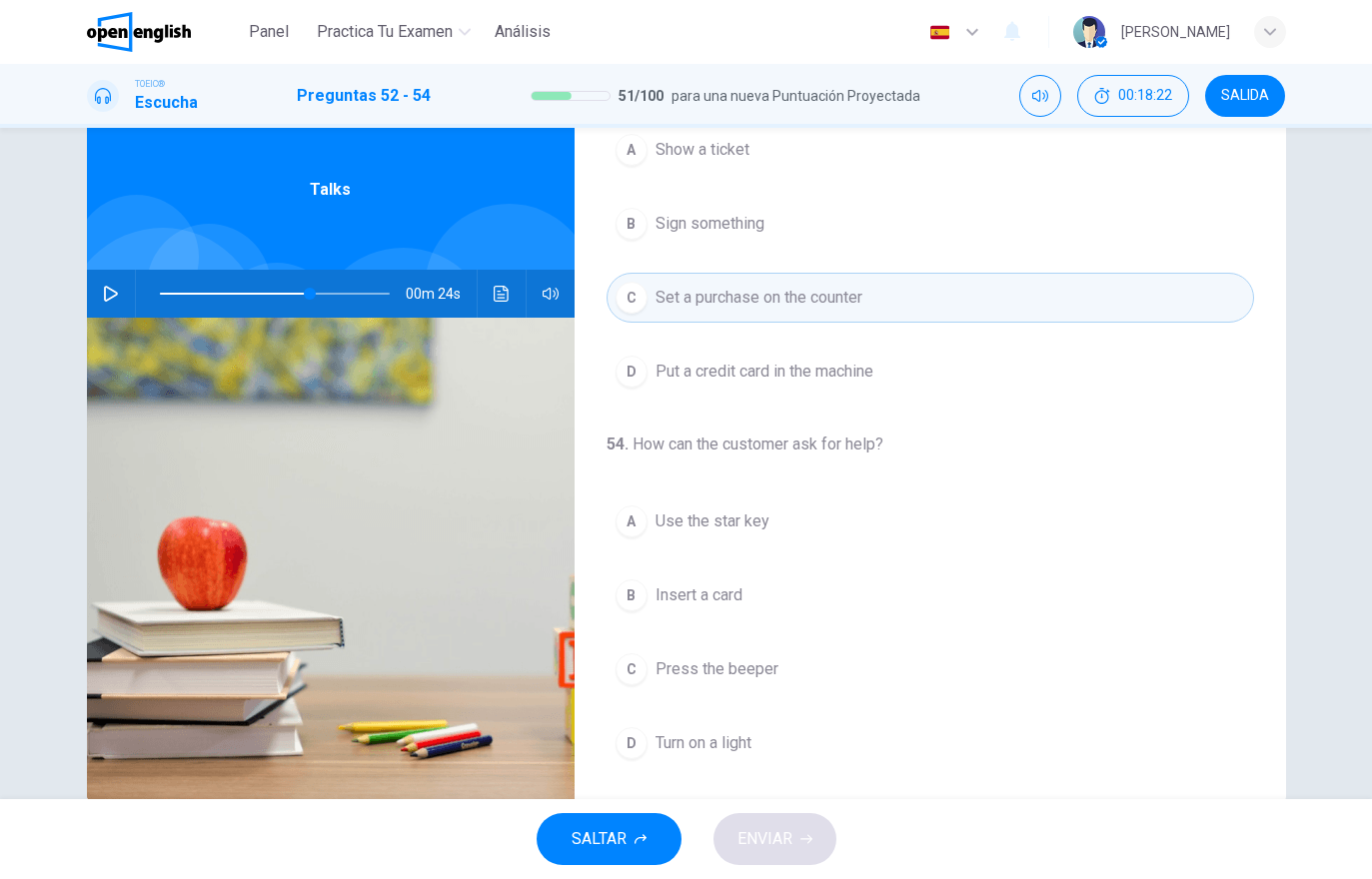 scroll, scrollTop: 456, scrollLeft: 0, axis: vertical 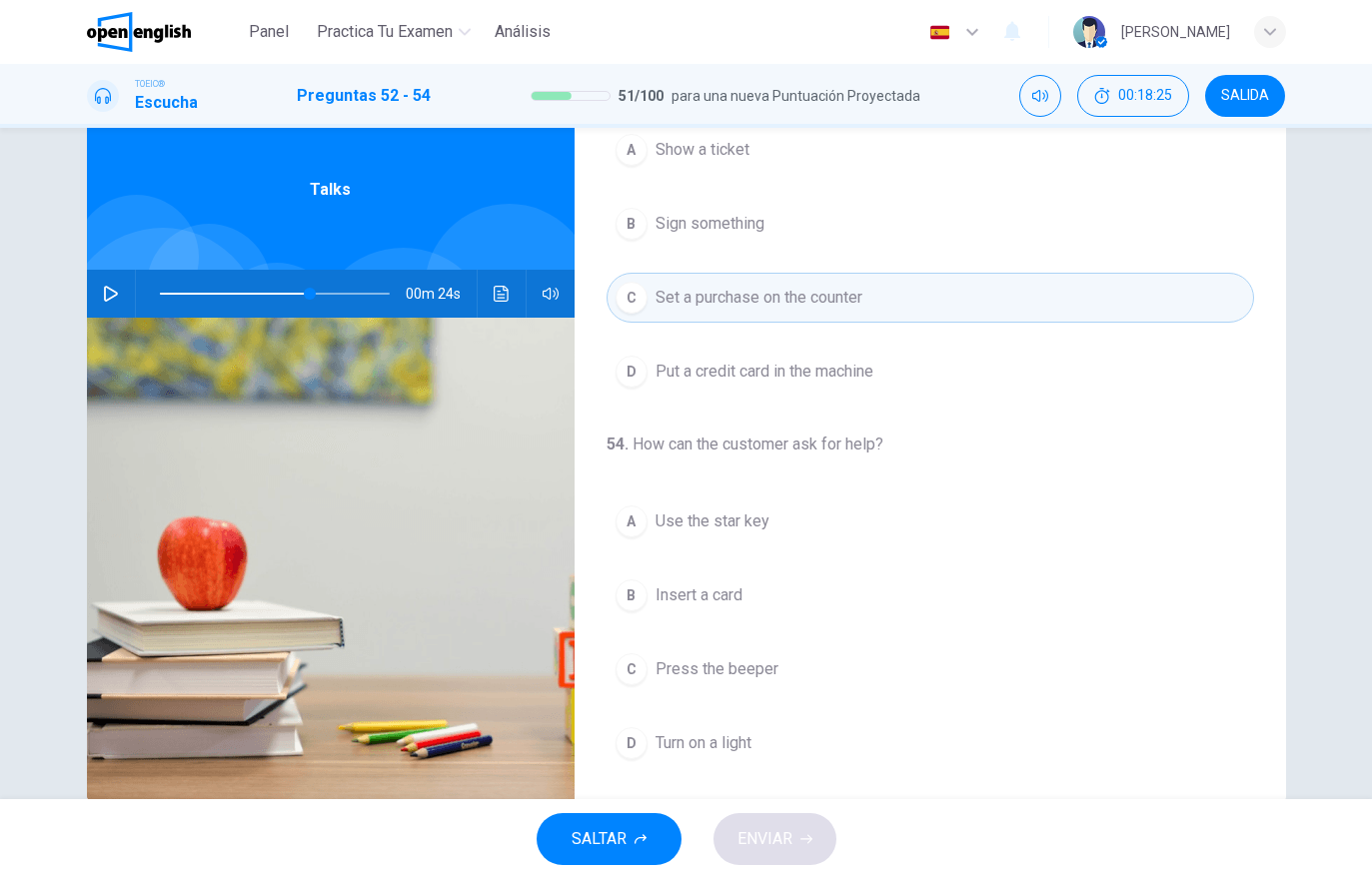 click at bounding box center (502, 294) 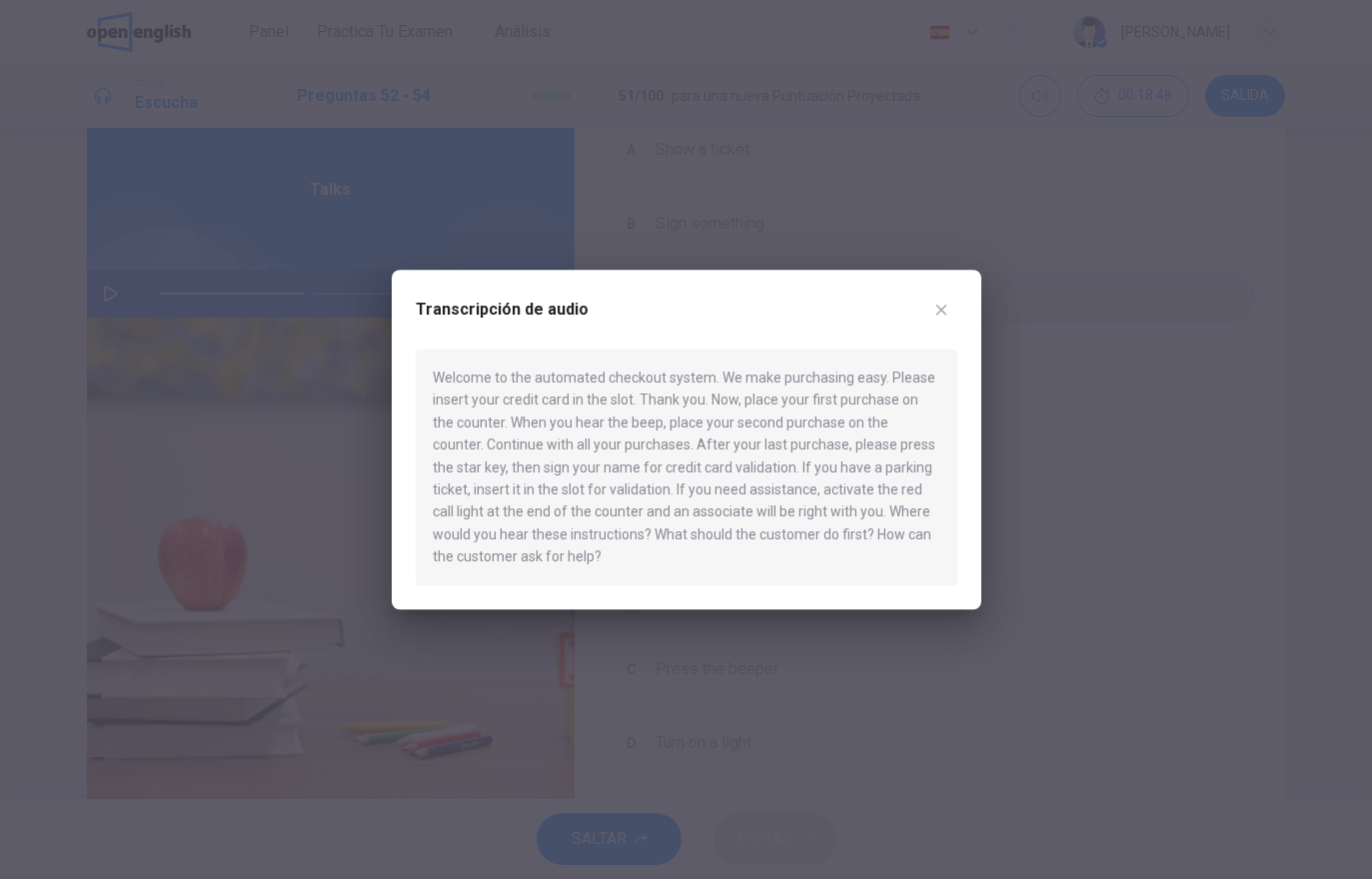 click on "Transcripción de audio" at bounding box center [686, 322] 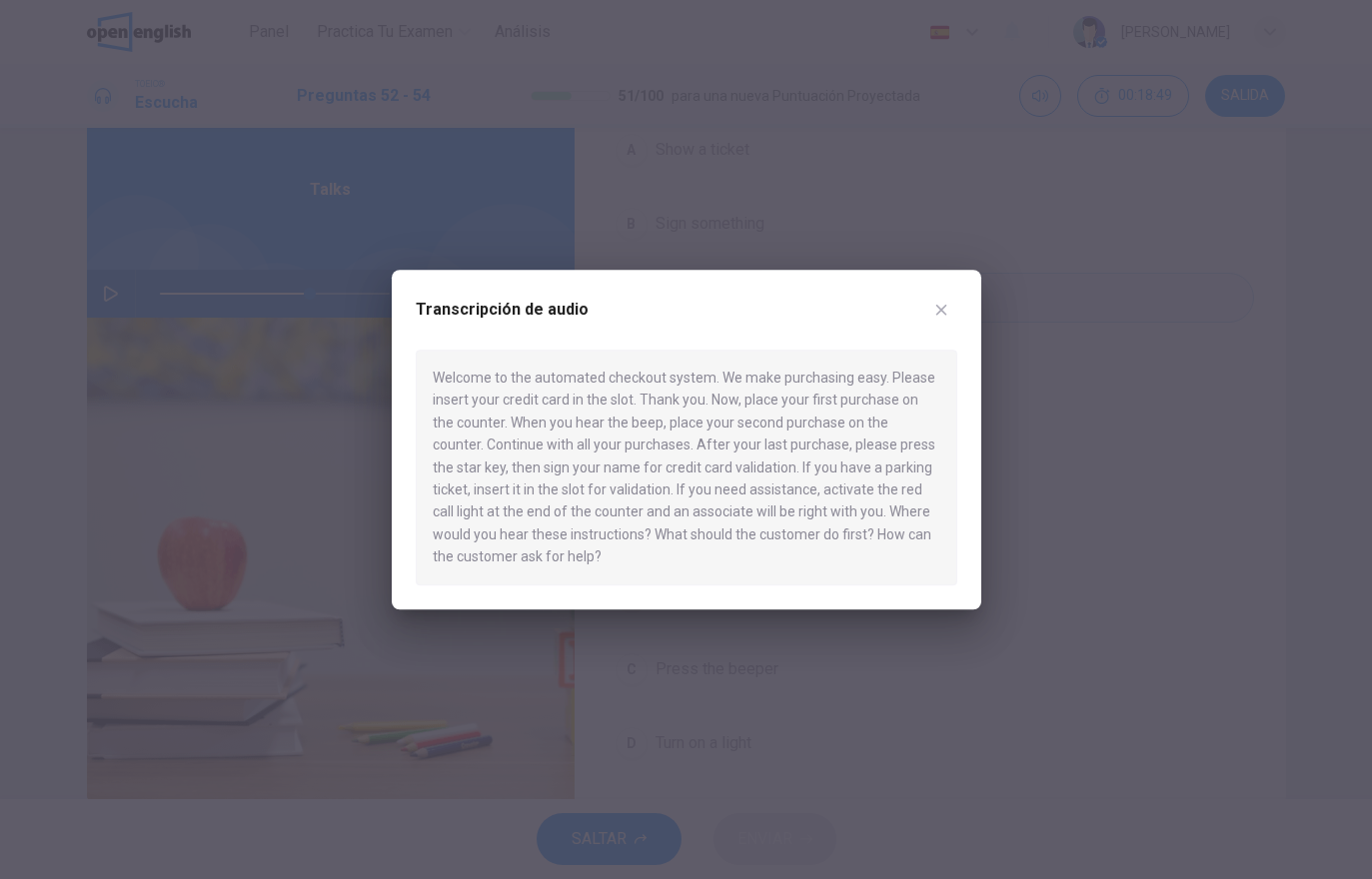 click 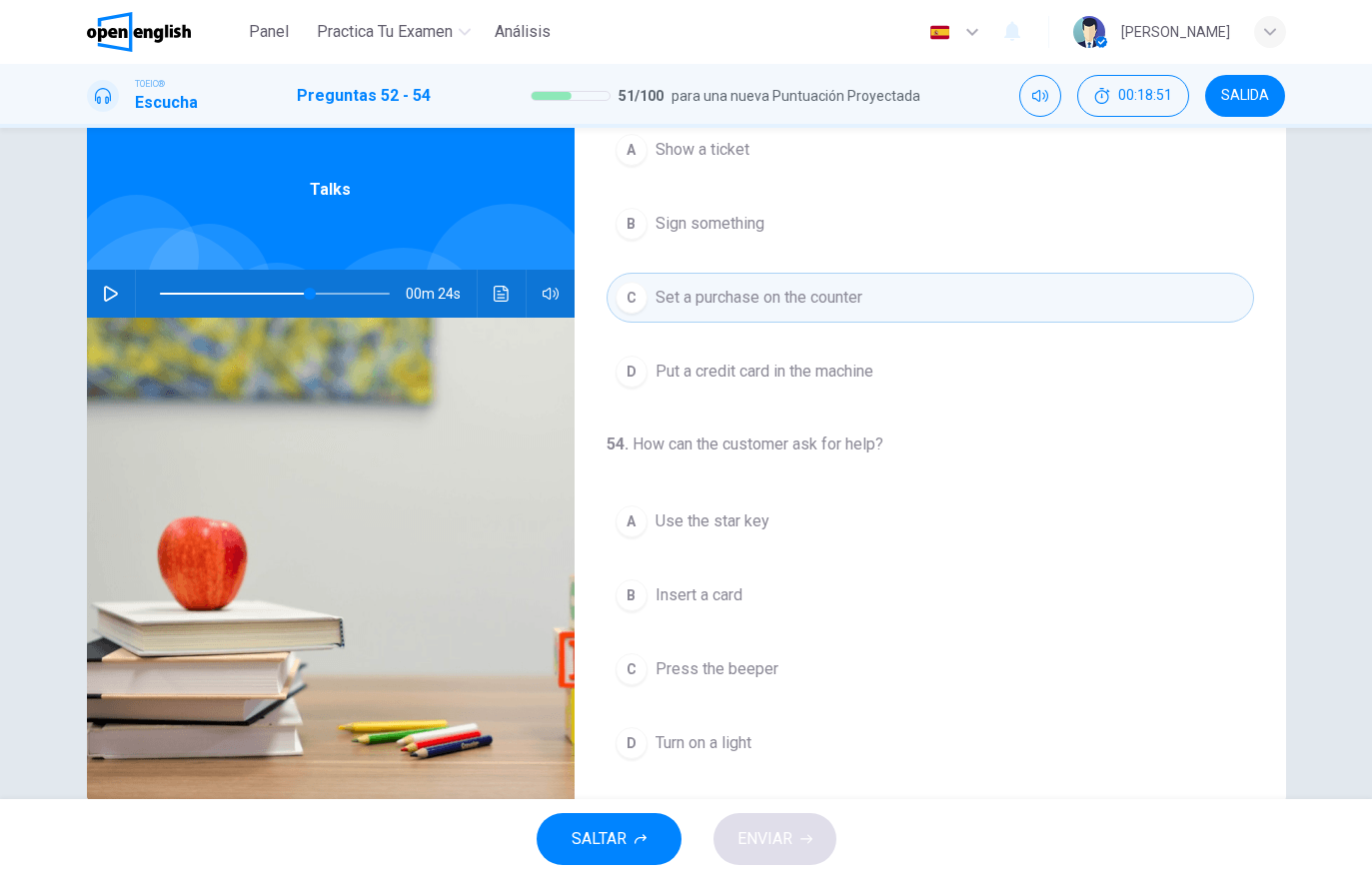 click on "Turn on a light" at bounding box center (703, 743) 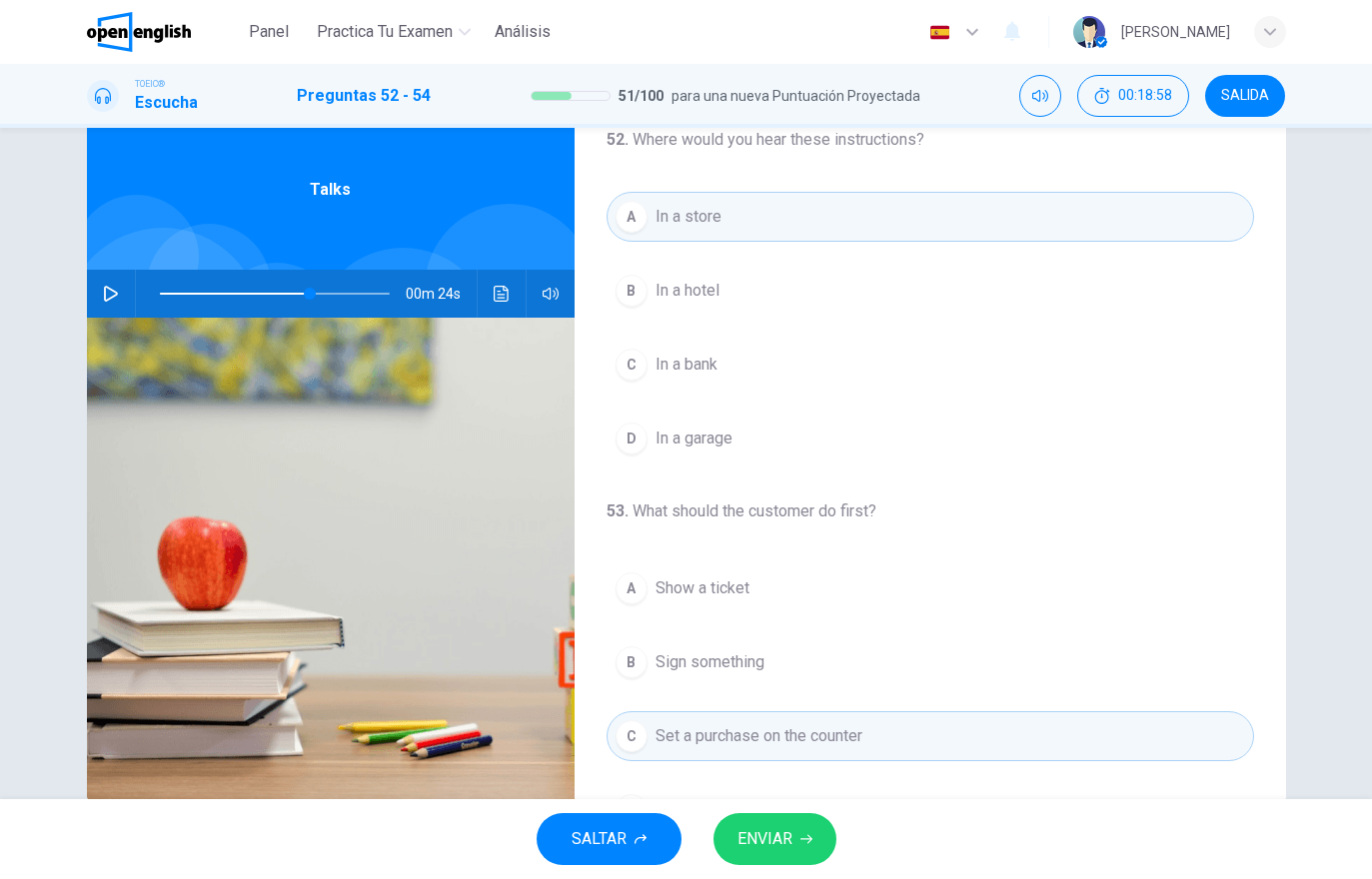 scroll, scrollTop: 16, scrollLeft: 0, axis: vertical 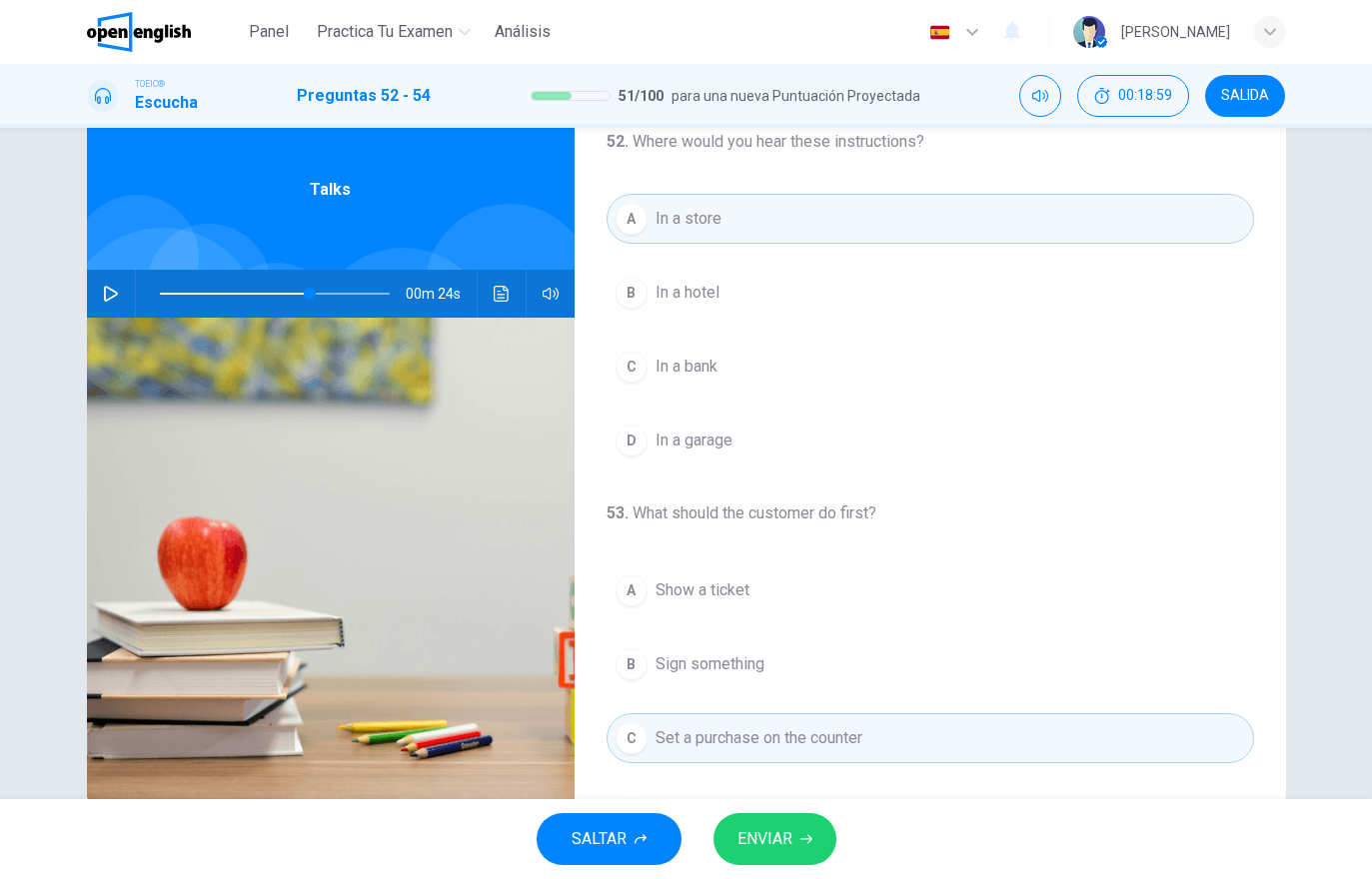click on "ENVIAR" at bounding box center [774, 839] 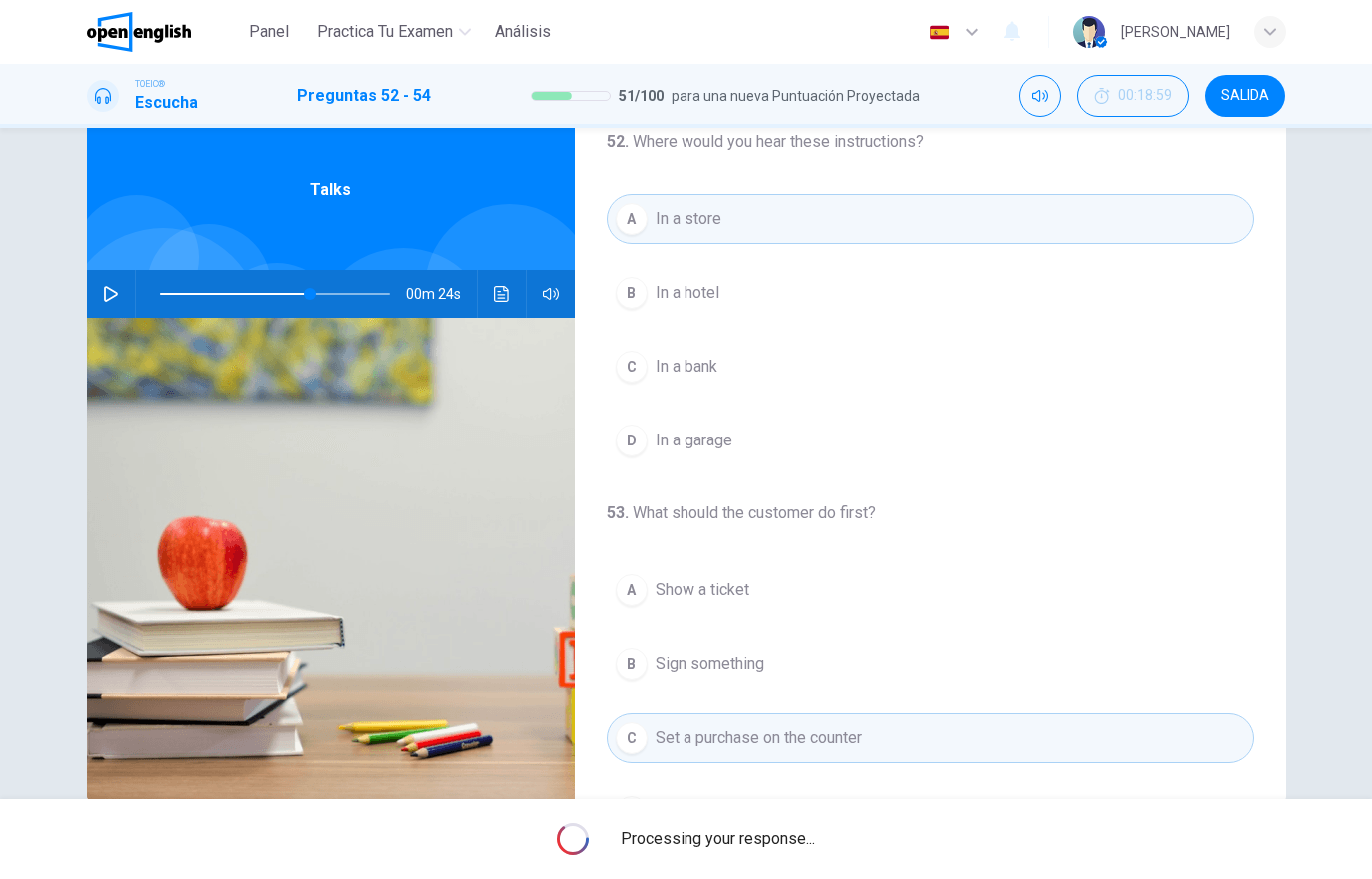 type on "**" 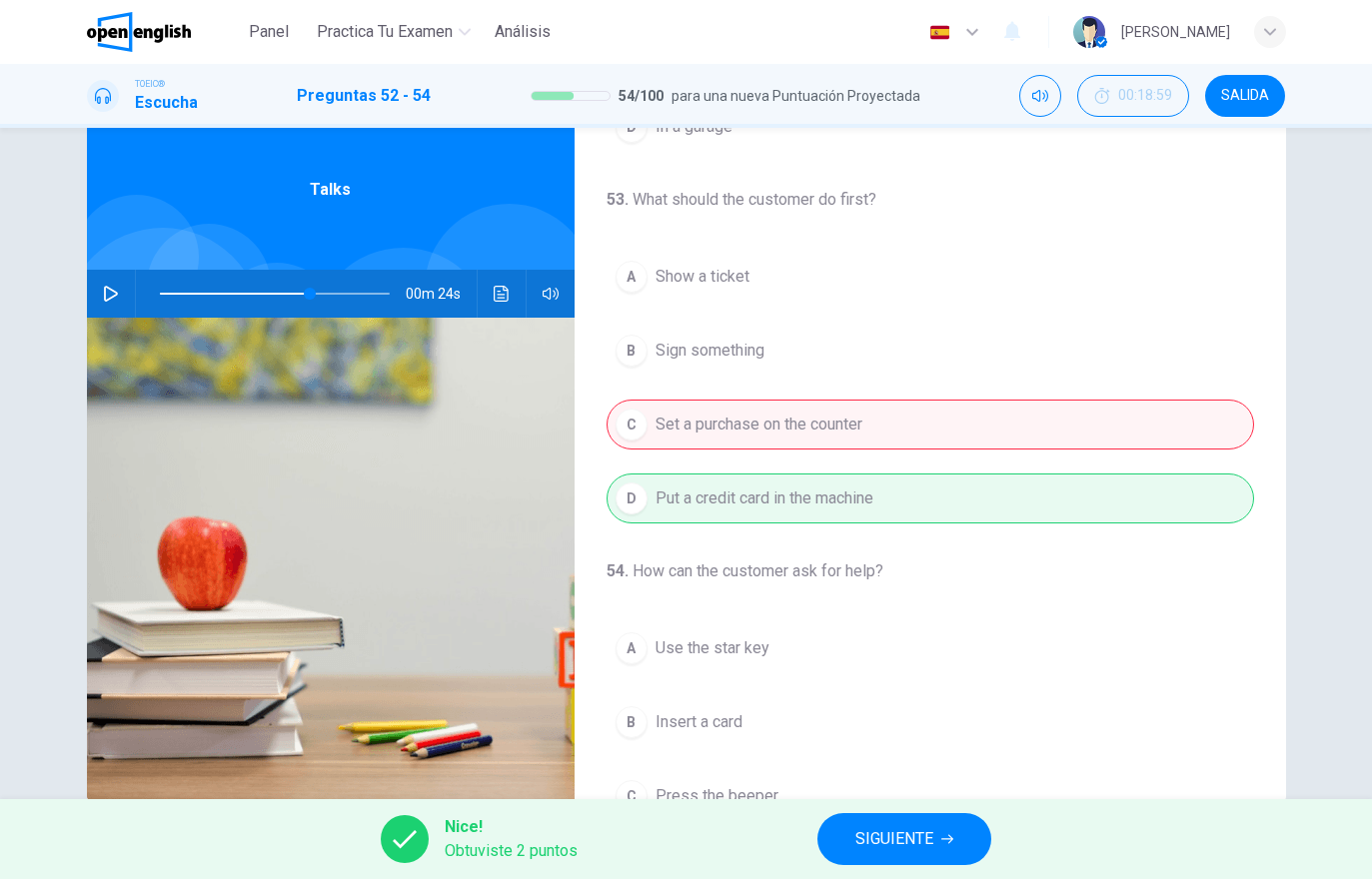 scroll, scrollTop: 338, scrollLeft: 0, axis: vertical 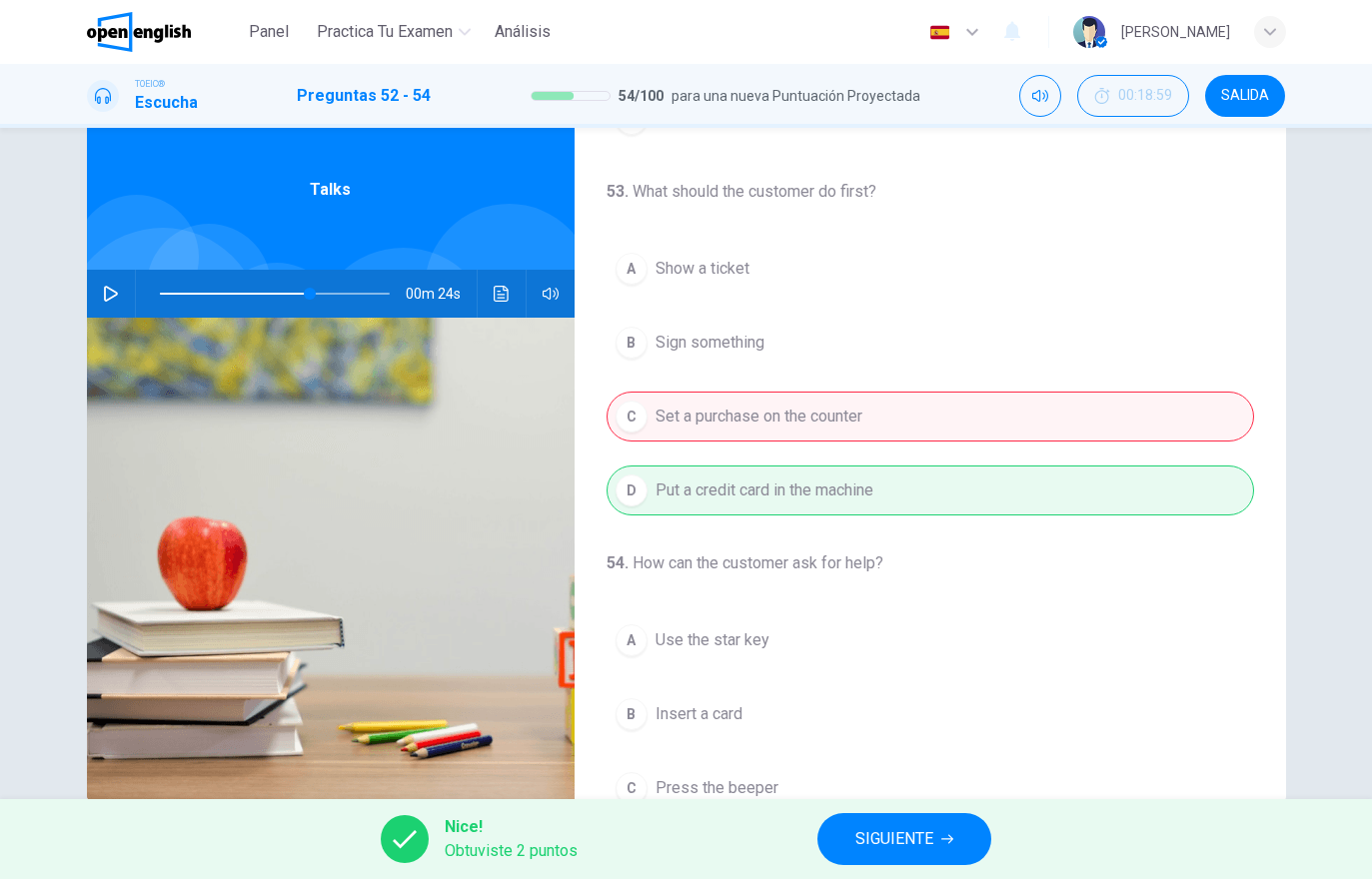 click 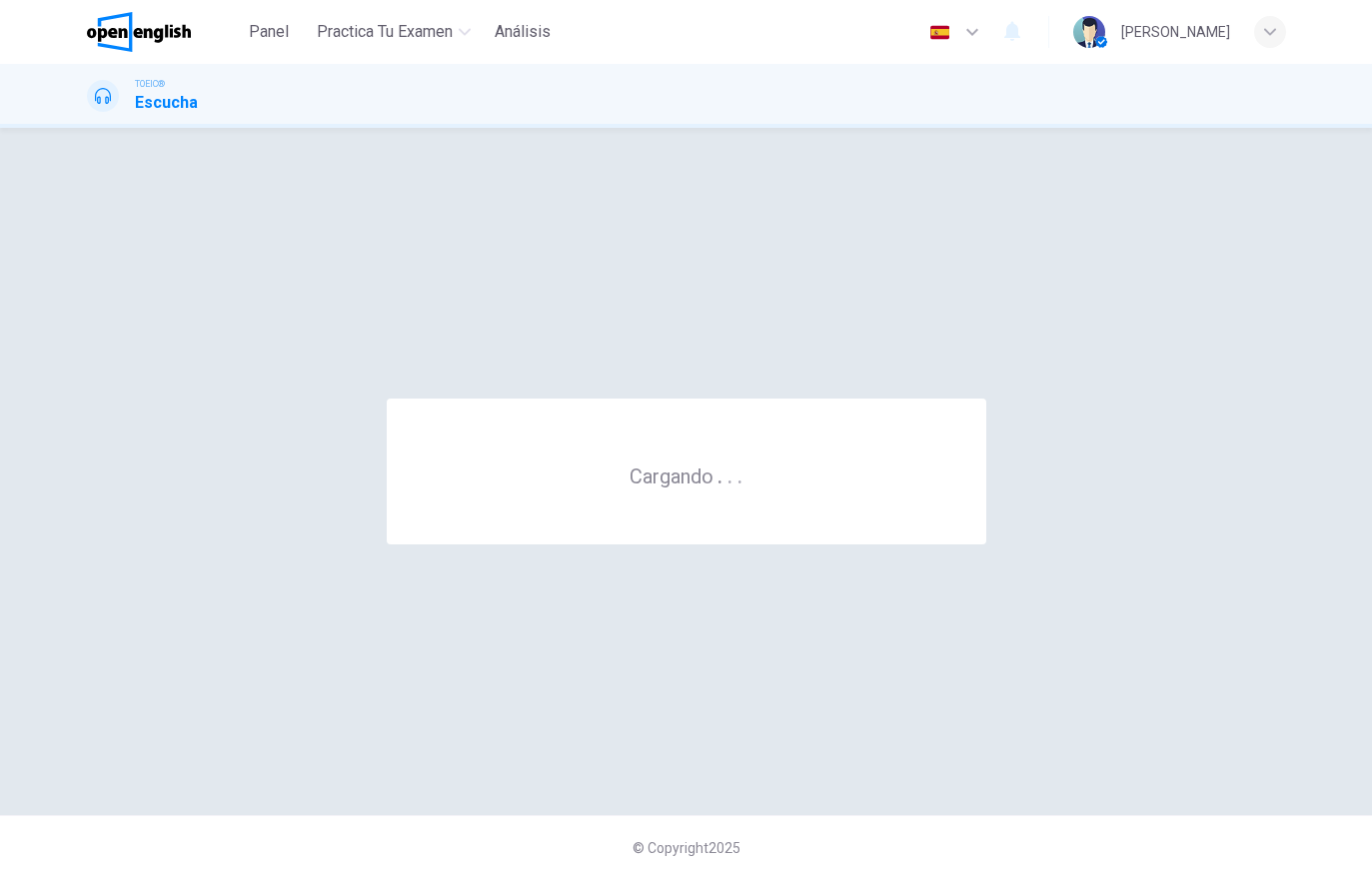 scroll, scrollTop: 0, scrollLeft: 0, axis: both 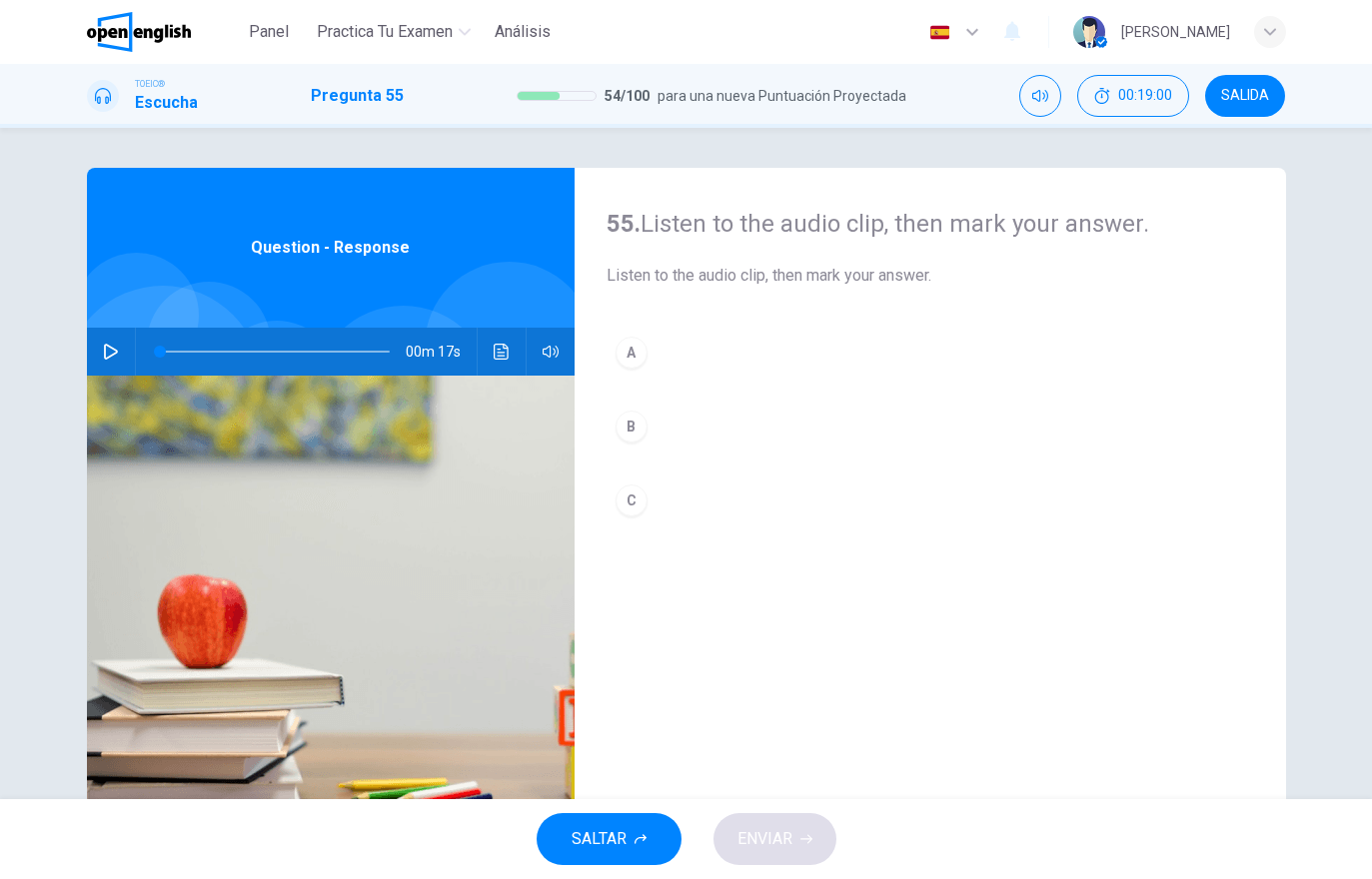 click 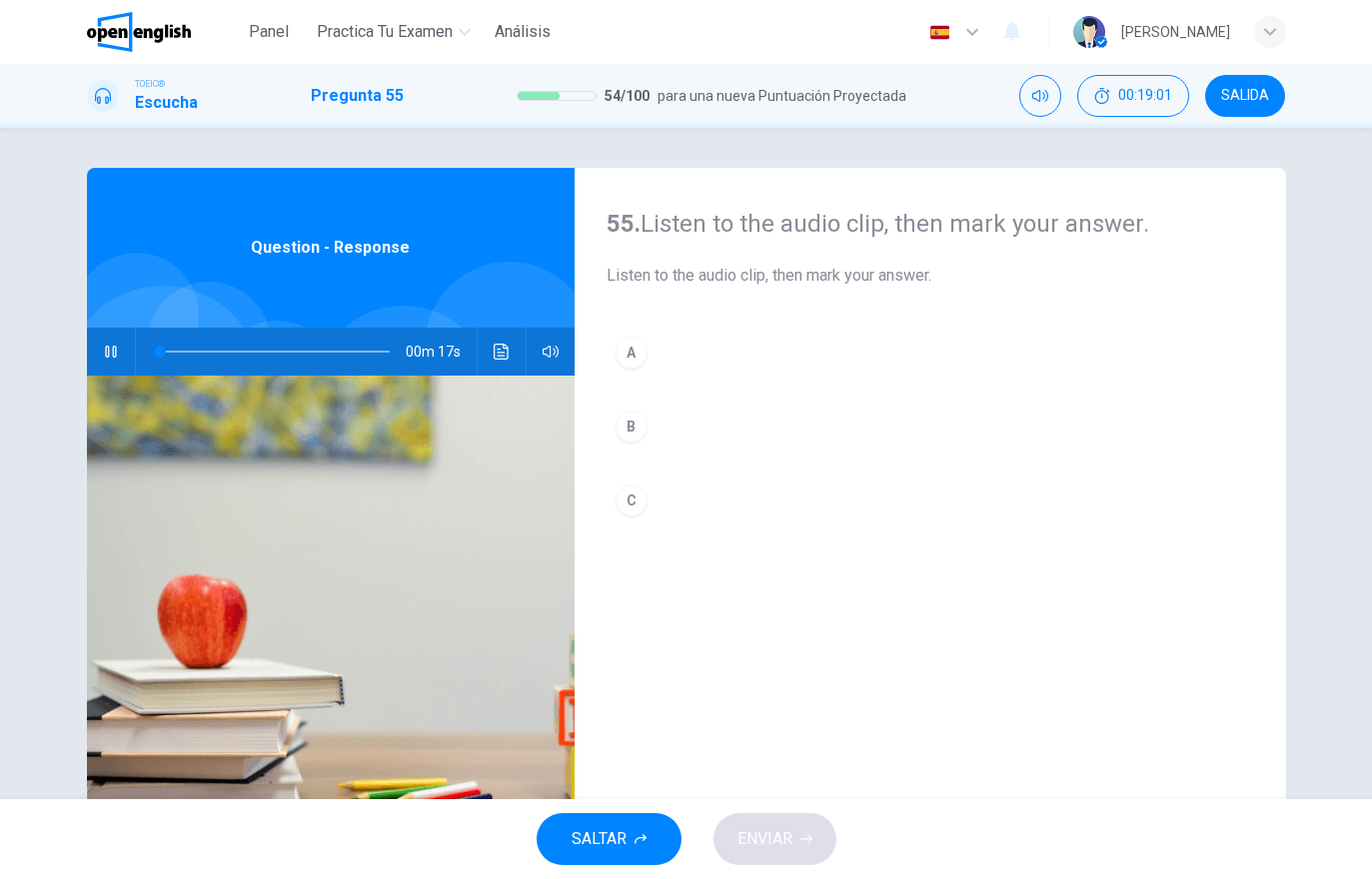 click 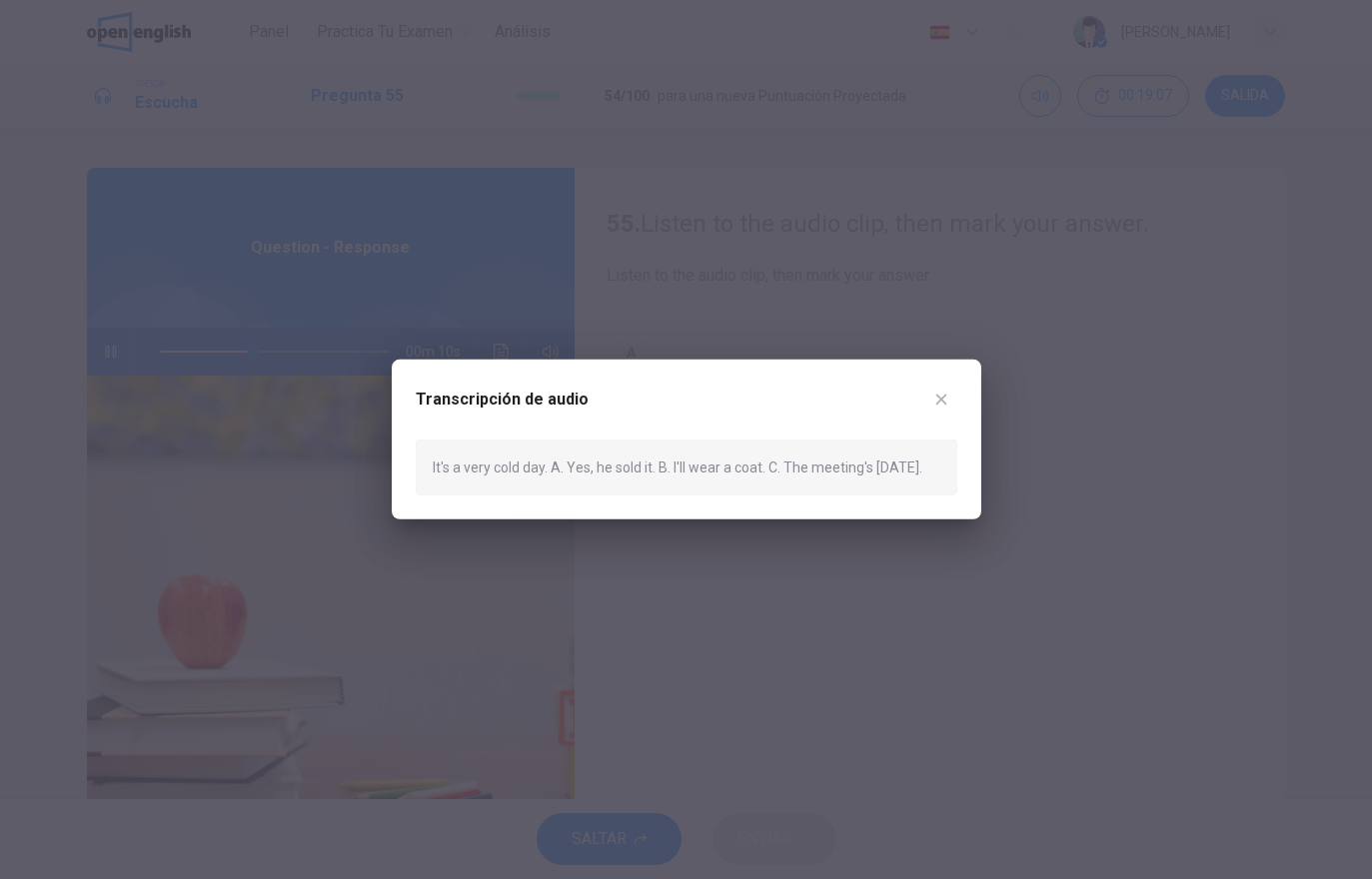 click 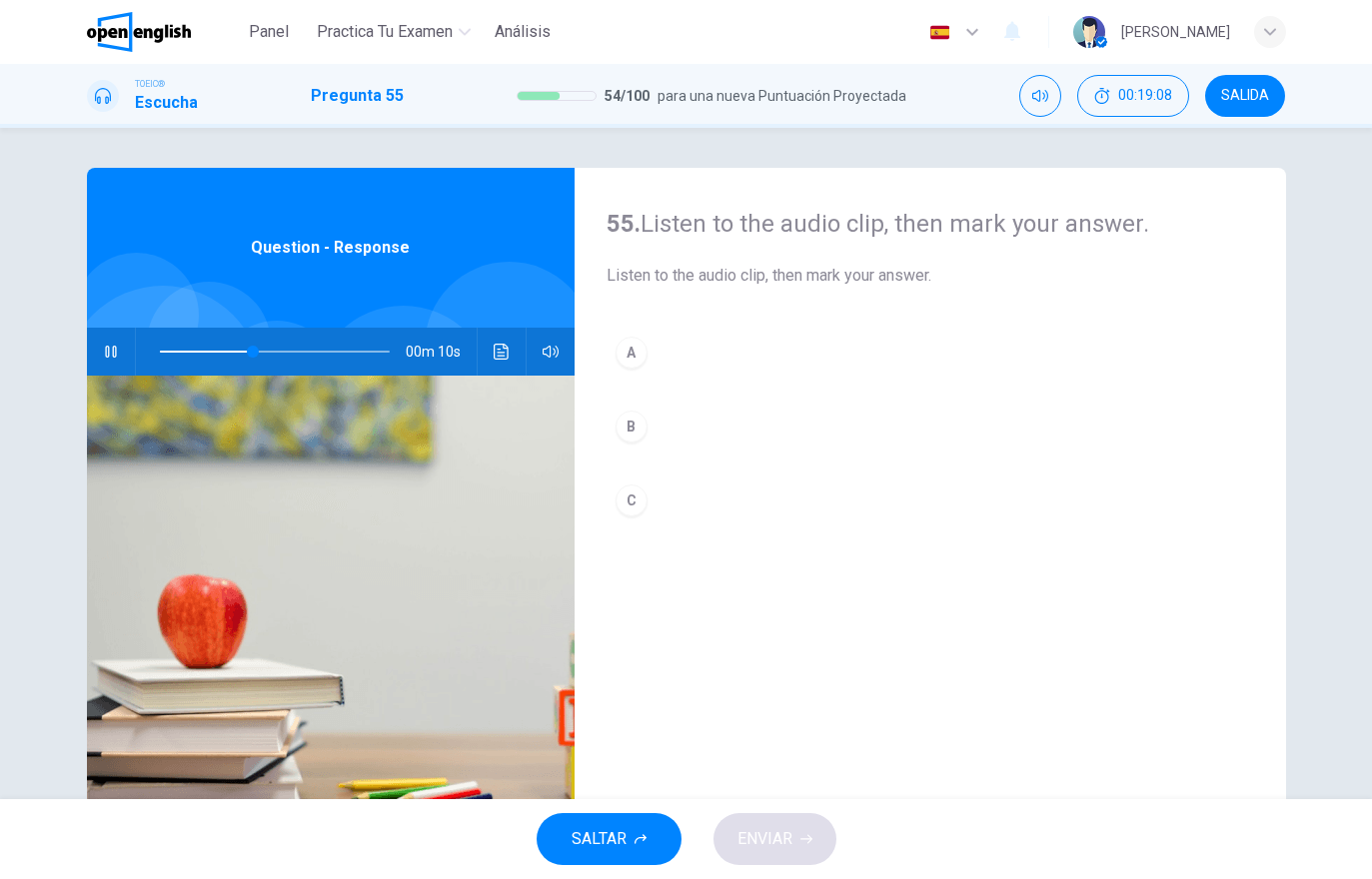 click on "B" at bounding box center (930, 427) 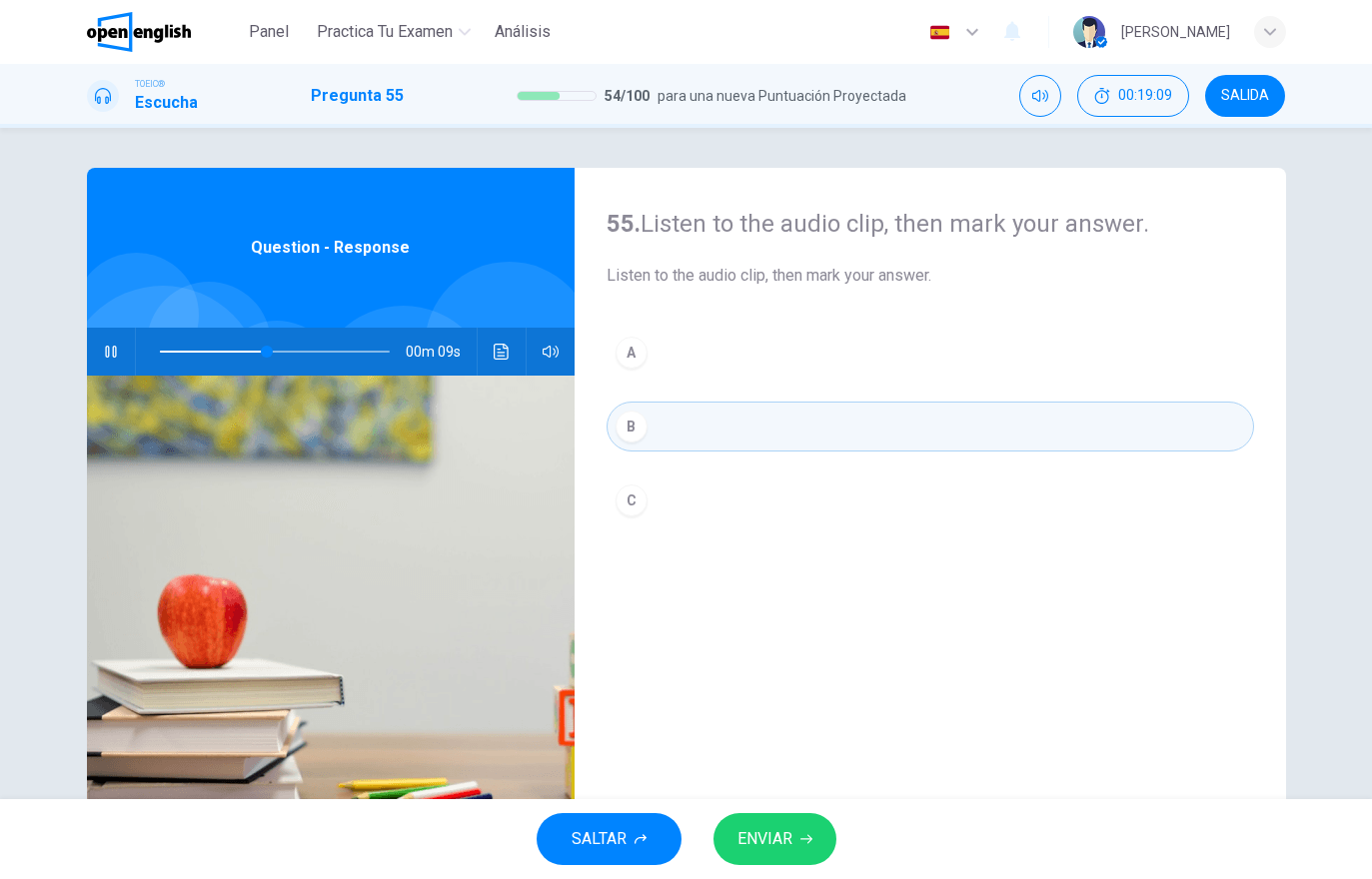 click on "ENVIAR" at bounding box center [774, 839] 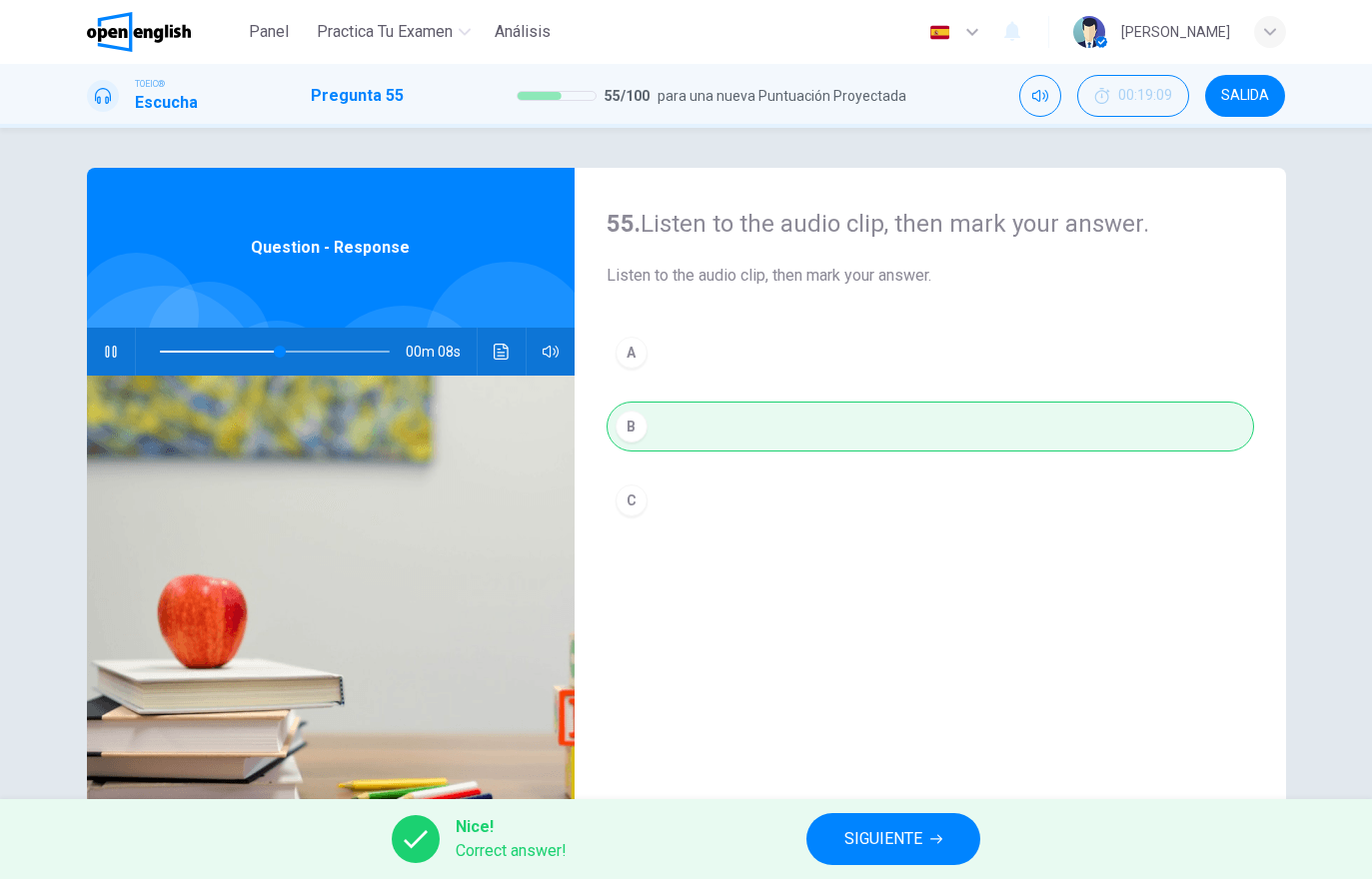 type on "**" 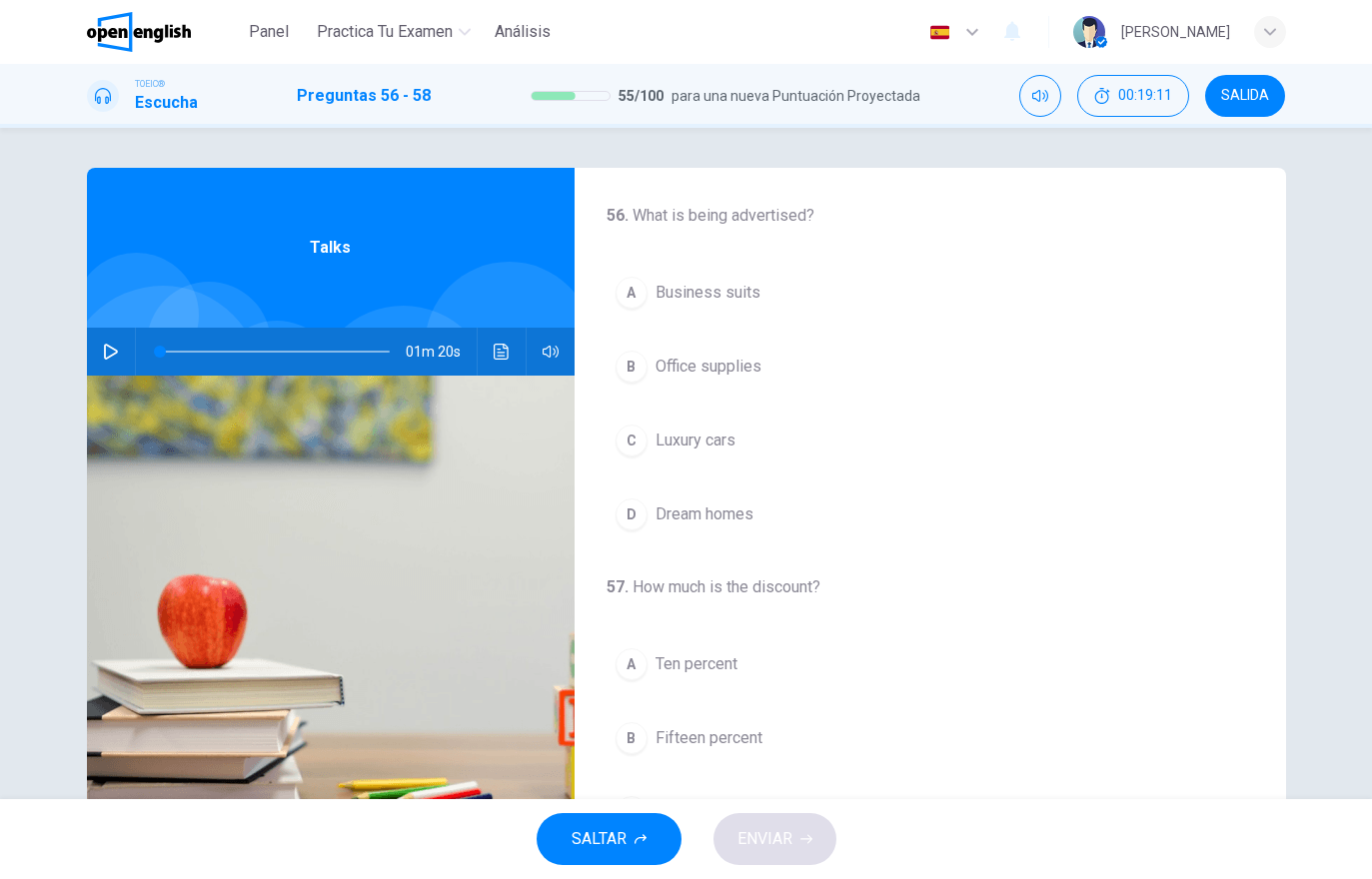 click at bounding box center [111, 352] 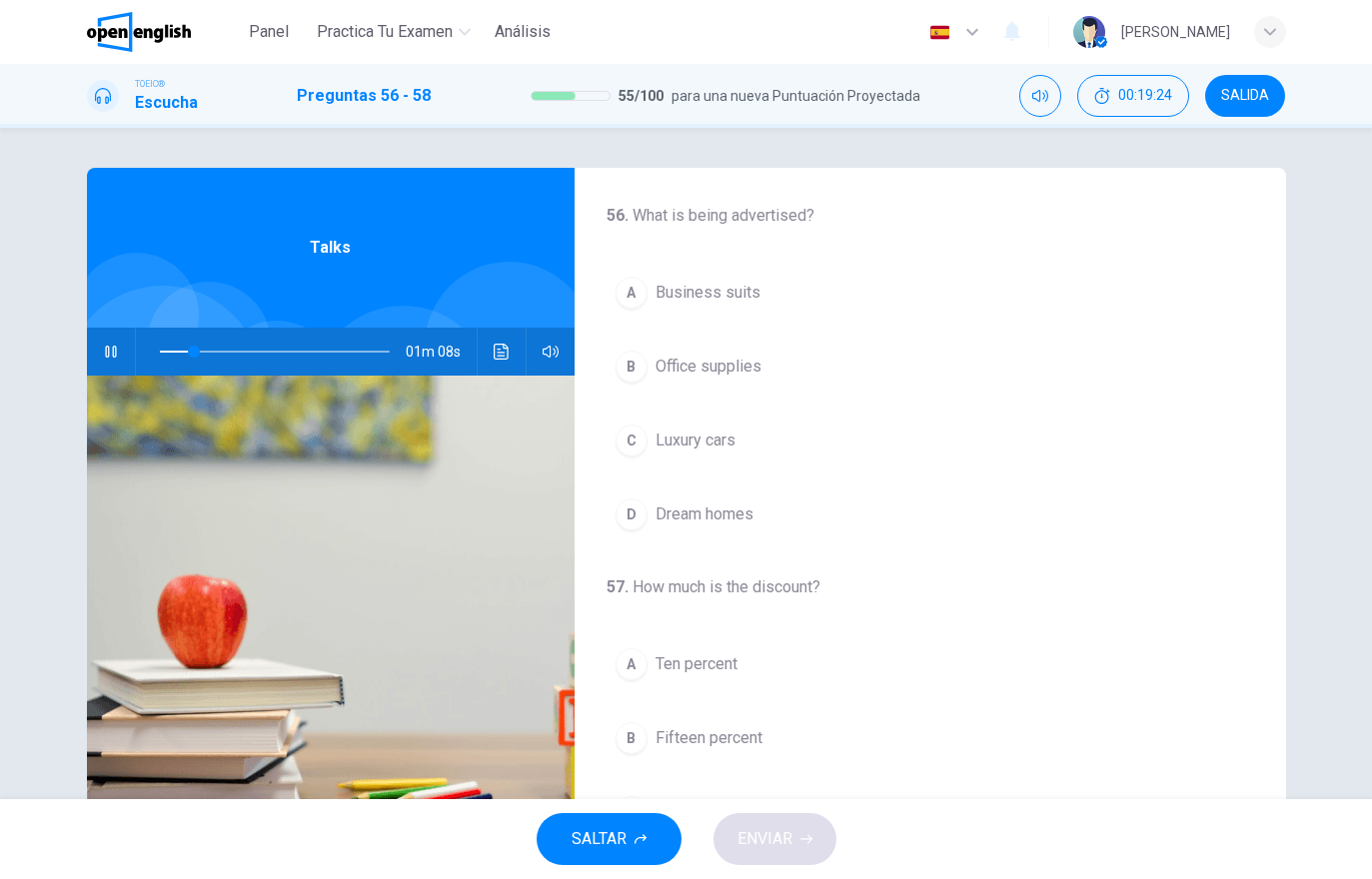 click on "C Luxury cars" at bounding box center [930, 440] 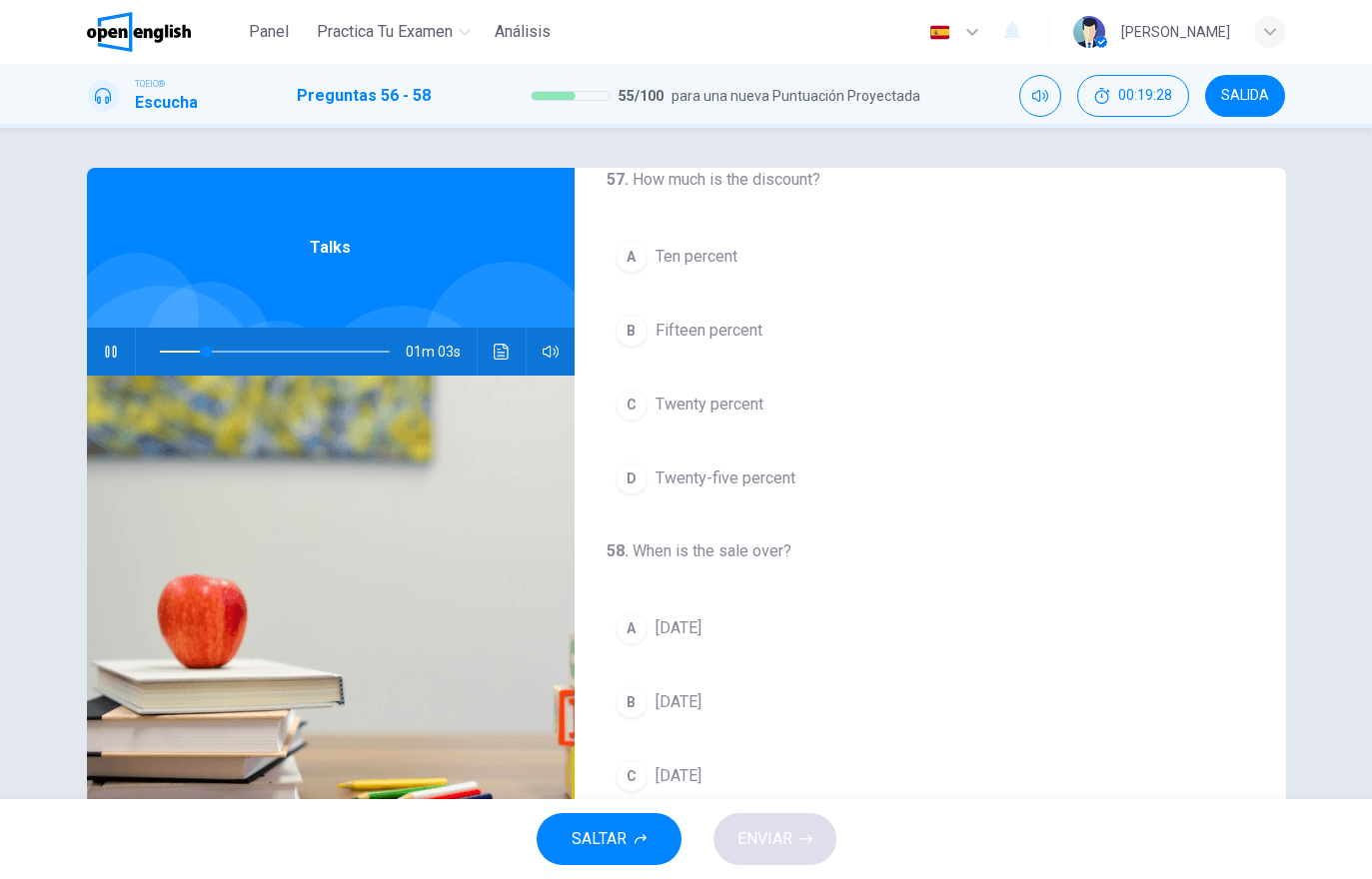 scroll, scrollTop: 410, scrollLeft: 0, axis: vertical 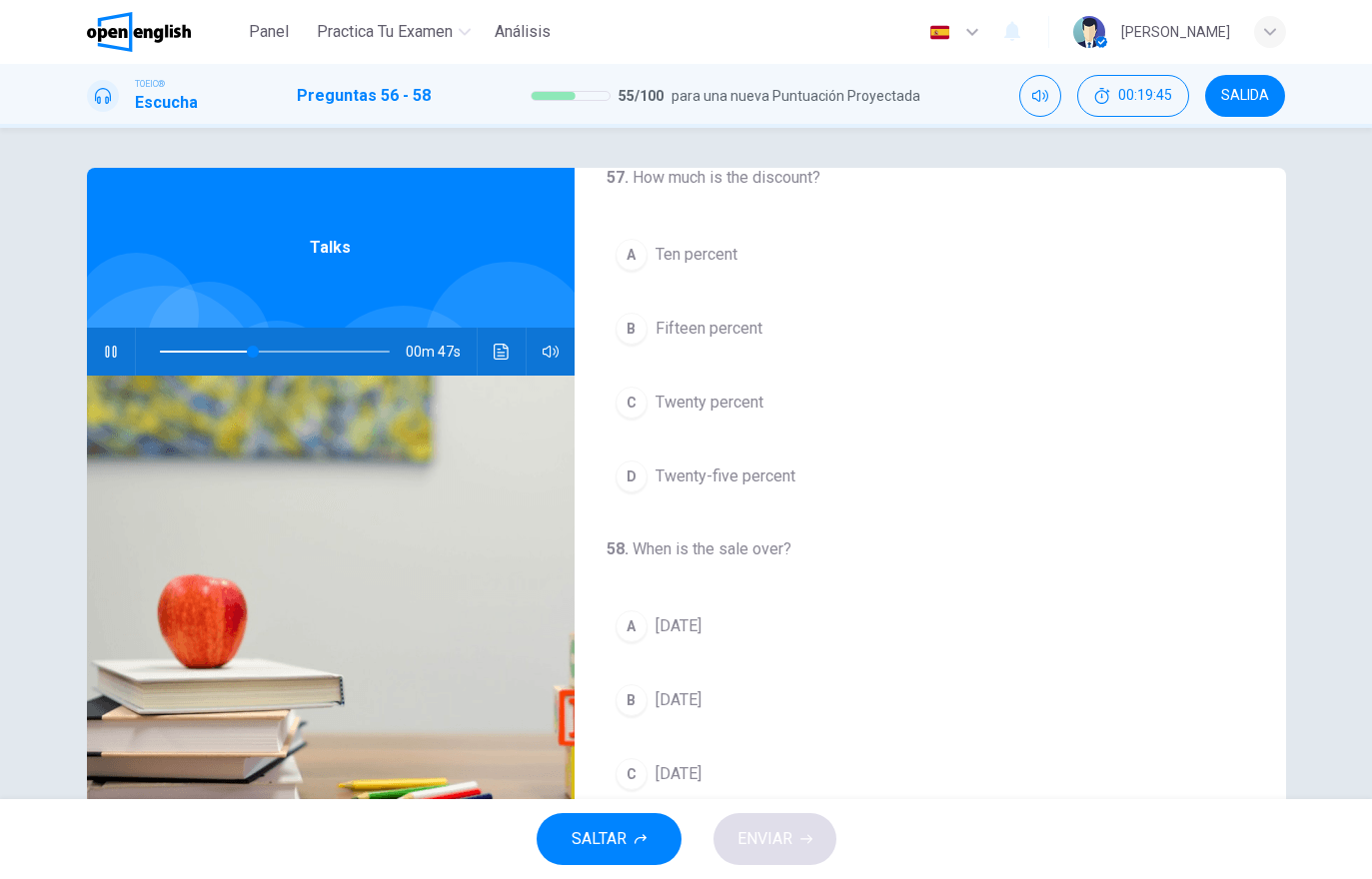 click on "Twenty percent" at bounding box center (709, 403) 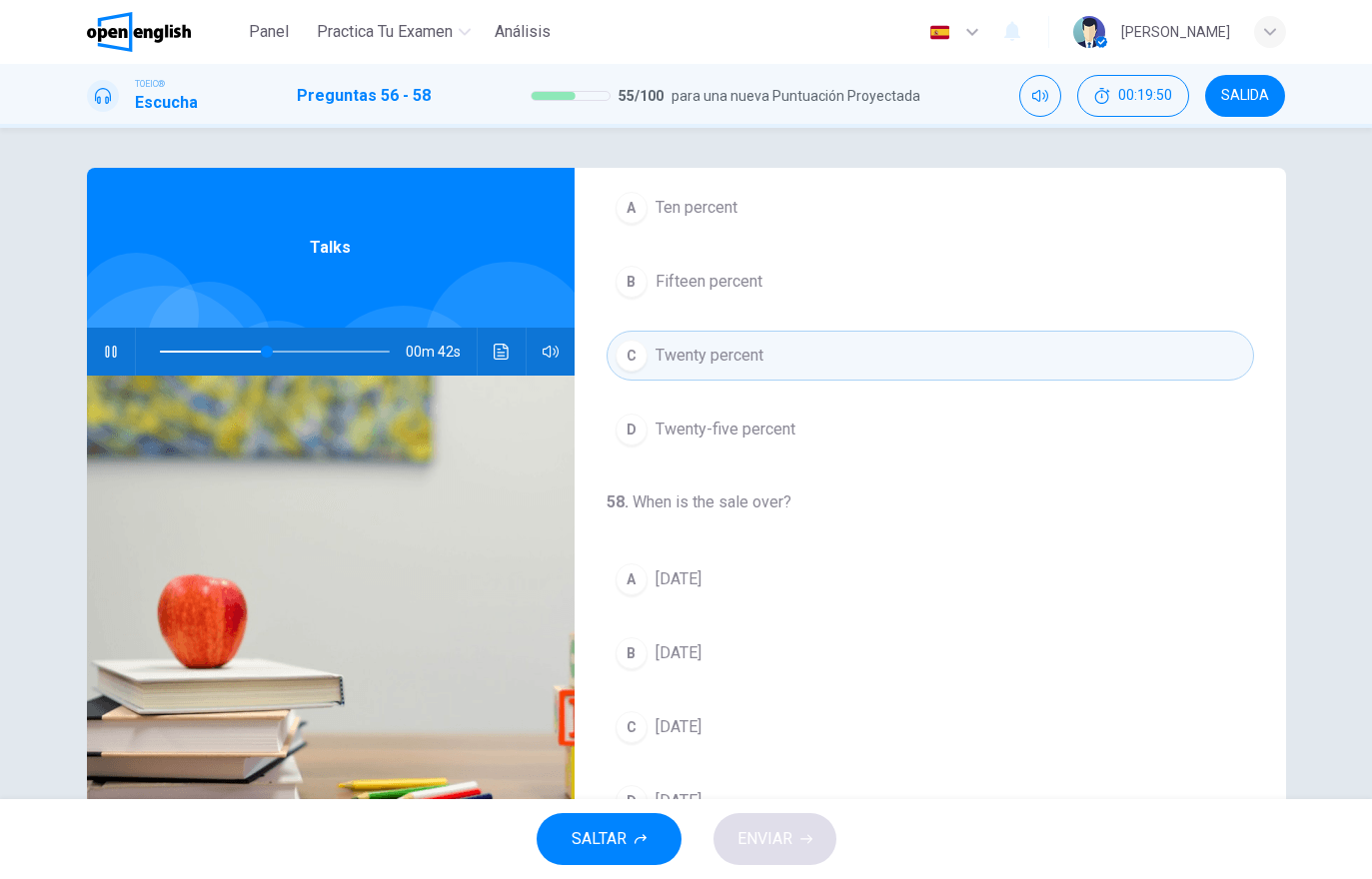 scroll, scrollTop: 456, scrollLeft: 0, axis: vertical 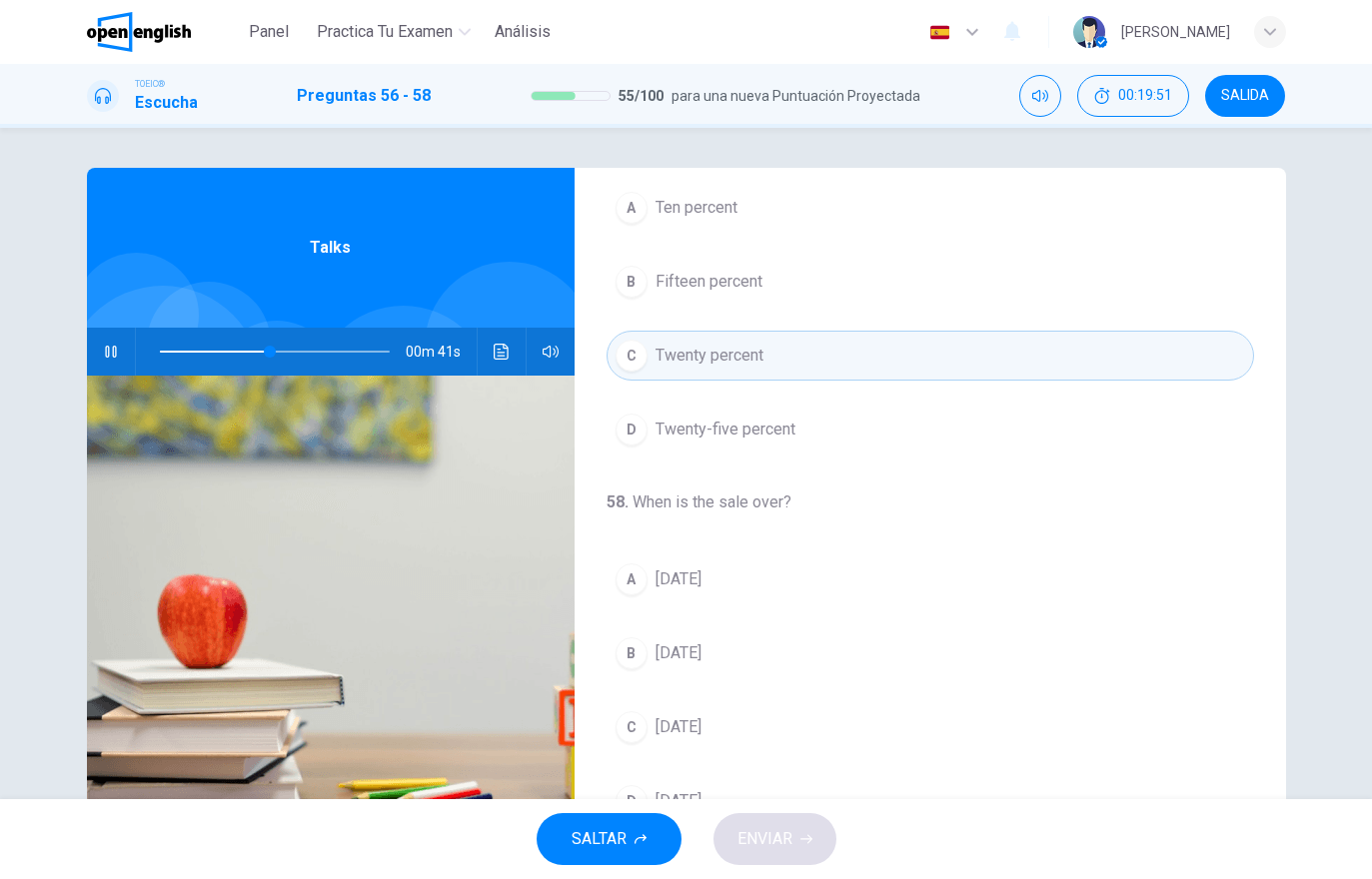 click on "D Twenty-five percent" at bounding box center [930, 430] 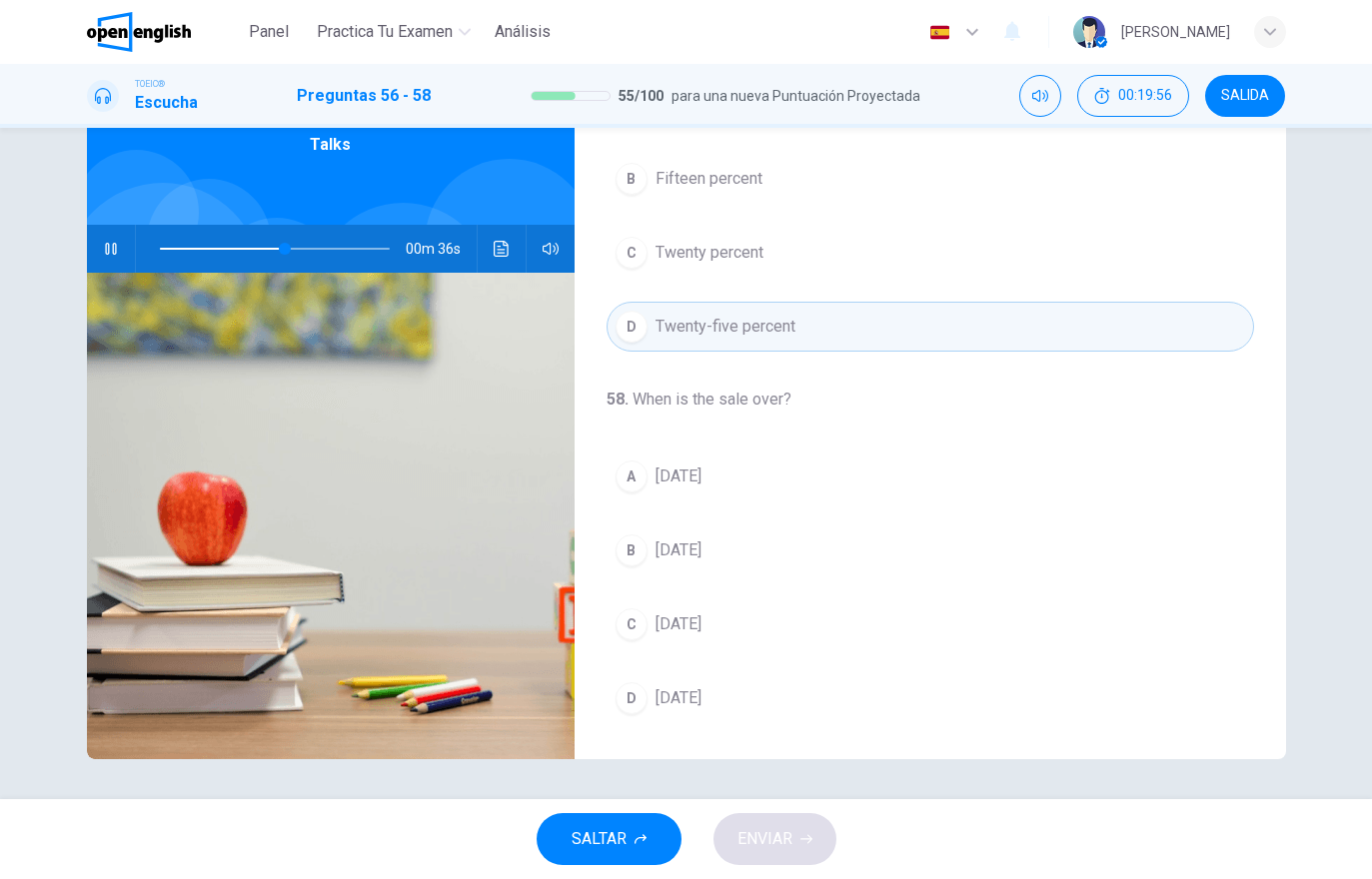 scroll, scrollTop: 103, scrollLeft: 0, axis: vertical 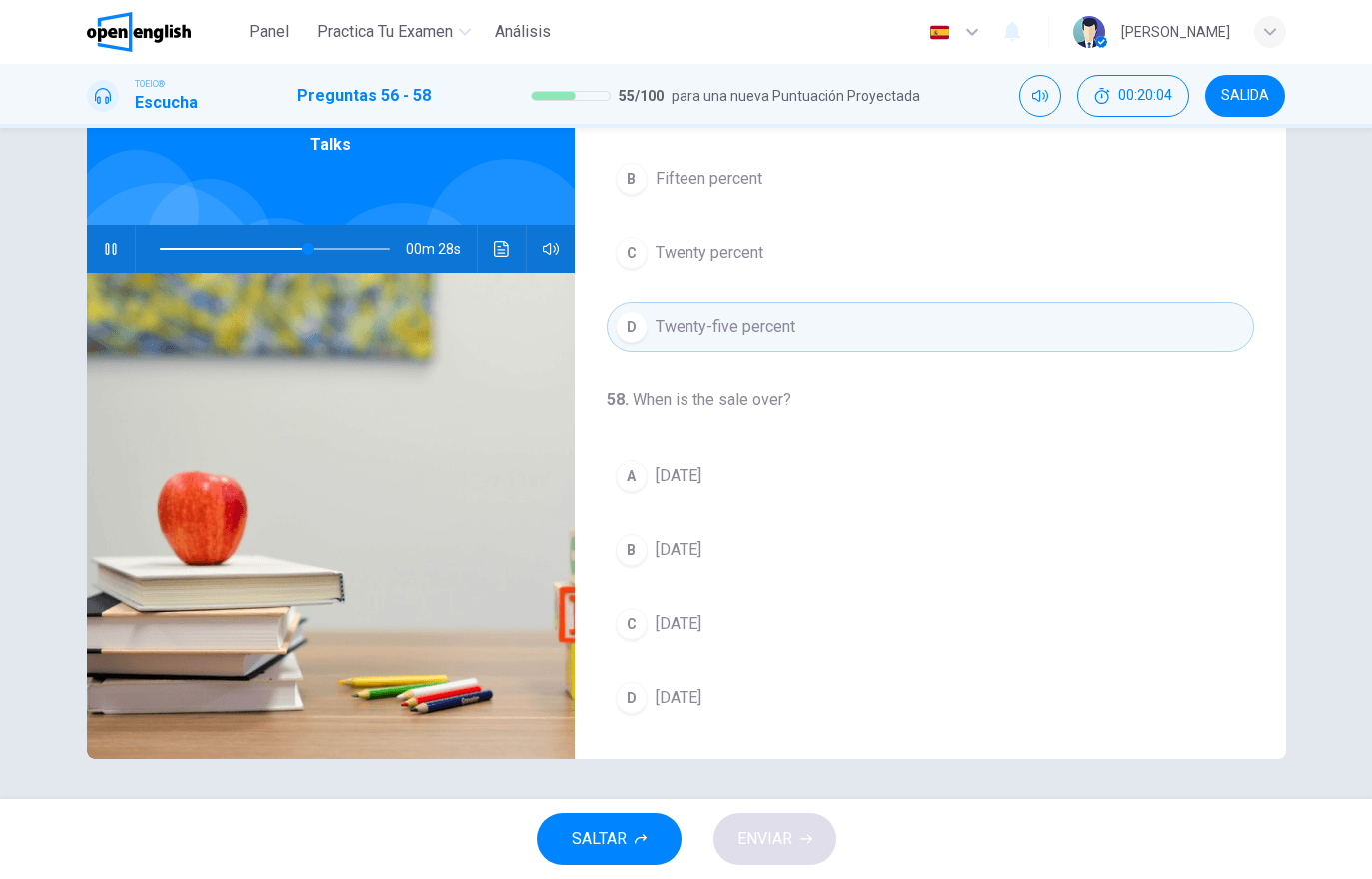 click on "A [DATE]" at bounding box center (930, 476) 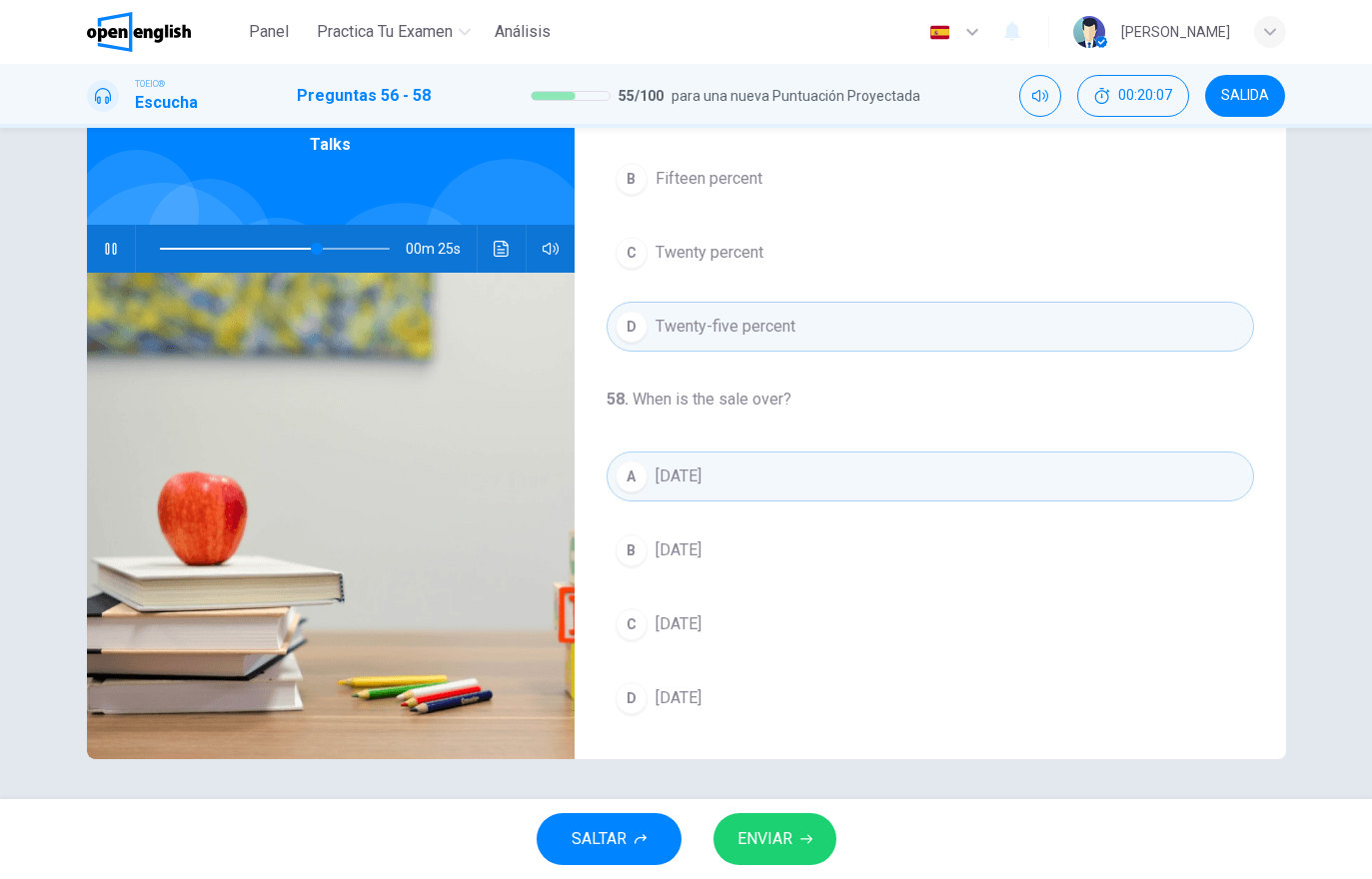 click on "ENVIAR" at bounding box center [774, 839] 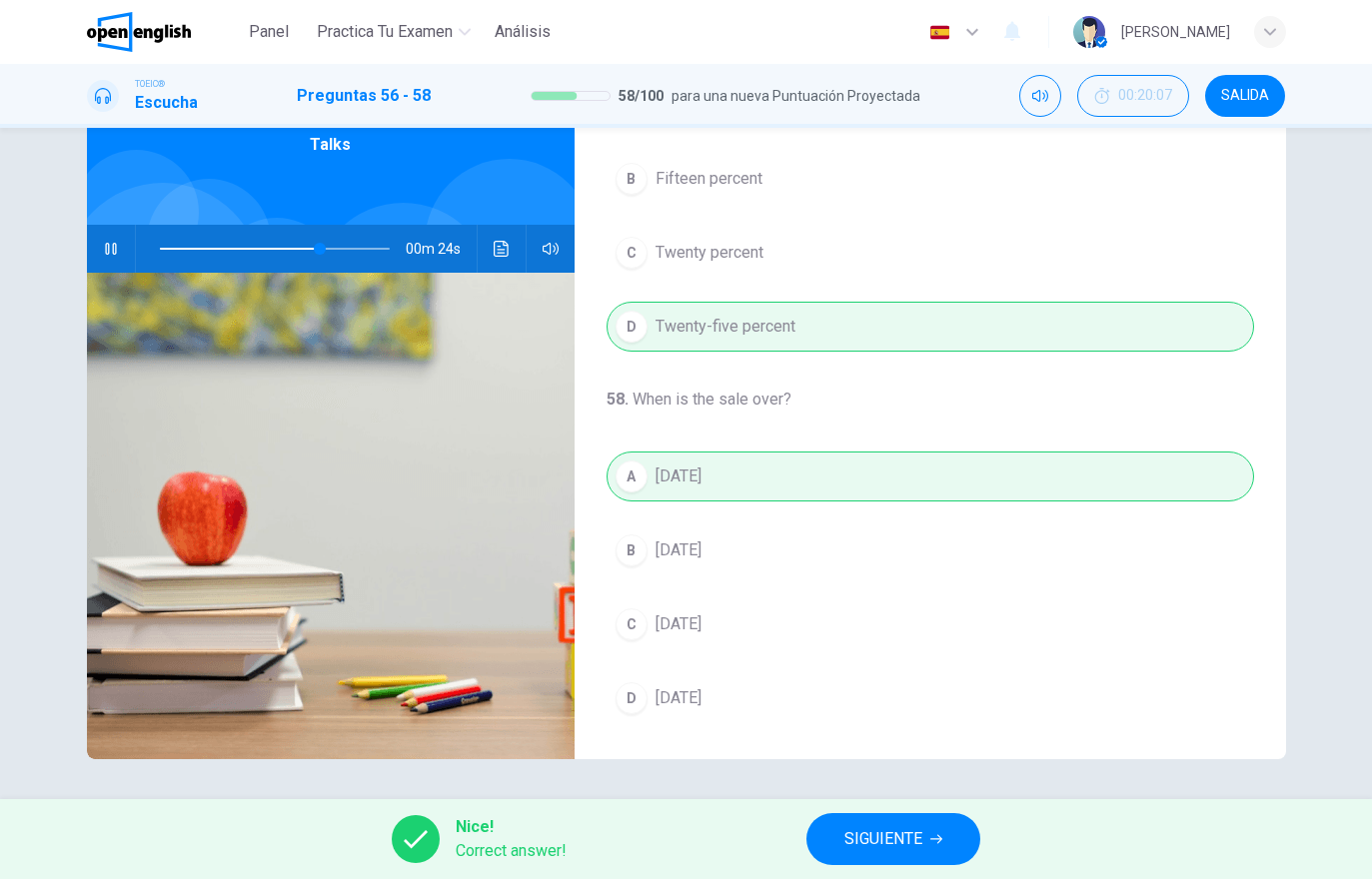 type on "**" 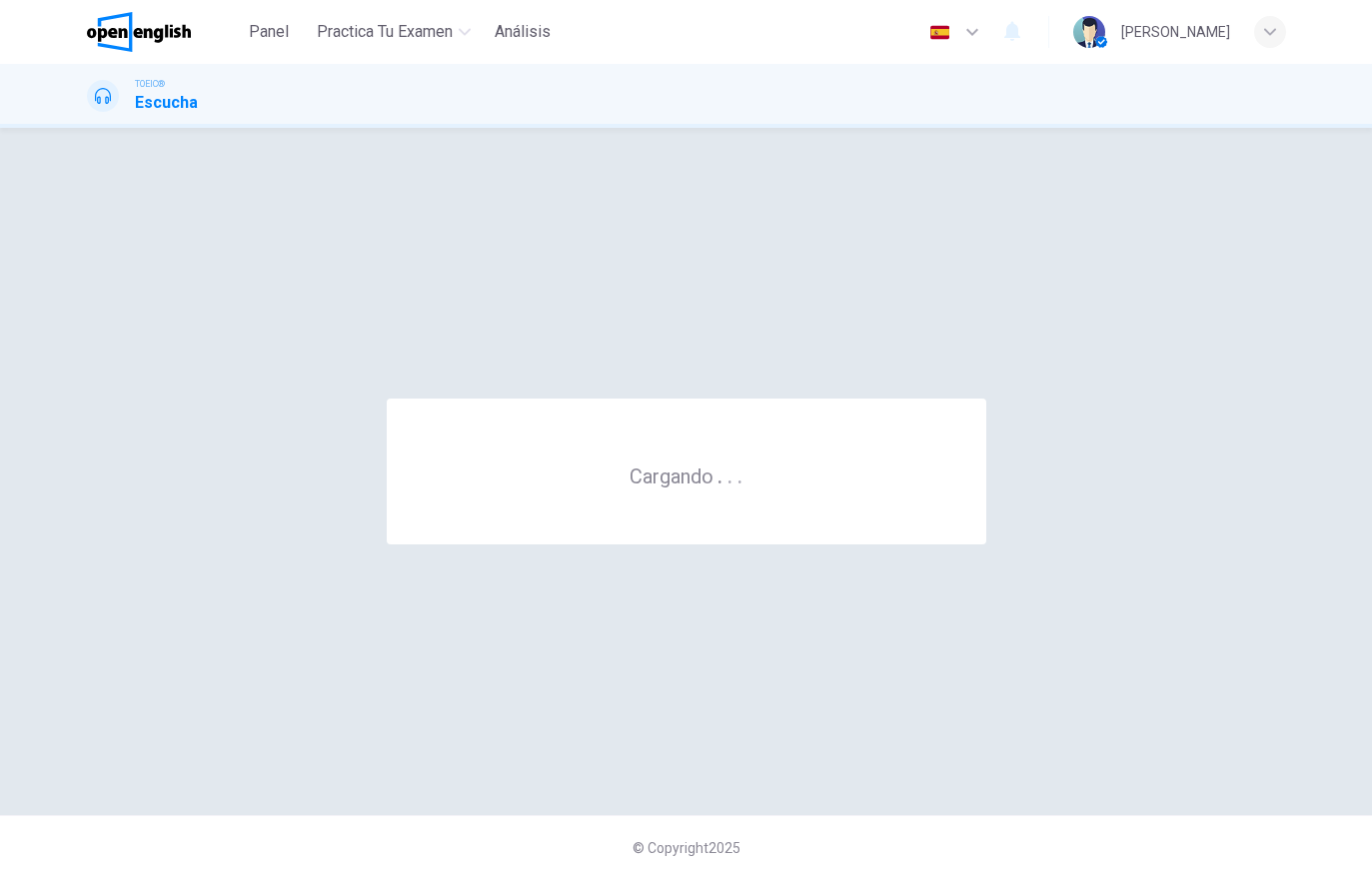 scroll, scrollTop: 0, scrollLeft: 0, axis: both 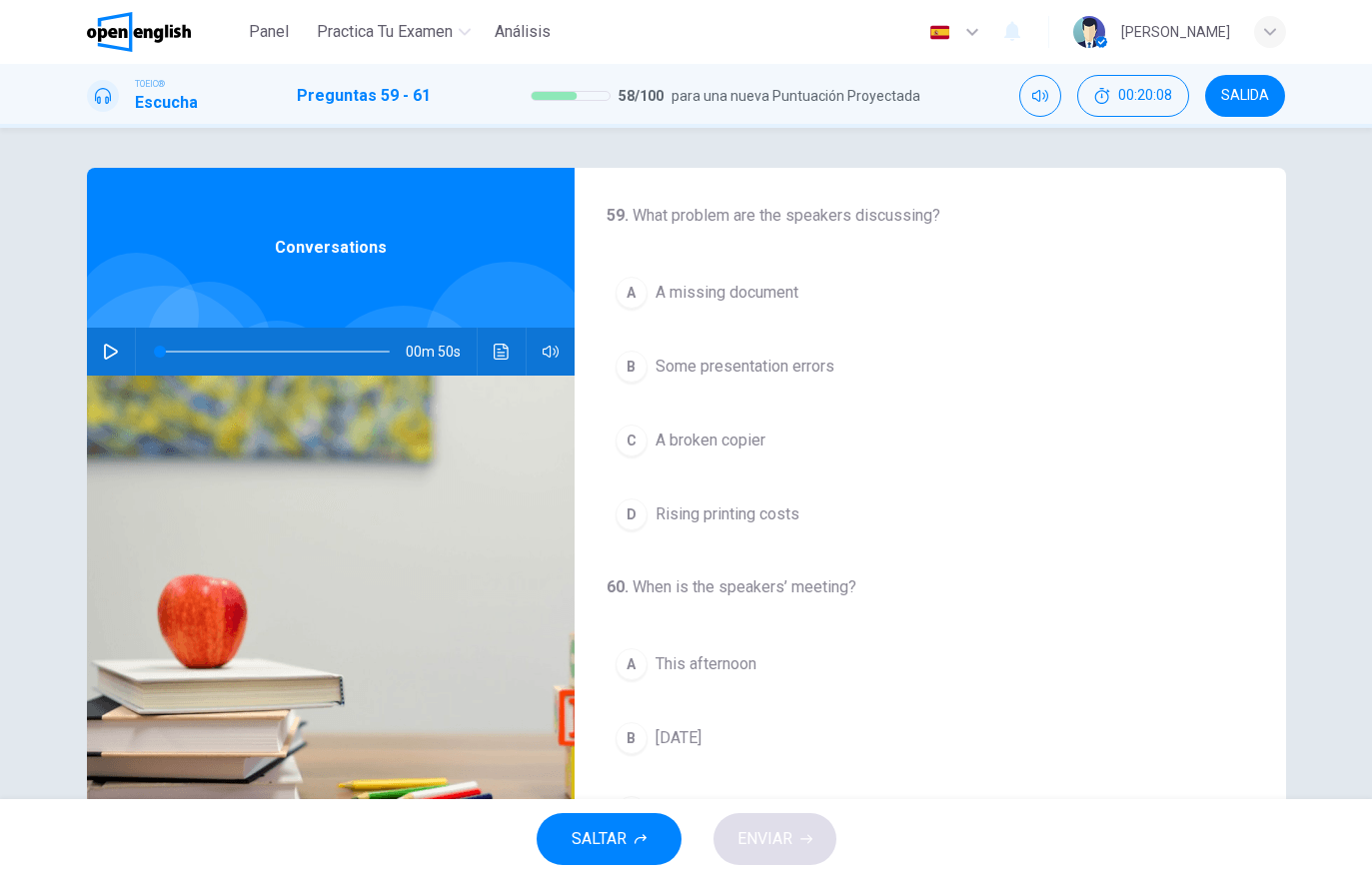 click 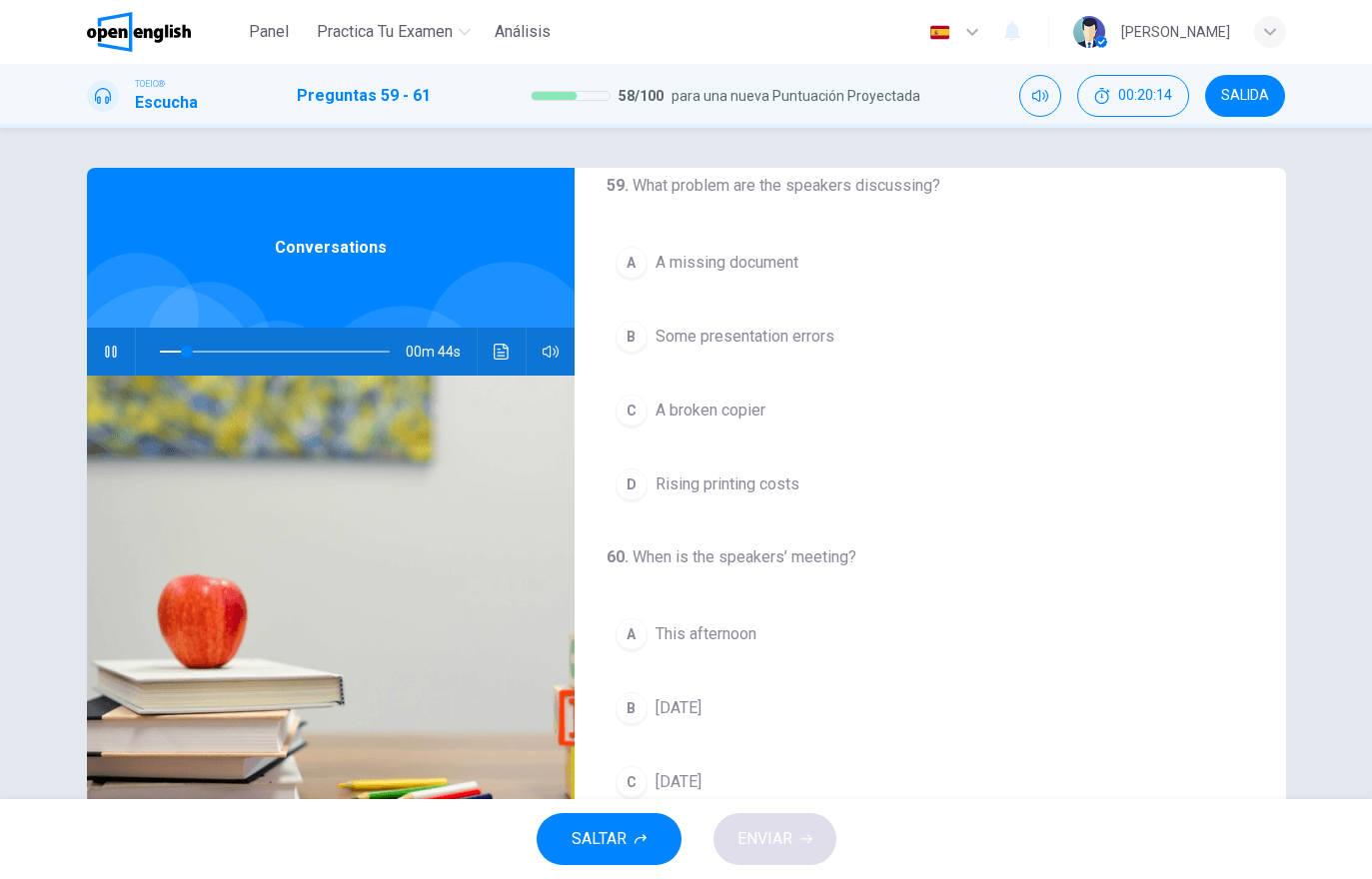 scroll, scrollTop: 29, scrollLeft: 0, axis: vertical 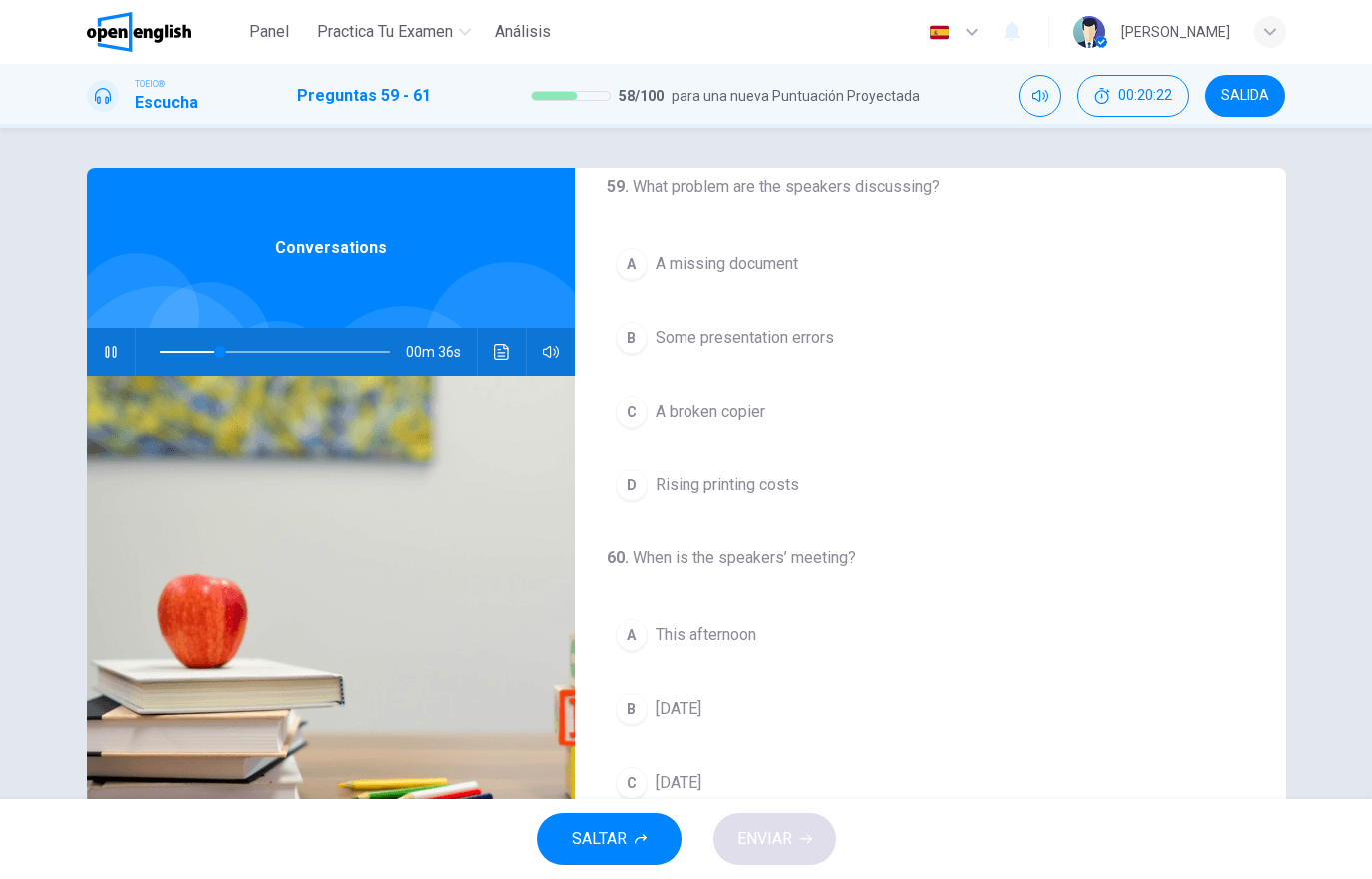 click on "C A broken copier" at bounding box center (930, 412) 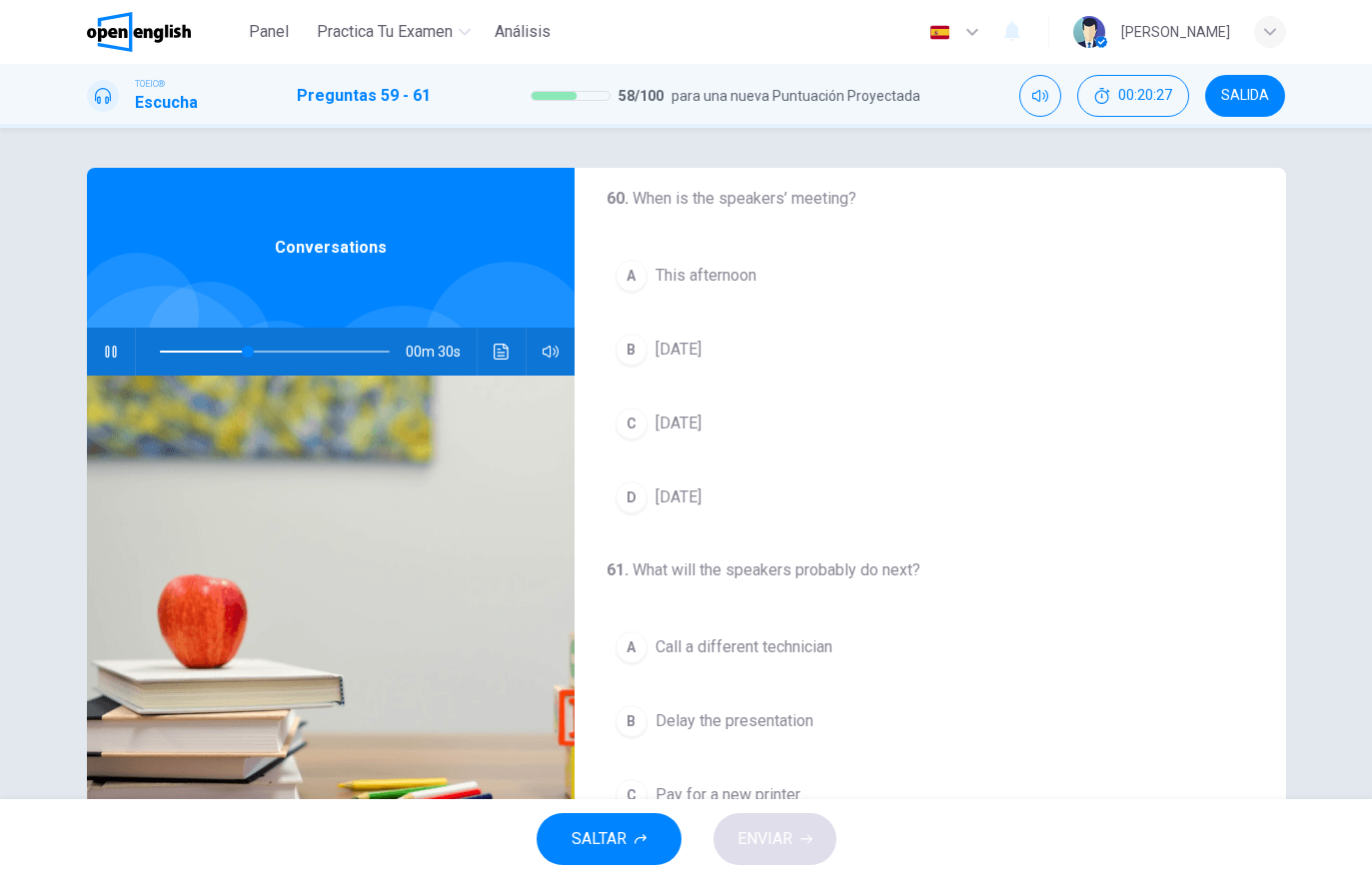 scroll, scrollTop: 397, scrollLeft: 0, axis: vertical 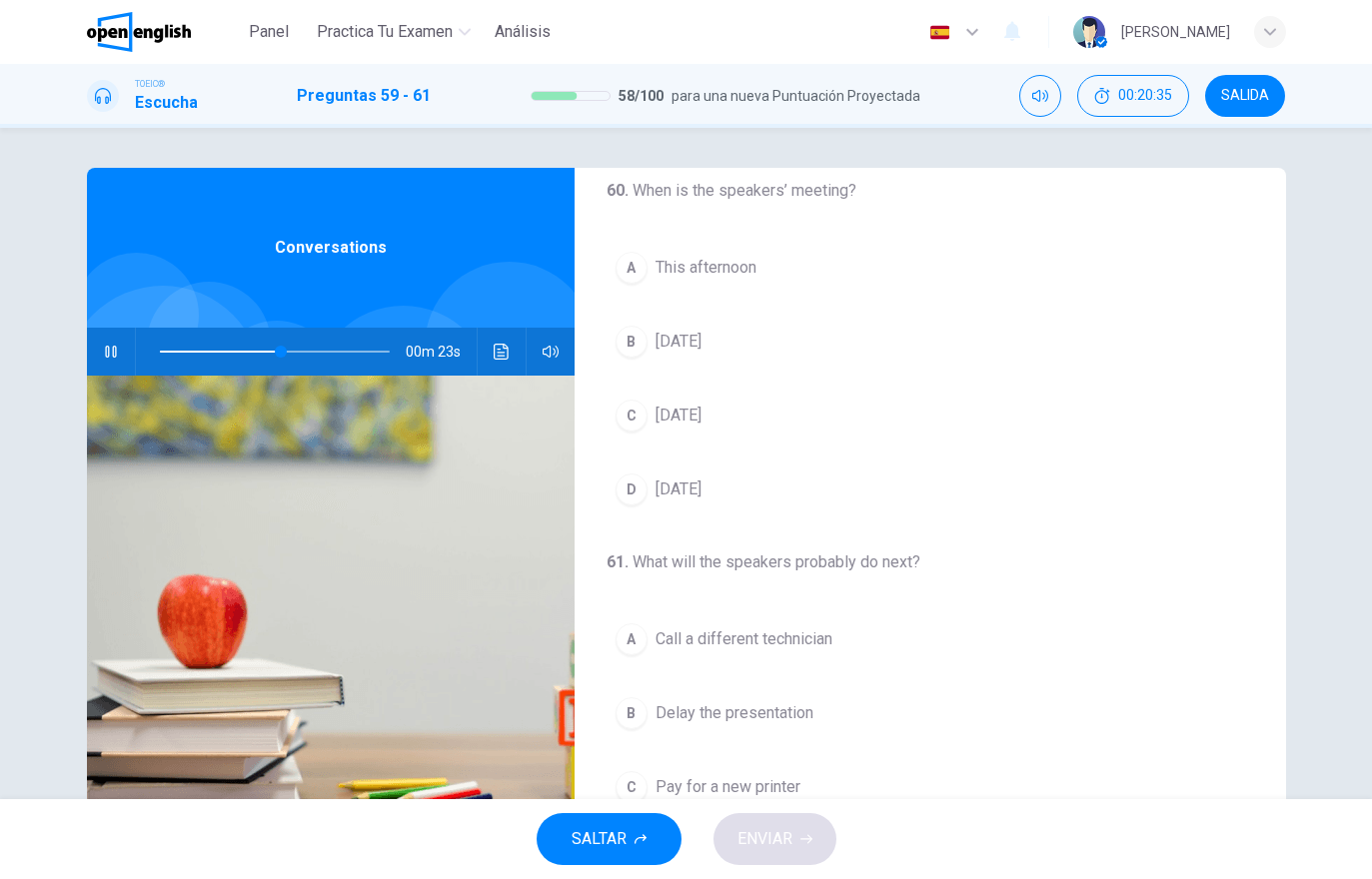 click 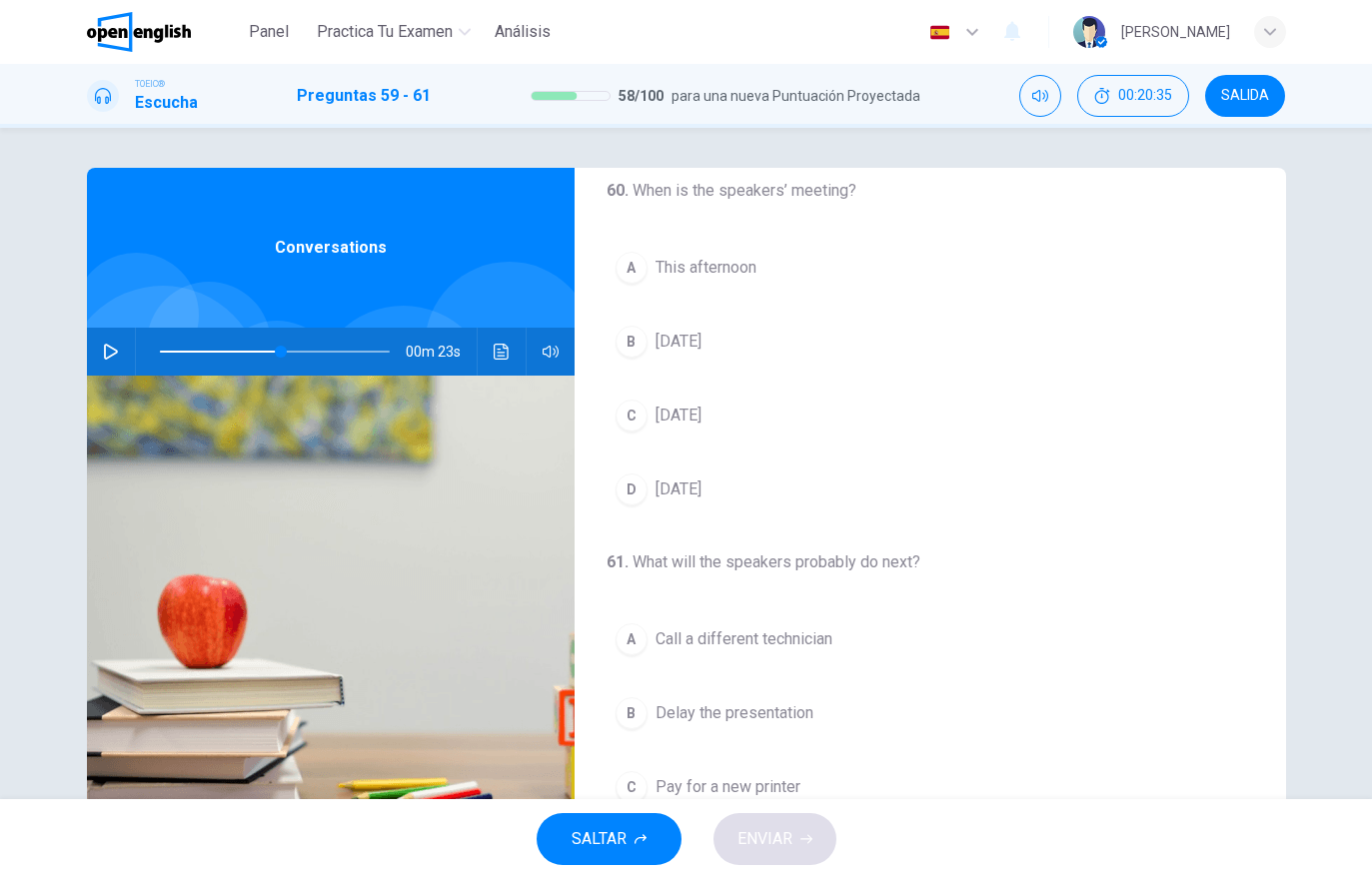 click 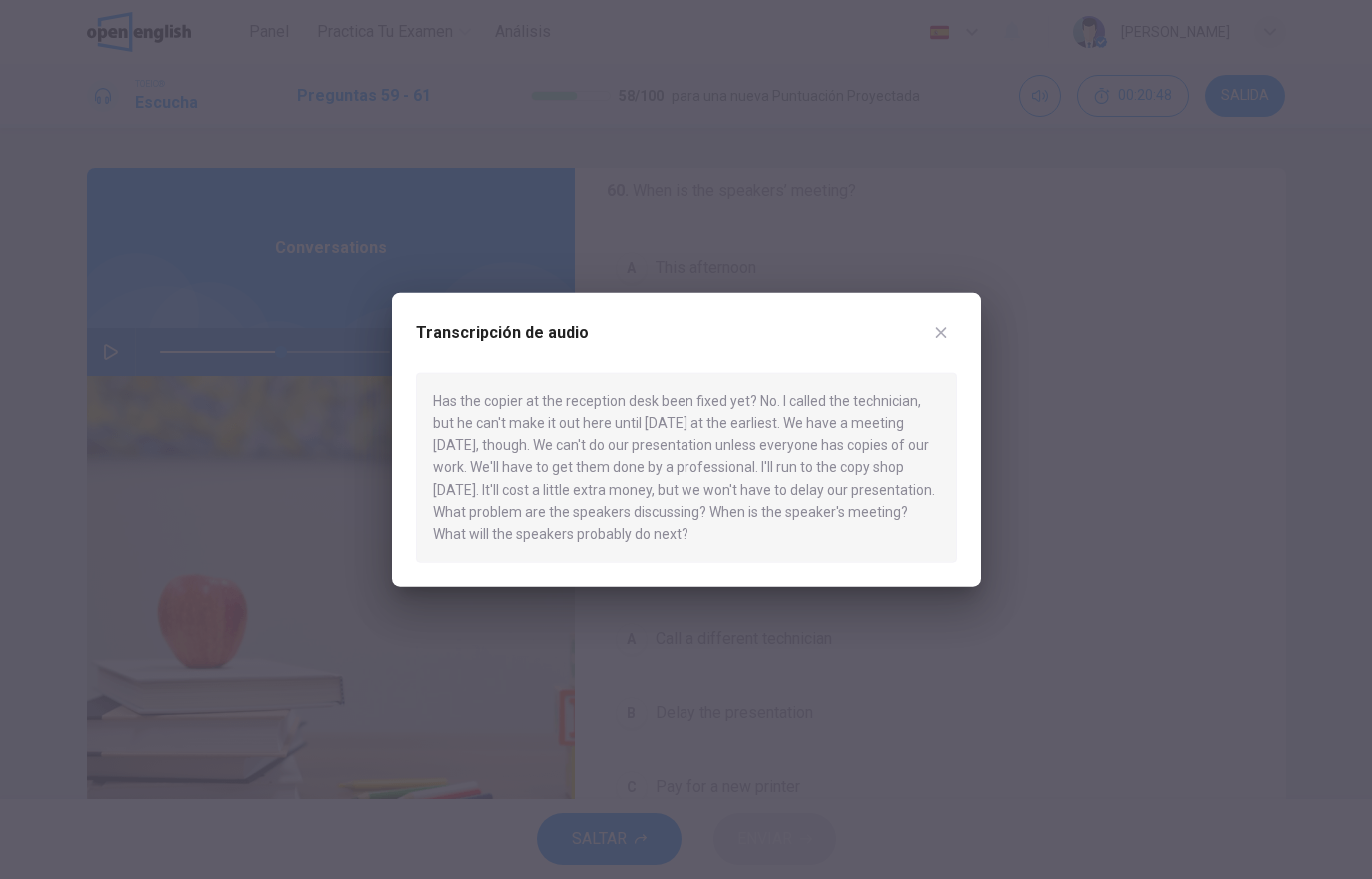 click 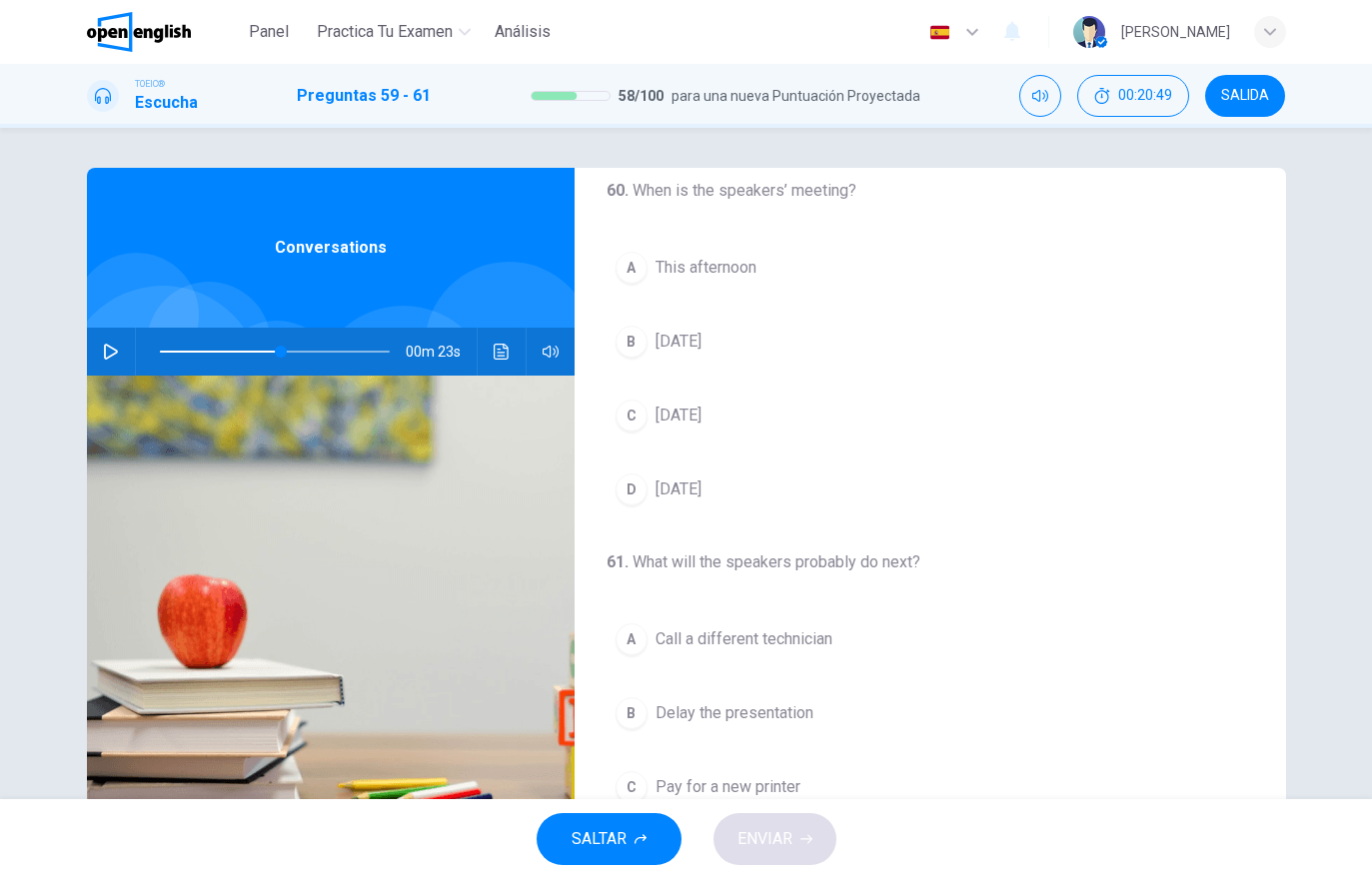 click on "C [DATE]" at bounding box center (930, 416) 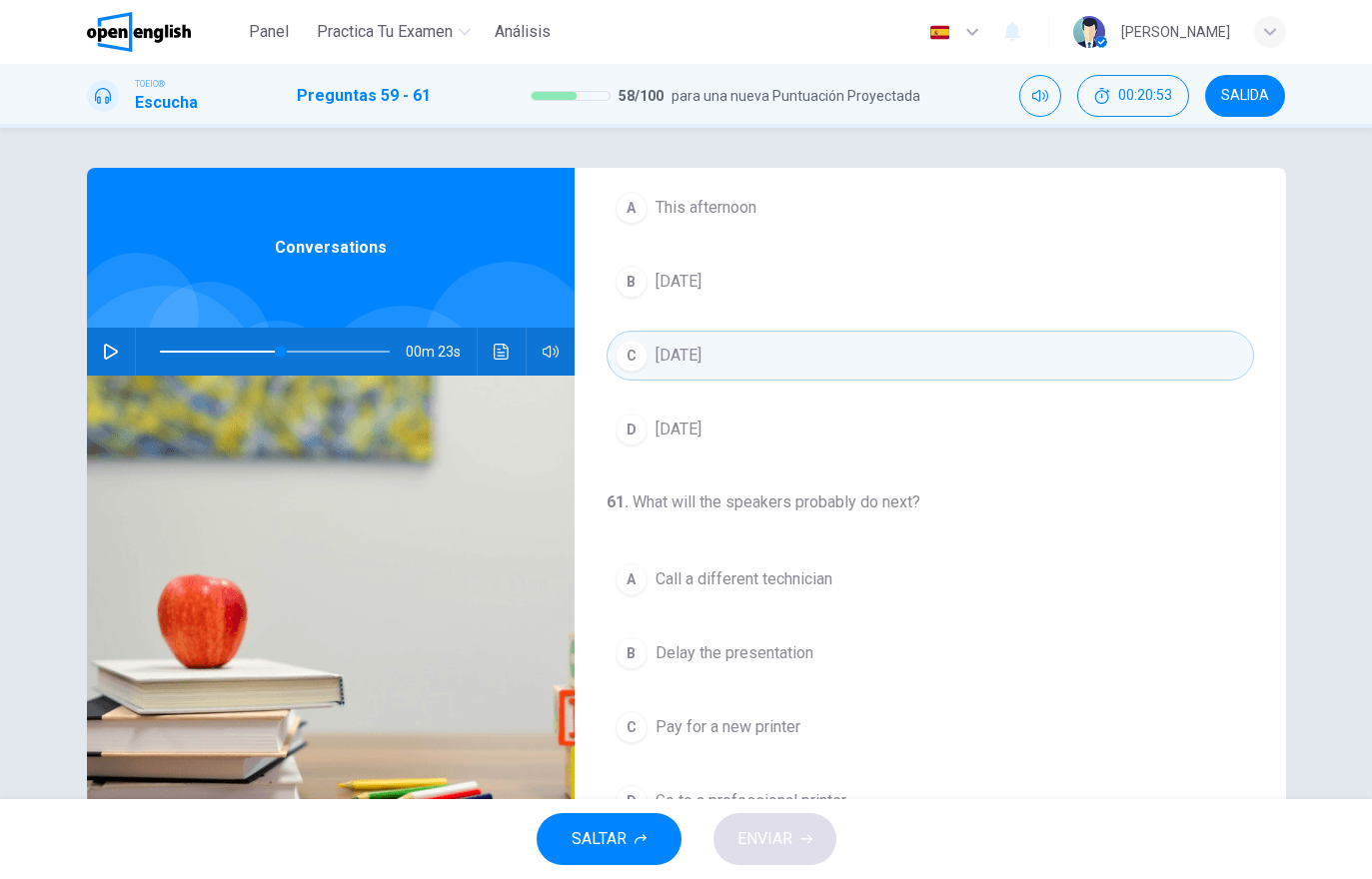 scroll, scrollTop: 456, scrollLeft: 0, axis: vertical 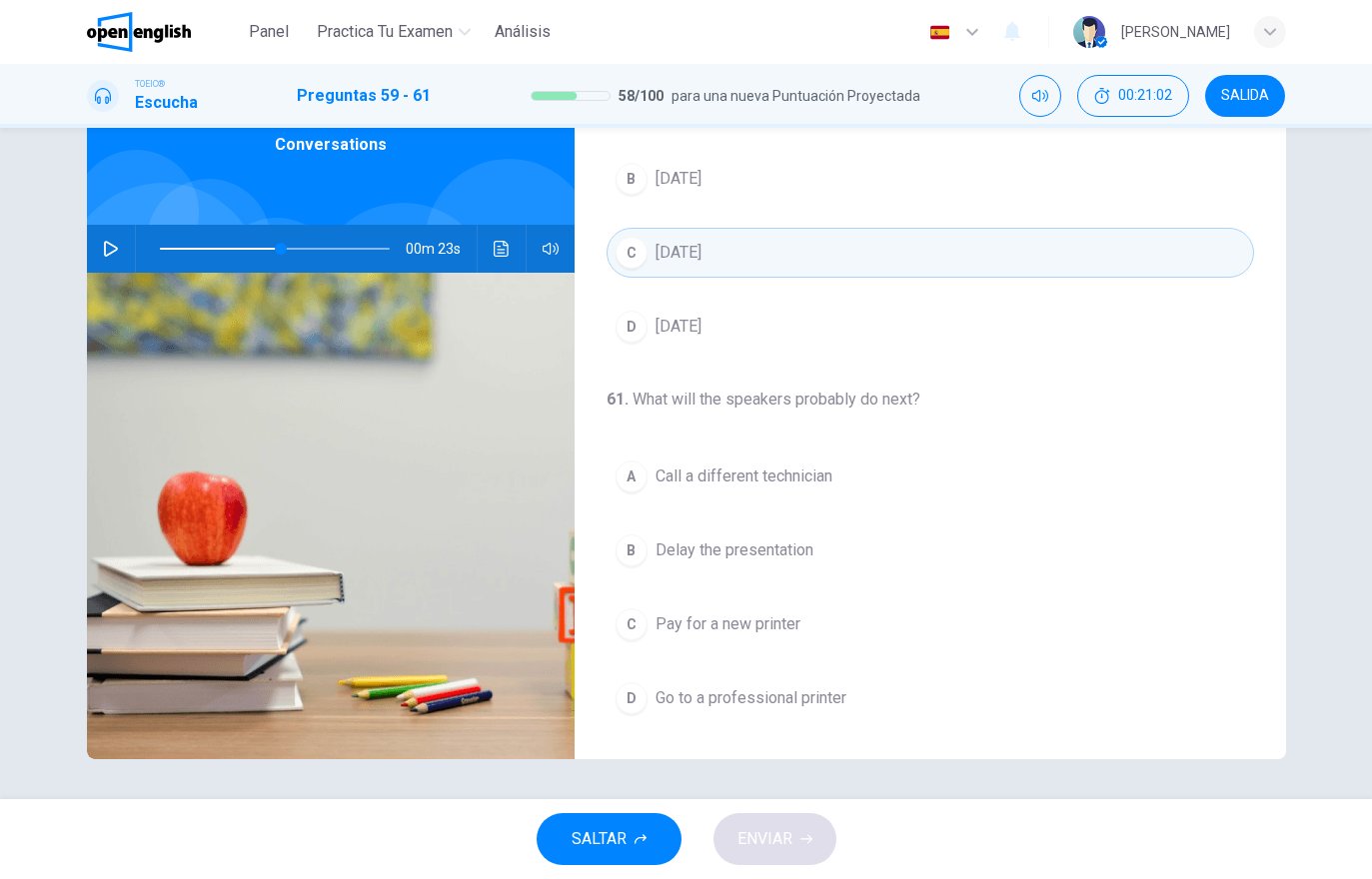 click at bounding box center [502, 249] 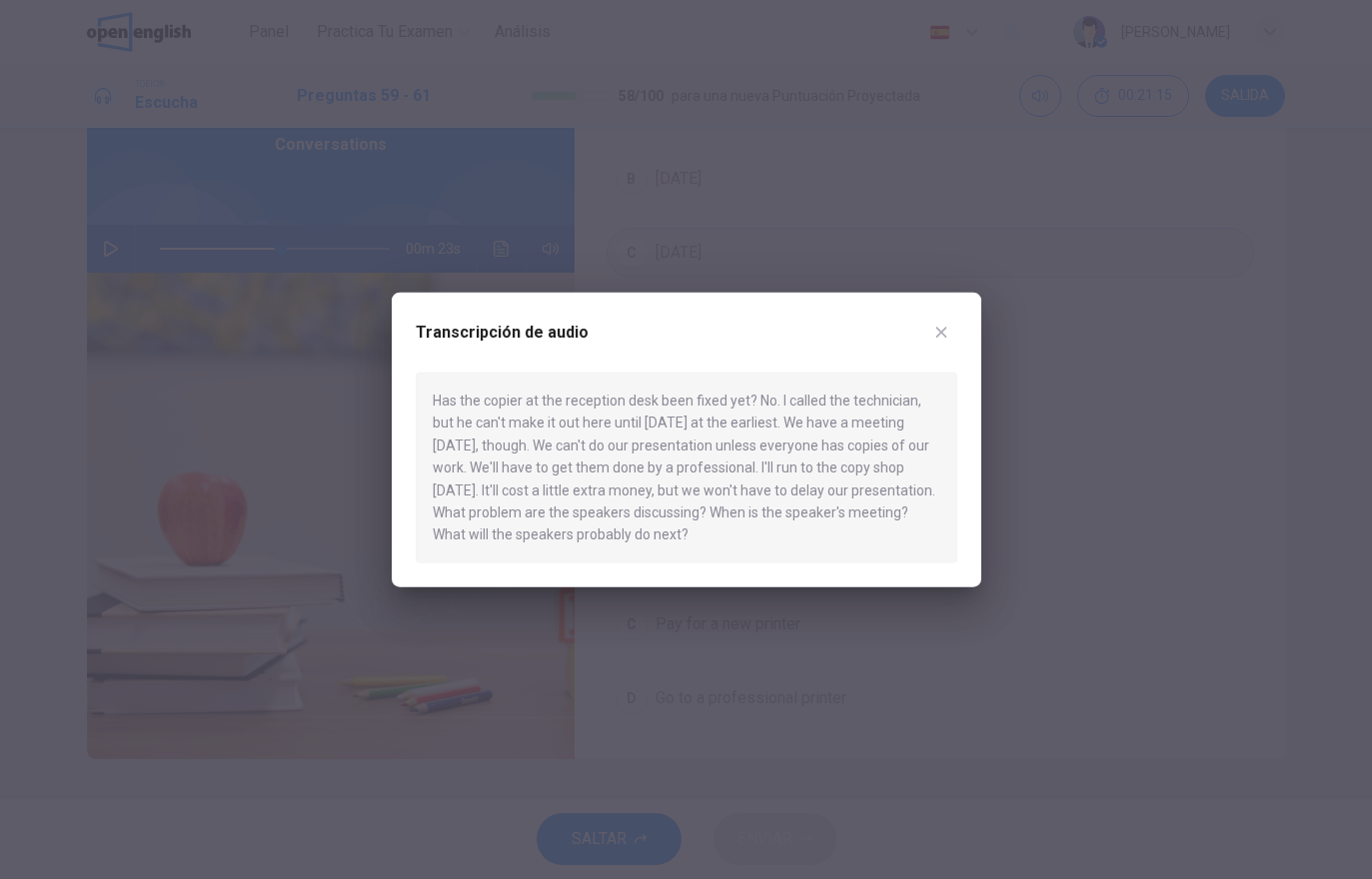 click on "Transcripción de audio Has the copier at the reception desk been fixed yet? No. I called the technician, but he can't make it out here until [DATE] at the earliest. We have a meeting [DATE], though. We can't do our presentation unless everyone has copies of our work. We'll have to get them done by a professional. I'll run to the copy shop [DATE]. It'll cost a little extra money, but we won't have to delay our presentation. What problem are the speakers discussing? When is the speaker's meeting? What will the speakers probably do next?" at bounding box center [686, 440] 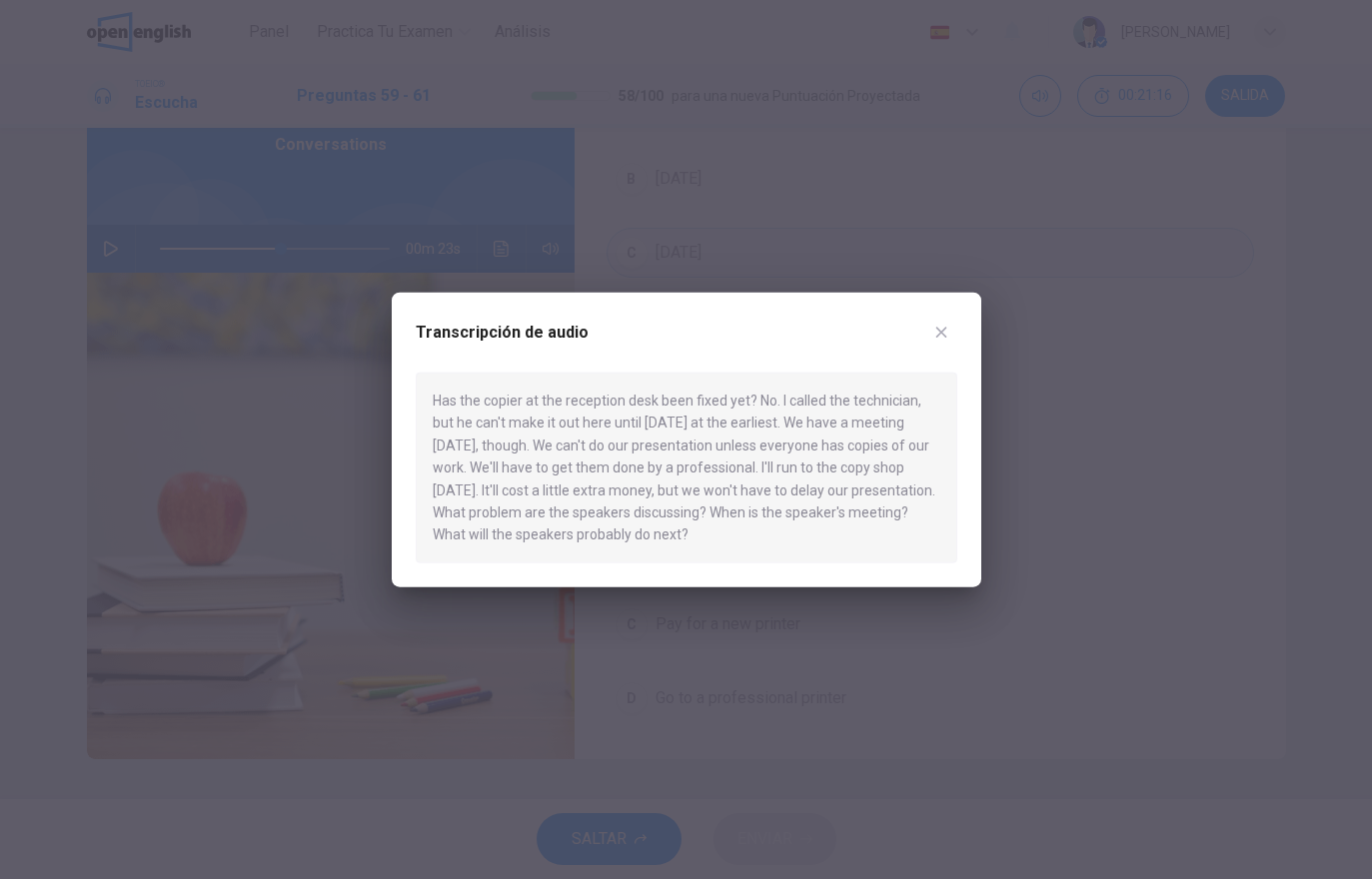 click at bounding box center (941, 333) 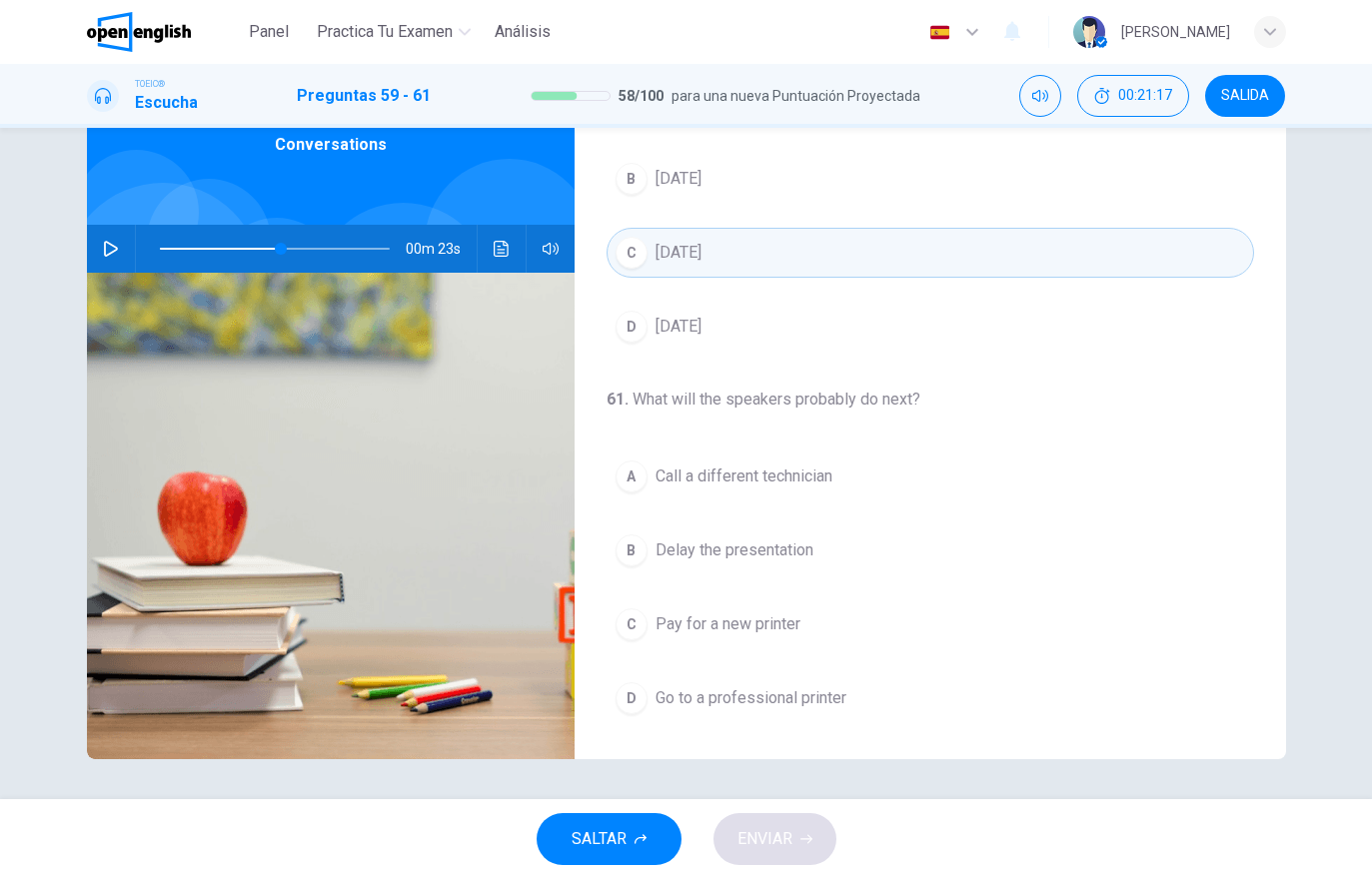 click on "Go to a professional printer" at bounding box center (750, 698) 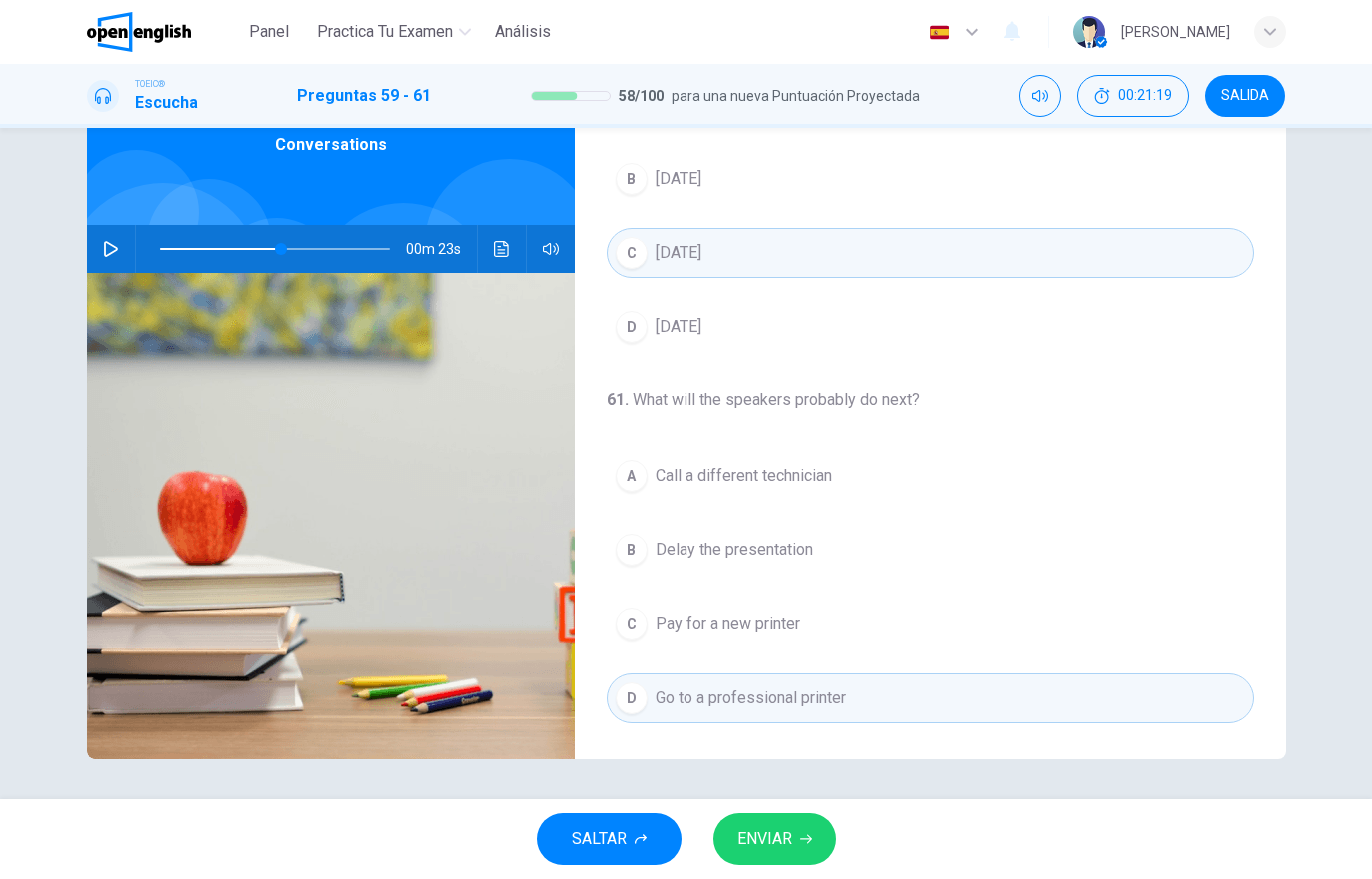 click on "ENVIAR" at bounding box center [774, 839] 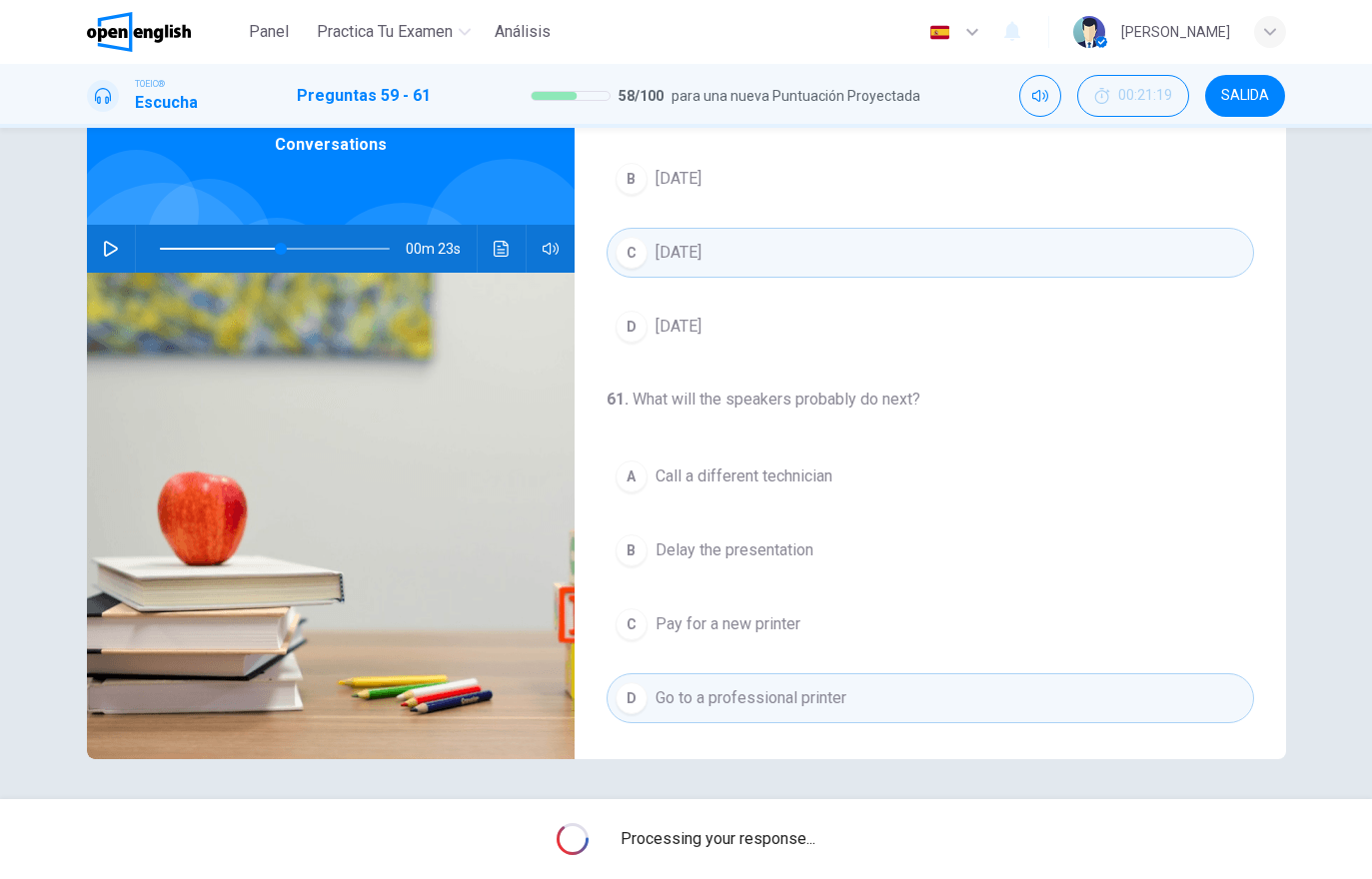 type on "**" 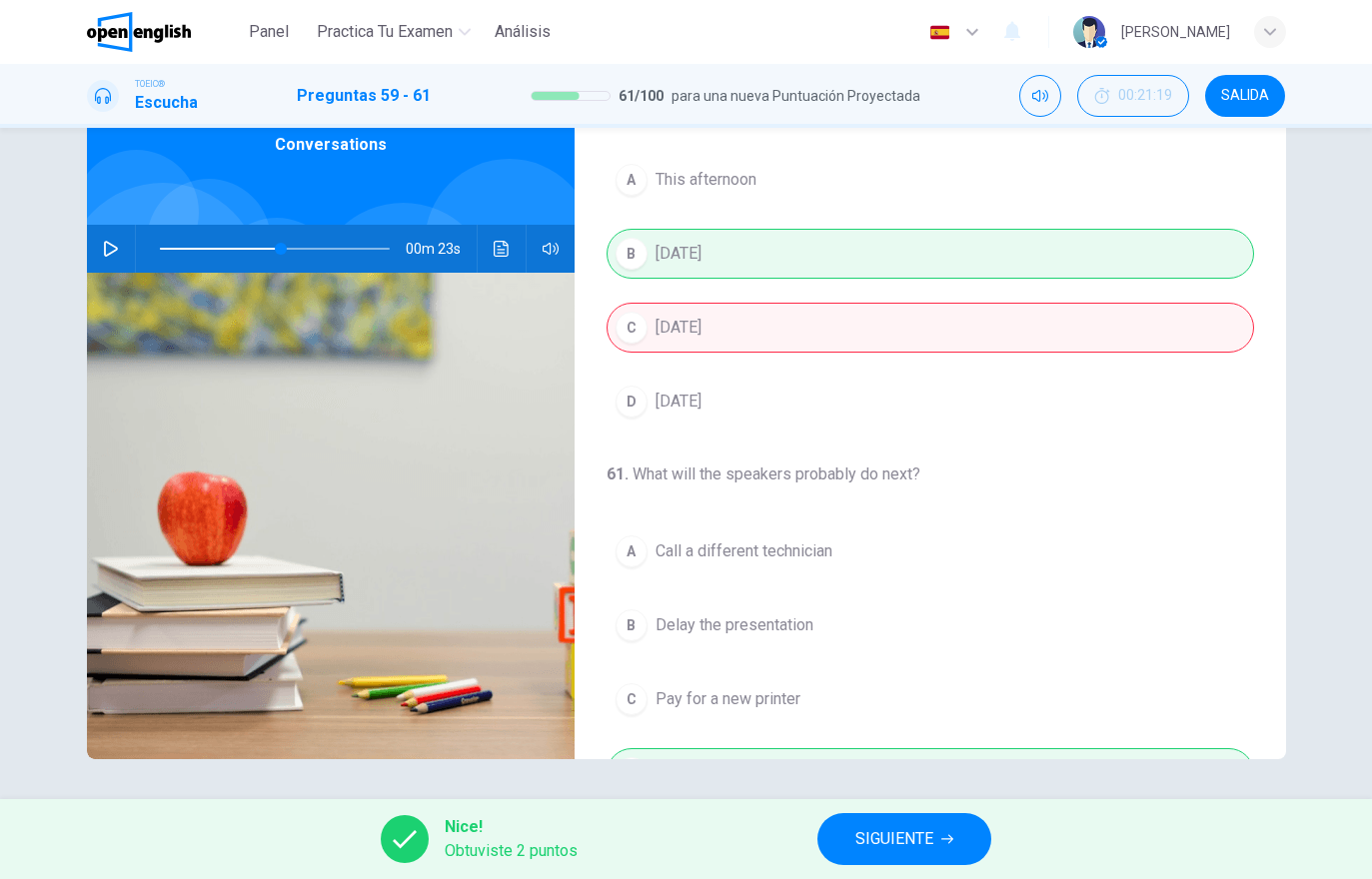 scroll, scrollTop: 384, scrollLeft: 0, axis: vertical 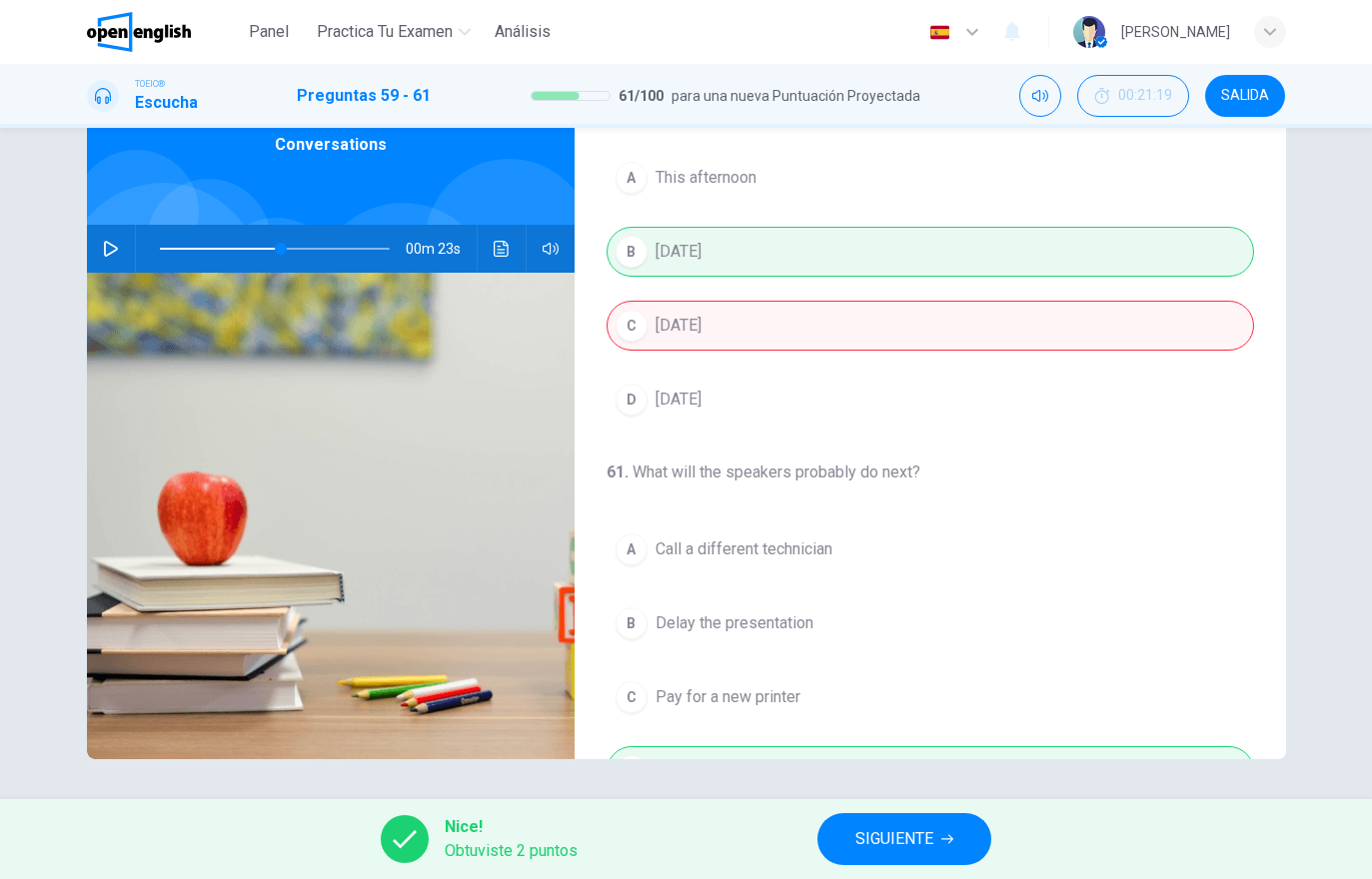 click on "SIGUIENTE" at bounding box center (904, 839) 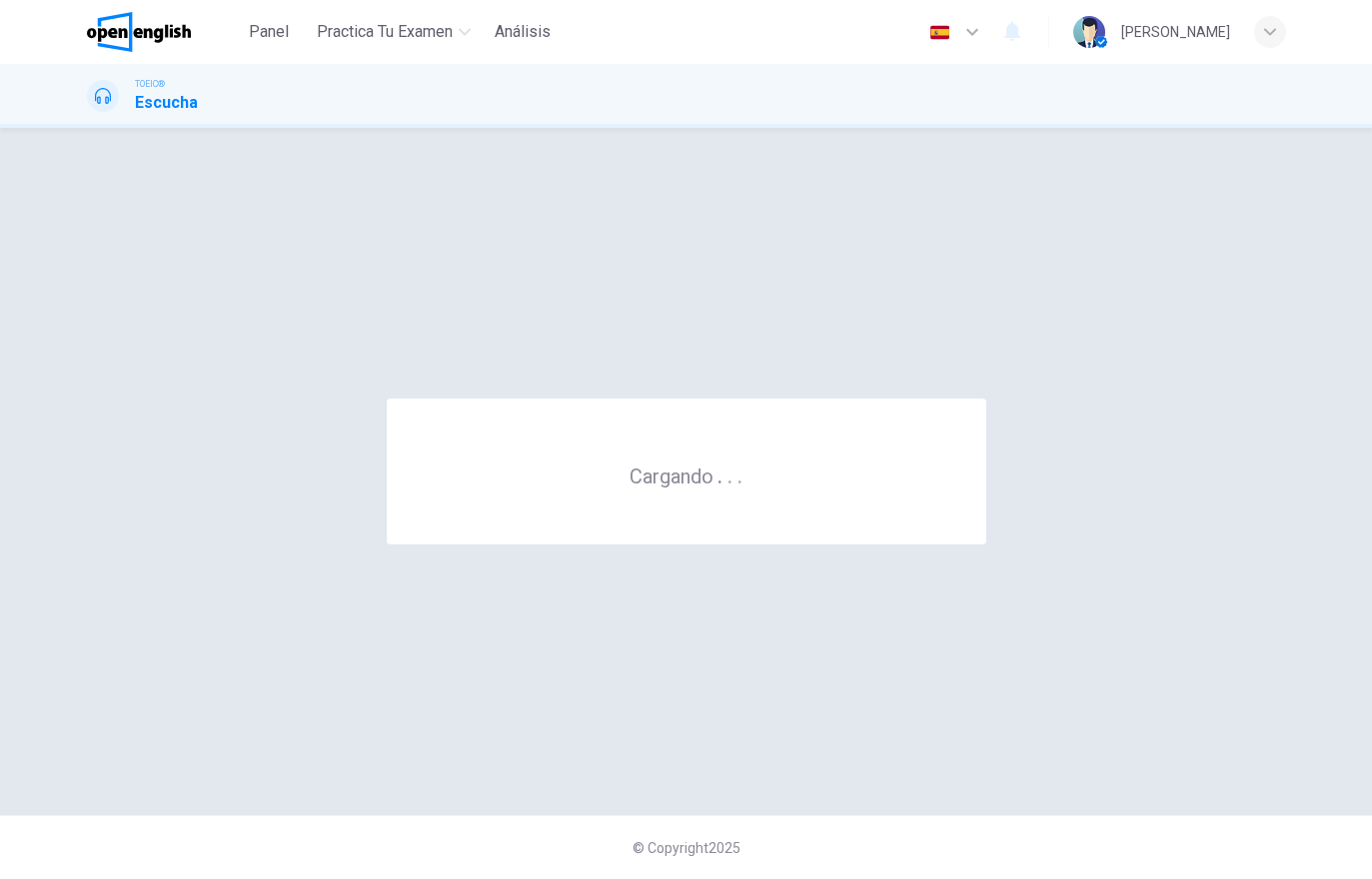 scroll, scrollTop: 0, scrollLeft: 0, axis: both 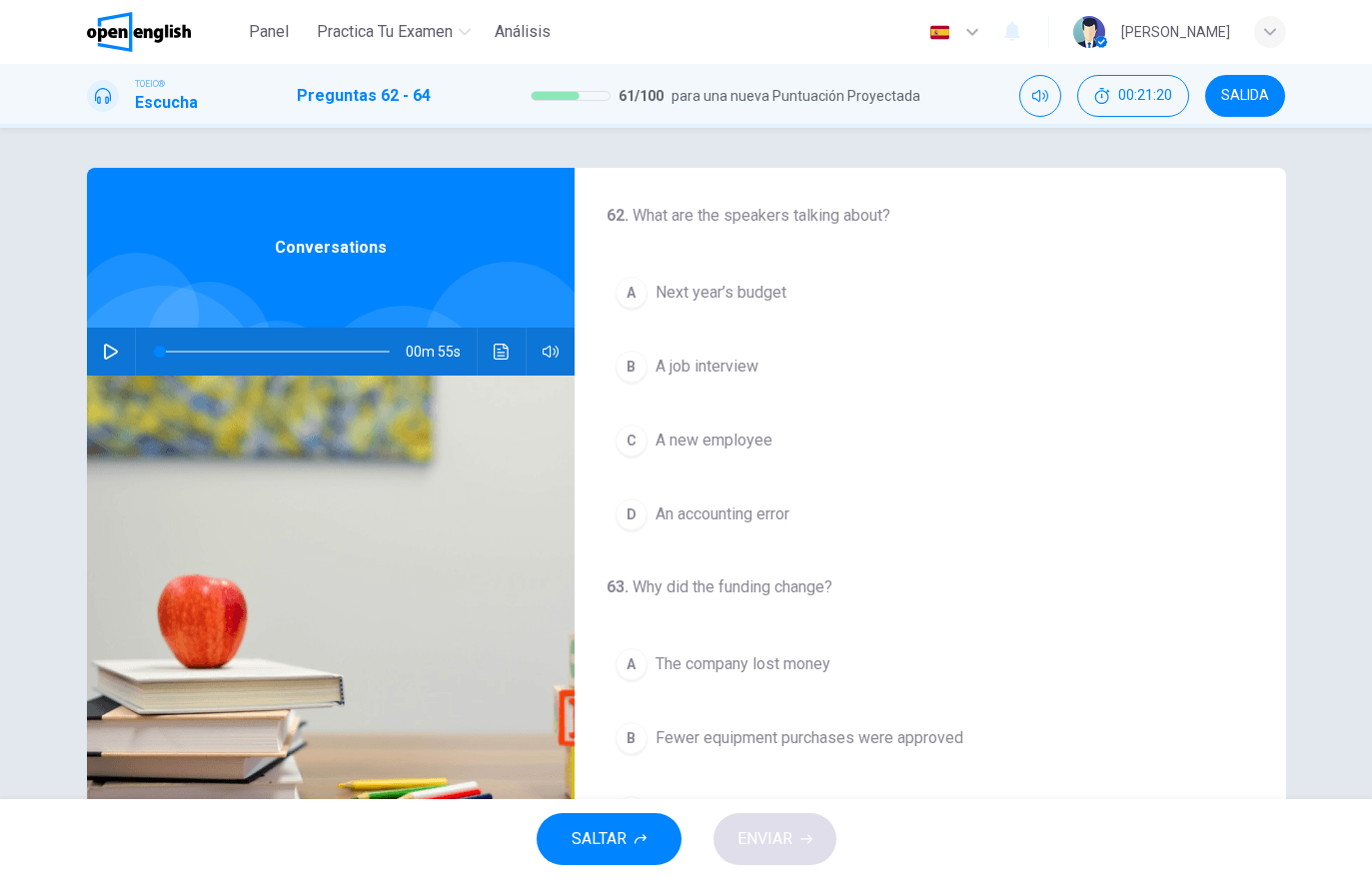 click 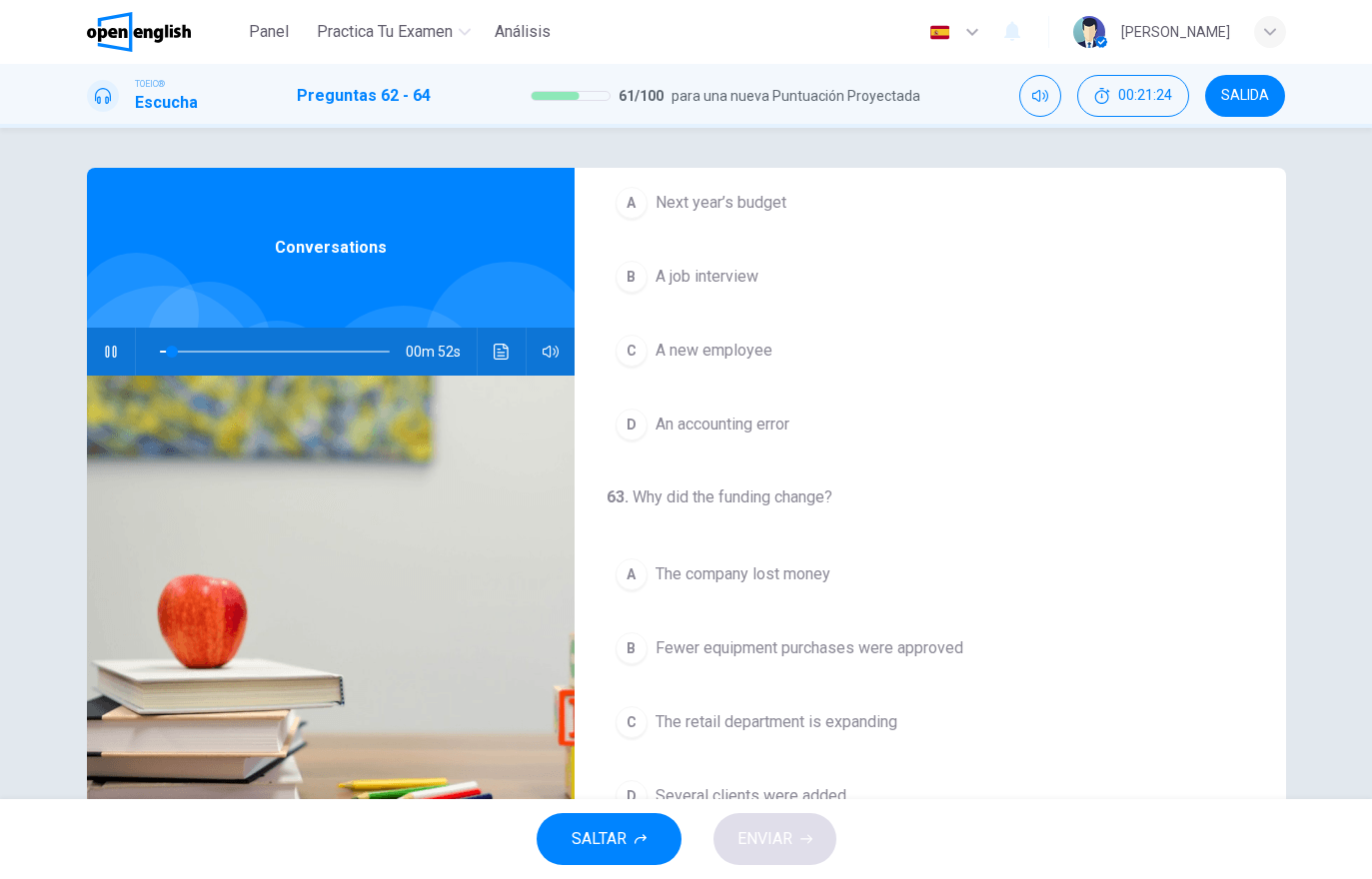 scroll, scrollTop: 91, scrollLeft: 0, axis: vertical 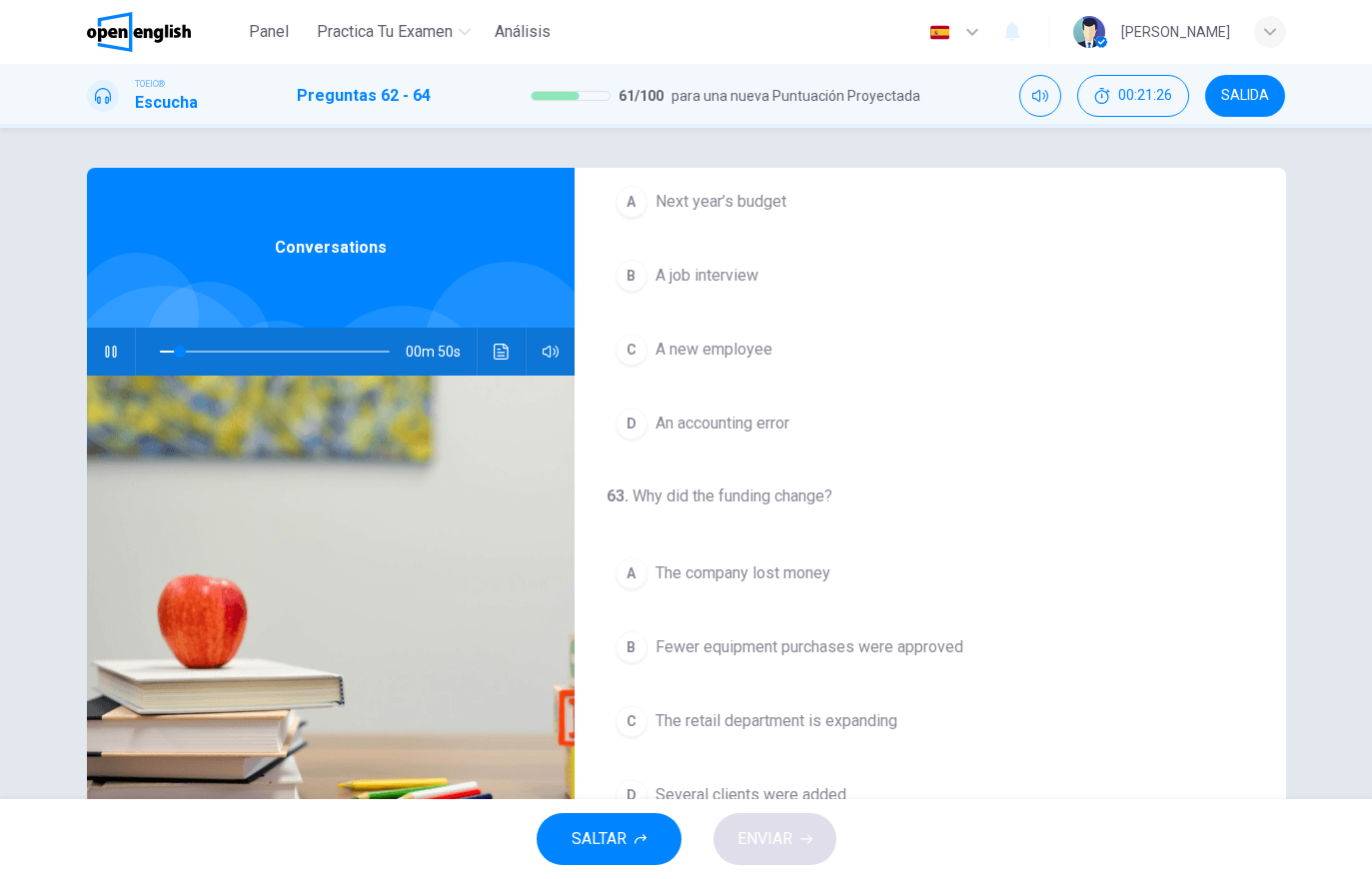 click on "A Next year’s budget" at bounding box center (930, 202) 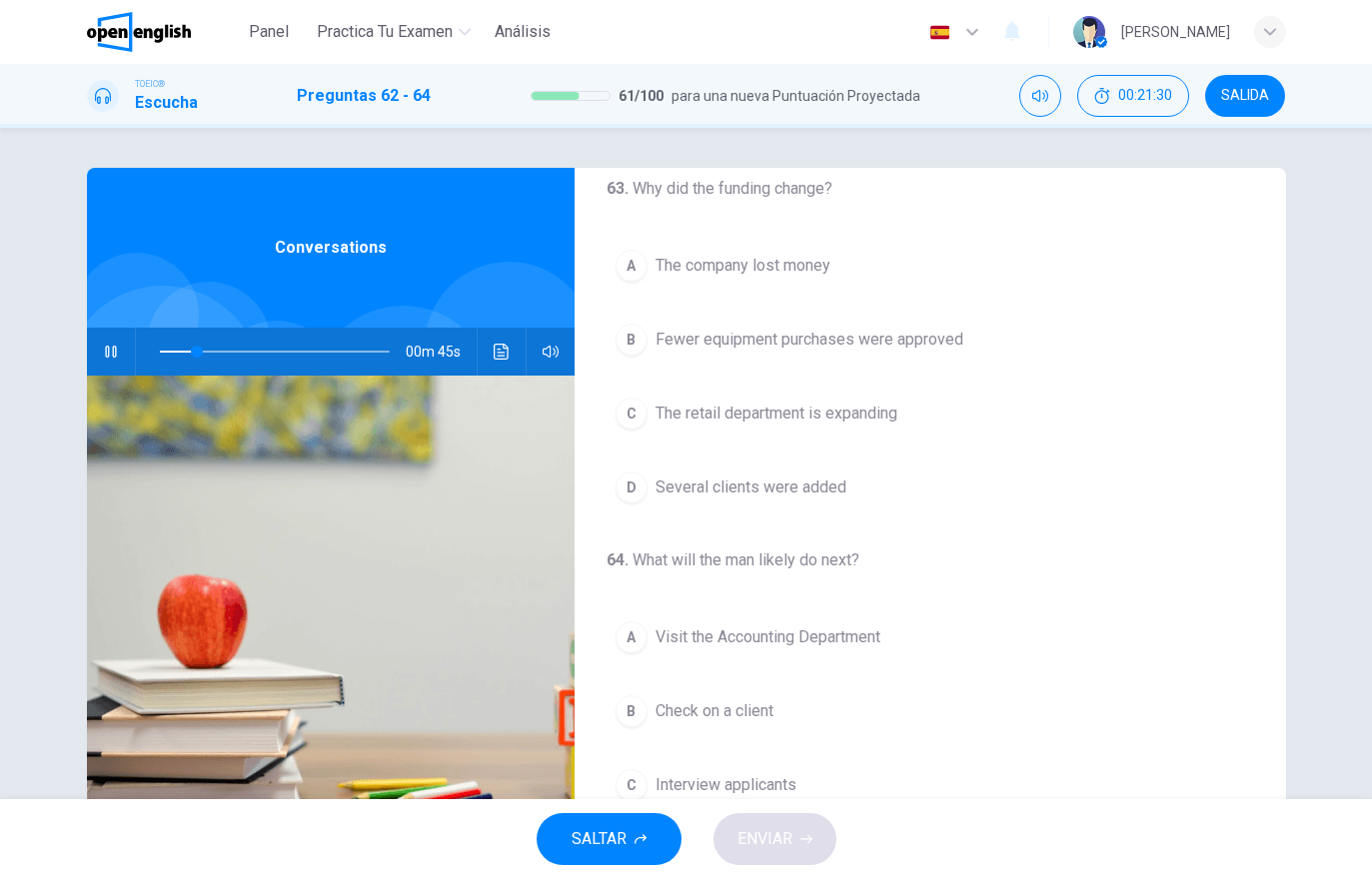 scroll, scrollTop: 404, scrollLeft: 0, axis: vertical 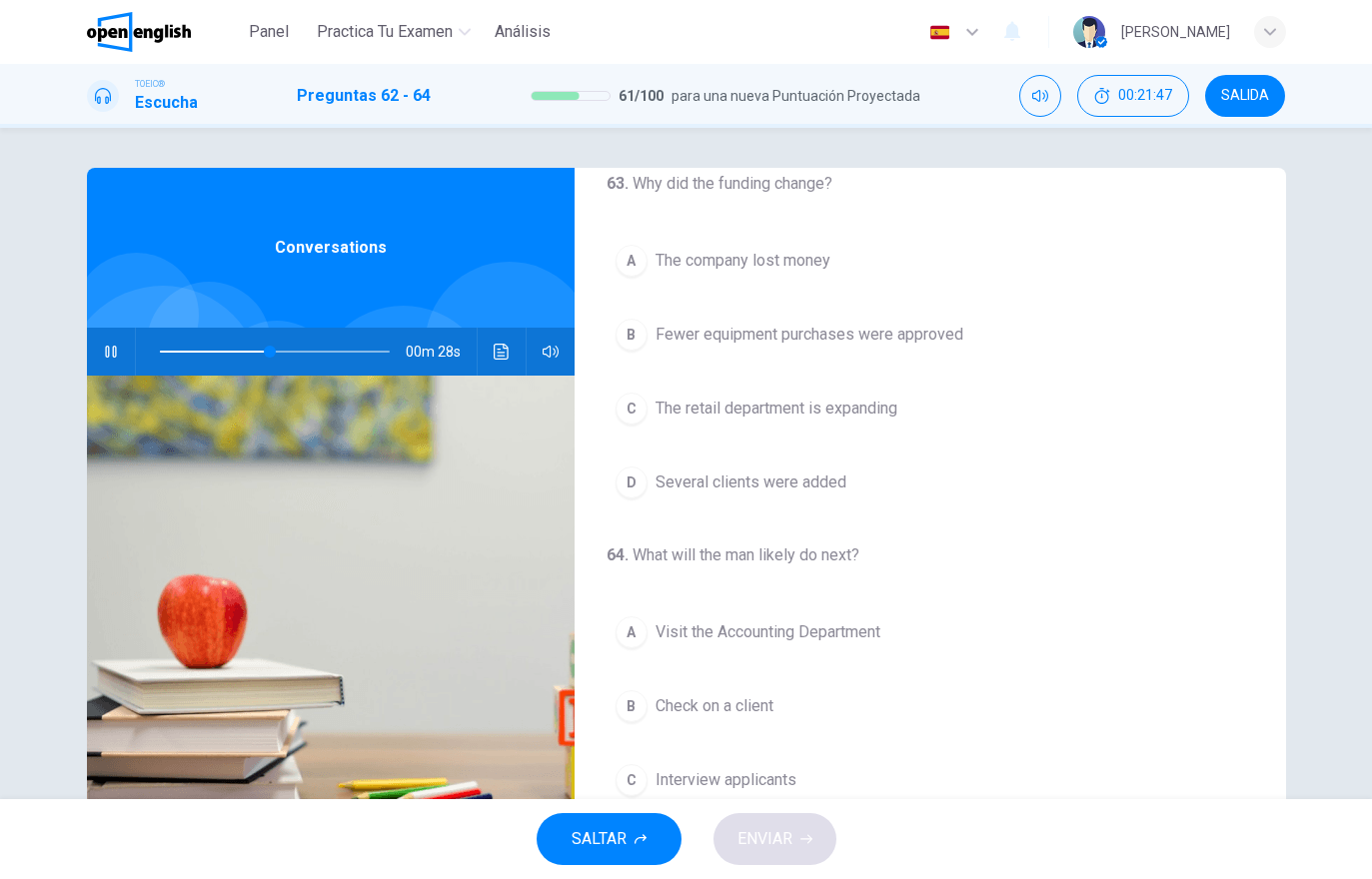 click on "Fewer equipment purchases were approved" at bounding box center [809, 335] 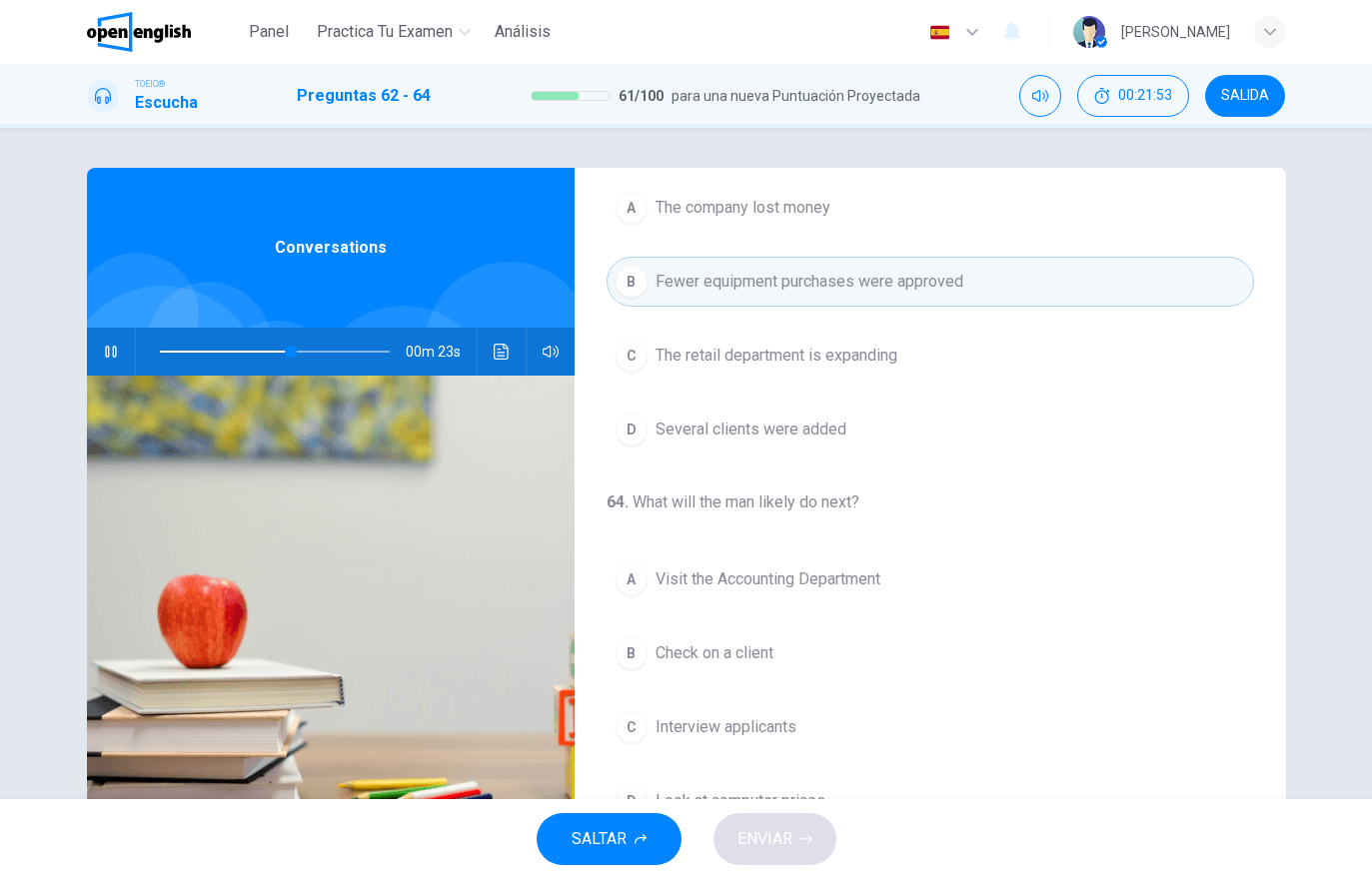 scroll, scrollTop: 456, scrollLeft: 0, axis: vertical 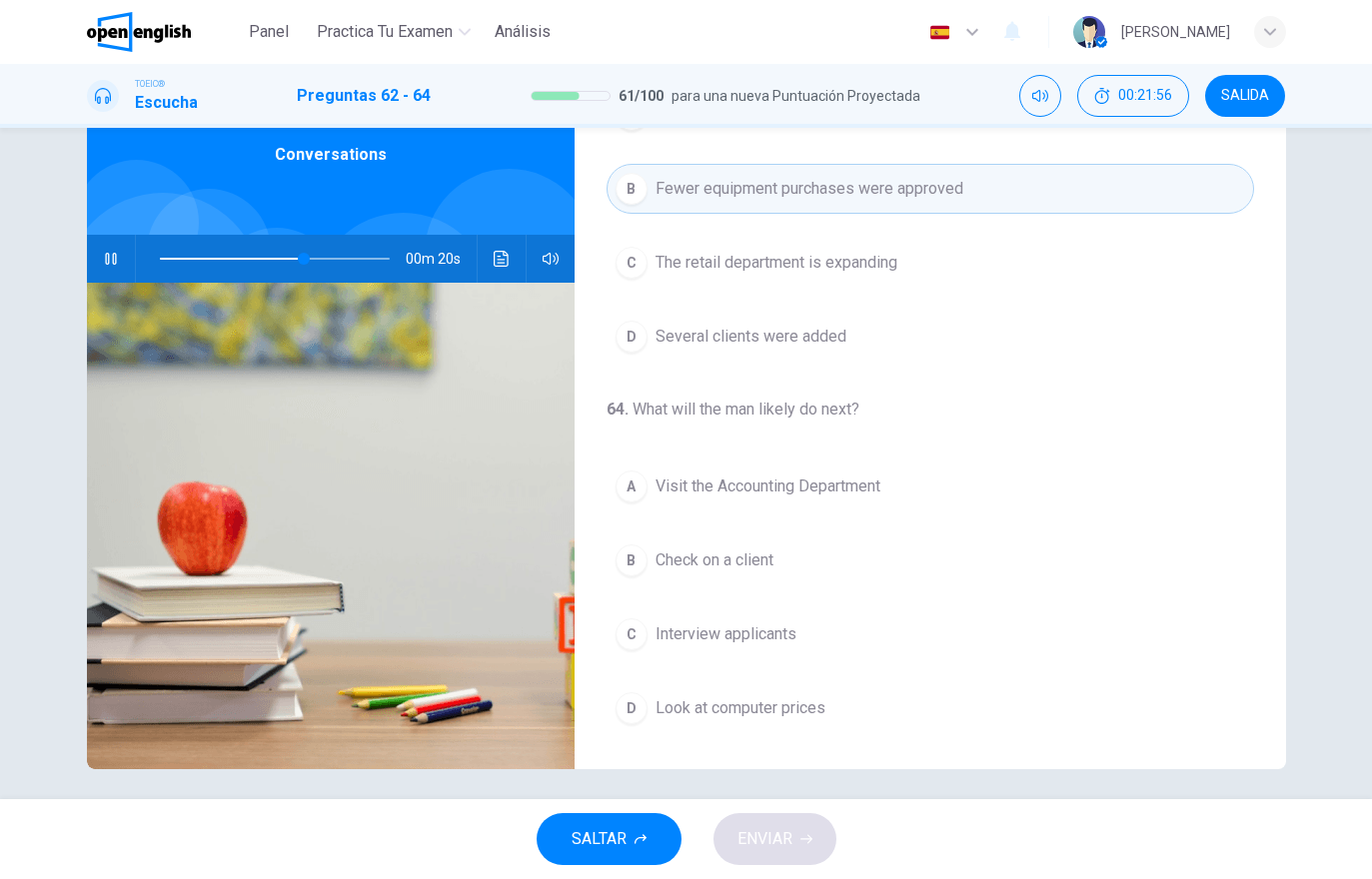 click at bounding box center (502, 259) 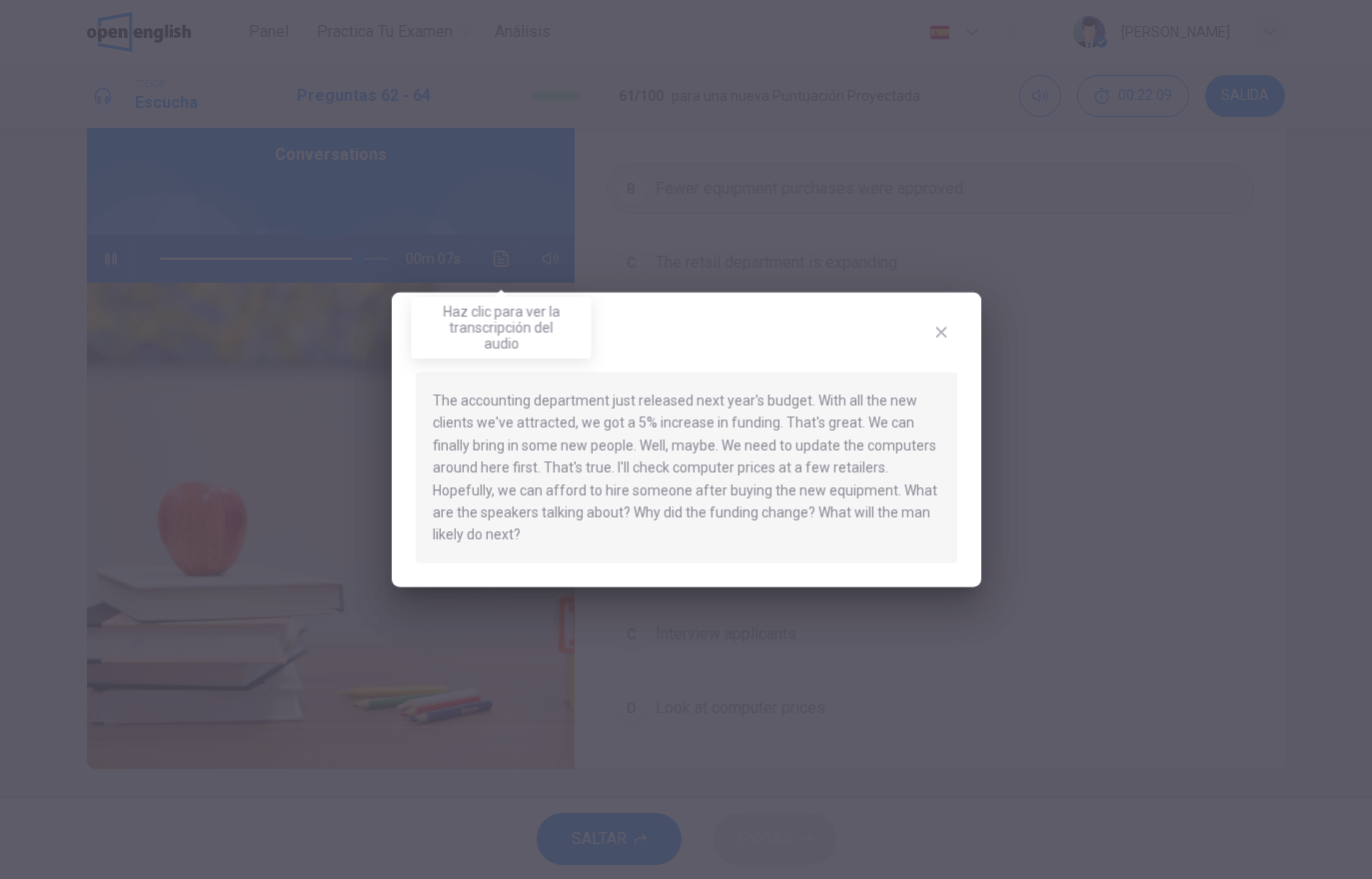 click at bounding box center [941, 333] 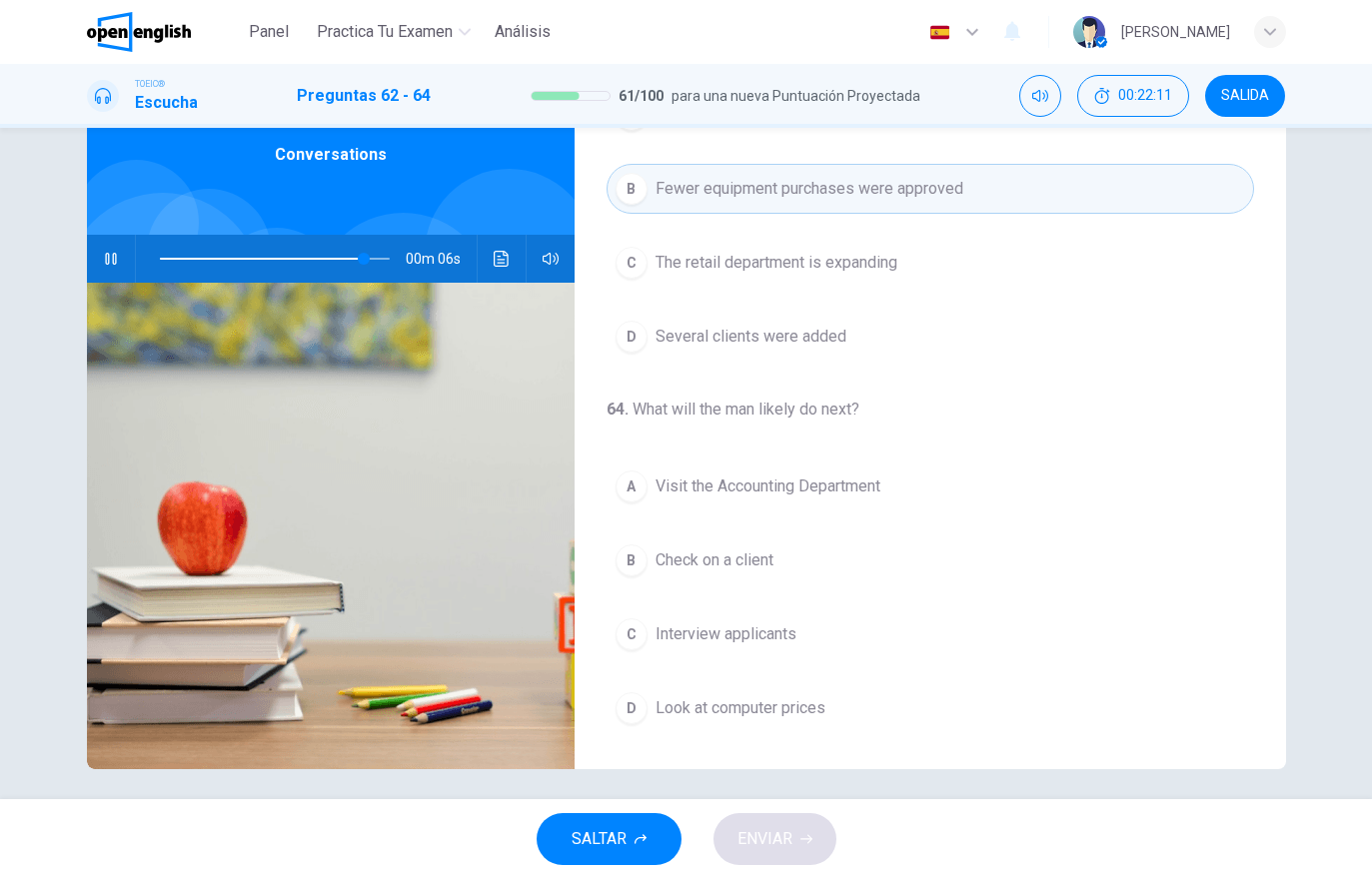 click at bounding box center (111, 259) 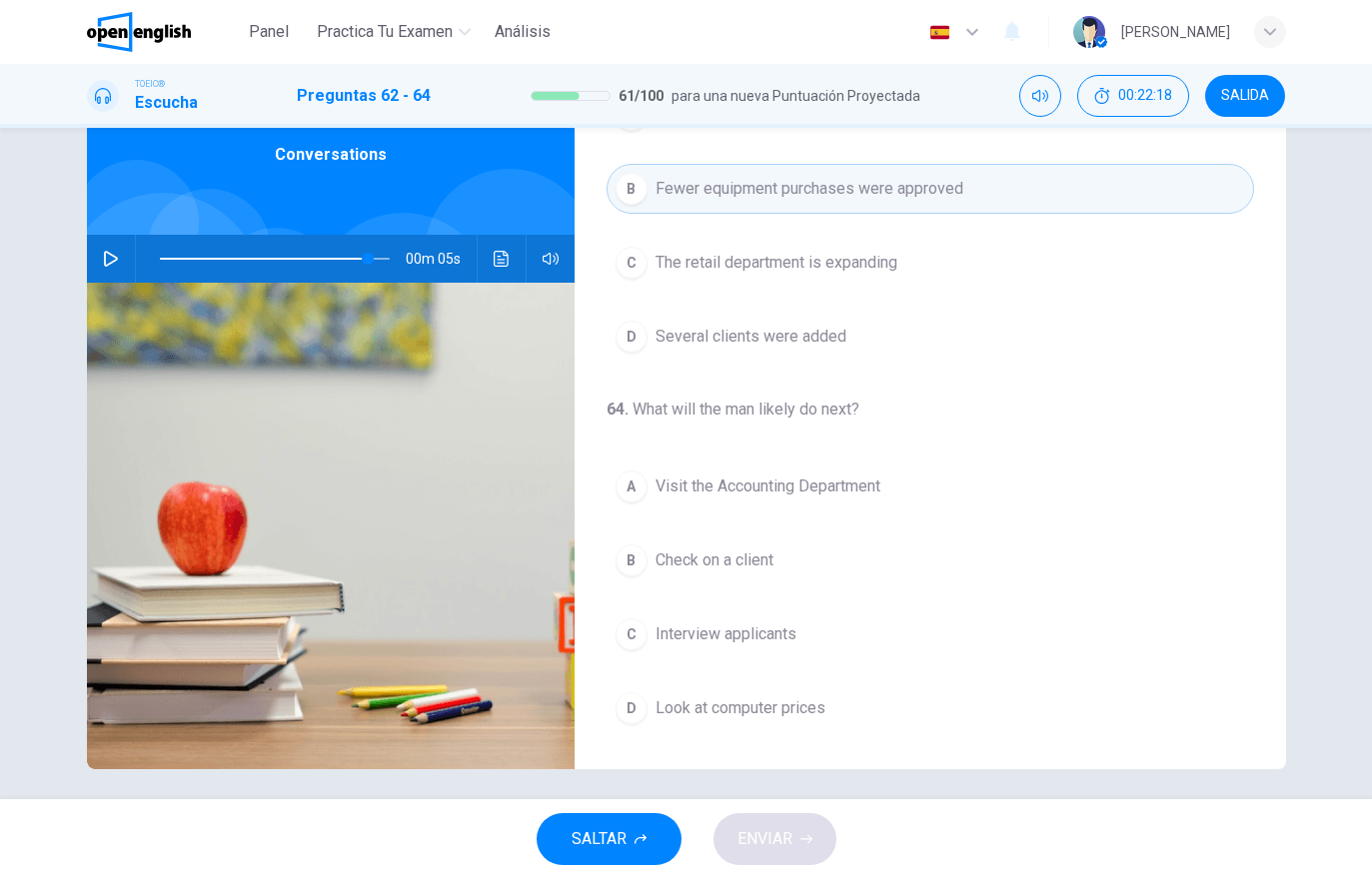click on "Look at computer prices" at bounding box center [740, 708] 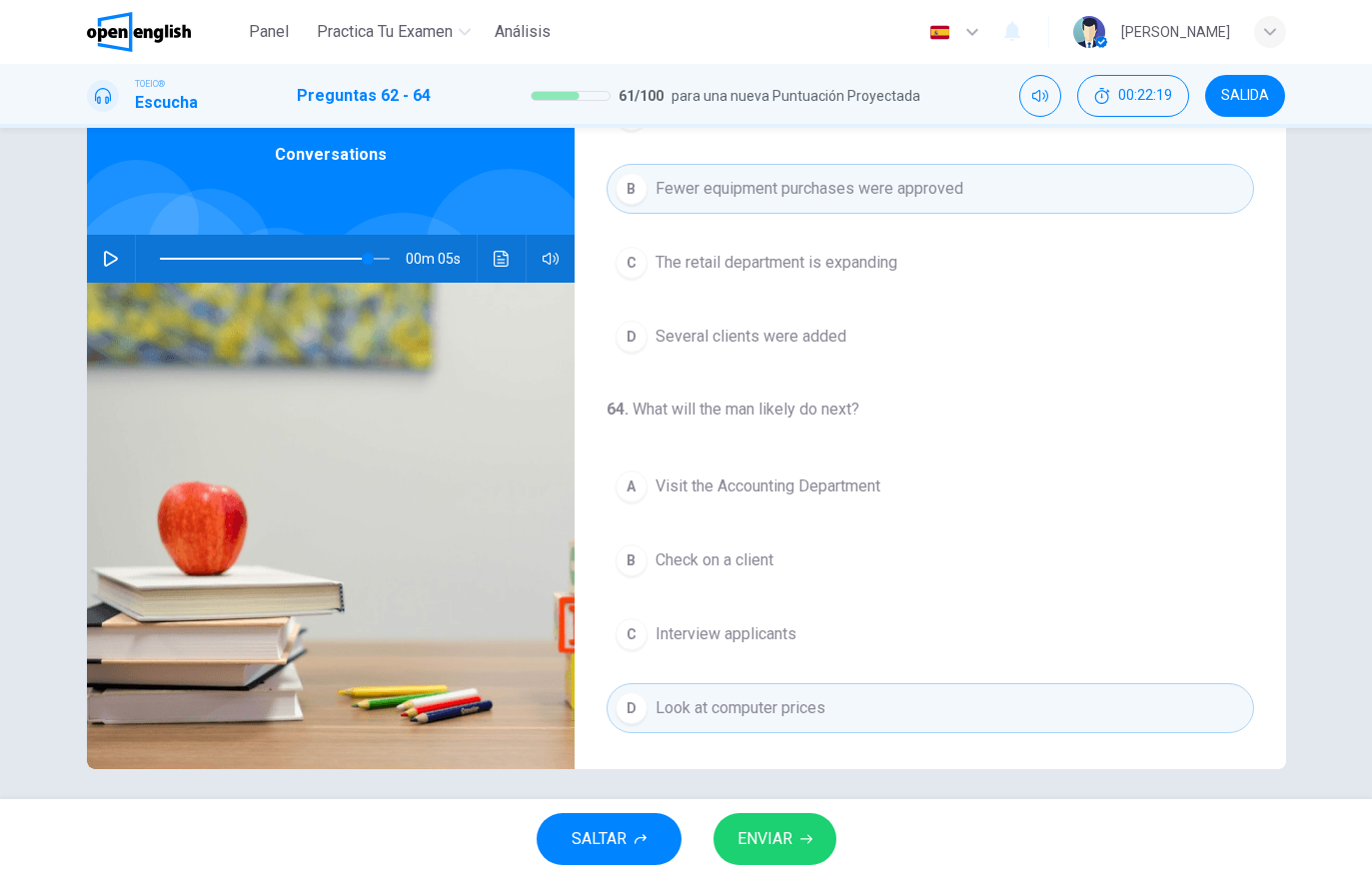 click on "ENVIAR" at bounding box center [774, 839] 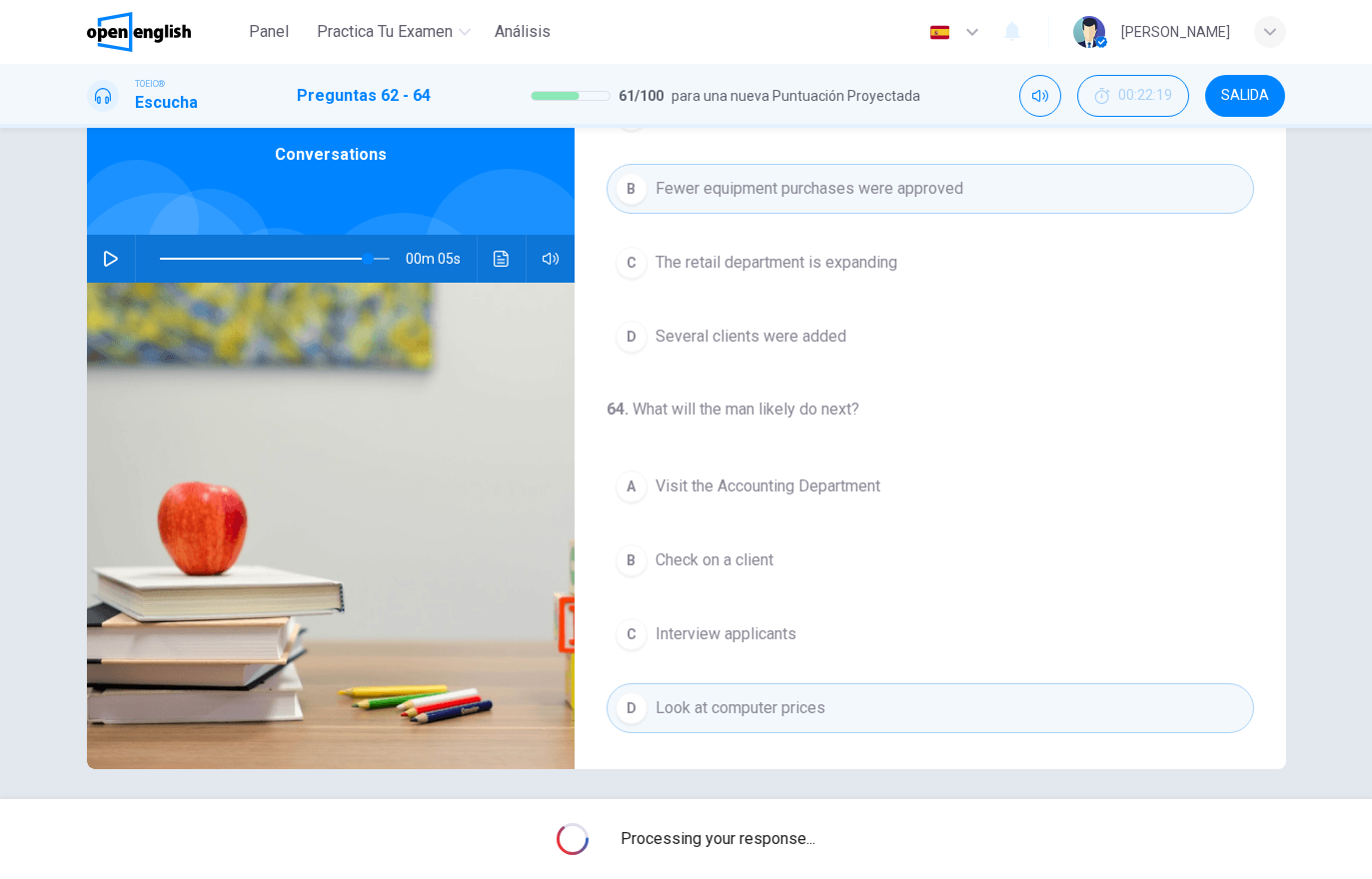 type on "**" 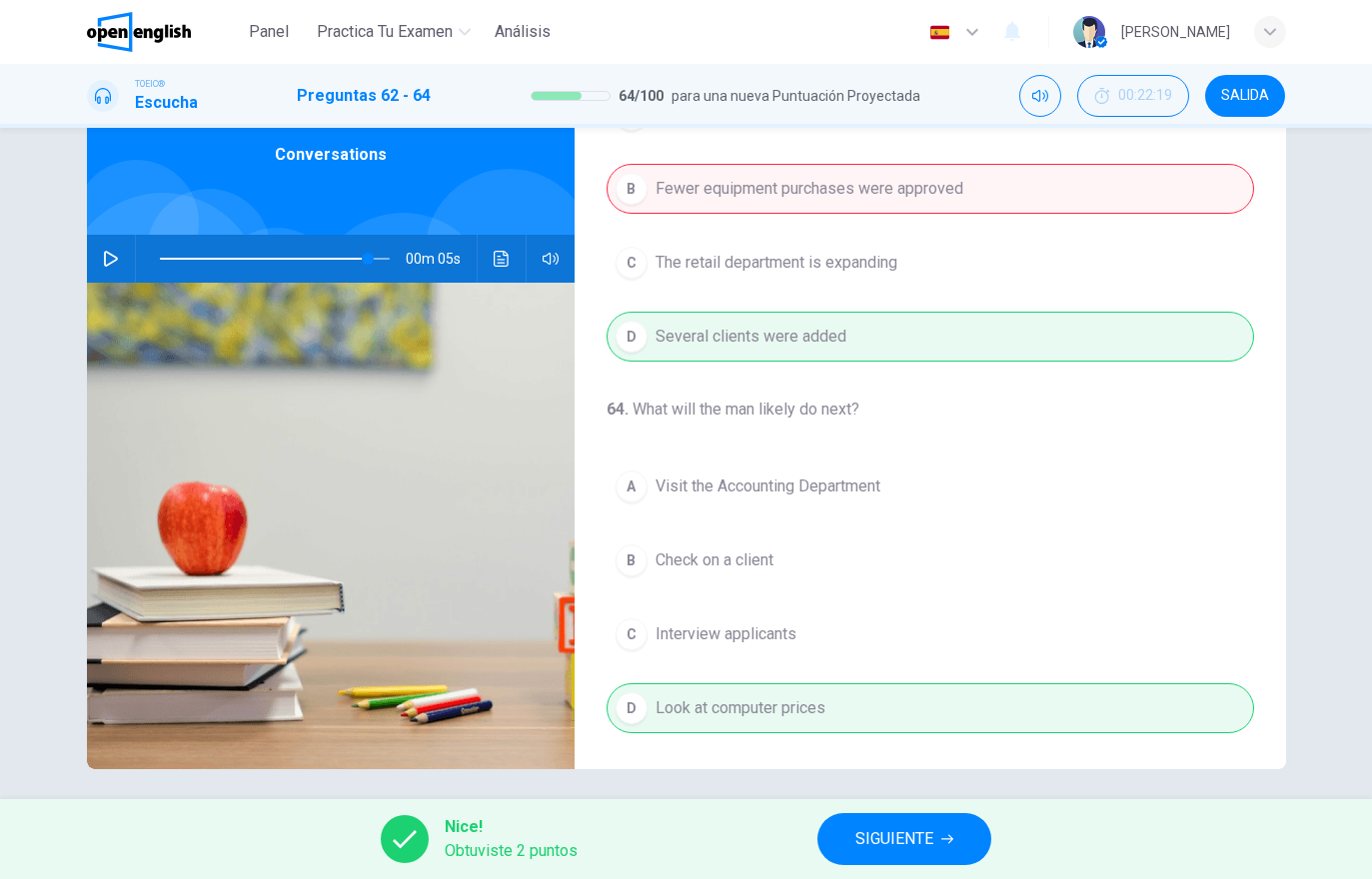 click on "SIGUIENTE" at bounding box center (904, 839) 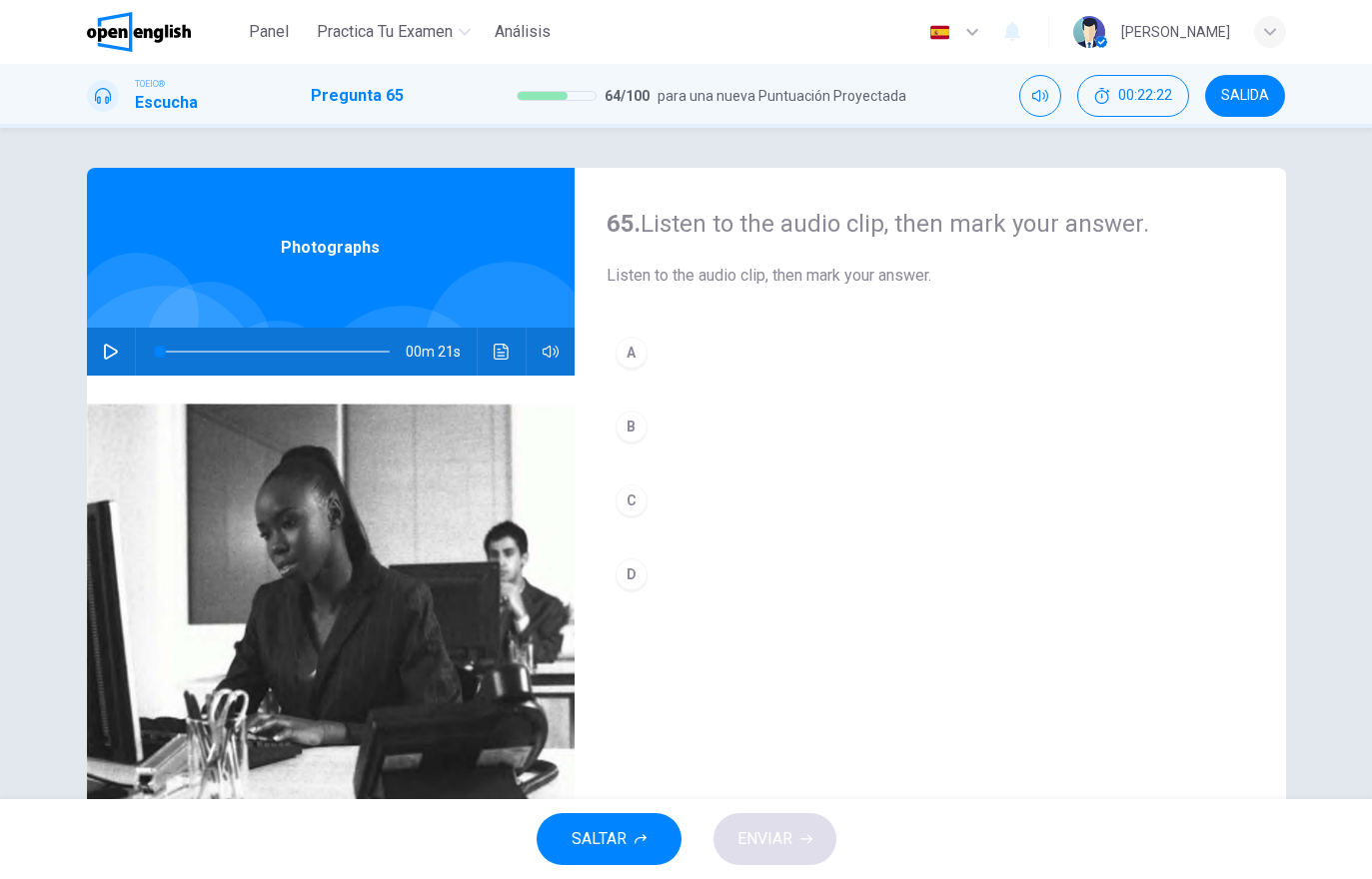 click at bounding box center [111, 352] 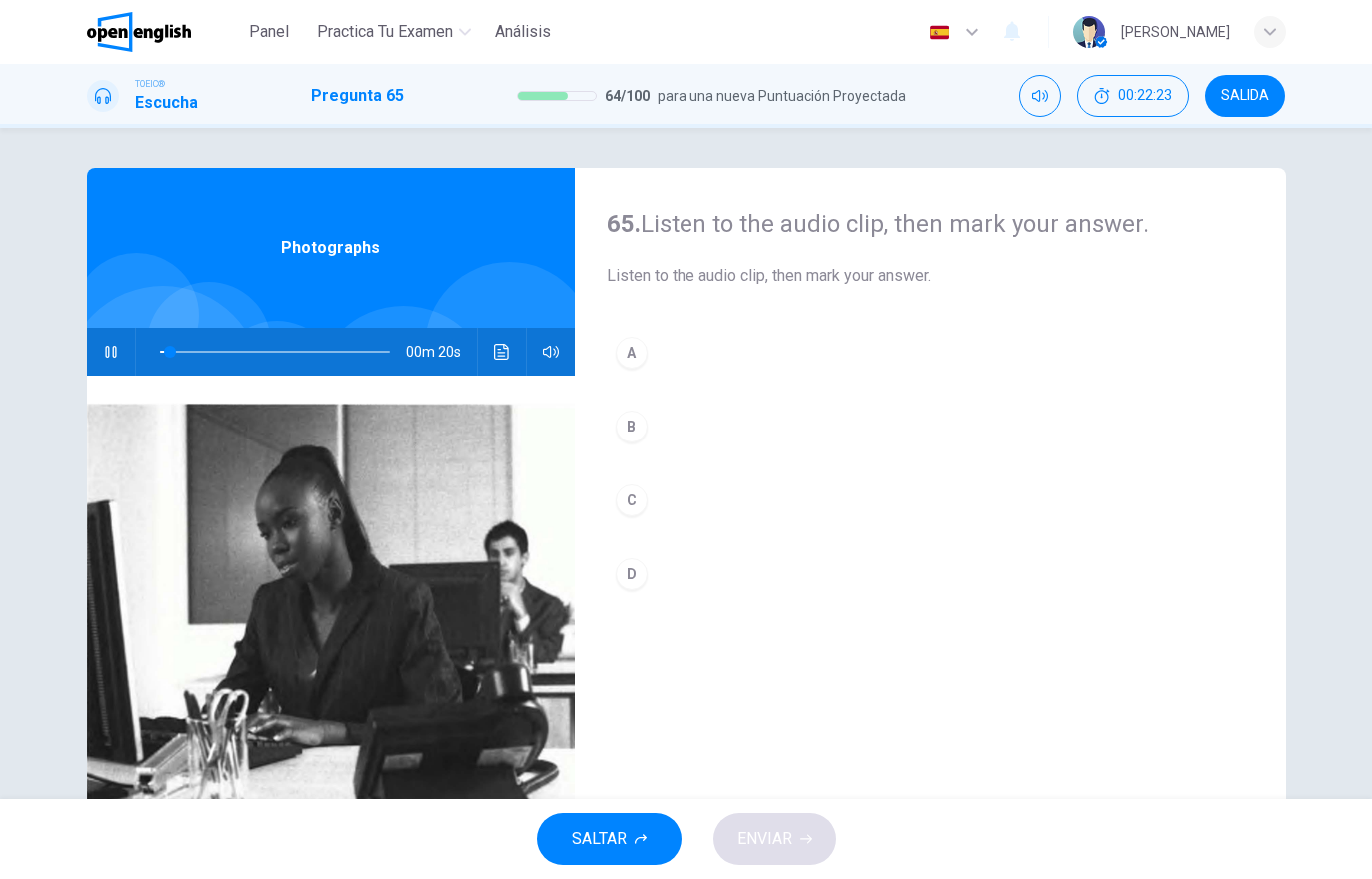 click at bounding box center (502, 352) 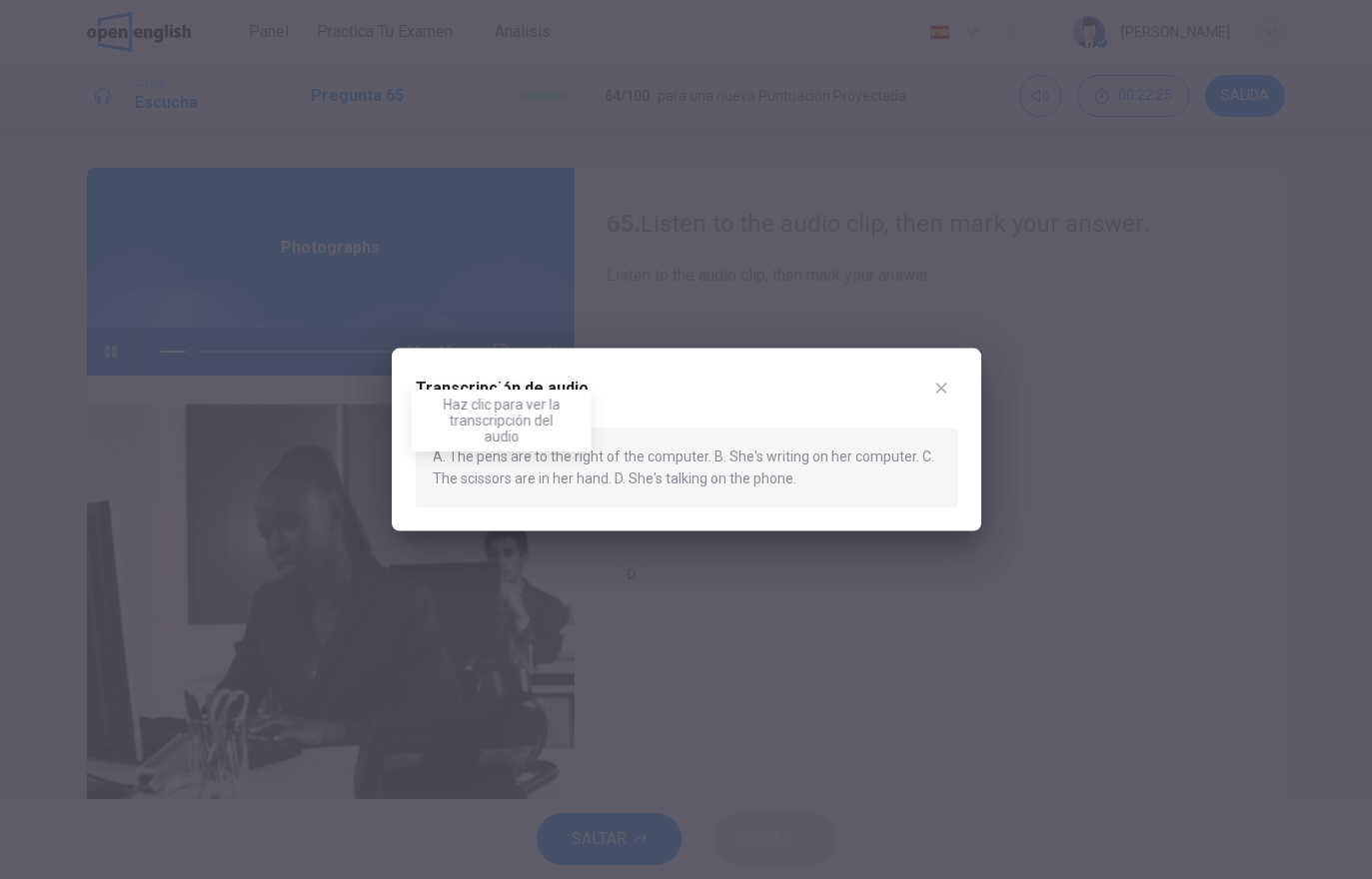 click on "Transcripción de audio" at bounding box center (686, 401) 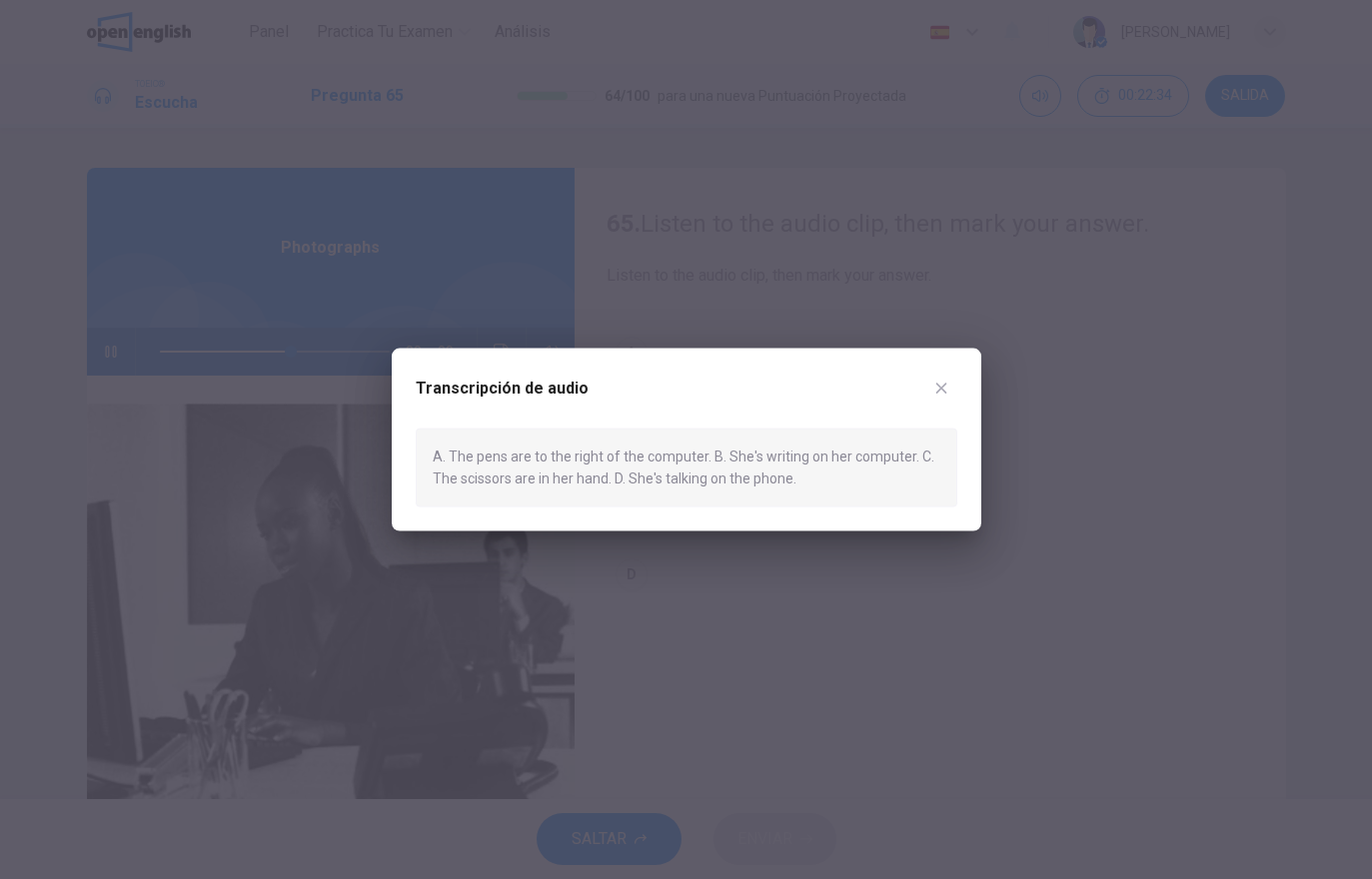 click at bounding box center (941, 389) 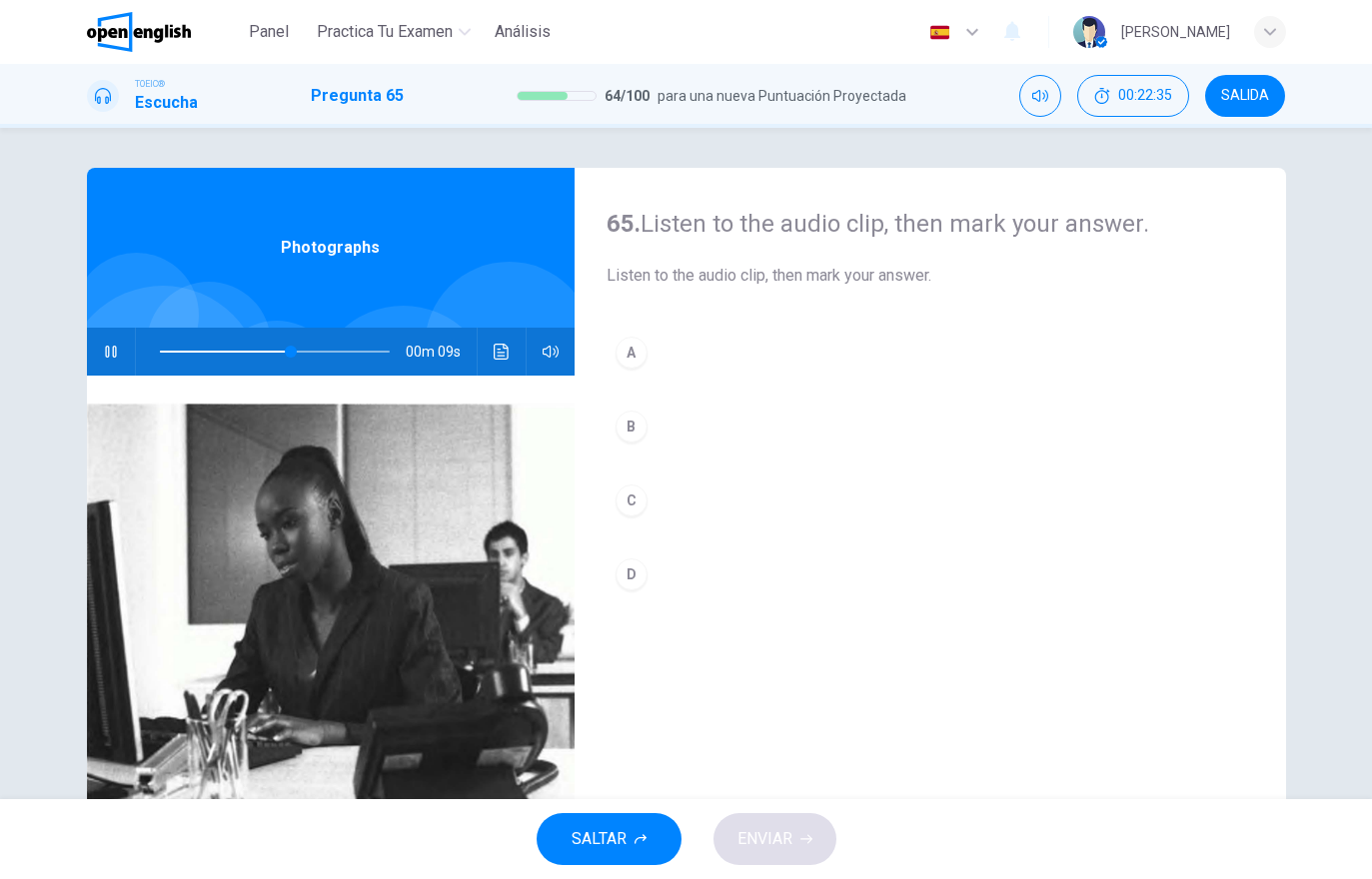 click on "B" at bounding box center (930, 427) 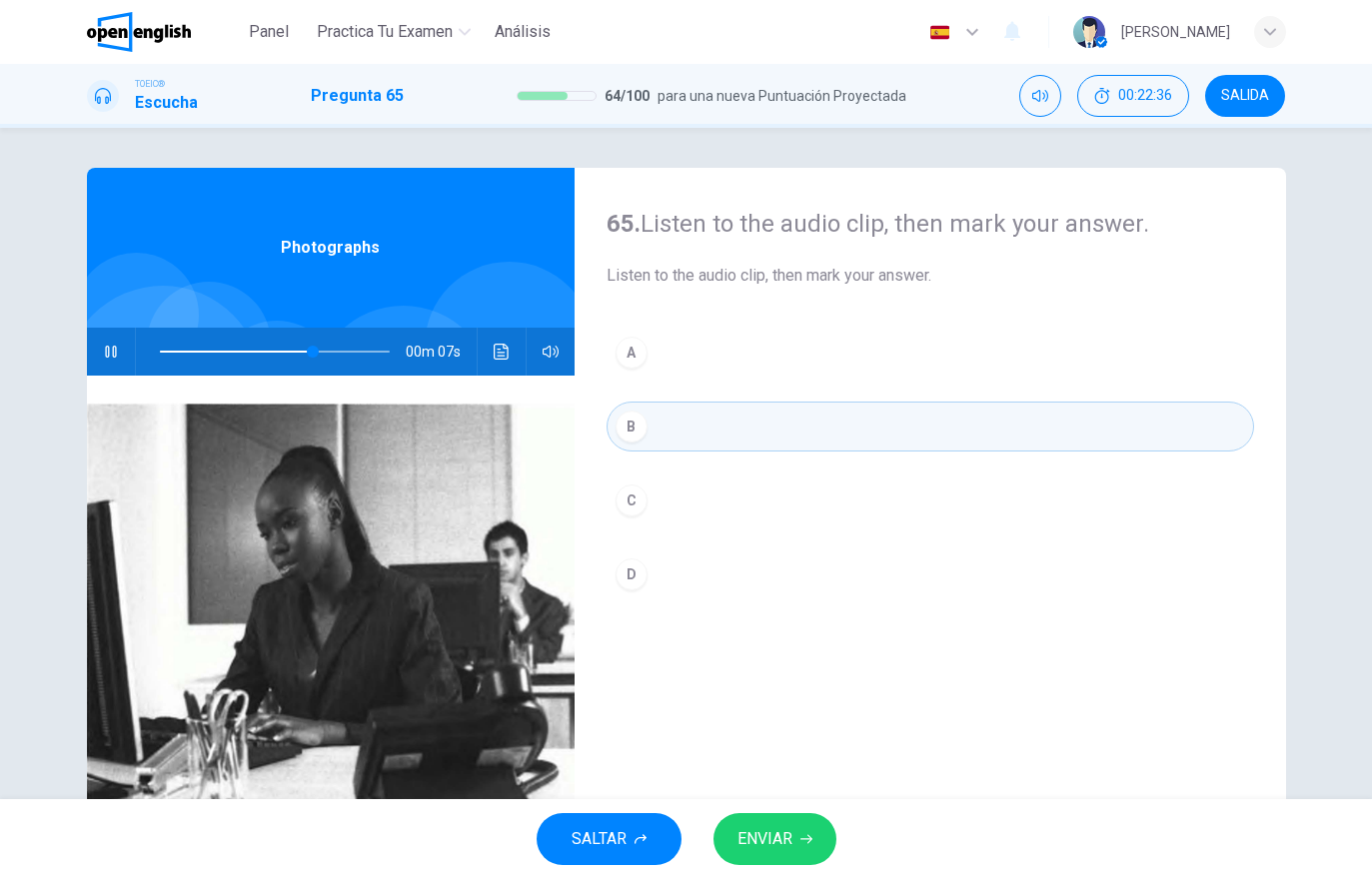 click 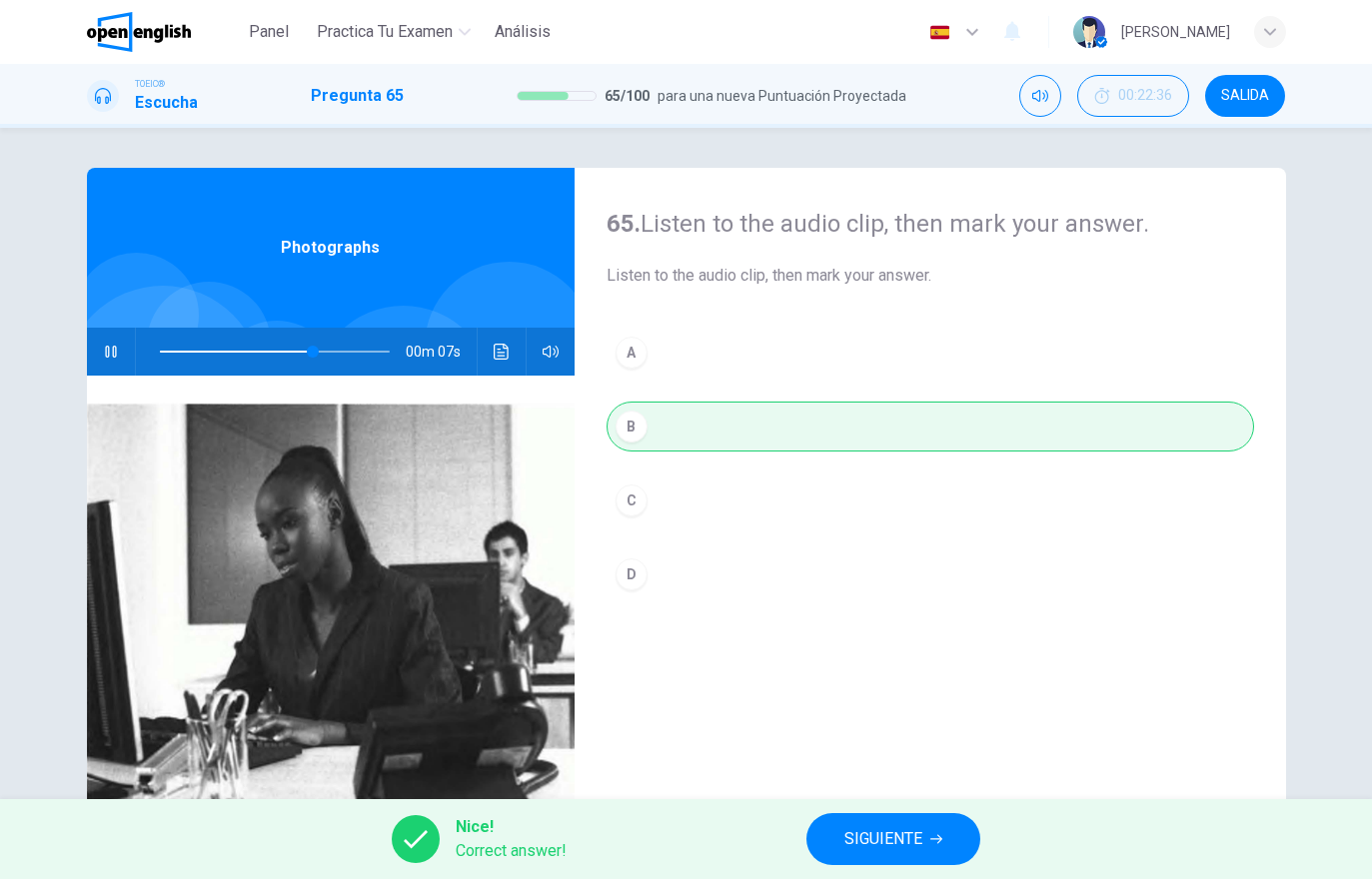 type on "**" 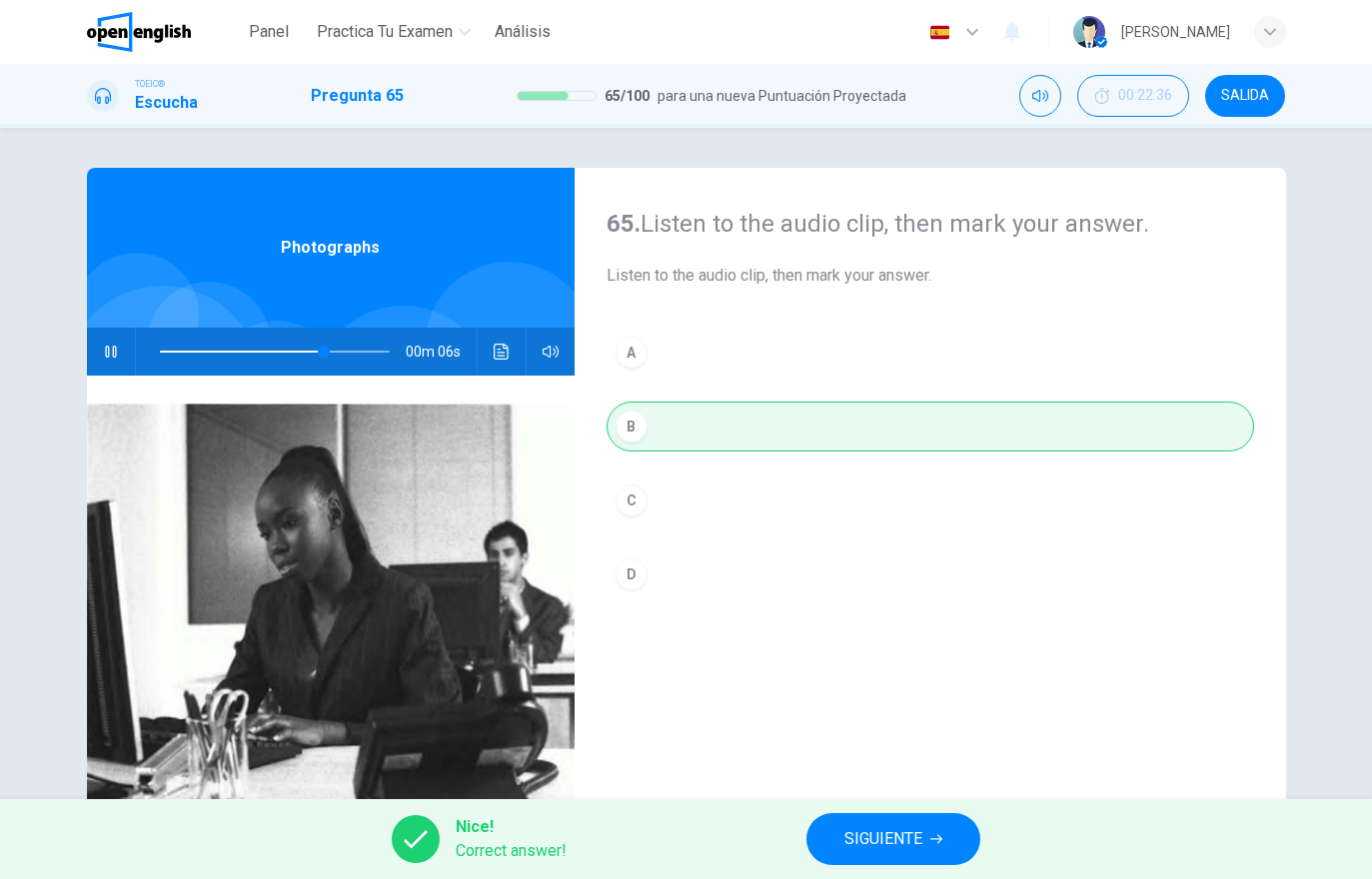 click on "SIGUIENTE" at bounding box center (893, 839) 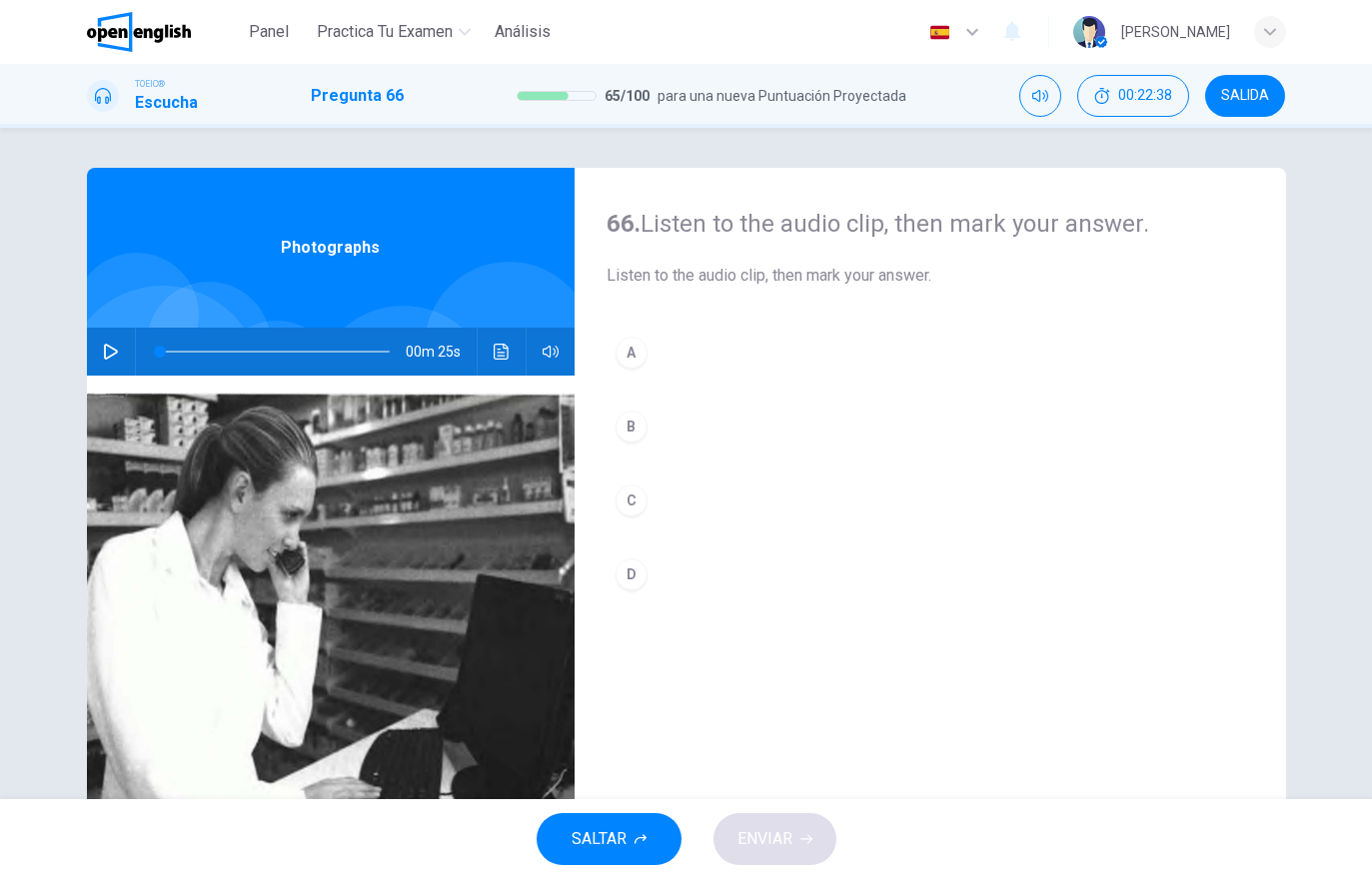 click 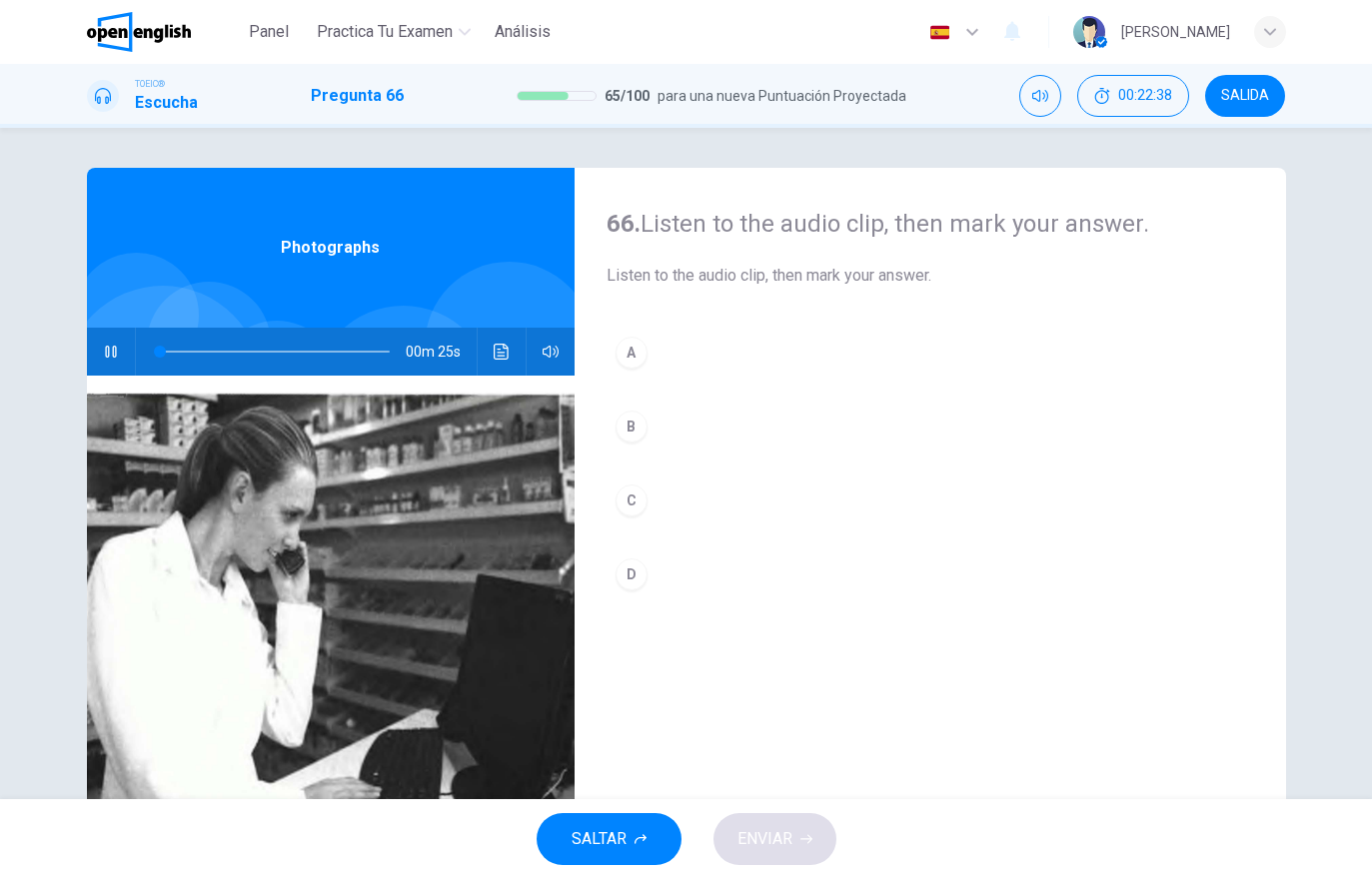 click 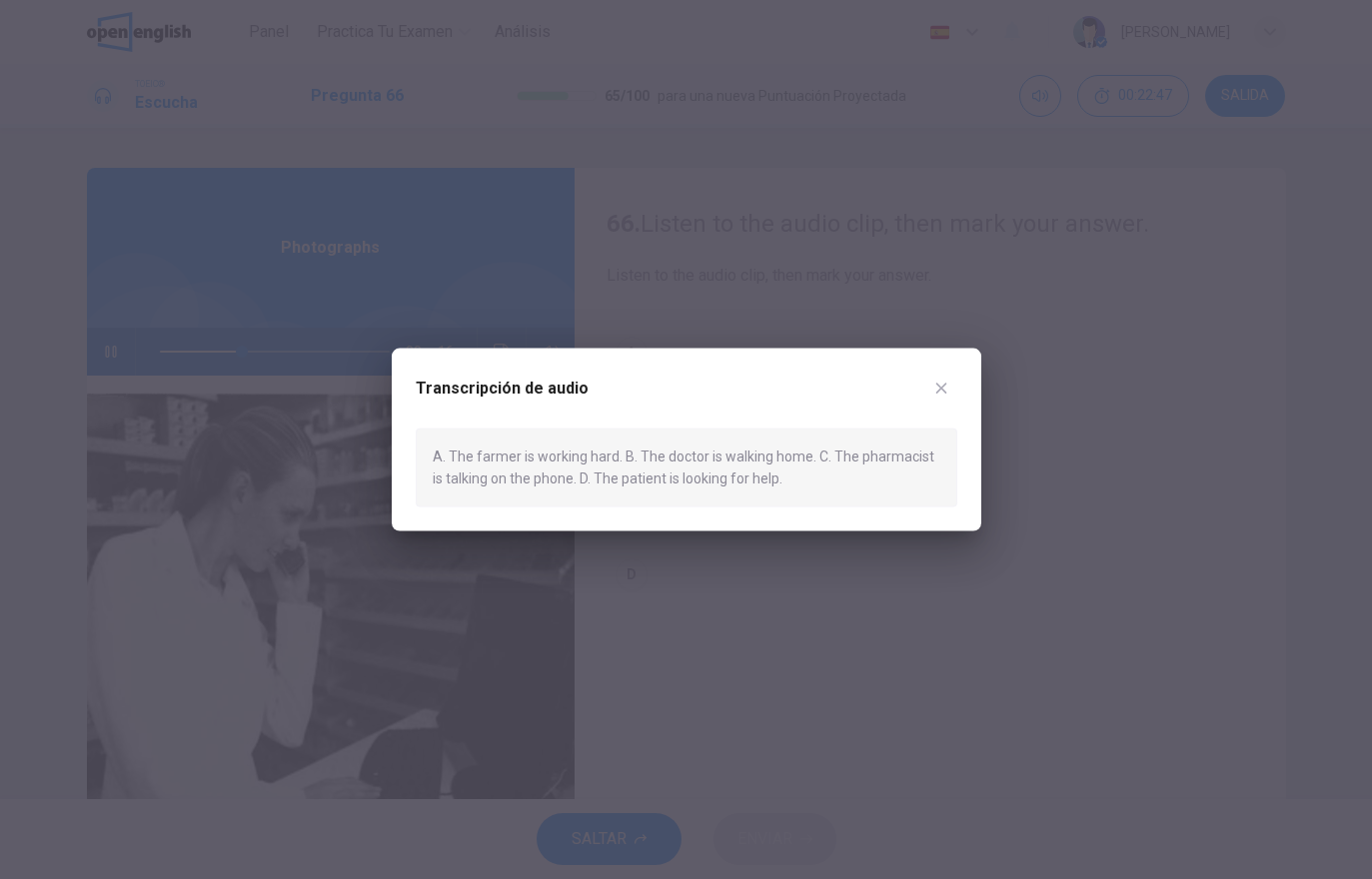 click on "Transcripción de audio A. The farmer is working hard. B. The doctor is walking home. C. The pharmacist is talking on the phone. D. The patient is looking for help." at bounding box center (686, 440) 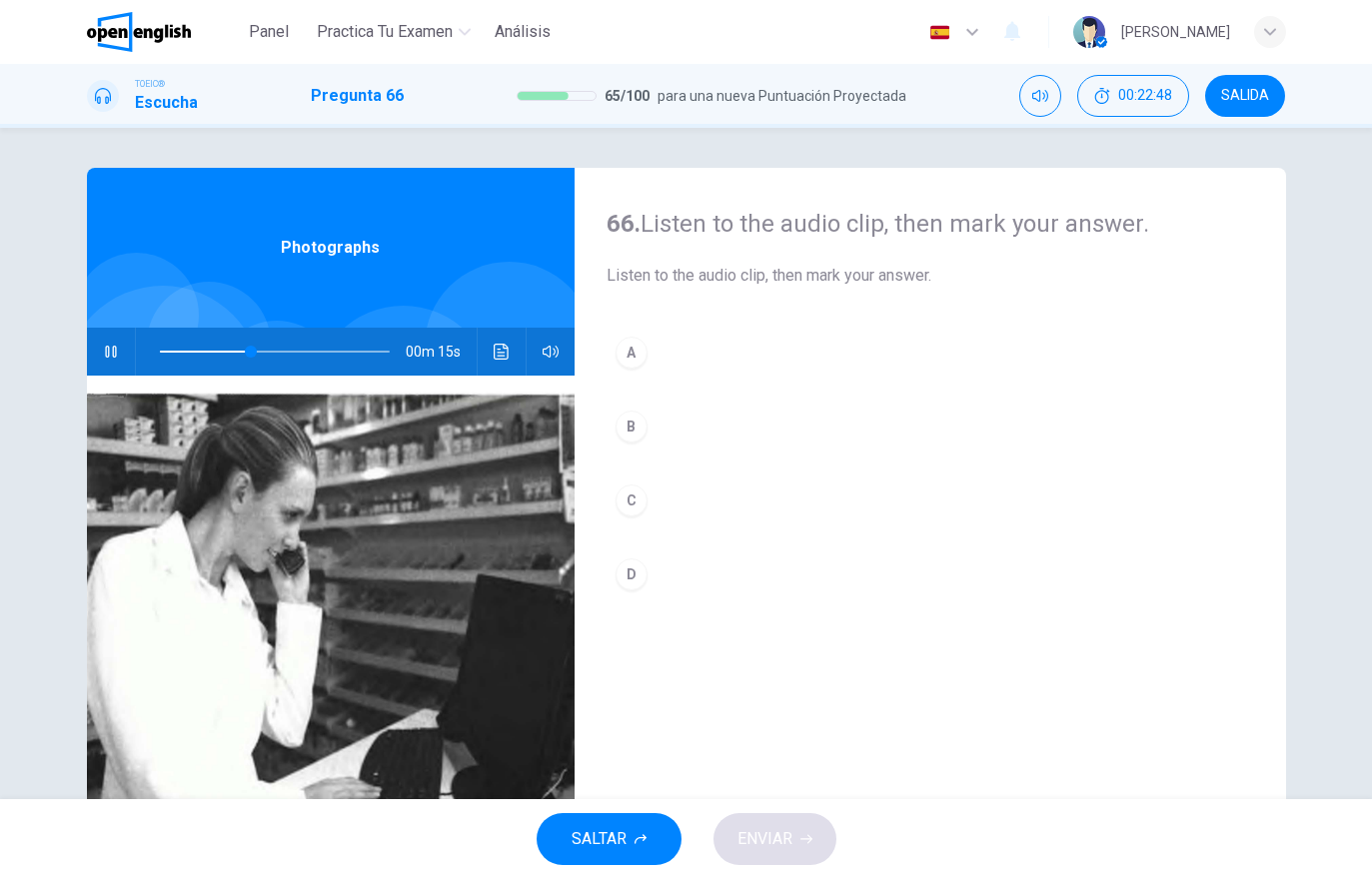 click on "C" at bounding box center [930, 500] 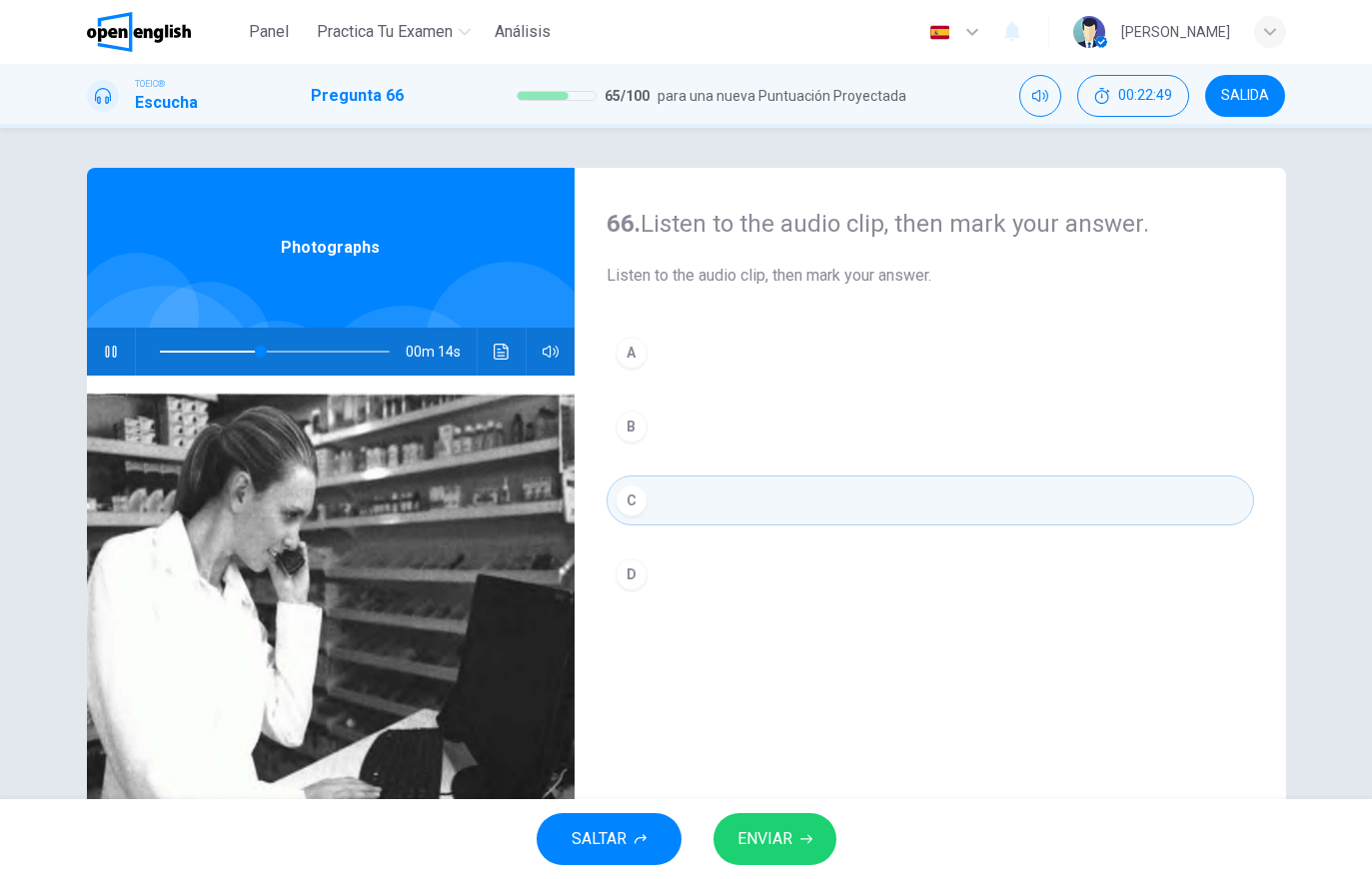 click on "ENVIAR" at bounding box center (764, 839) 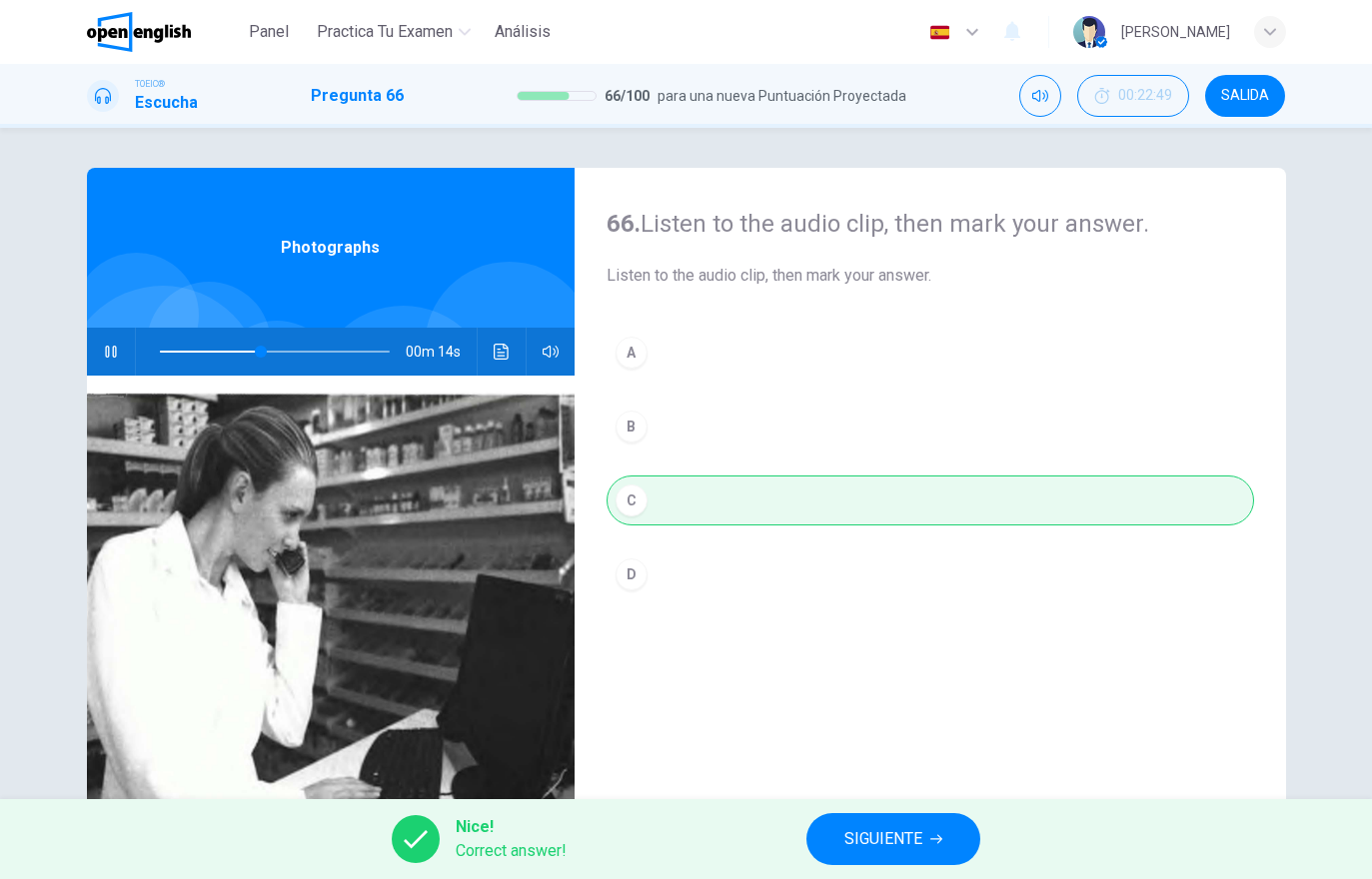 type on "**" 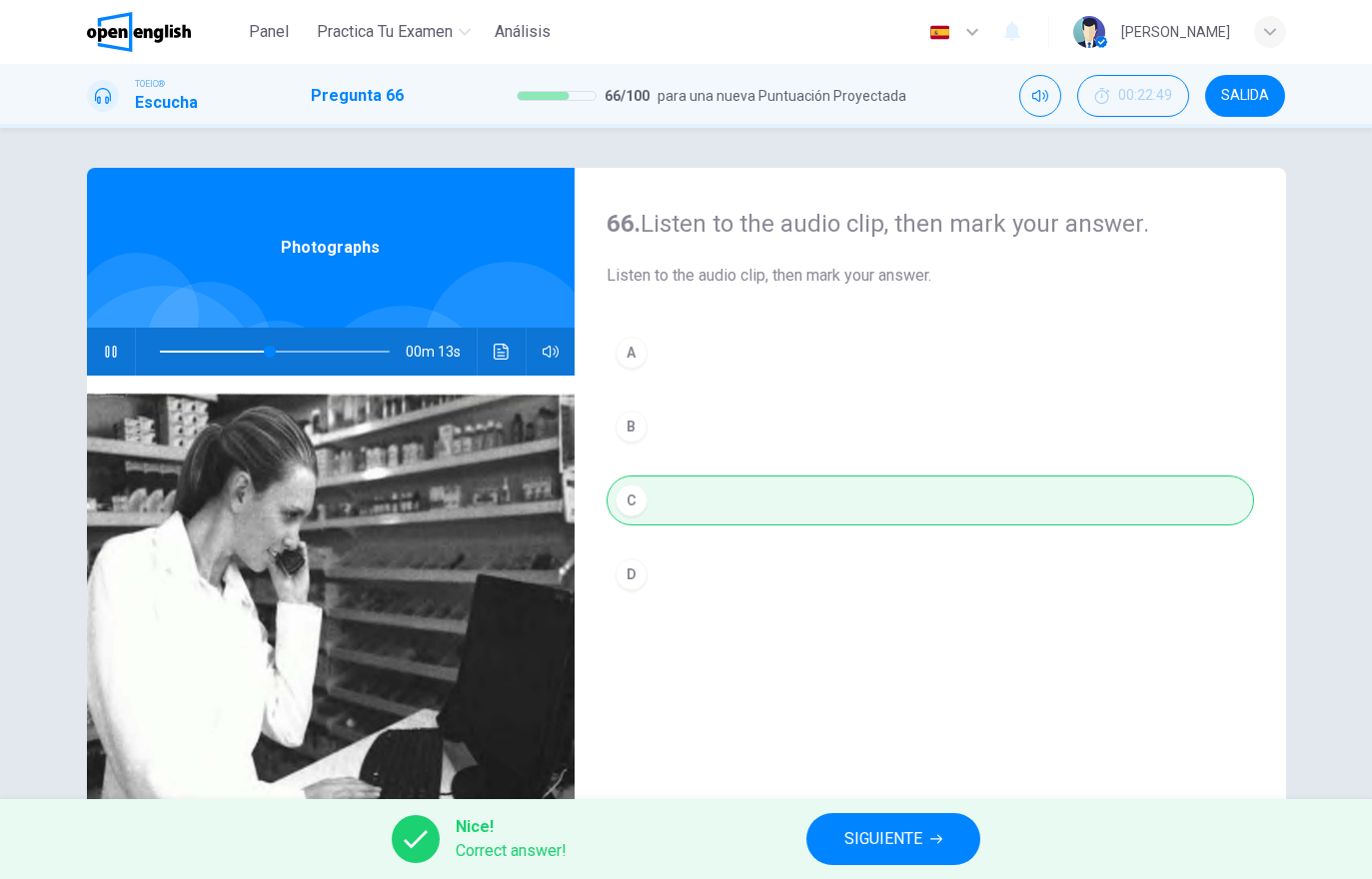 click on "SIGUIENTE" at bounding box center [893, 839] 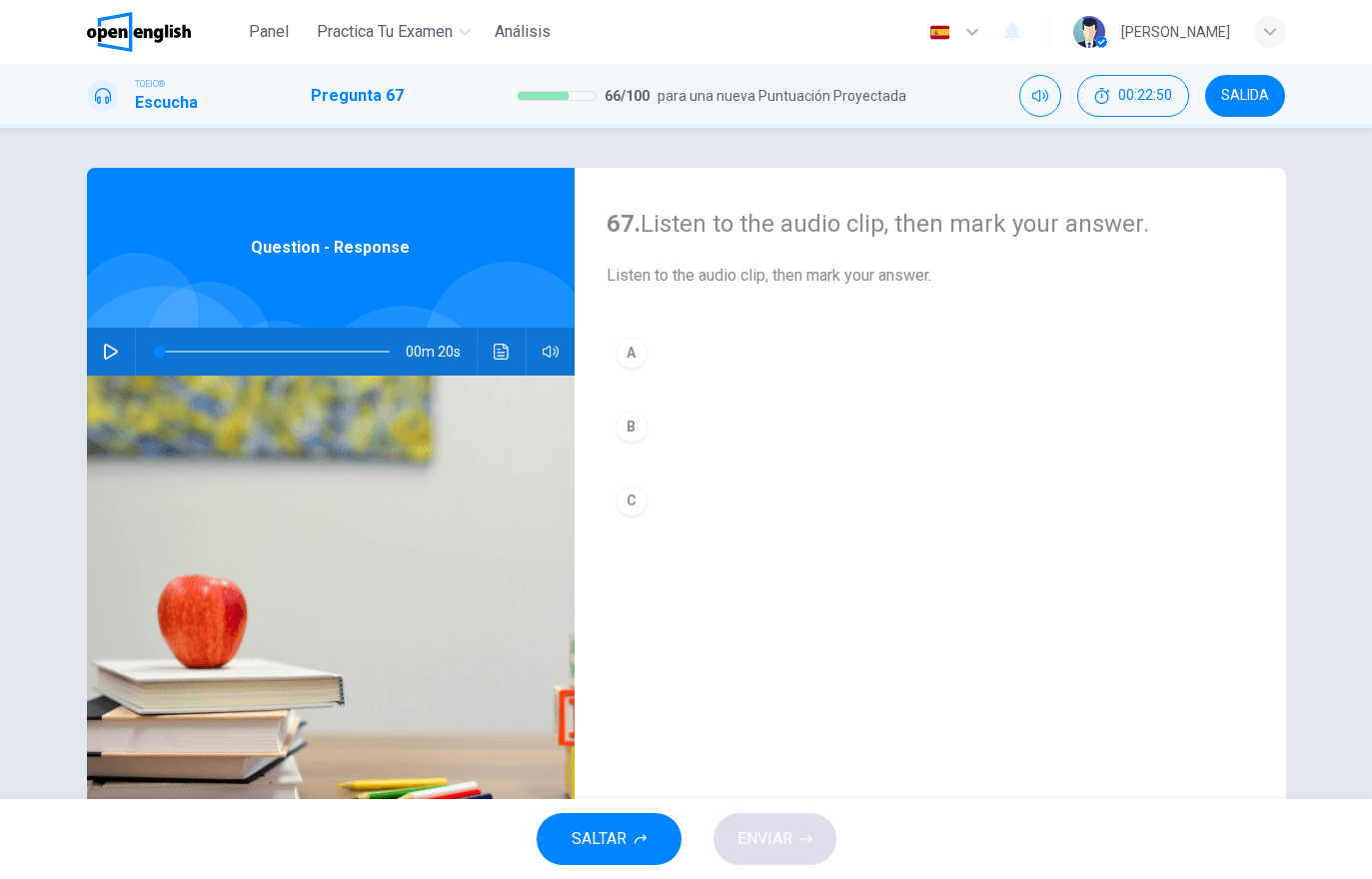 click at bounding box center (111, 352) 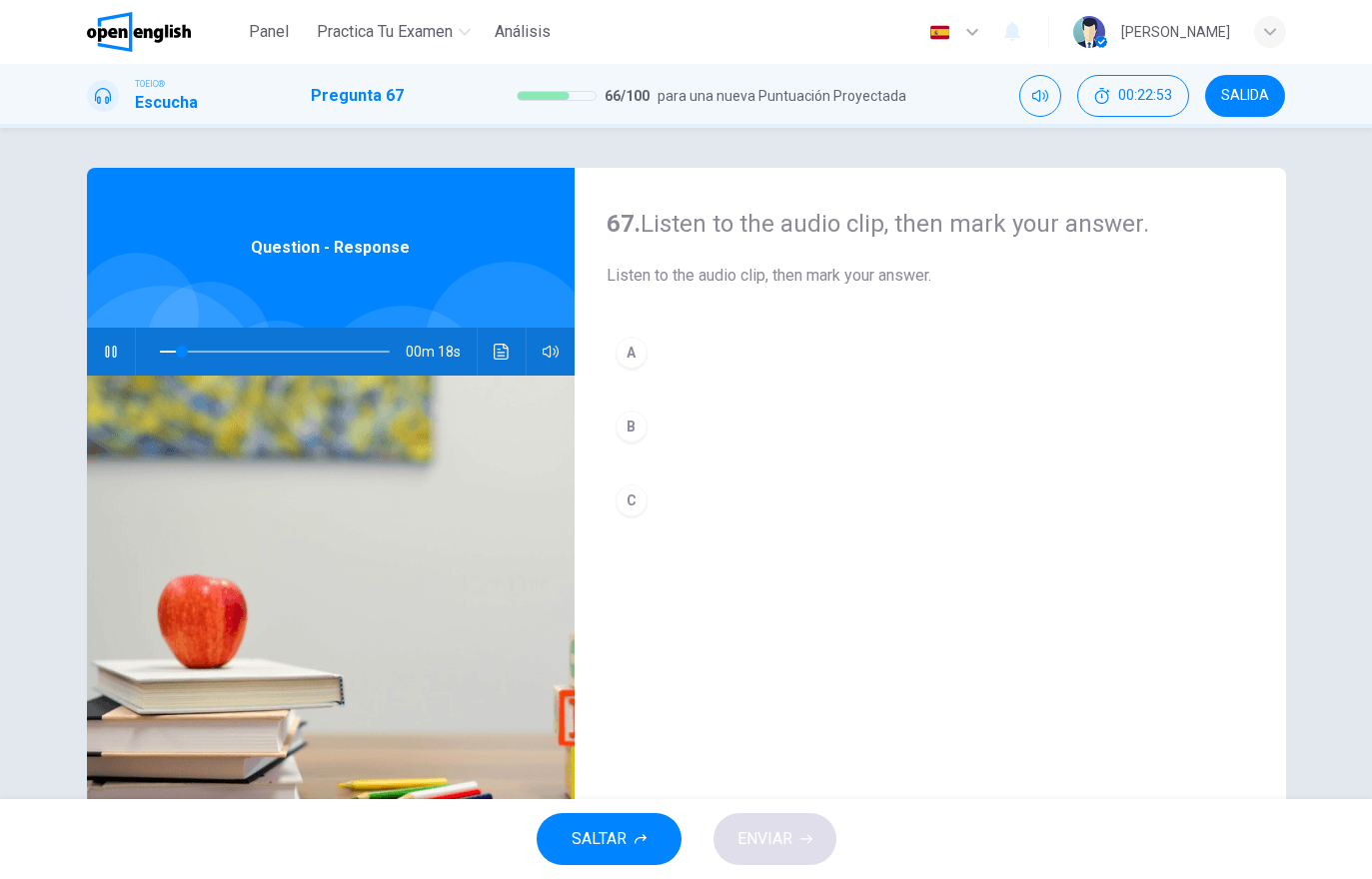 click 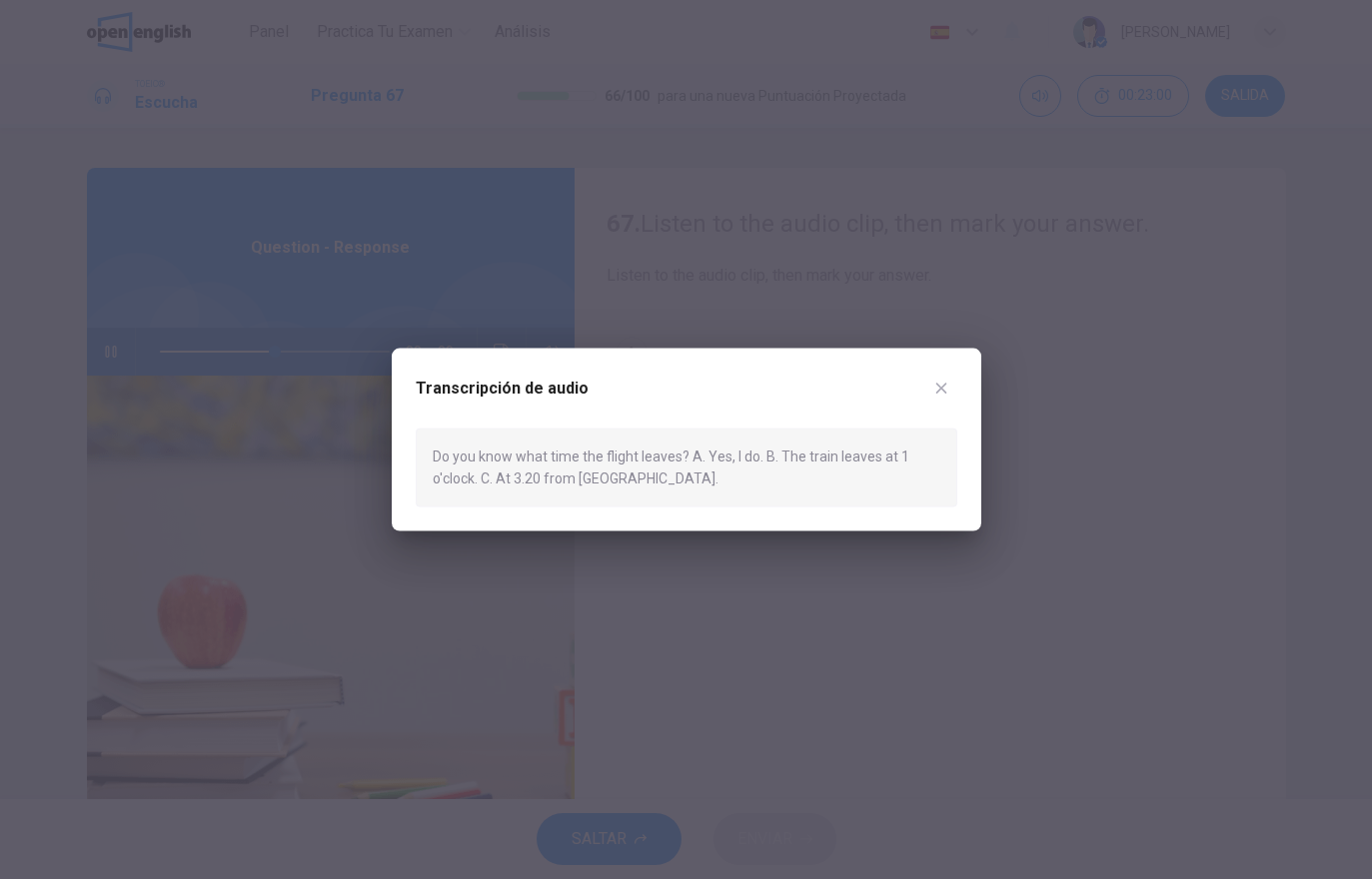 click 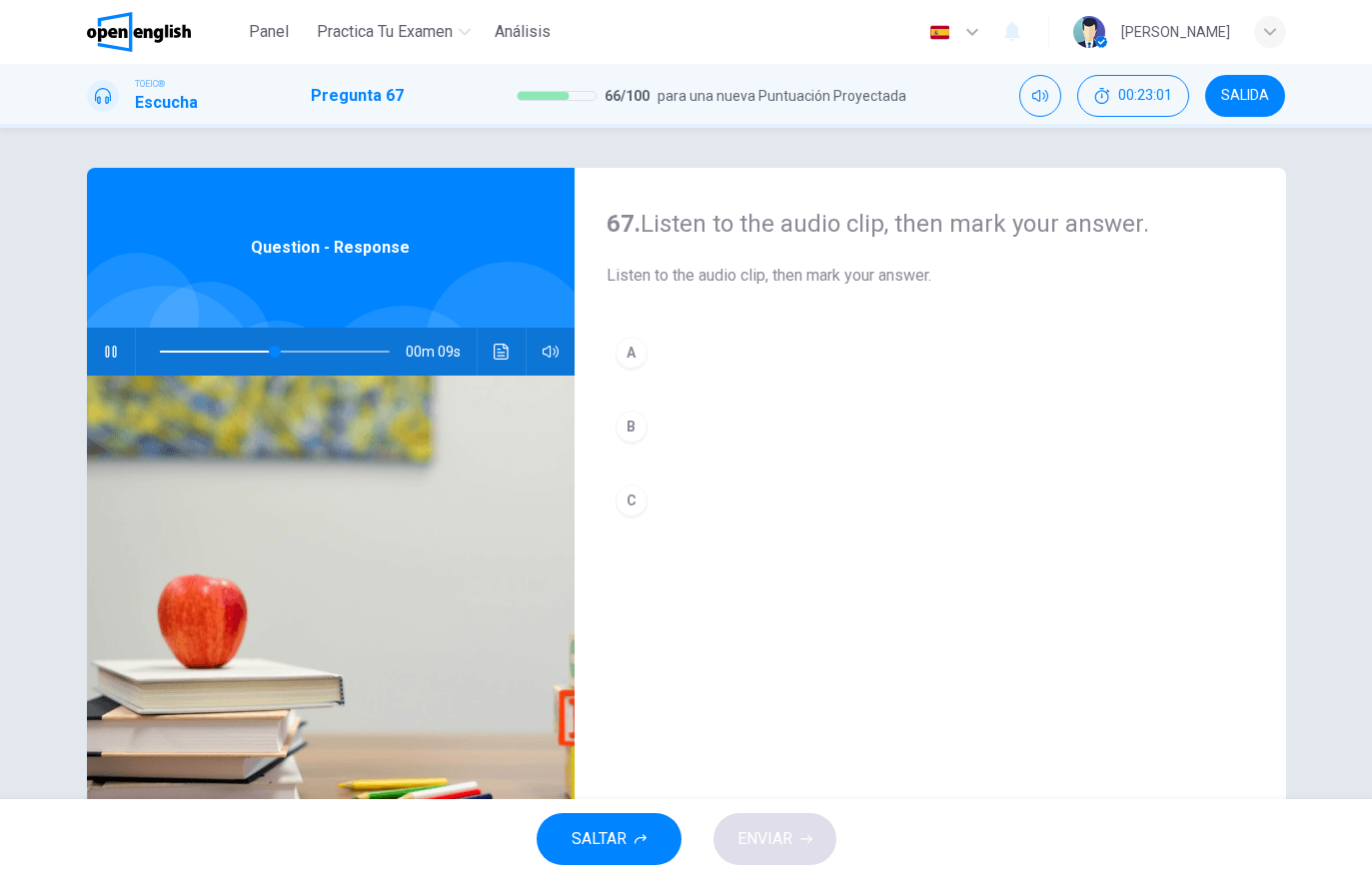 click on "C" at bounding box center (930, 500) 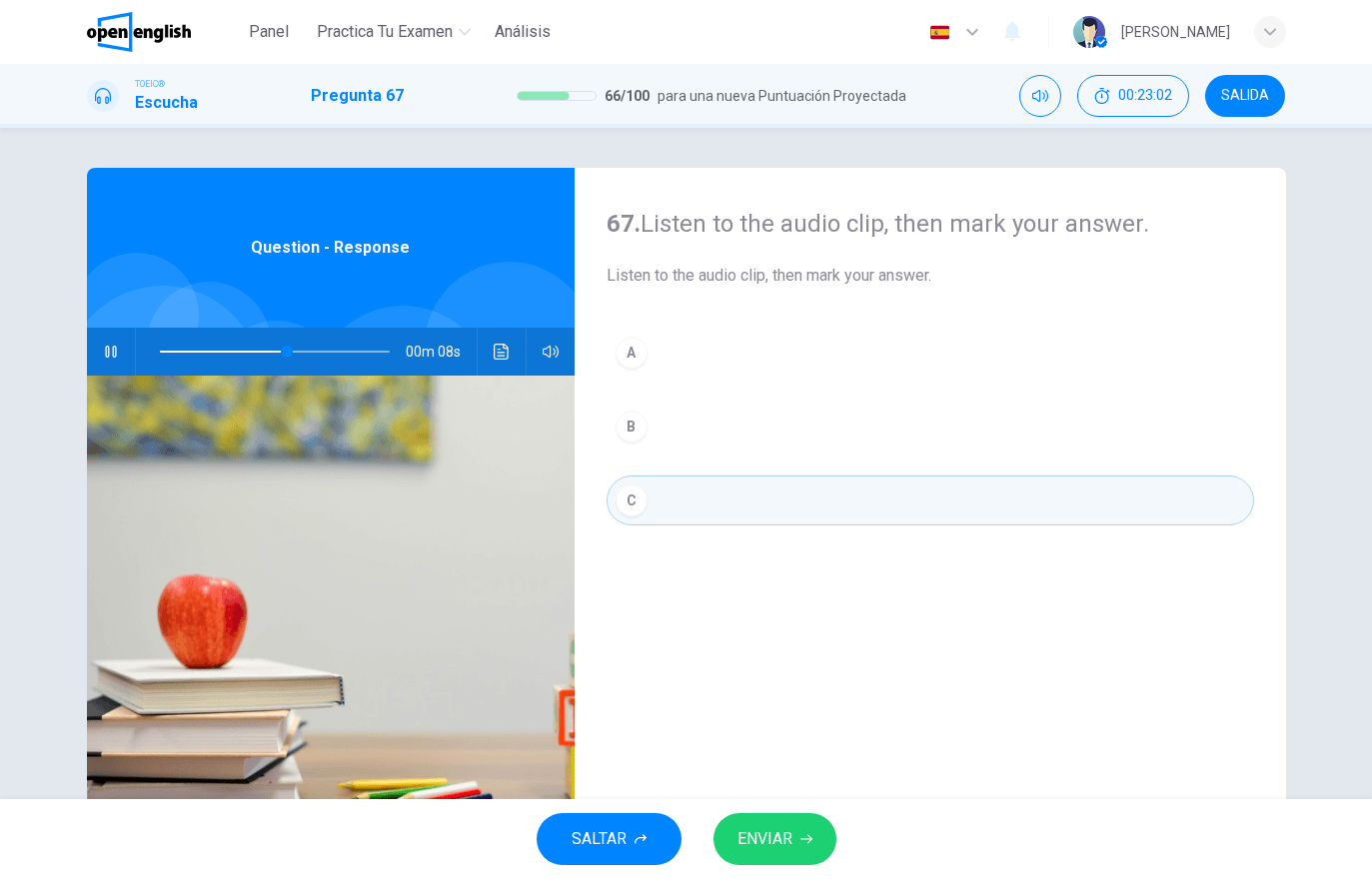 click on "ENVIAR" at bounding box center [764, 839] 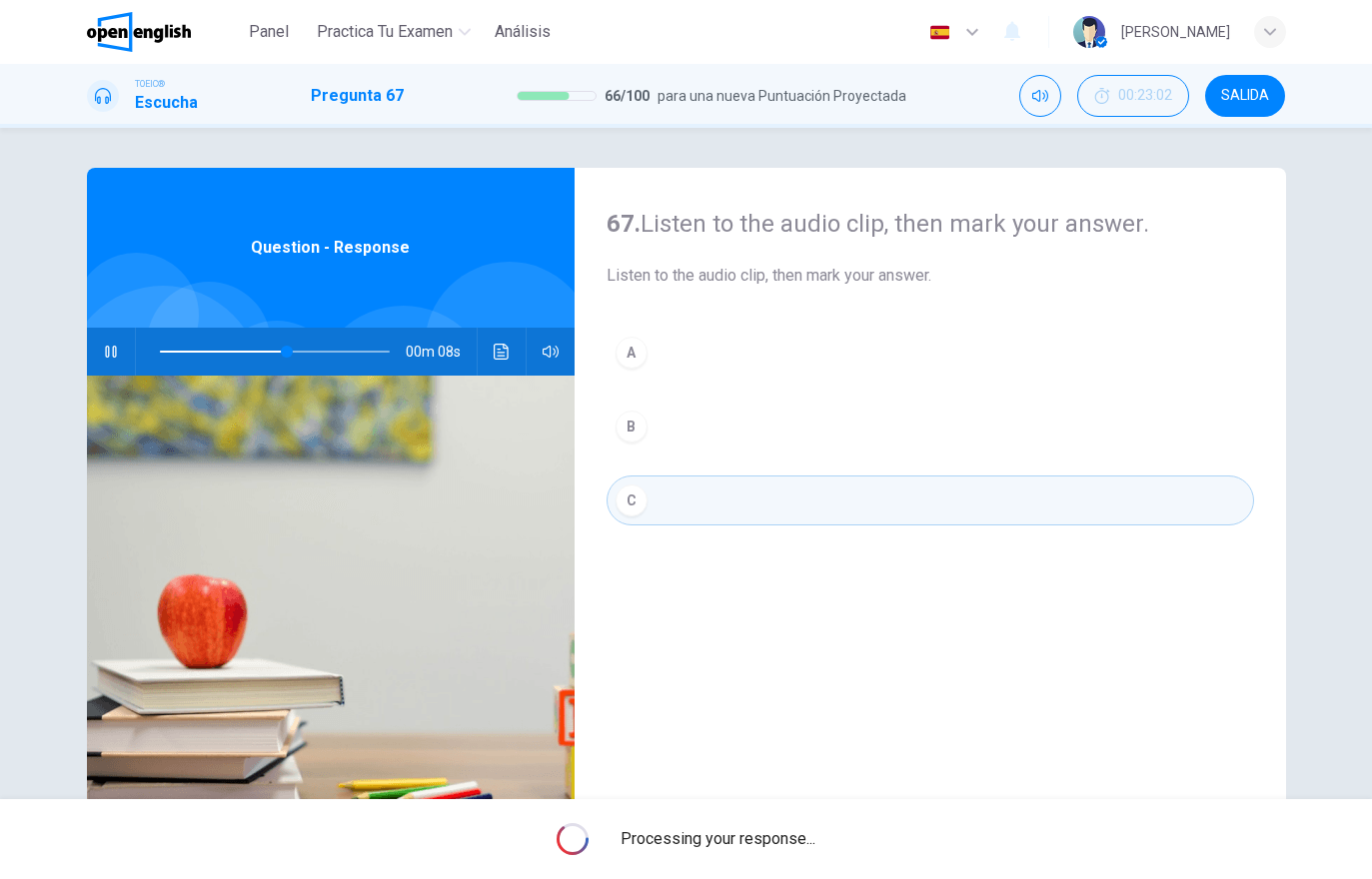 type on "**" 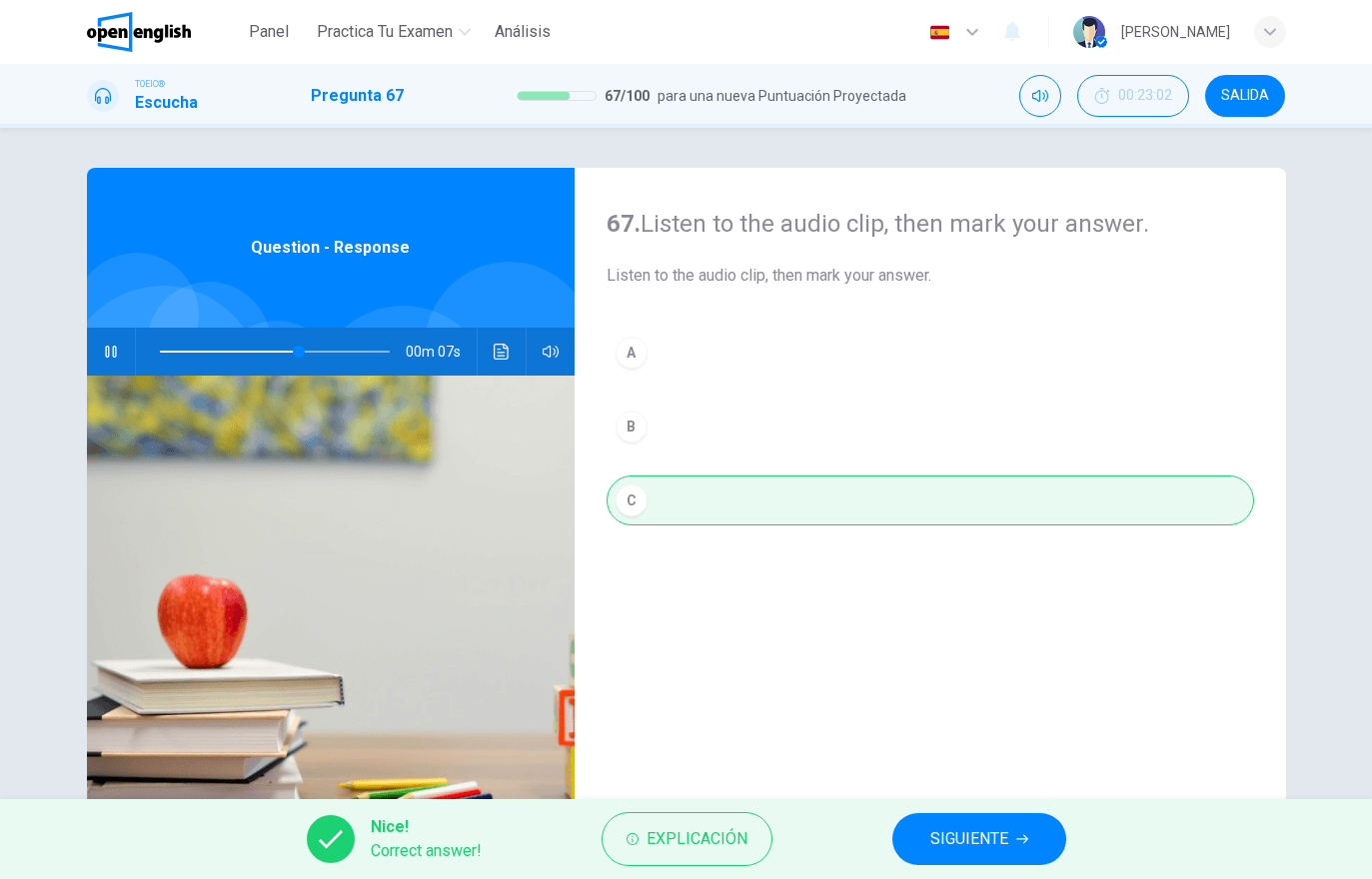 click on "SIGUIENTE" at bounding box center (969, 839) 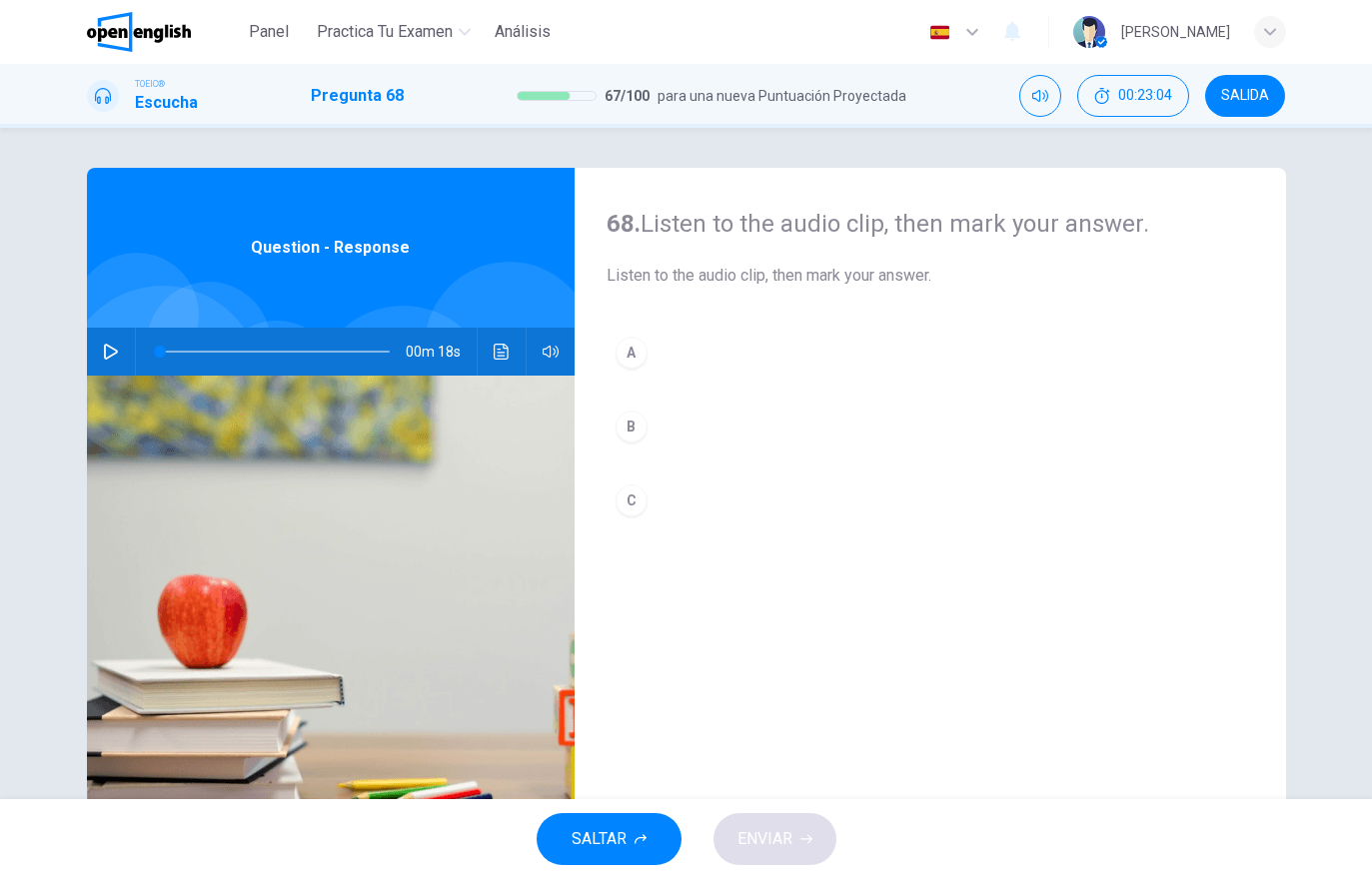click at bounding box center [111, 352] 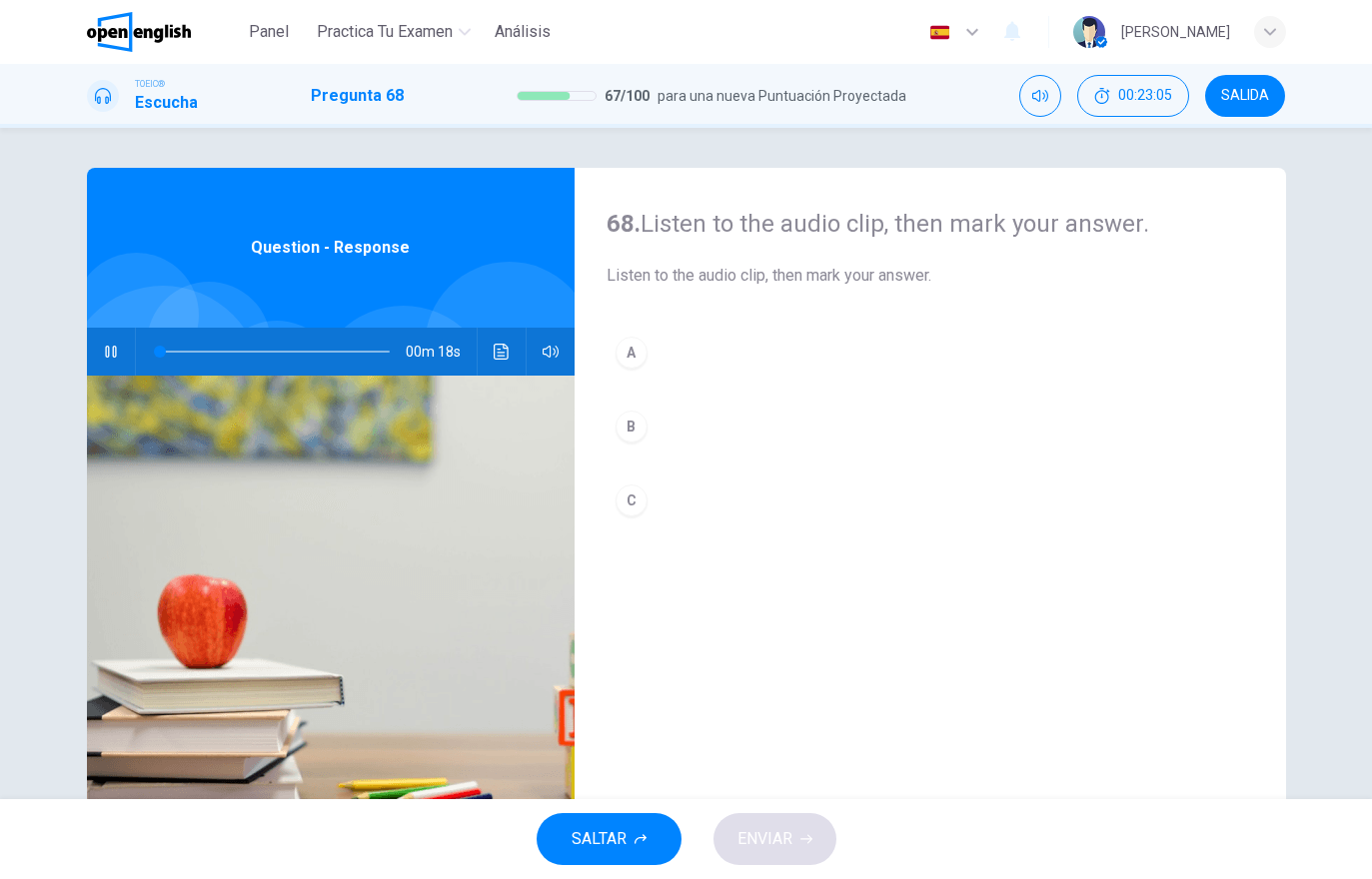 click at bounding box center [502, 352] 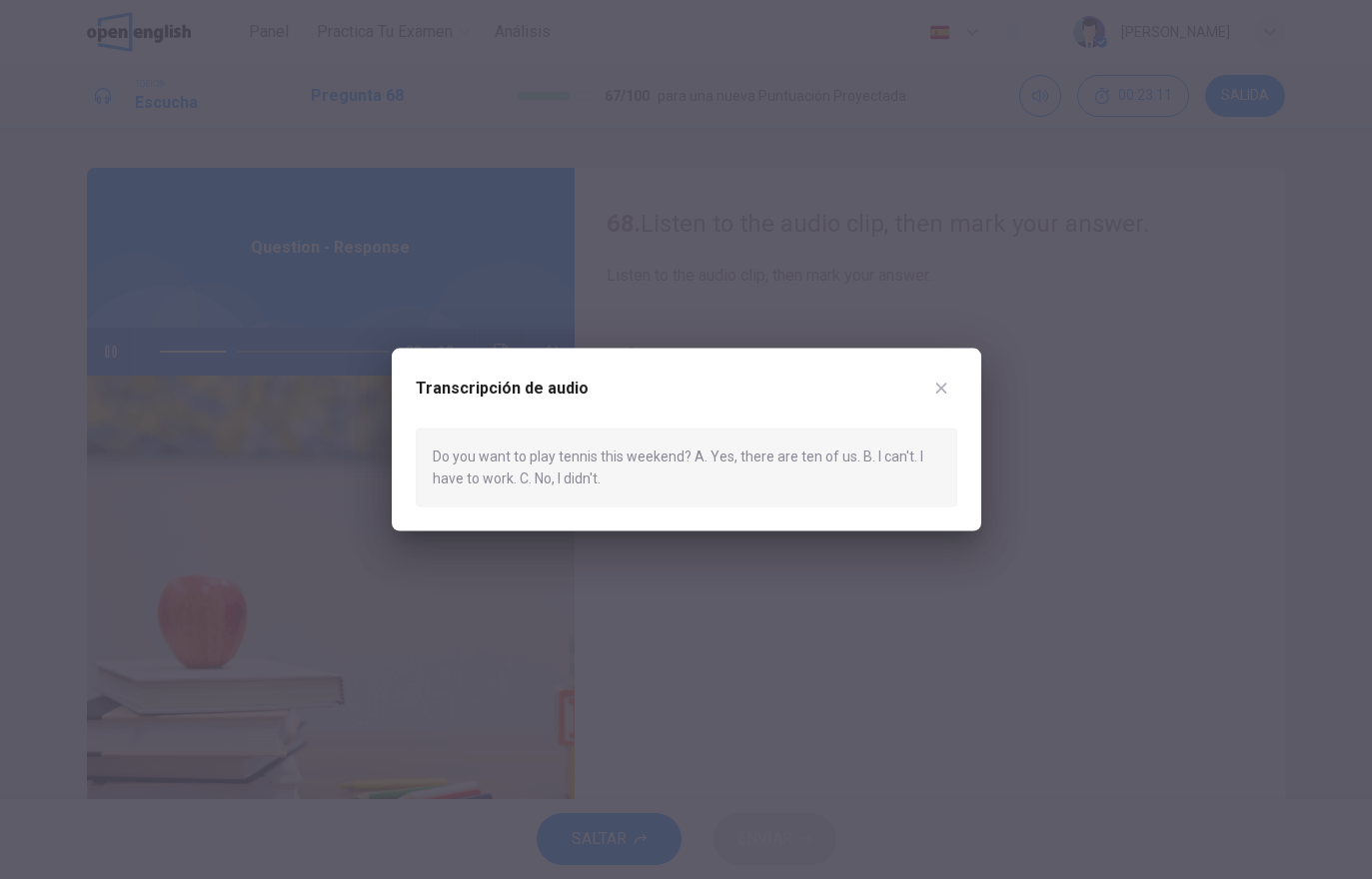 click 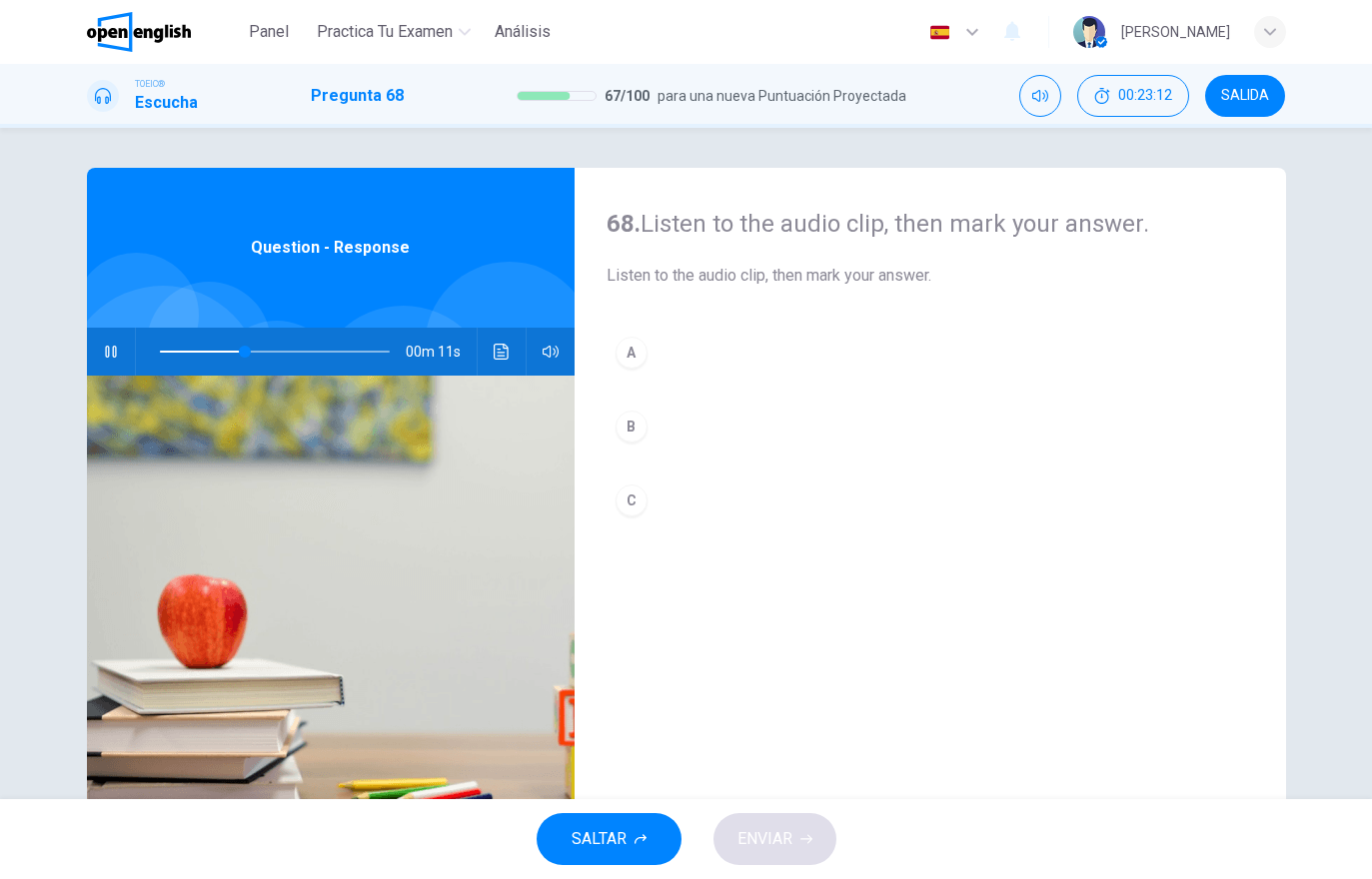 click on "B" at bounding box center [930, 427] 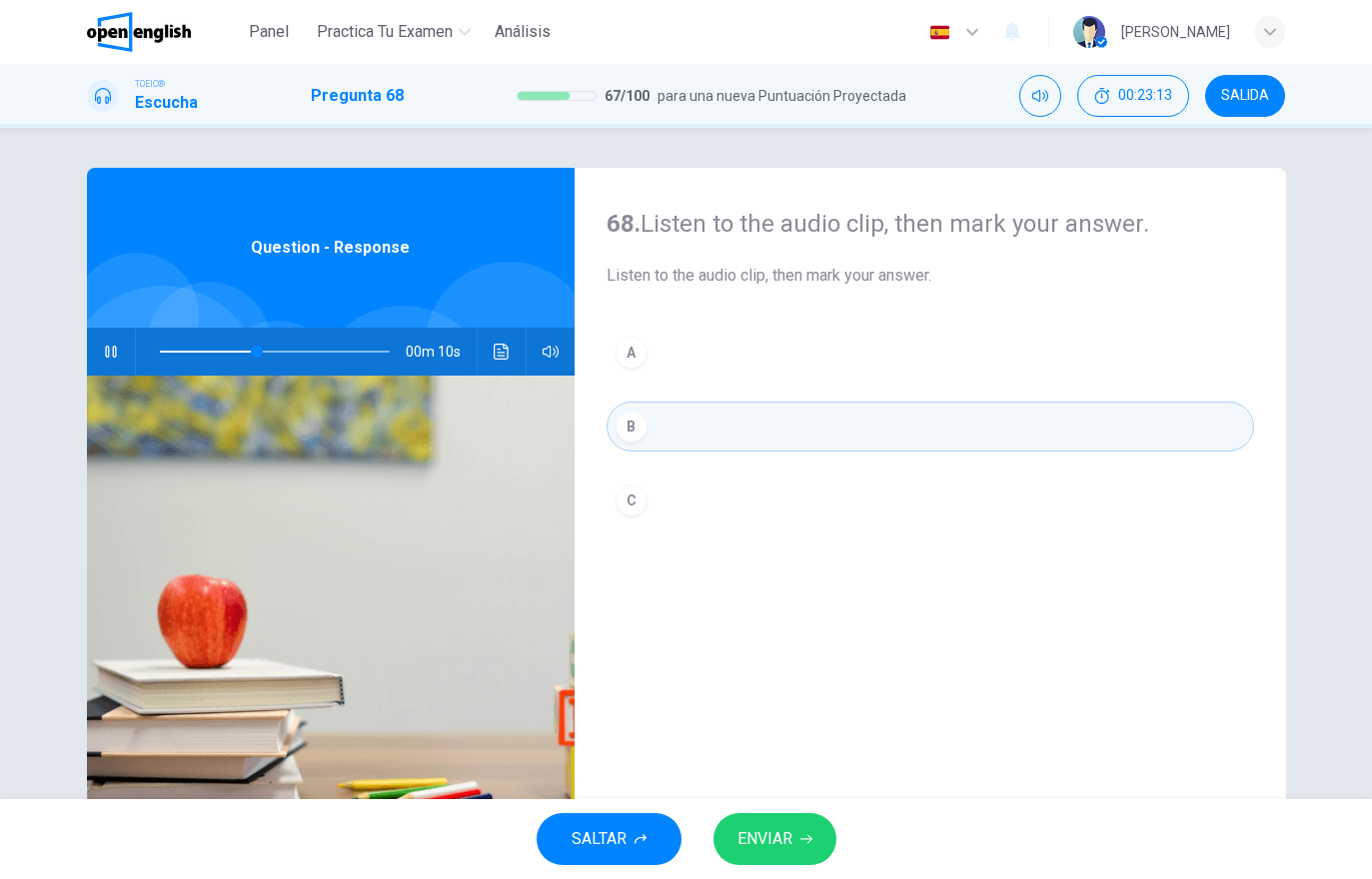 click 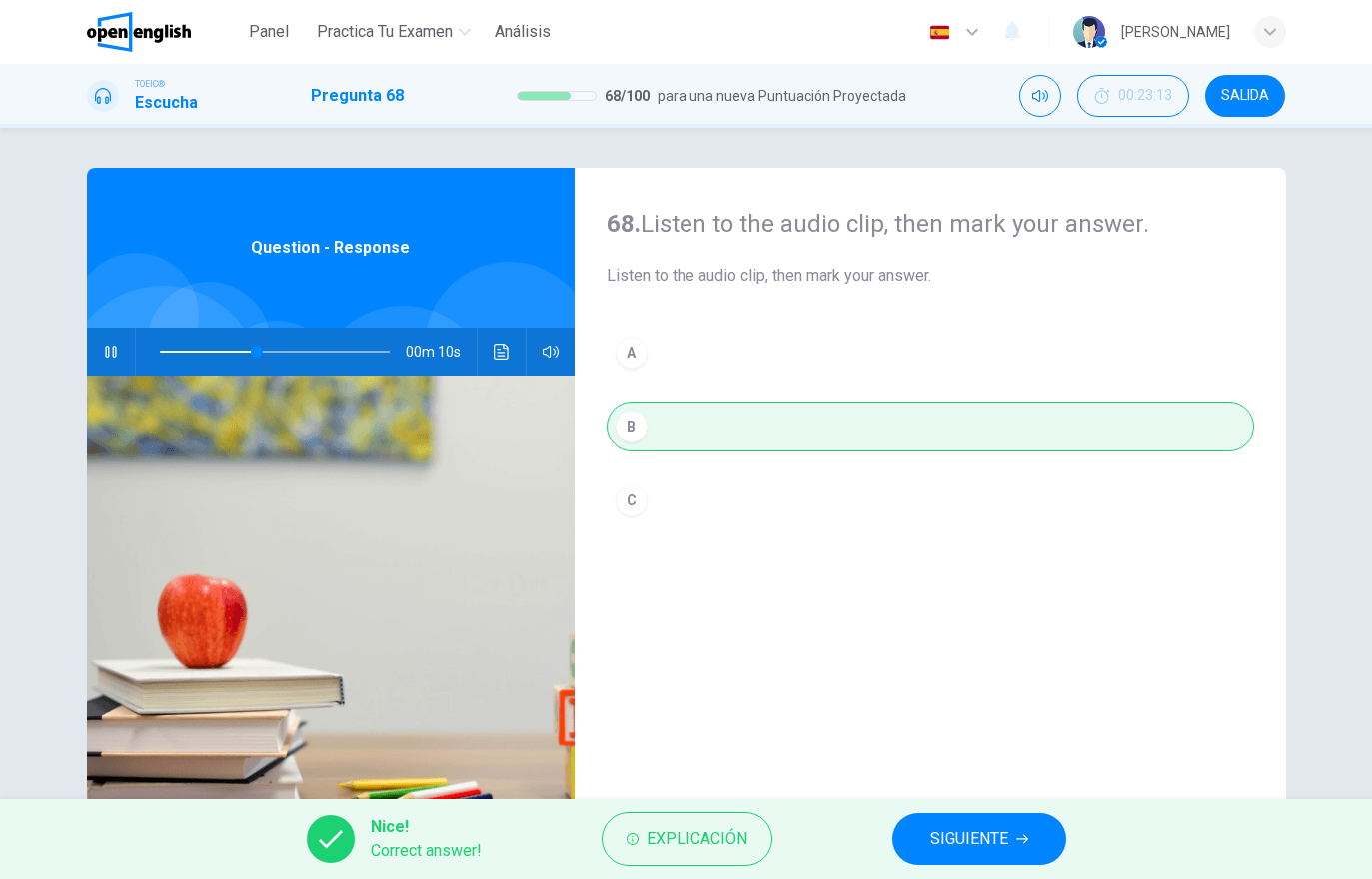 type on "**" 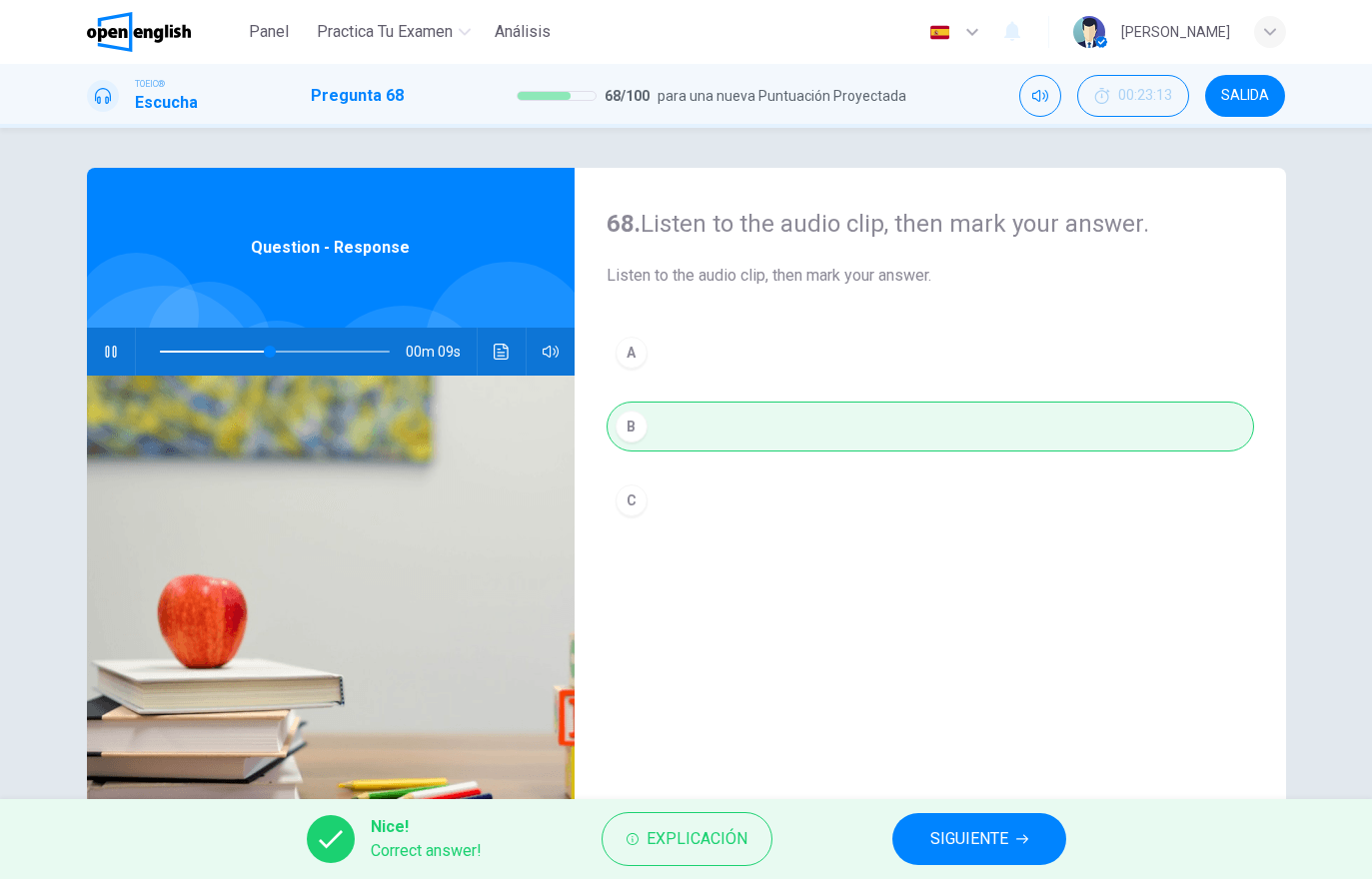 click on "SIGUIENTE" at bounding box center (979, 839) 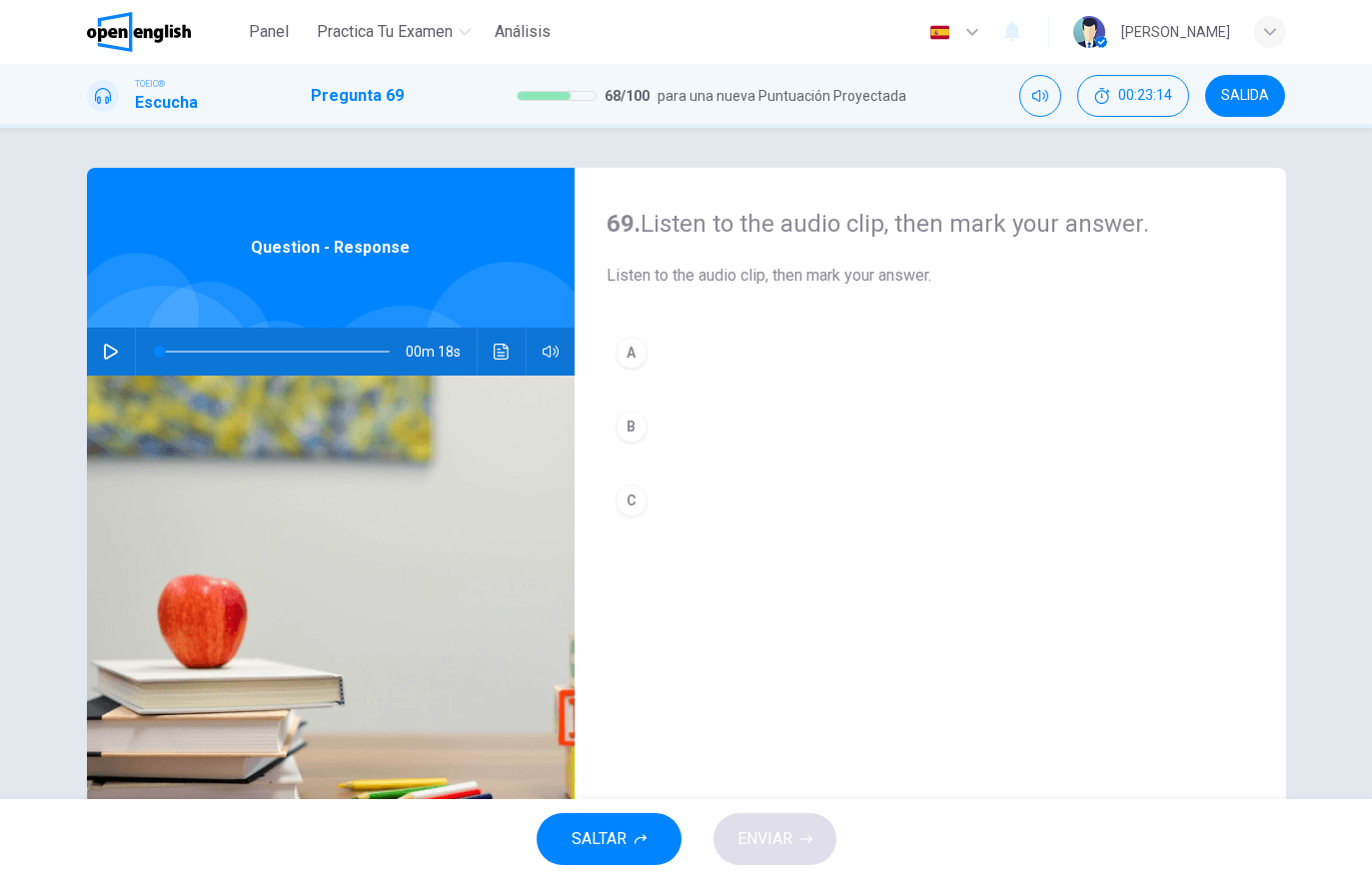click 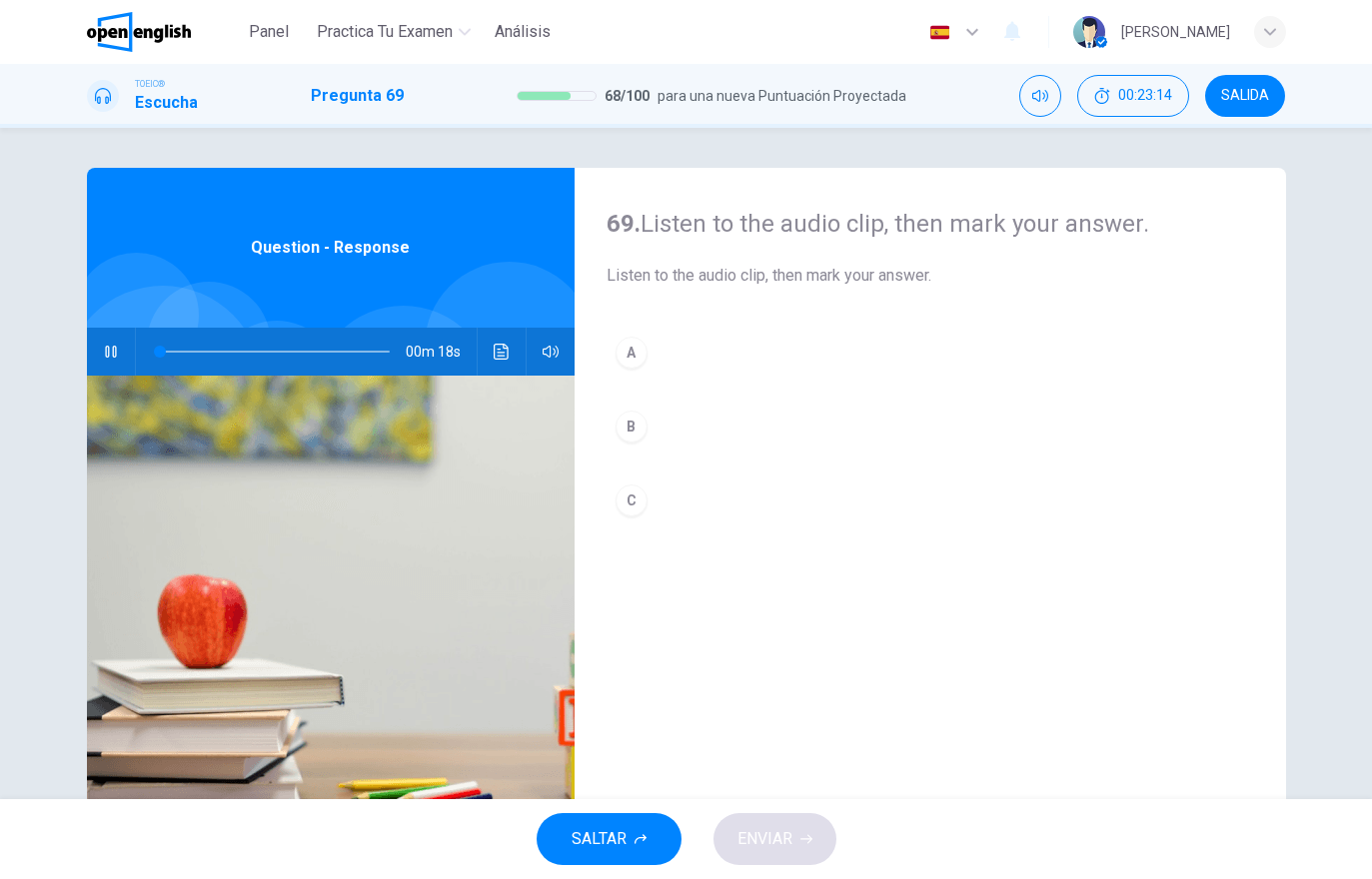 click at bounding box center (502, 352) 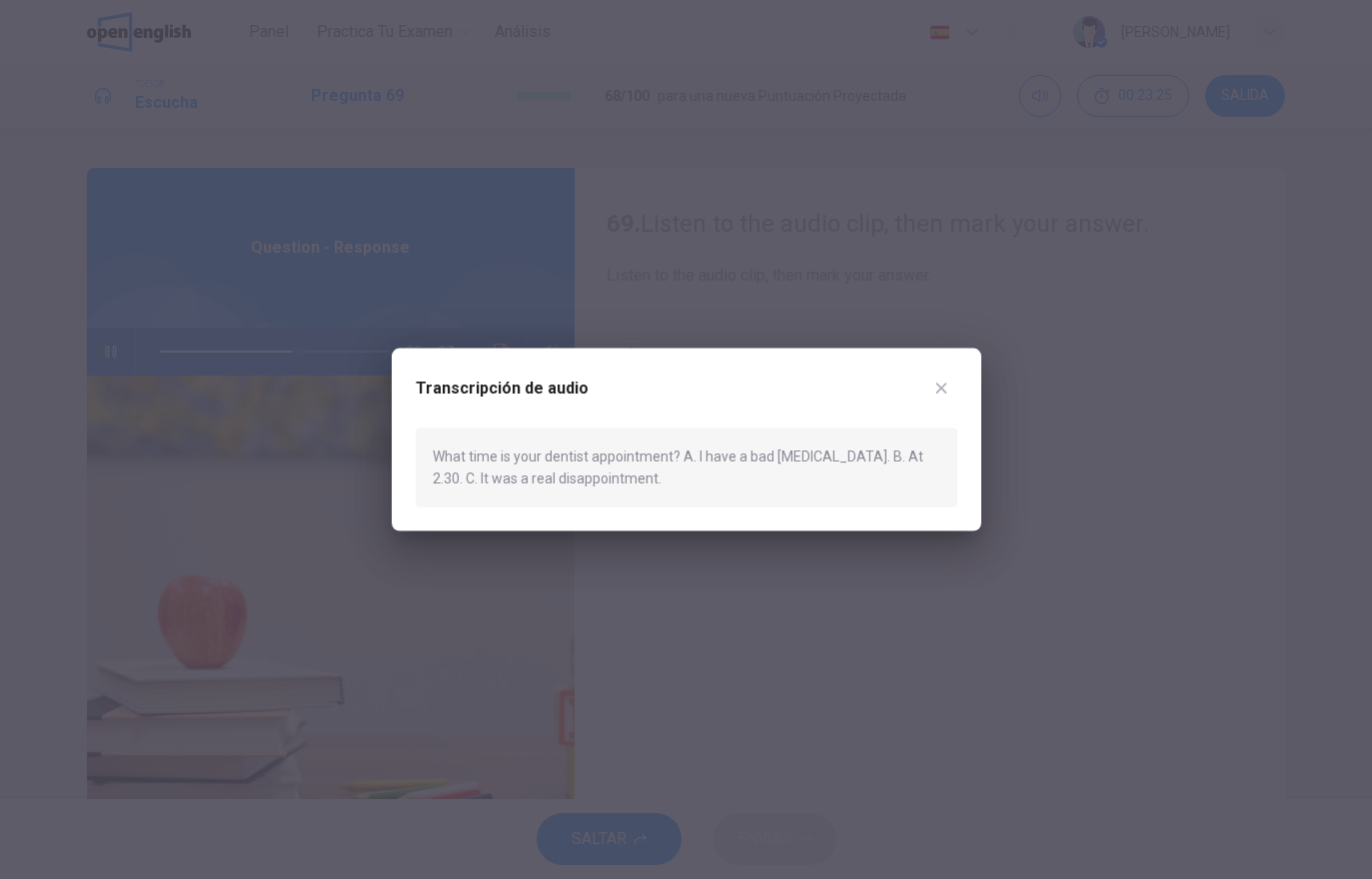 click at bounding box center (941, 389) 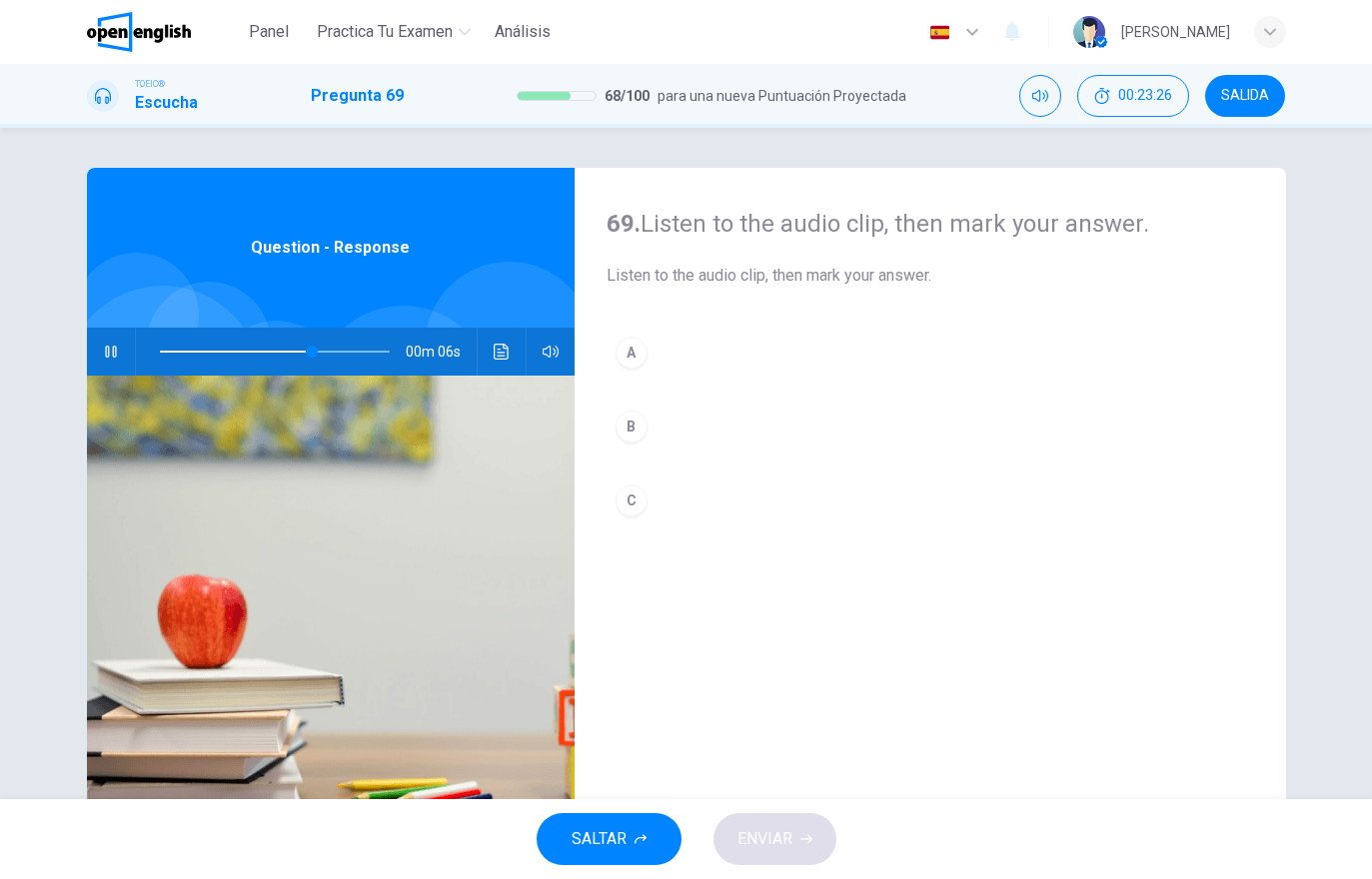 click on "B" at bounding box center [930, 427] 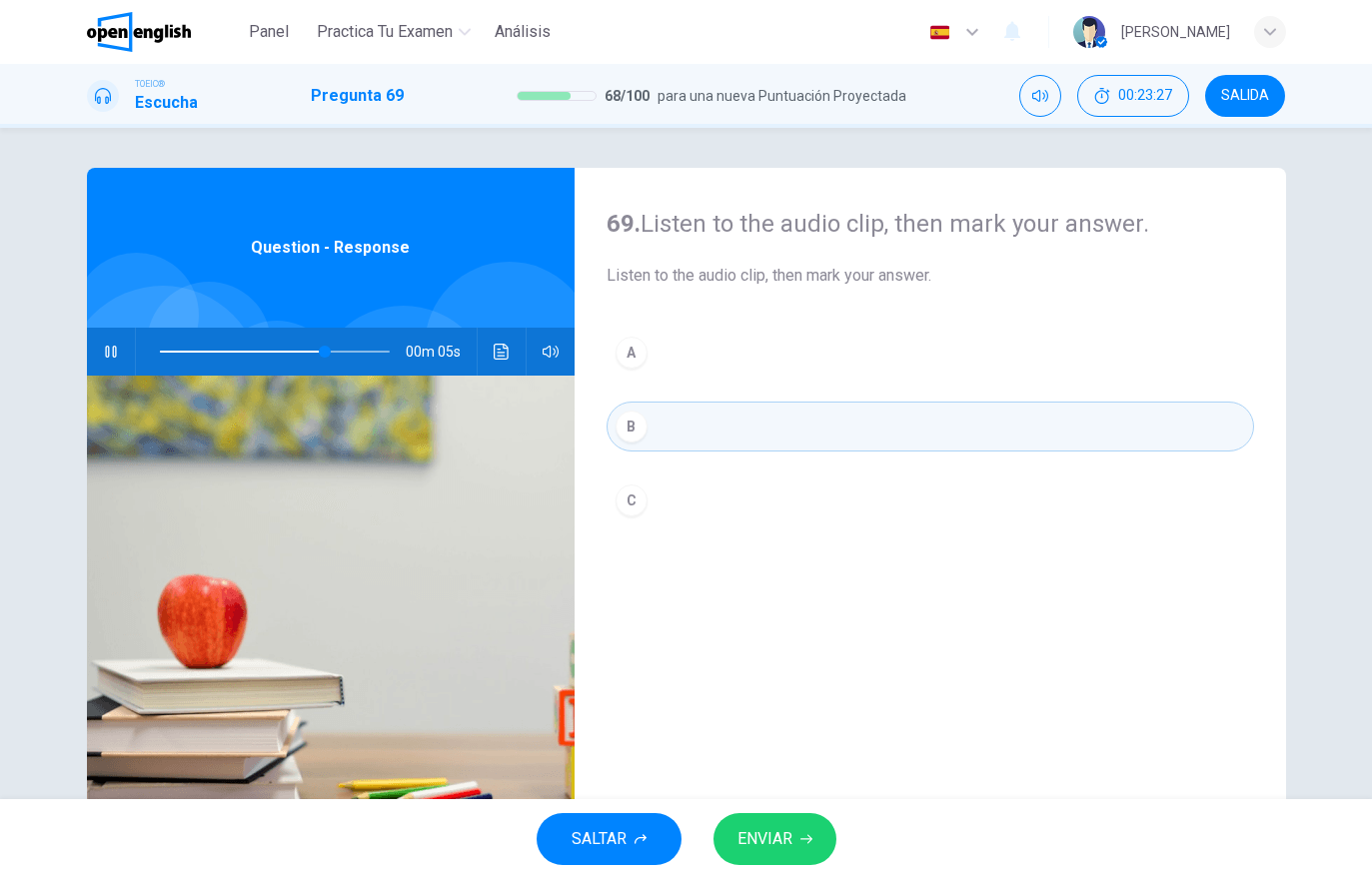 click on "ENVIAR" at bounding box center [774, 839] 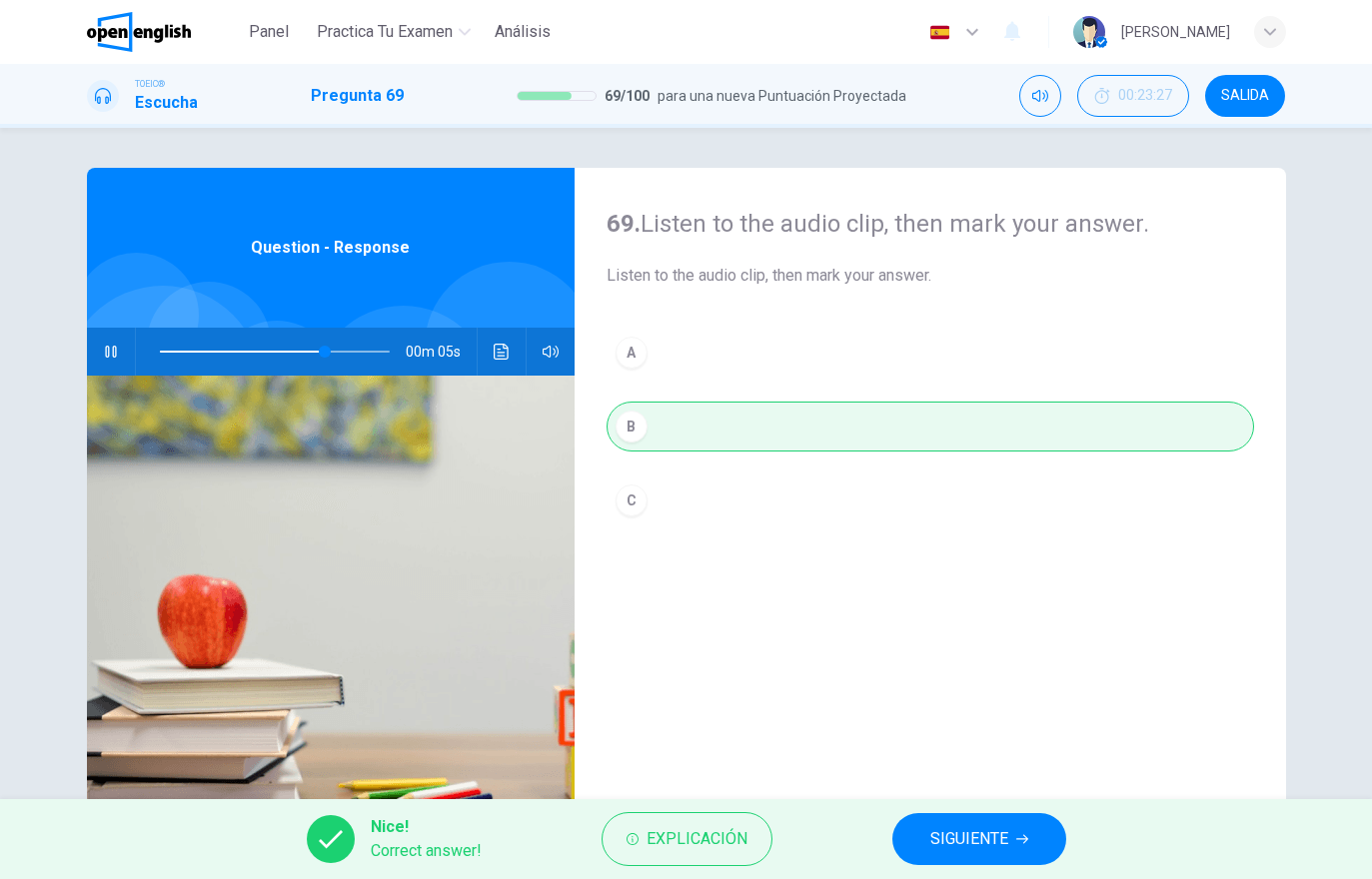 type on "**" 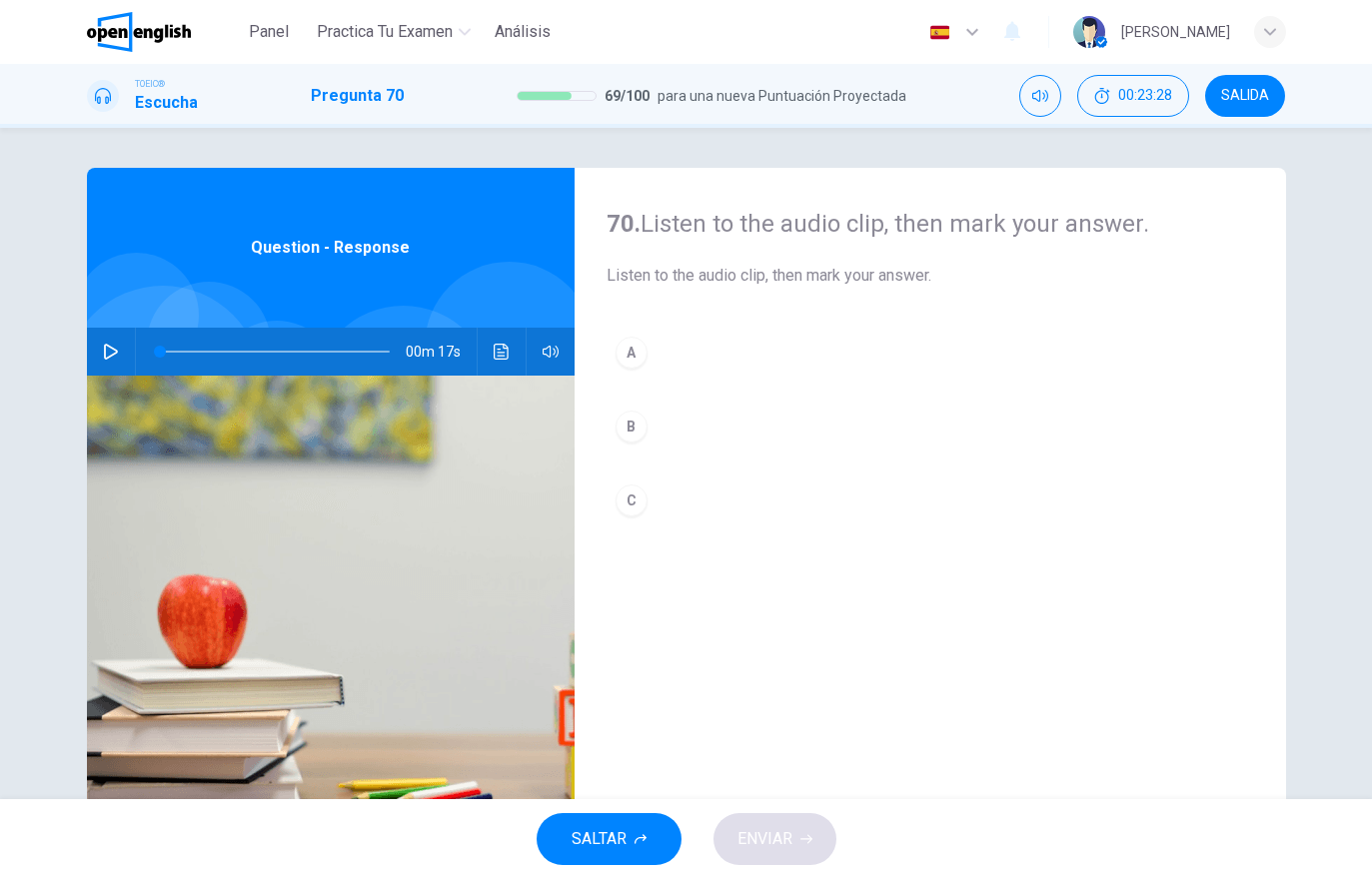click at bounding box center (111, 352) 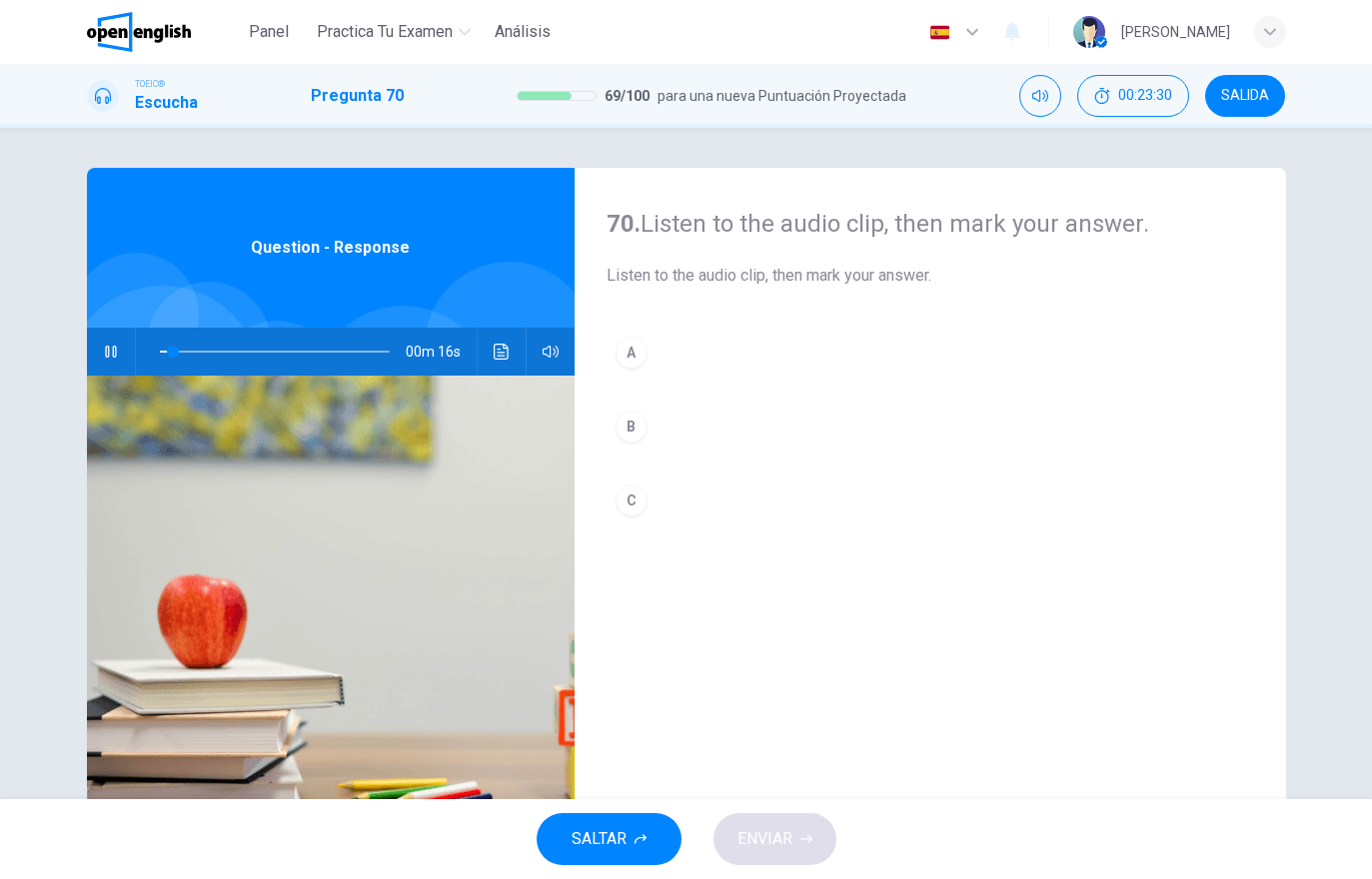 click at bounding box center (502, 352) 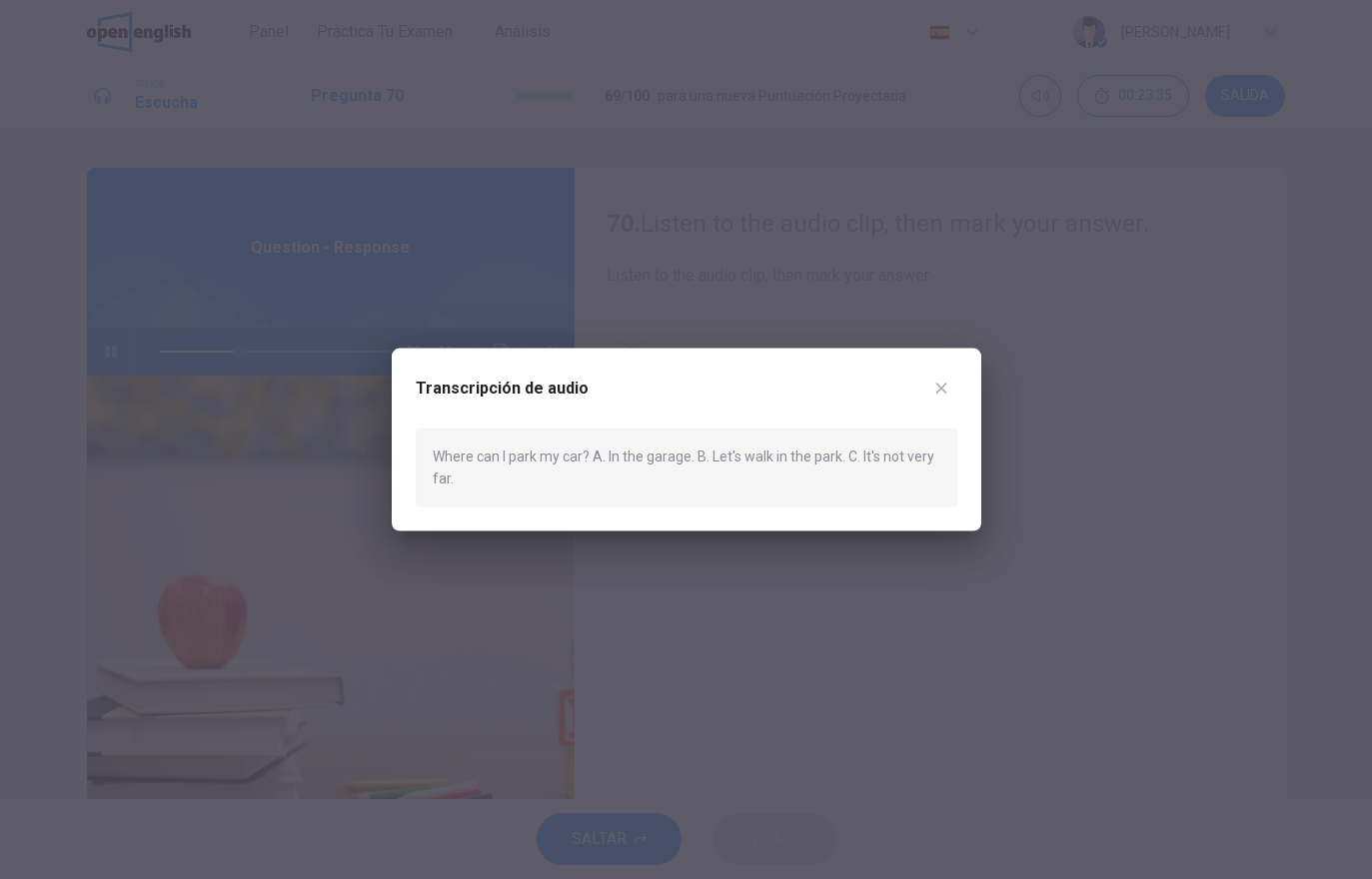 click 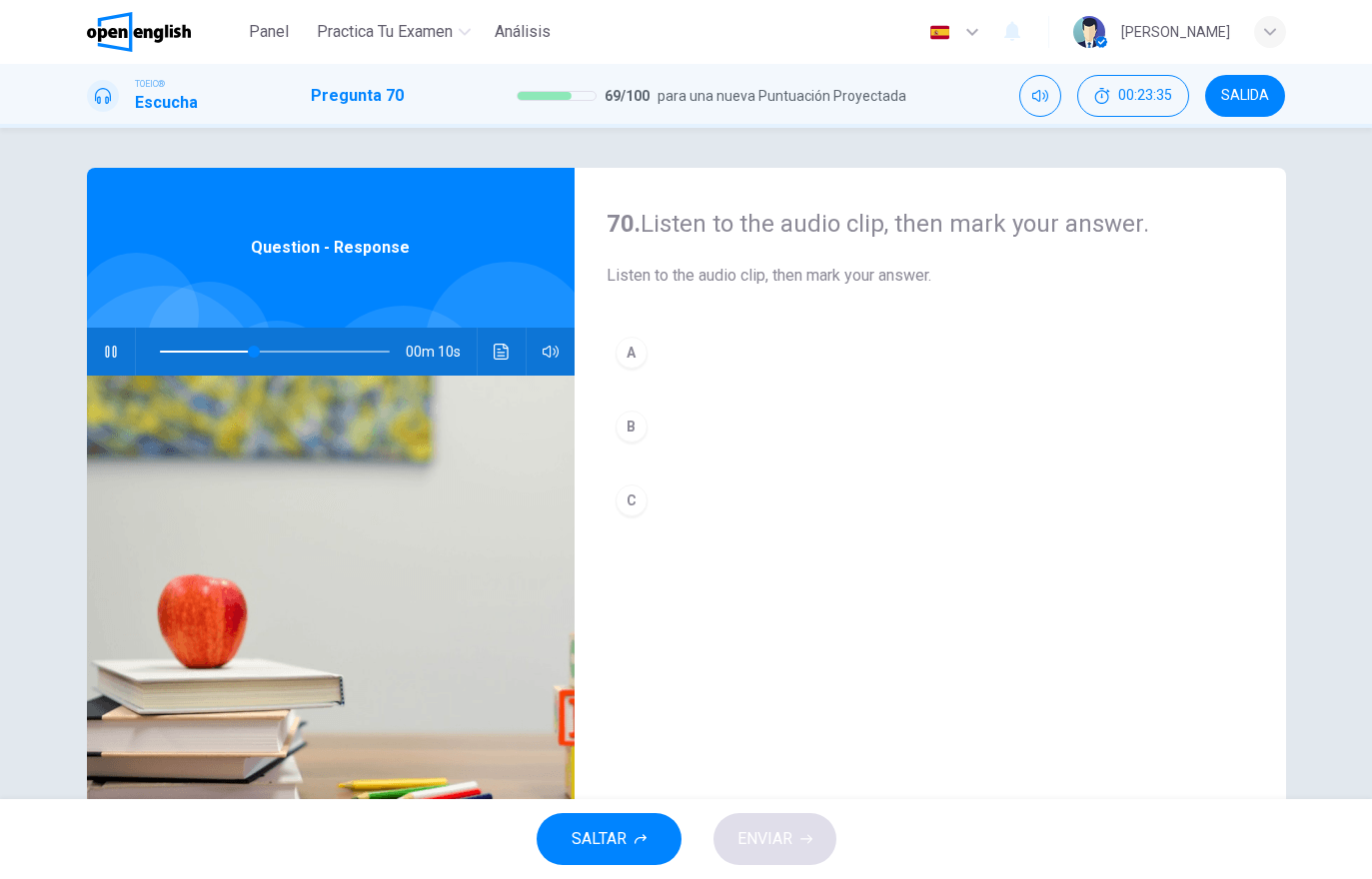 click on "A" at bounding box center [930, 353] 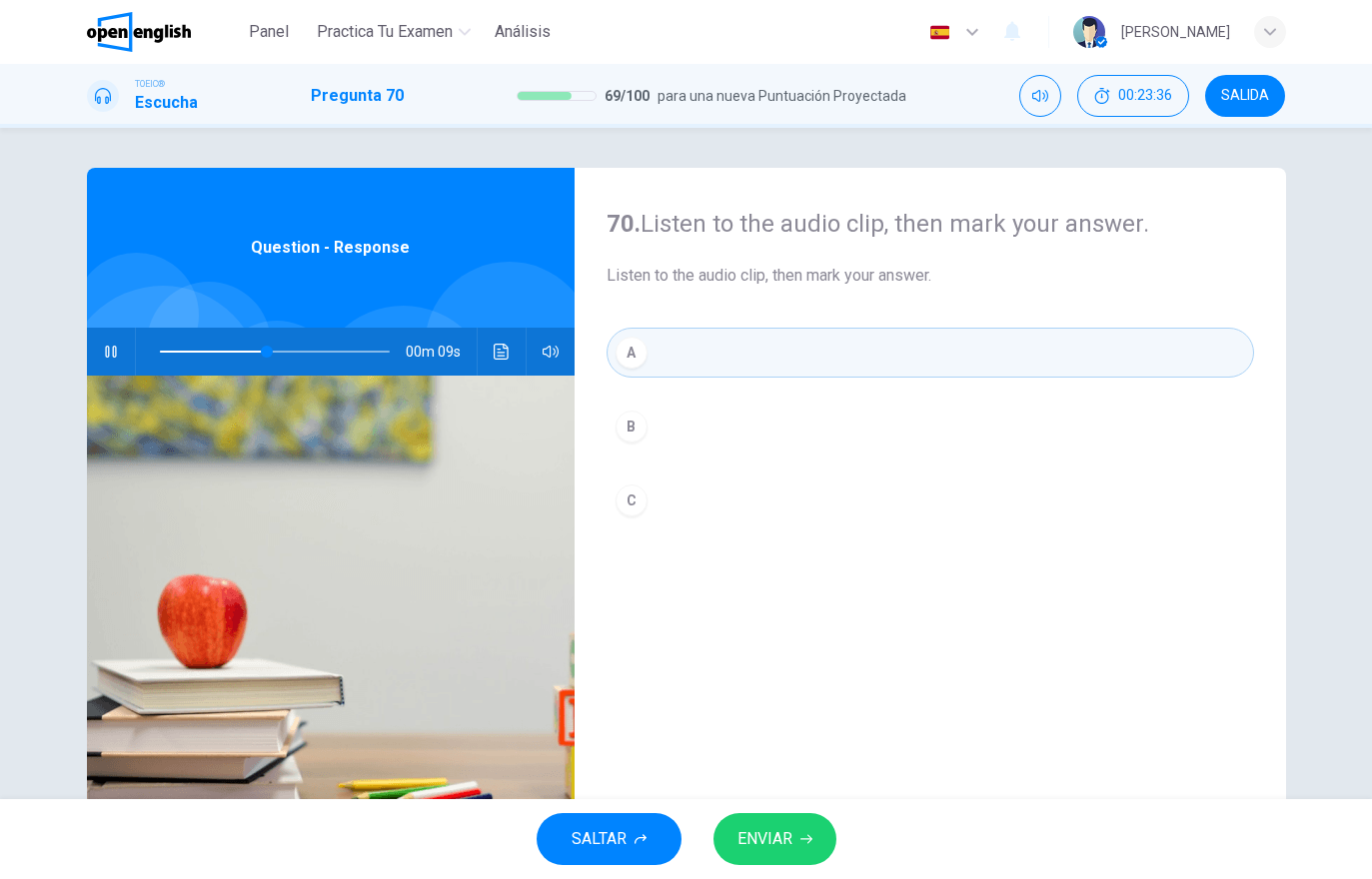 click on "ENVIAR" at bounding box center [774, 839] 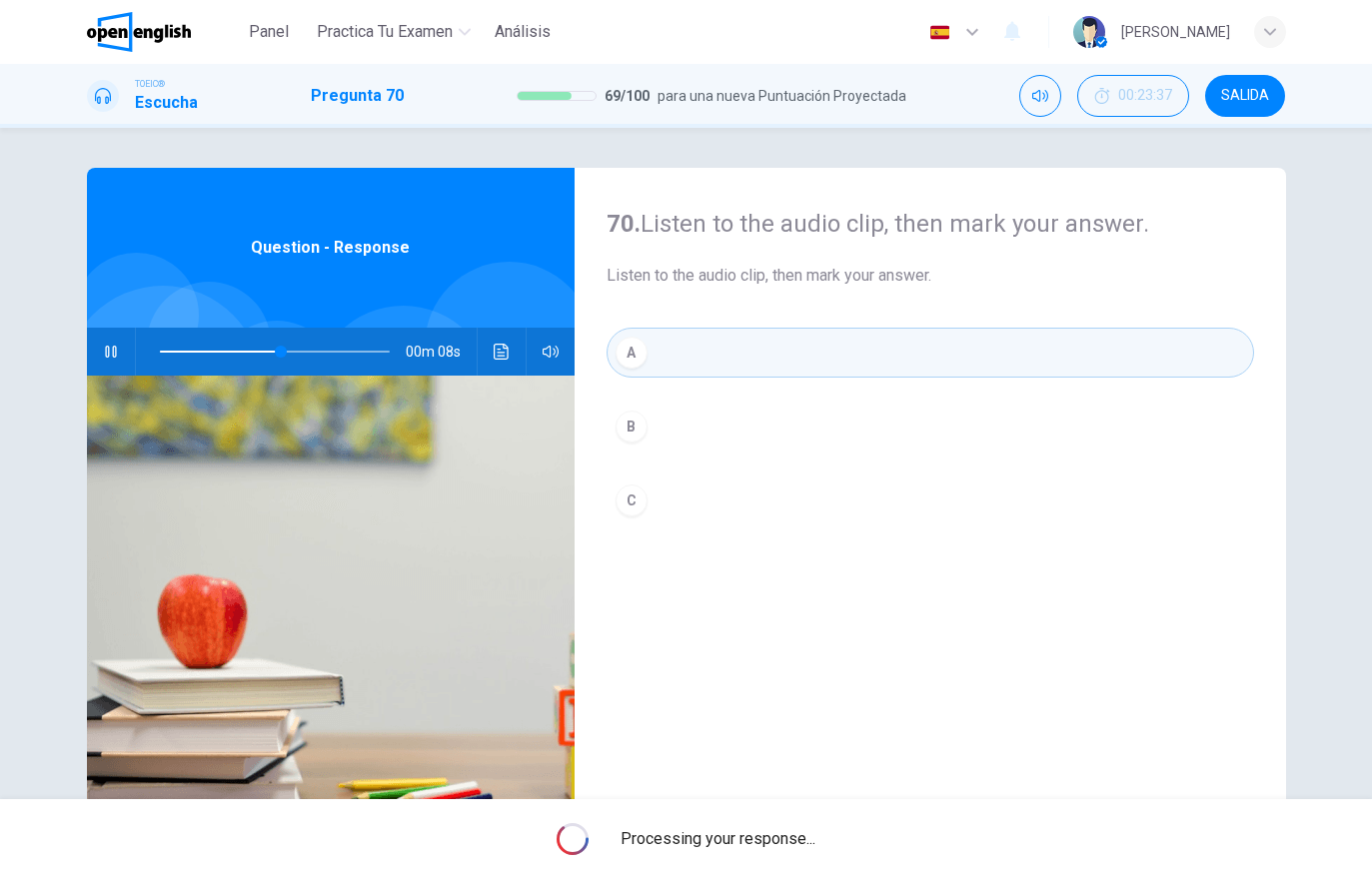 type on "**" 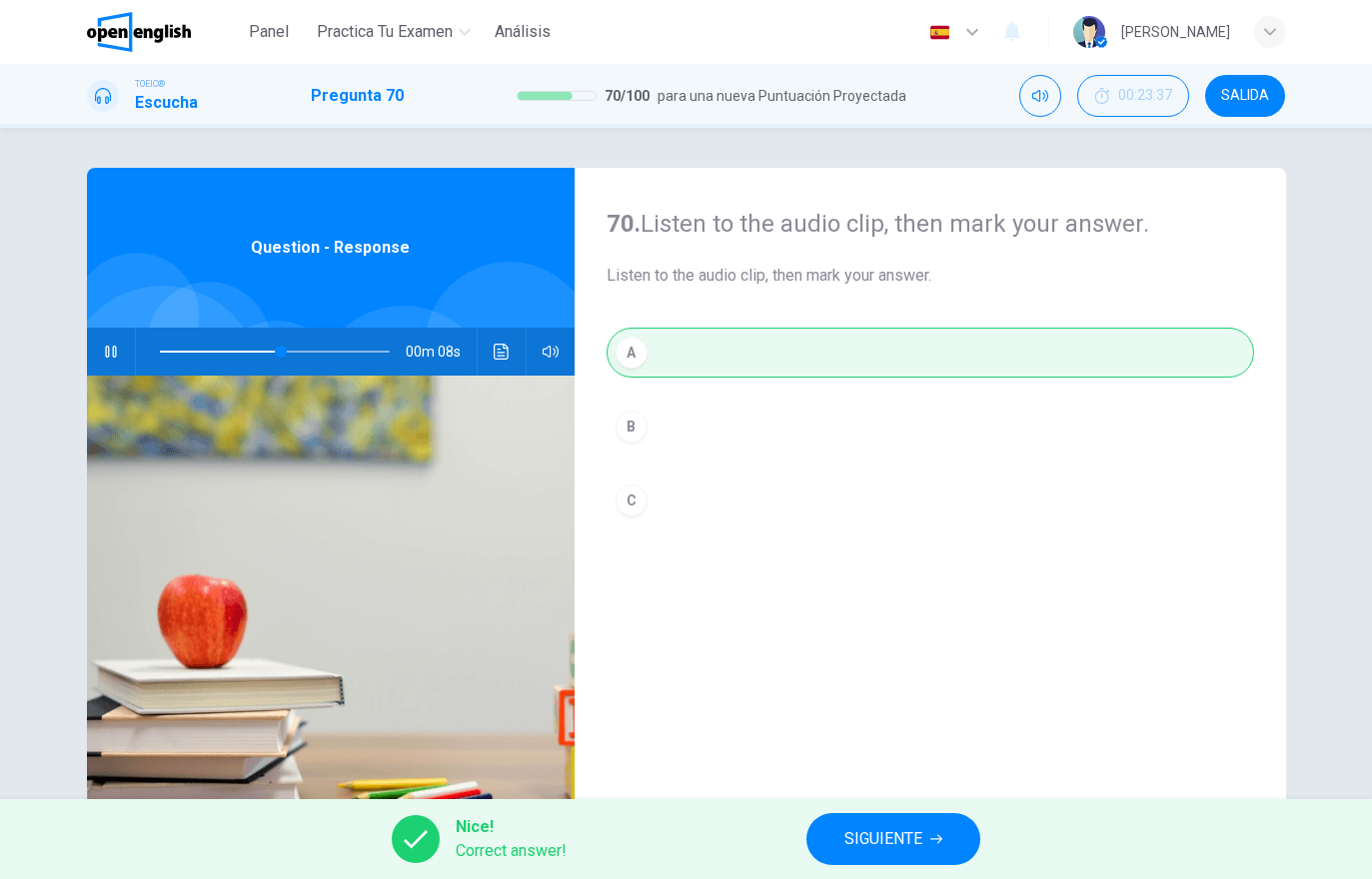 click 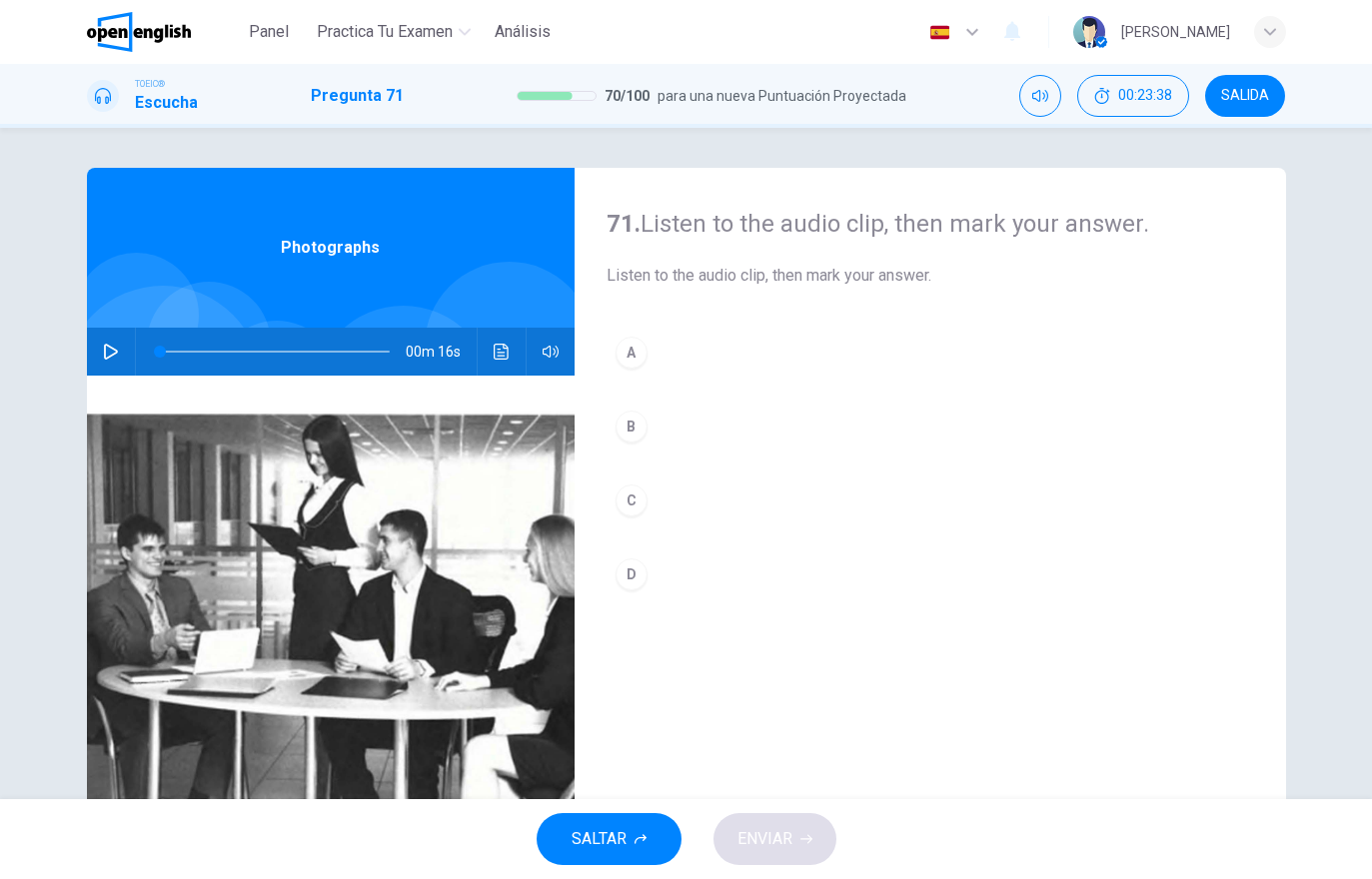 click at bounding box center [111, 352] 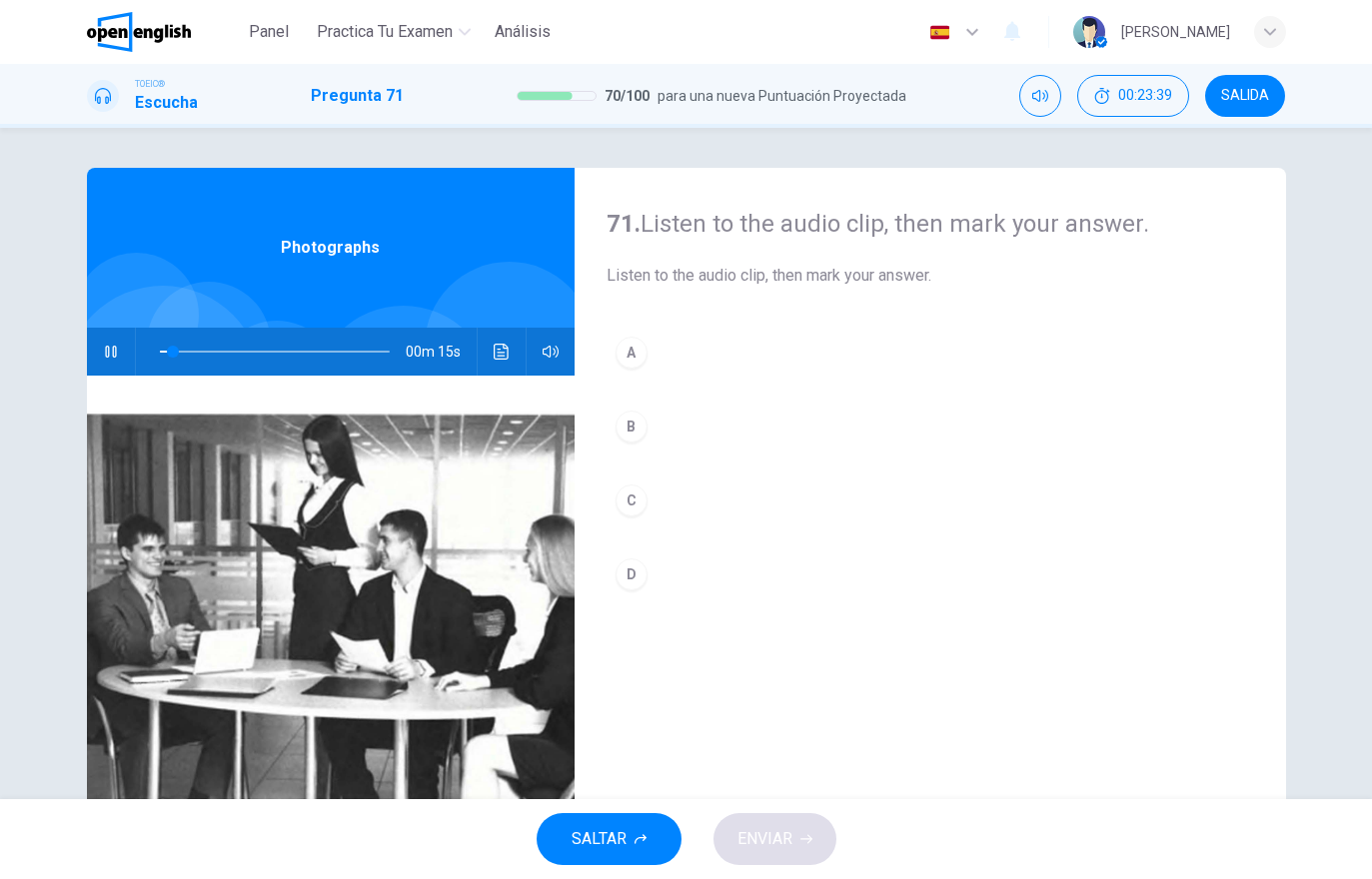 click at bounding box center (502, 352) 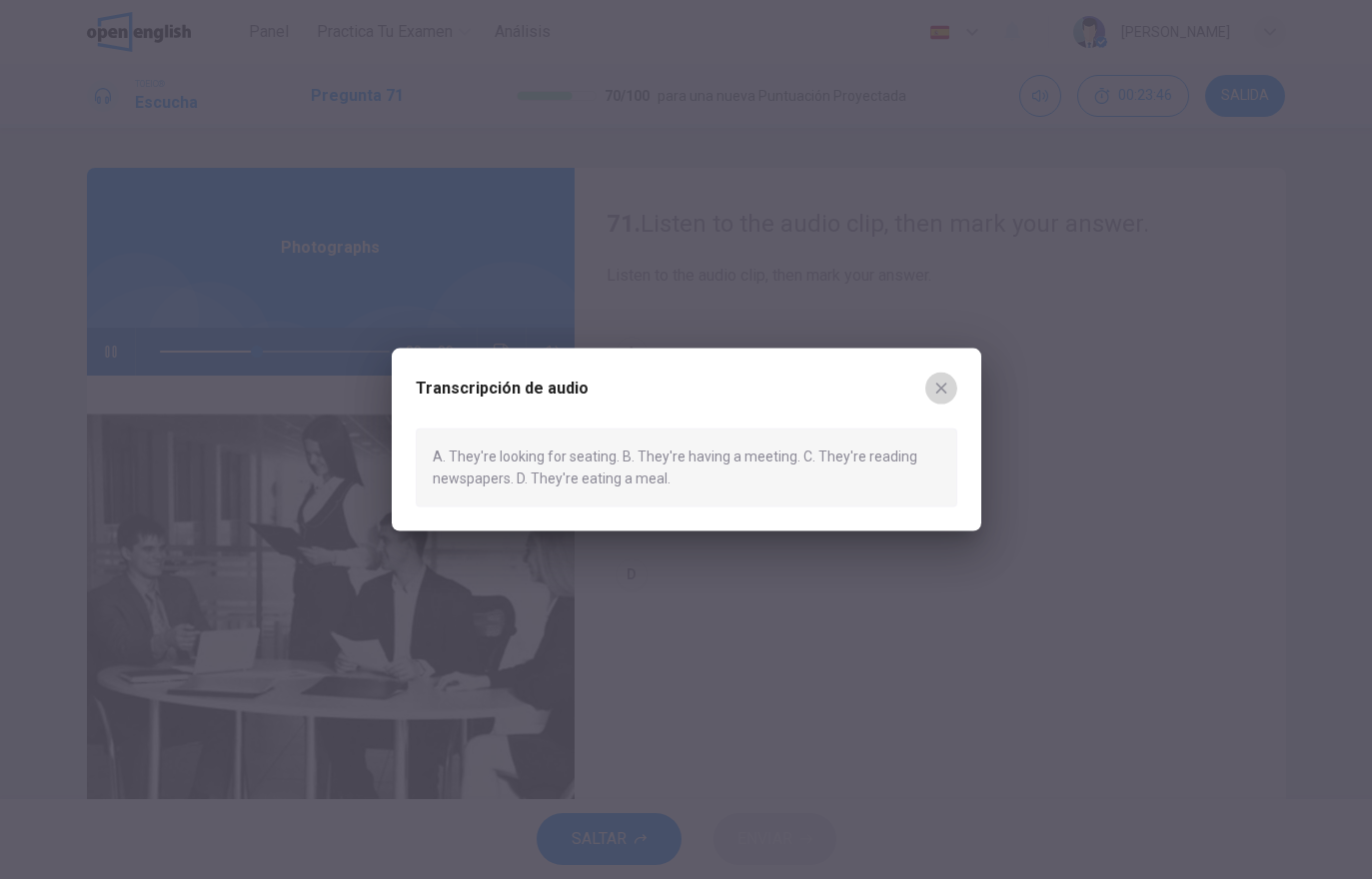 click at bounding box center [941, 389] 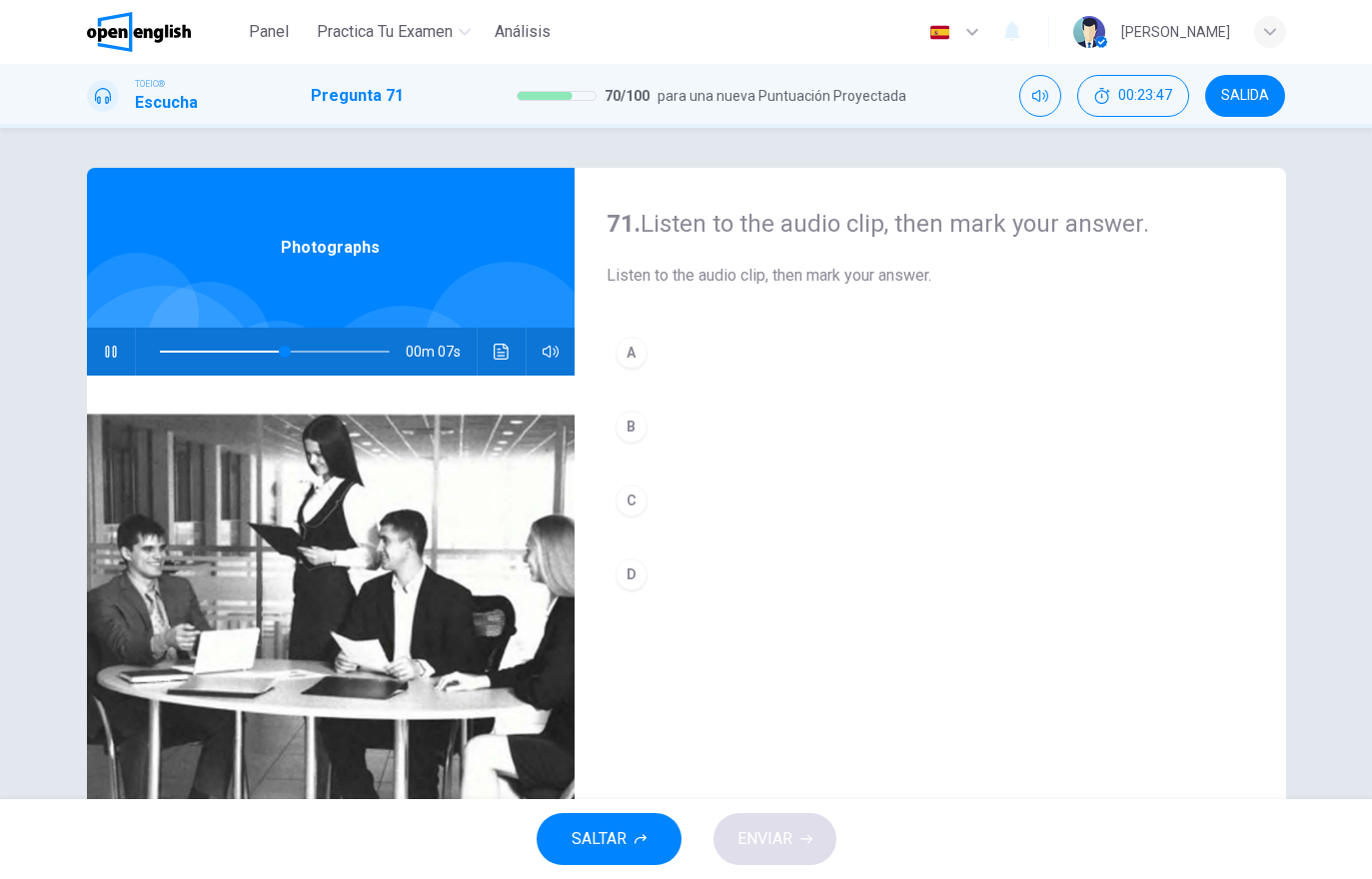 click on "A" at bounding box center (930, 353) 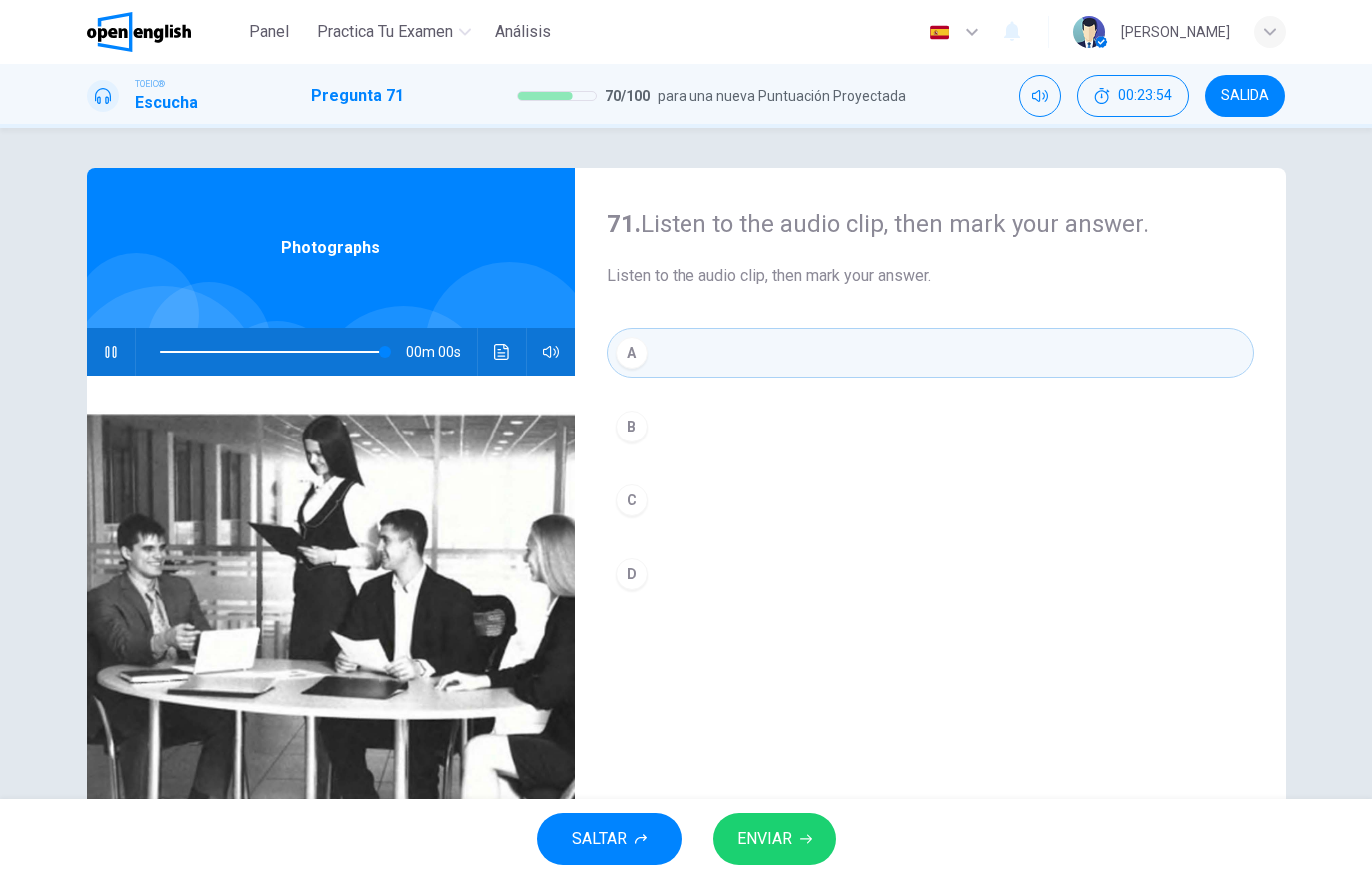 type on "*" 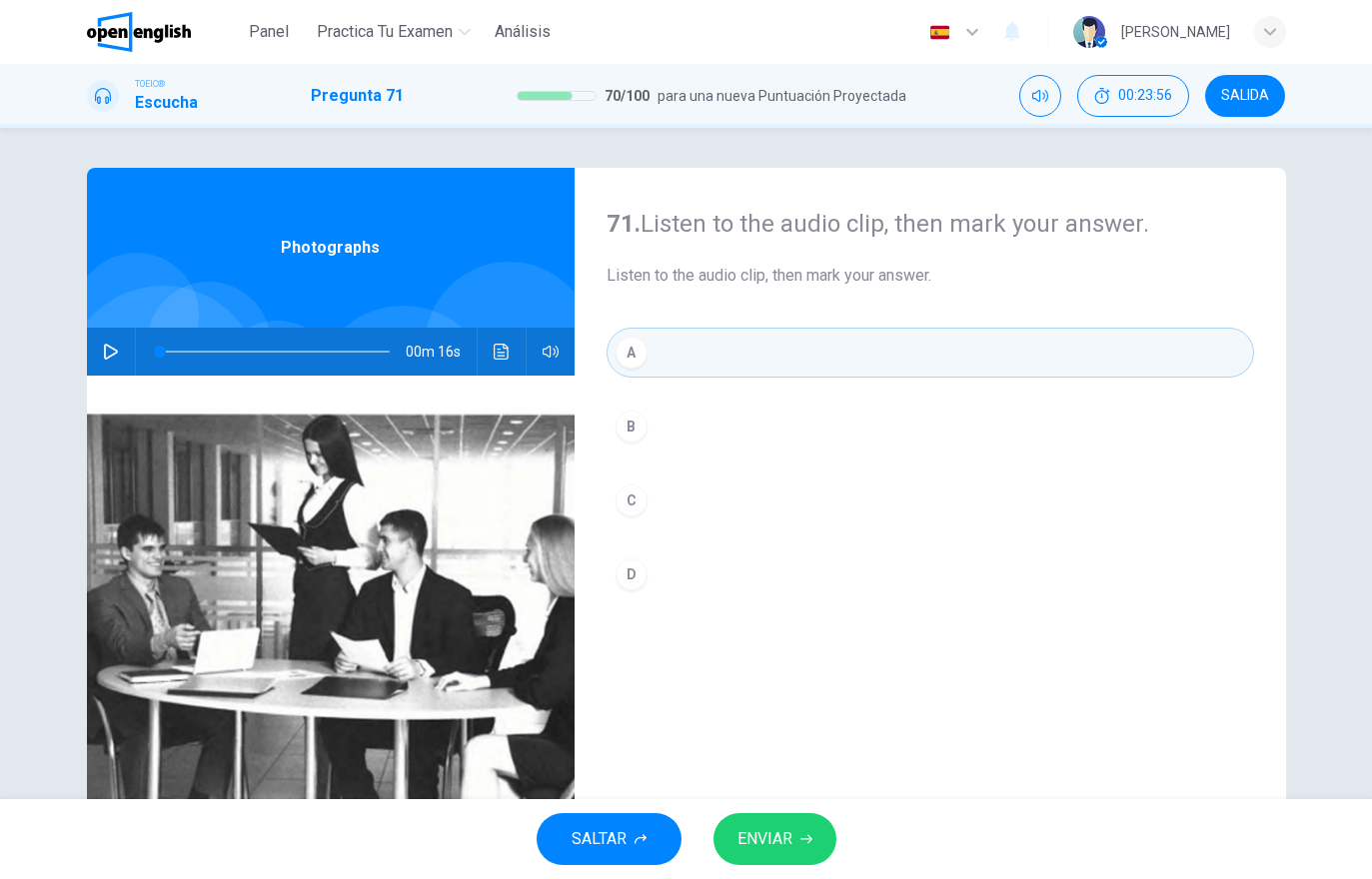 click on "ENVIAR" at bounding box center [774, 839] 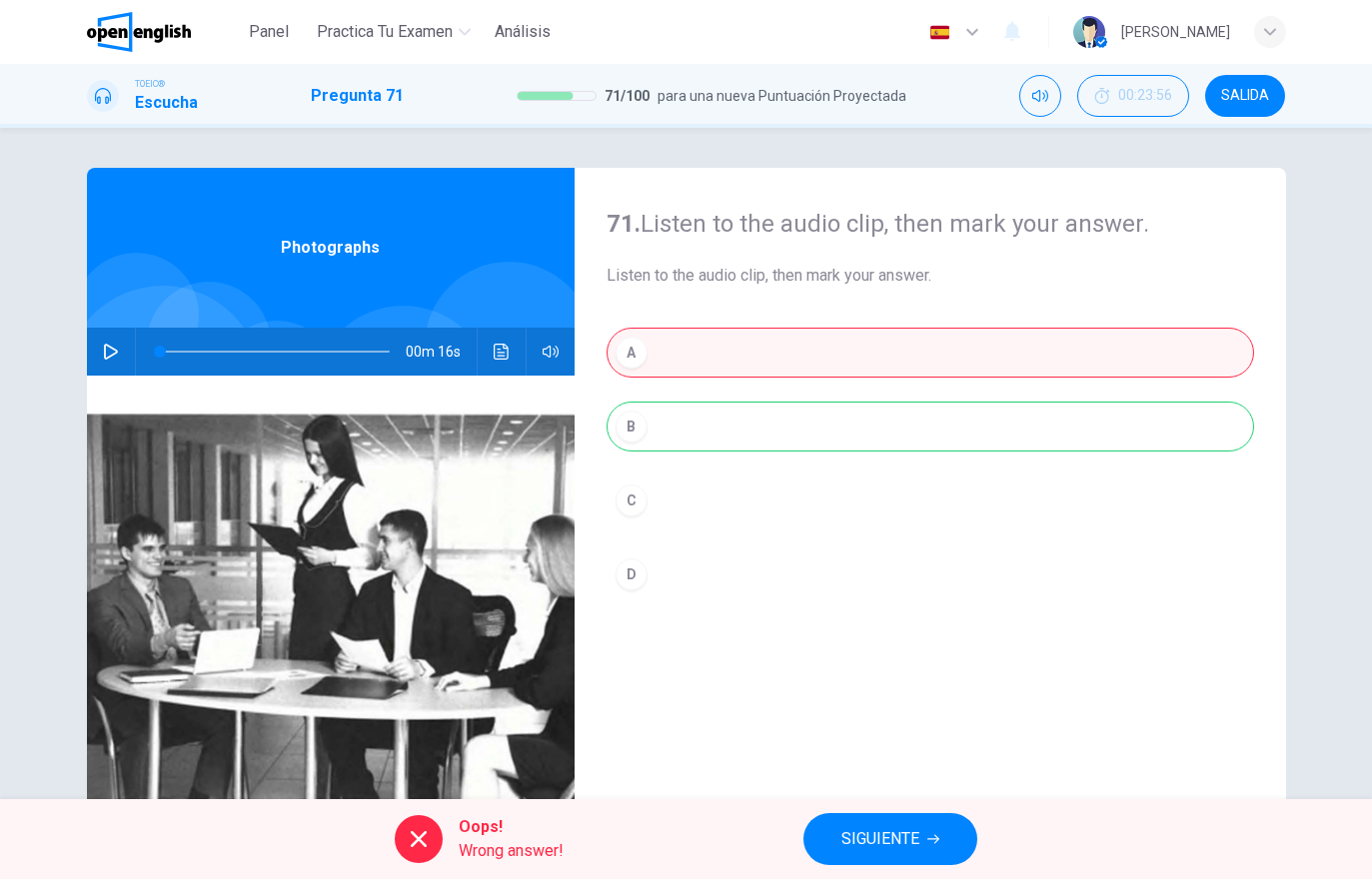 click at bounding box center (502, 352) 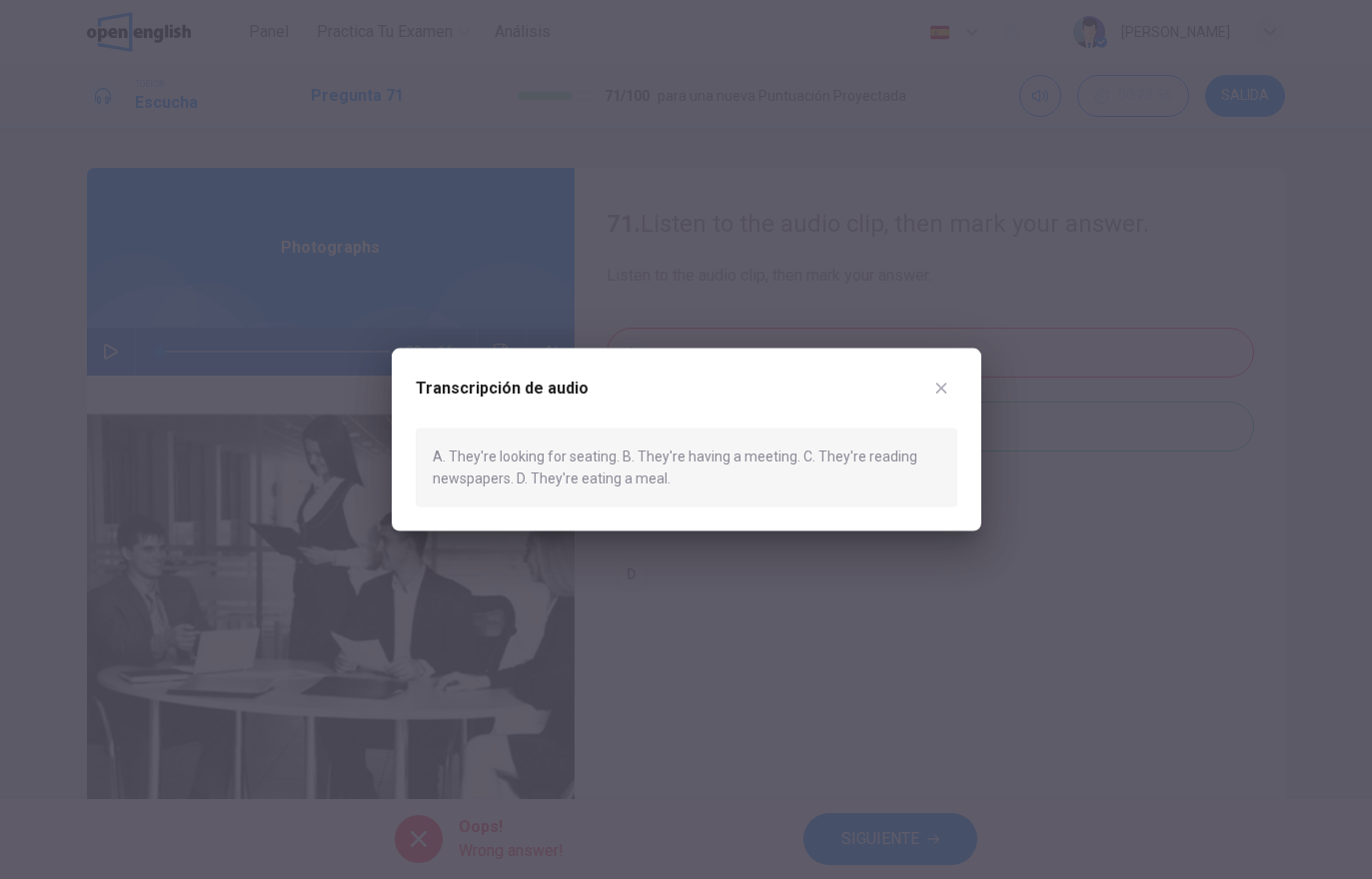 click at bounding box center (941, 389) 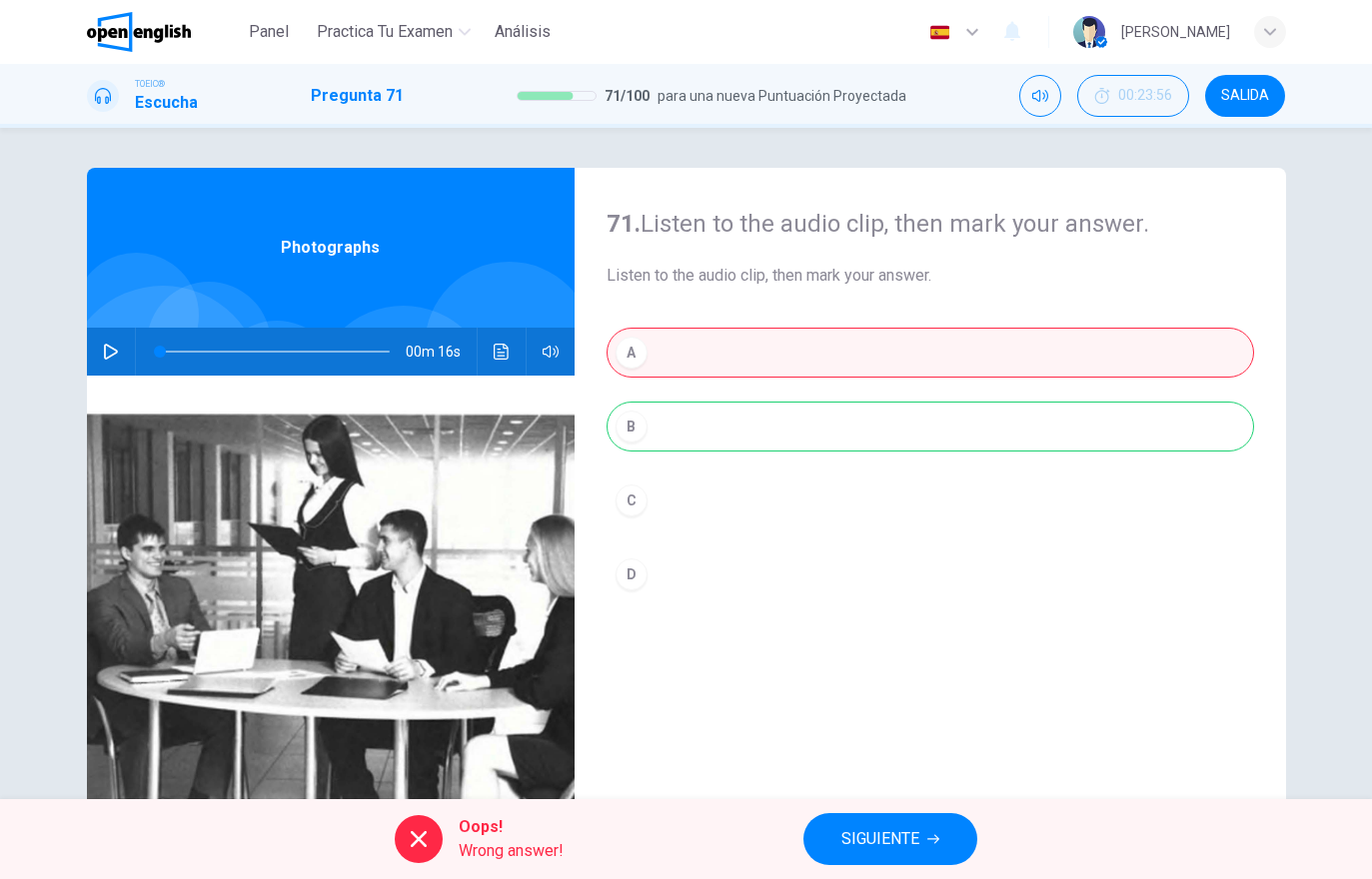 click on "SIGUIENTE" at bounding box center [890, 839] 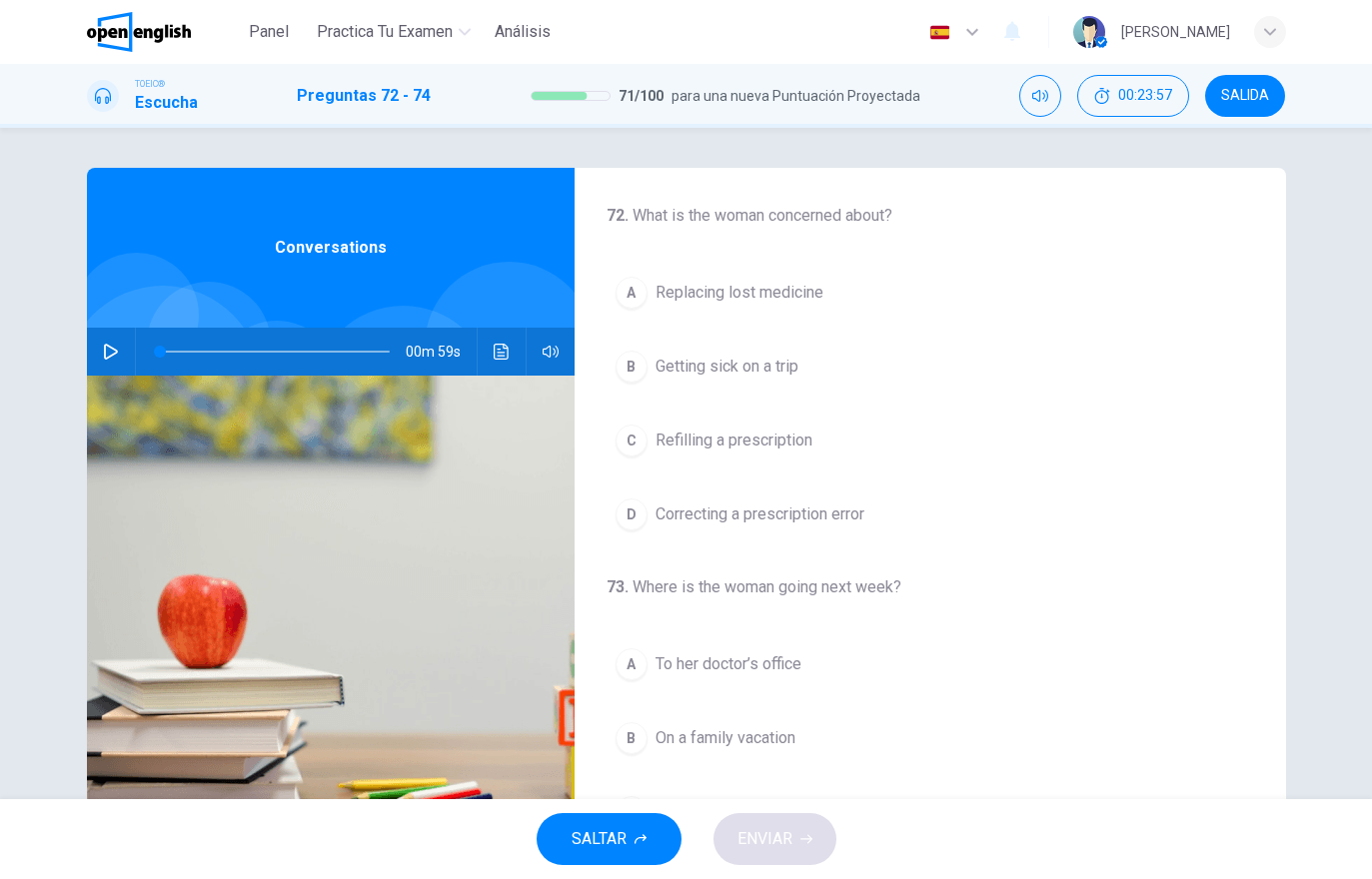 click at bounding box center [111, 352] 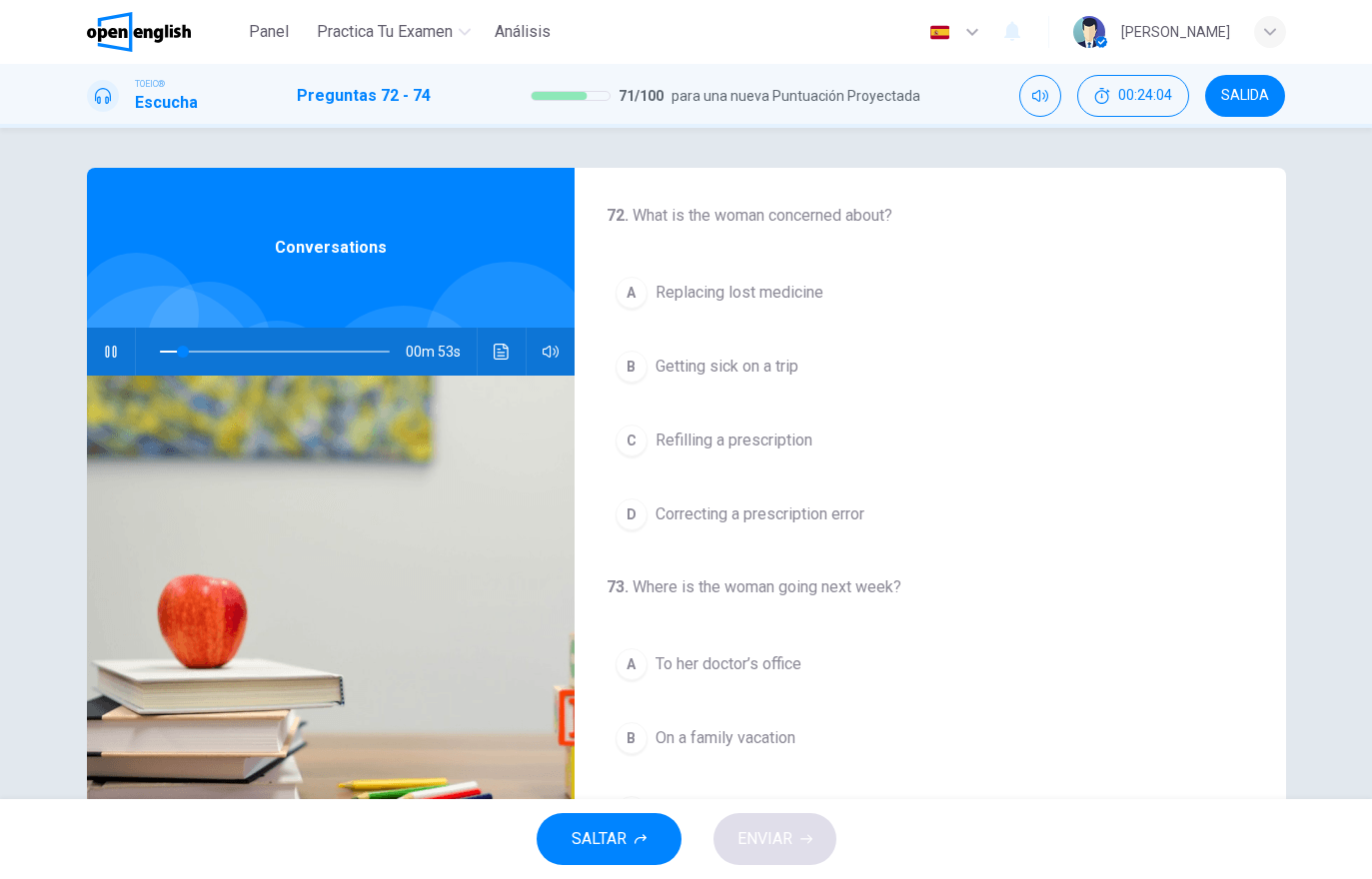 click on "Refilling a prescription" at bounding box center [733, 440] 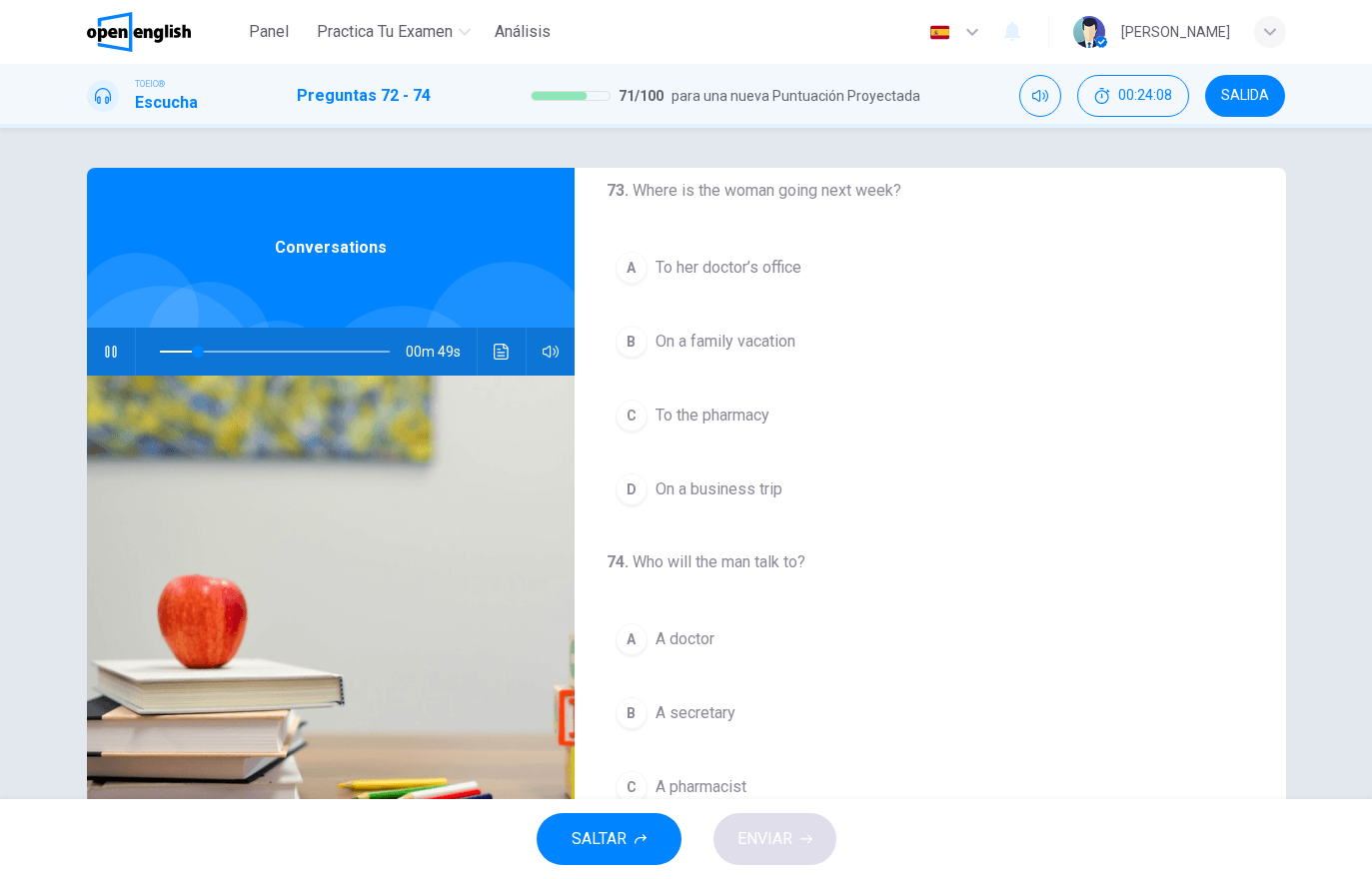 scroll, scrollTop: 399, scrollLeft: 0, axis: vertical 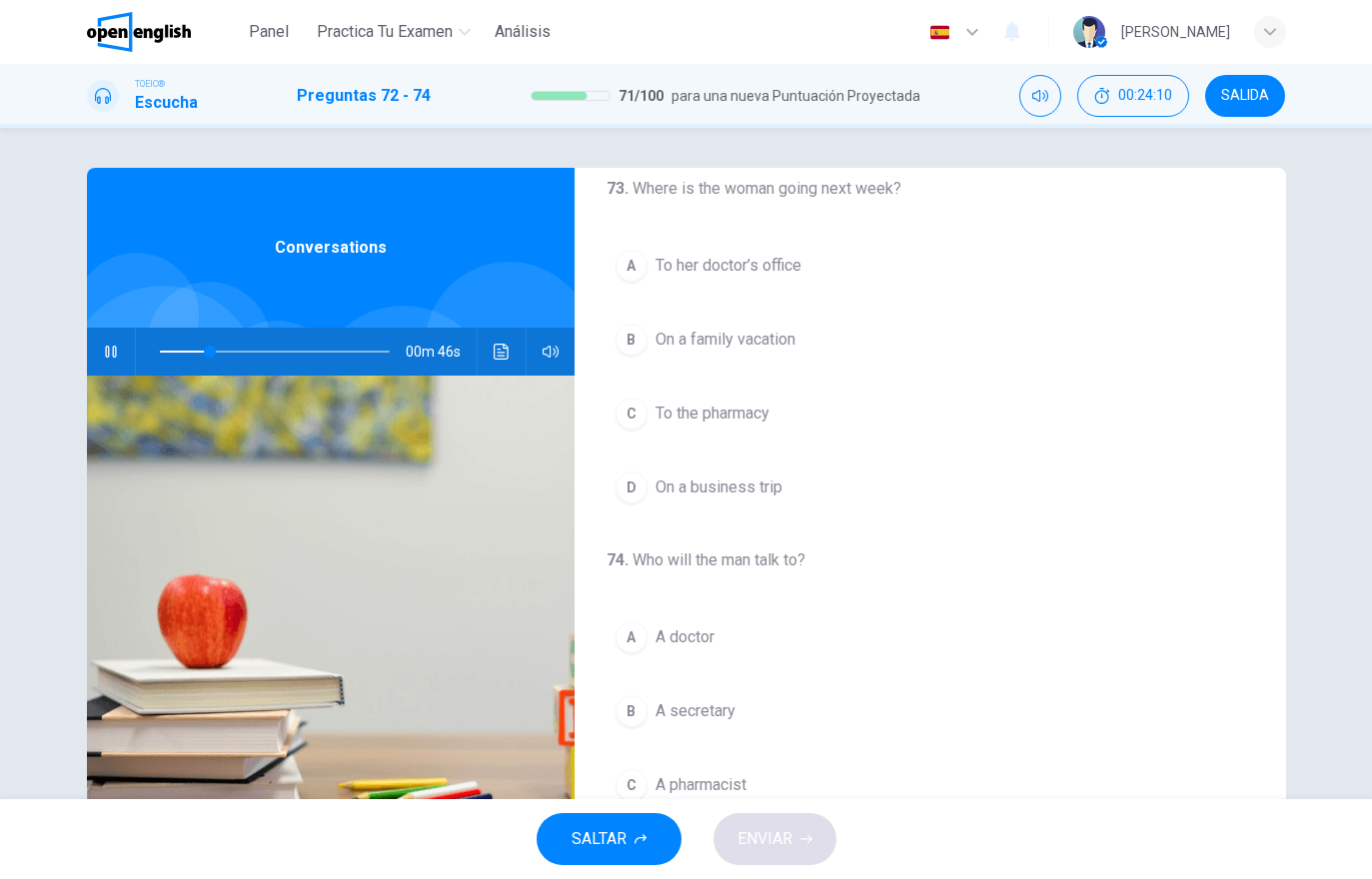 click on "On a family vacation" at bounding box center (725, 340) 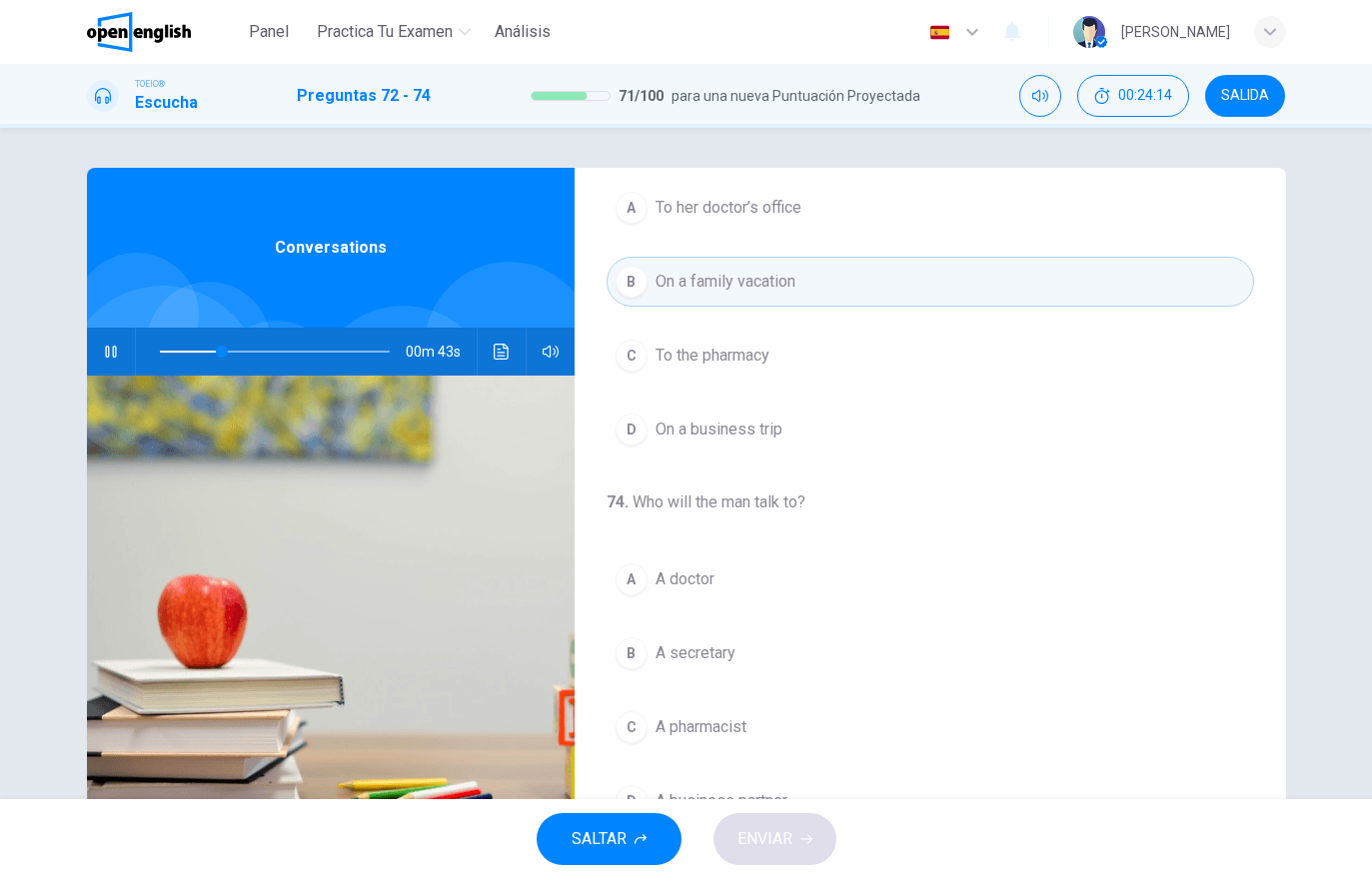 scroll, scrollTop: 456, scrollLeft: 0, axis: vertical 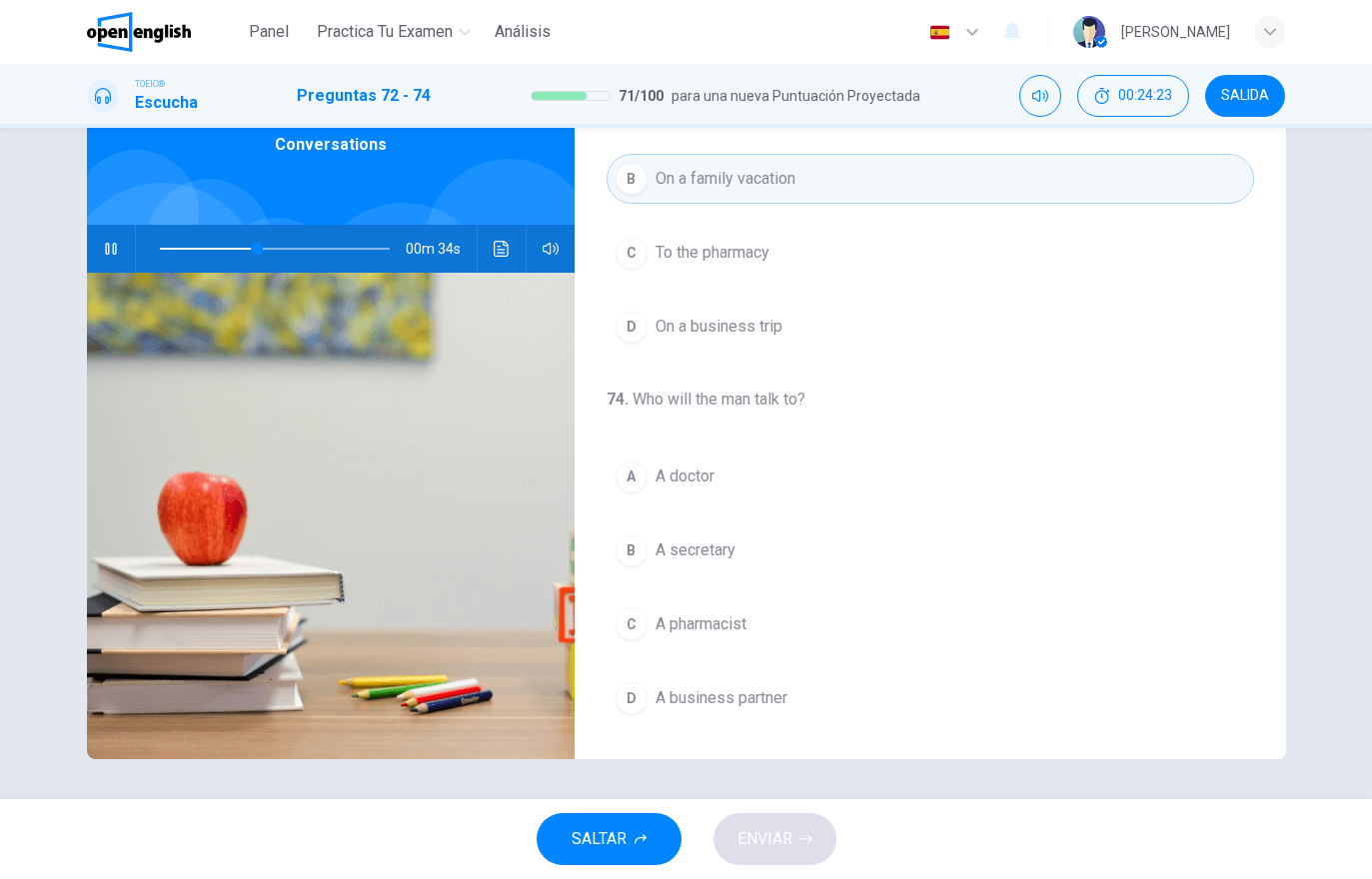 click on "C A pharmacist" at bounding box center (930, 624) 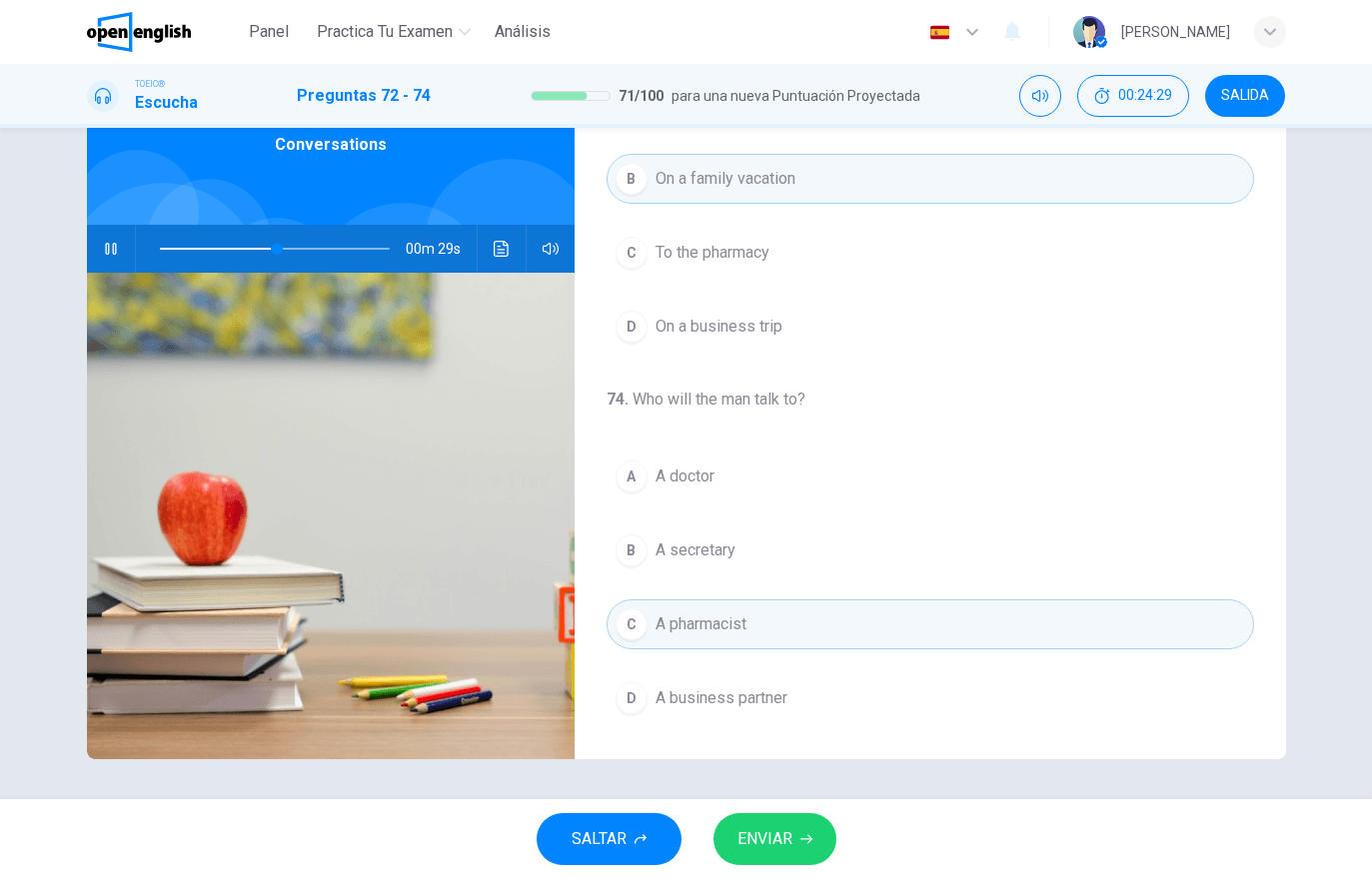 click on "ENVIAR" at bounding box center [774, 839] 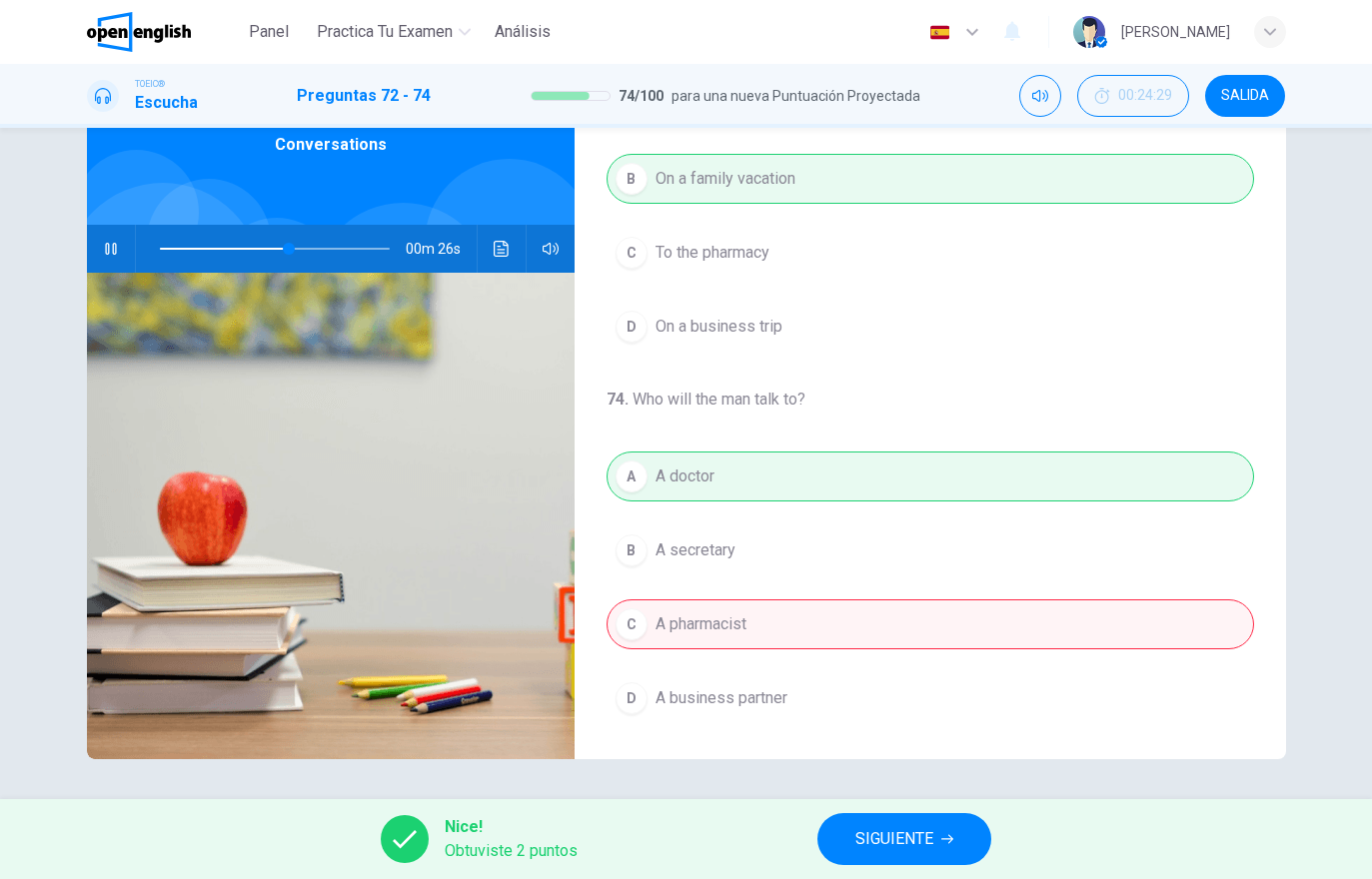 type on "**" 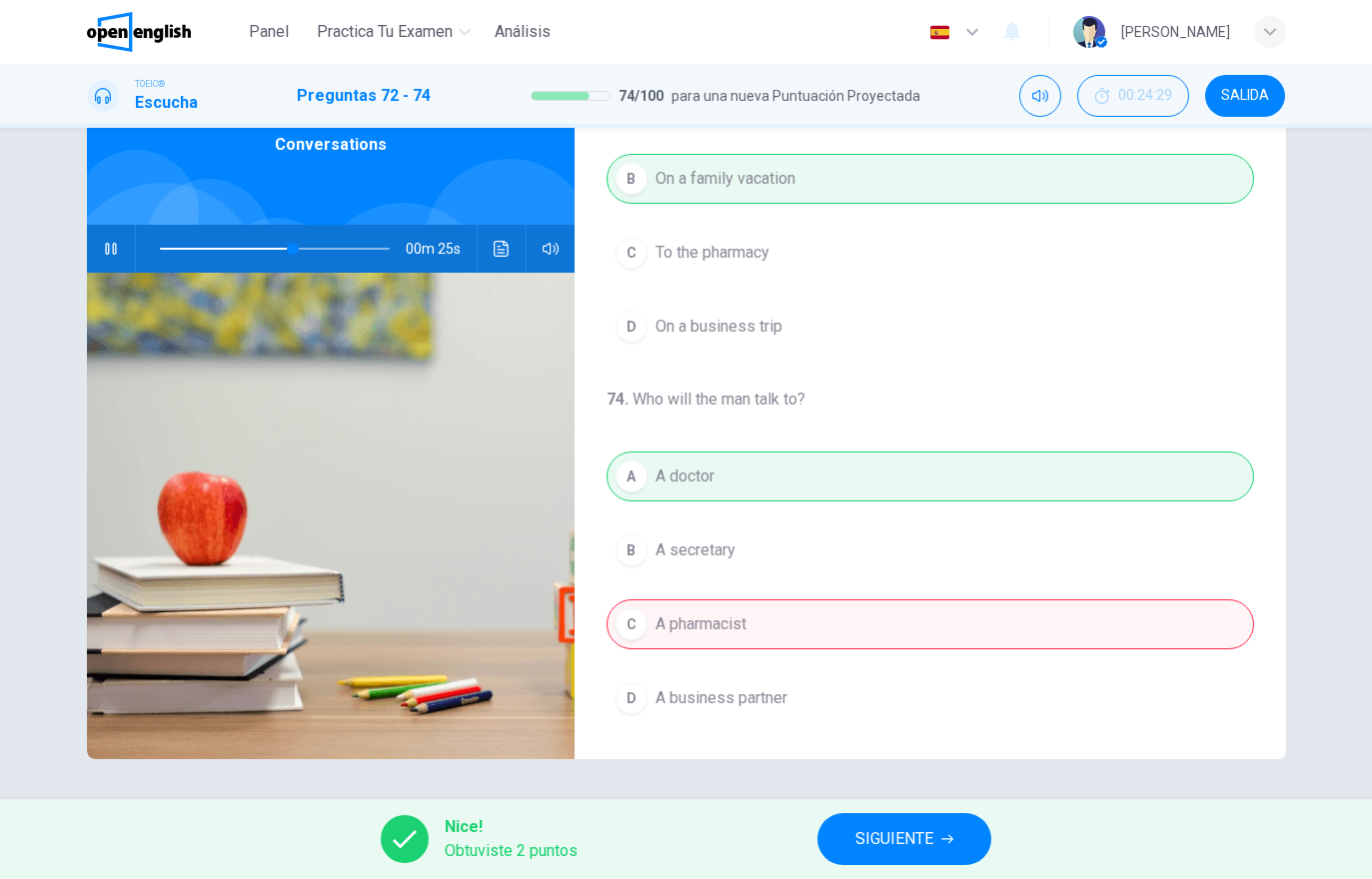 click on "SIGUIENTE" at bounding box center (904, 839) 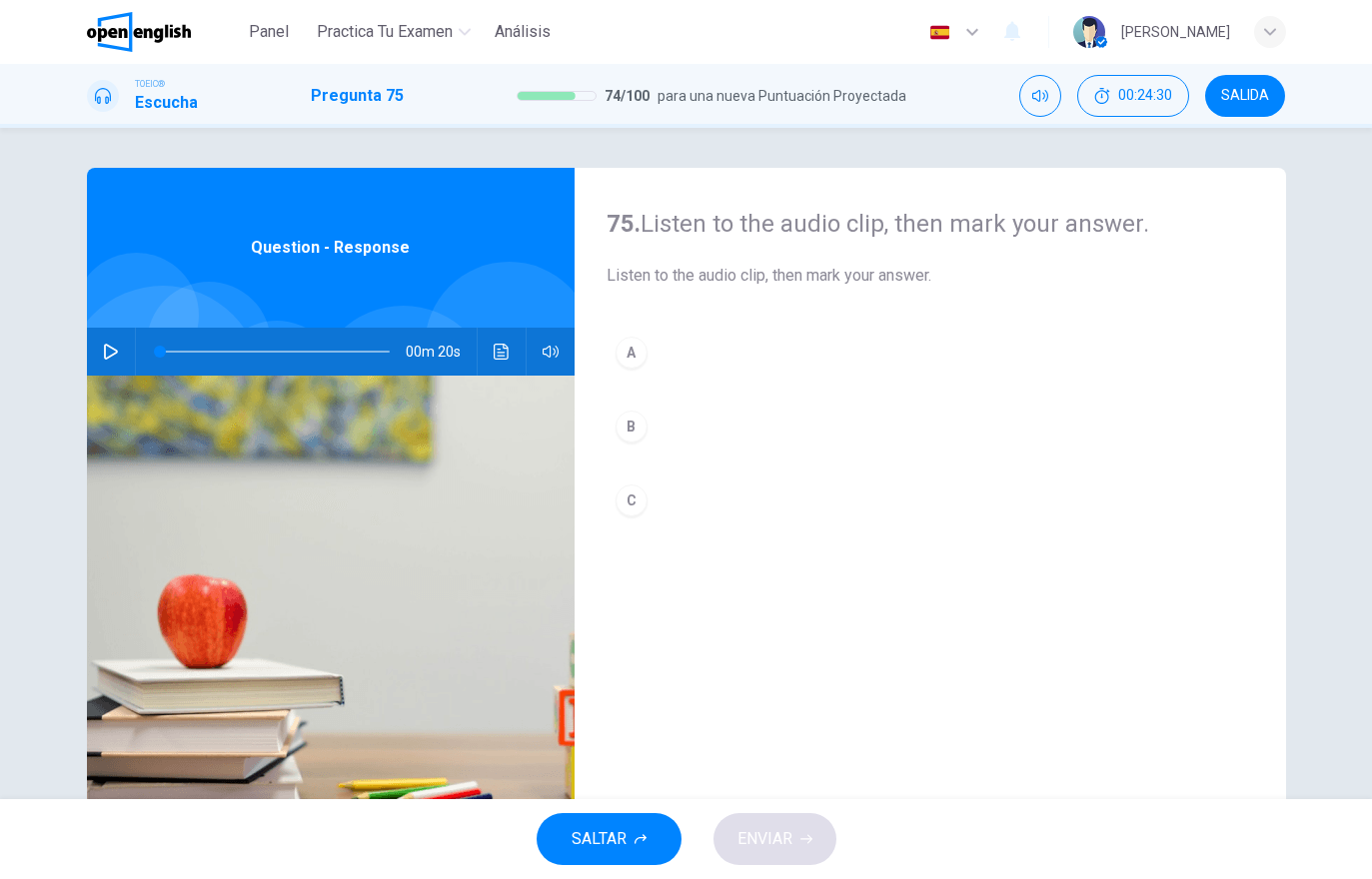 click 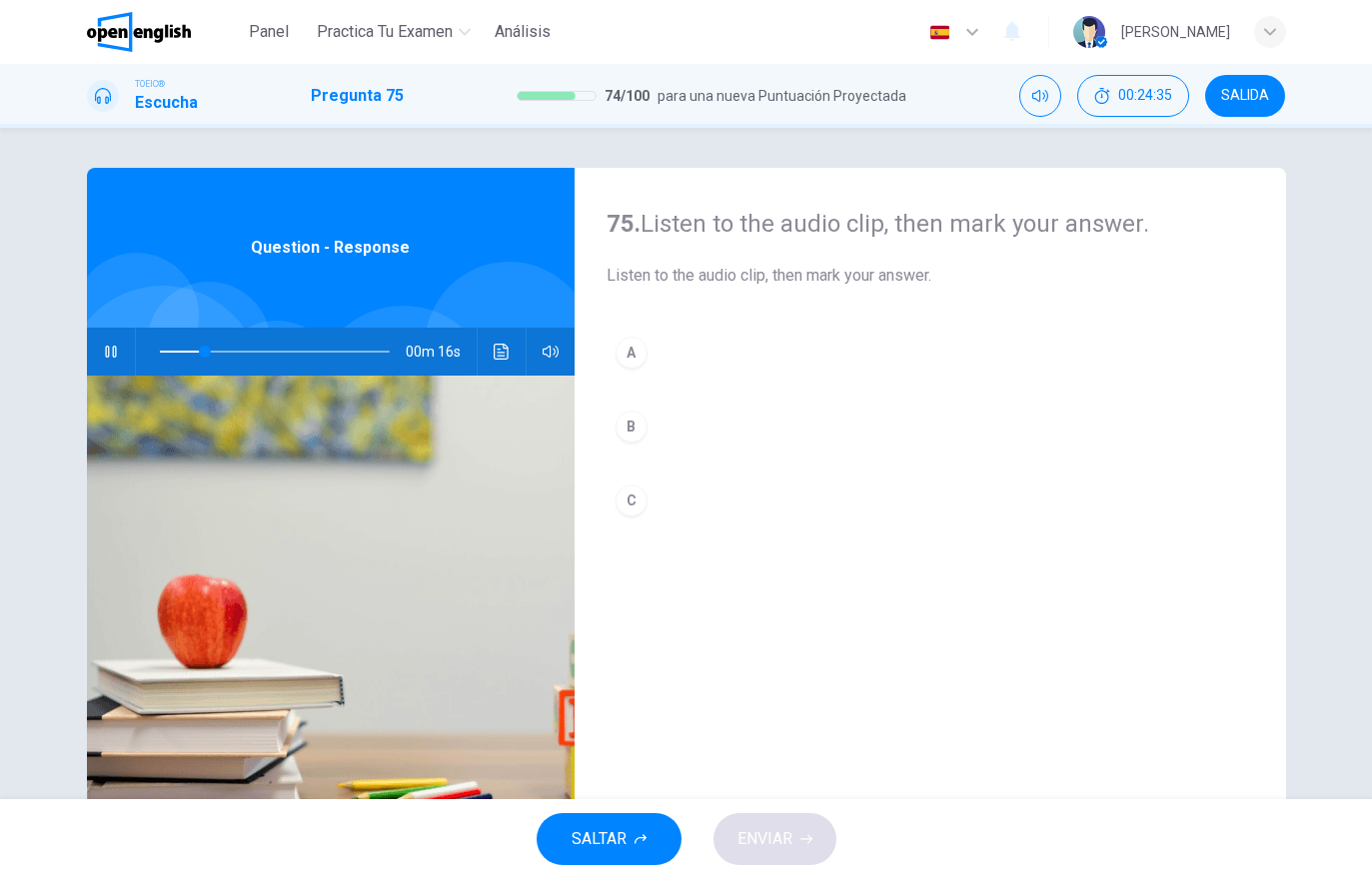 click 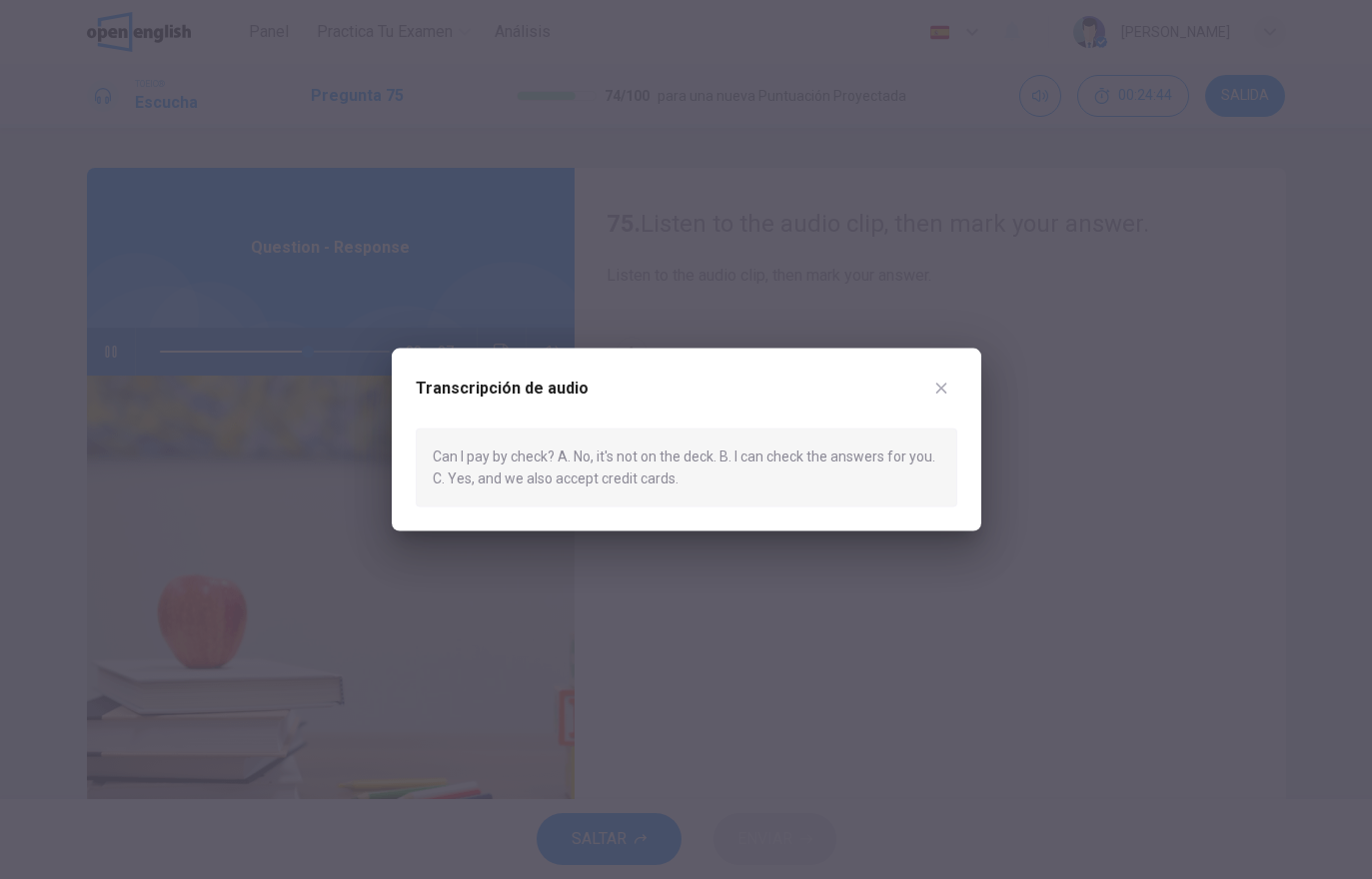 click on "Transcripción de audio Can I pay by check? A. No, it's not on the deck. B. I can check the answers for you. C. Yes, and we also accept credit cards." at bounding box center (686, 440) 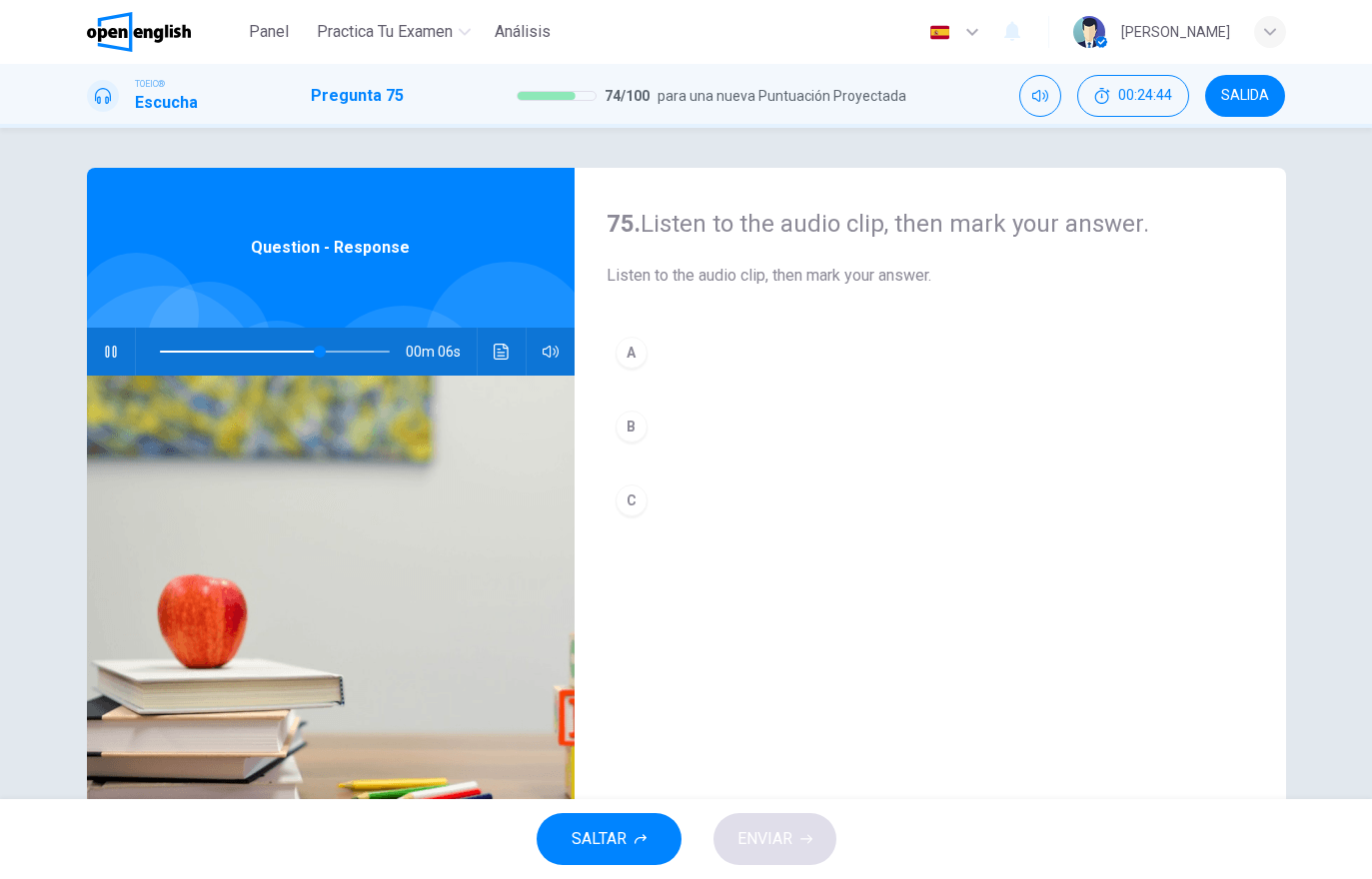 click on "C" at bounding box center [930, 500] 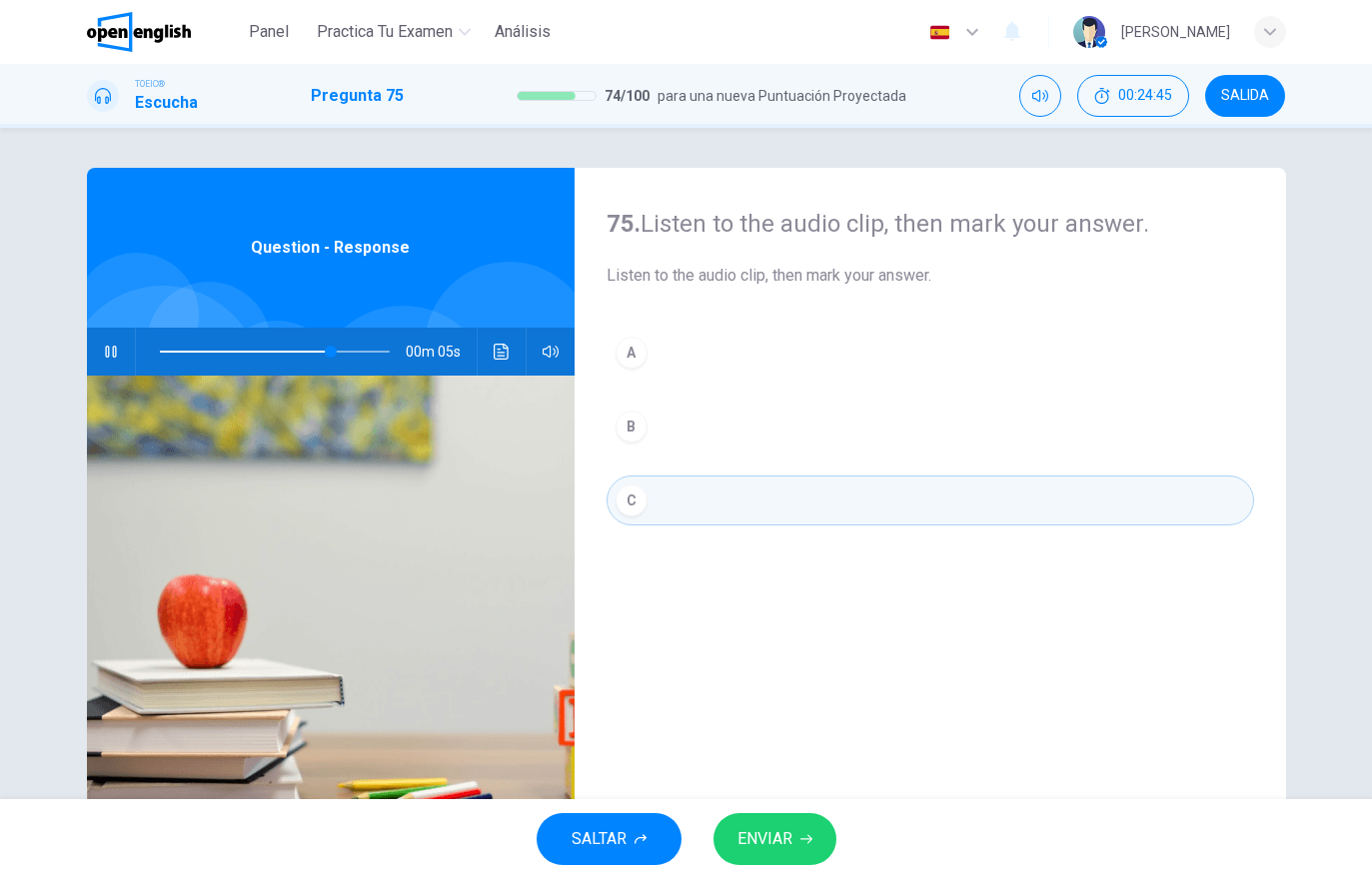 click on "ENVIAR" at bounding box center [774, 839] 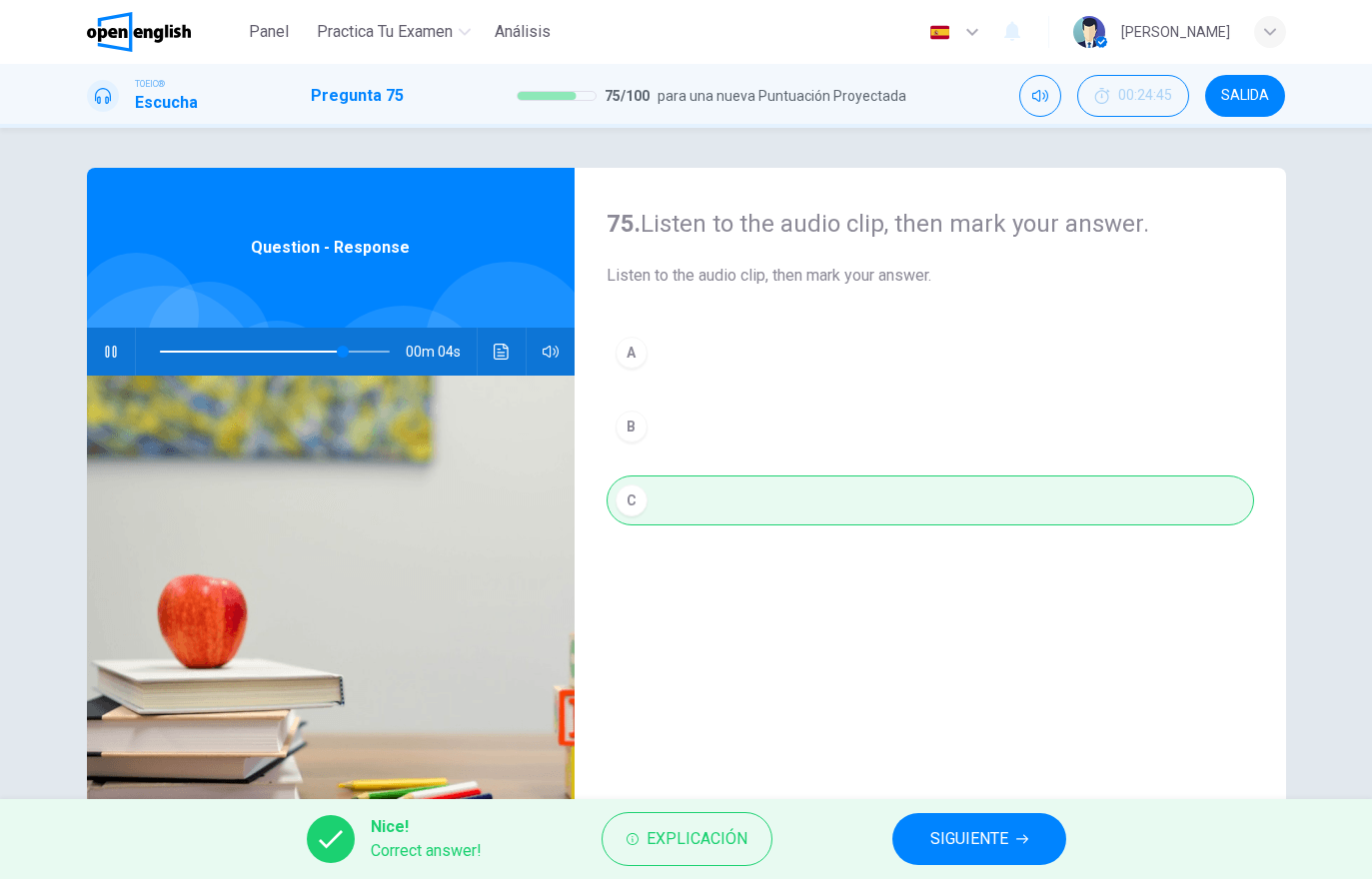type on "**" 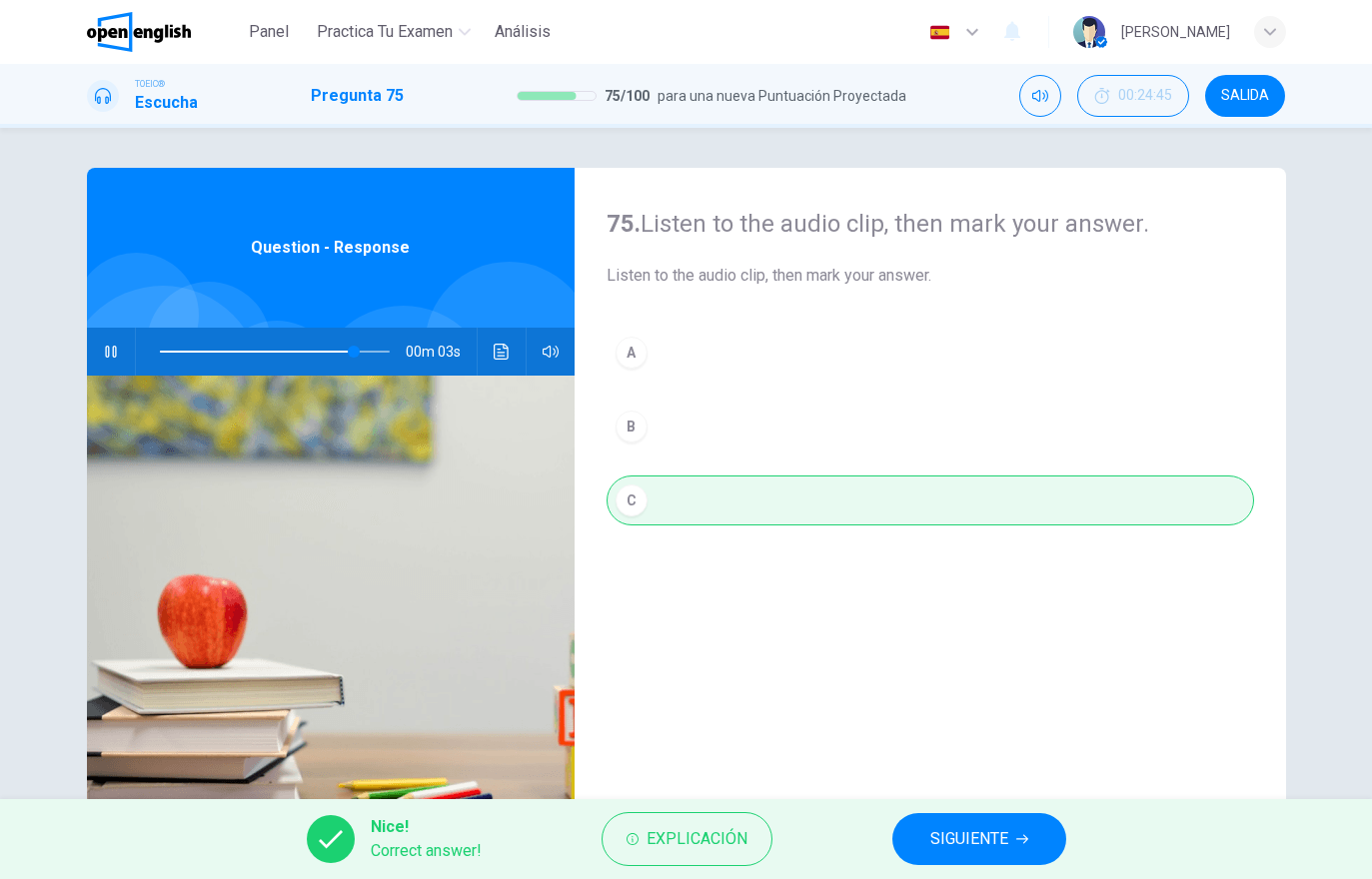click on "SIGUIENTE" at bounding box center (979, 839) 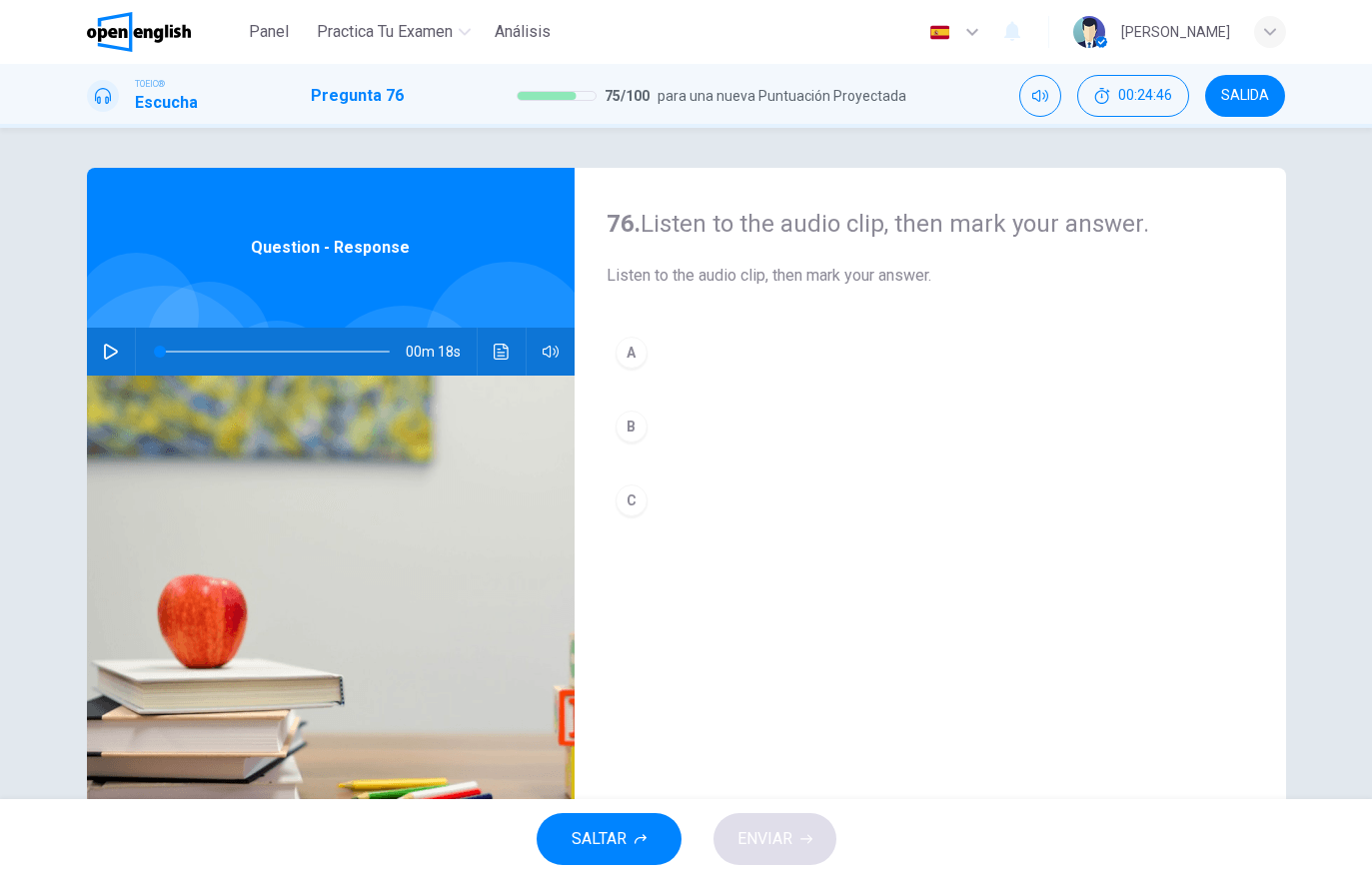click at bounding box center (111, 352) 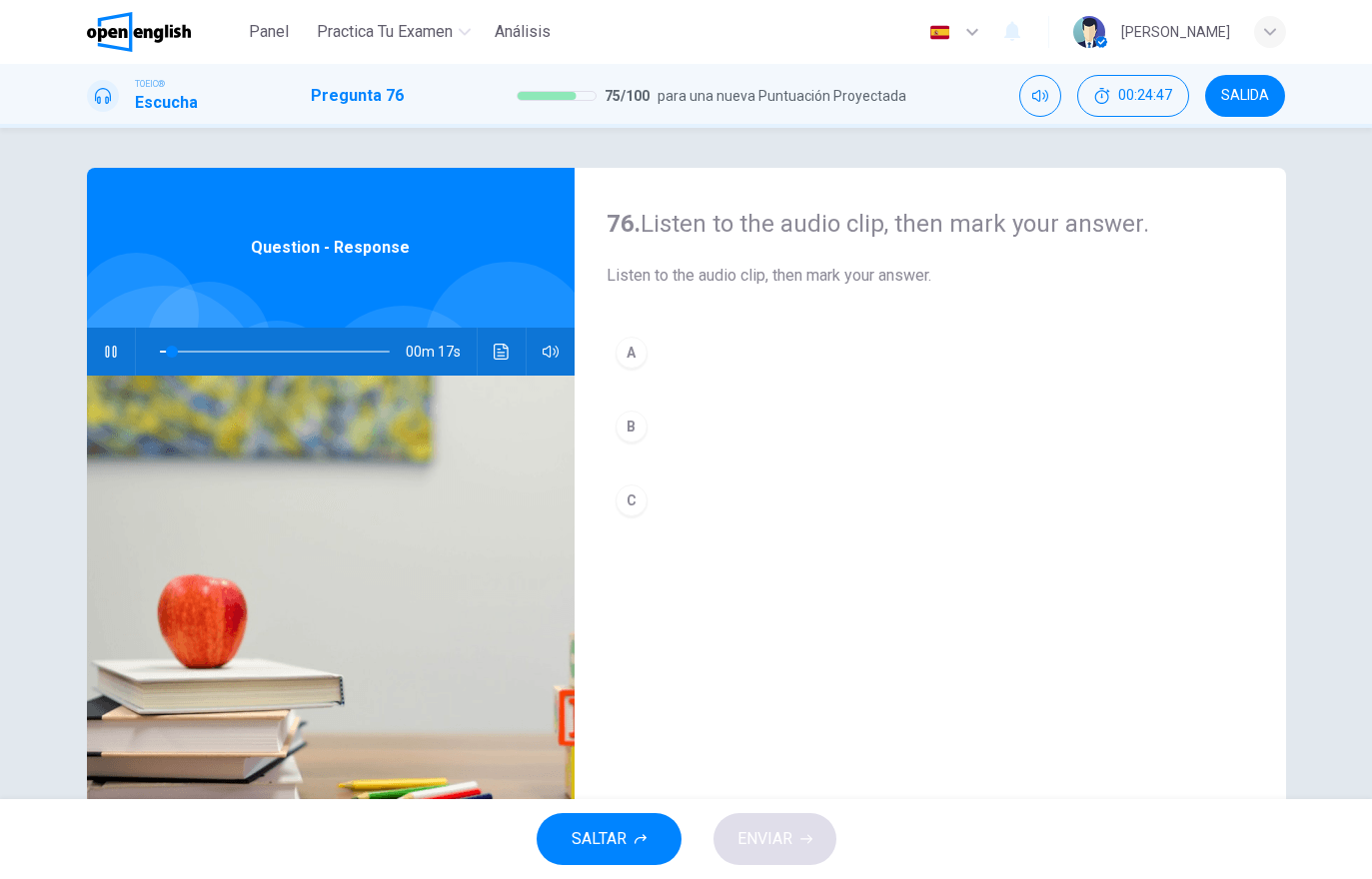 click at bounding box center [502, 352] 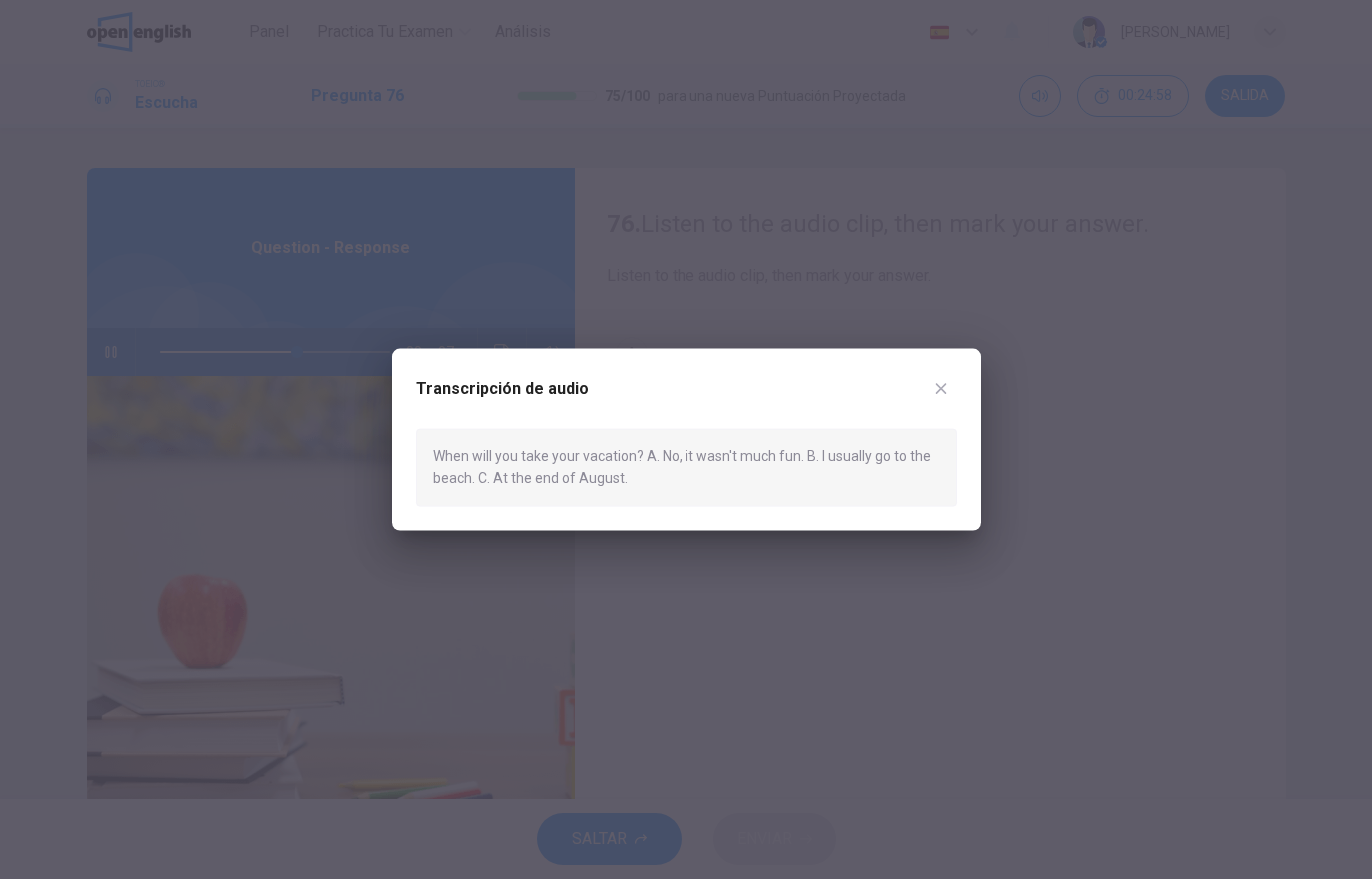 click at bounding box center (941, 389) 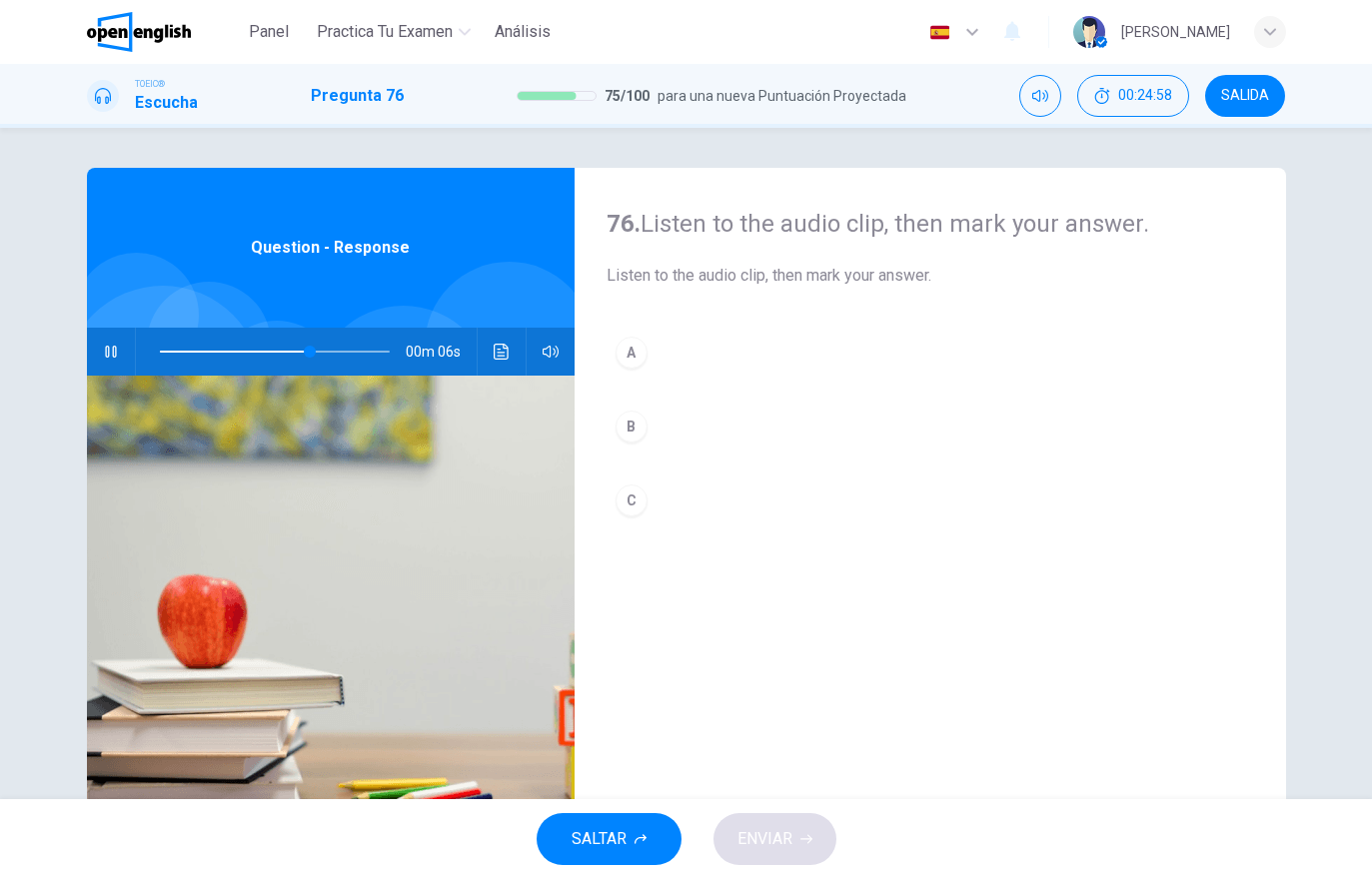 click on "C" at bounding box center (930, 500) 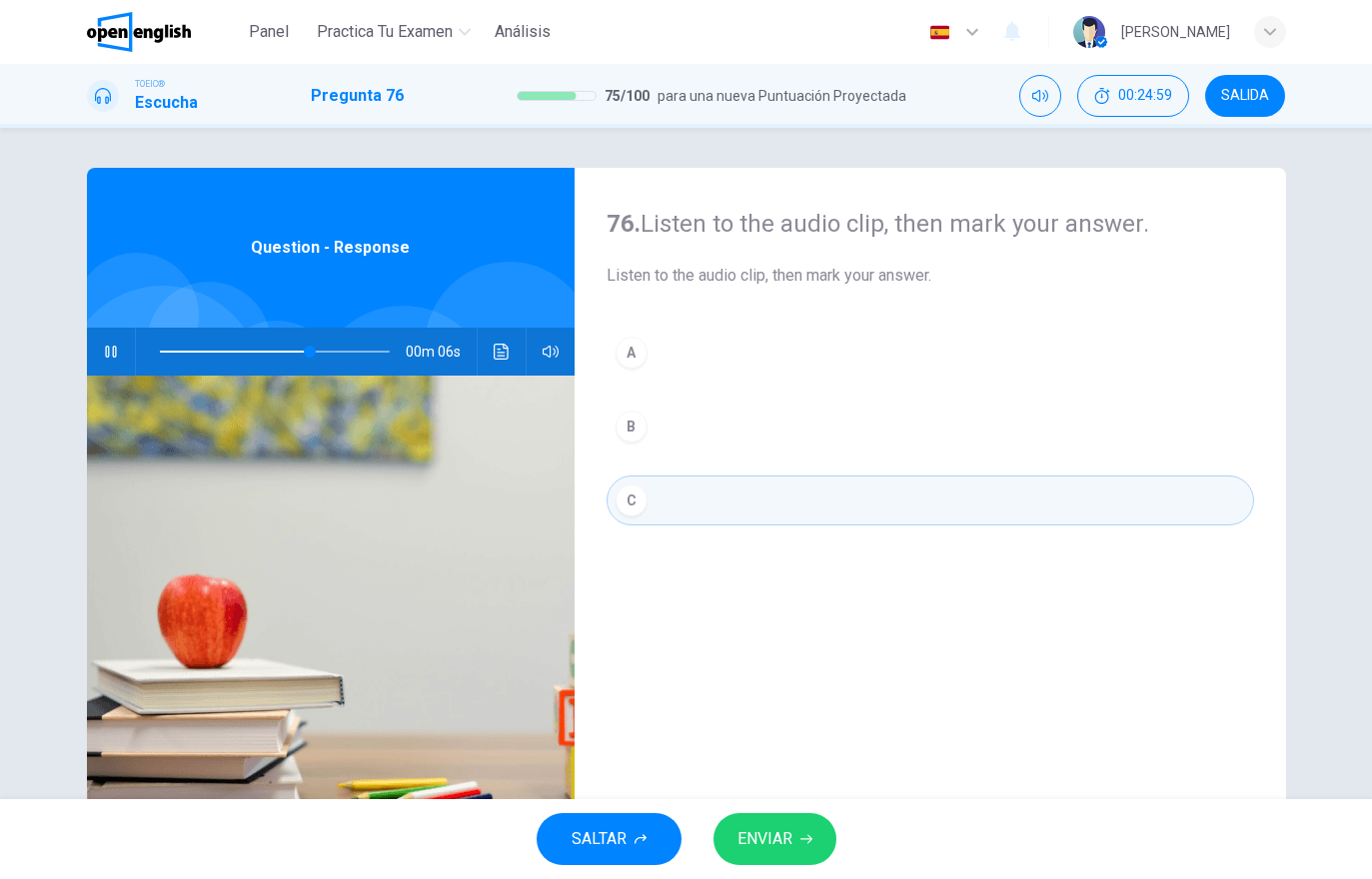 click on "ENVIAR" at bounding box center (774, 839) 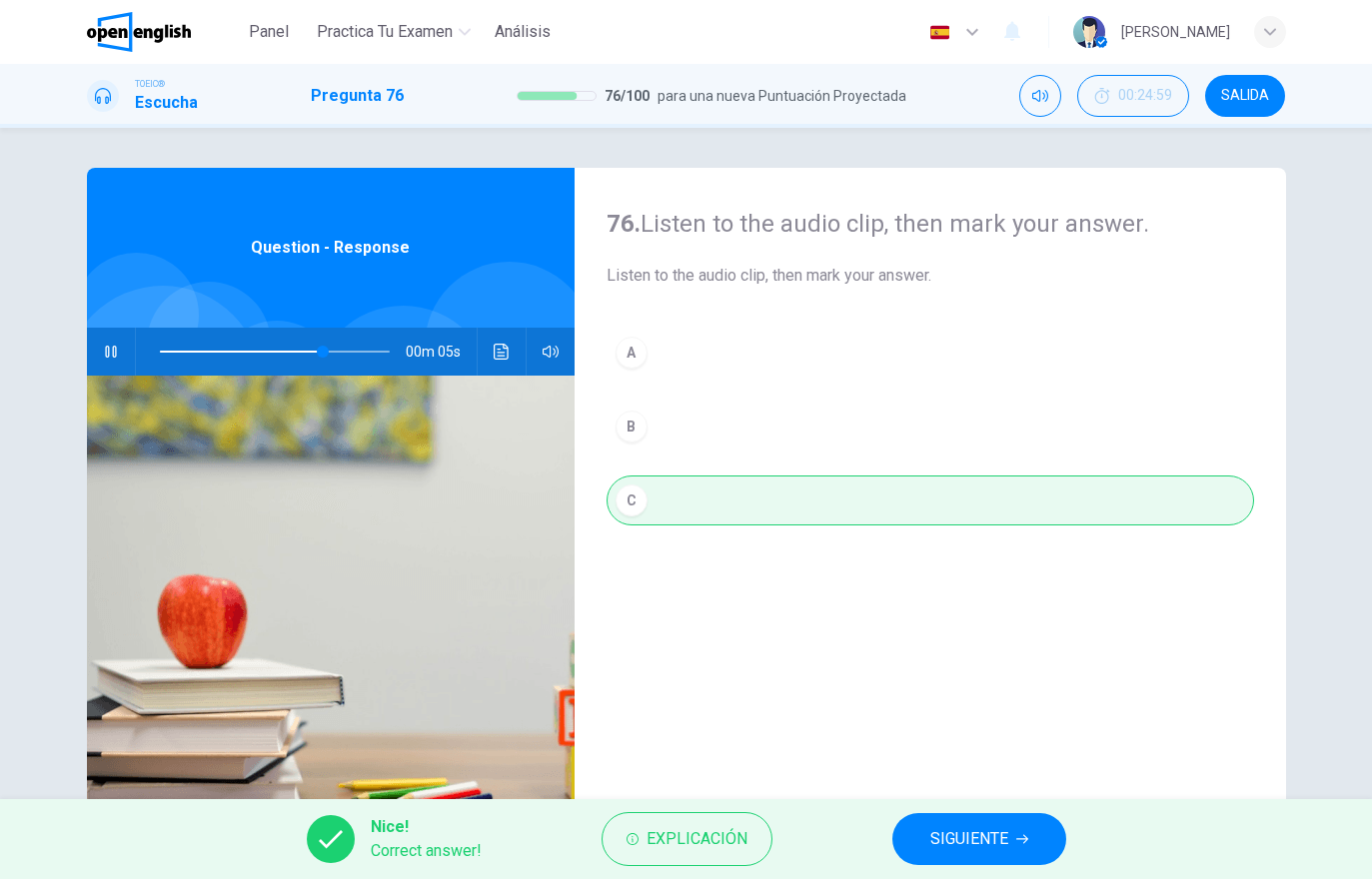 type on "**" 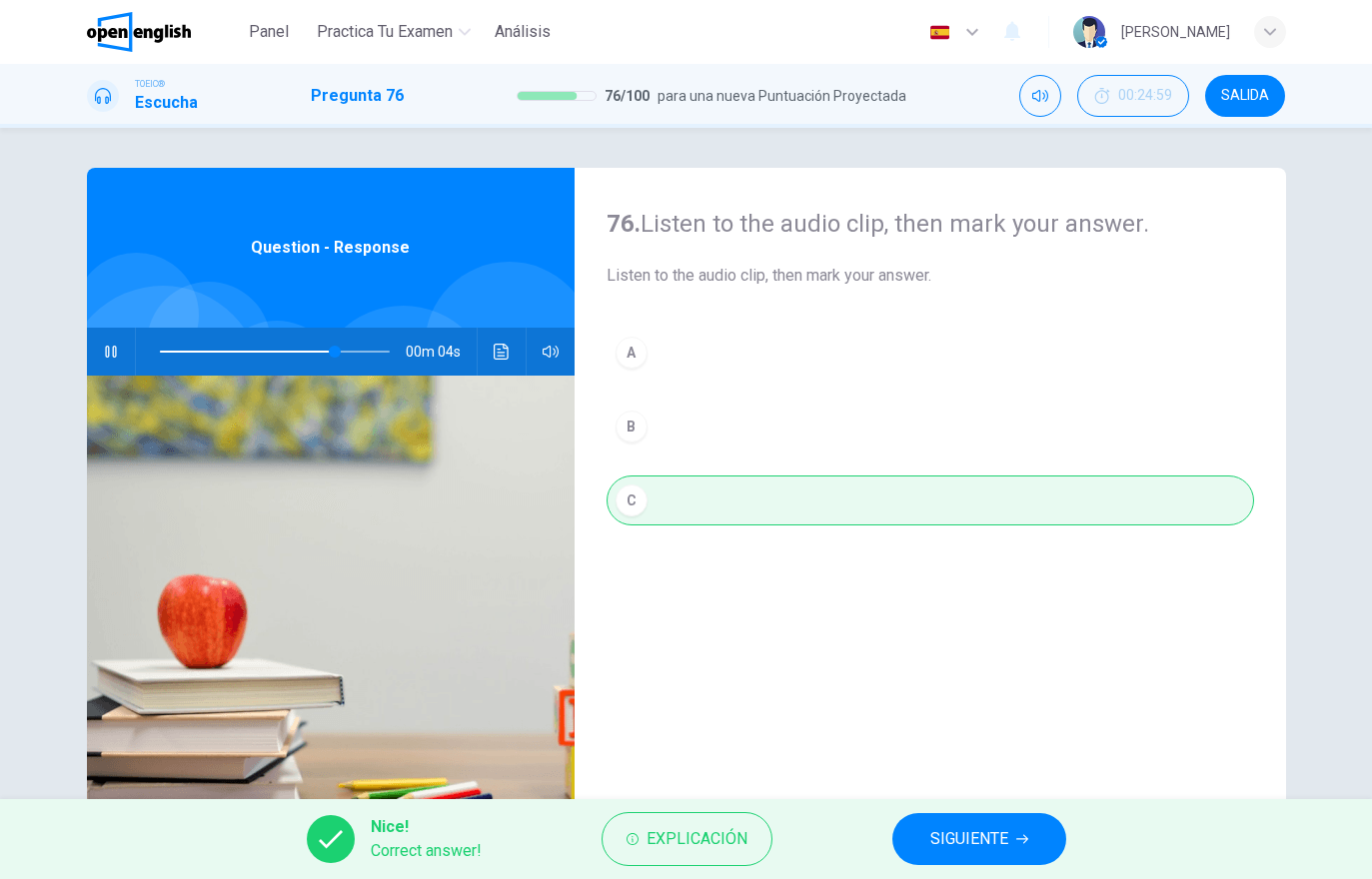 click on "SIGUIENTE" at bounding box center [979, 839] 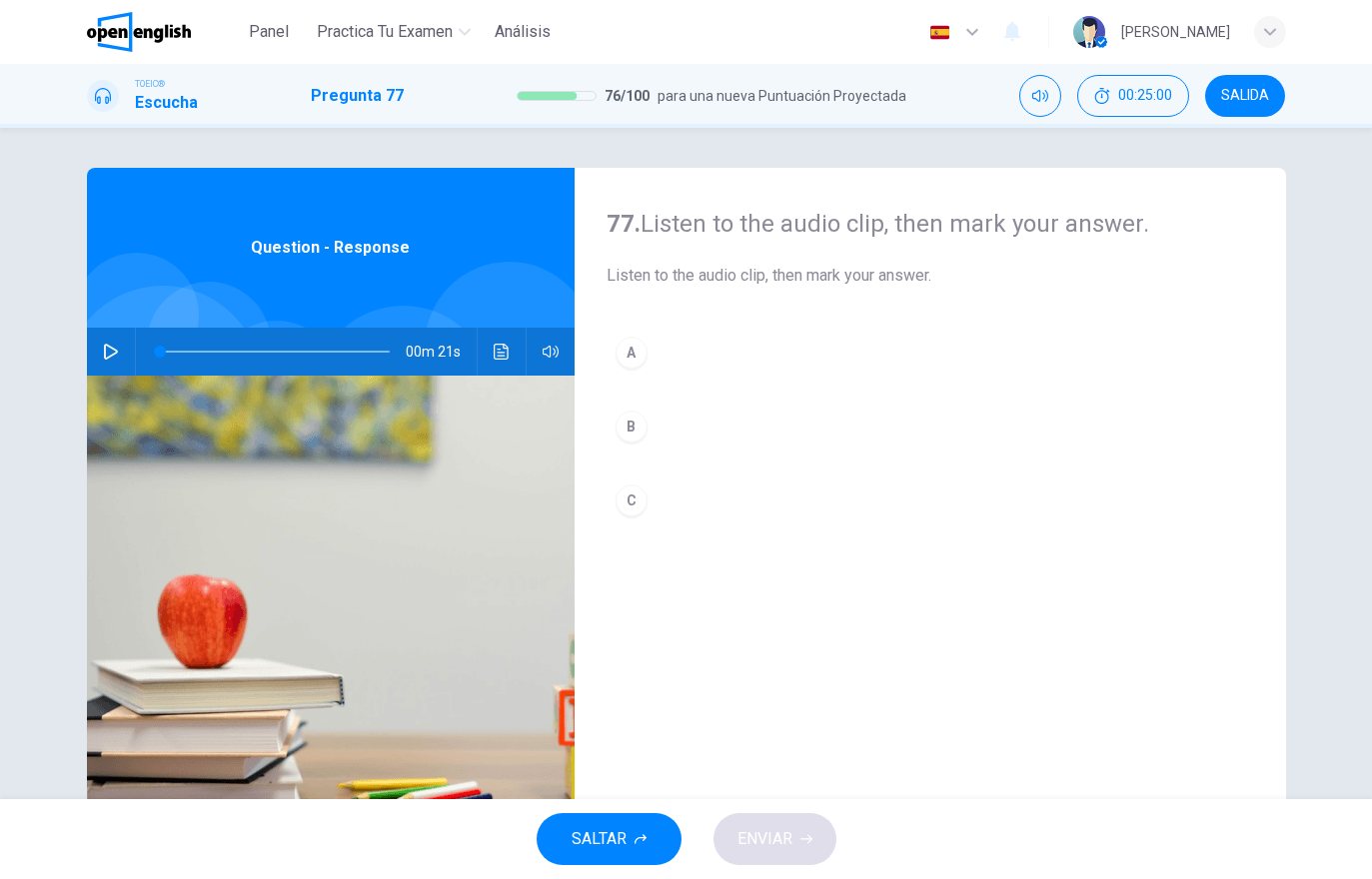 click at bounding box center [111, 352] 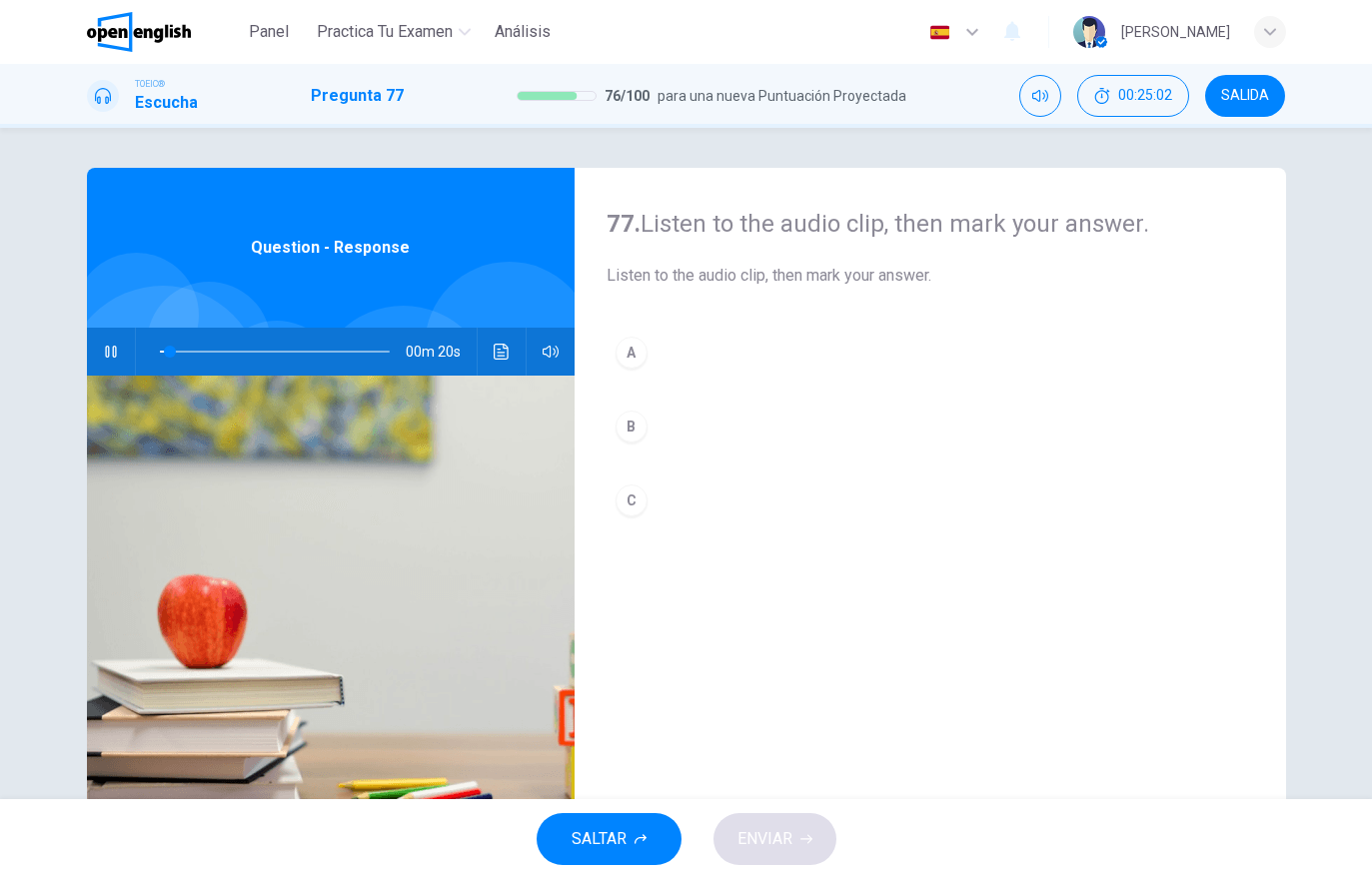 click at bounding box center (509, 346) 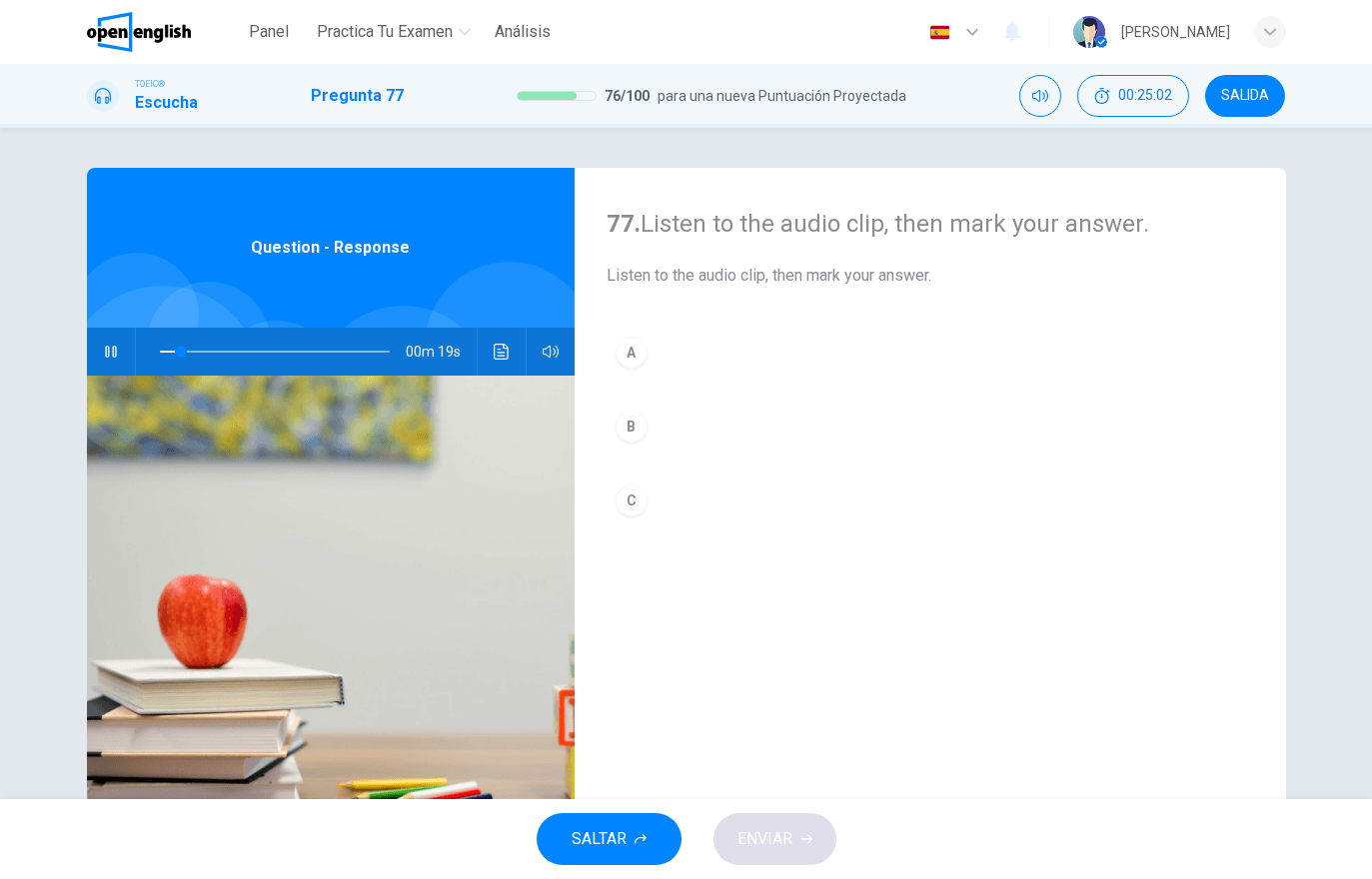 click 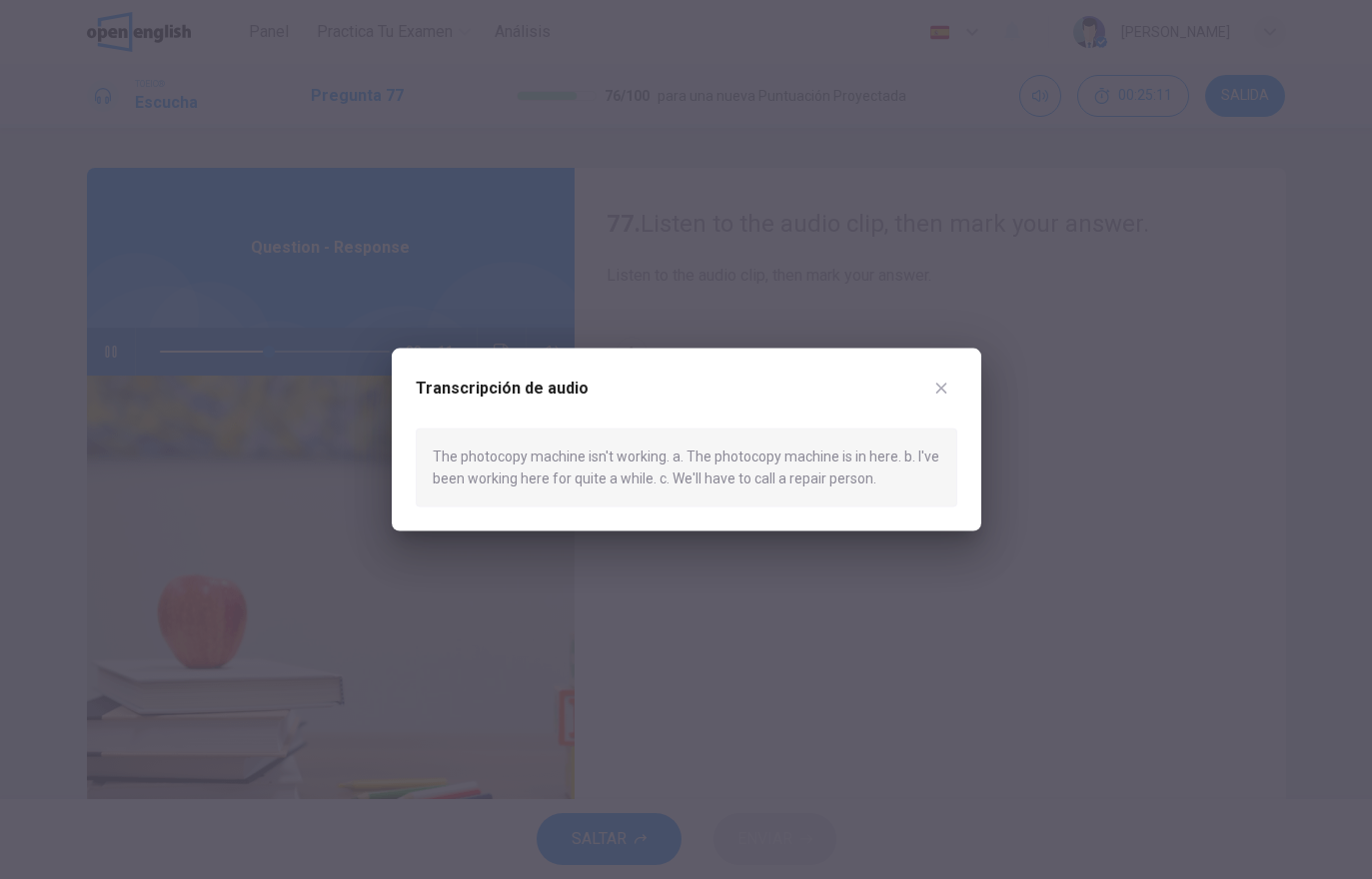 click 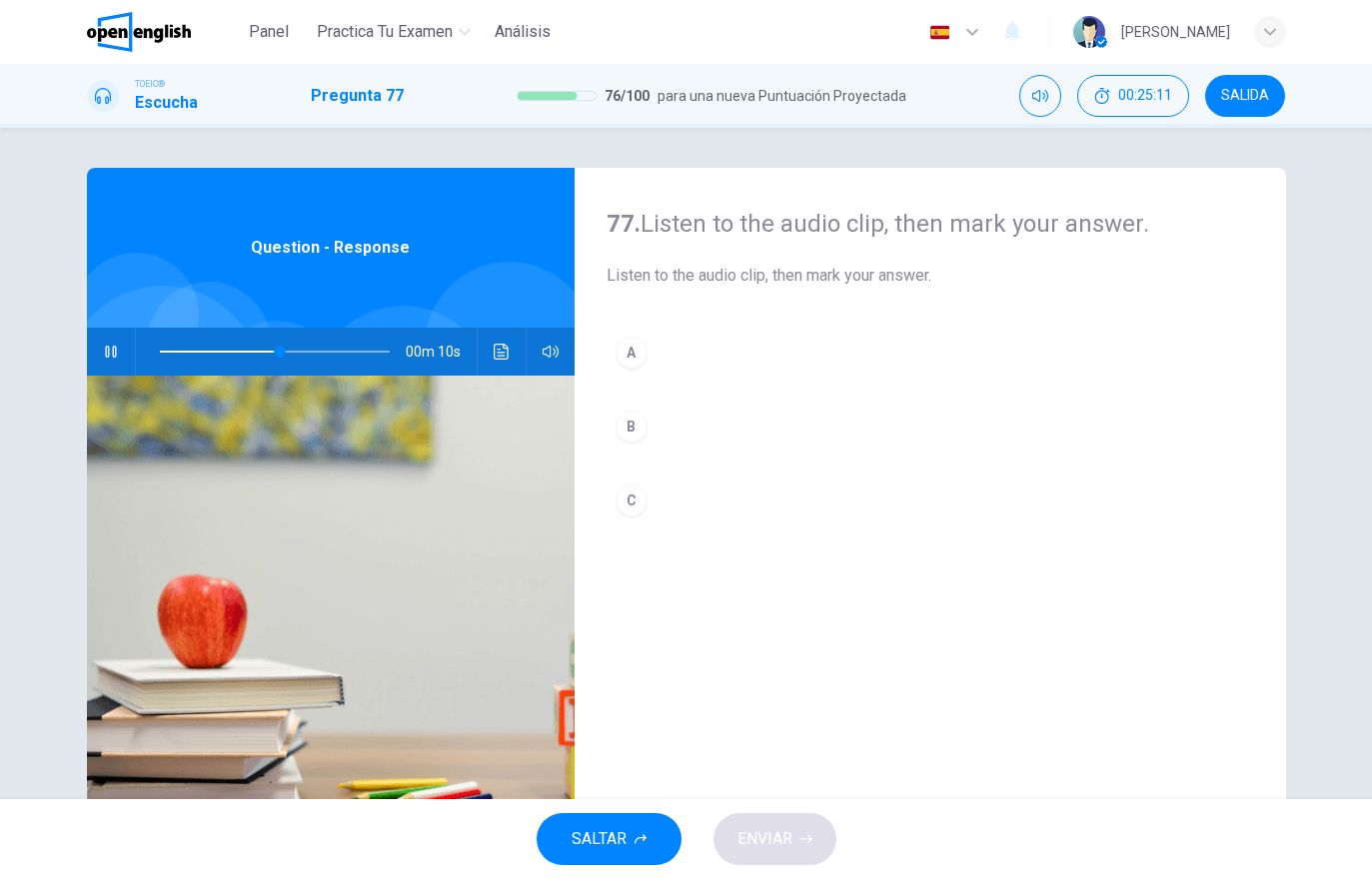 click on "C" at bounding box center [930, 500] 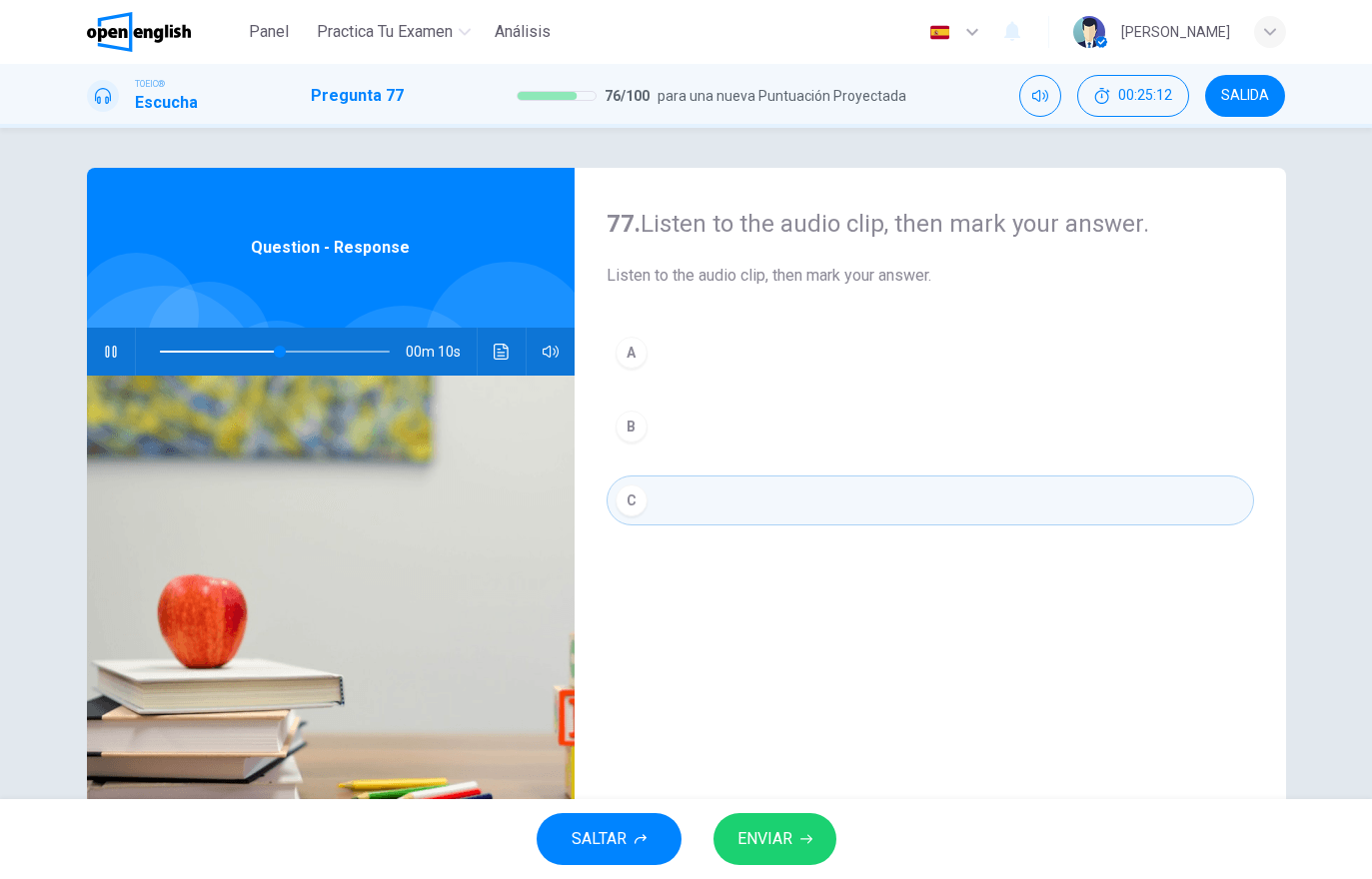 click on "ENVIAR" at bounding box center [774, 839] 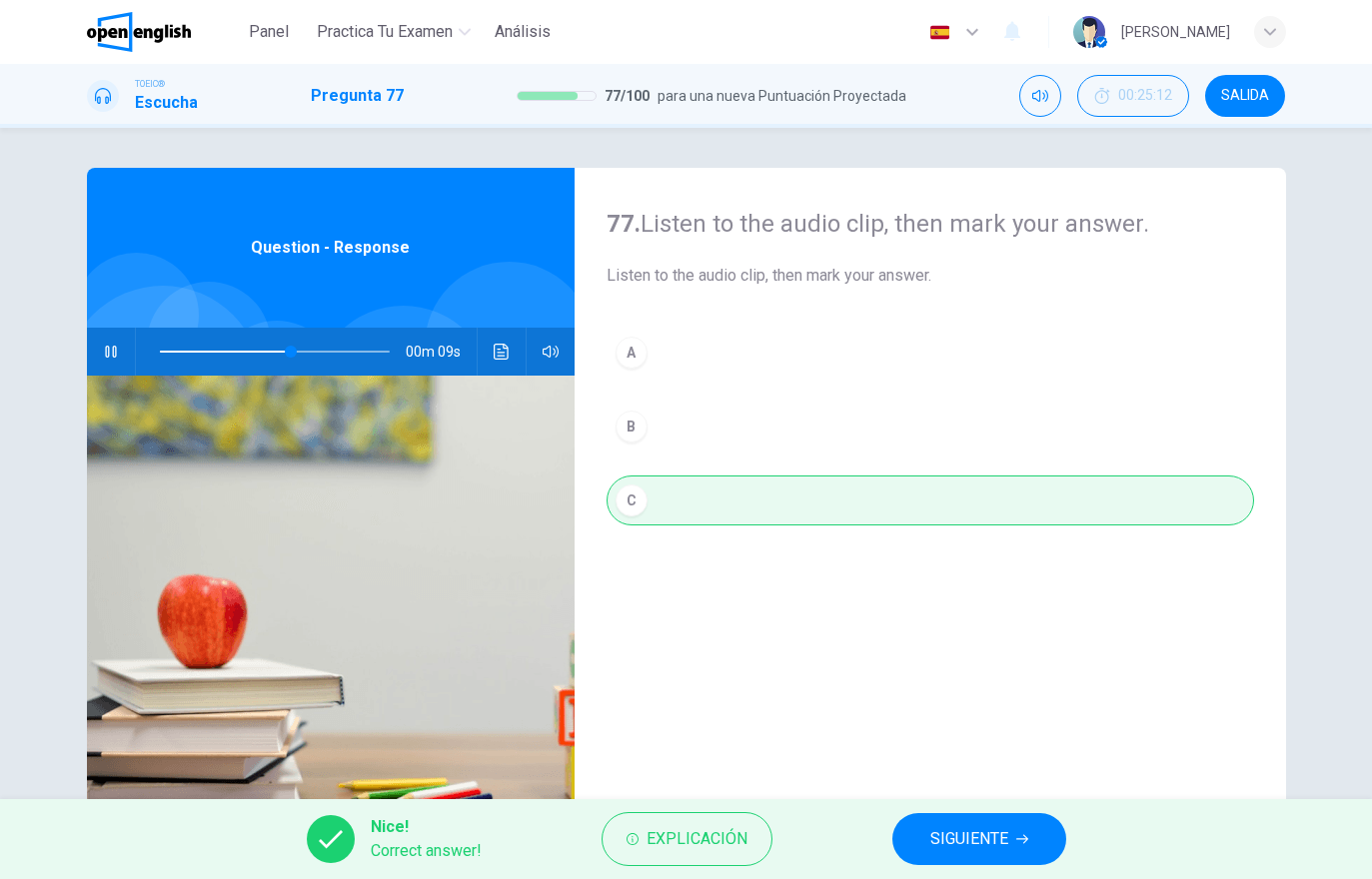 type on "**" 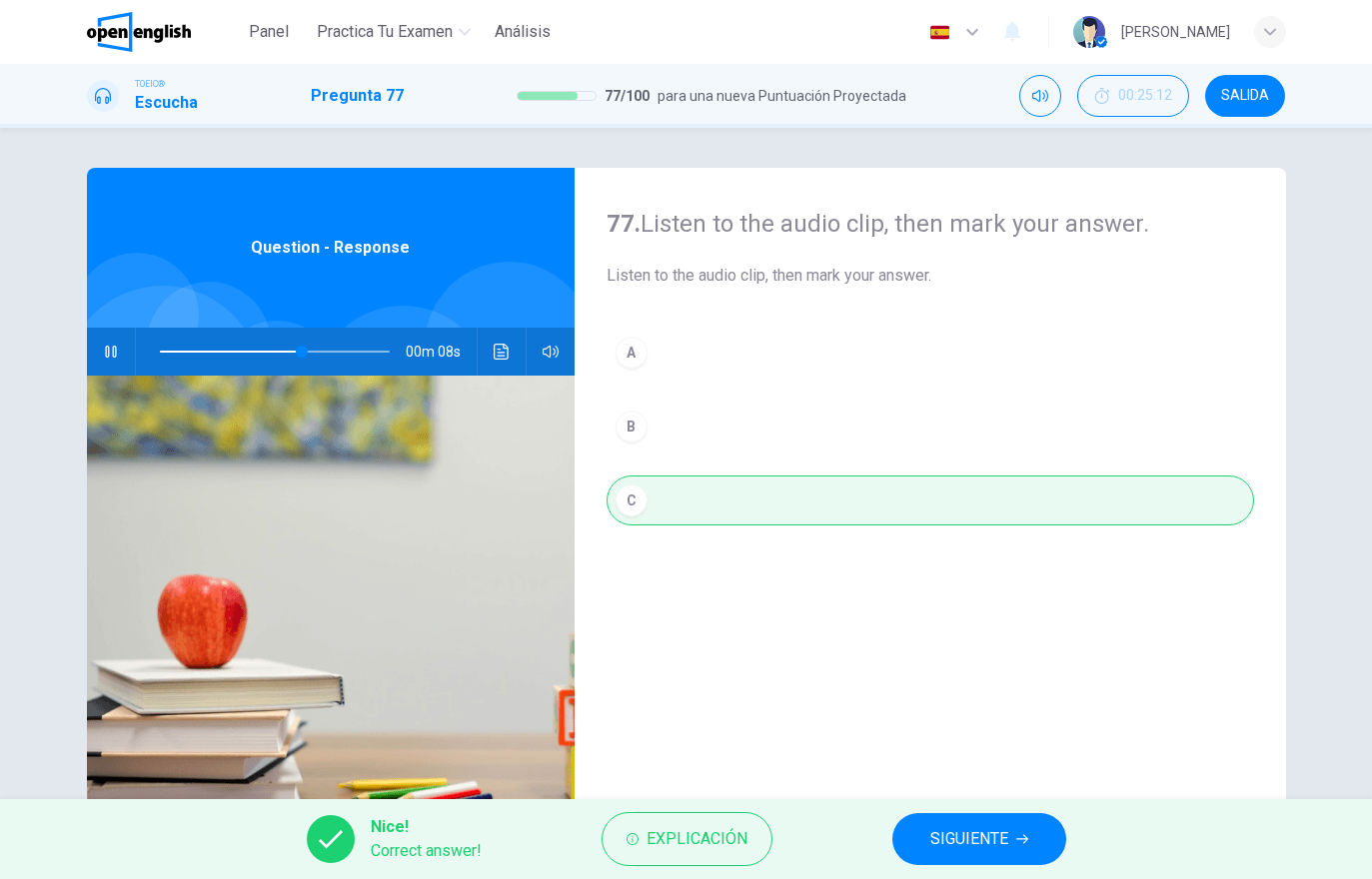 click on "SIGUIENTE" at bounding box center (969, 839) 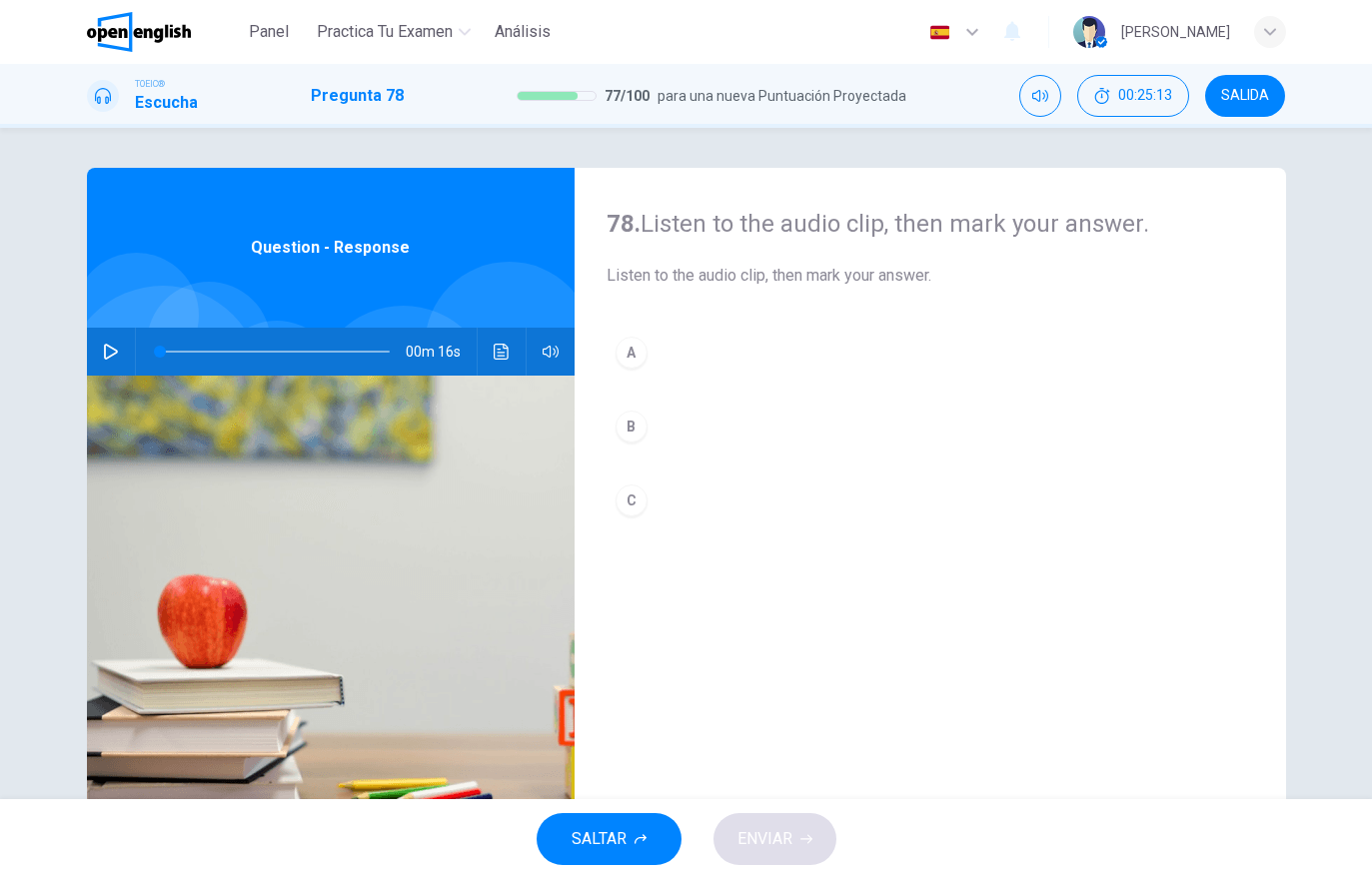 click 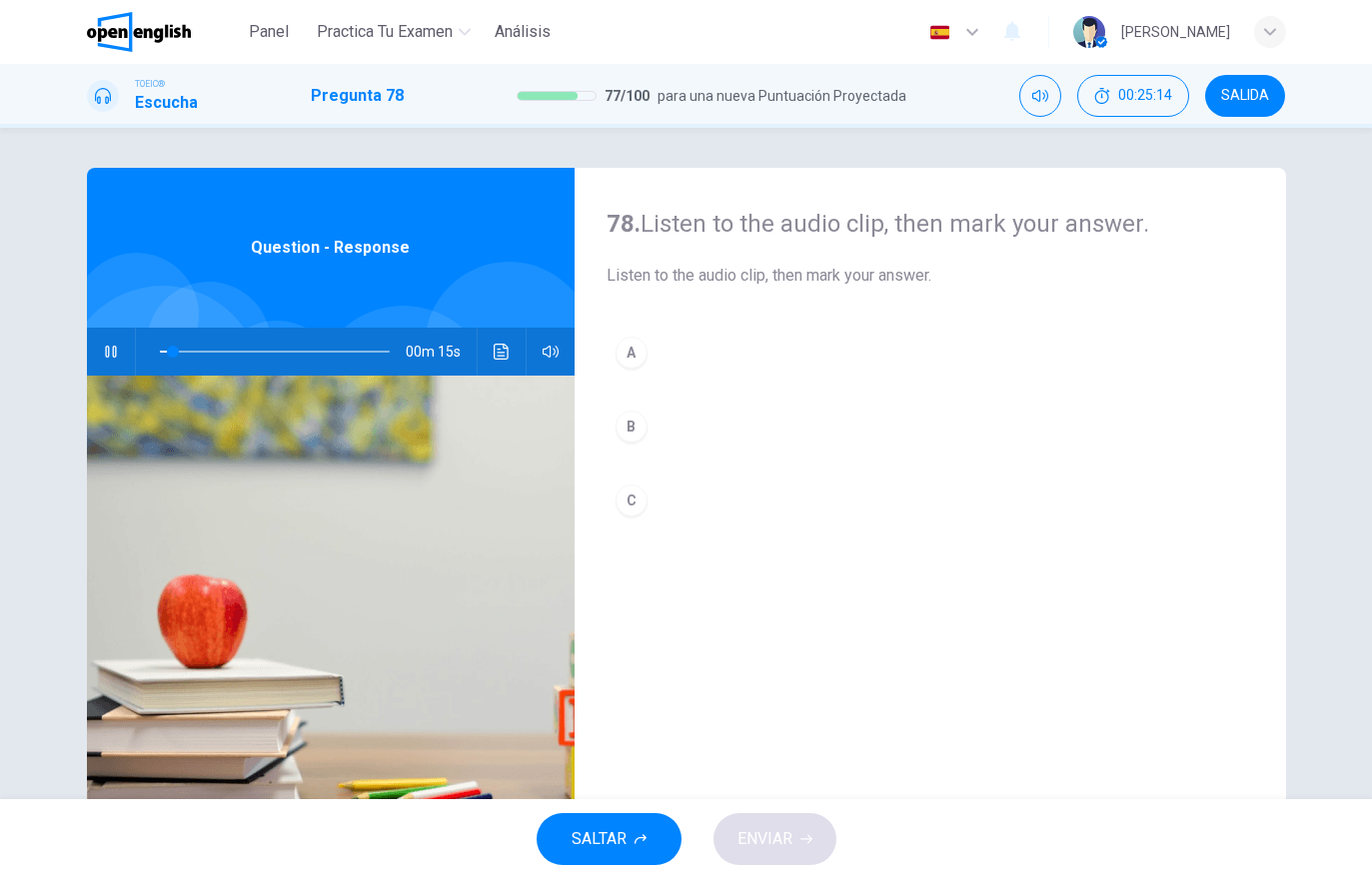 click at bounding box center (502, 352) 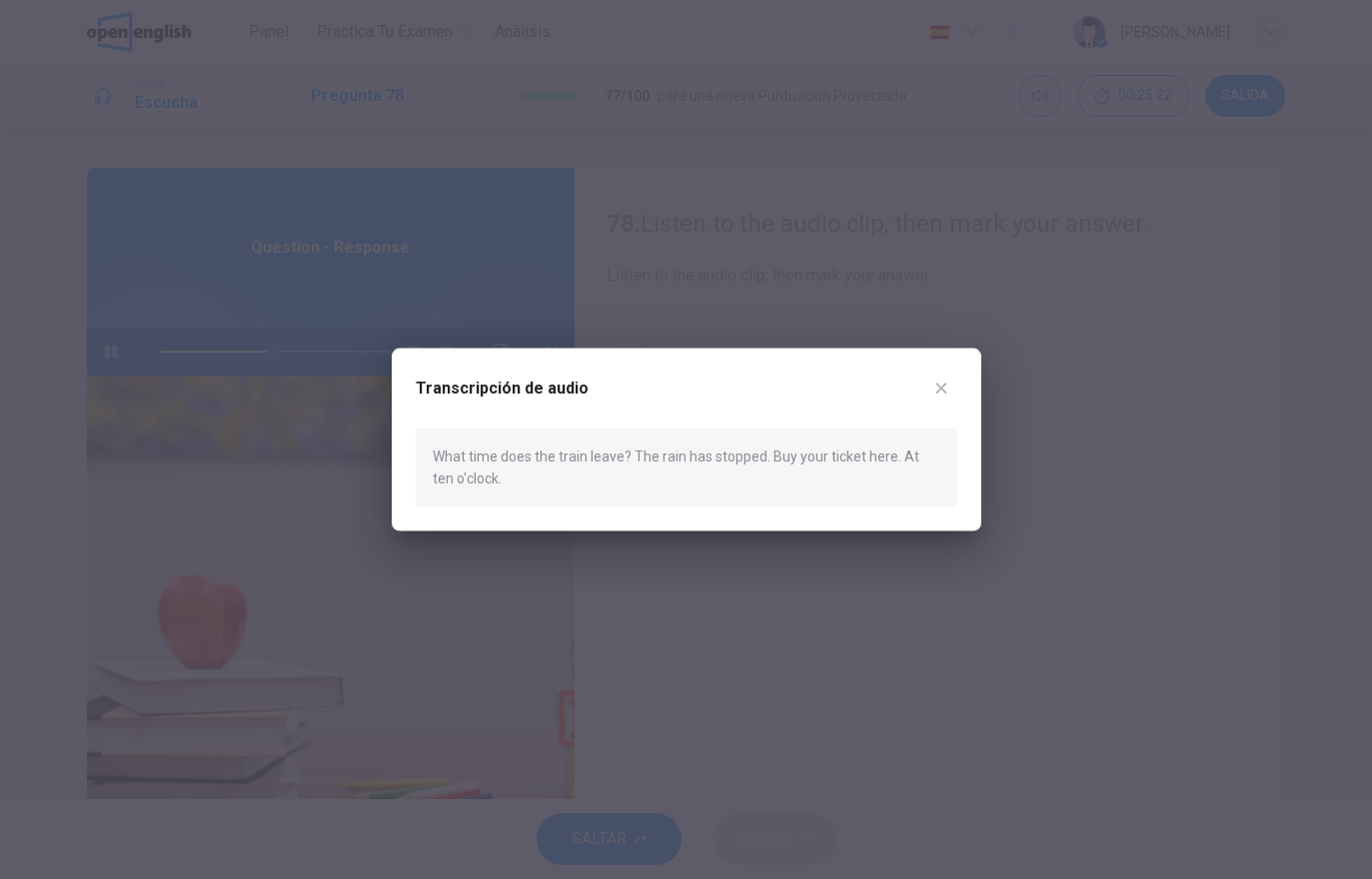 click at bounding box center (941, 389) 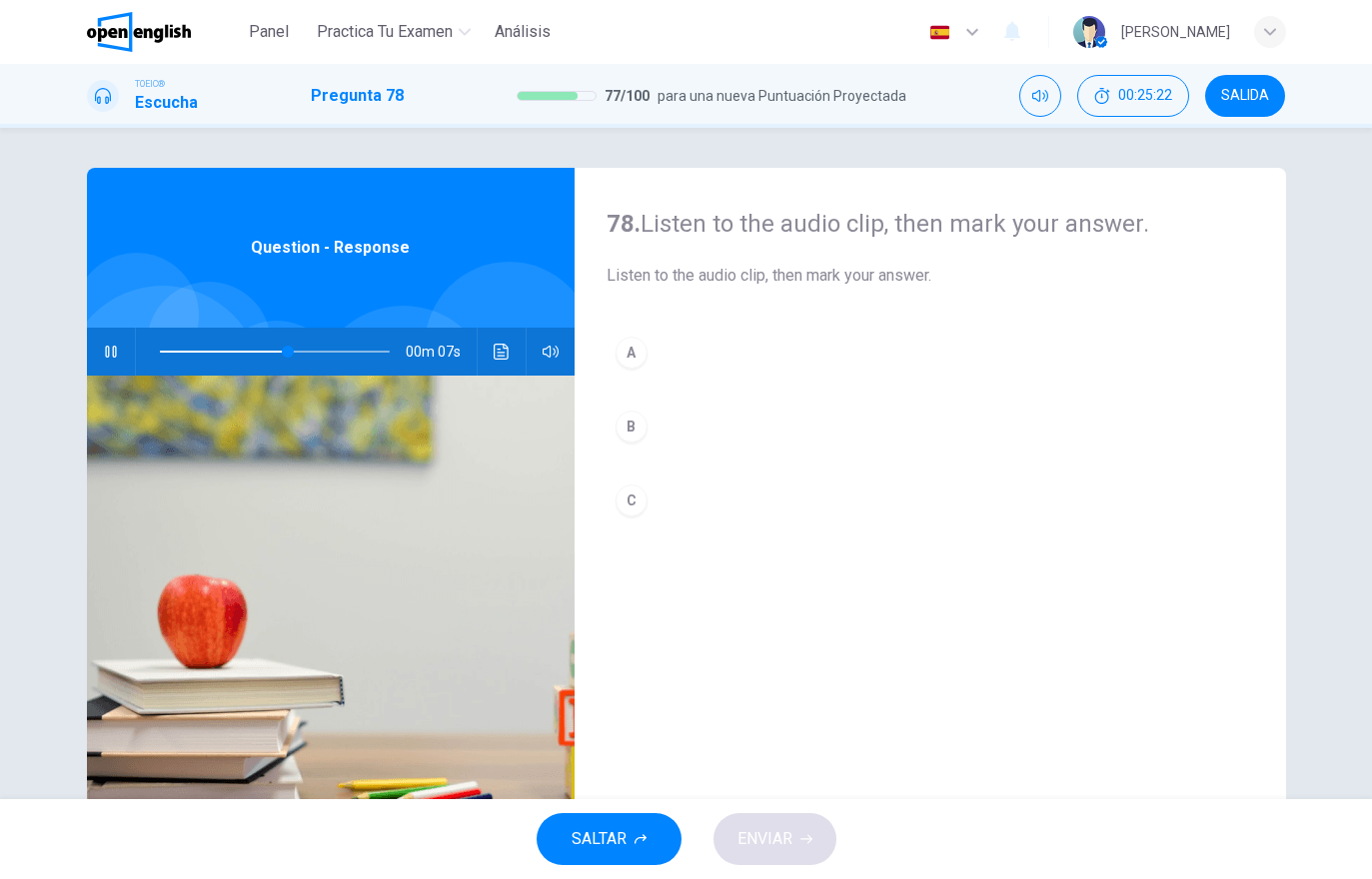 click on "C" at bounding box center [930, 500] 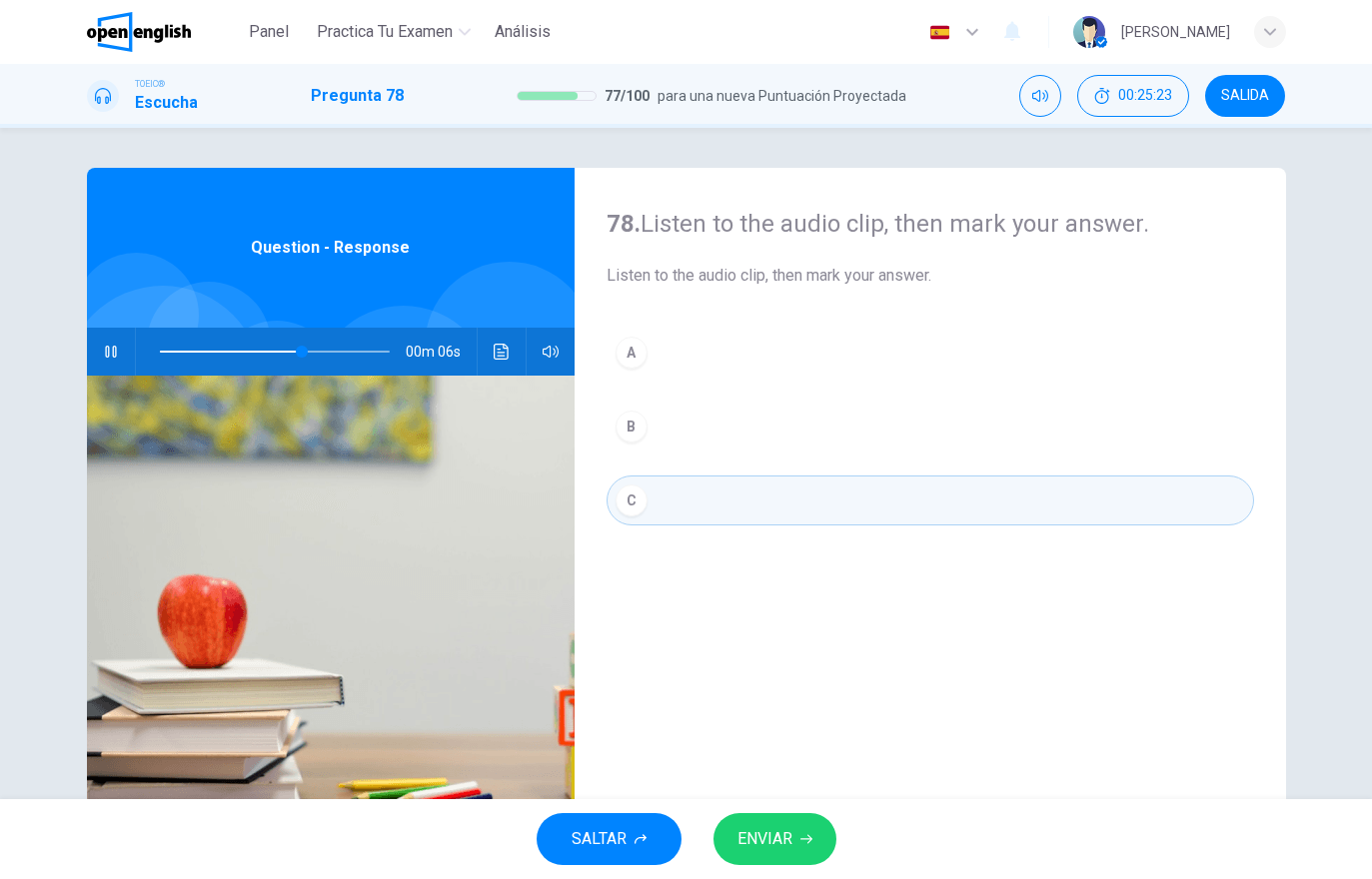 click on "ENVIAR" at bounding box center (774, 839) 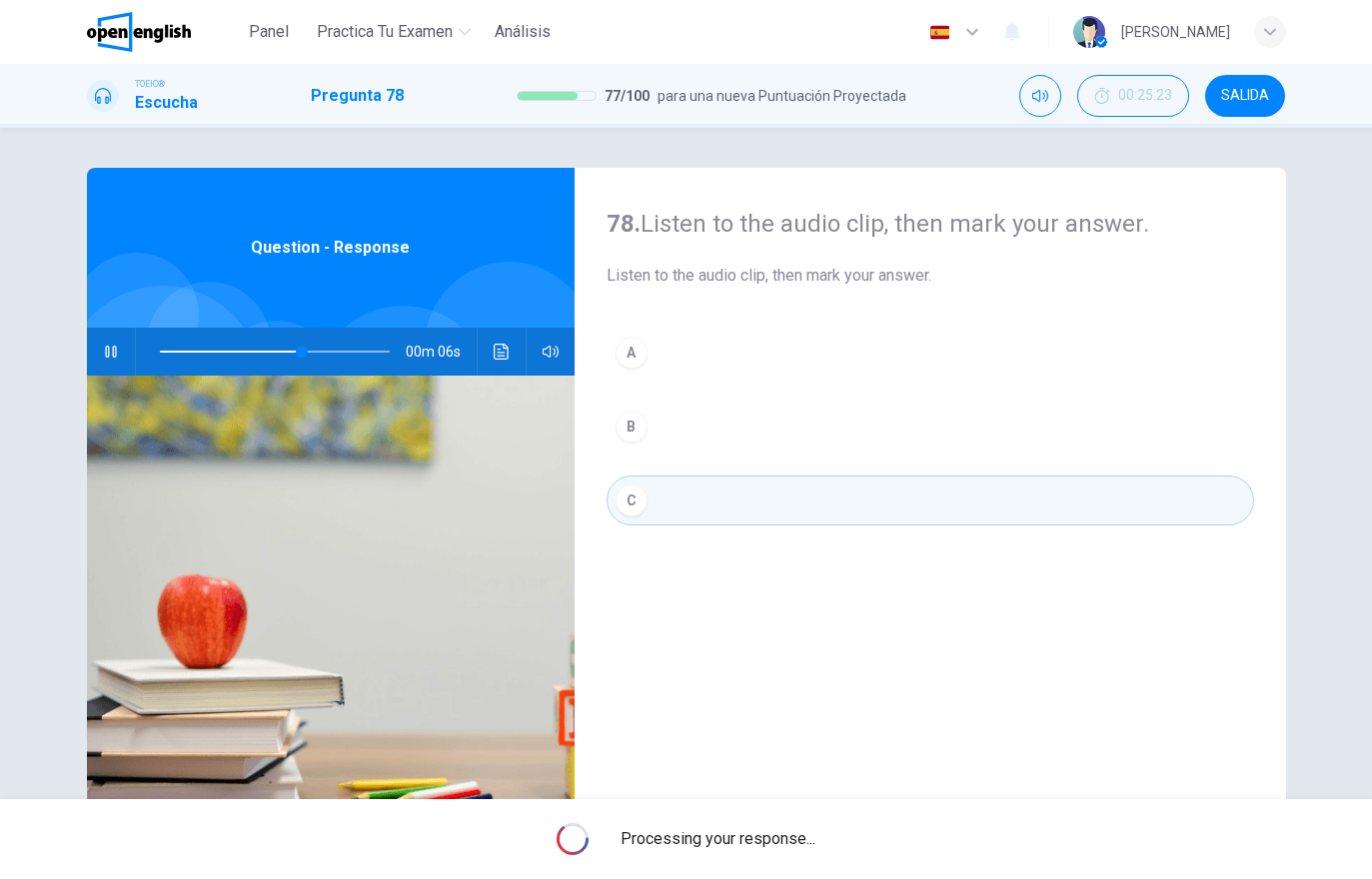 type on "**" 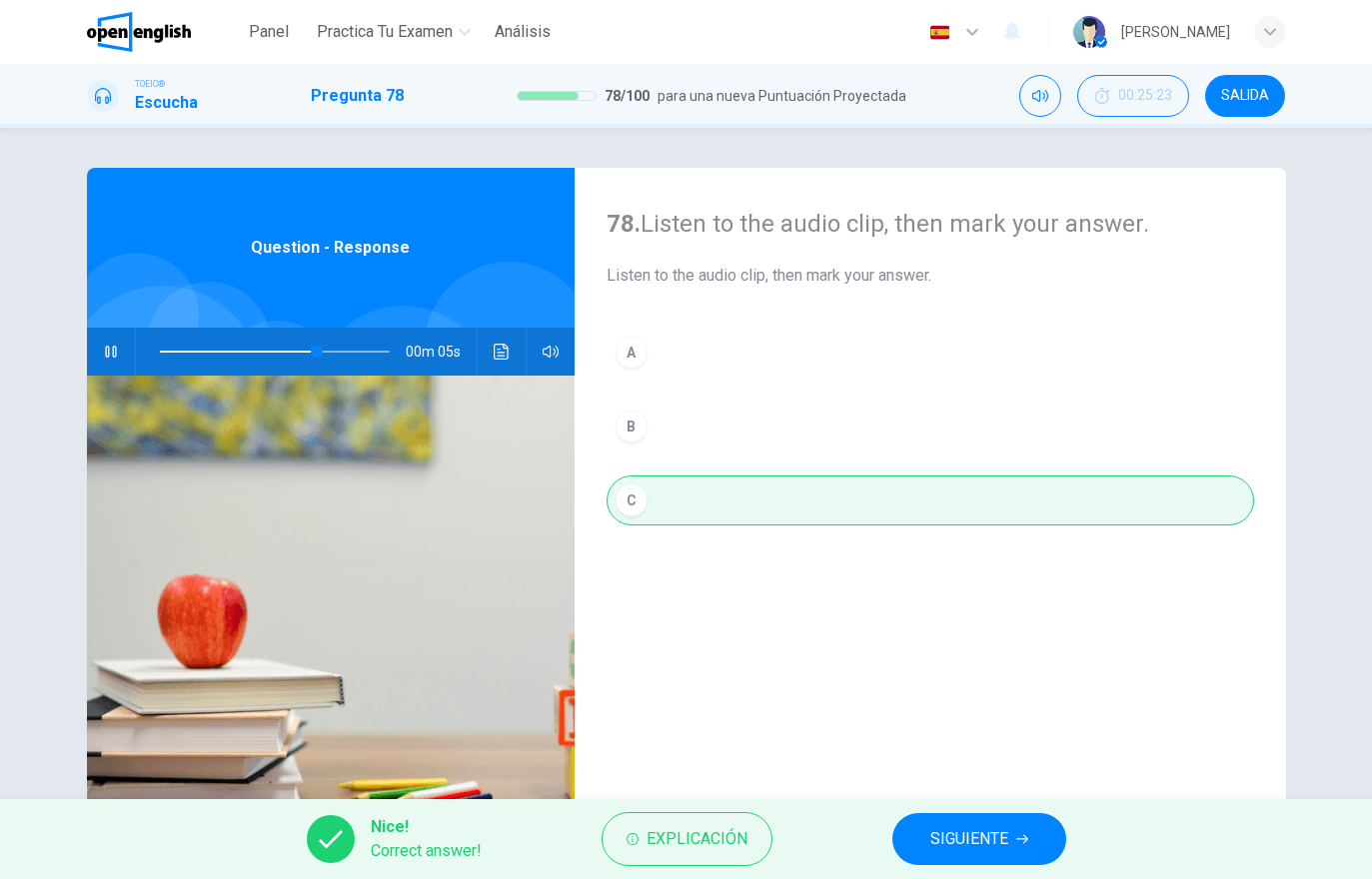 click on "SIGUIENTE" at bounding box center [969, 839] 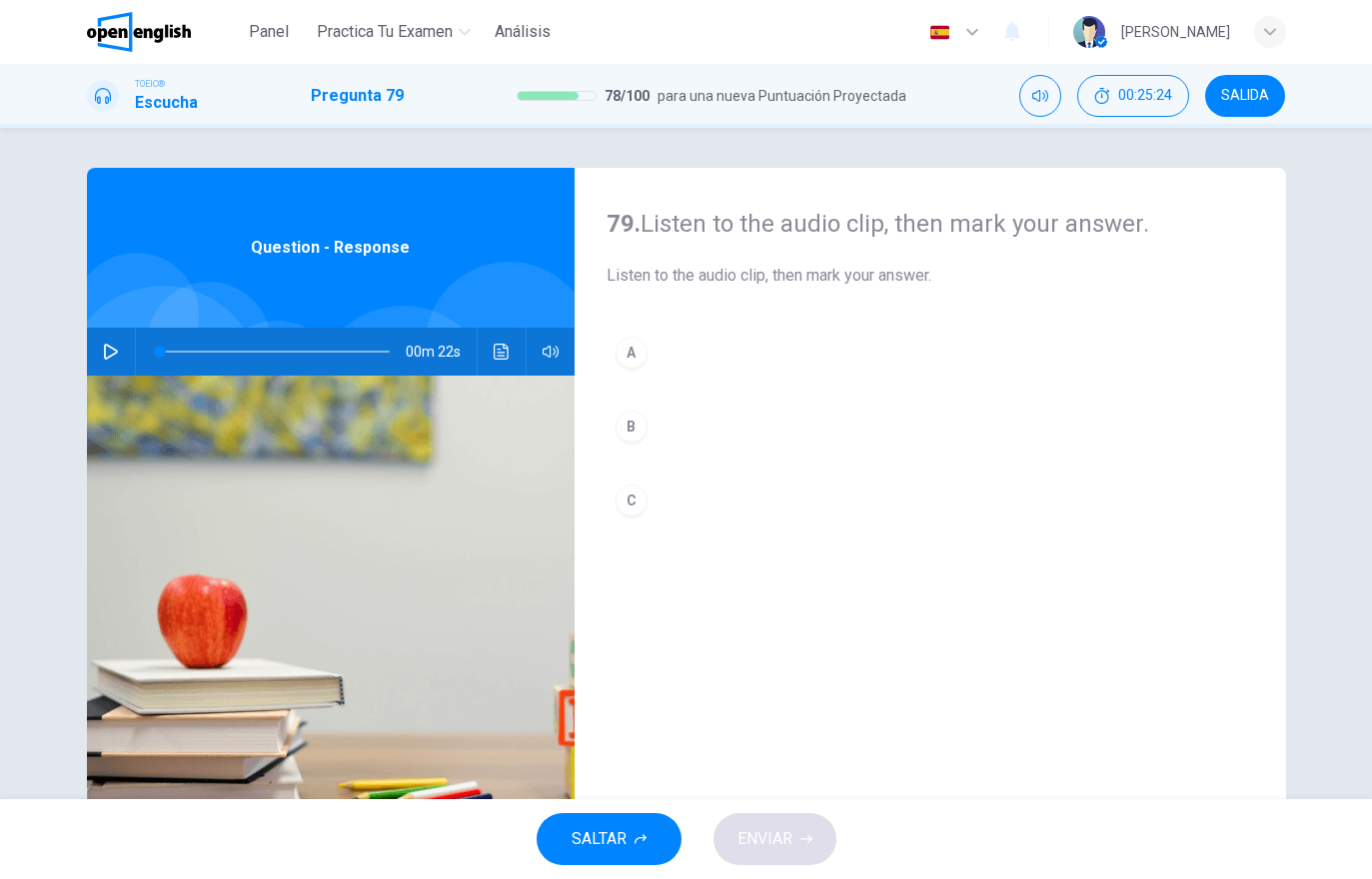 click at bounding box center [111, 352] 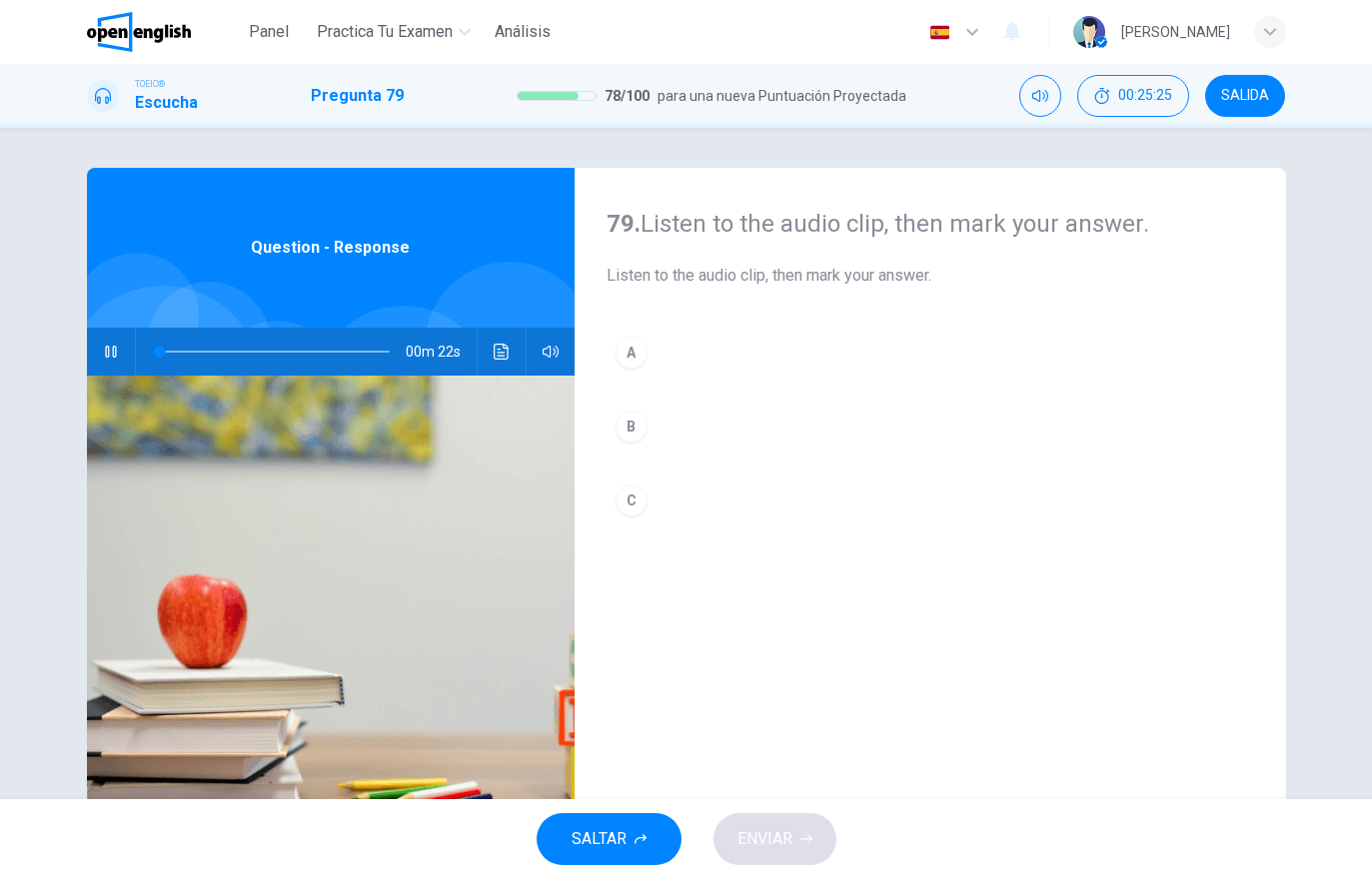 click 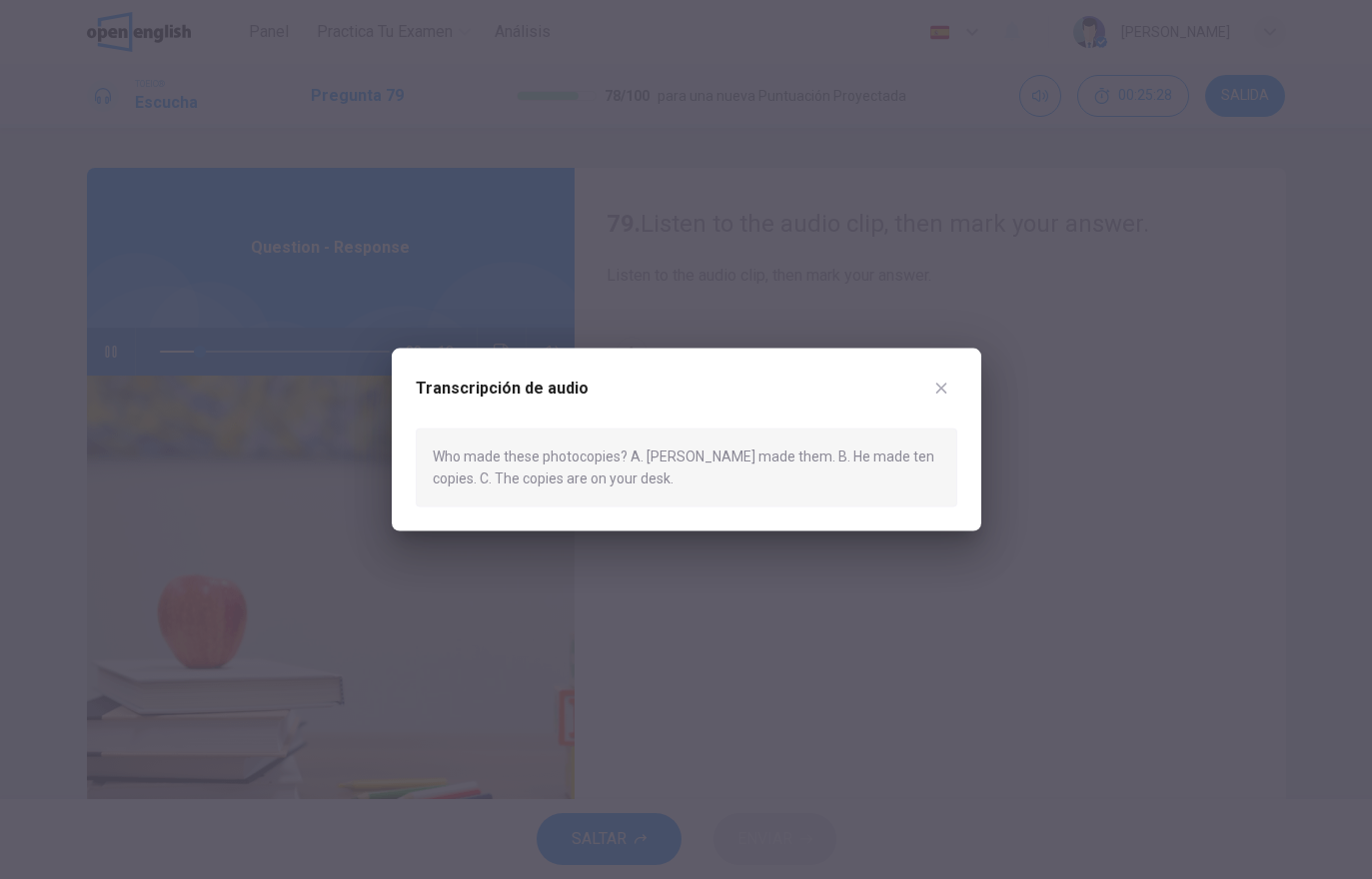 click 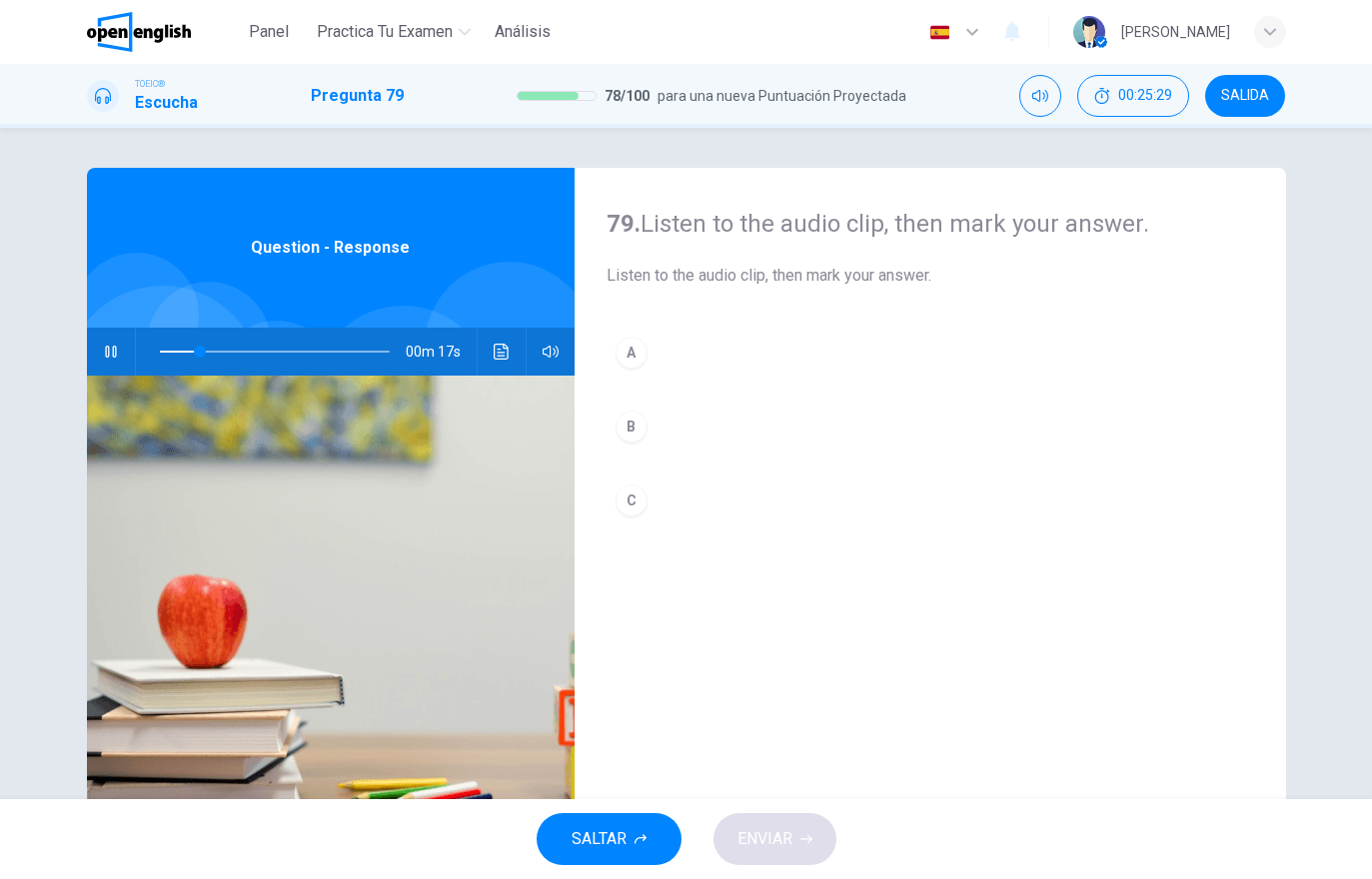 click on "A" at bounding box center (930, 353) 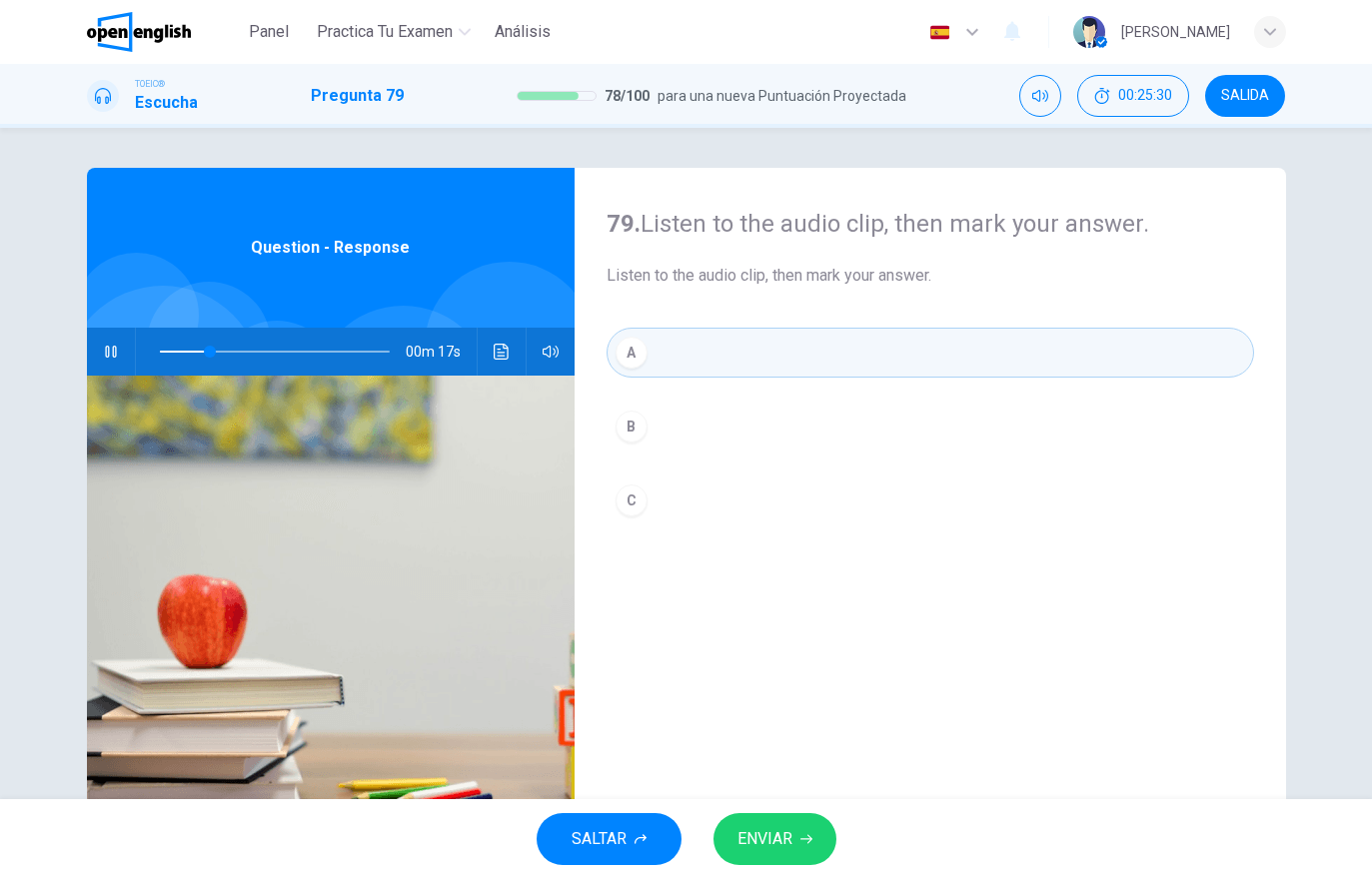 click on "ENVIAR" at bounding box center [774, 839] 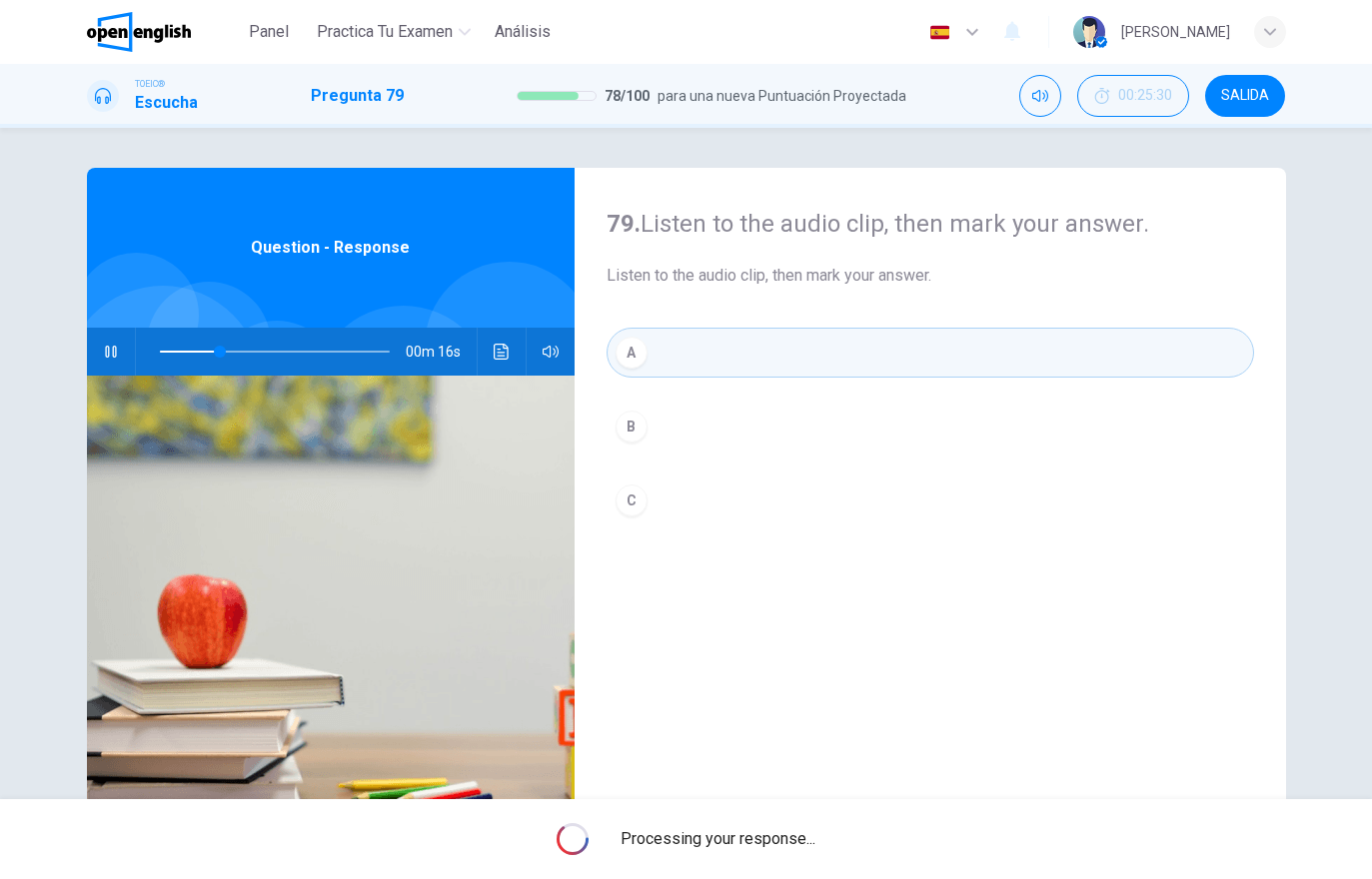 type on "**" 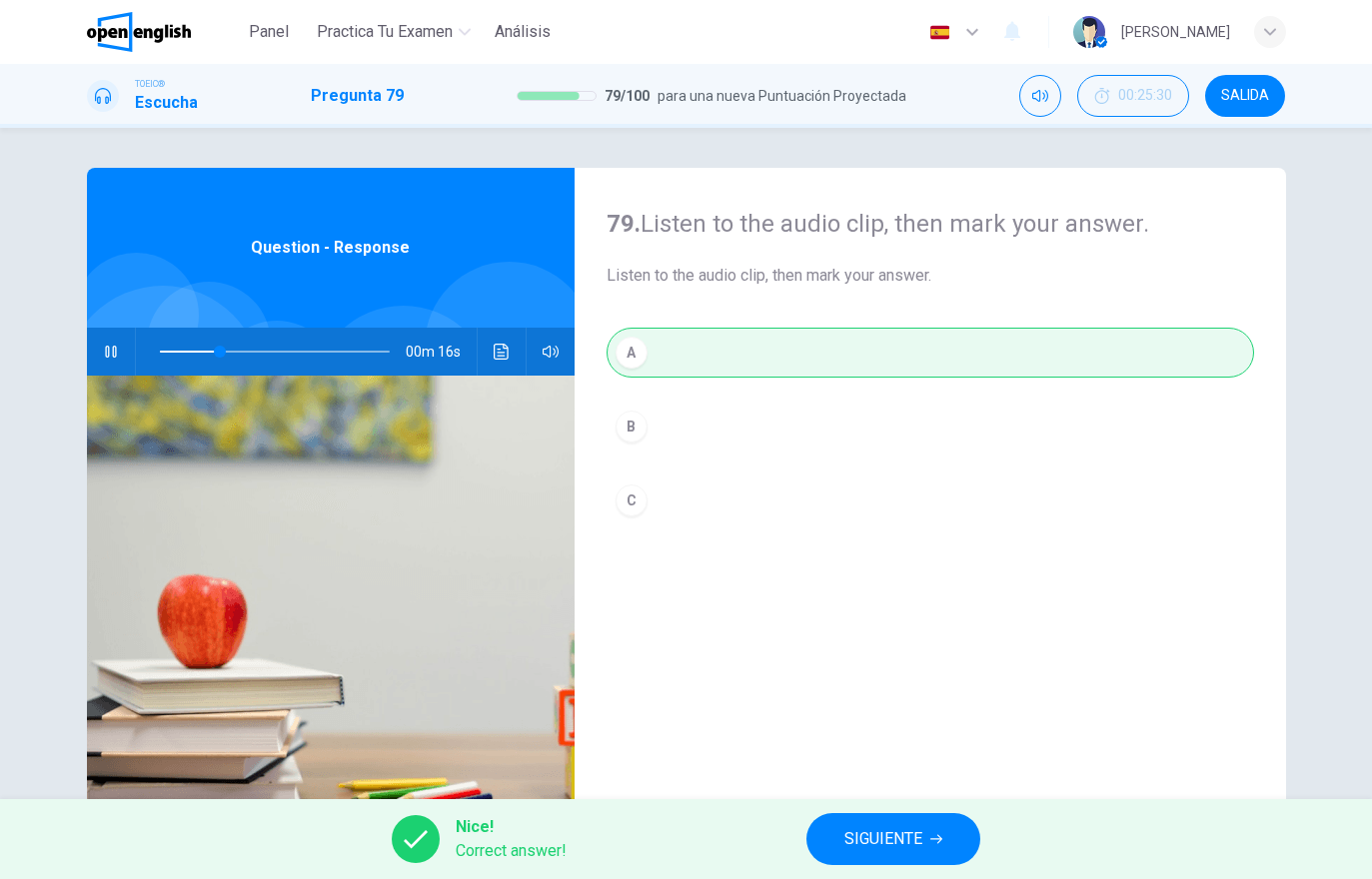 click on "SIGUIENTE" at bounding box center (893, 839) 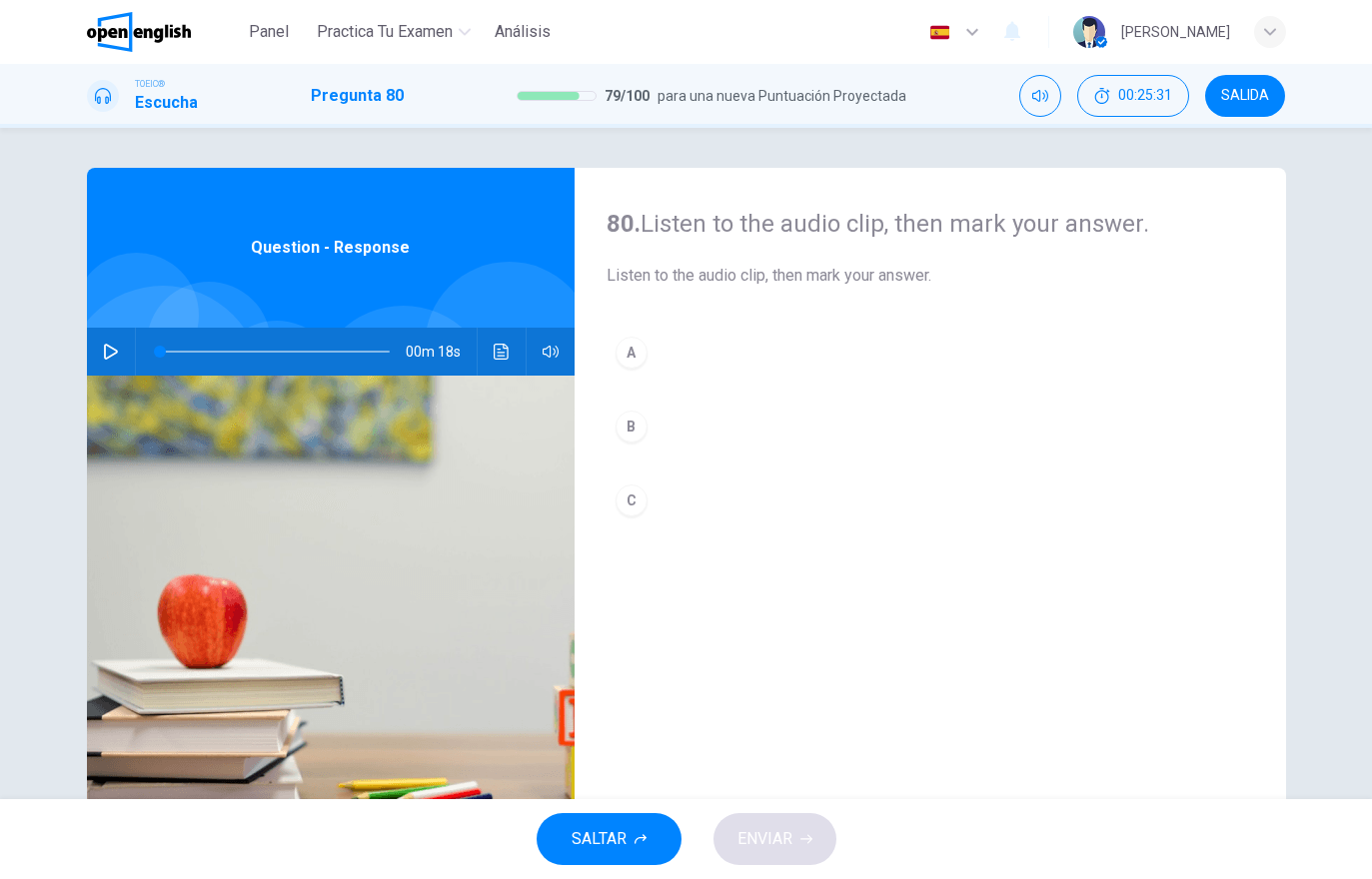 click at bounding box center [111, 352] 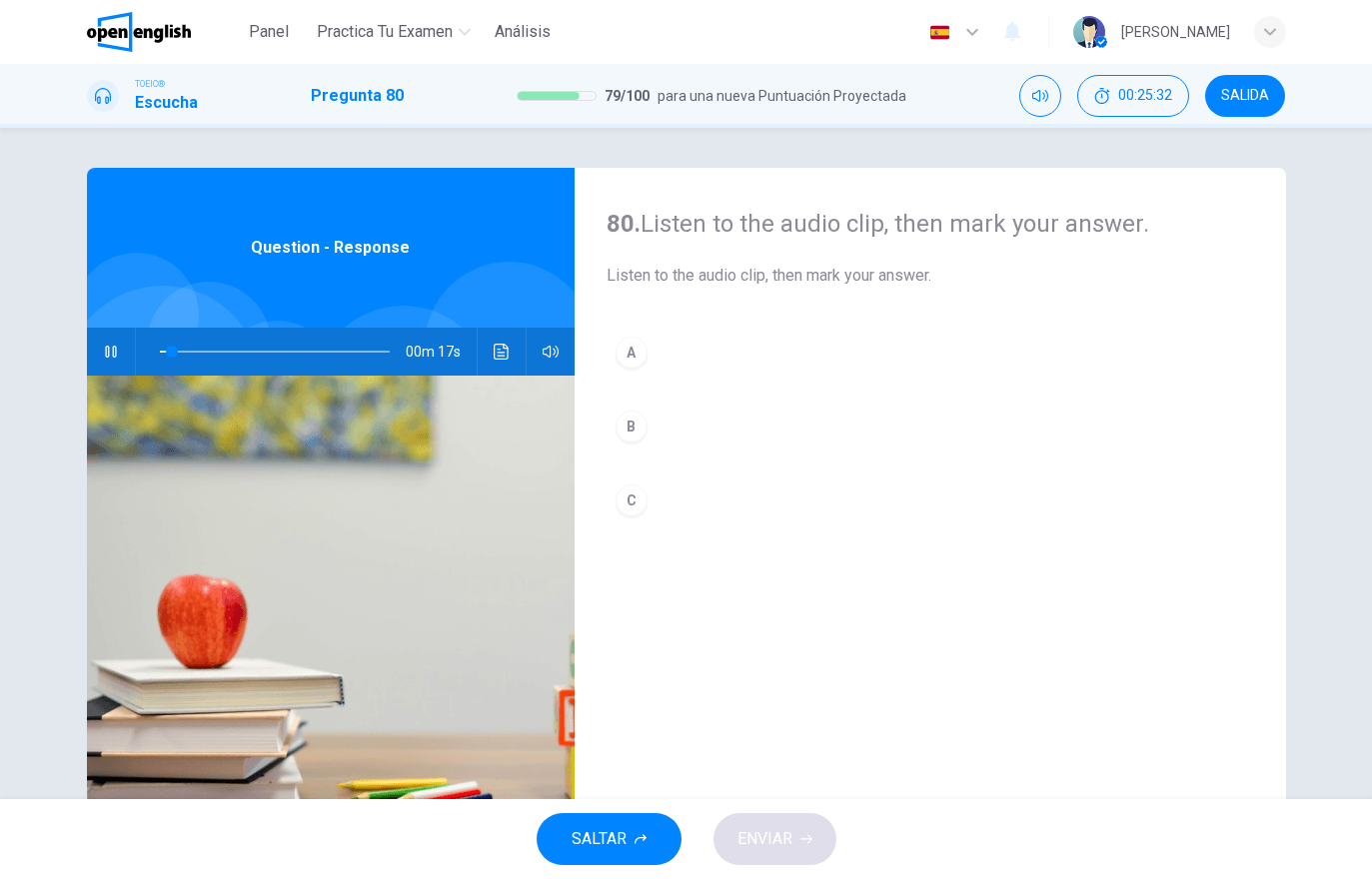click 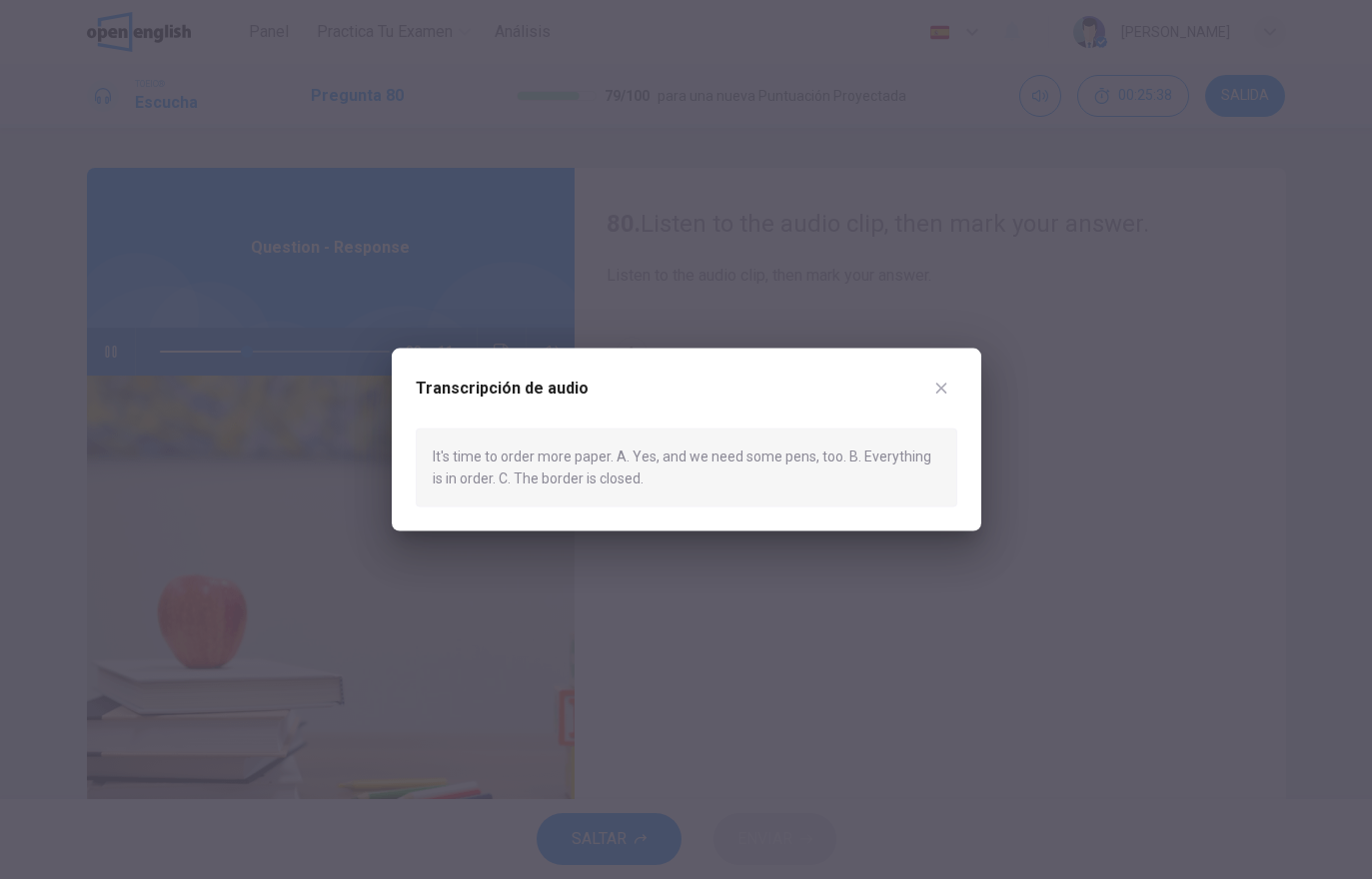click 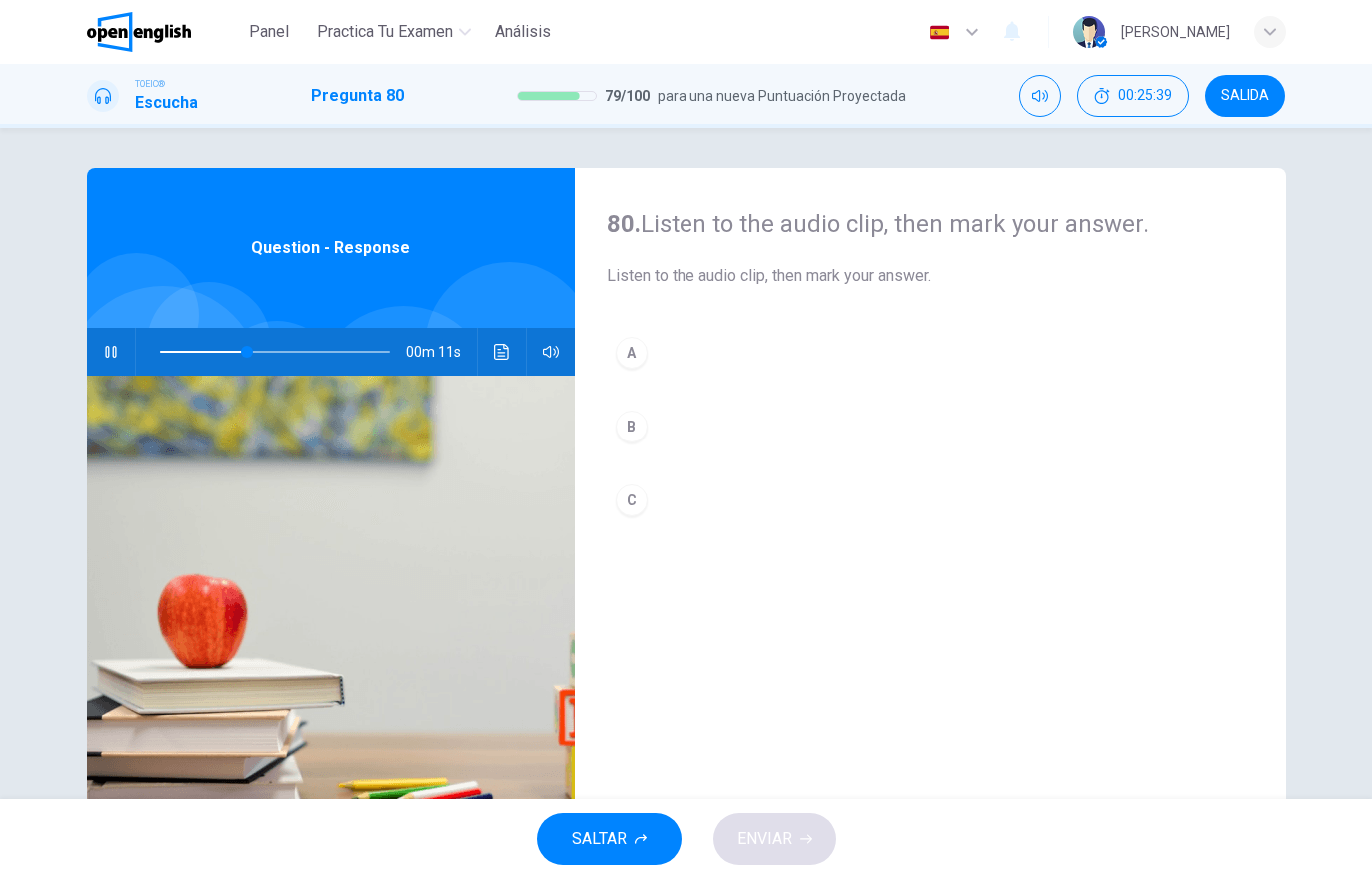 click on "A" at bounding box center [930, 353] 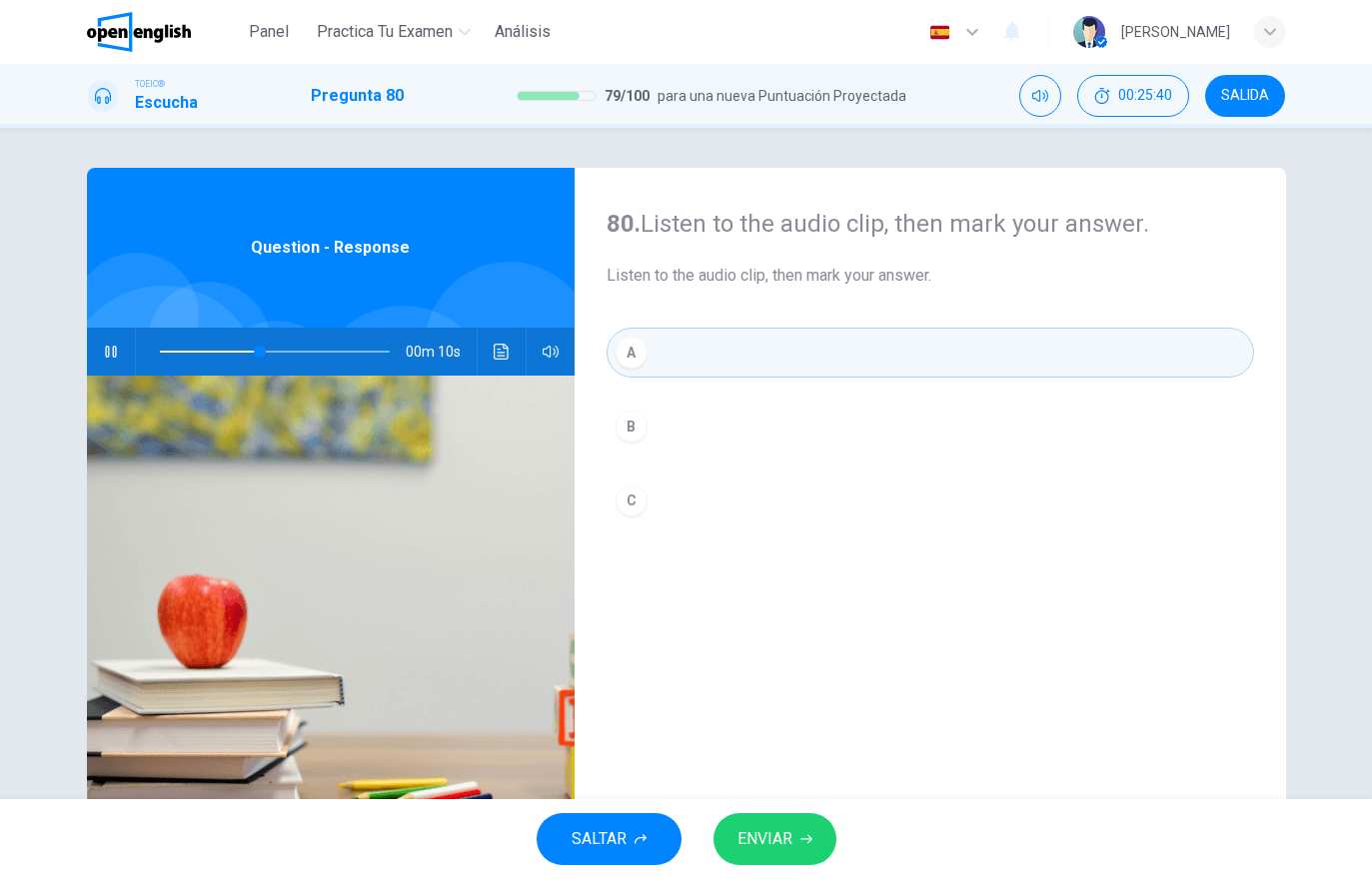 click on "ENVIAR" at bounding box center [774, 839] 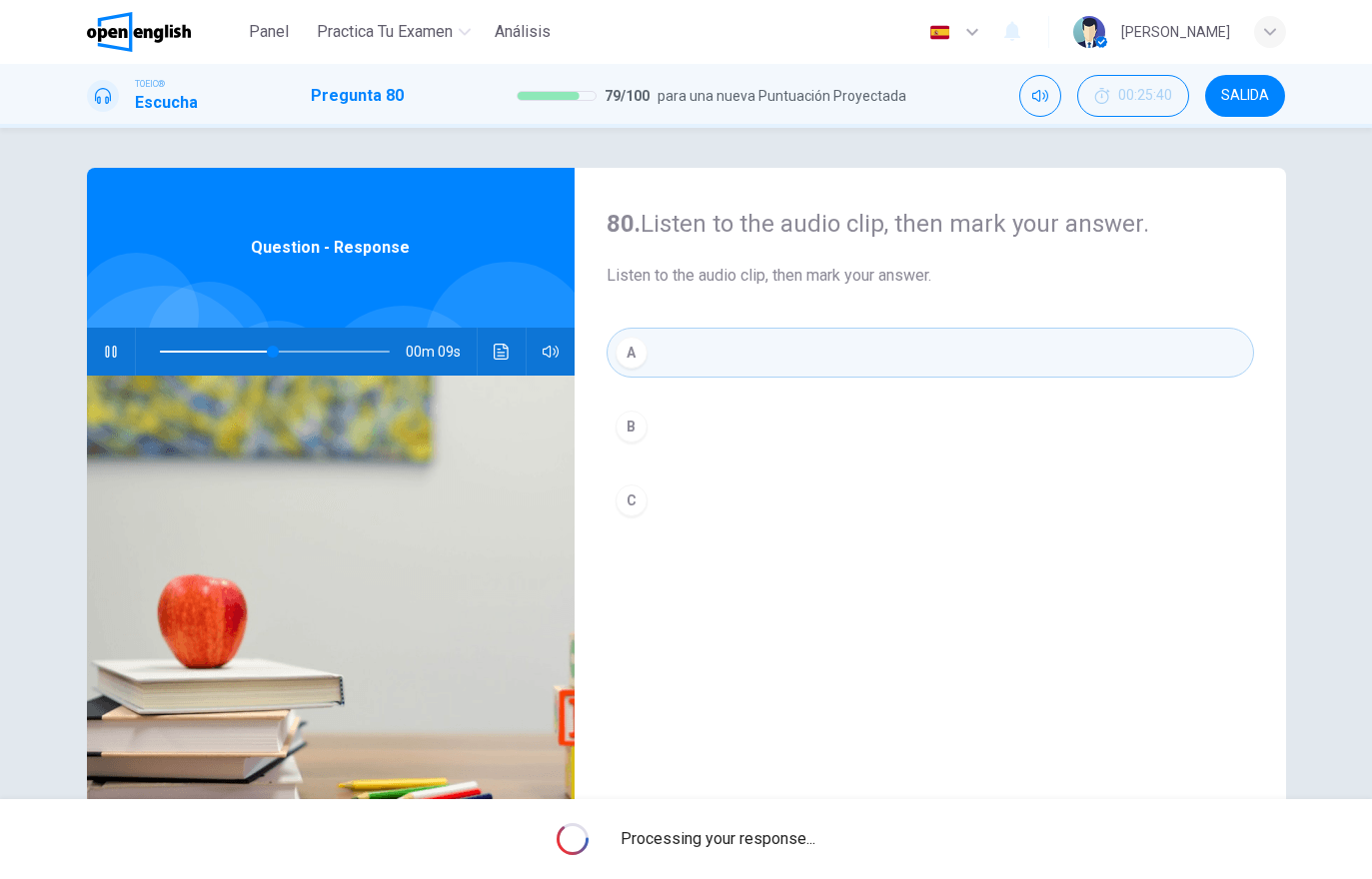 type on "**" 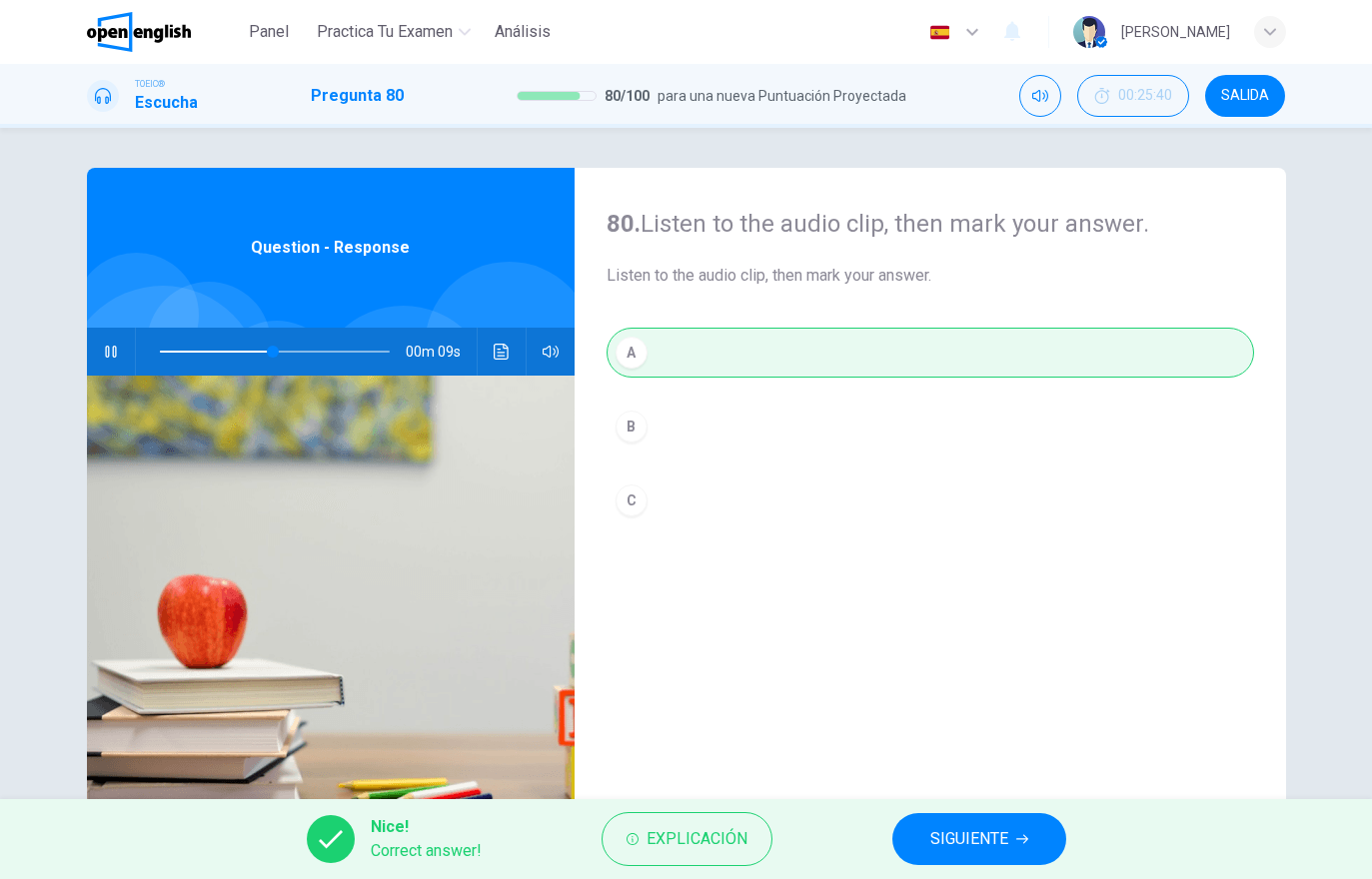 click on "SIGUIENTE" at bounding box center (979, 839) 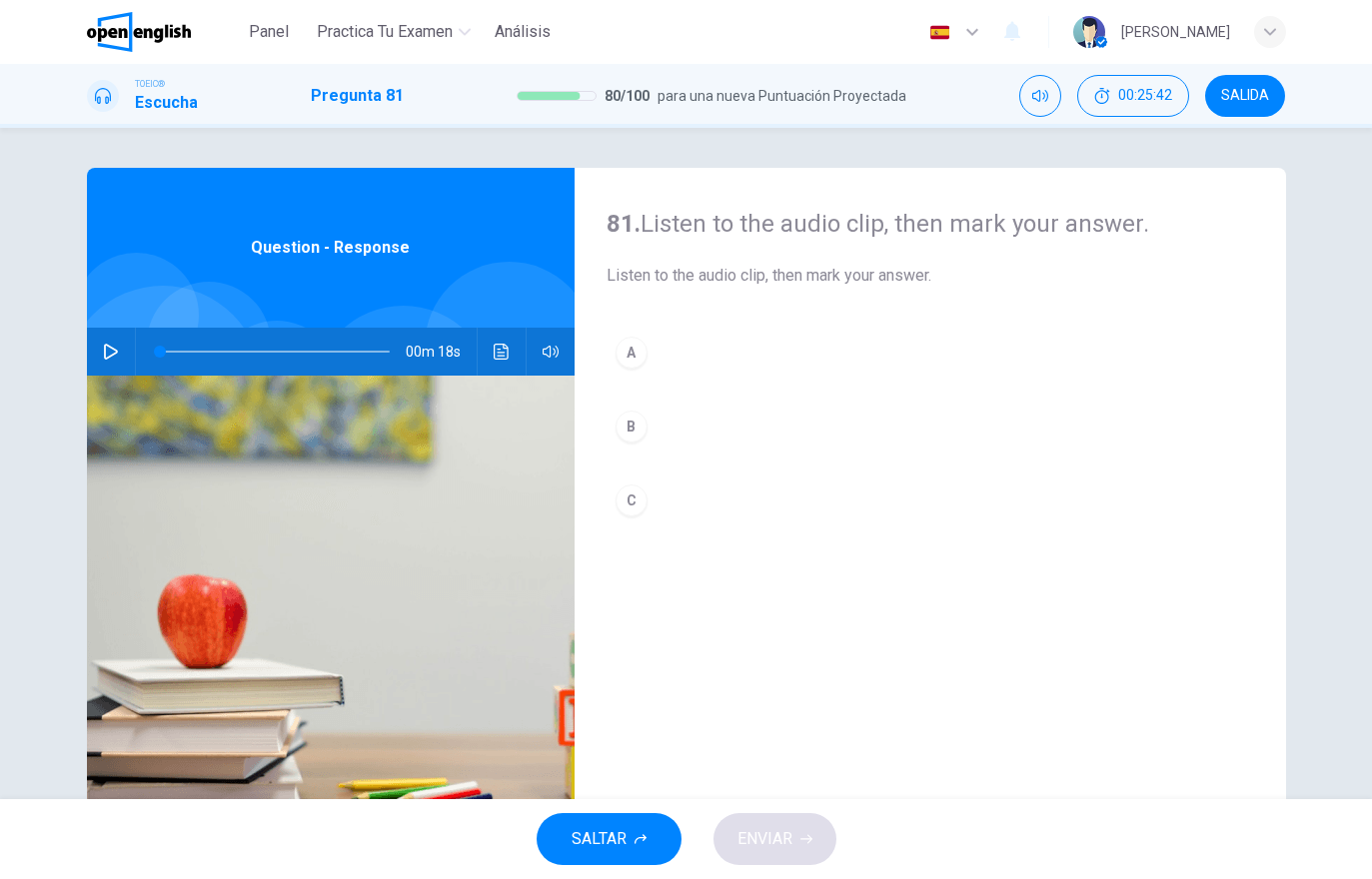 click at bounding box center [111, 352] 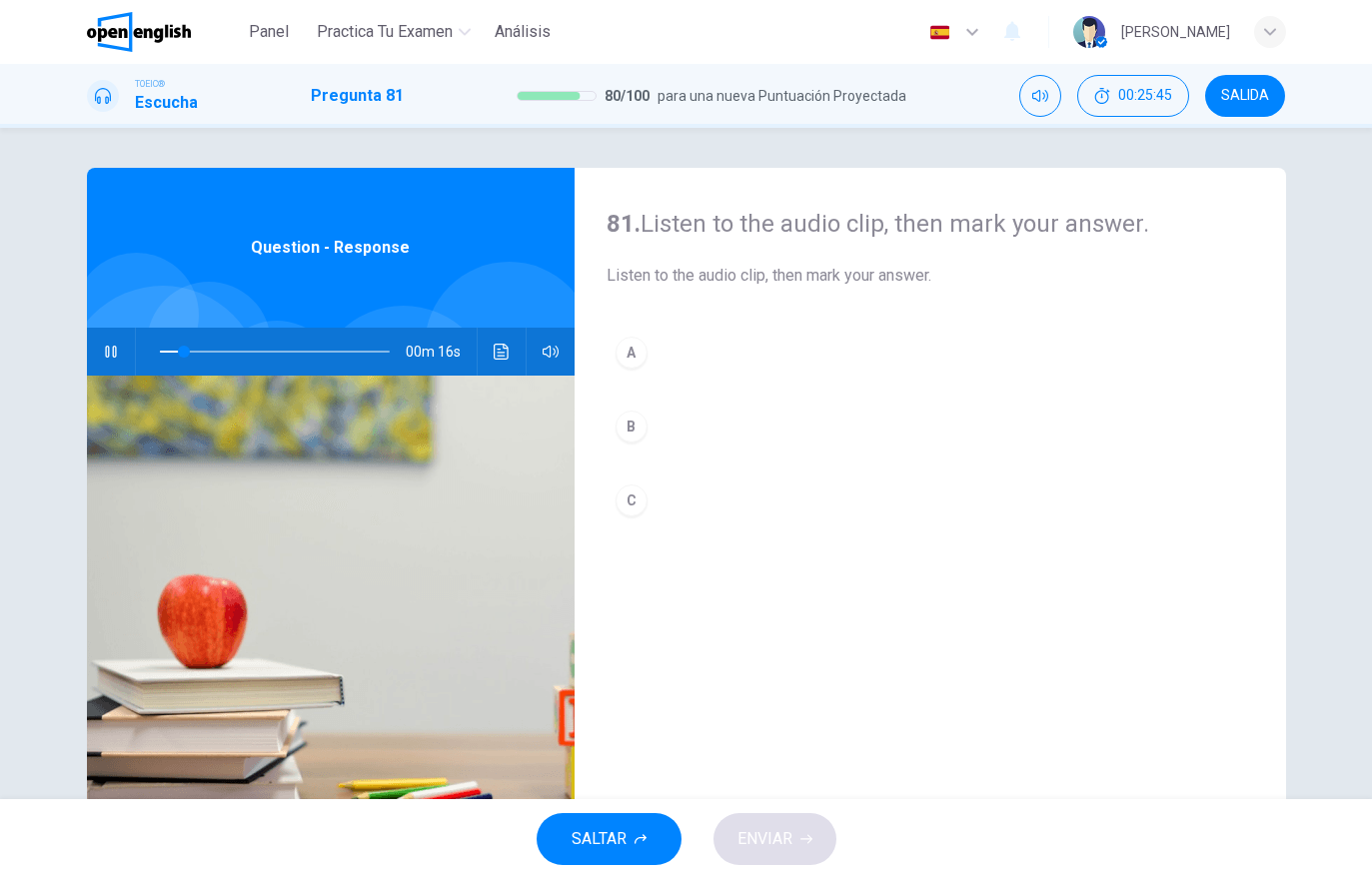 click at bounding box center (502, 352) 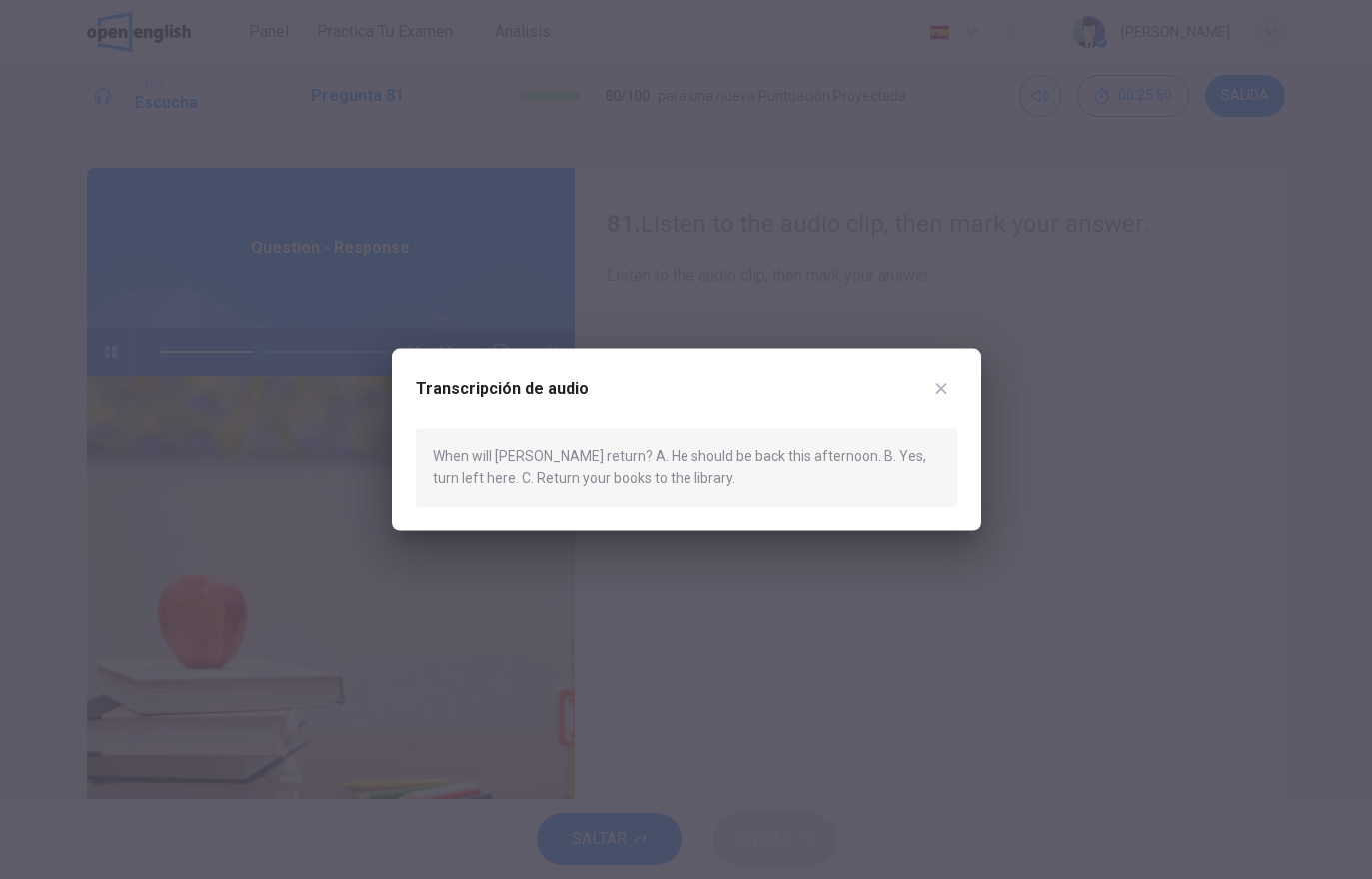 click on "Transcripción de audio When will [PERSON_NAME] return? A. He should be back this afternoon. B. Yes, turn left here. C. Return your books to the library." at bounding box center [686, 440] 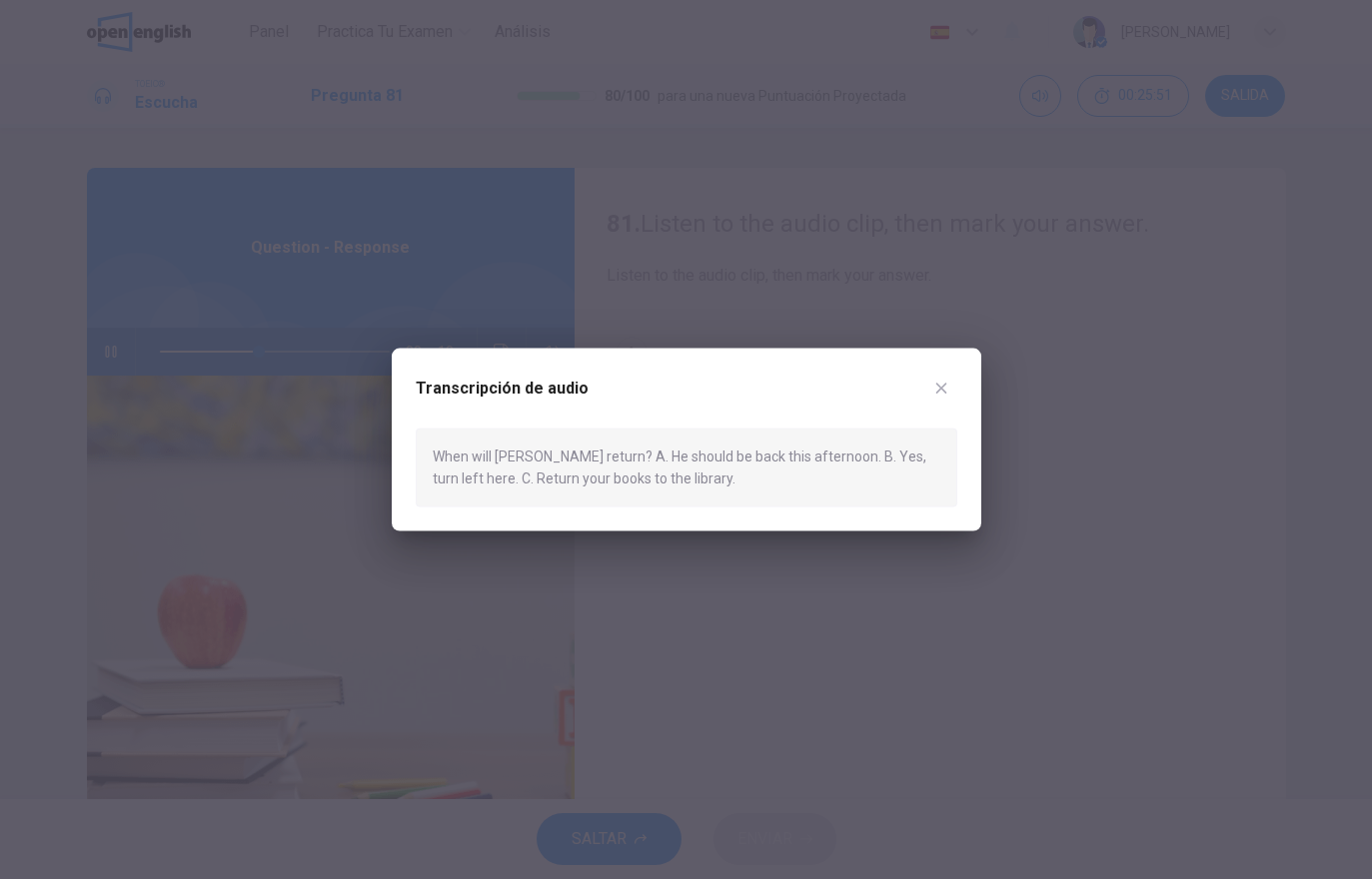 click on "Transcripción de audio" at bounding box center [686, 401] 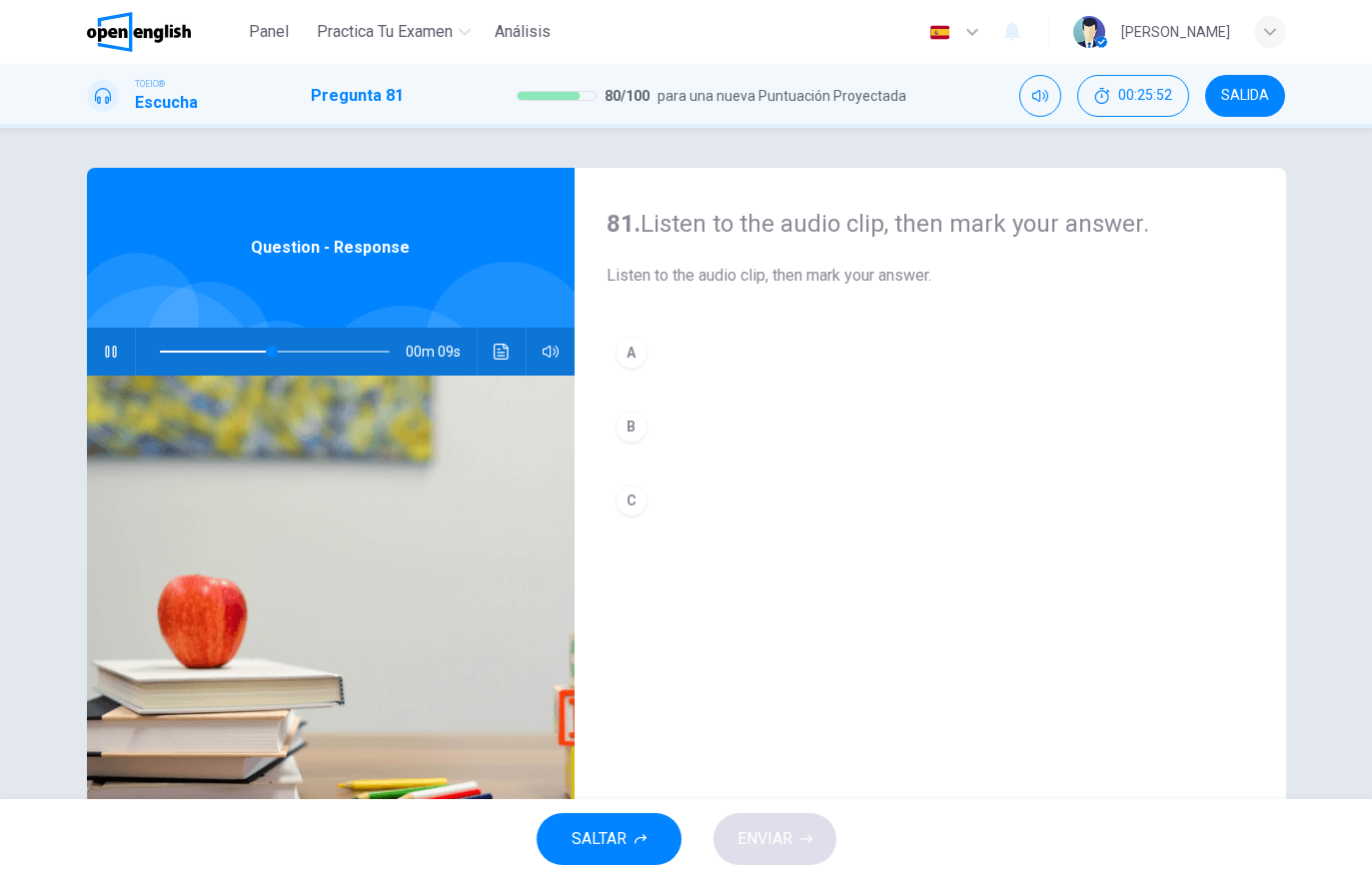 click on "A" at bounding box center (930, 353) 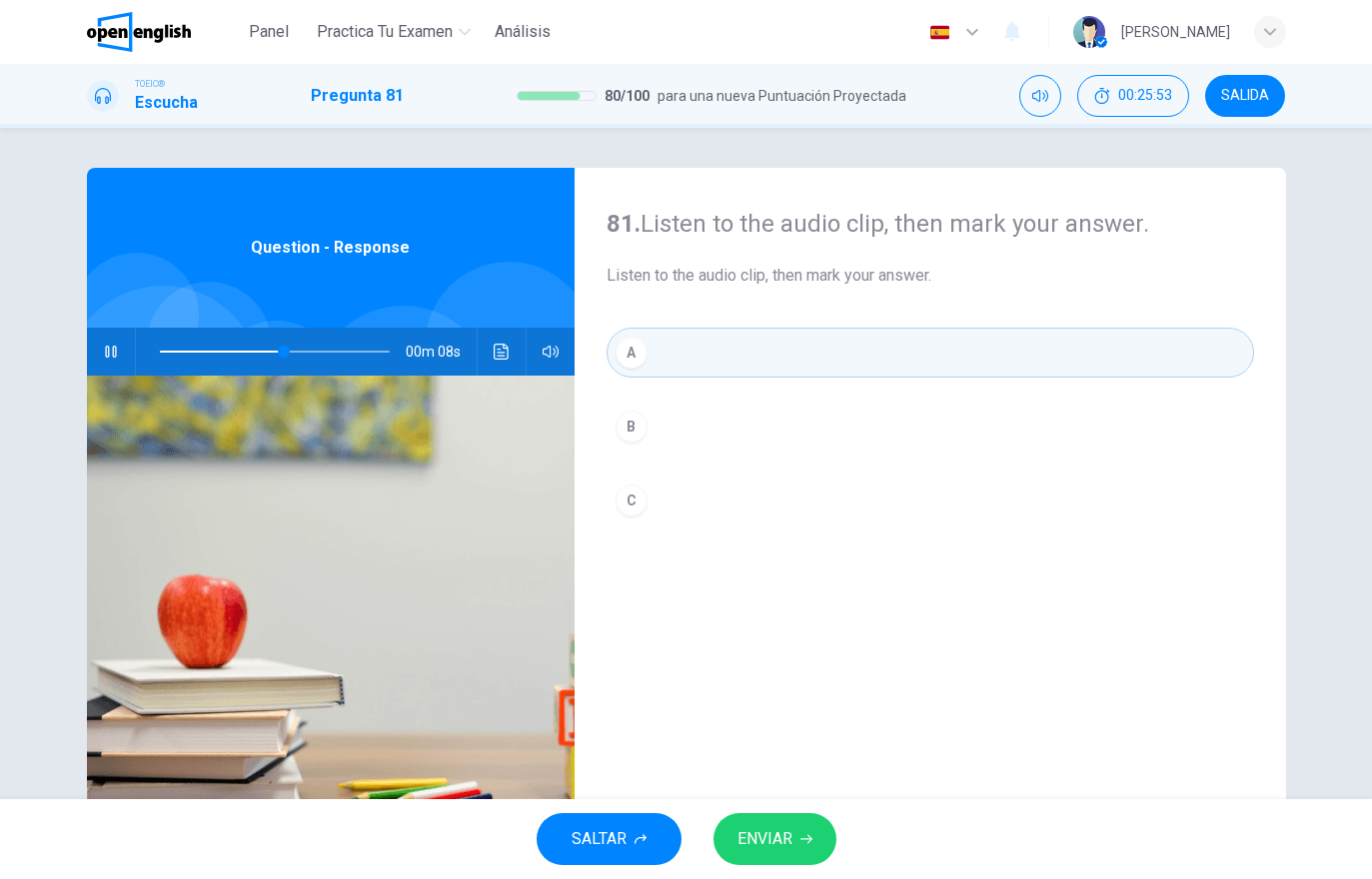 click on "ENVIAR" at bounding box center (774, 839) 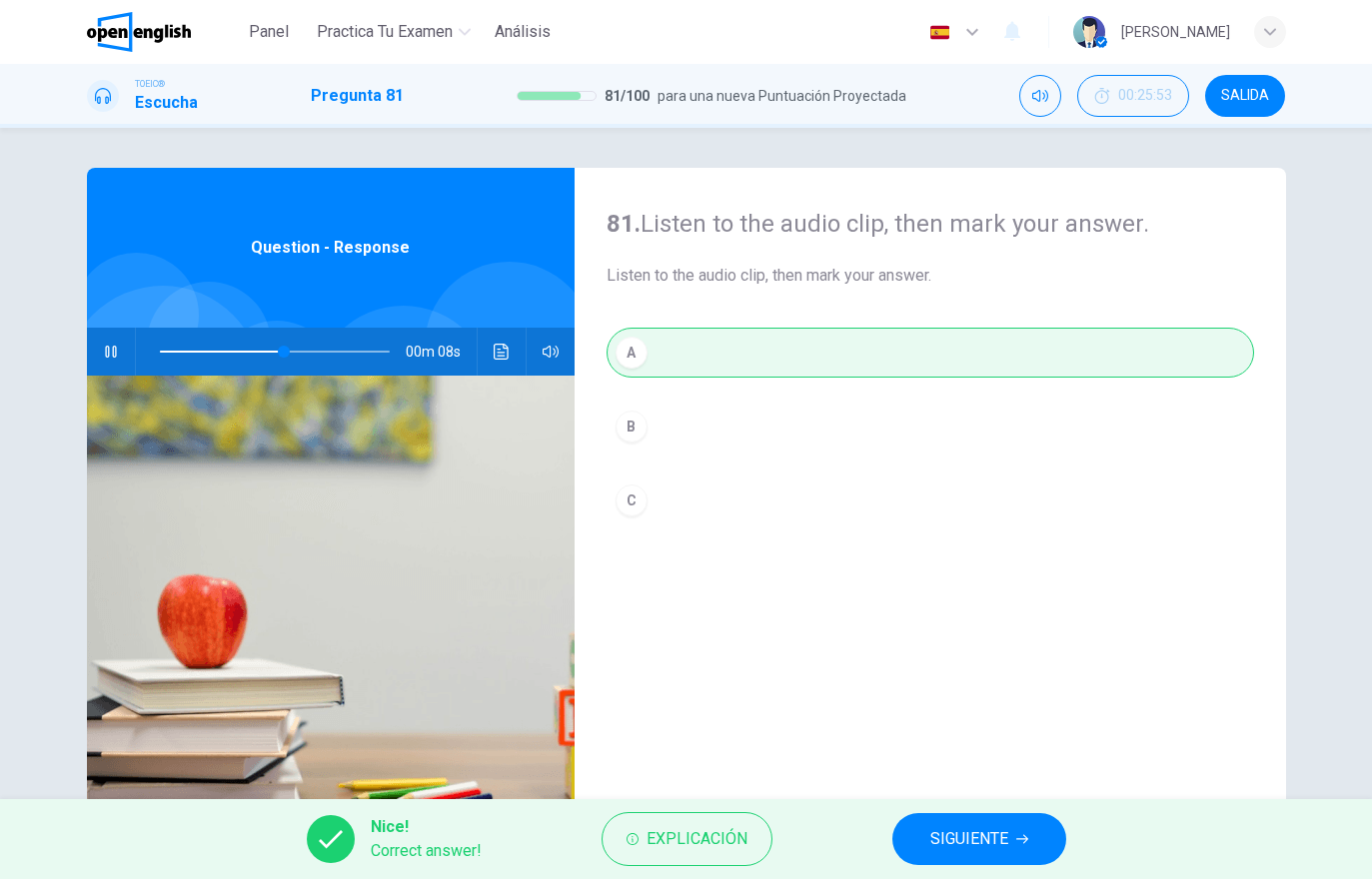 type on "**" 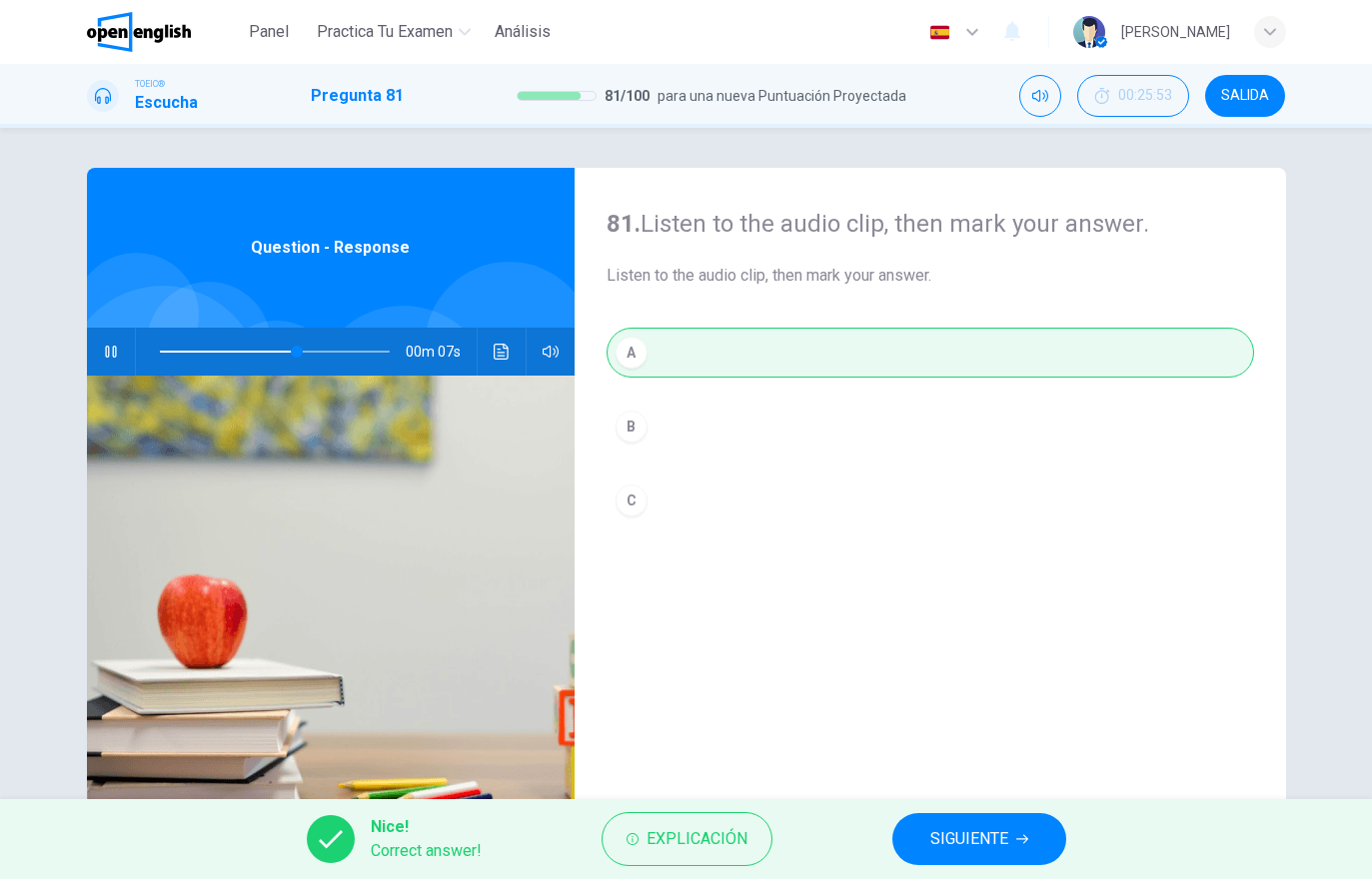 click on "SIGUIENTE" at bounding box center [979, 839] 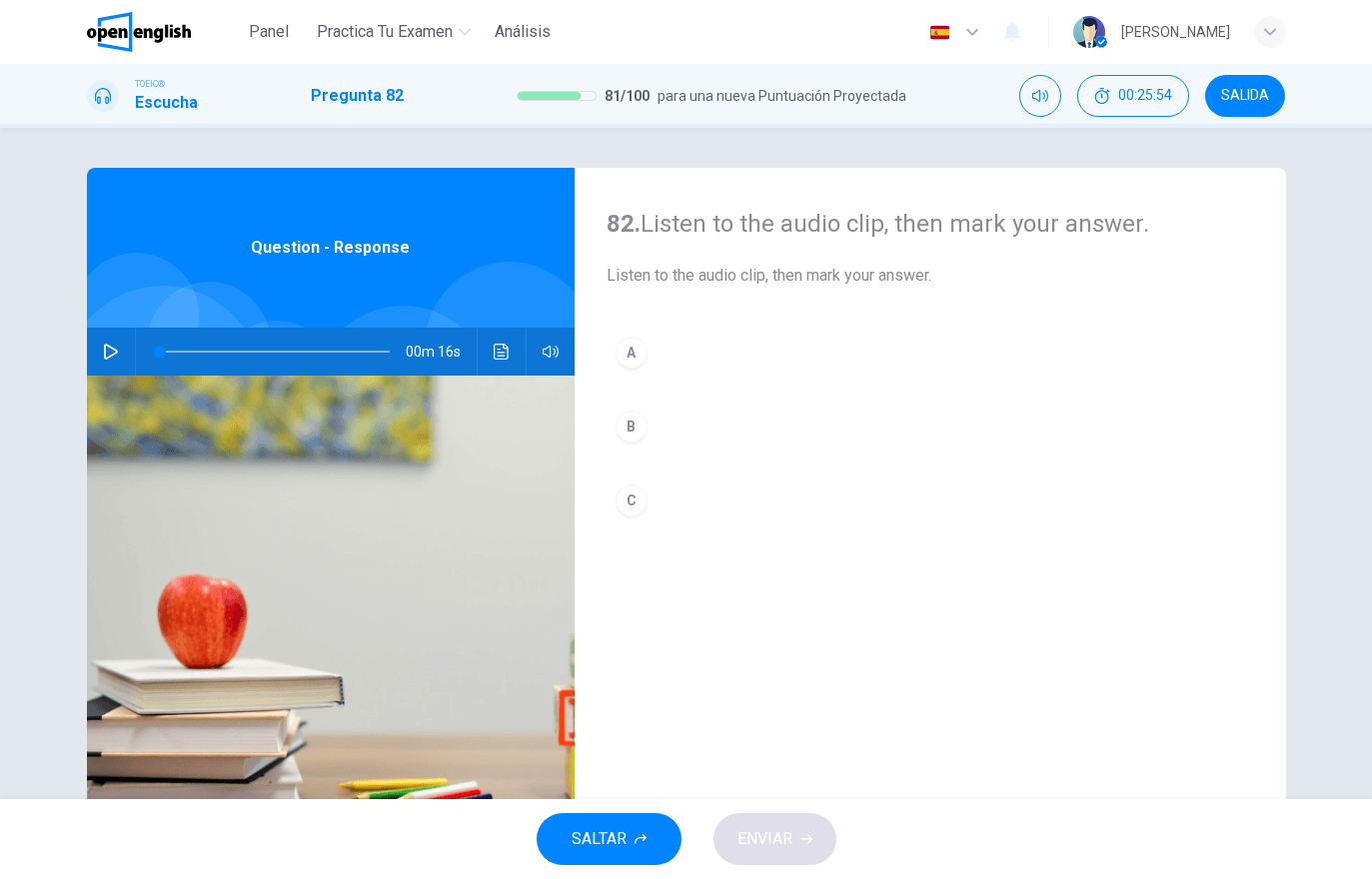 click at bounding box center (111, 352) 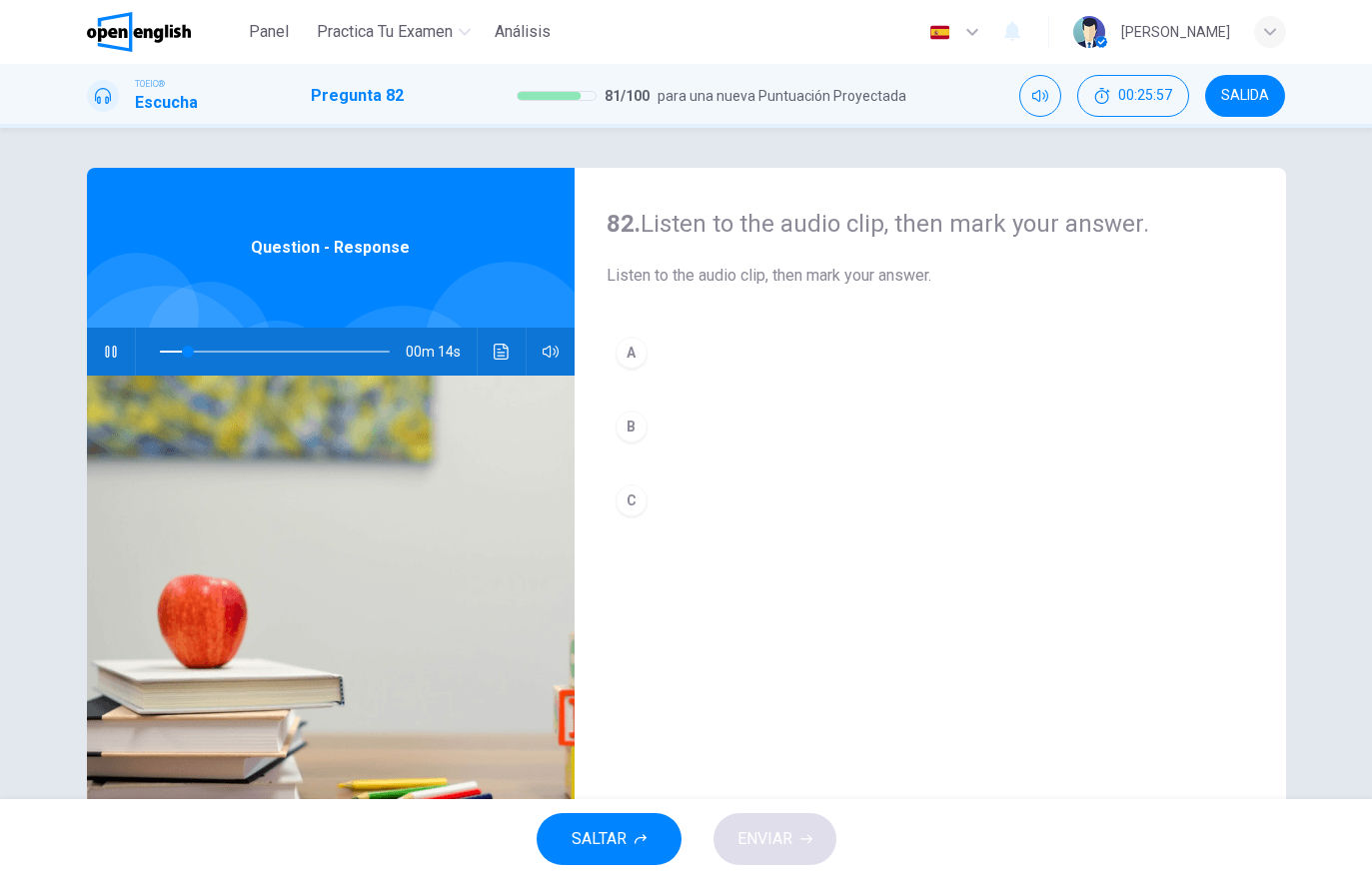 click 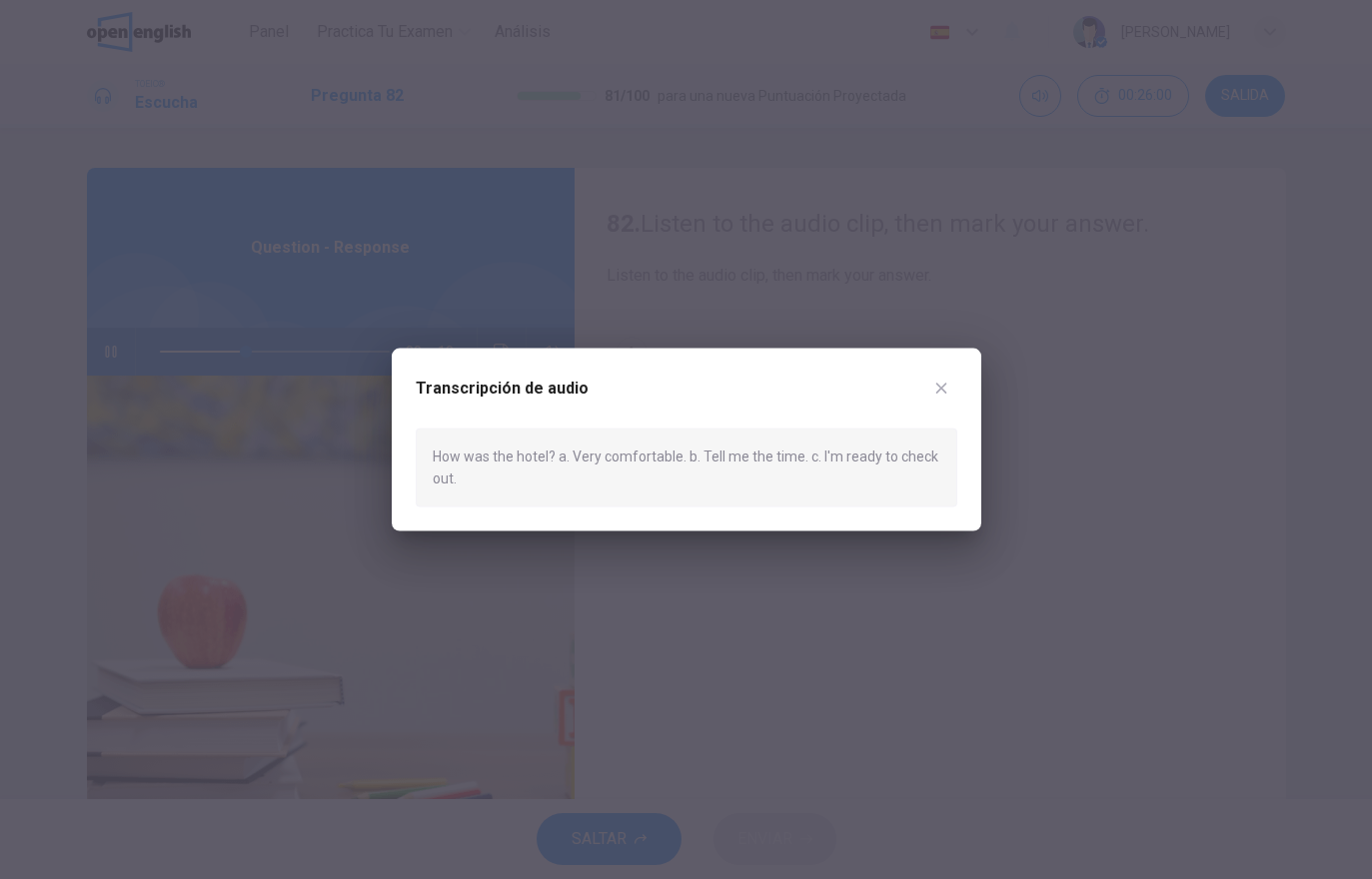 click on "Transcripción de audio How was the hotel? a. Very comfortable. b. Tell me the time. c. I'm ready to check out." at bounding box center [686, 440] 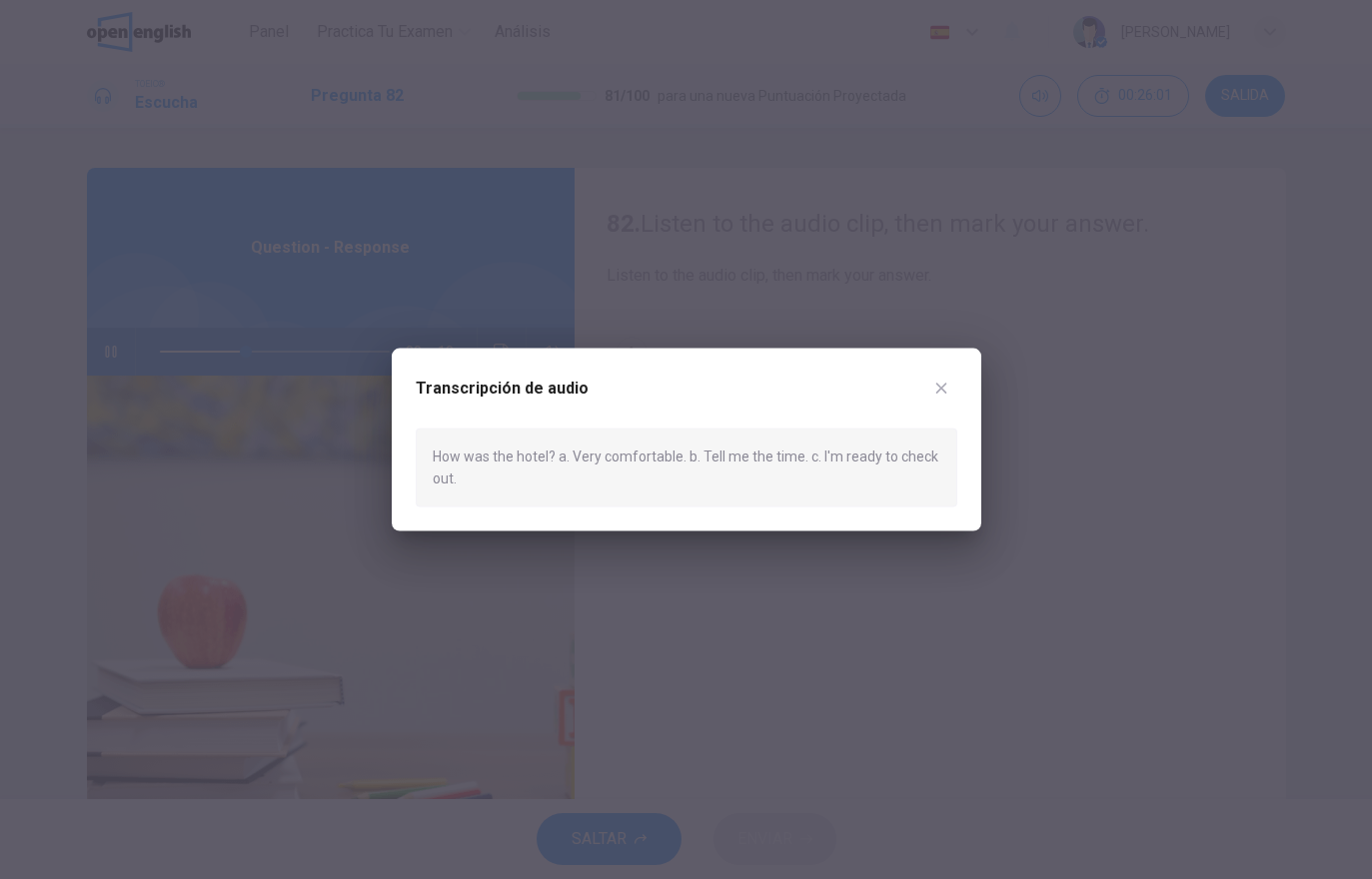 click at bounding box center (941, 389) 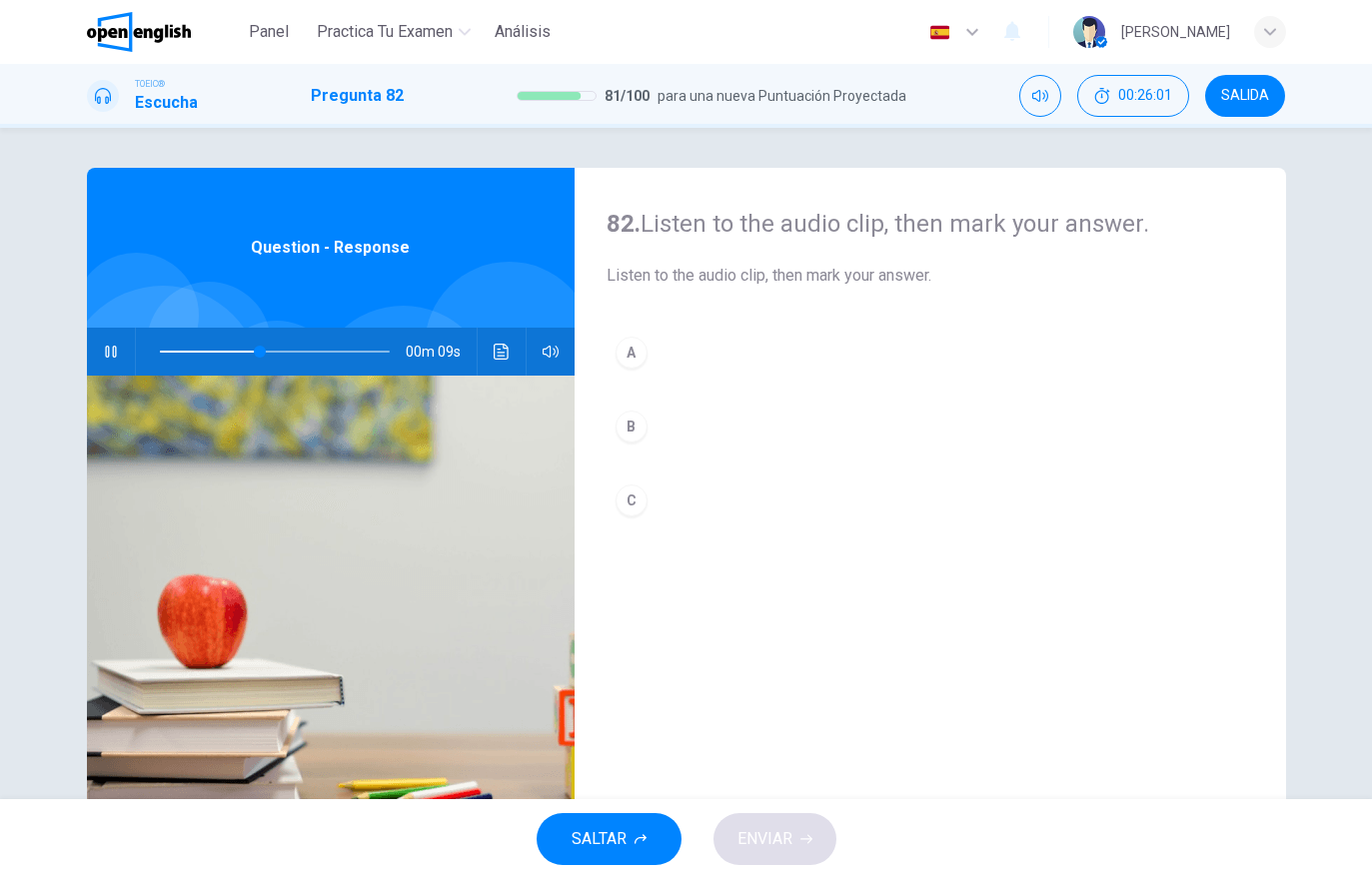 click on "A" at bounding box center [930, 353] 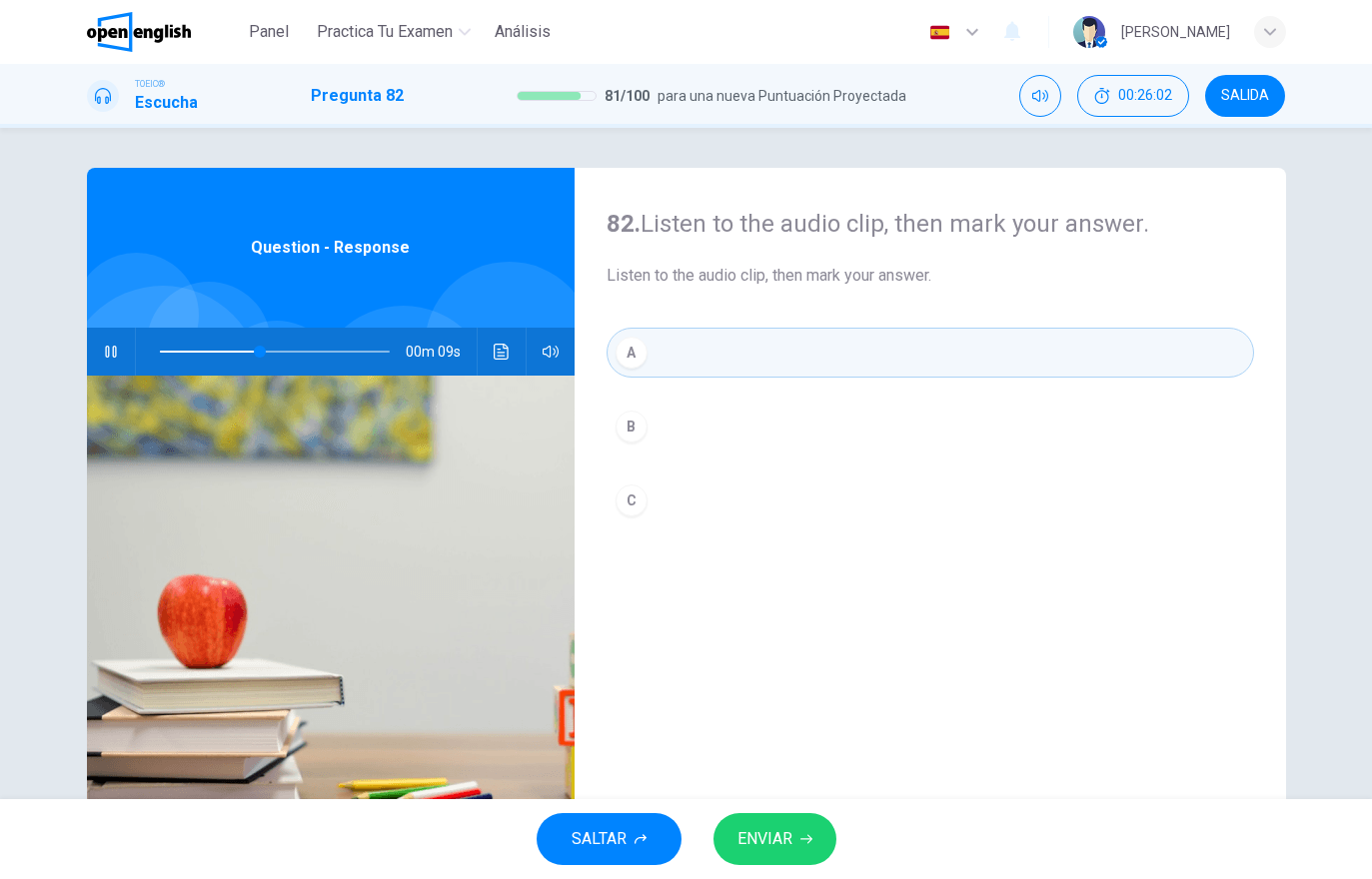 click on "ENVIAR" at bounding box center [774, 839] 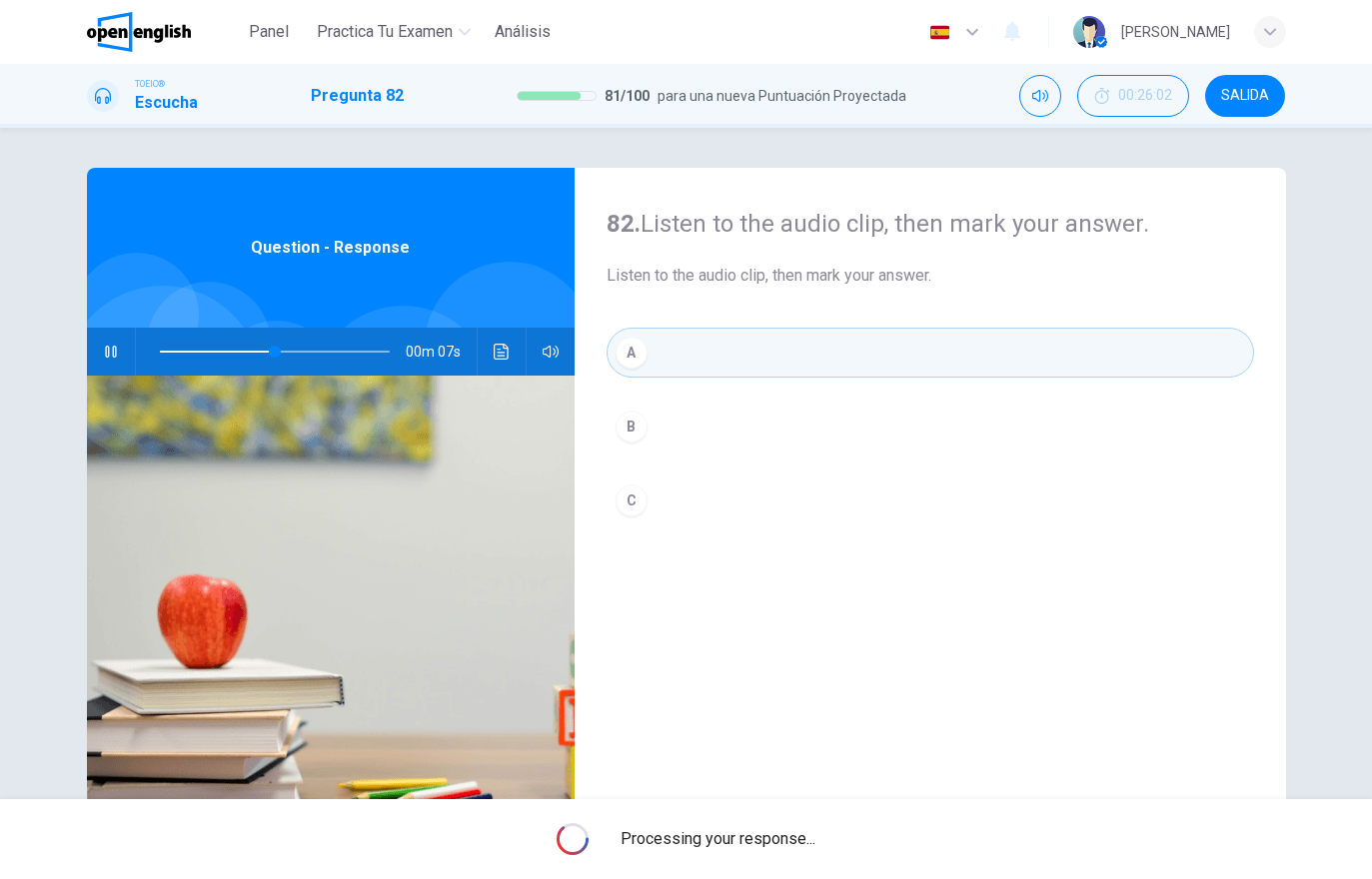 type on "**" 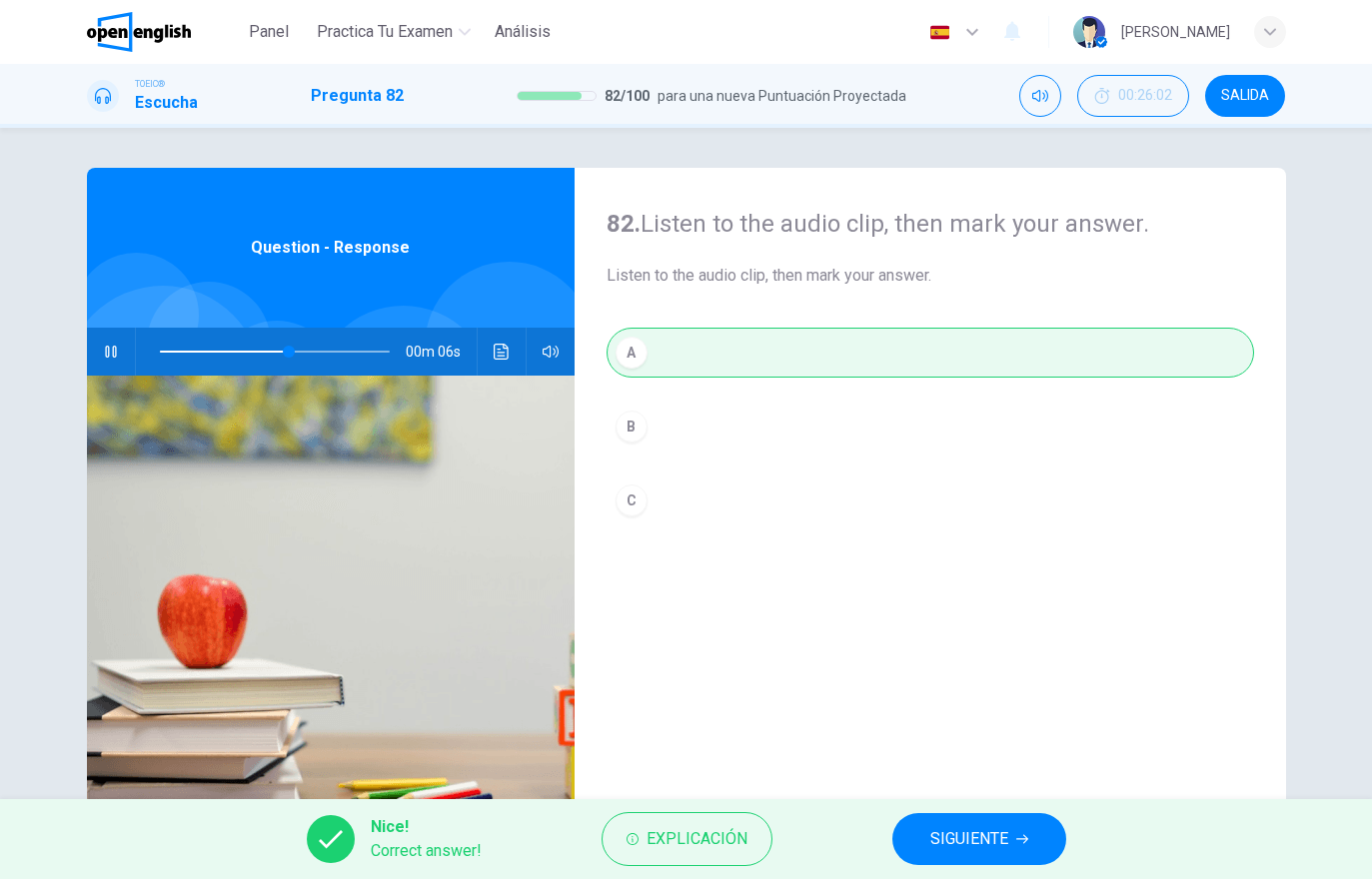 click on "SIGUIENTE" at bounding box center [969, 839] 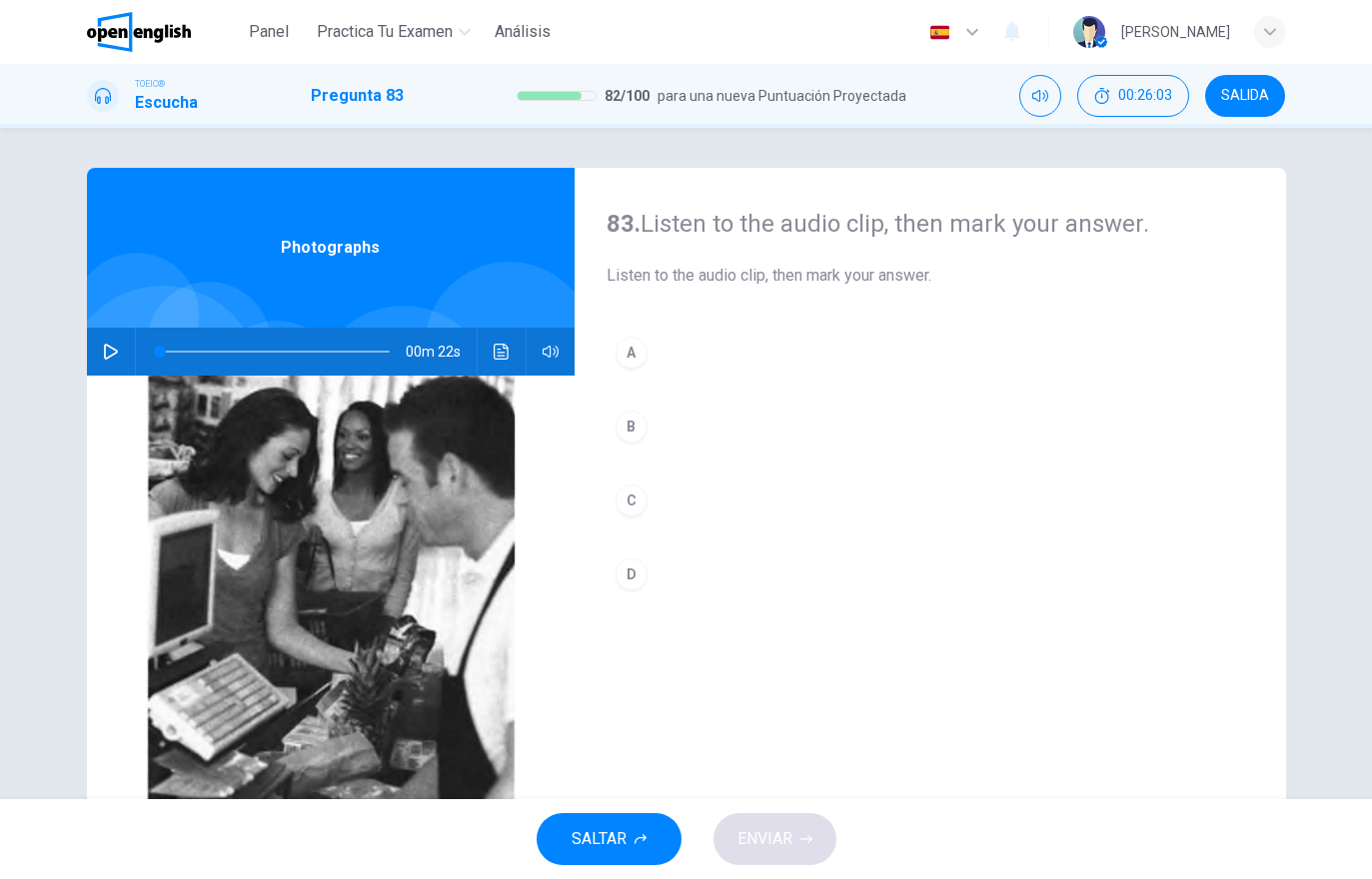 click at bounding box center [111, 352] 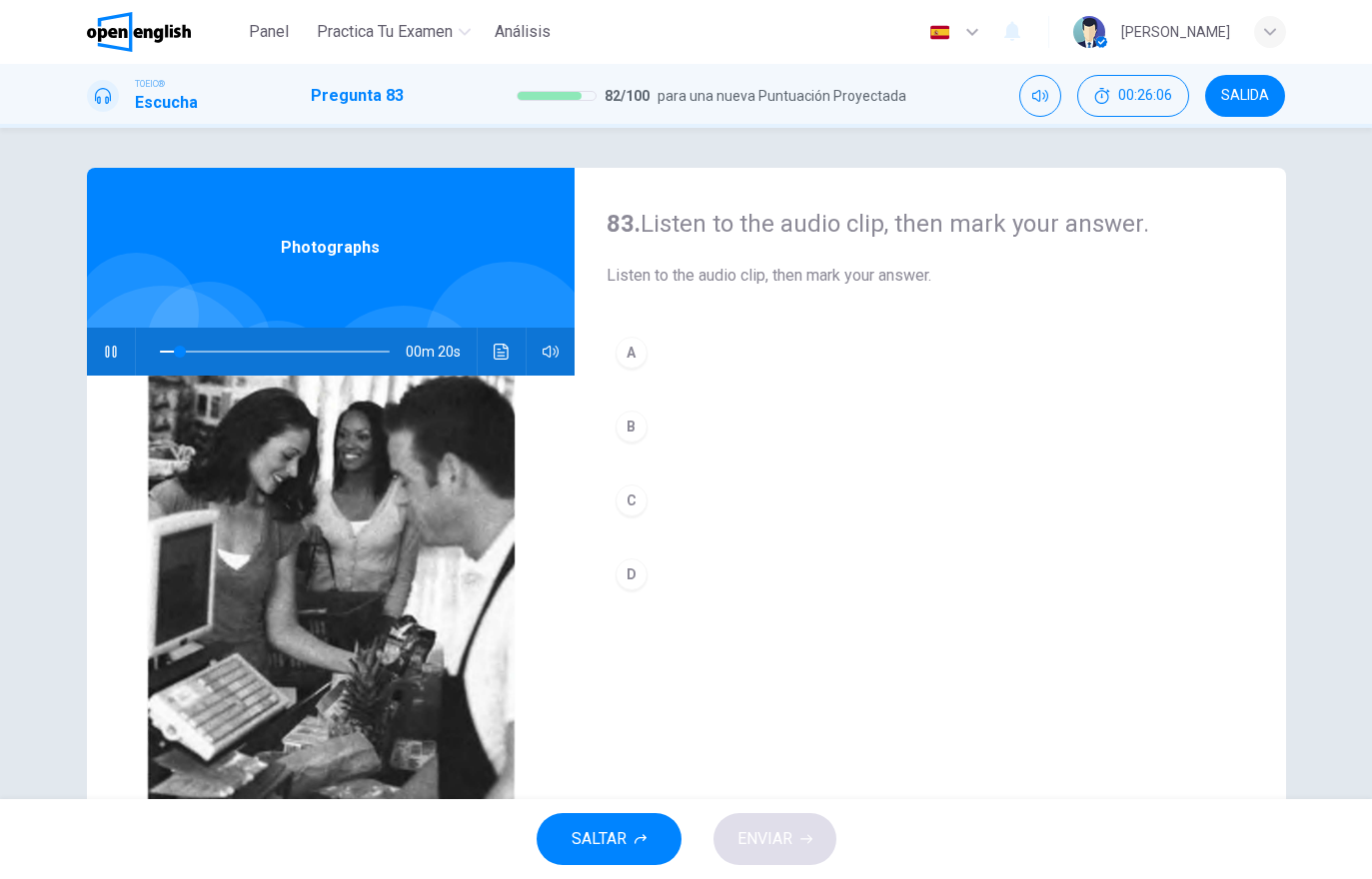 click at bounding box center [502, 352] 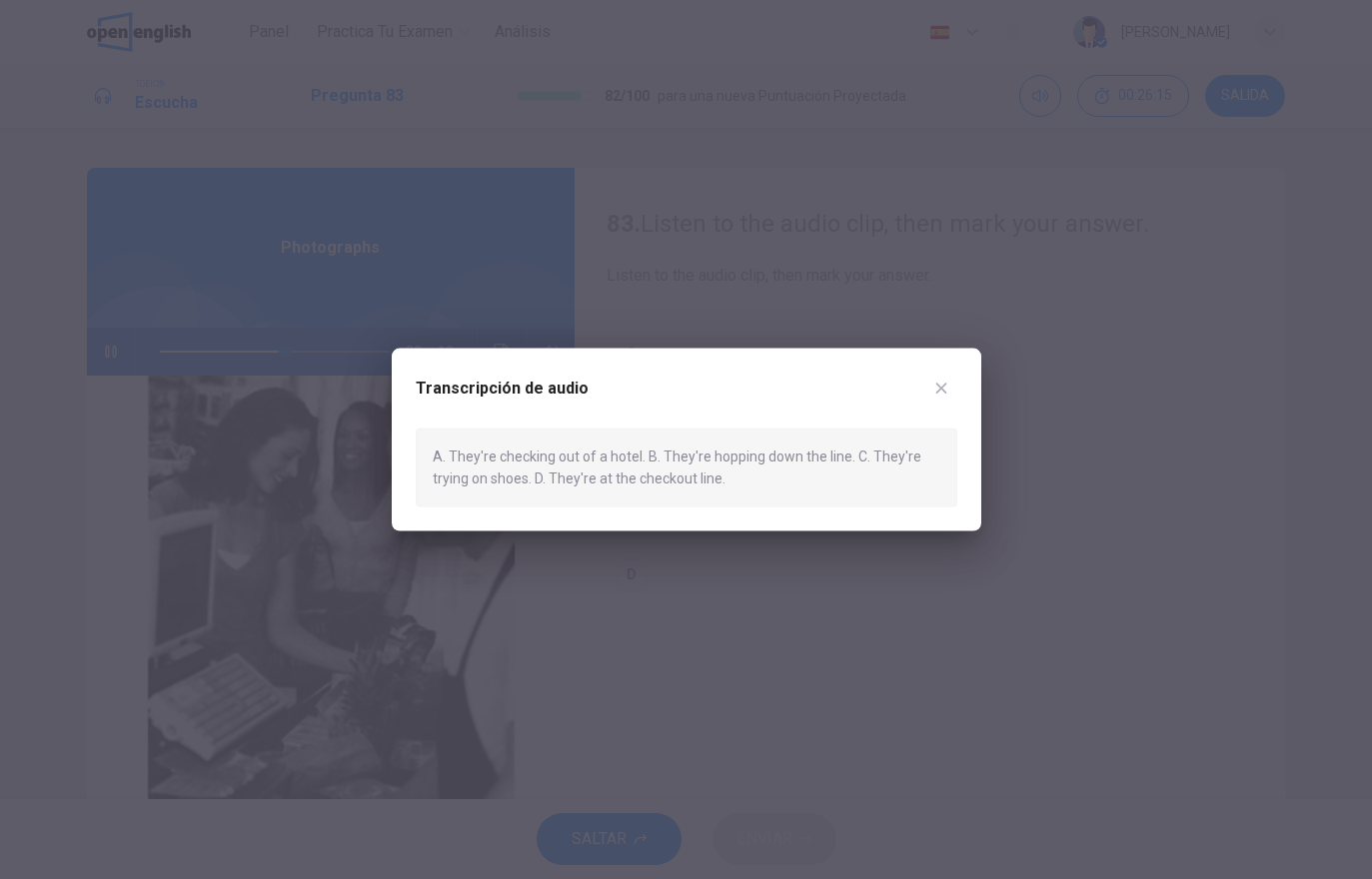 click 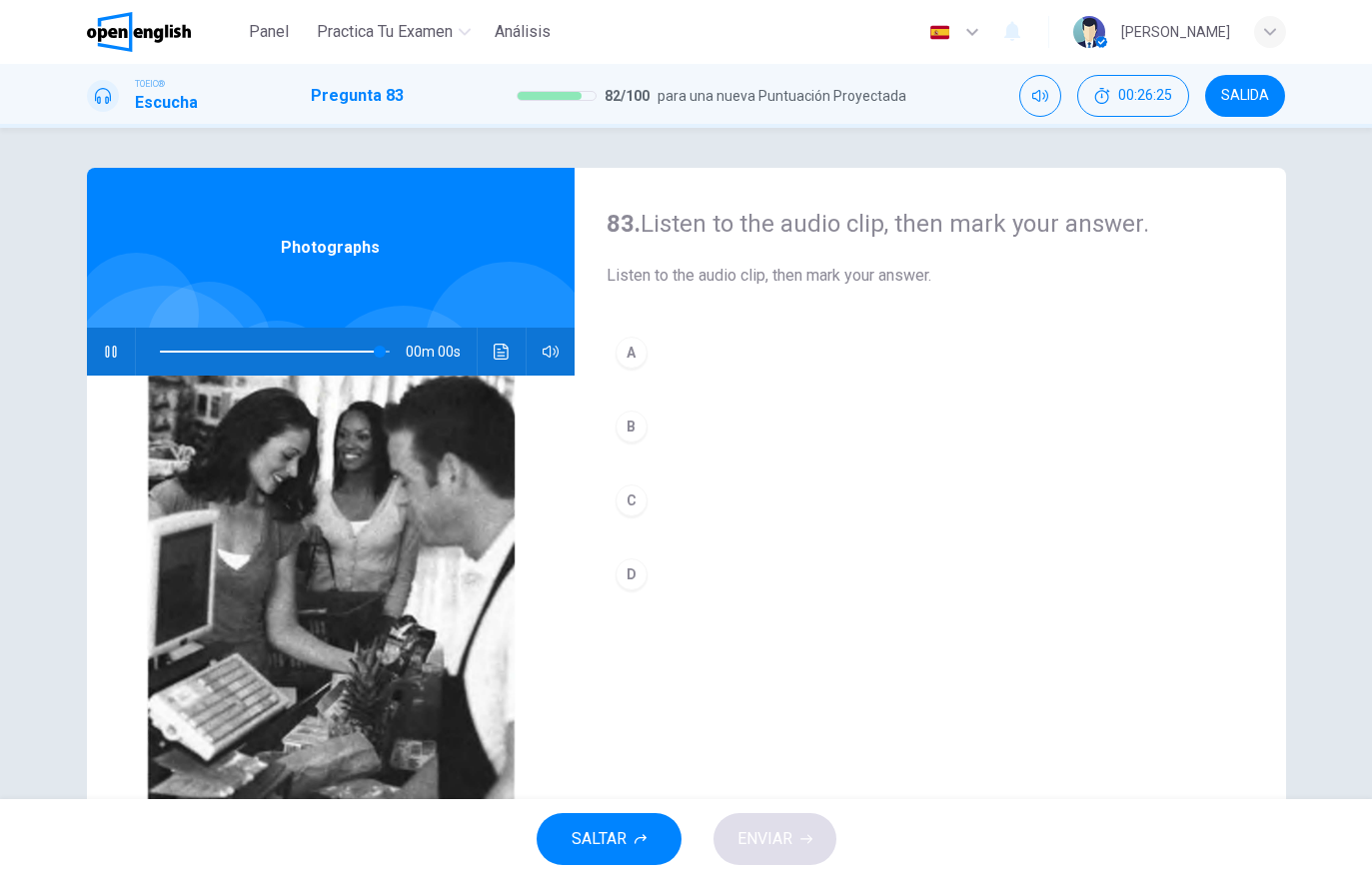 type on "*" 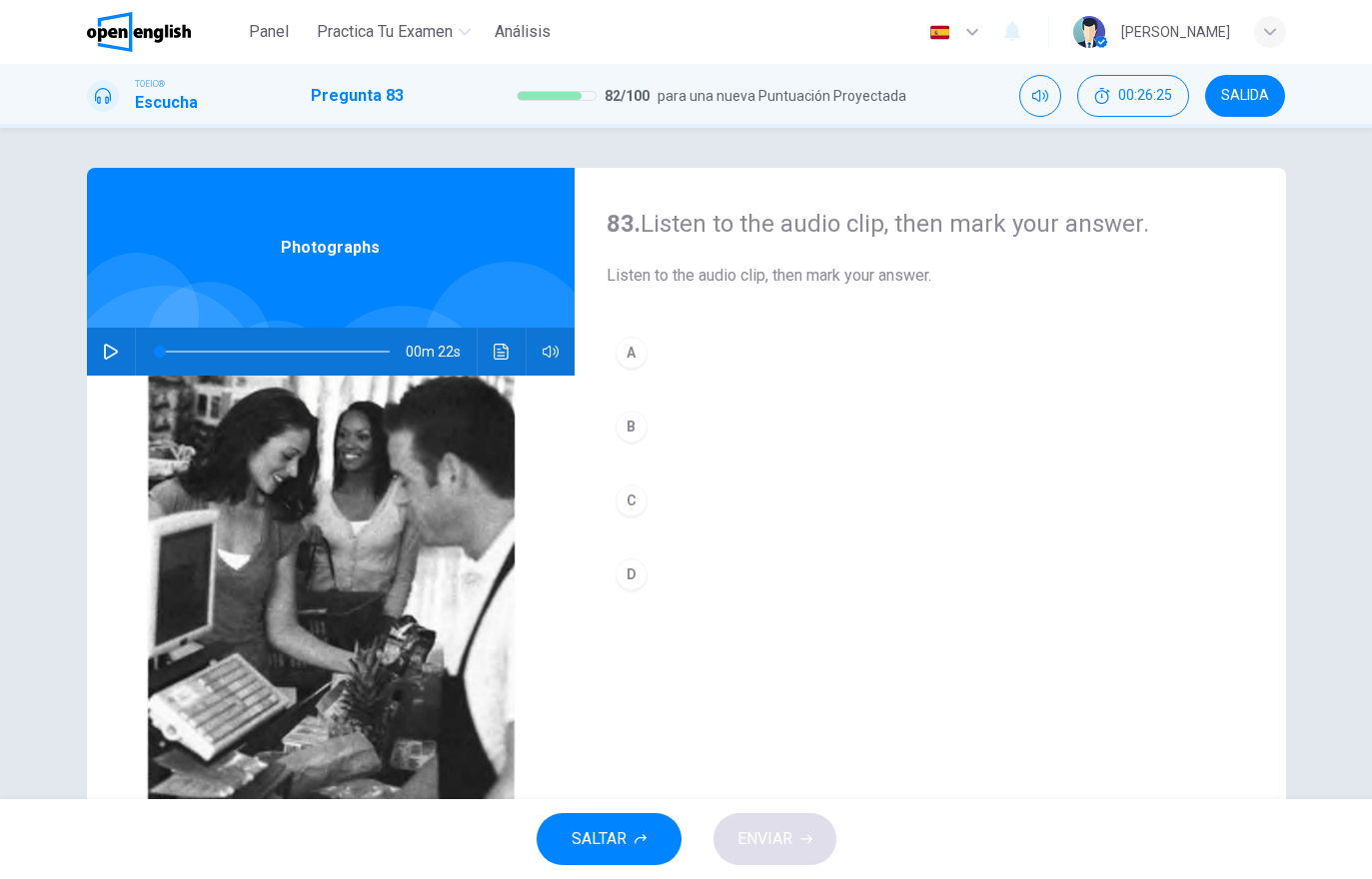 click on "D" at bounding box center (930, 574) 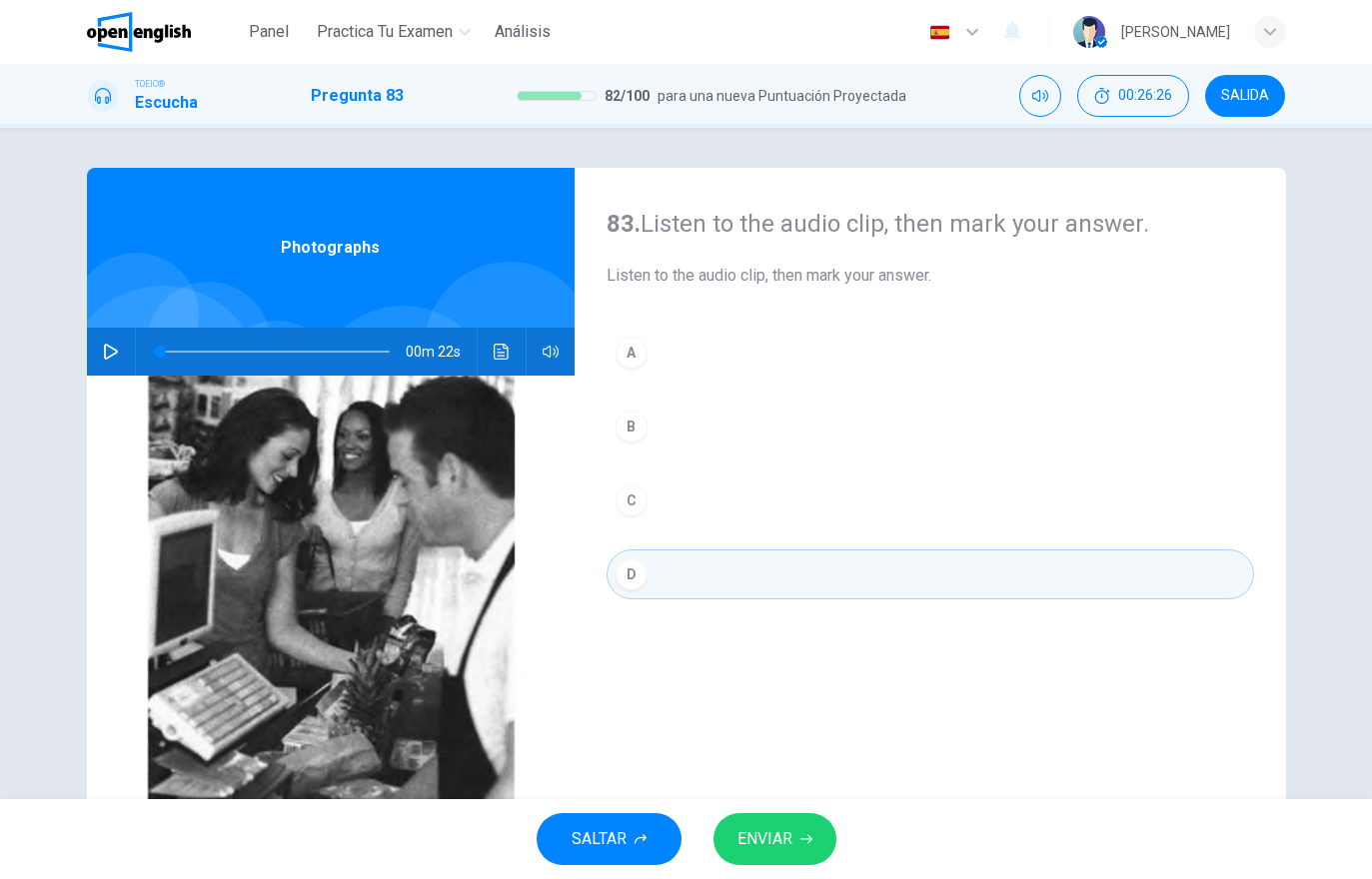 click on "ENVIAR" at bounding box center (764, 839) 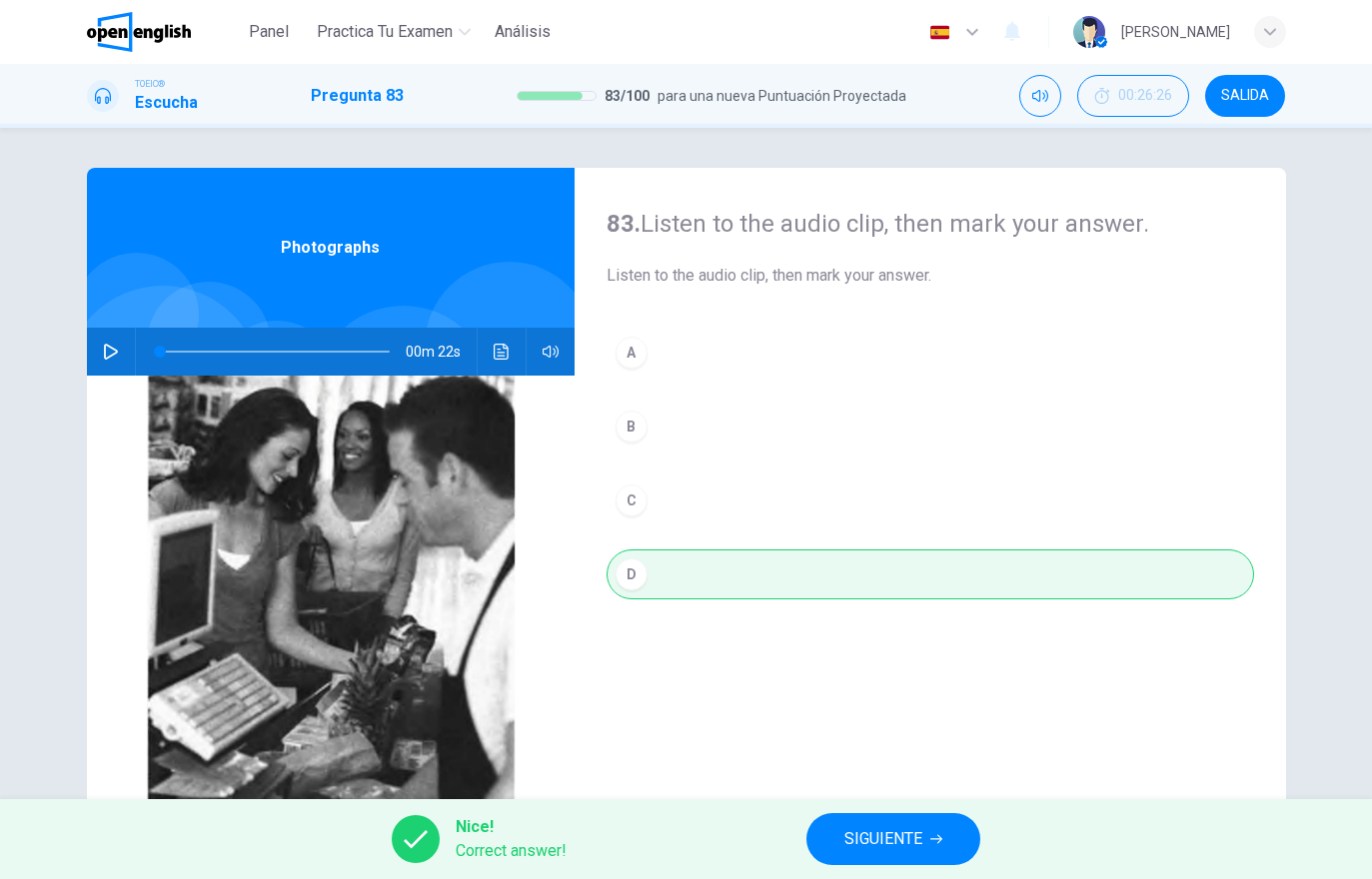 click on "SIGUIENTE" at bounding box center [883, 839] 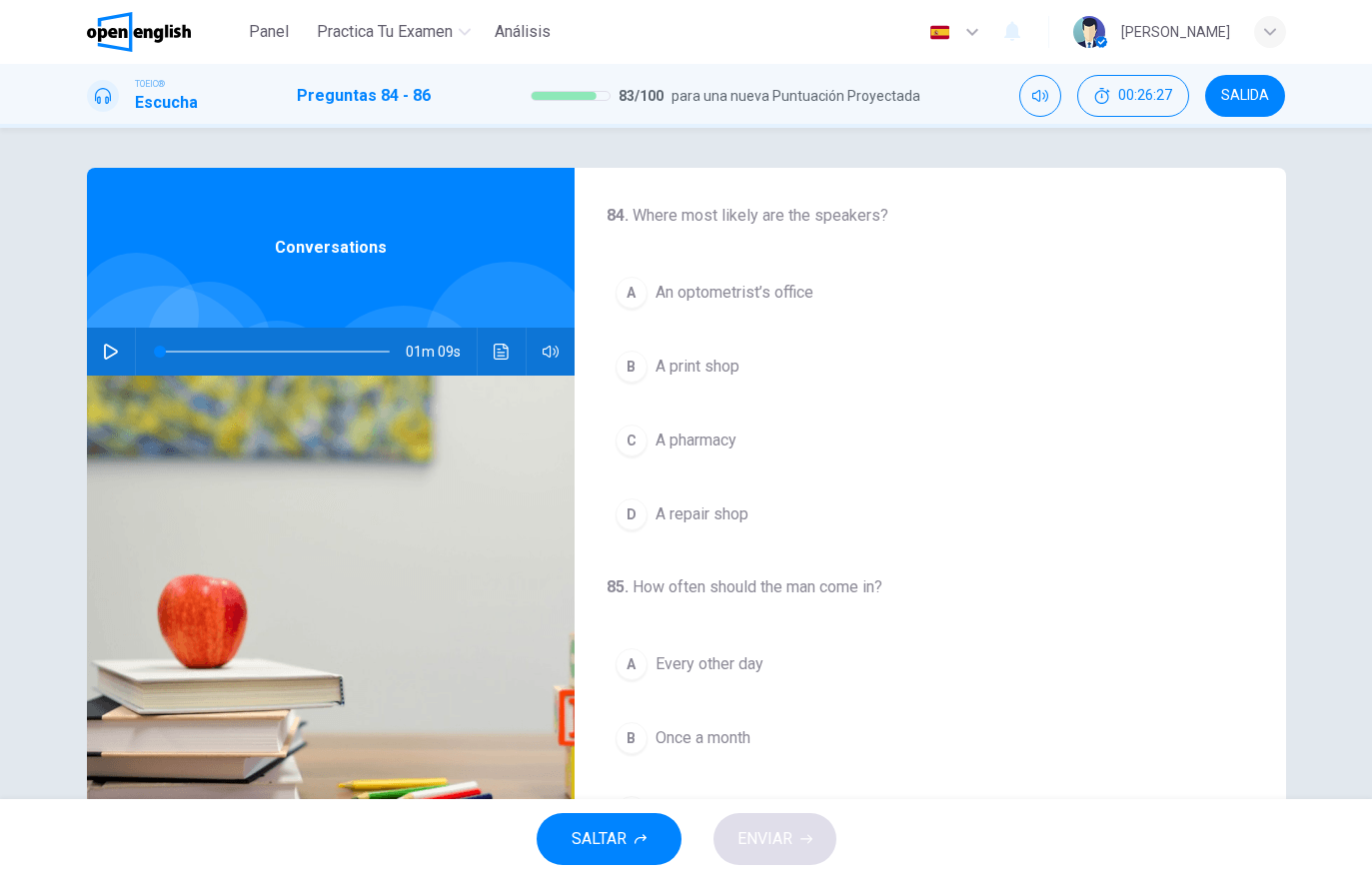 click at bounding box center (111, 352) 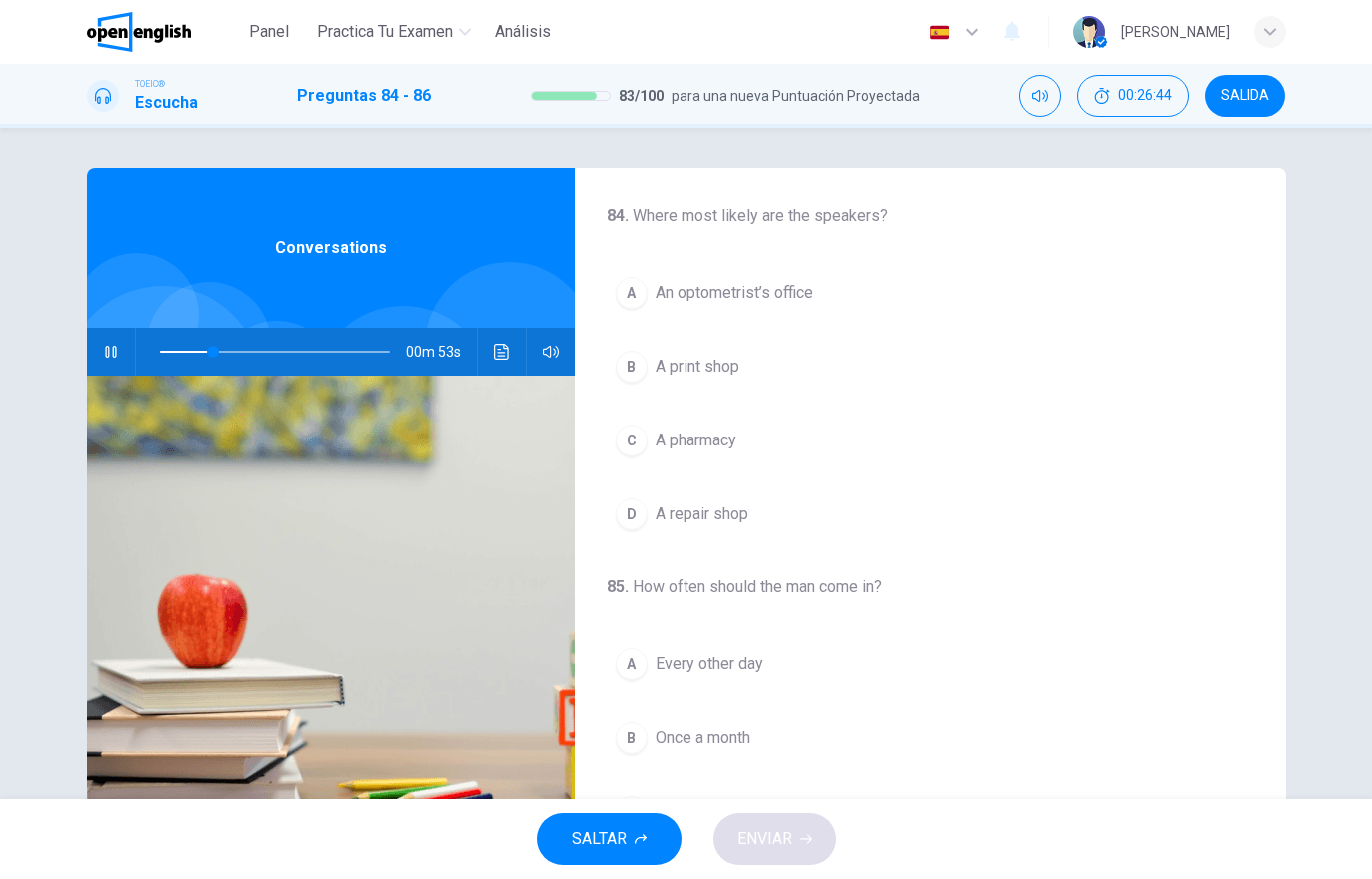 click on "An optometrist’s office" at bounding box center (734, 293) 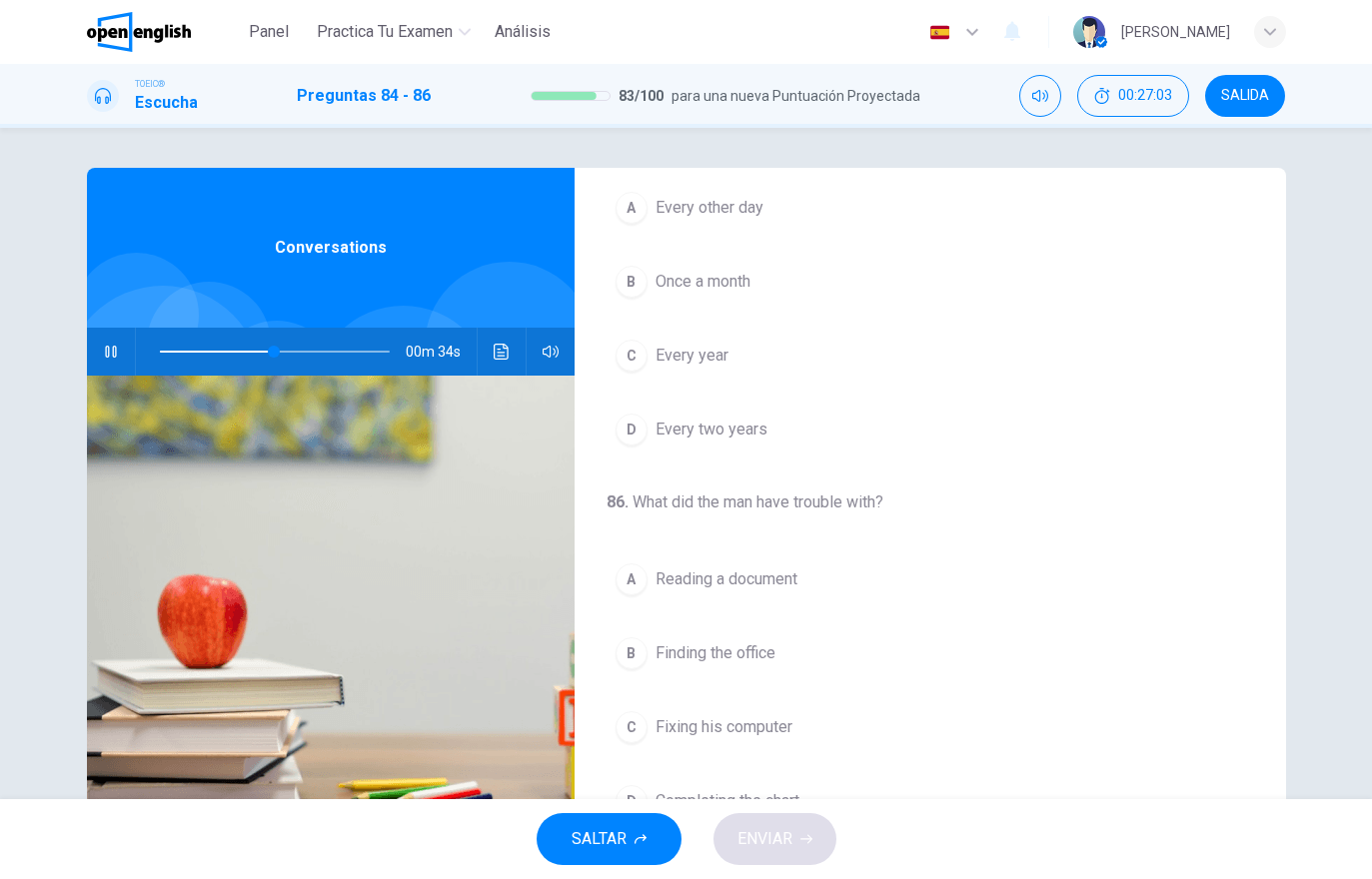 scroll, scrollTop: 456, scrollLeft: 0, axis: vertical 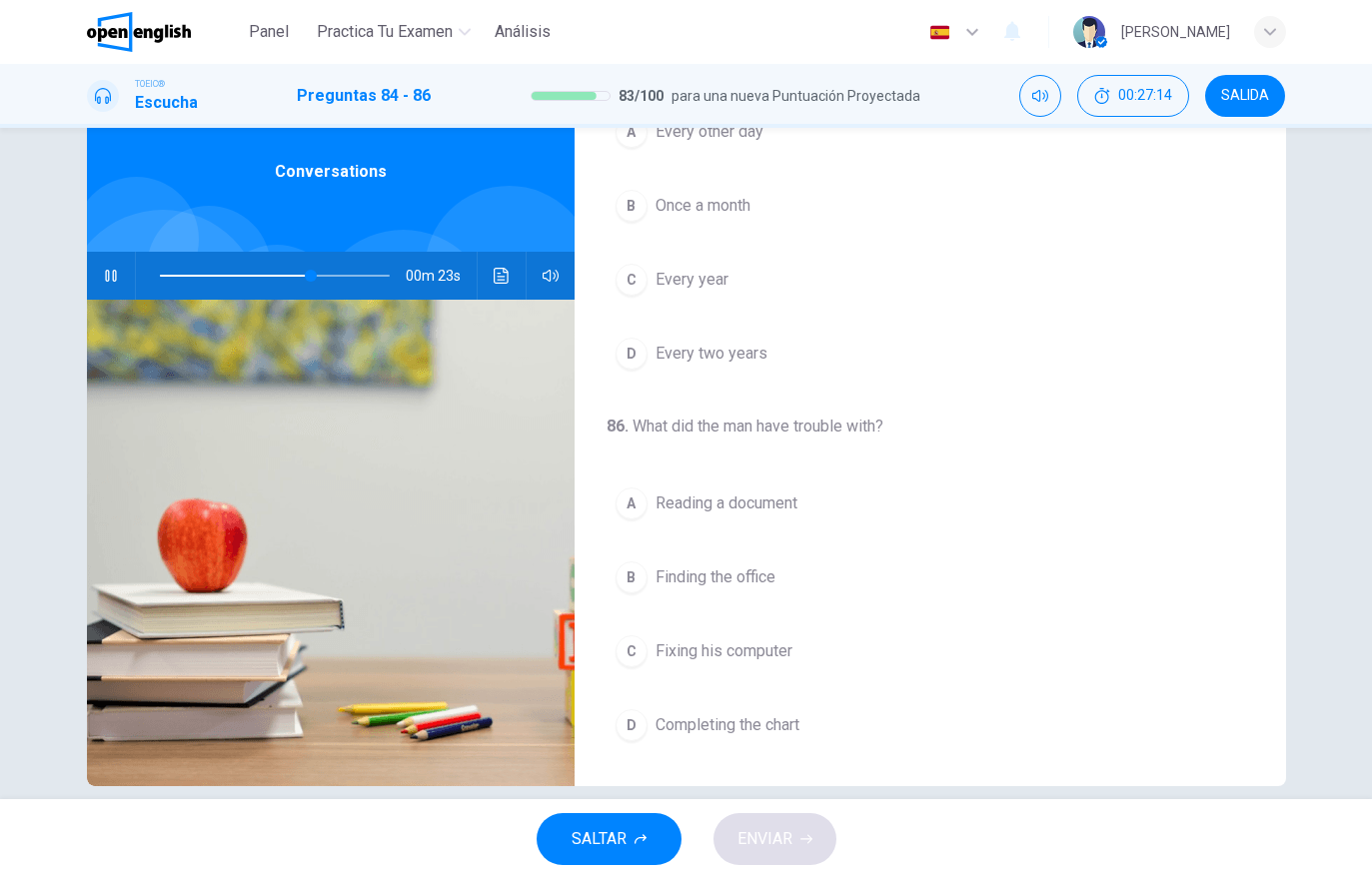 click on "Reading a document" at bounding box center [726, 503] 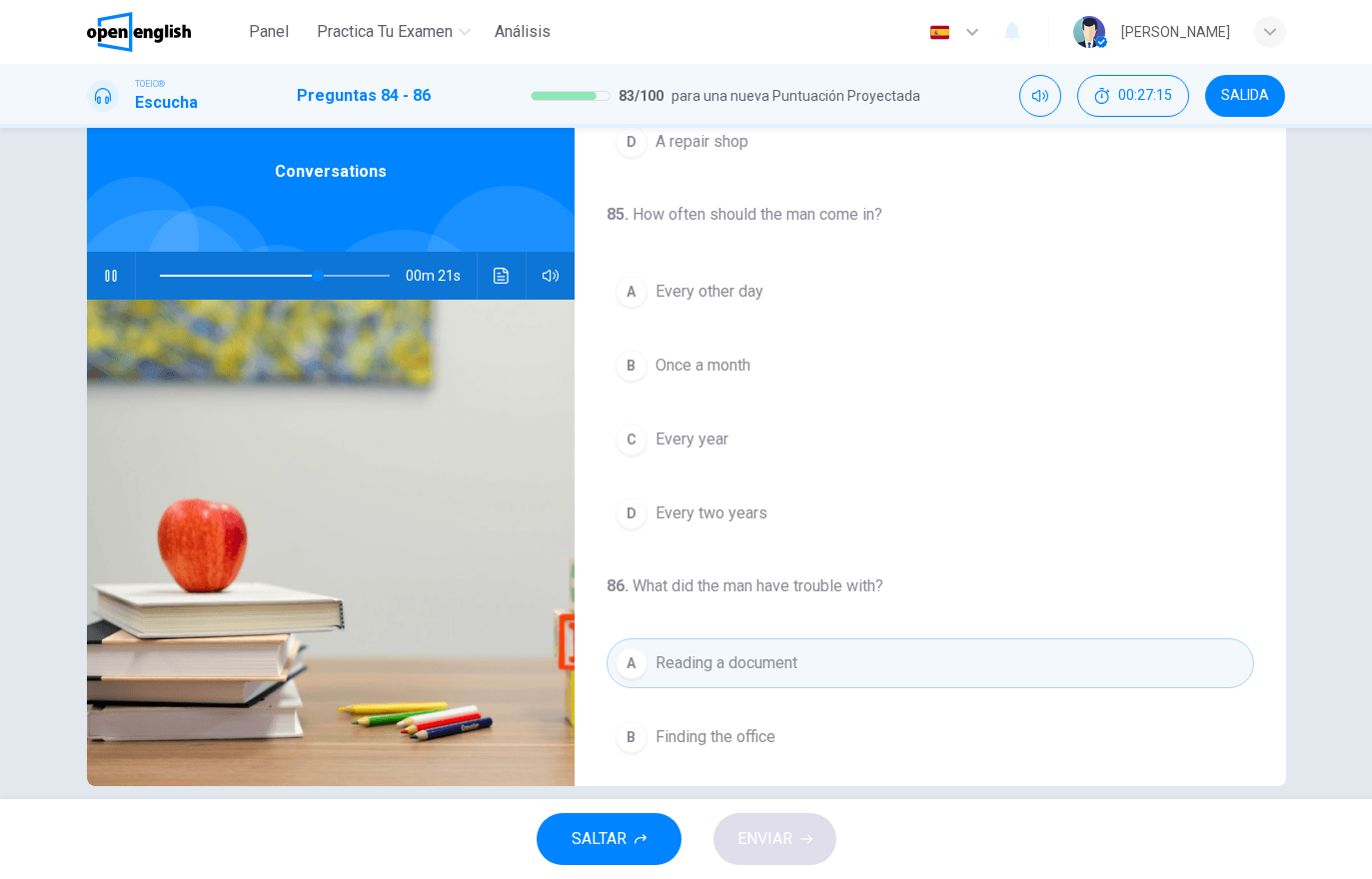 scroll, scrollTop: 292, scrollLeft: 0, axis: vertical 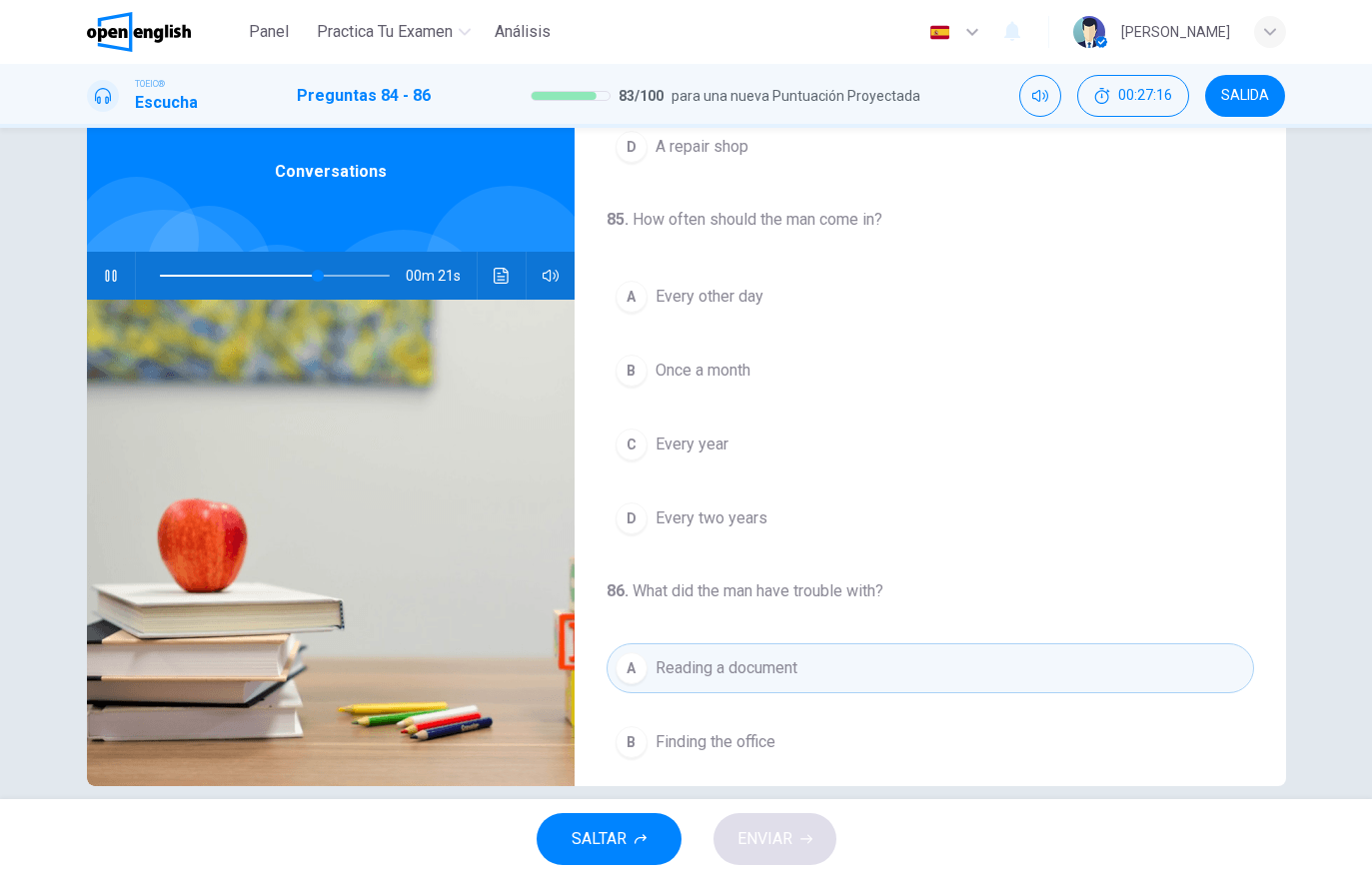 click 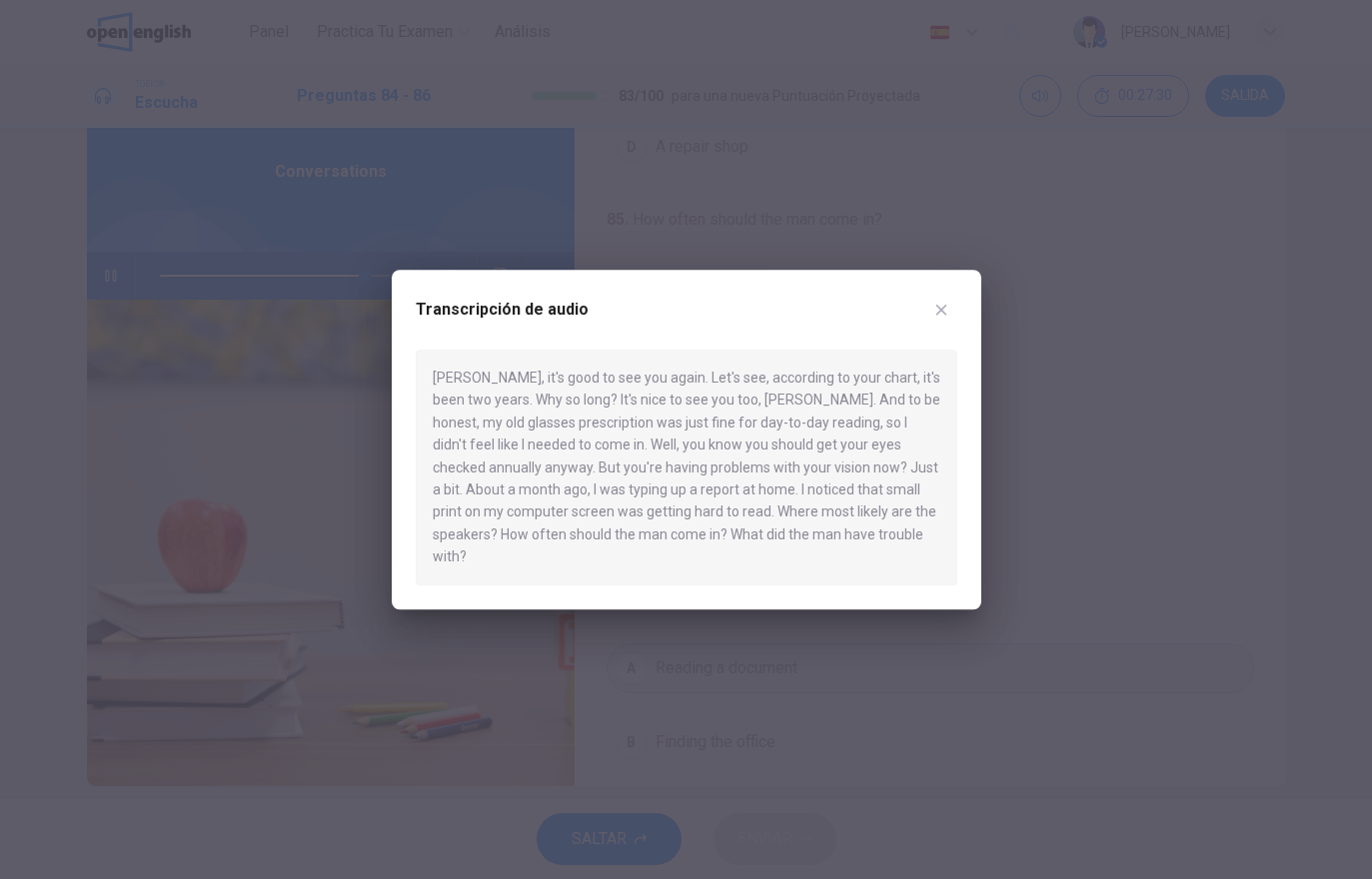 click at bounding box center (941, 310) 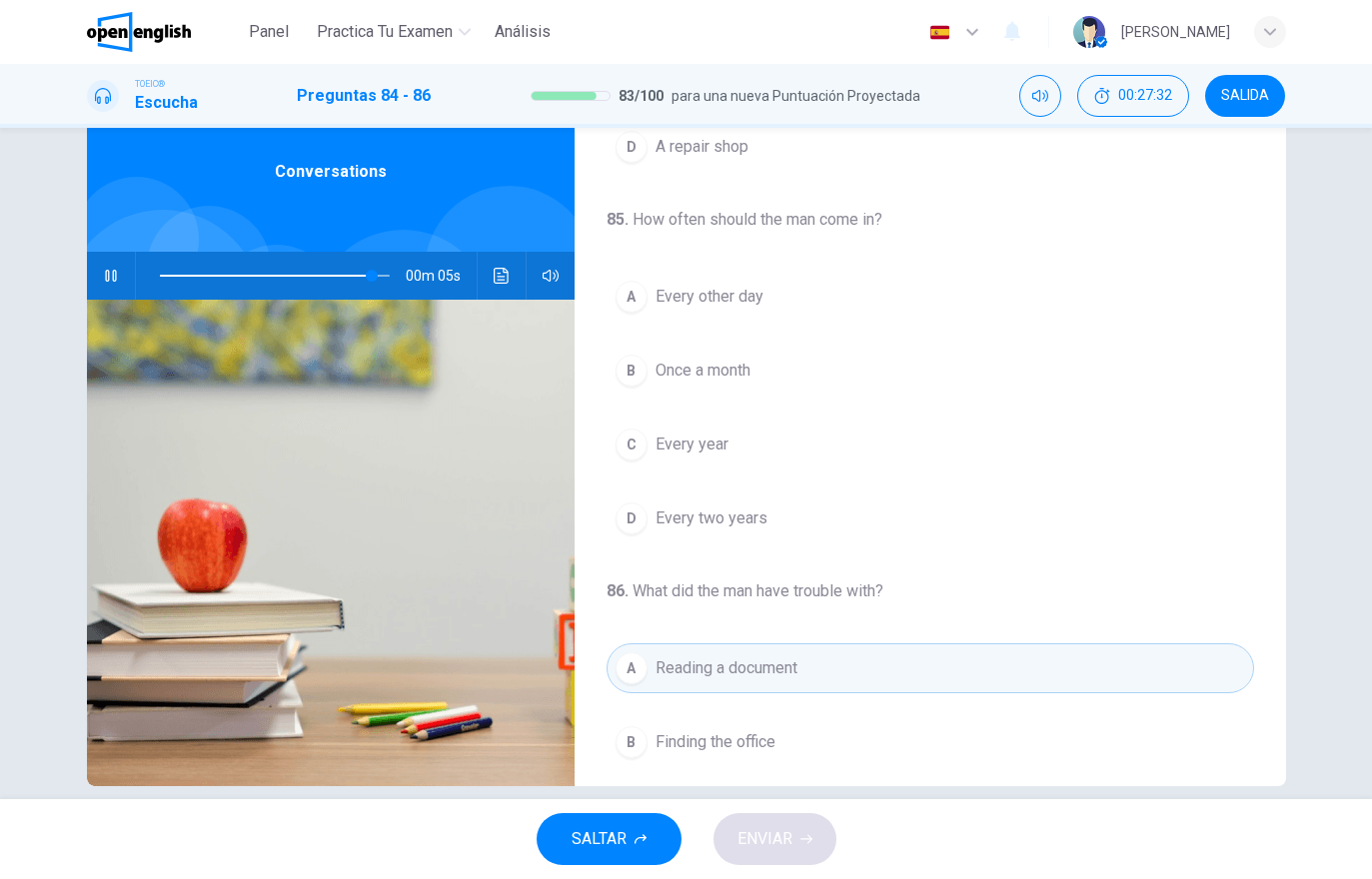 click on "C Every year" at bounding box center (930, 444) 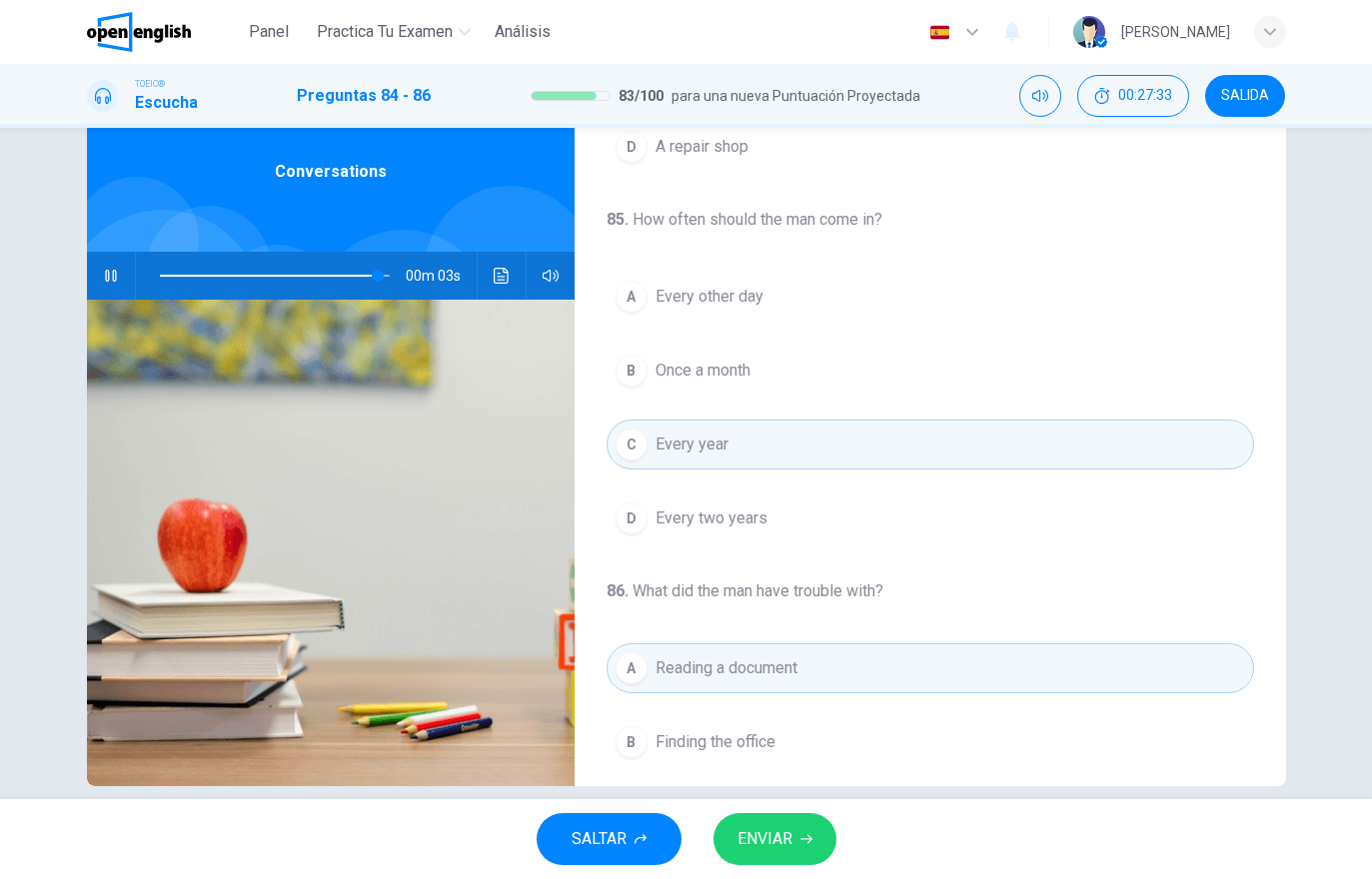 click on "ENVIAR" at bounding box center (774, 839) 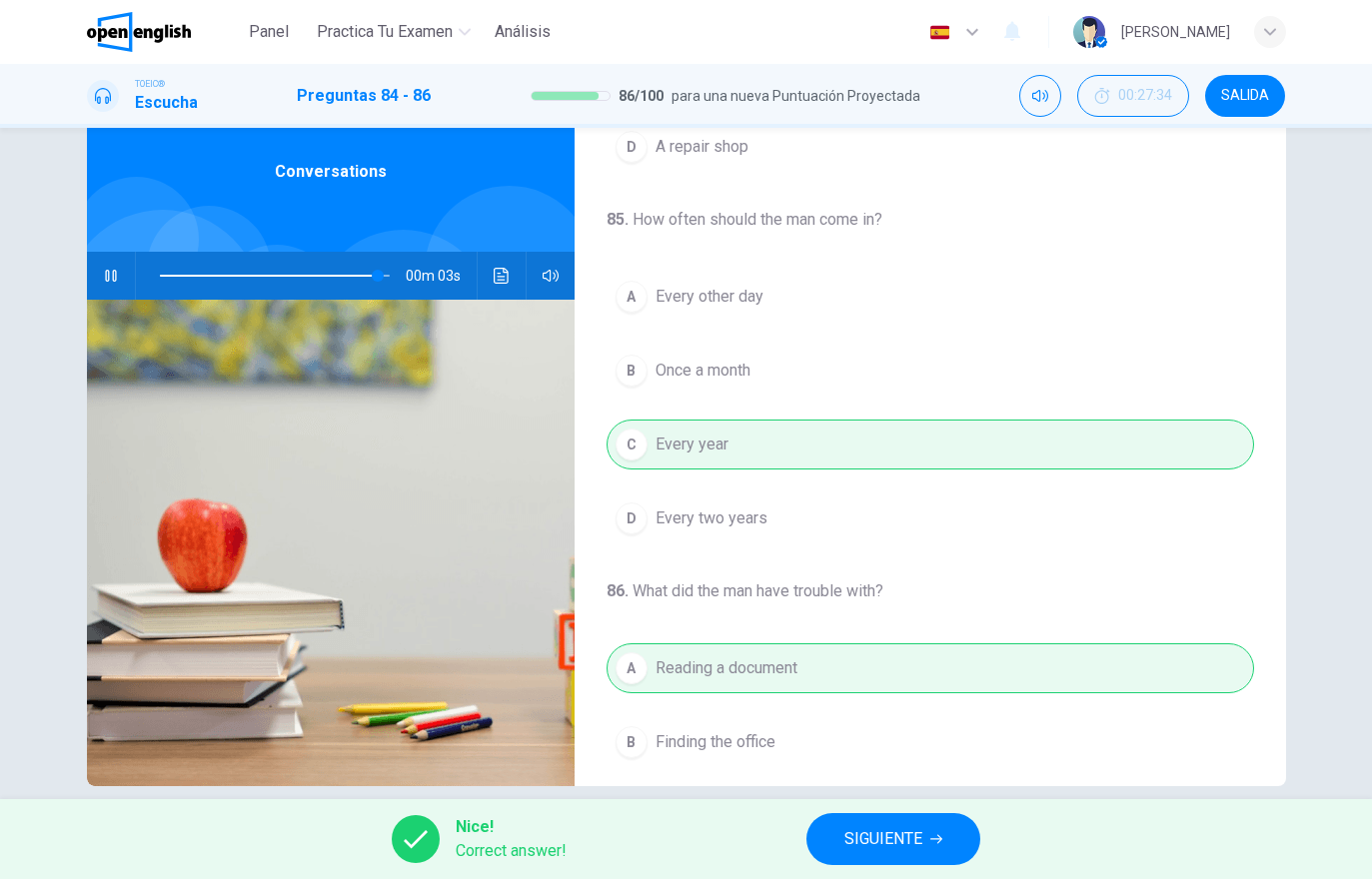 type on "**" 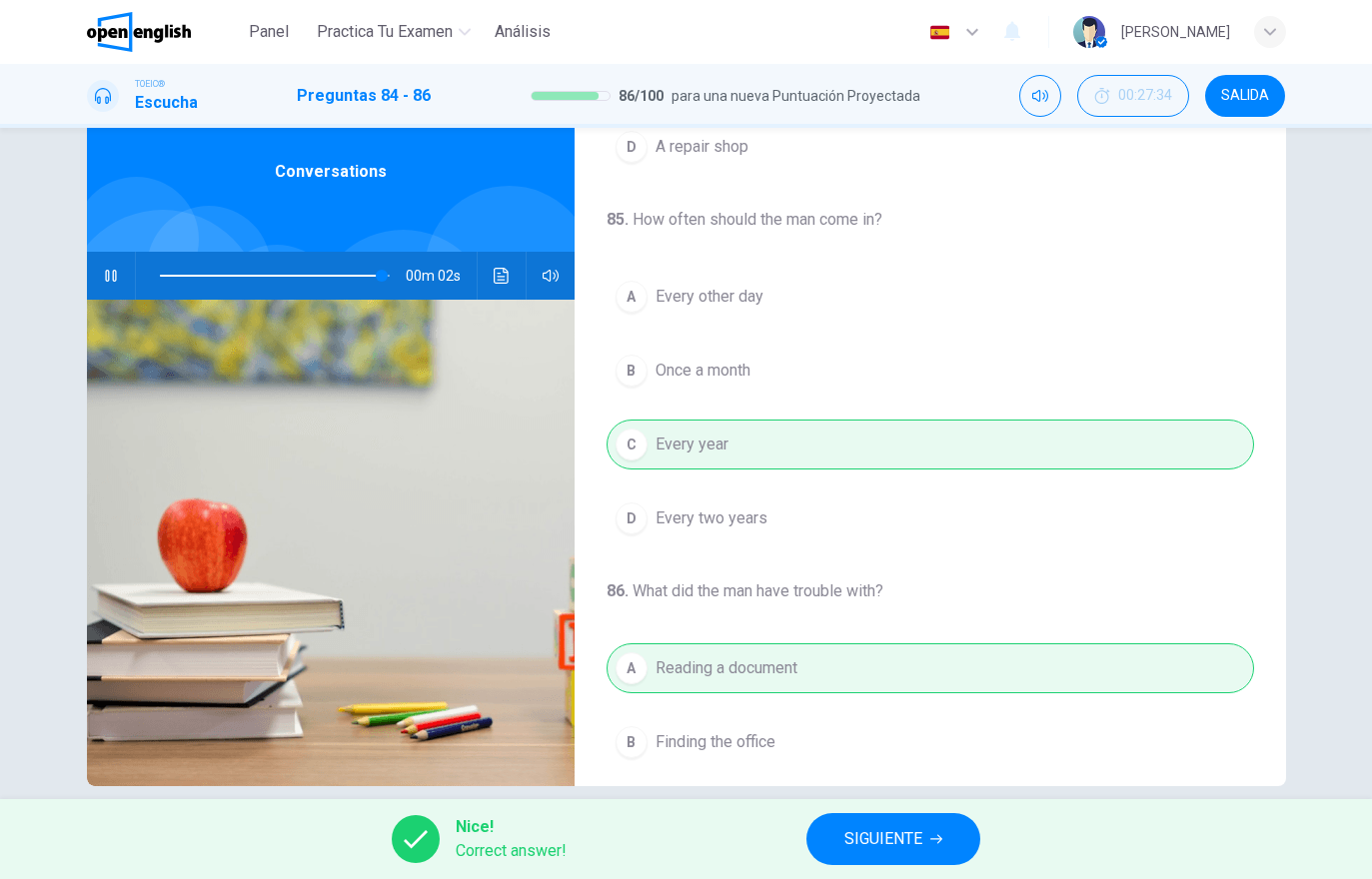 click on "SIGUIENTE" at bounding box center (883, 839) 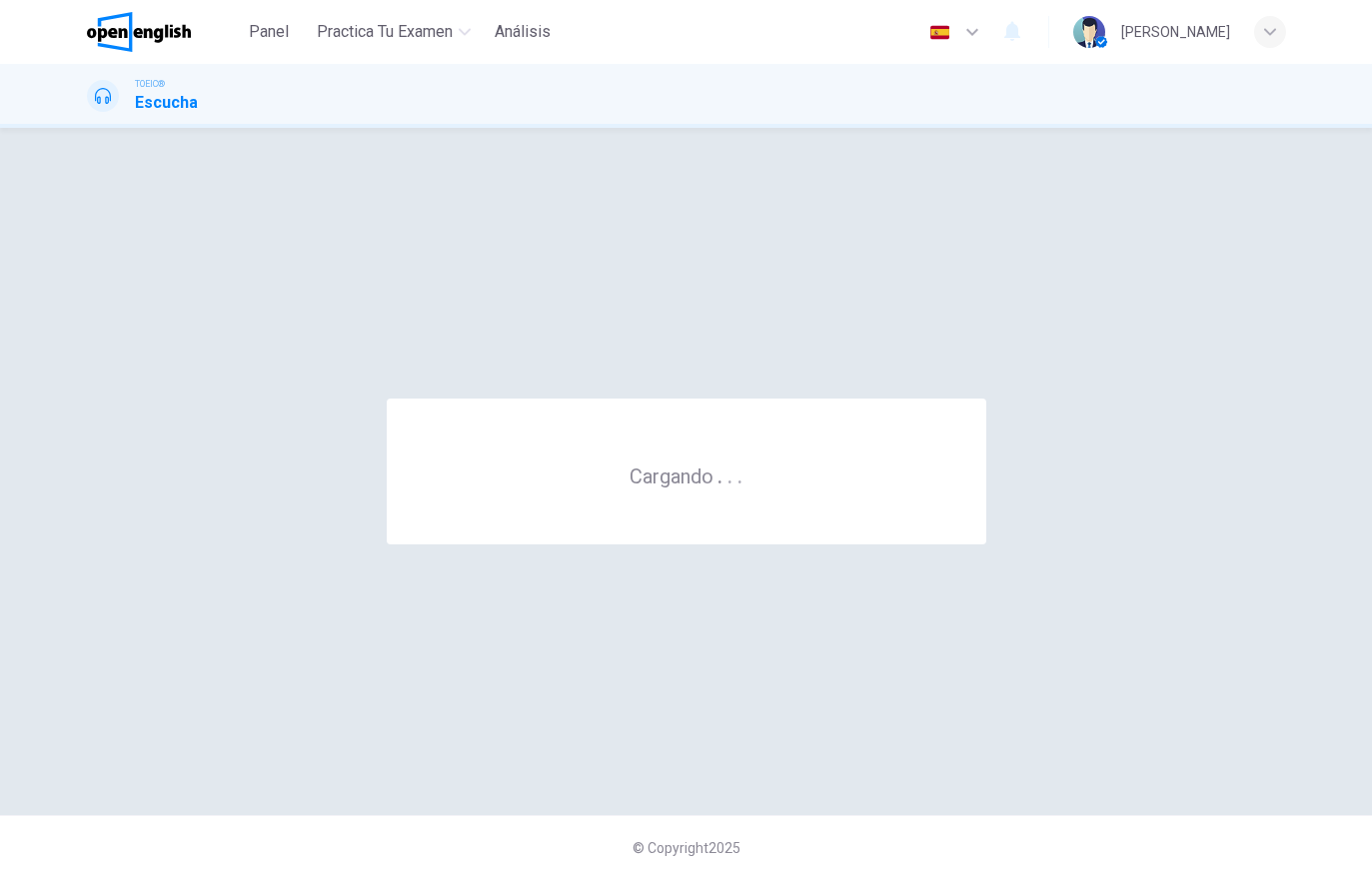 scroll, scrollTop: 0, scrollLeft: 0, axis: both 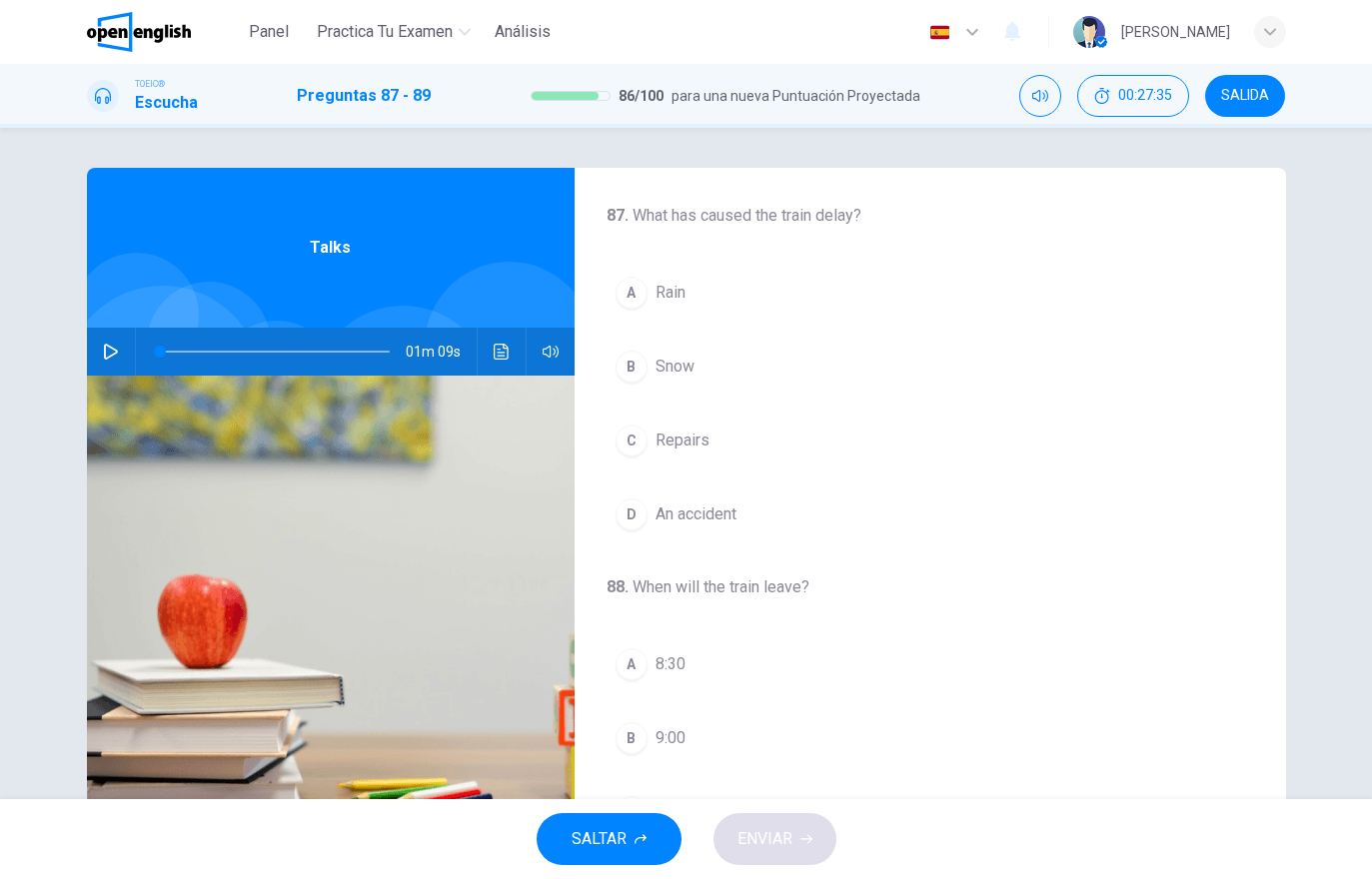click 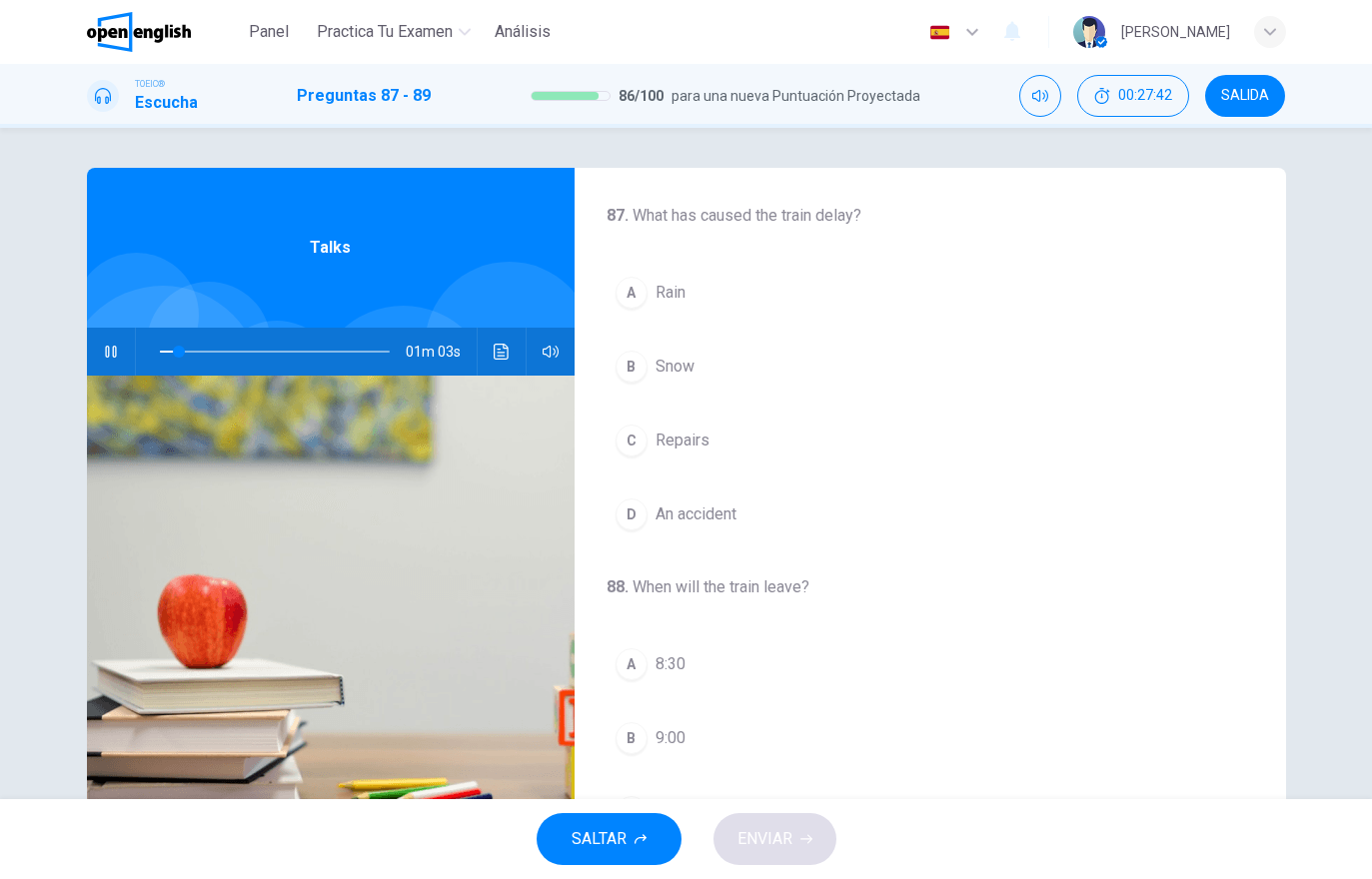 click on "B Snow" at bounding box center [930, 367] 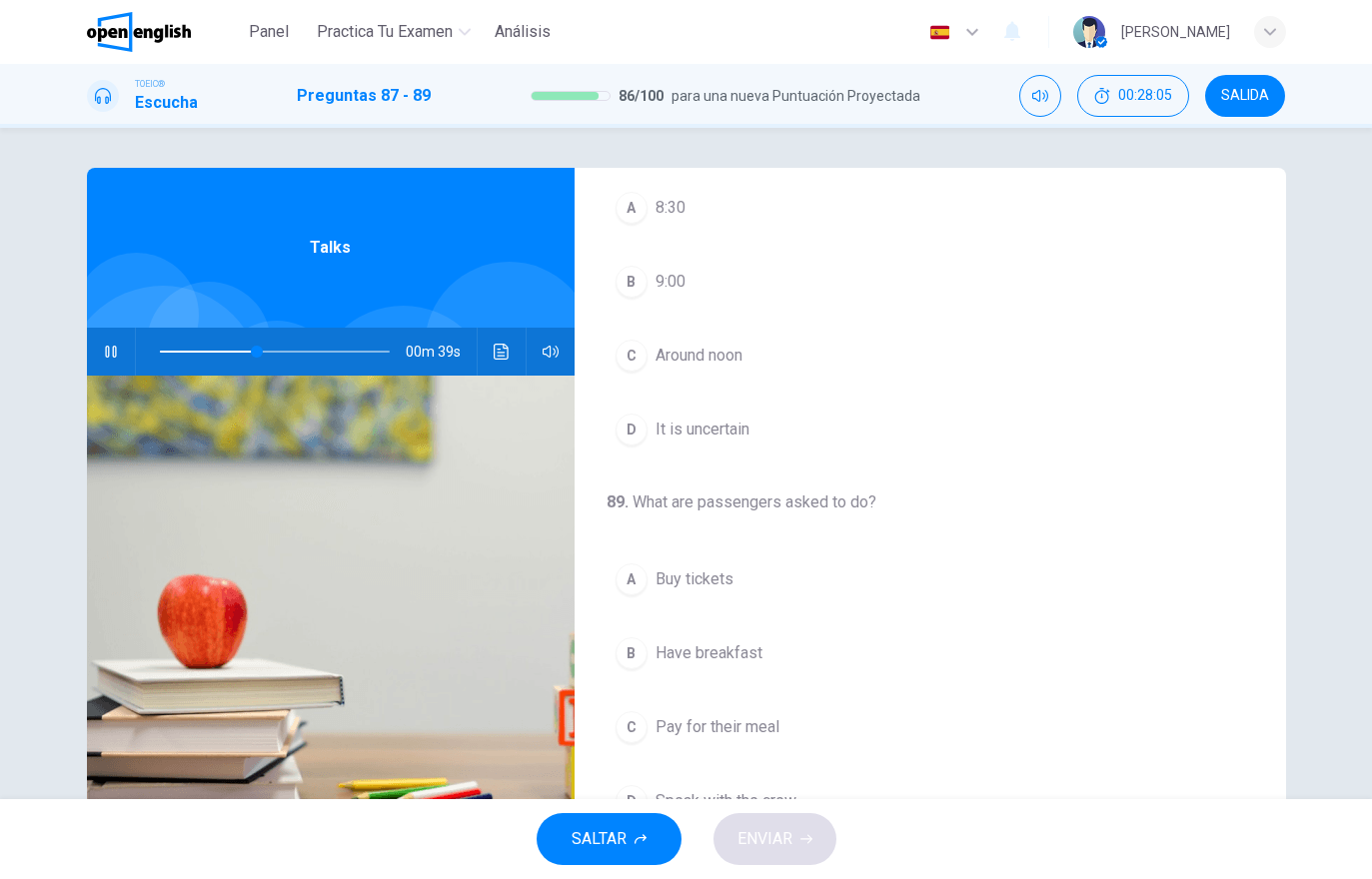 scroll, scrollTop: 456, scrollLeft: 0, axis: vertical 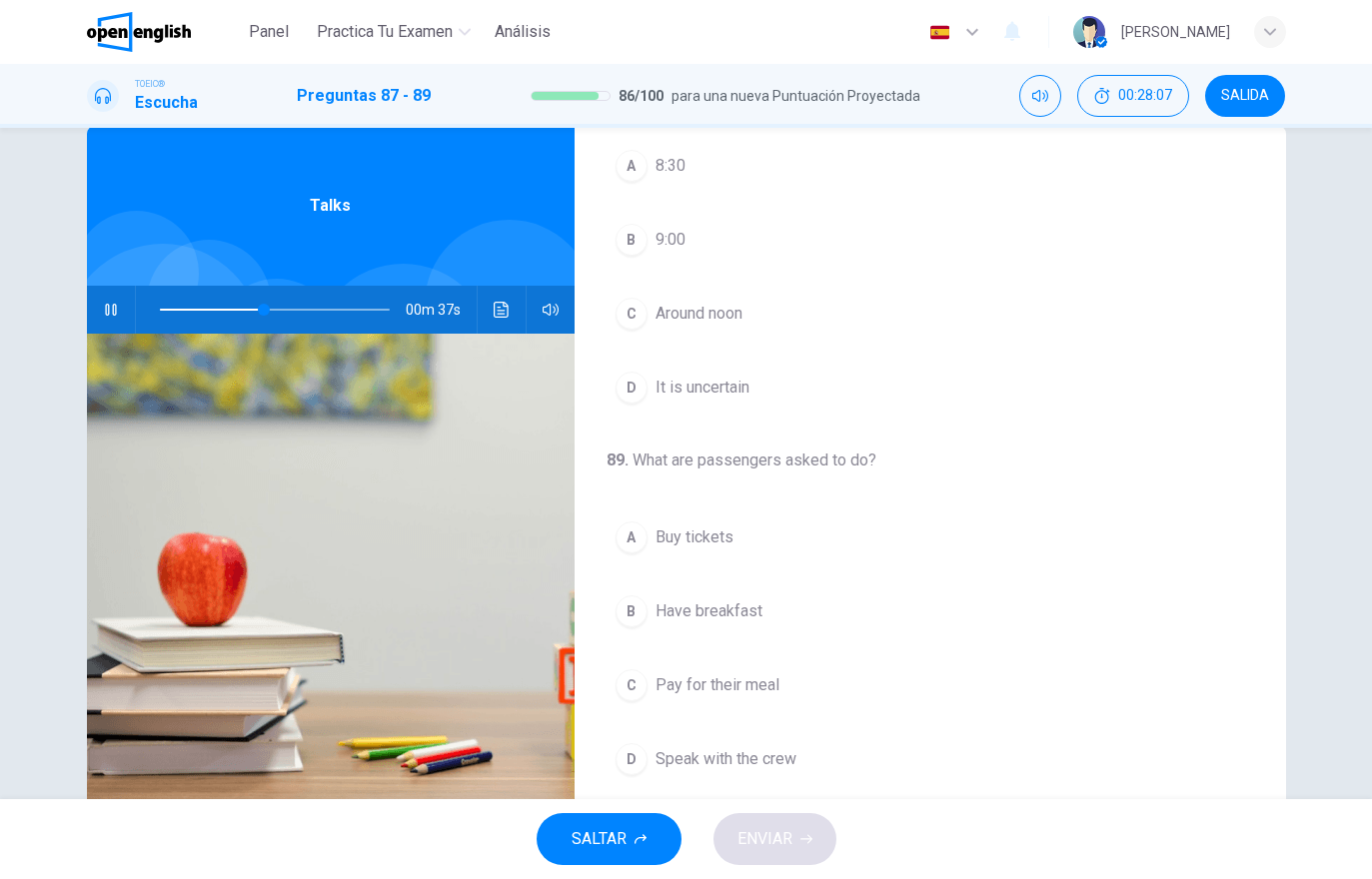 click on "It is uncertain" at bounding box center (702, 388) 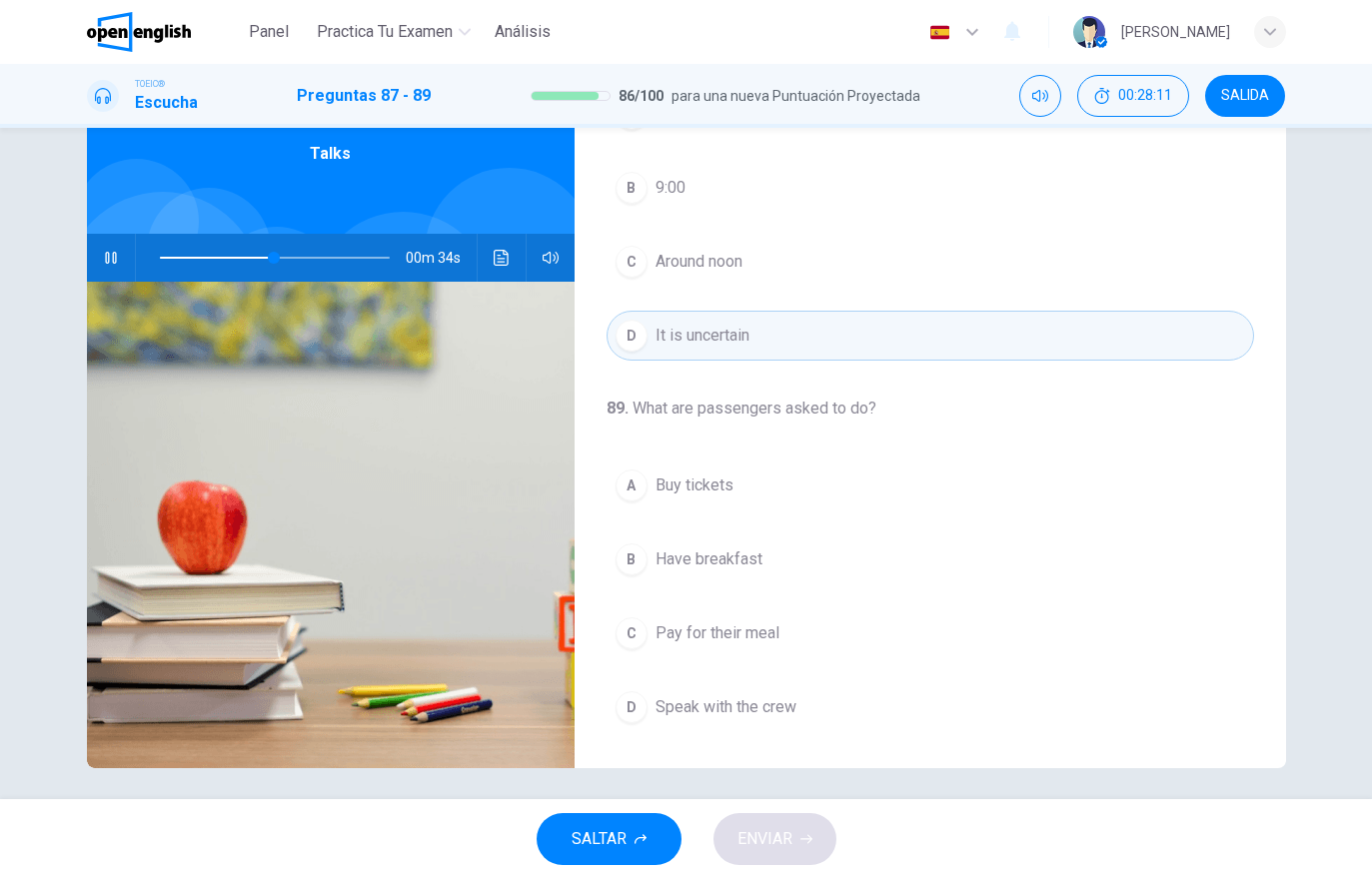 scroll, scrollTop: 91, scrollLeft: 0, axis: vertical 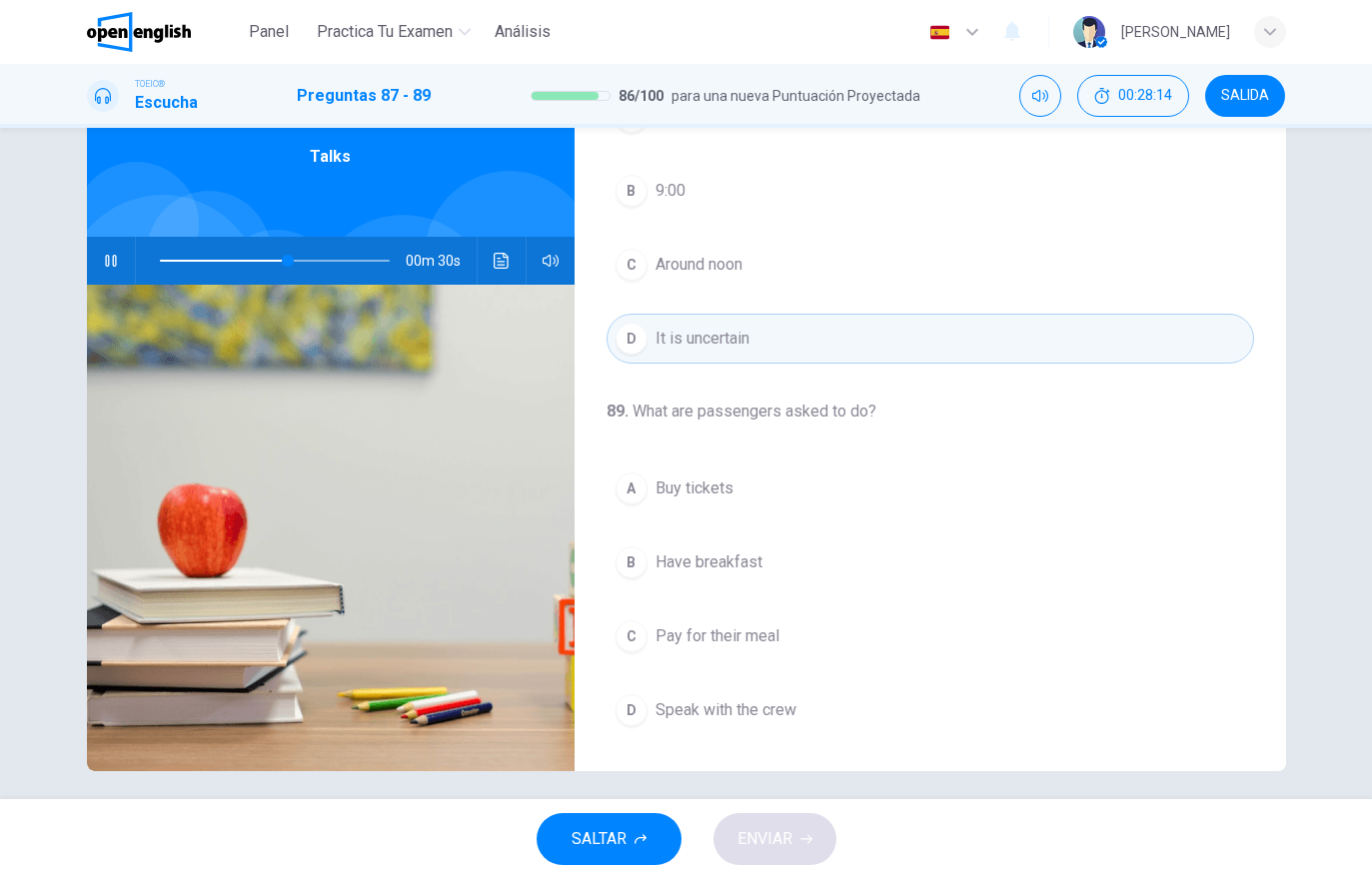 click on "Have breakfast" at bounding box center (708, 562) 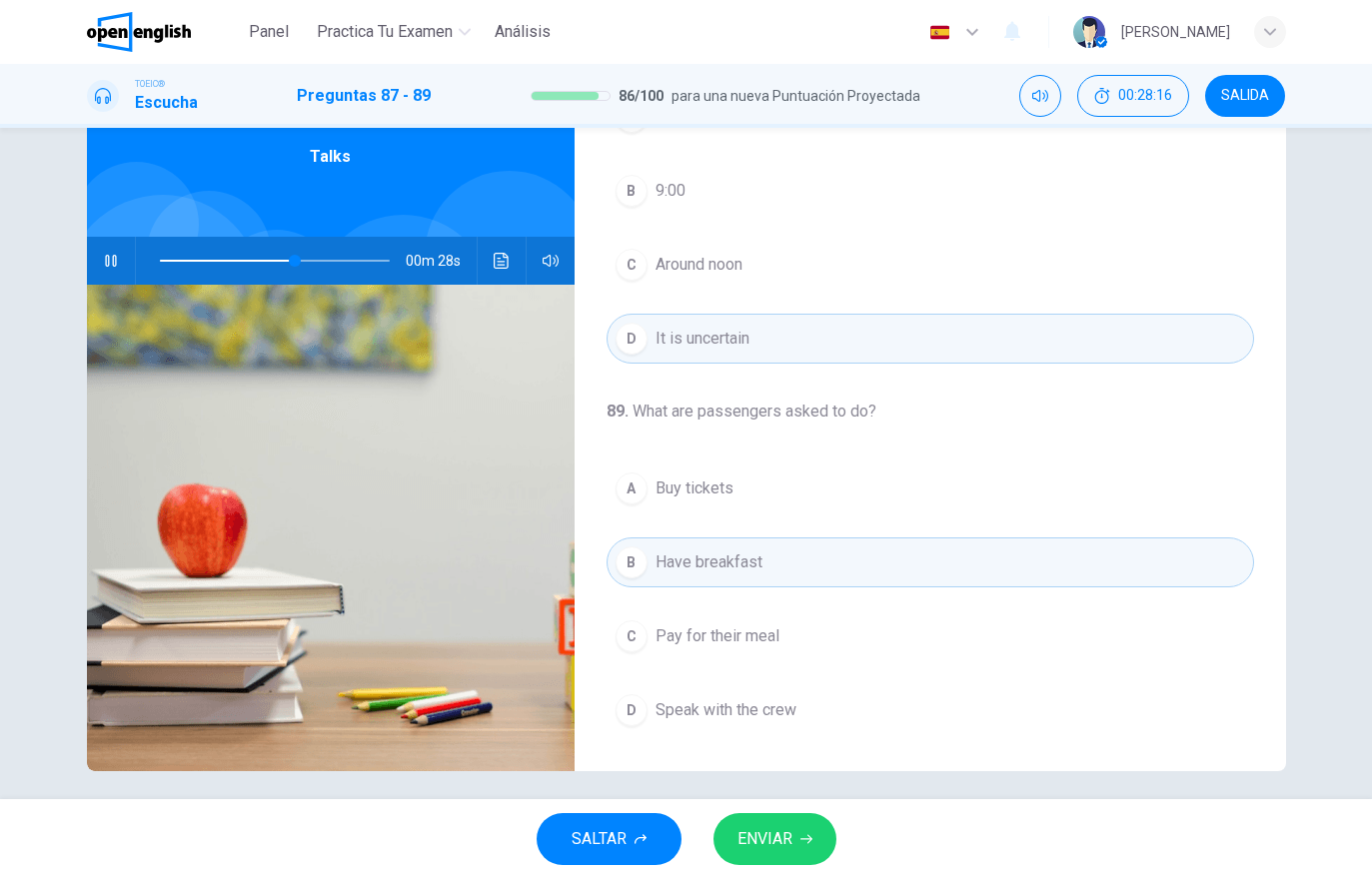 click on "ENVIAR" at bounding box center (774, 839) 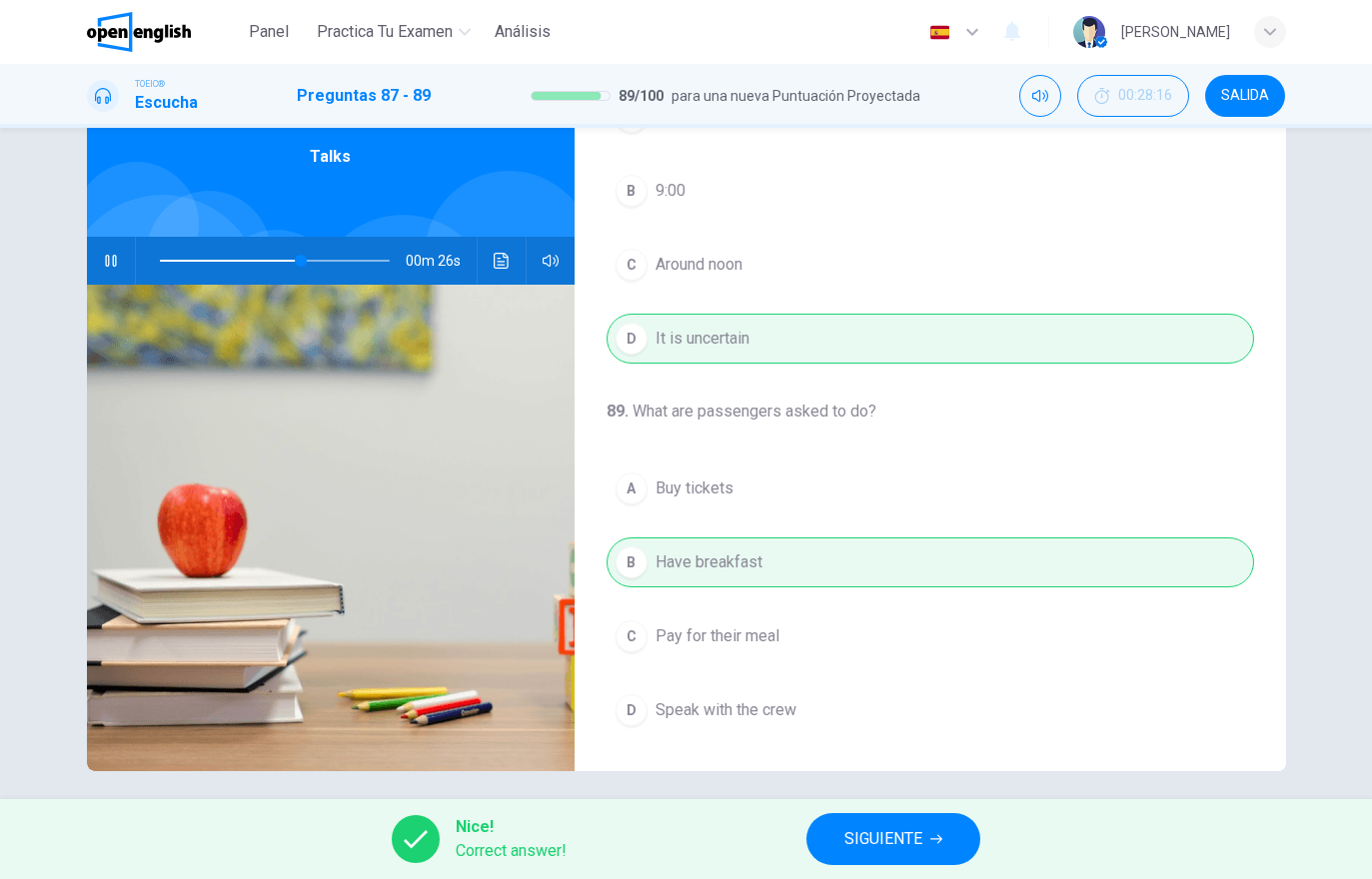 type on "**" 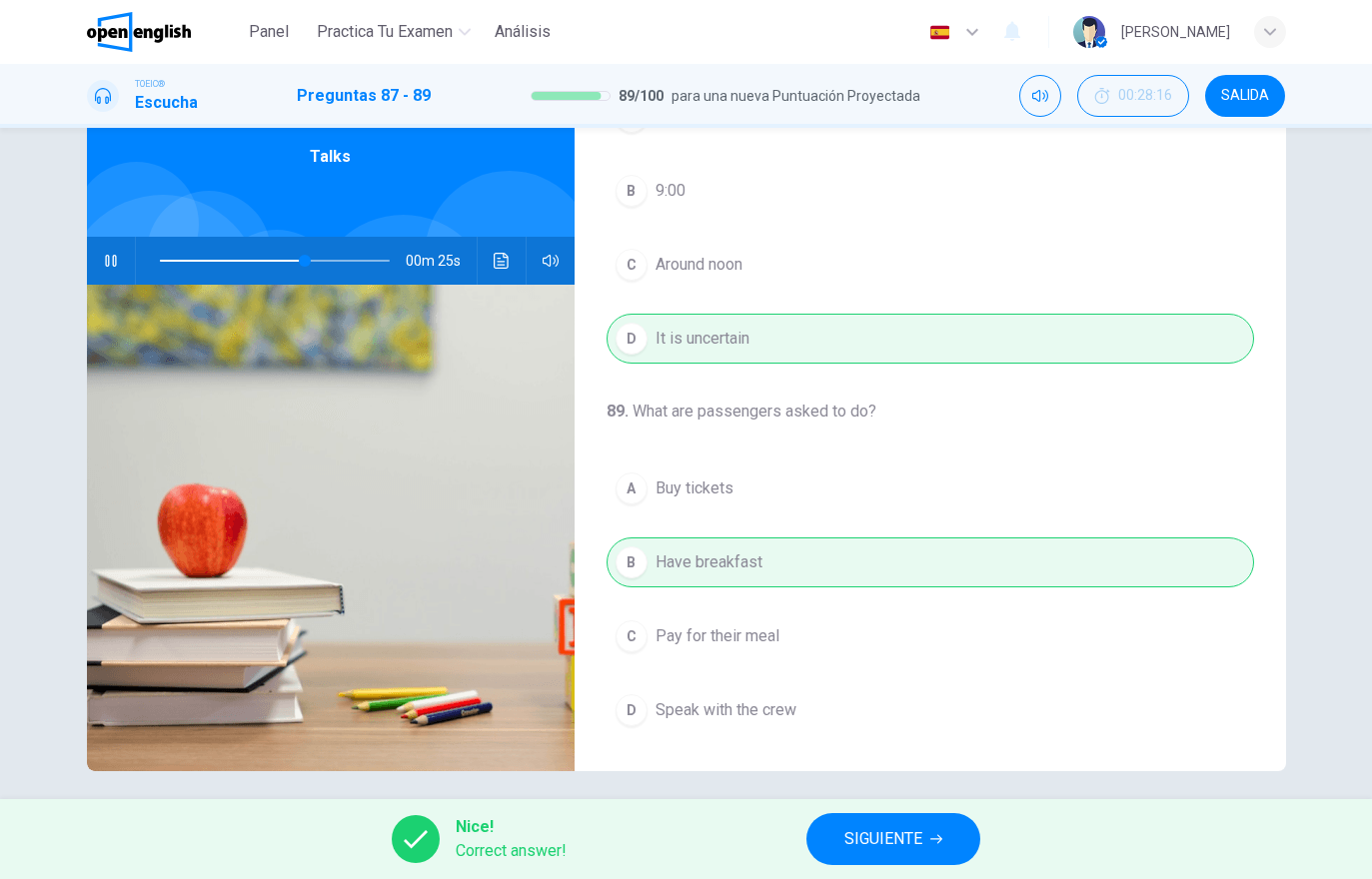 click on "SIGUIENTE" at bounding box center (883, 839) 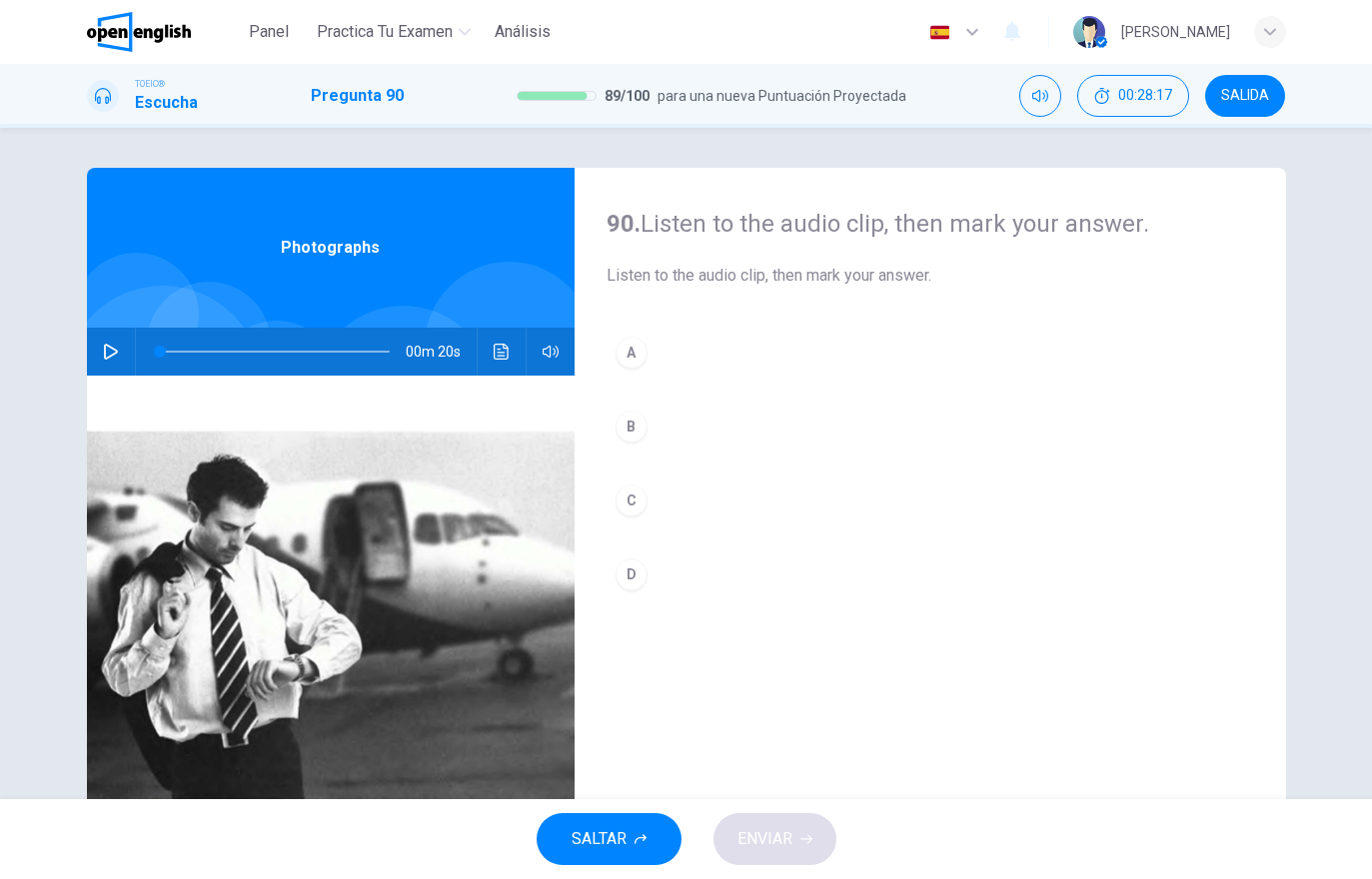 scroll, scrollTop: 0, scrollLeft: 0, axis: both 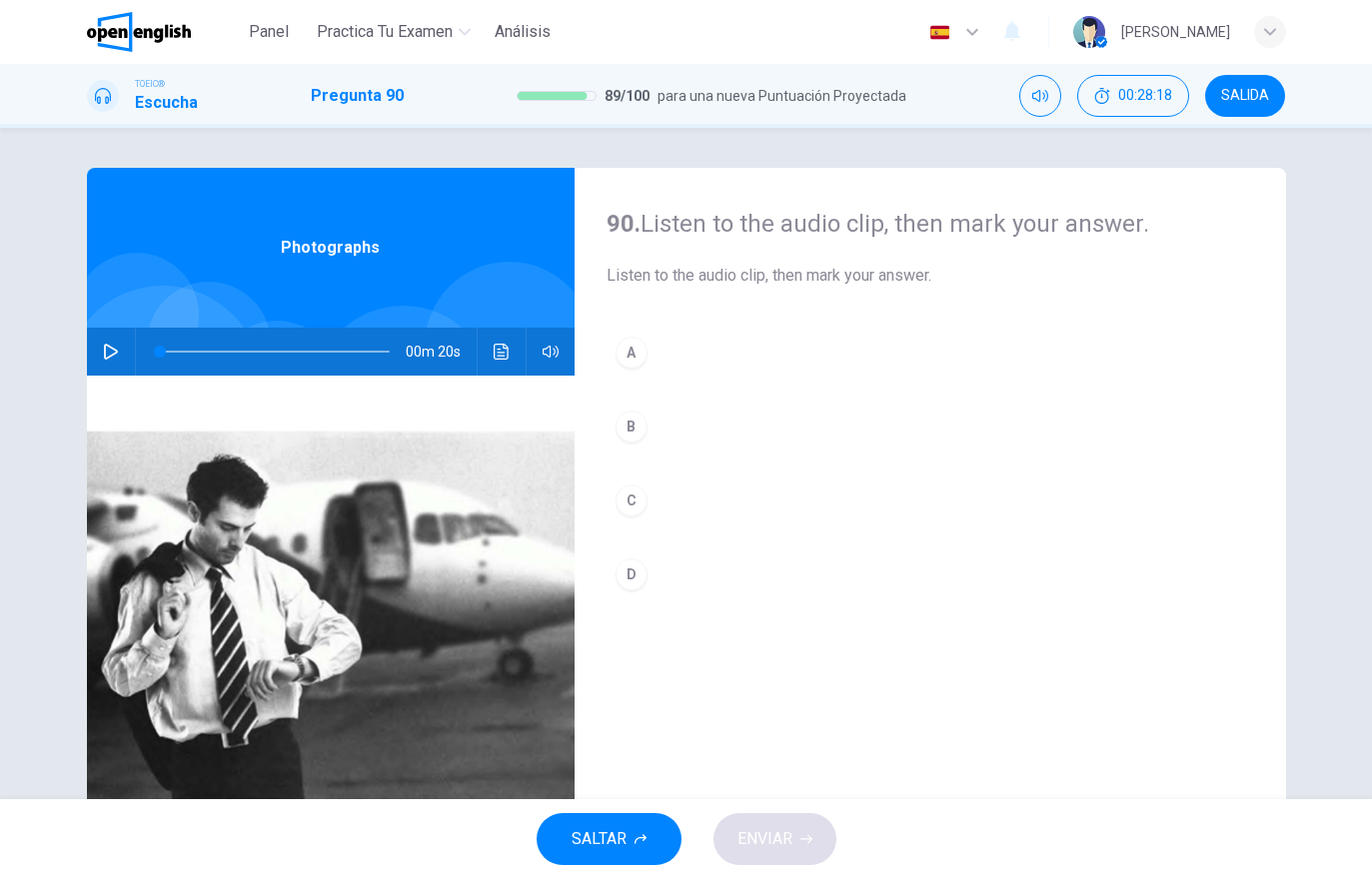 click 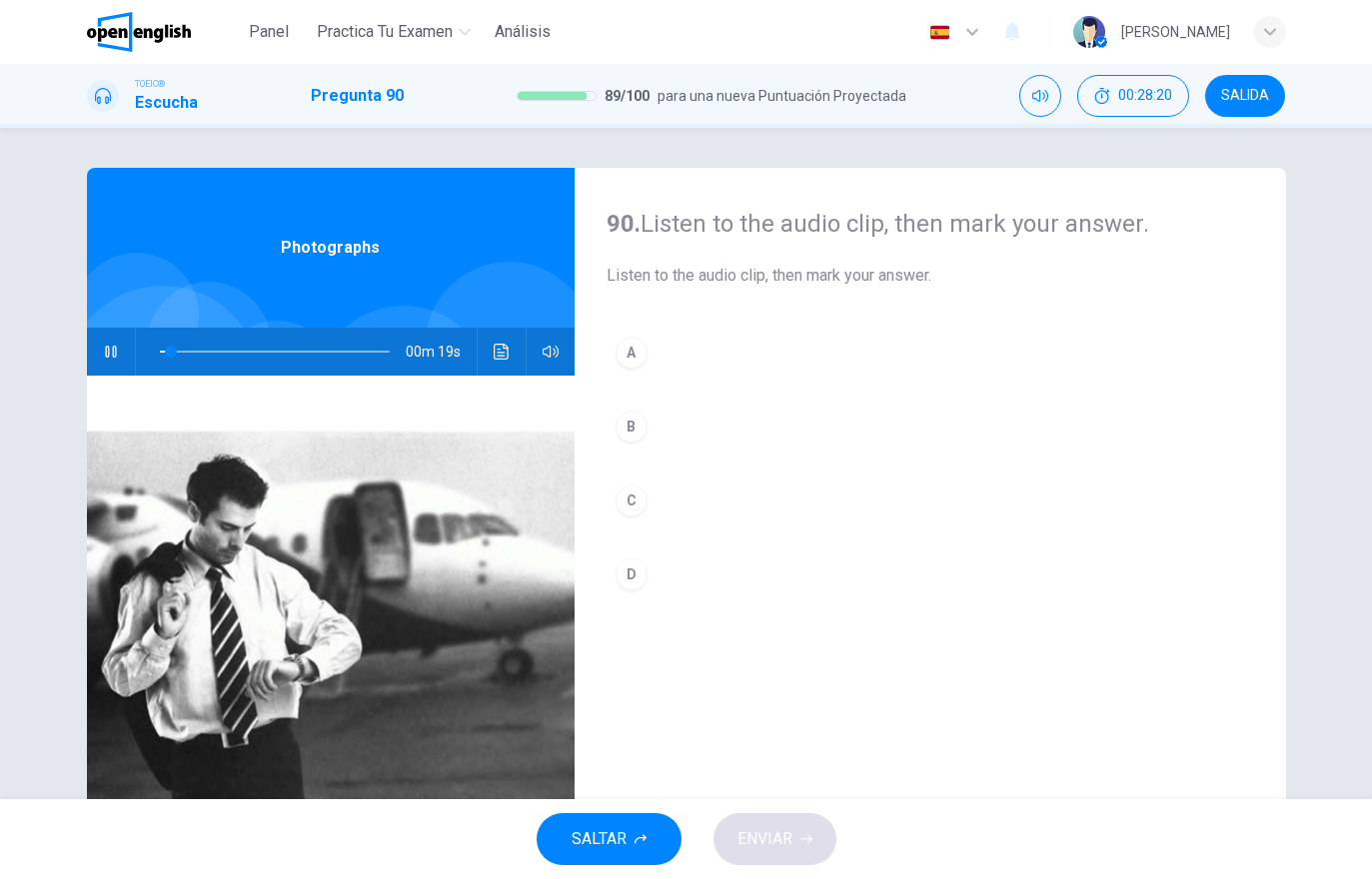 click 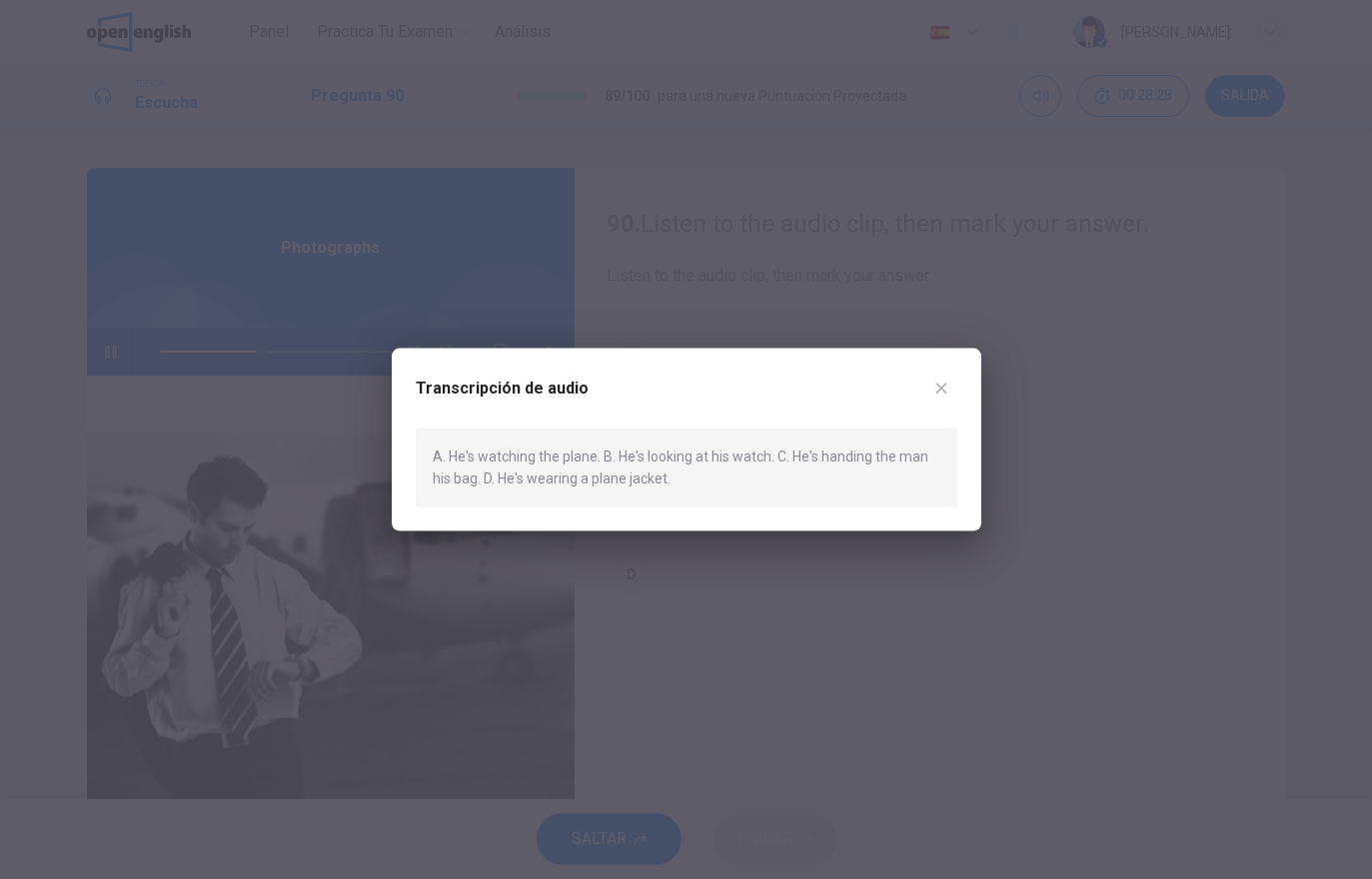 click 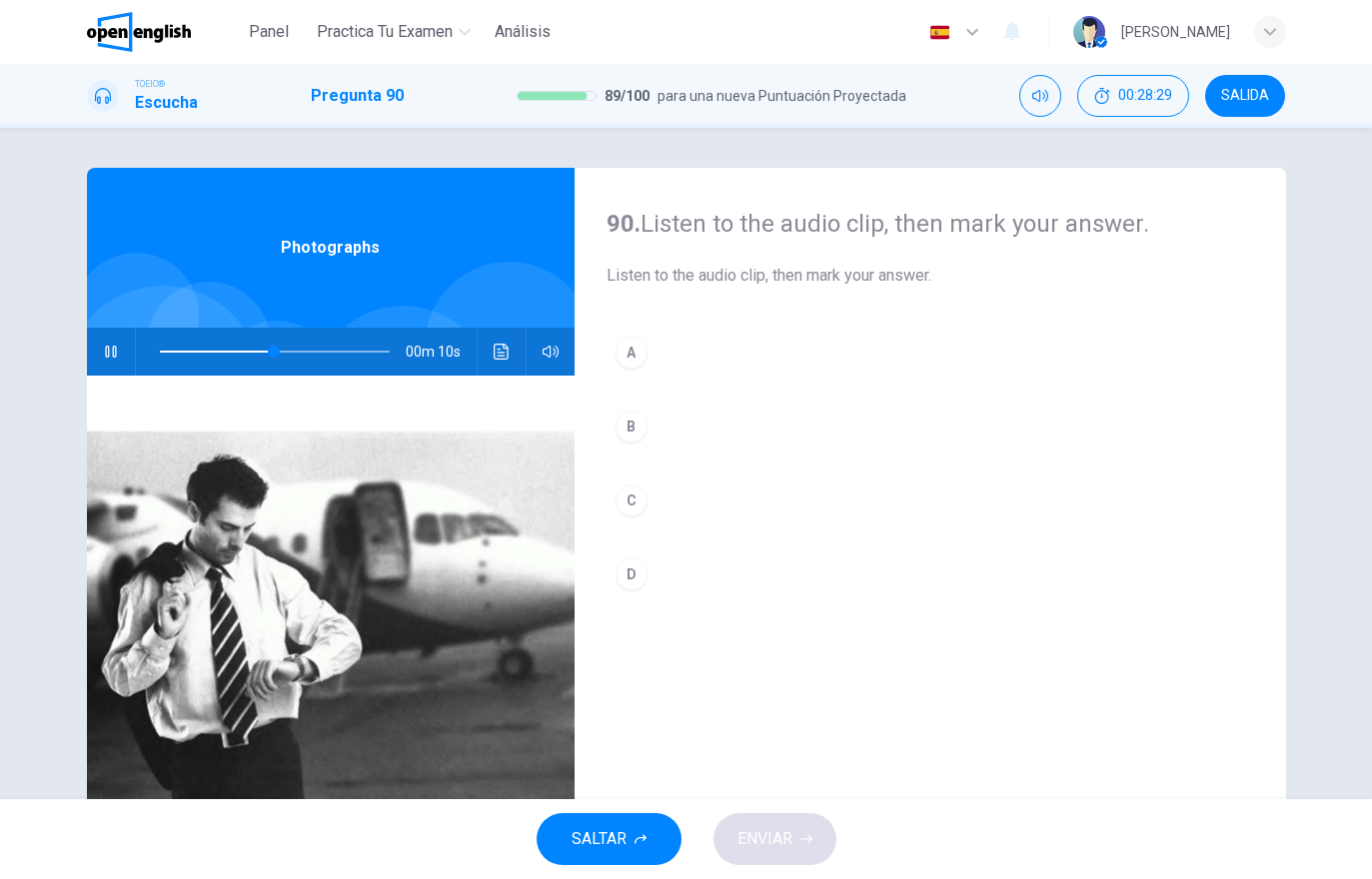 click on "B" at bounding box center (930, 427) 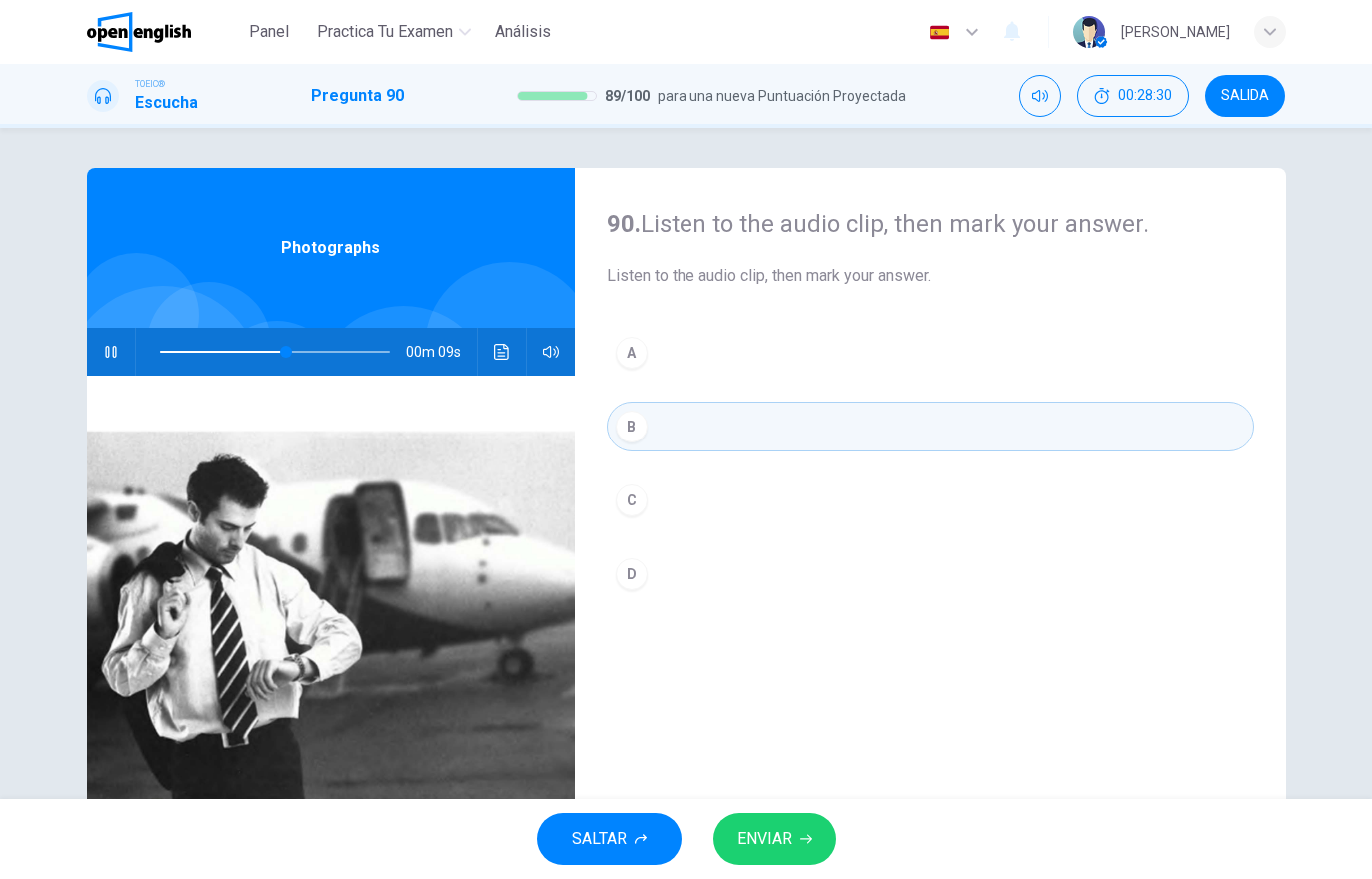 click on "ENVIAR" at bounding box center [774, 839] 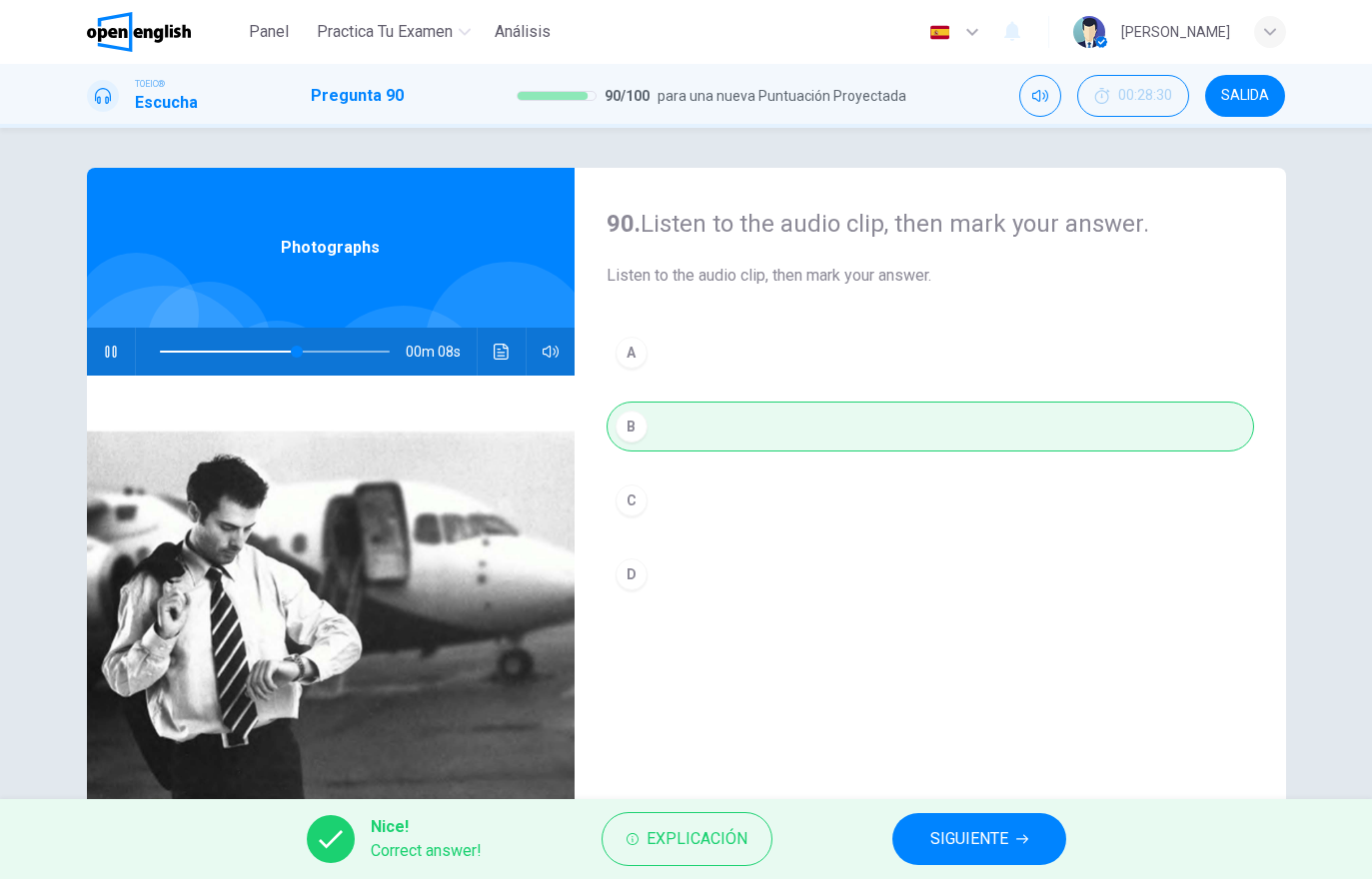 type on "**" 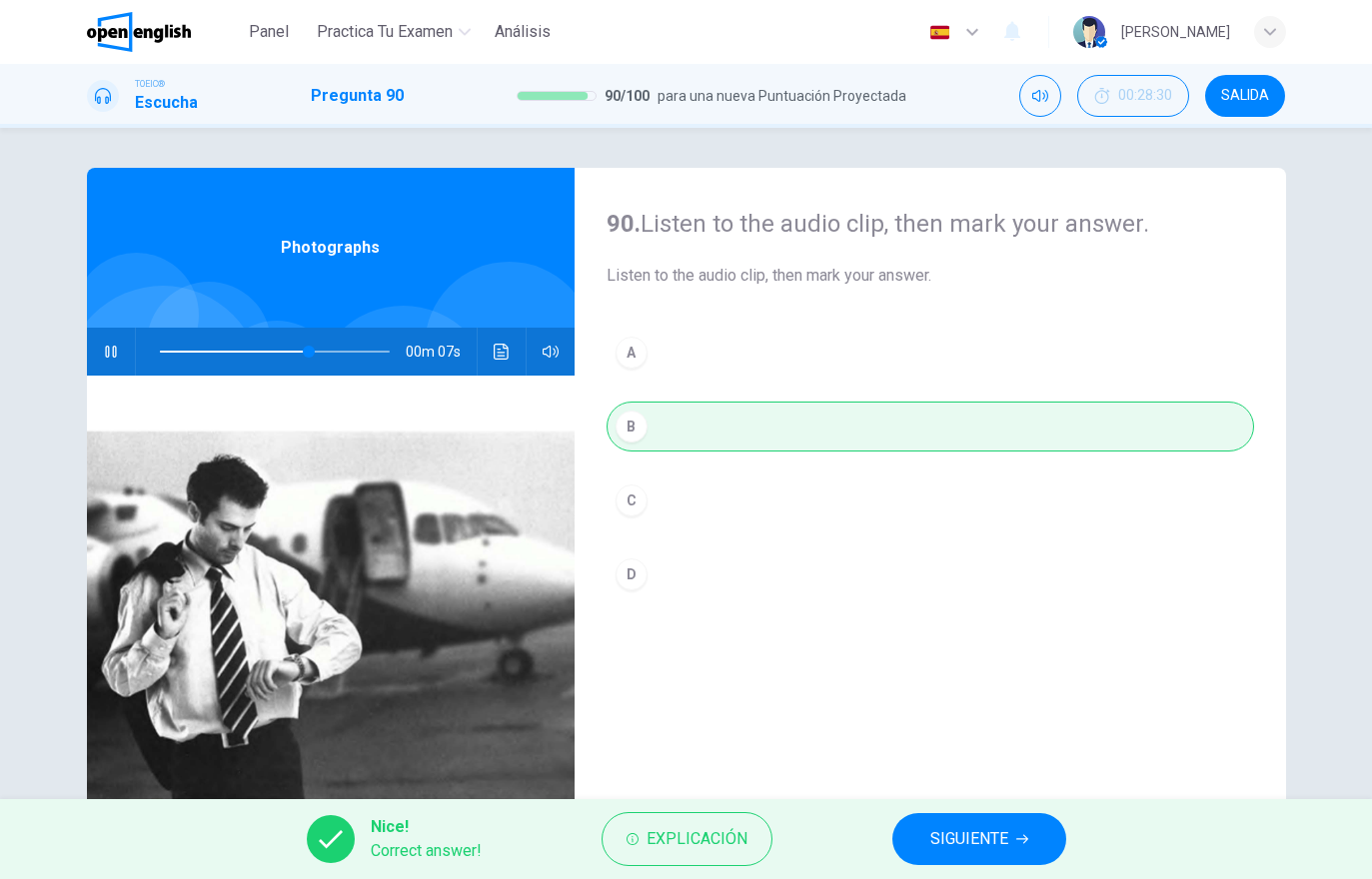 click on "SIGUIENTE" at bounding box center [979, 839] 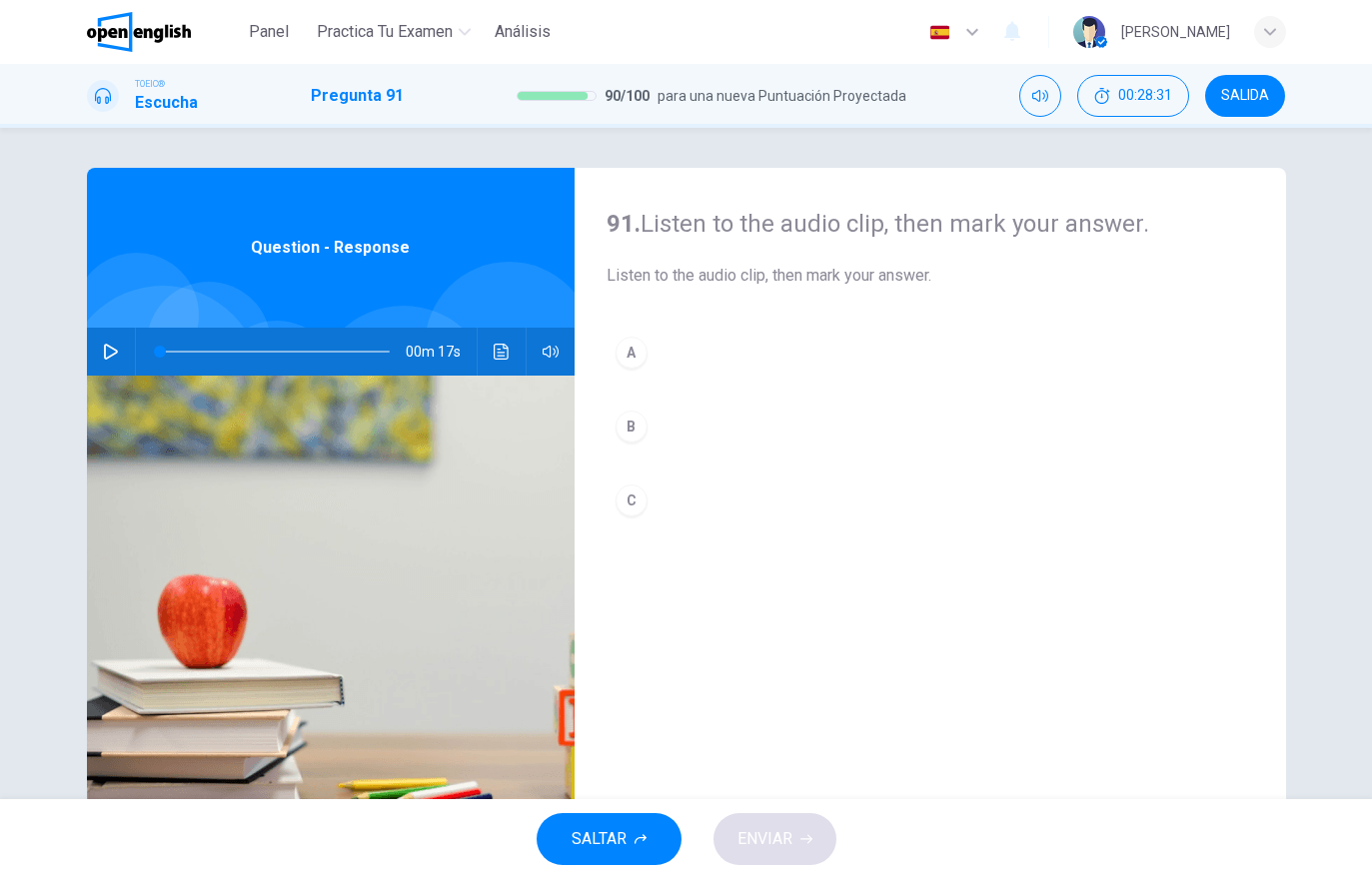 click 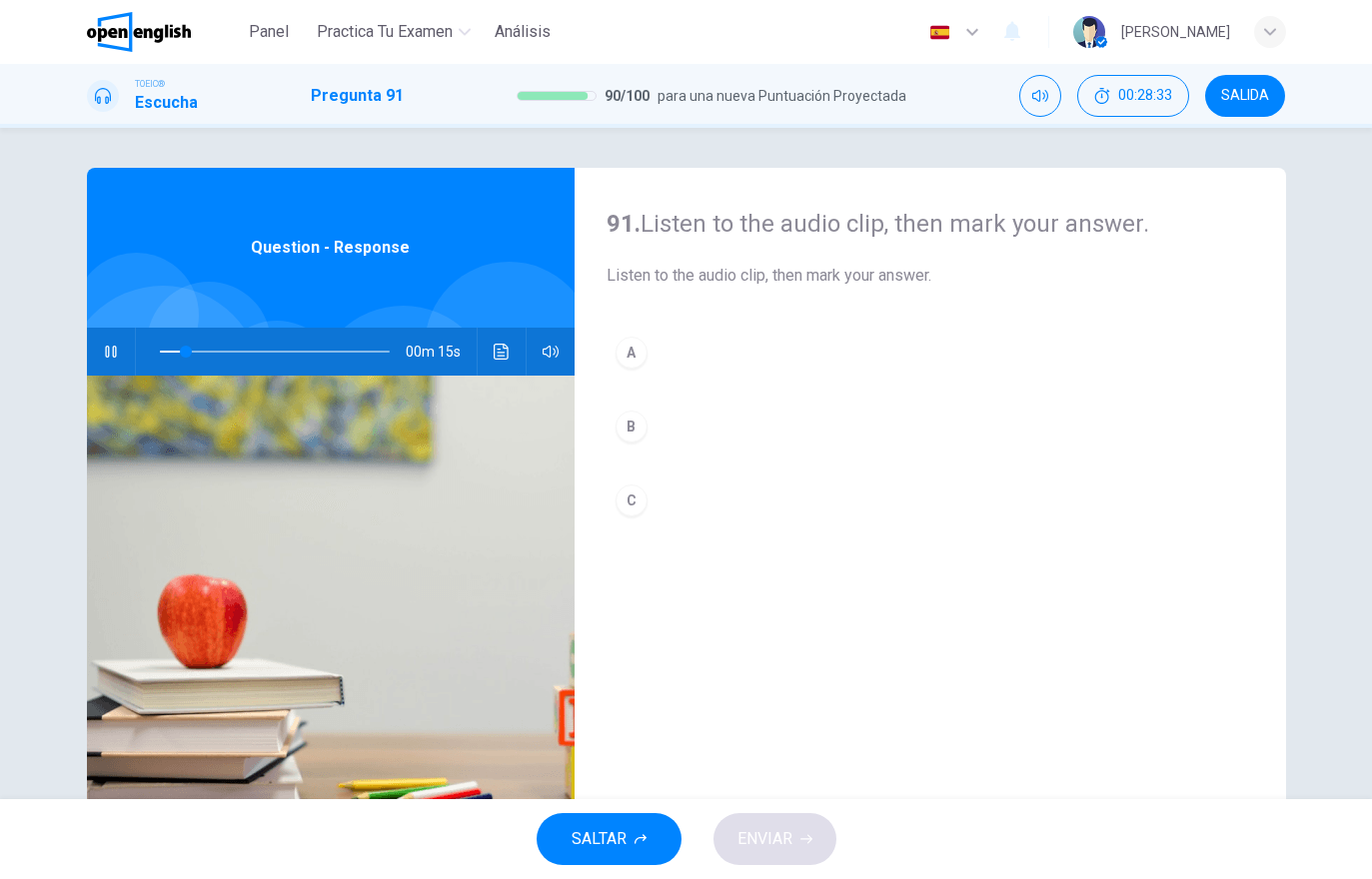 click 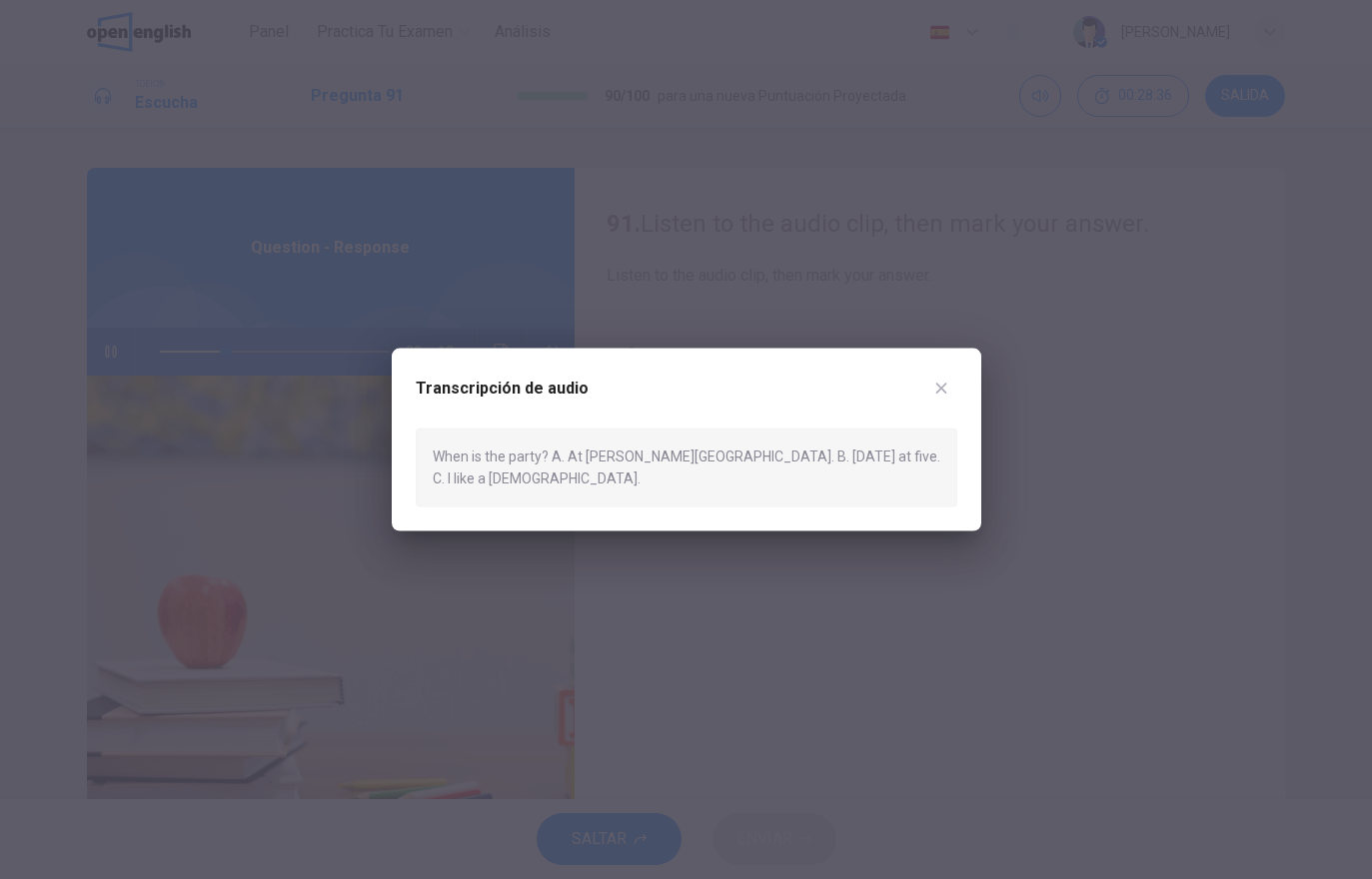 click at bounding box center (941, 389) 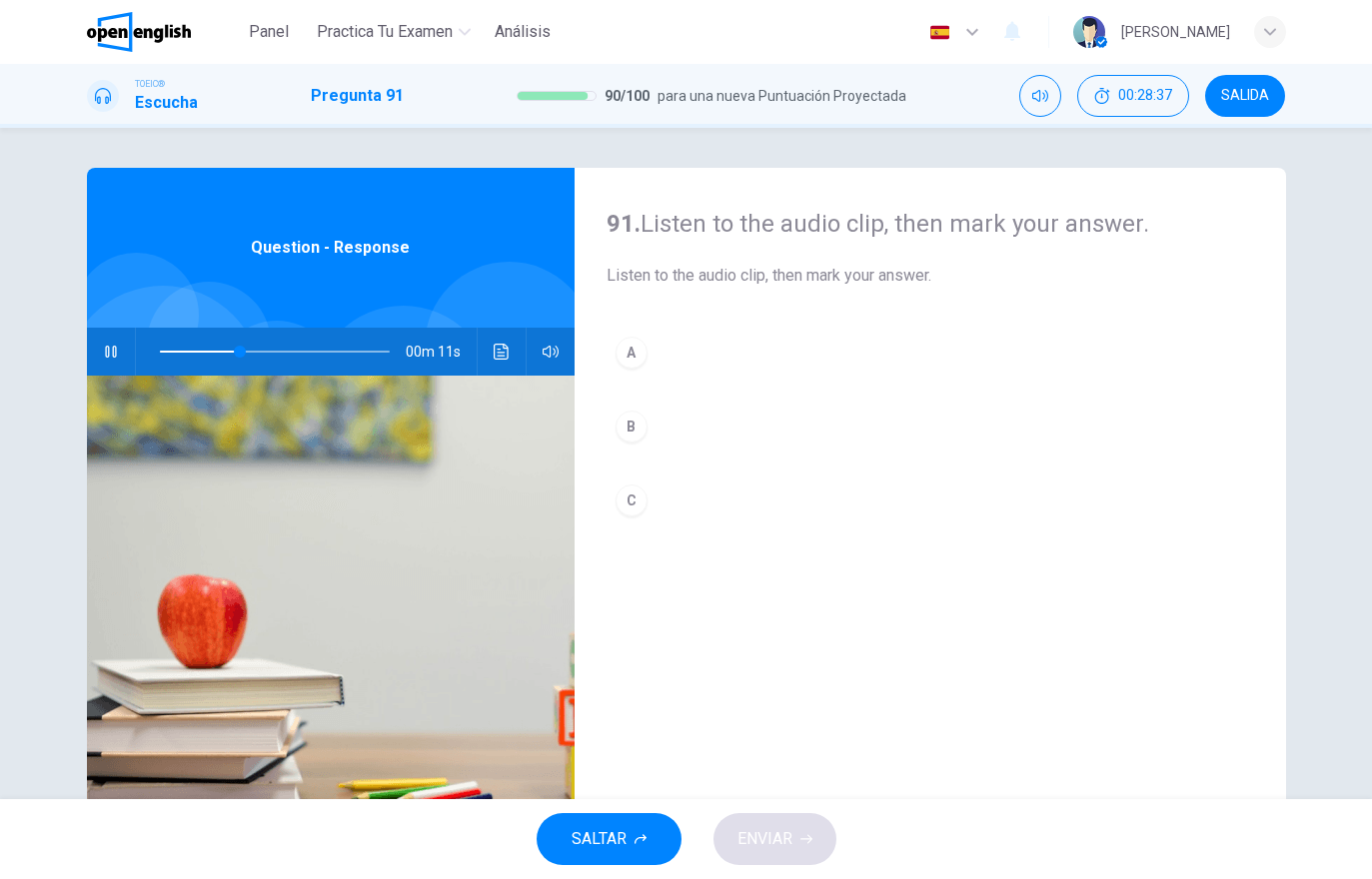 click on "B" at bounding box center [930, 427] 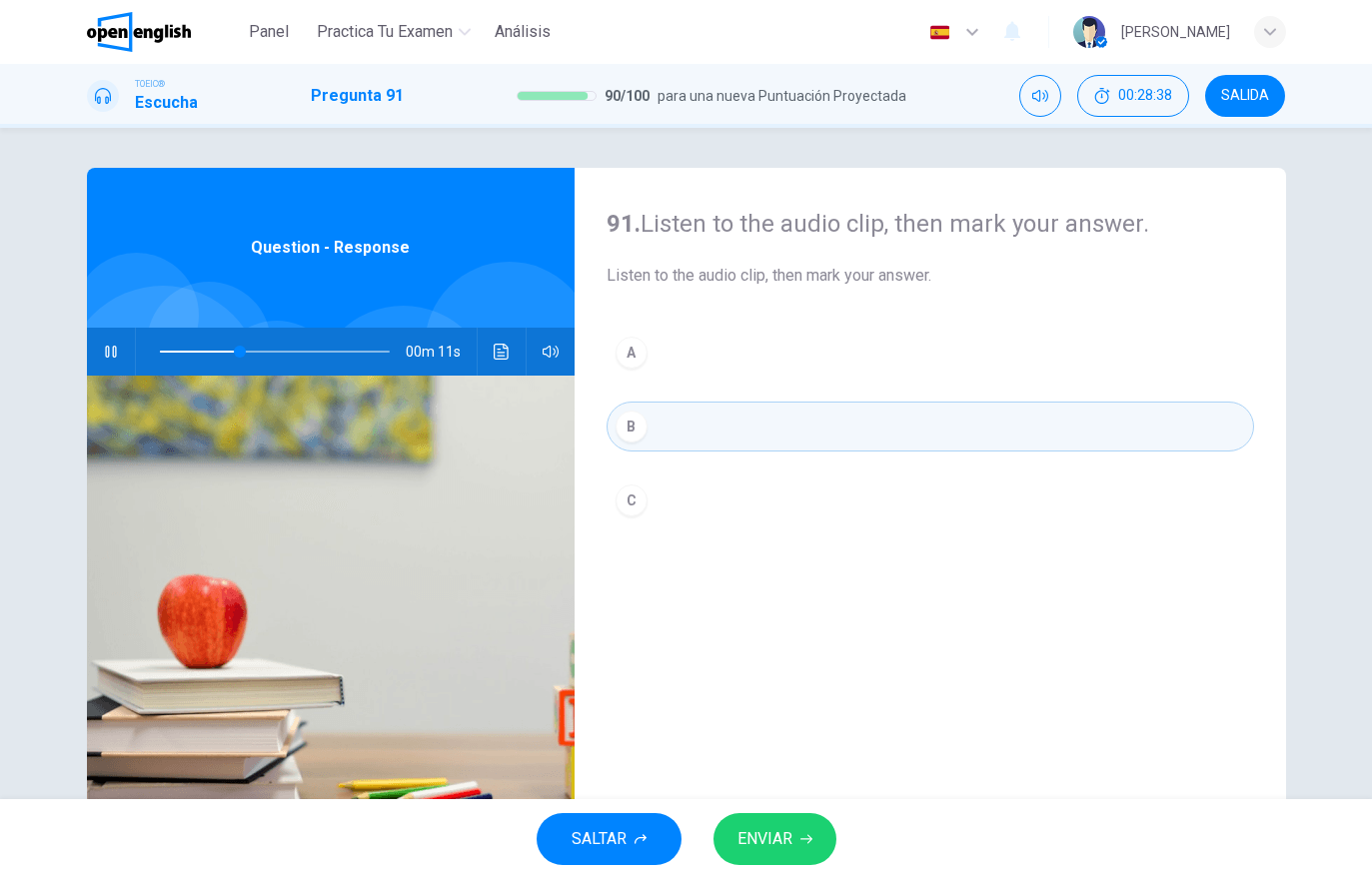 click on "SALTAR ENVIAR" at bounding box center [686, 839] 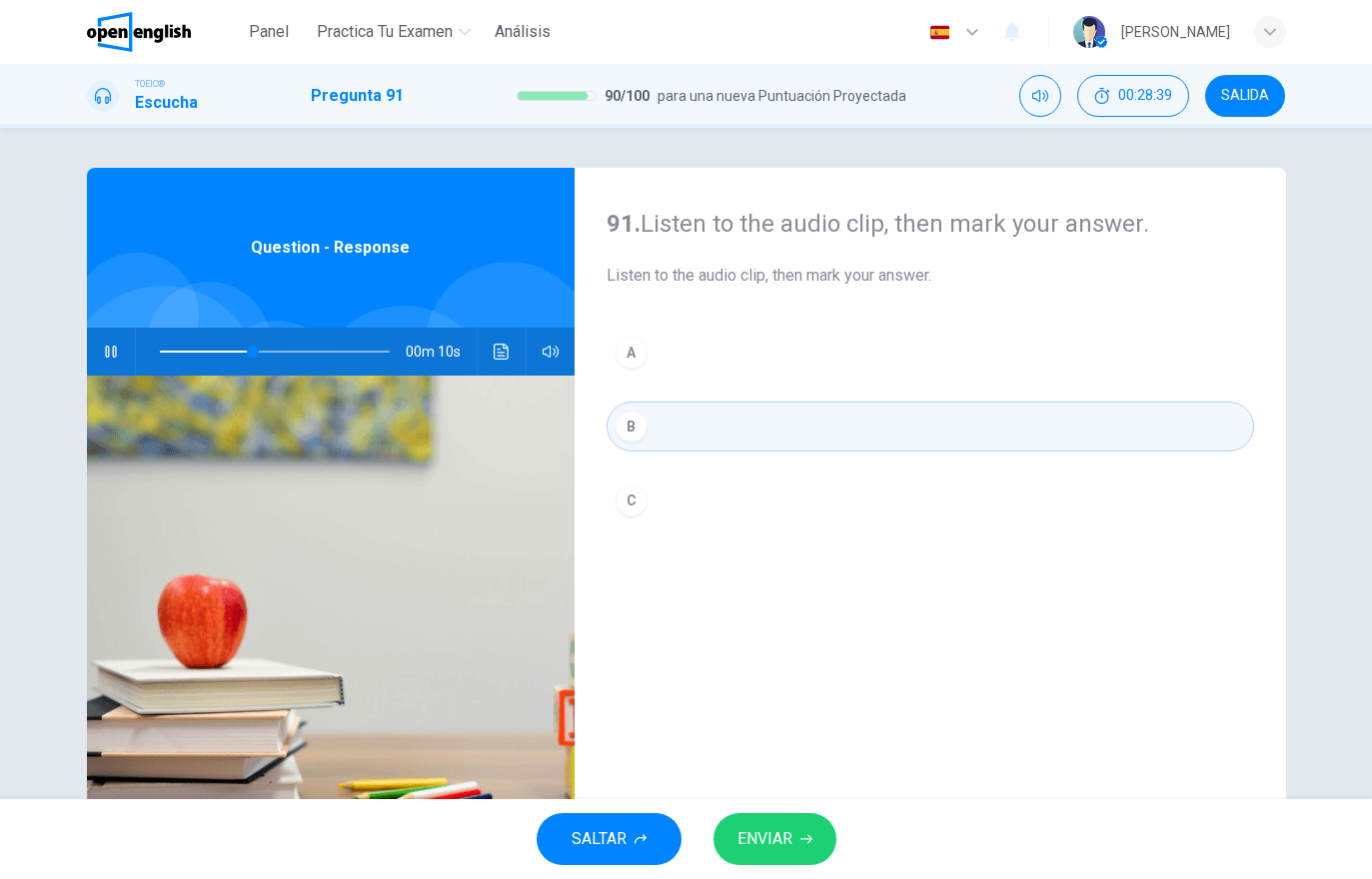 click 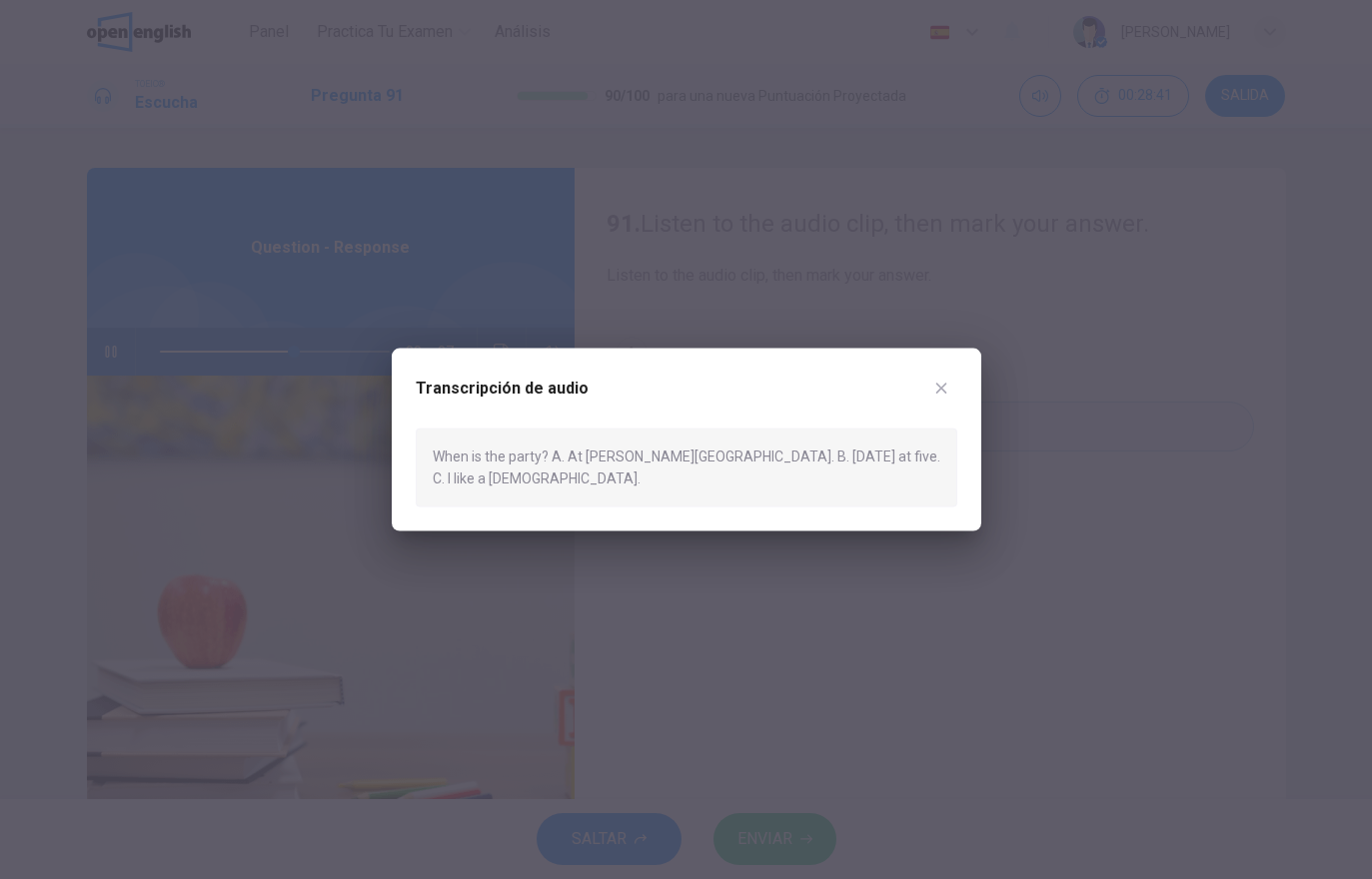 click at bounding box center (941, 389) 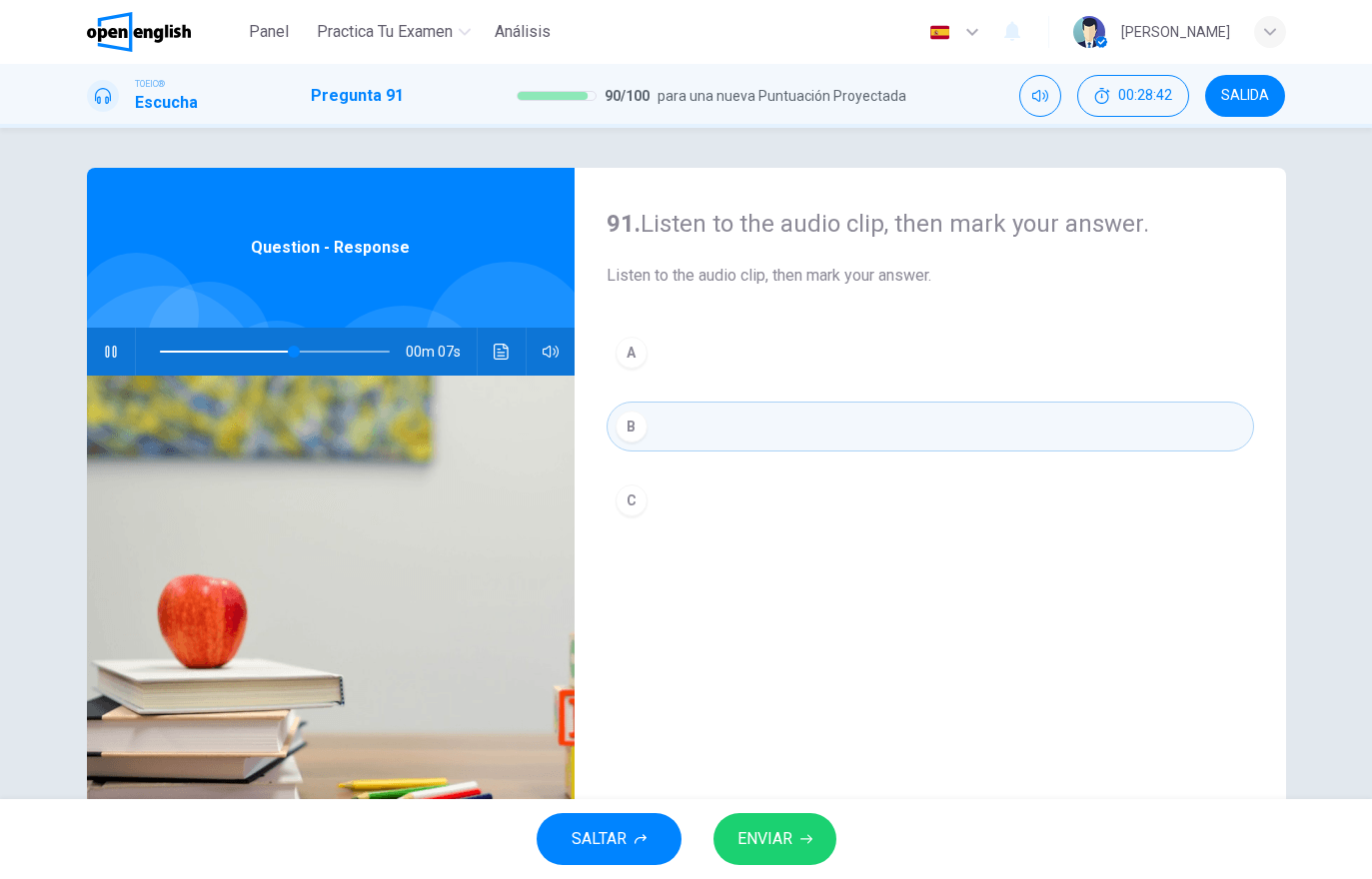 click on "ENVIAR" at bounding box center (774, 839) 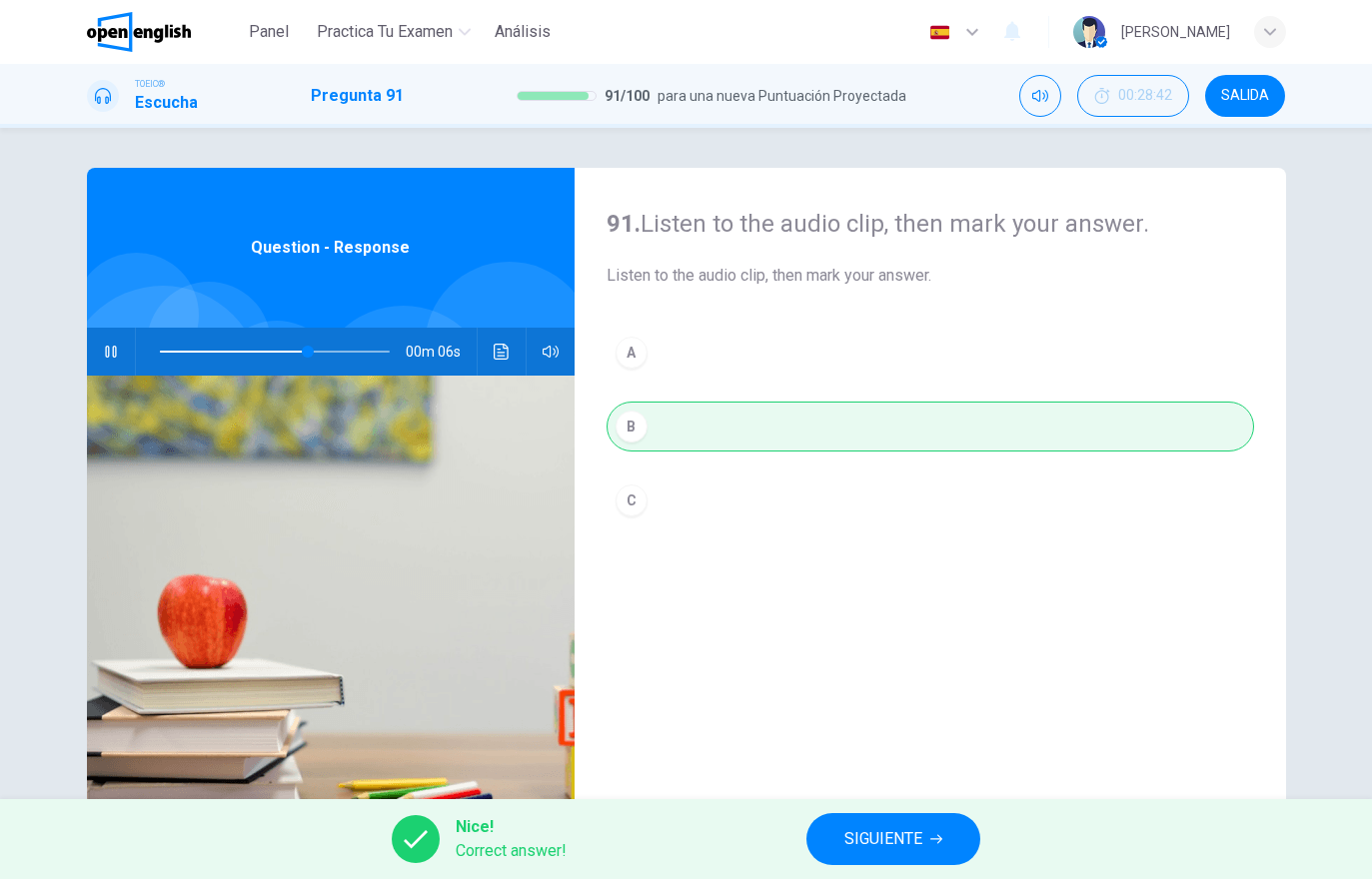 type on "**" 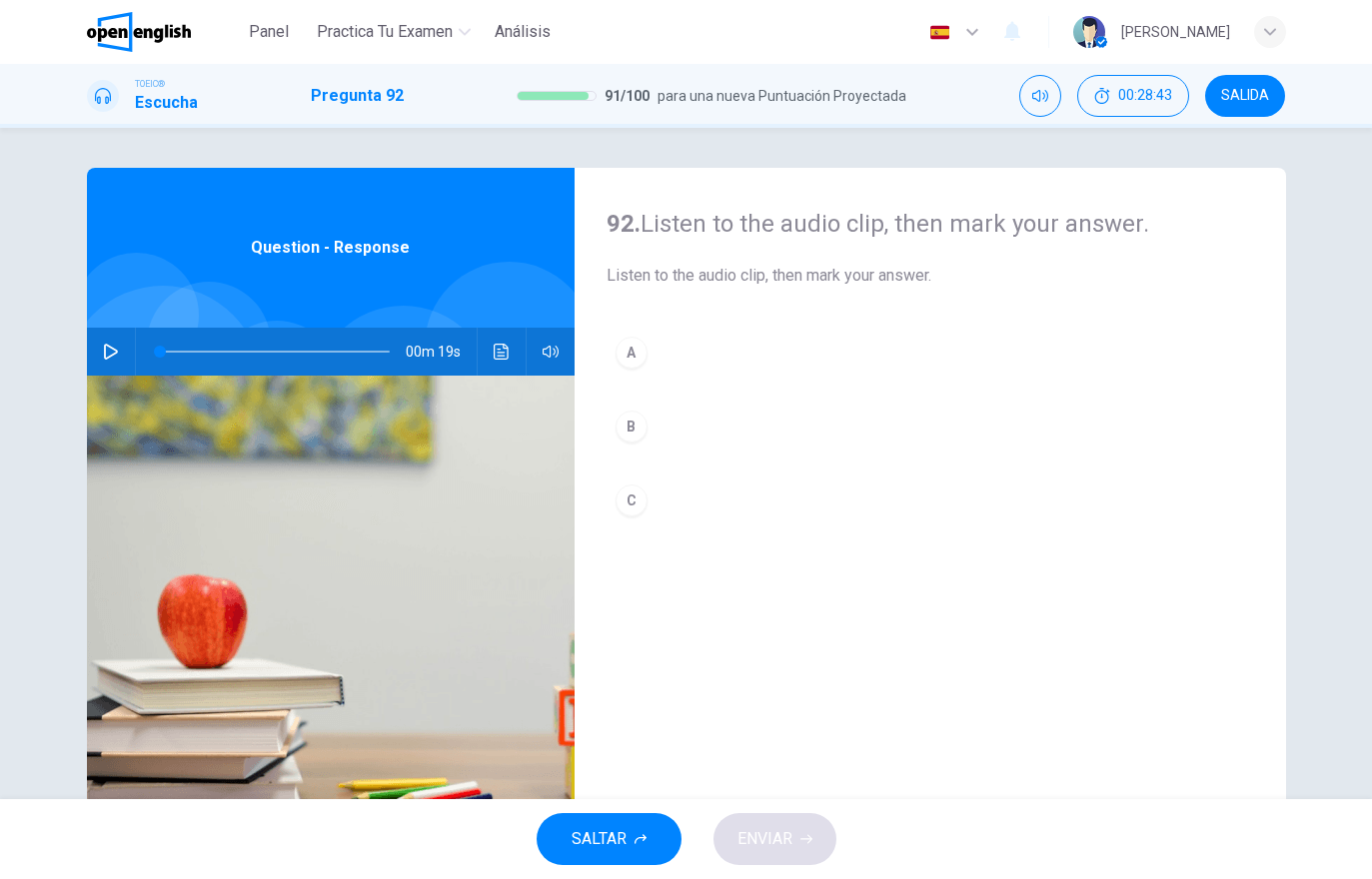 click at bounding box center (111, 352) 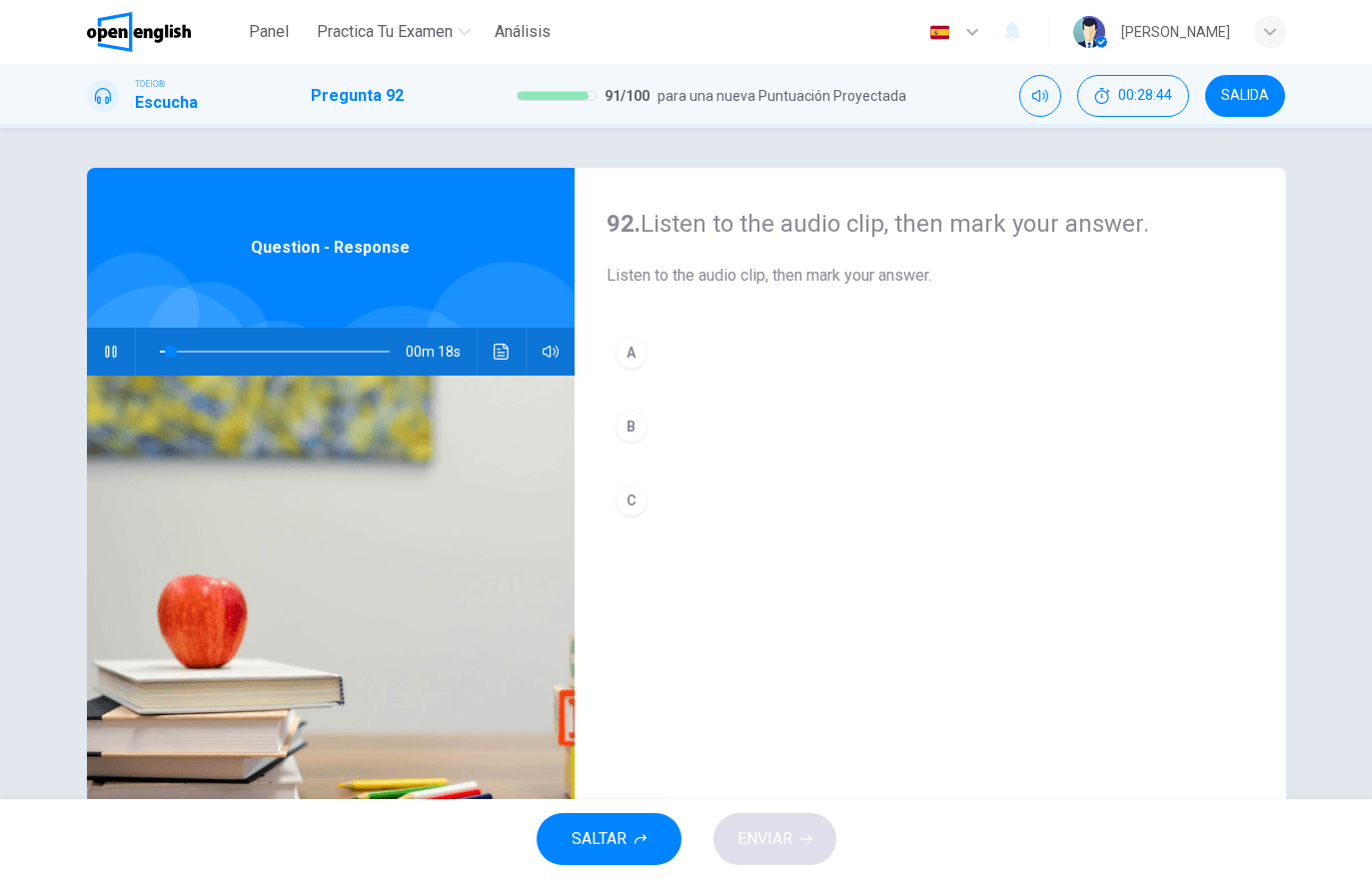 click 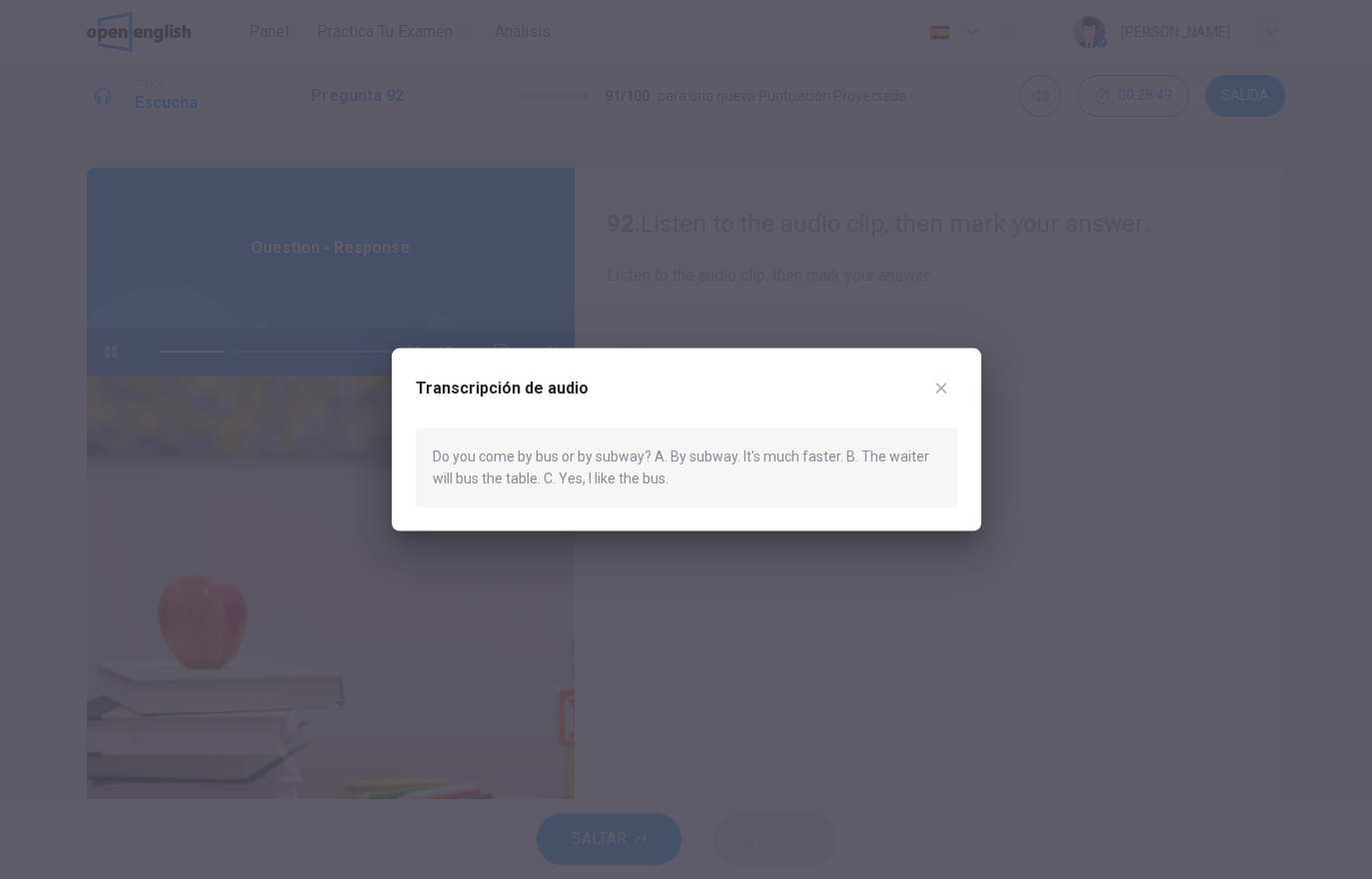 click on "Transcripción de audio Do you come by bus or by subway? A. By subway. It's much faster. B. The waiter will bus the table. C. Yes, I like the bus." at bounding box center (686, 440) 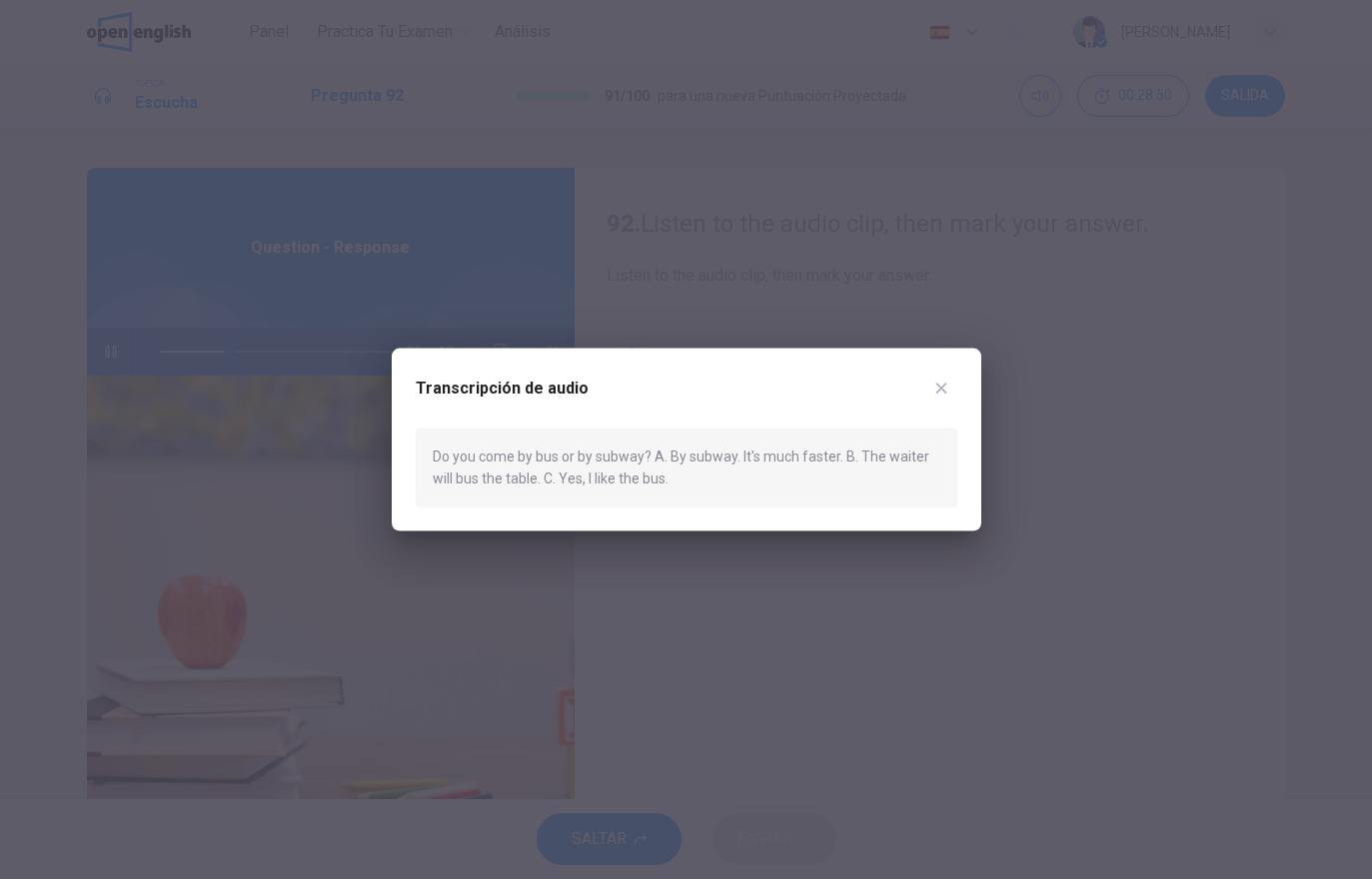 click 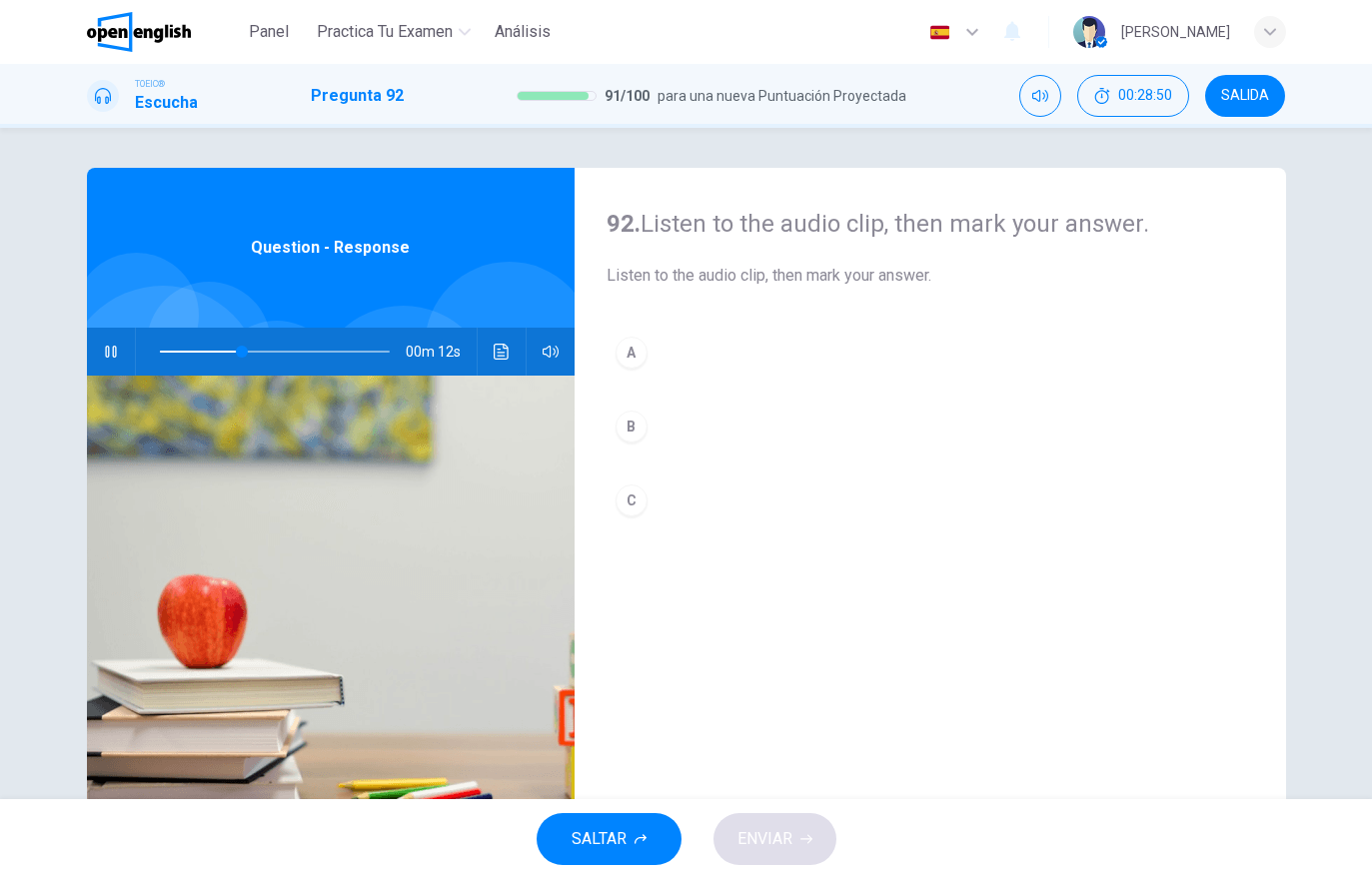 click on "A" at bounding box center (930, 353) 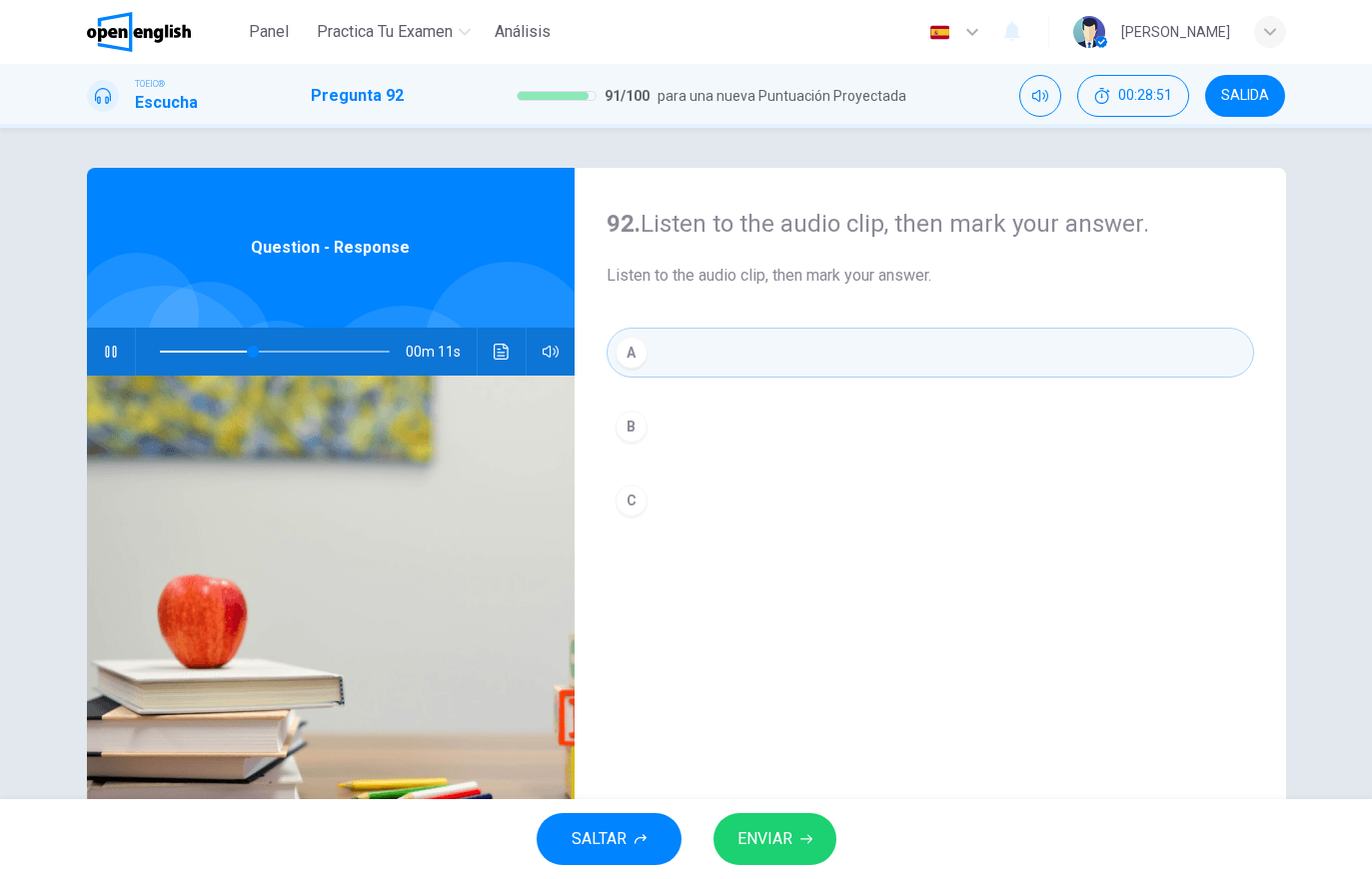click on "ENVIAR" at bounding box center (774, 839) 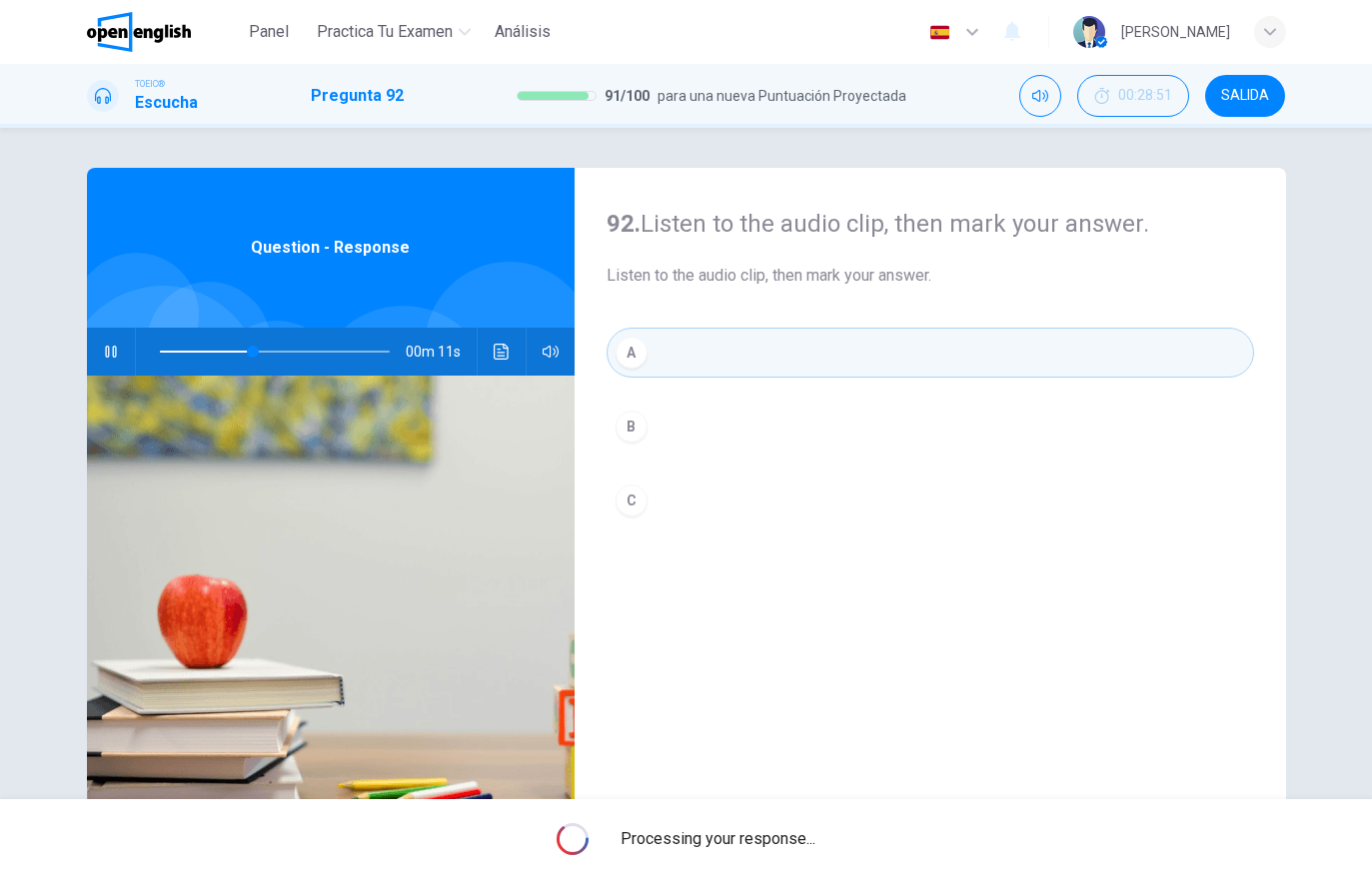 type on "**" 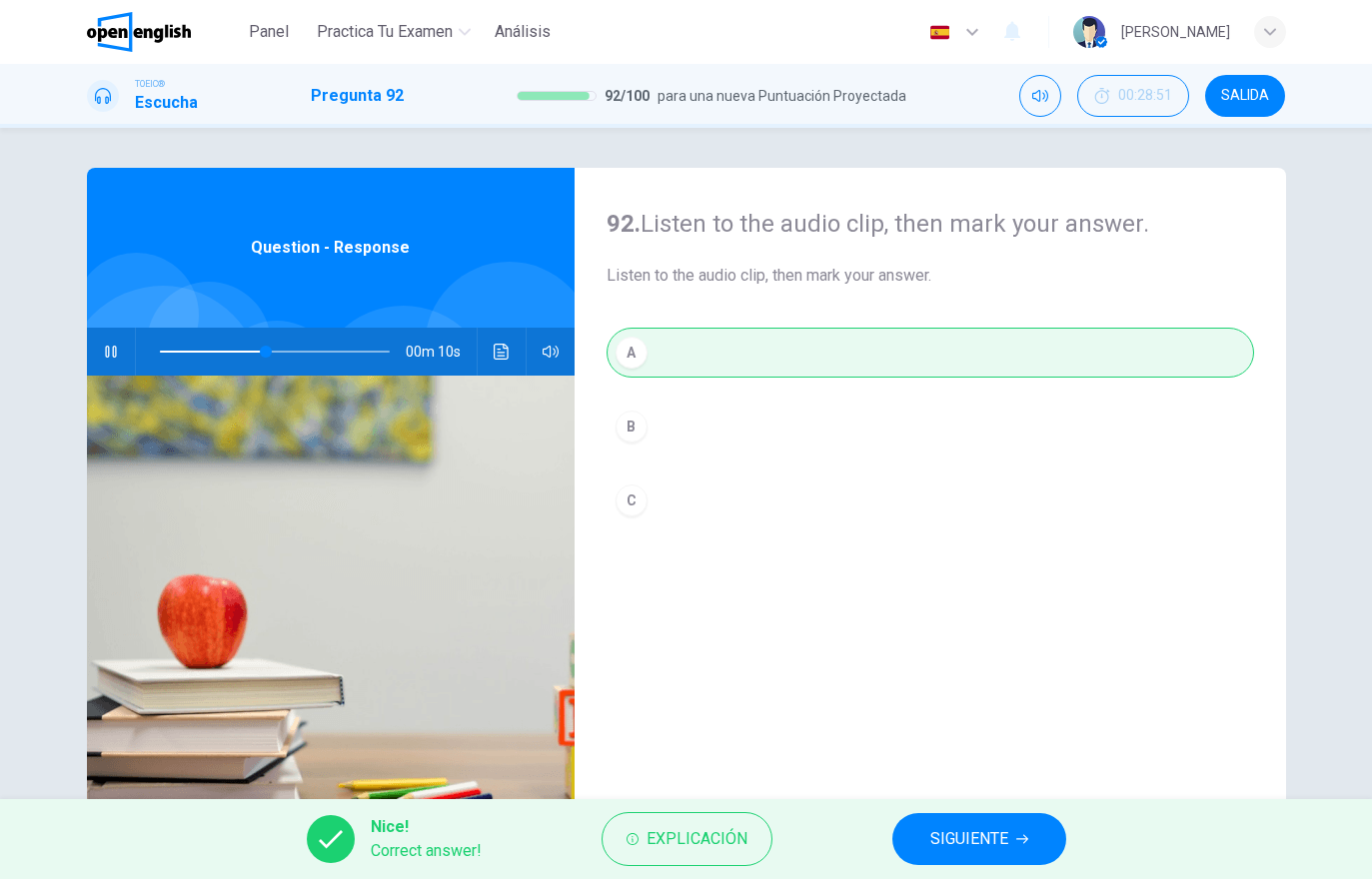 click on "SIGUIENTE" at bounding box center (969, 839) 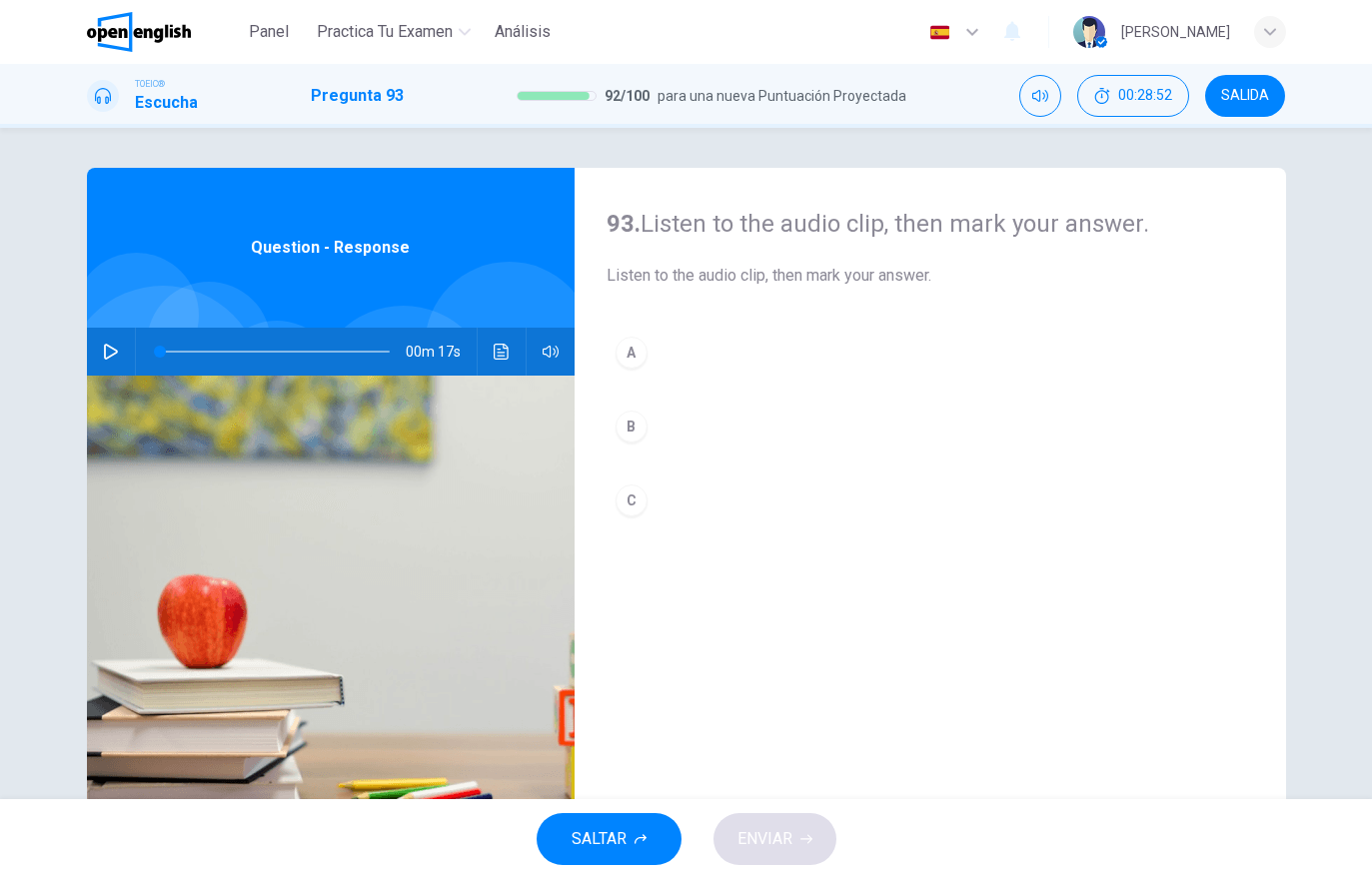 click 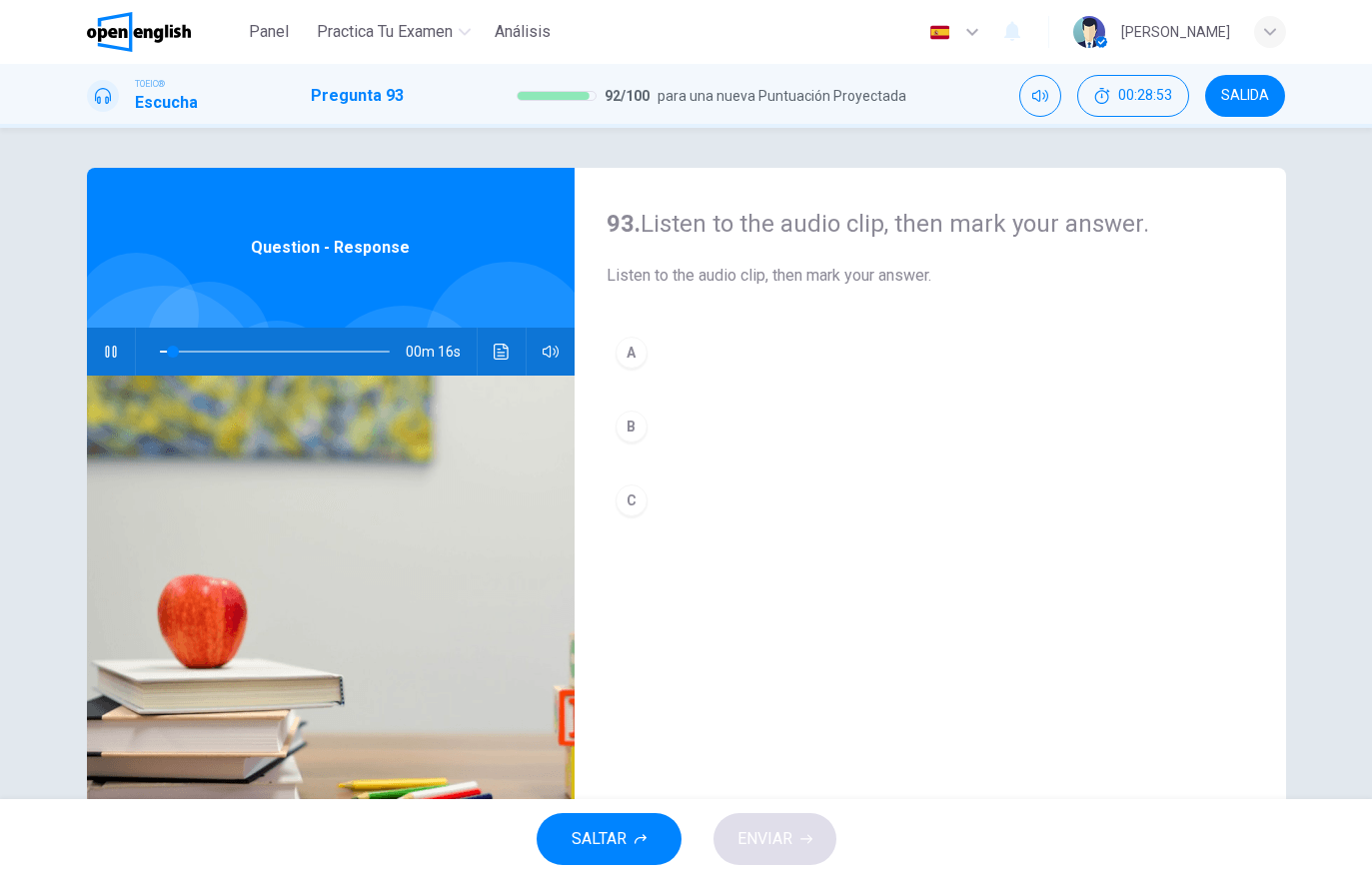 click 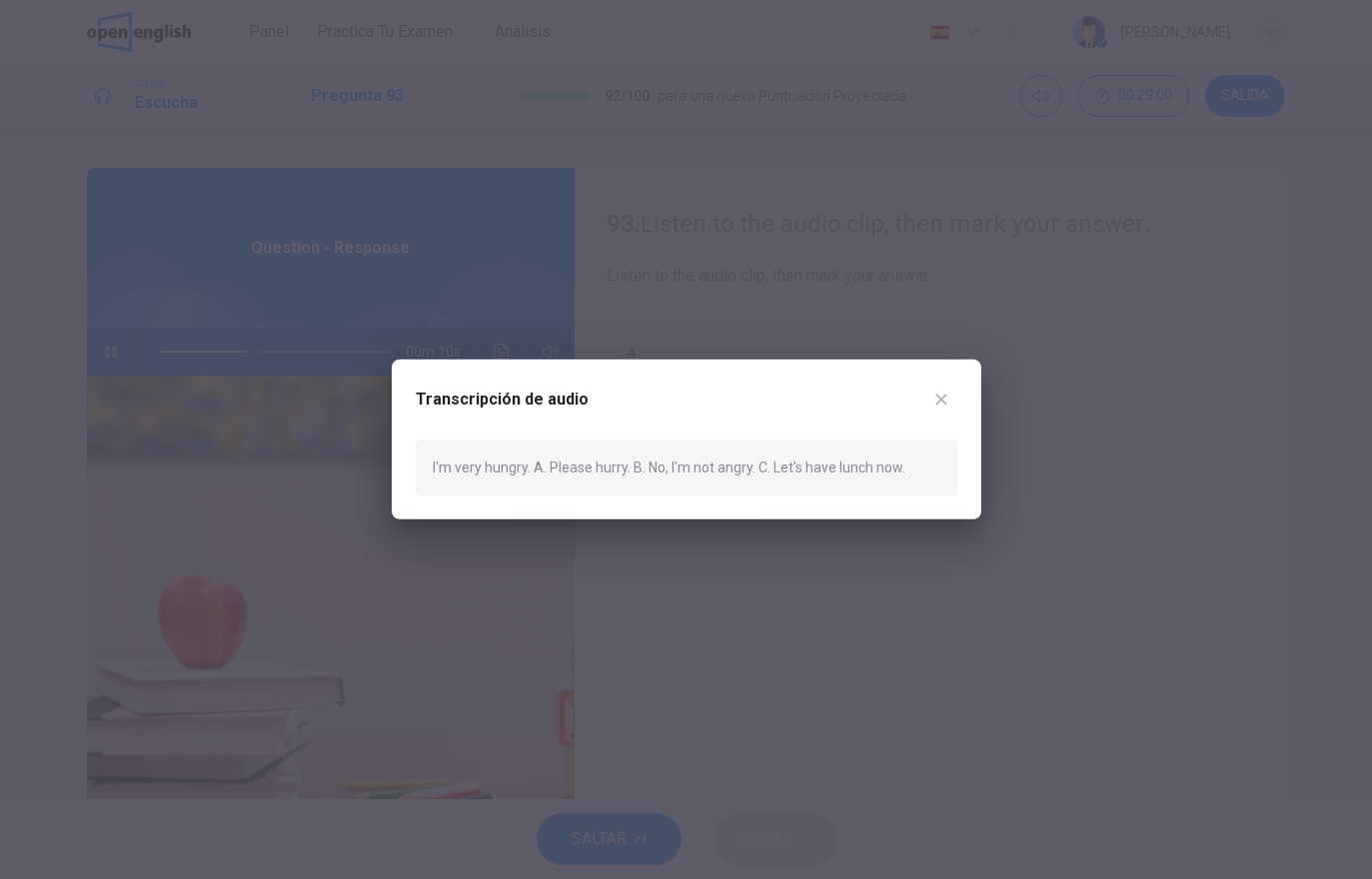 click at bounding box center (941, 400) 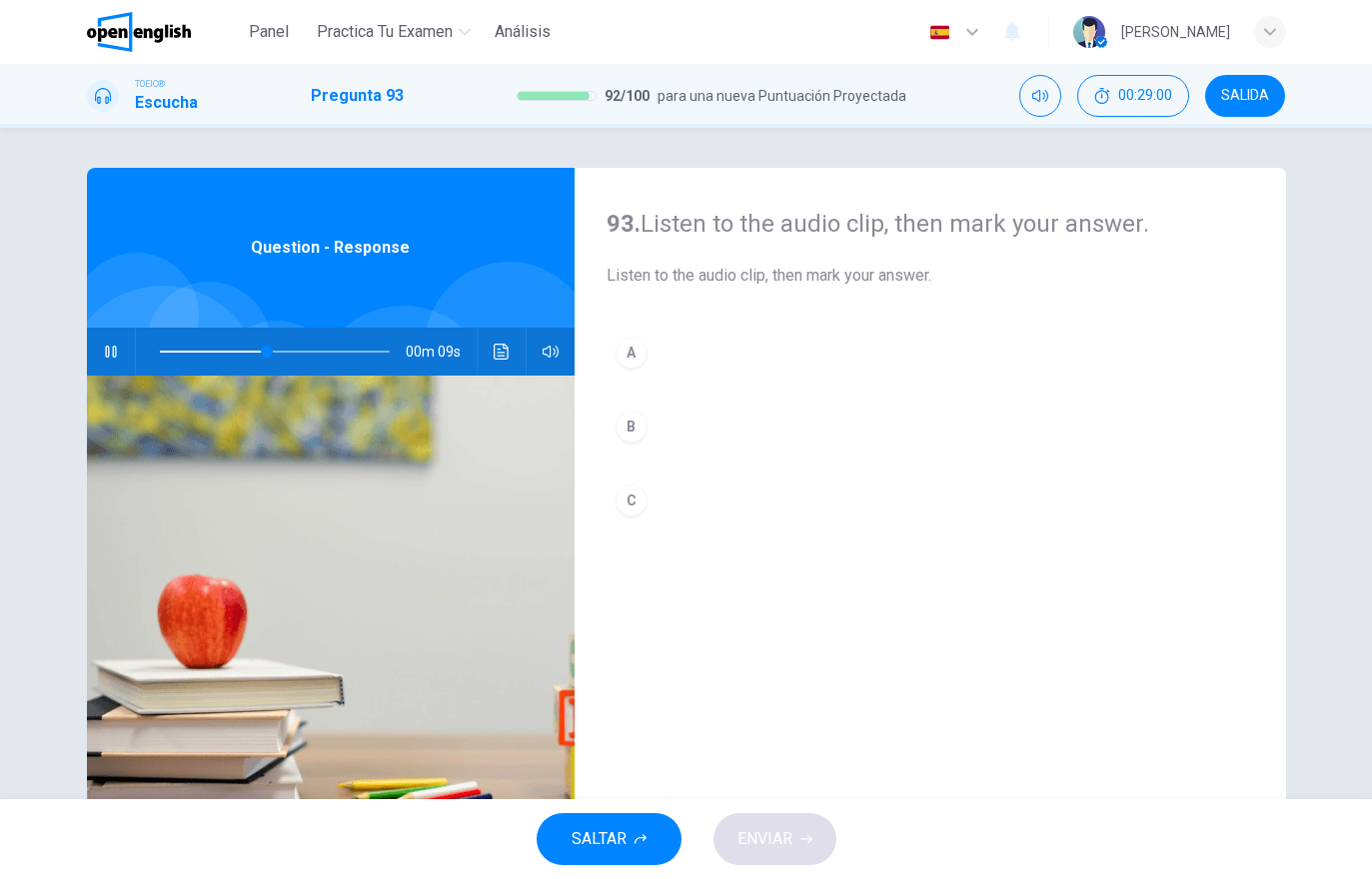 click on "C" at bounding box center (930, 500) 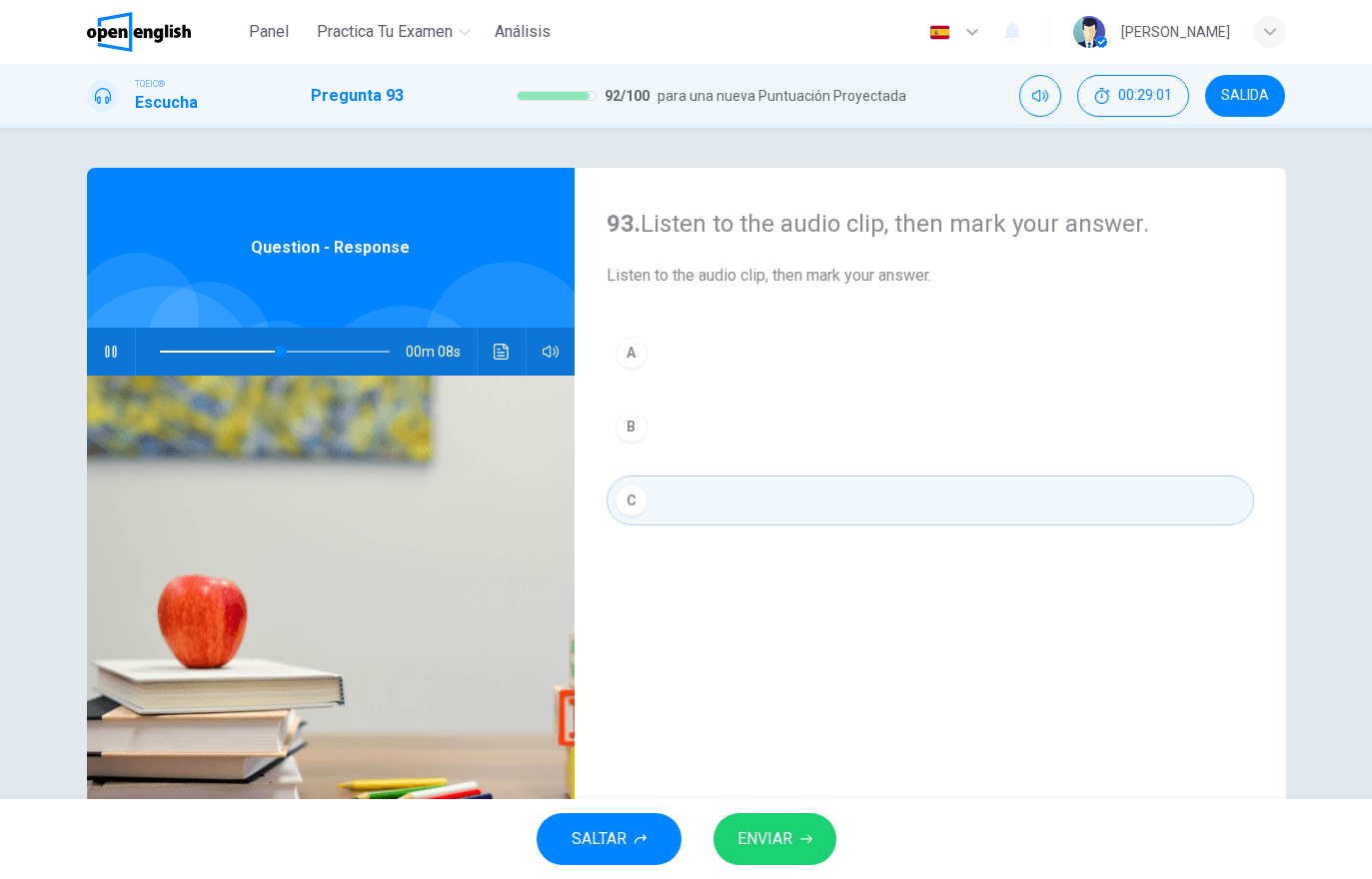 click on "ENVIAR" at bounding box center (764, 839) 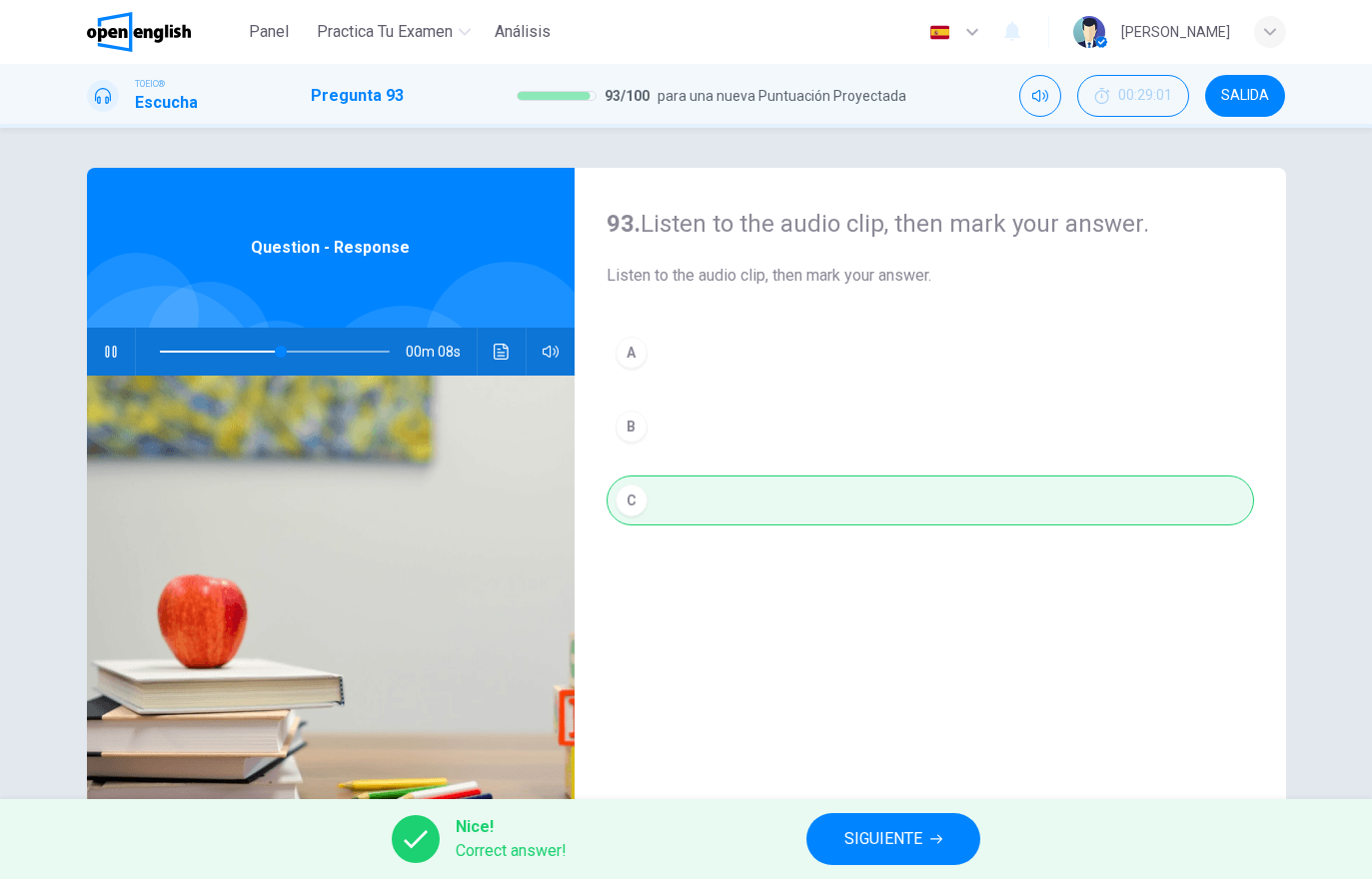type on "**" 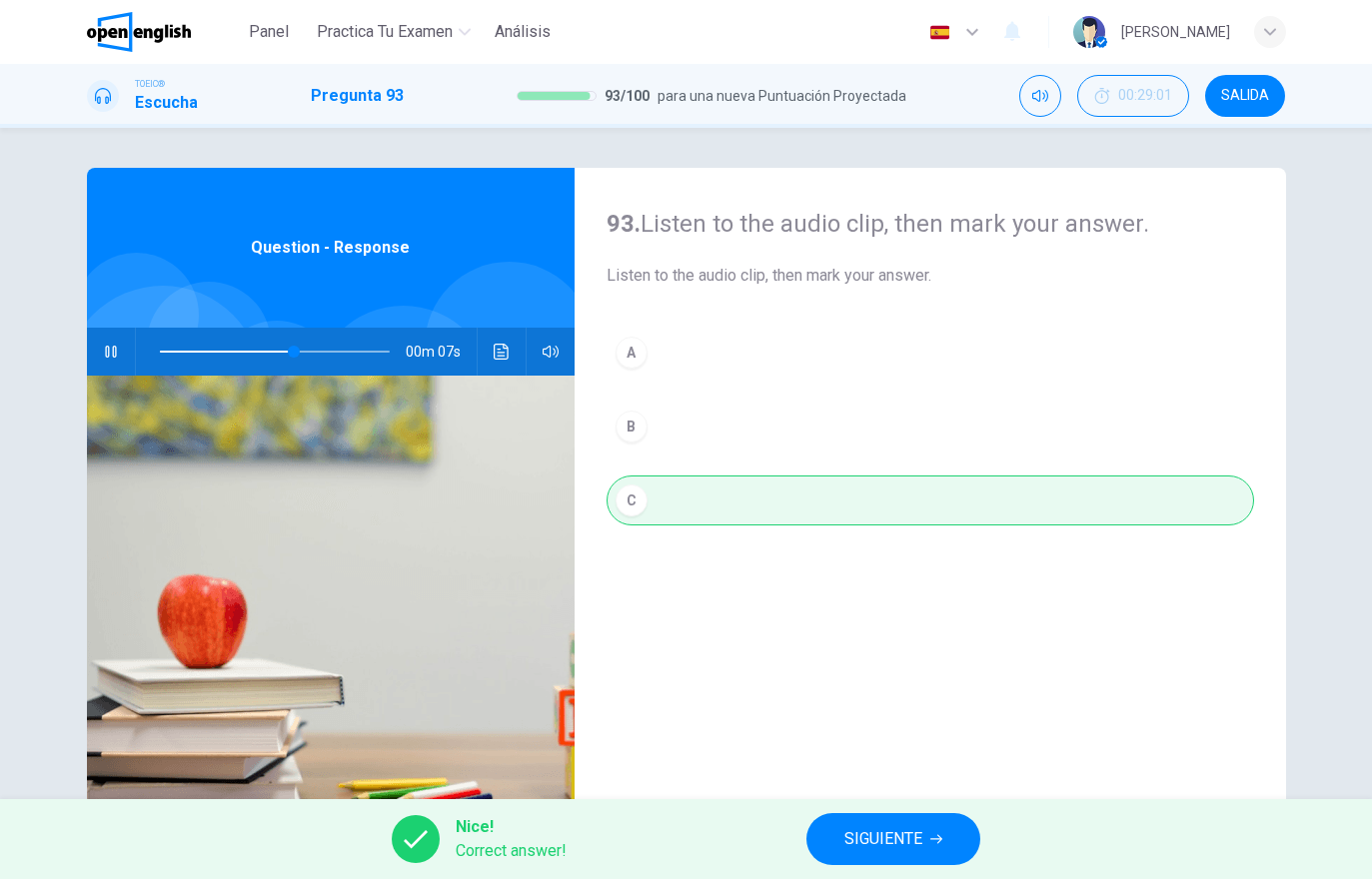 click on "SIGUIENTE" at bounding box center (893, 839) 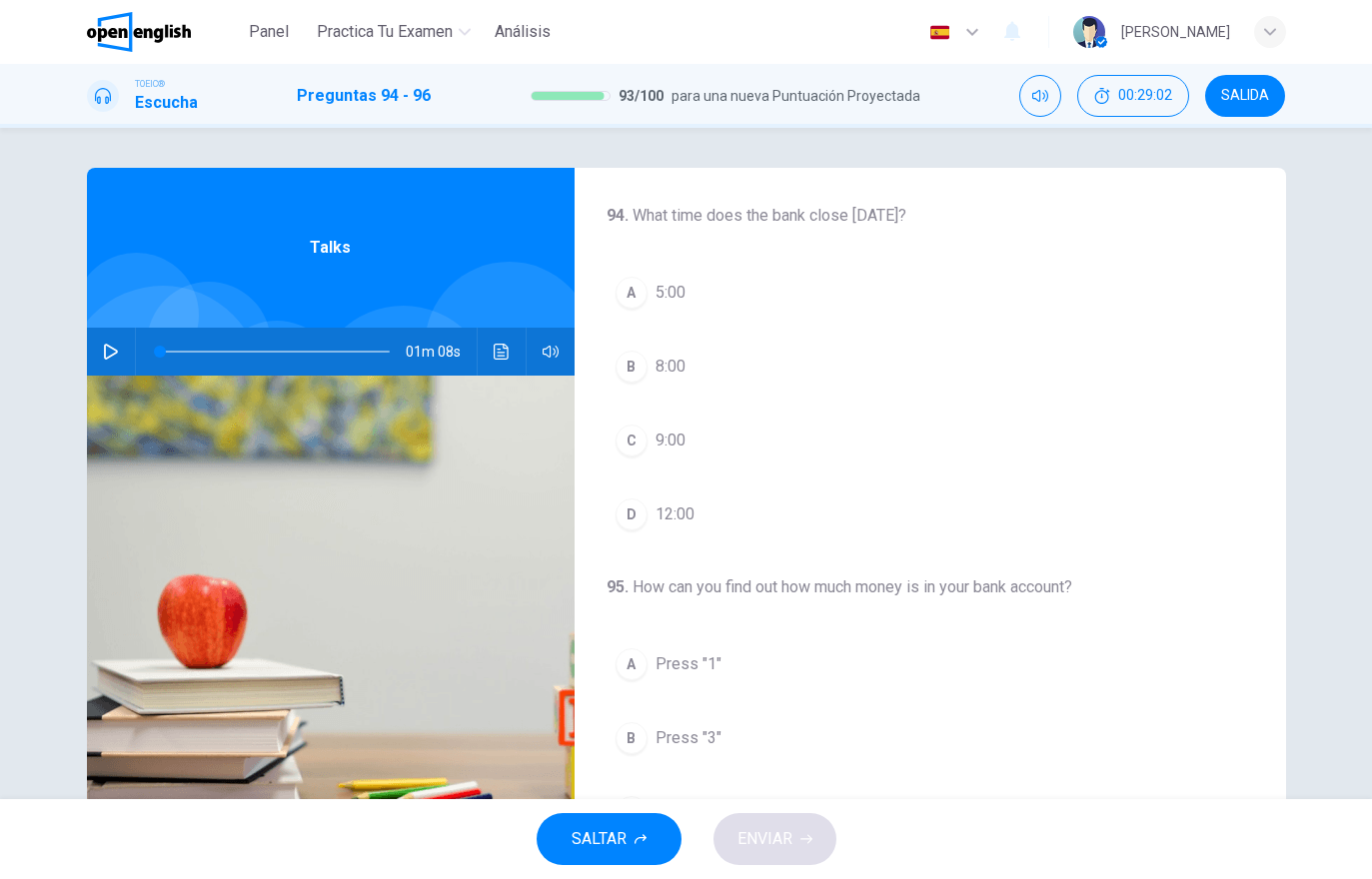 click at bounding box center (111, 352) 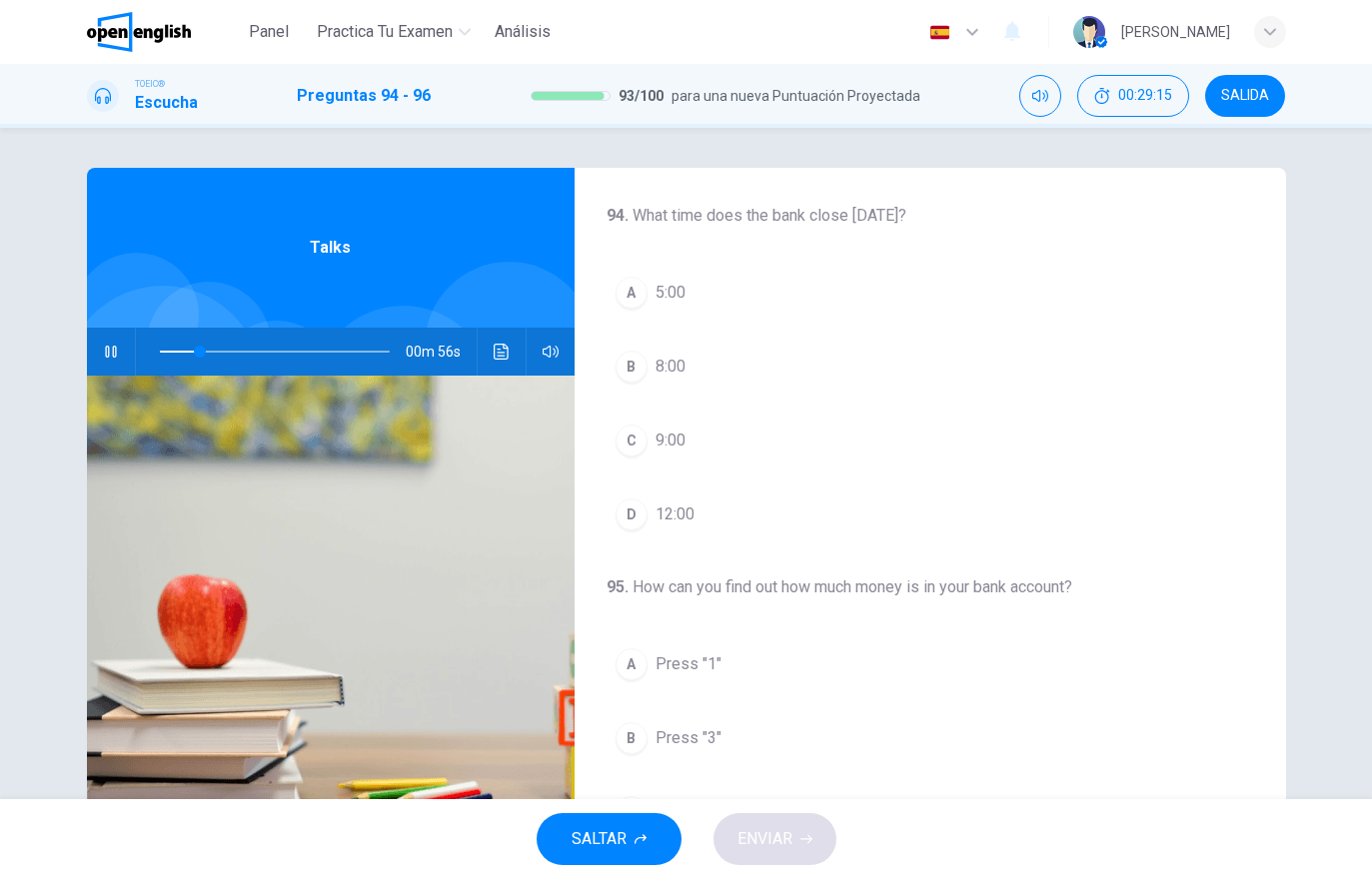 click on "D 12:00" at bounding box center (930, 514) 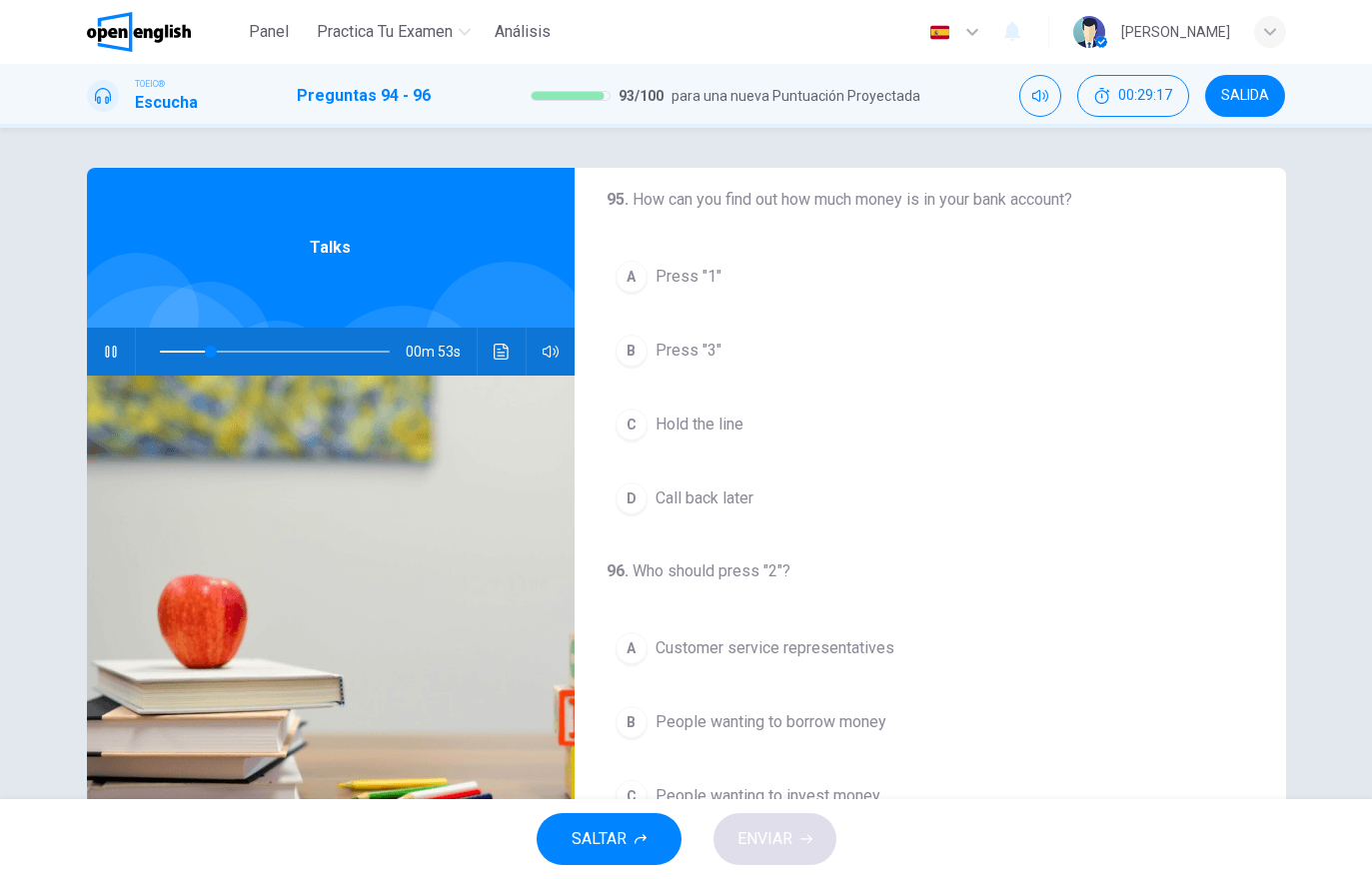 scroll, scrollTop: 389, scrollLeft: 0, axis: vertical 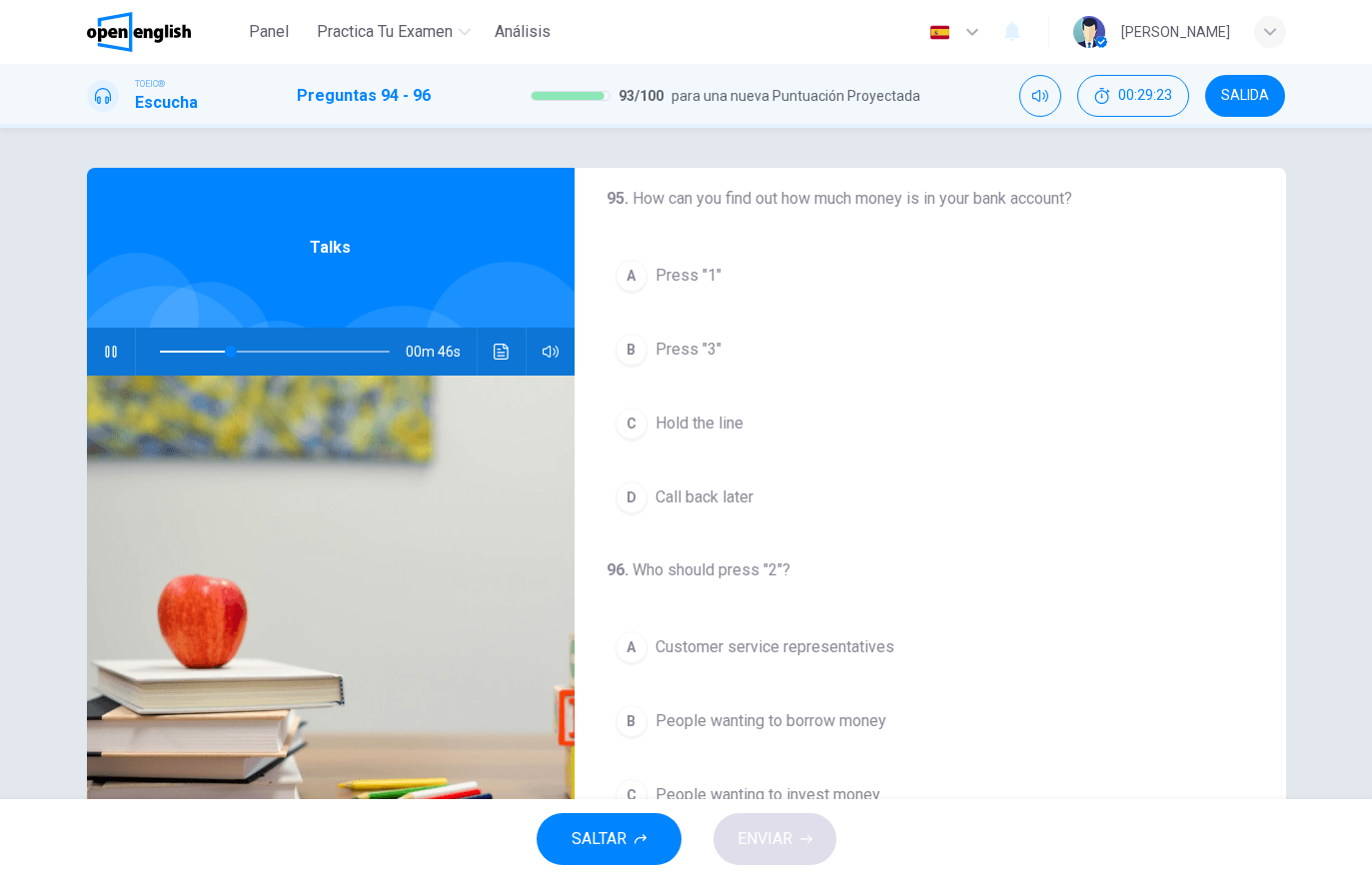 click on "A Press "1"" at bounding box center (930, 276) 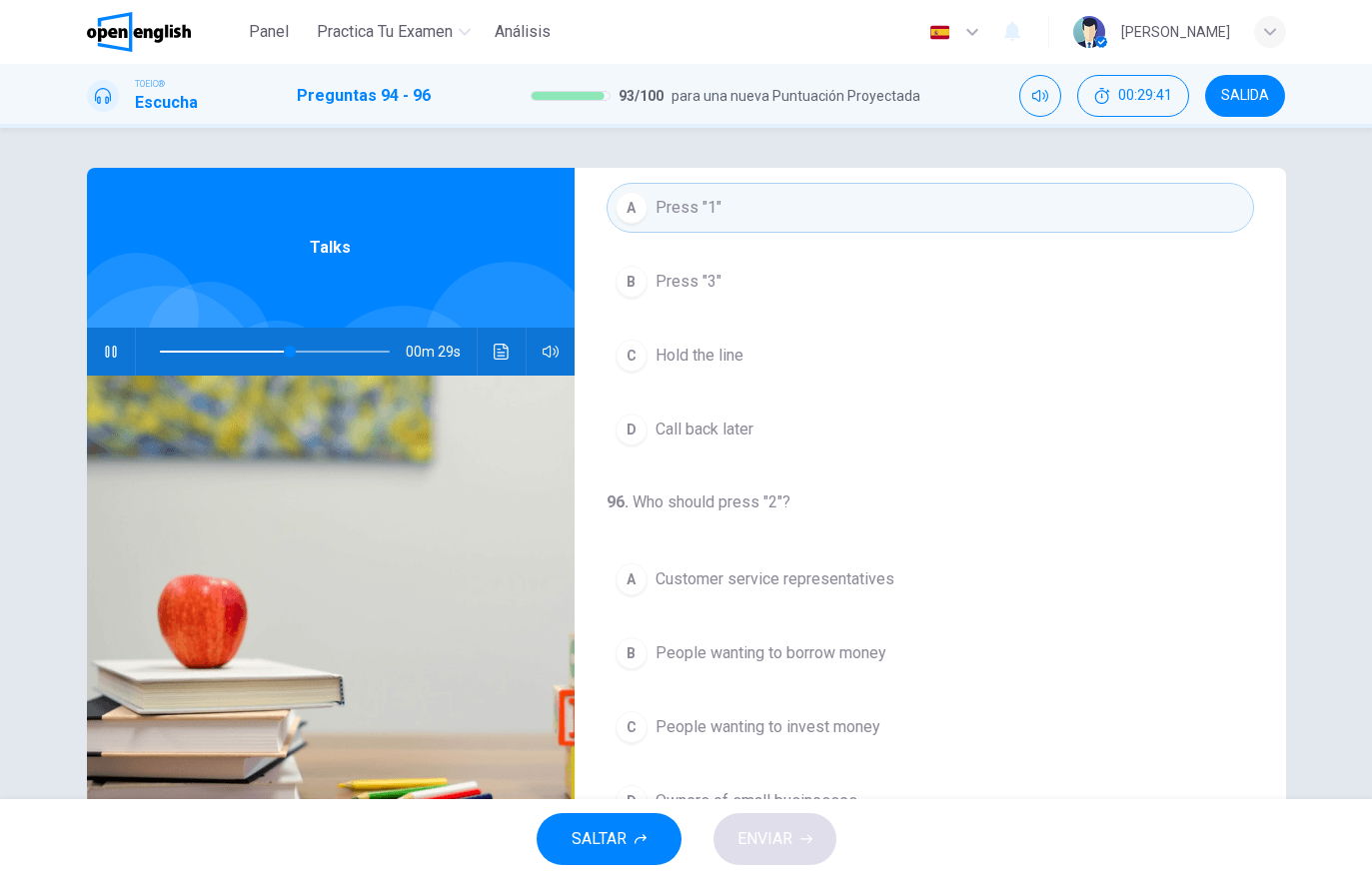 scroll, scrollTop: 456, scrollLeft: 0, axis: vertical 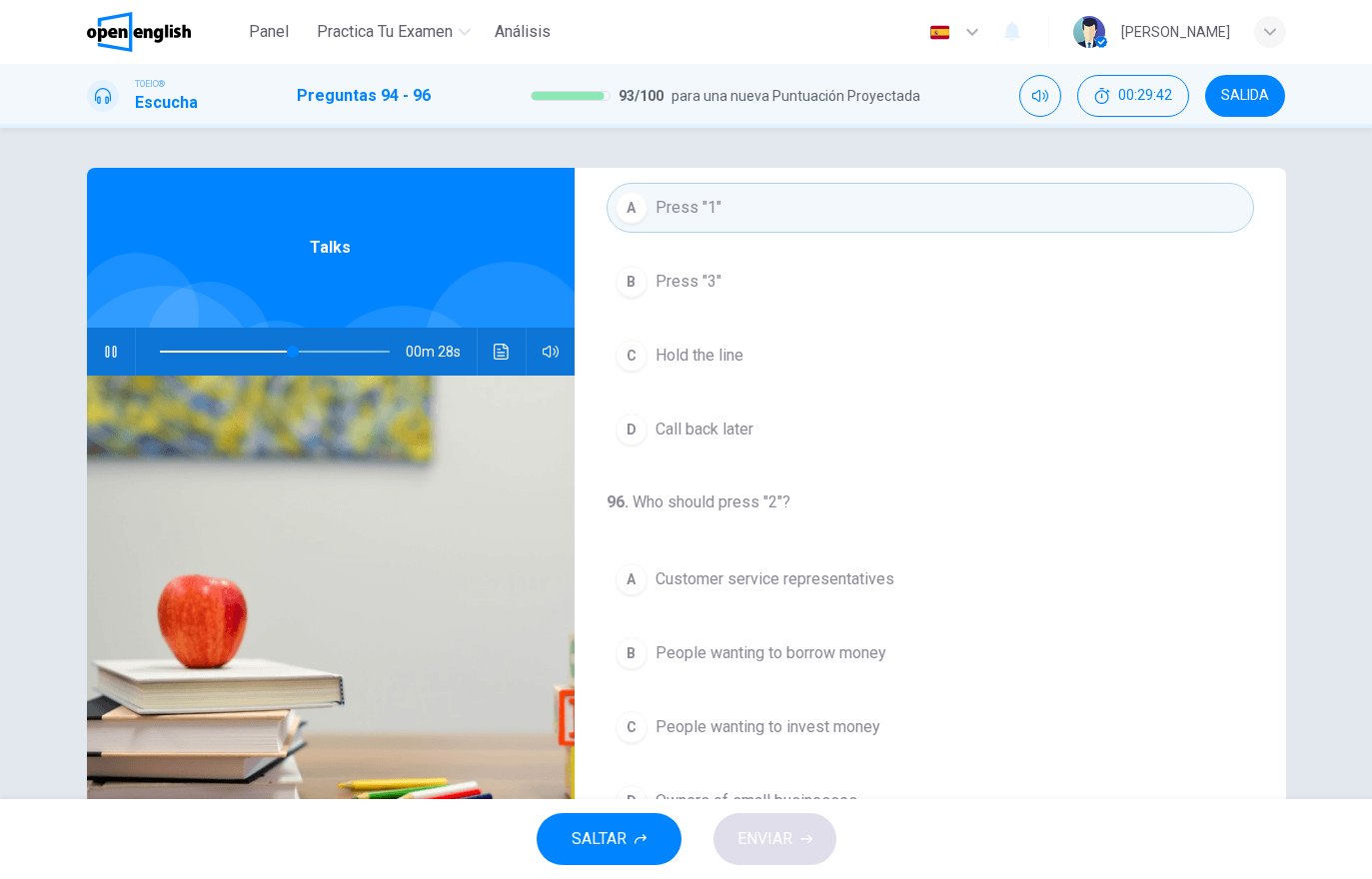 click at bounding box center [502, 352] 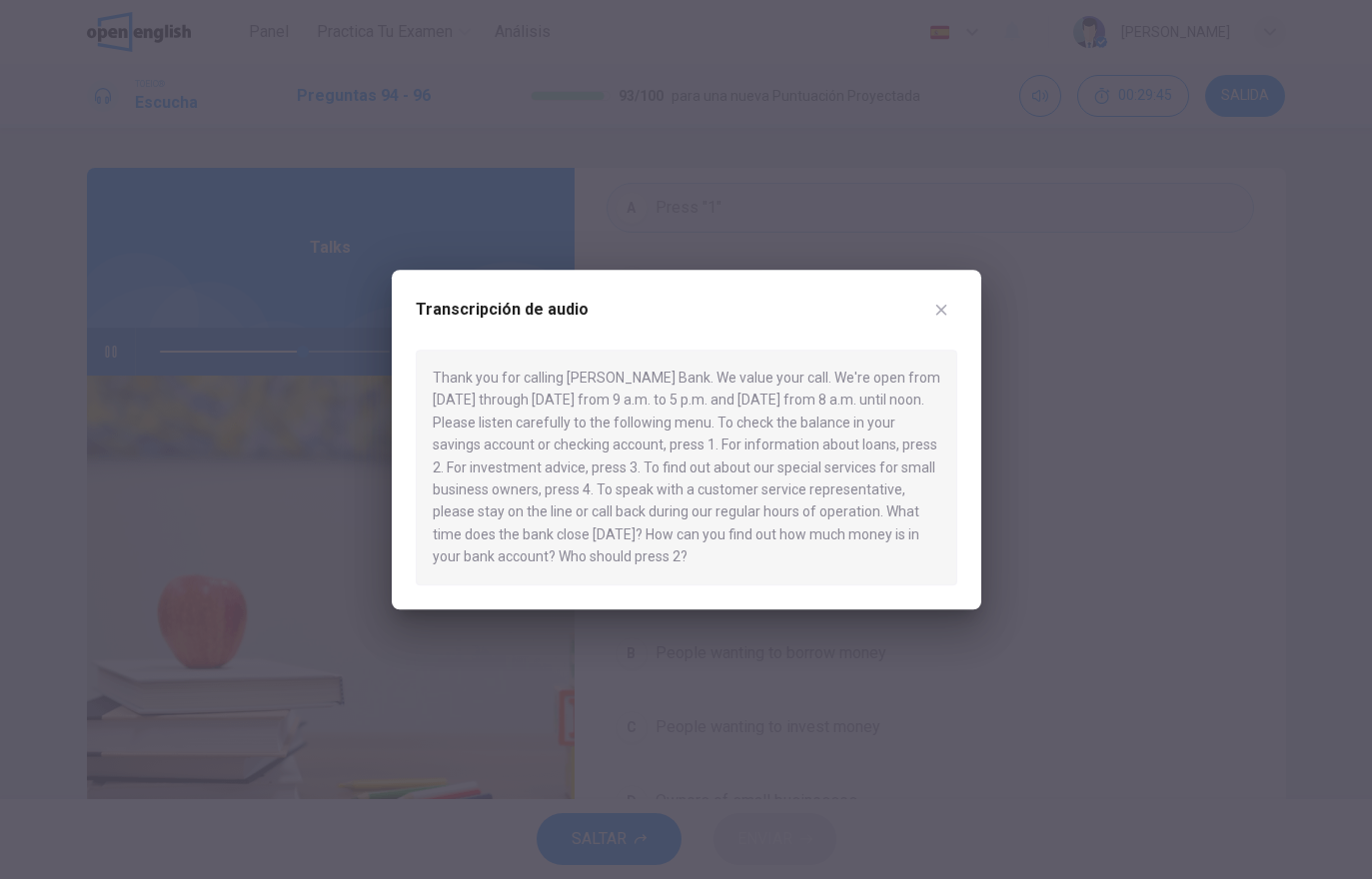 click on "Transcripción de audio Thank you for calling [PERSON_NAME] Bank. We value your call. We're open from [DATE] through [DATE] from 9 a.m. to 5 p.m. and [DATE] from 8 a.m. until noon. Please listen carefully to the following menu. To check the balance in your savings account or checking account, press 1. For information about loans, press 2. For investment advice, press 3. To find out about our special services for small business owners, press 4. To speak with a customer service representative, please stay on the line or call back during our regular hours of operation. What time does the bank close [DATE]? How can you find out how much money is in your bank account? Who should press 2?" at bounding box center (686, 440) 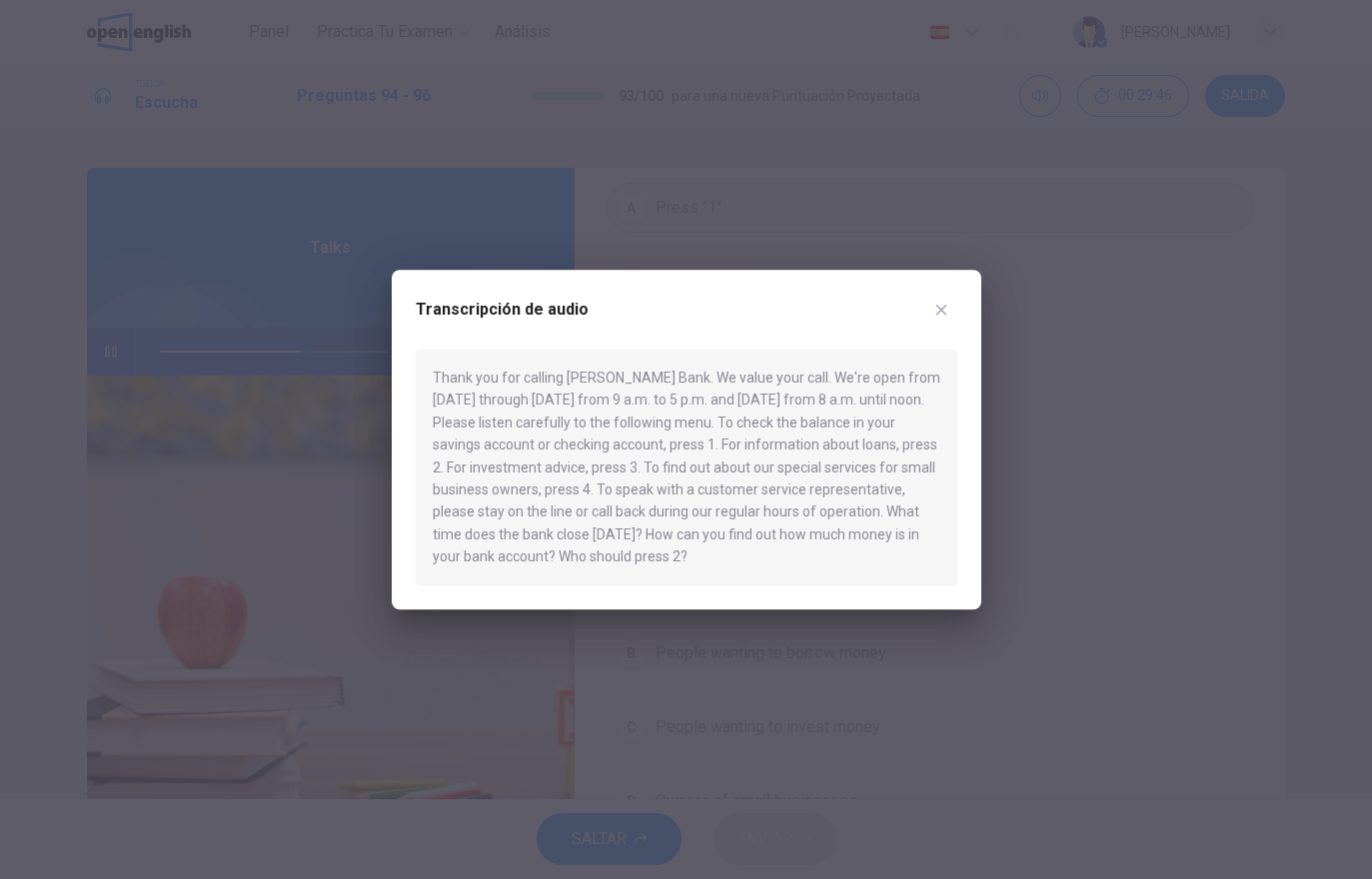 click at bounding box center (941, 310) 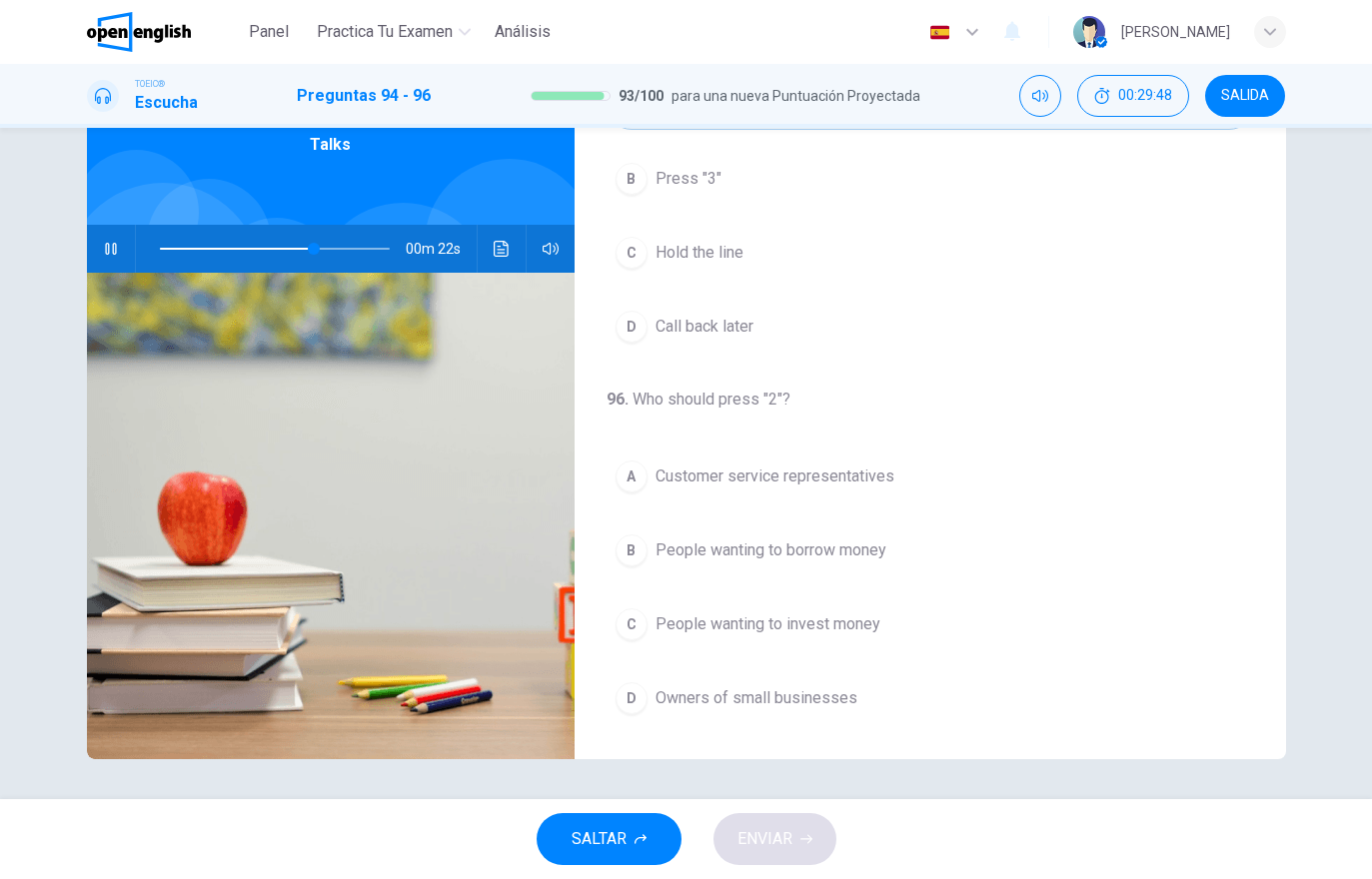scroll, scrollTop: 103, scrollLeft: 0, axis: vertical 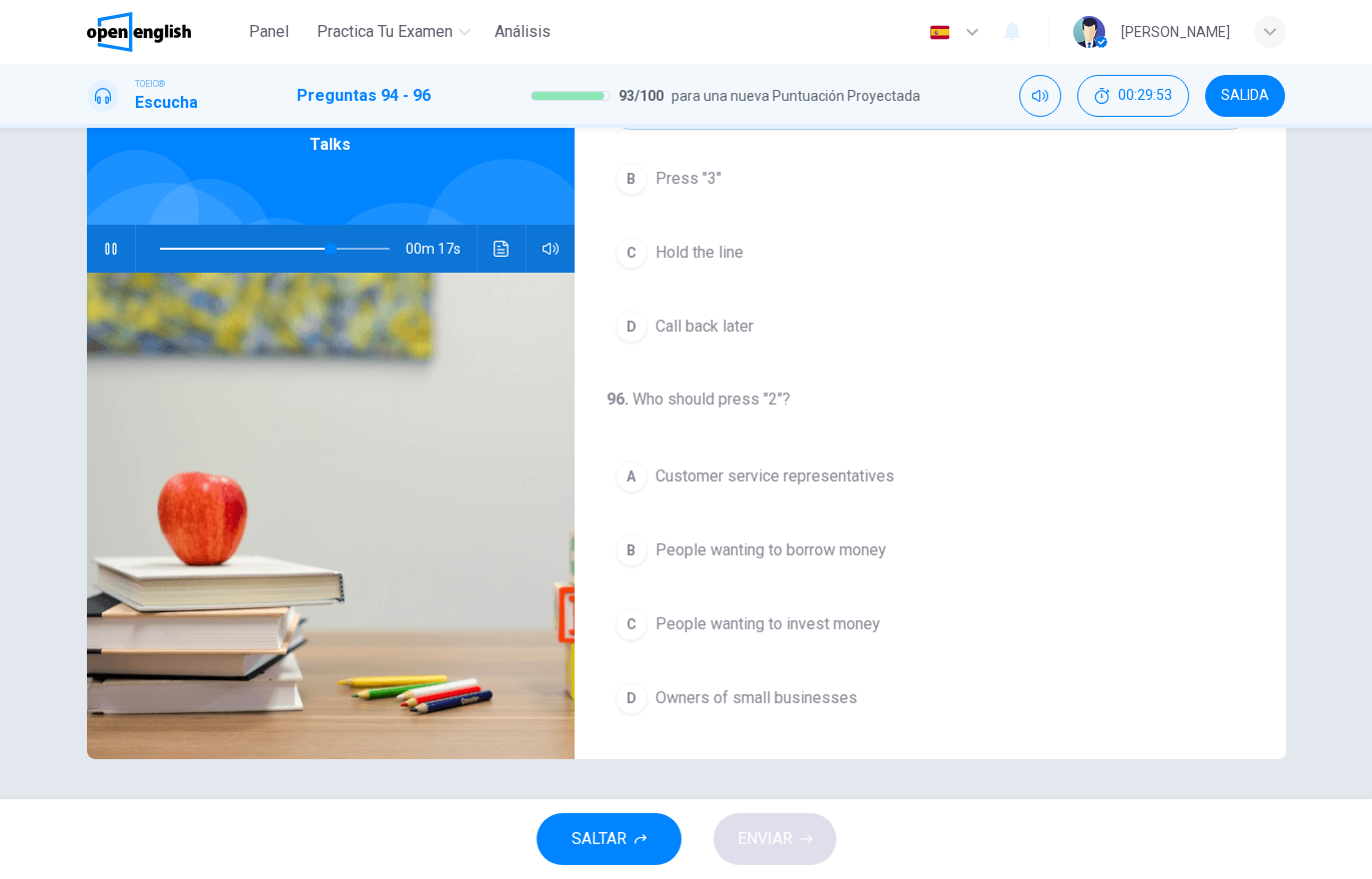 click on "People wanting to invest money" at bounding box center (767, 624) 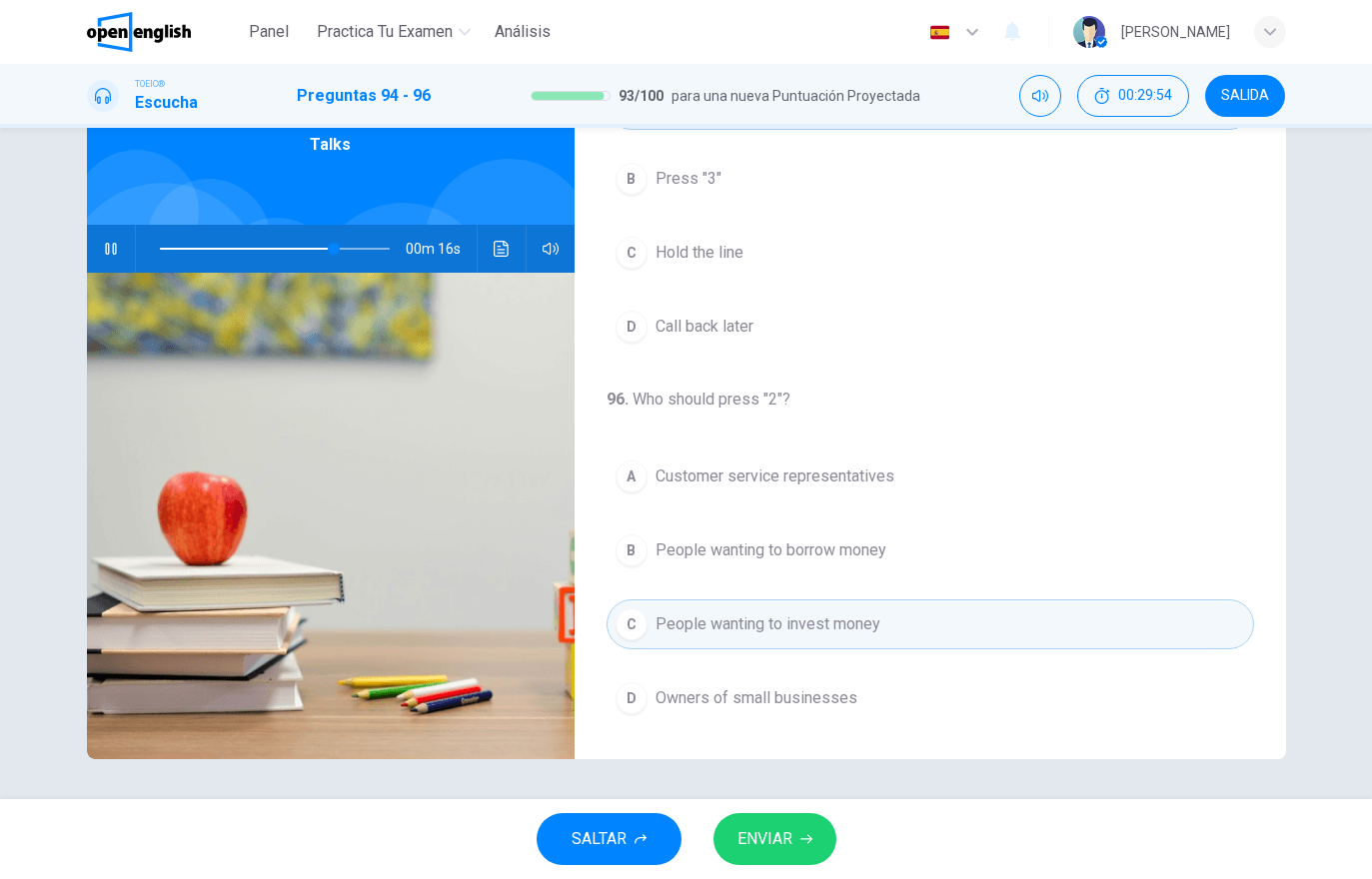 click on "ENVIAR" at bounding box center (774, 839) 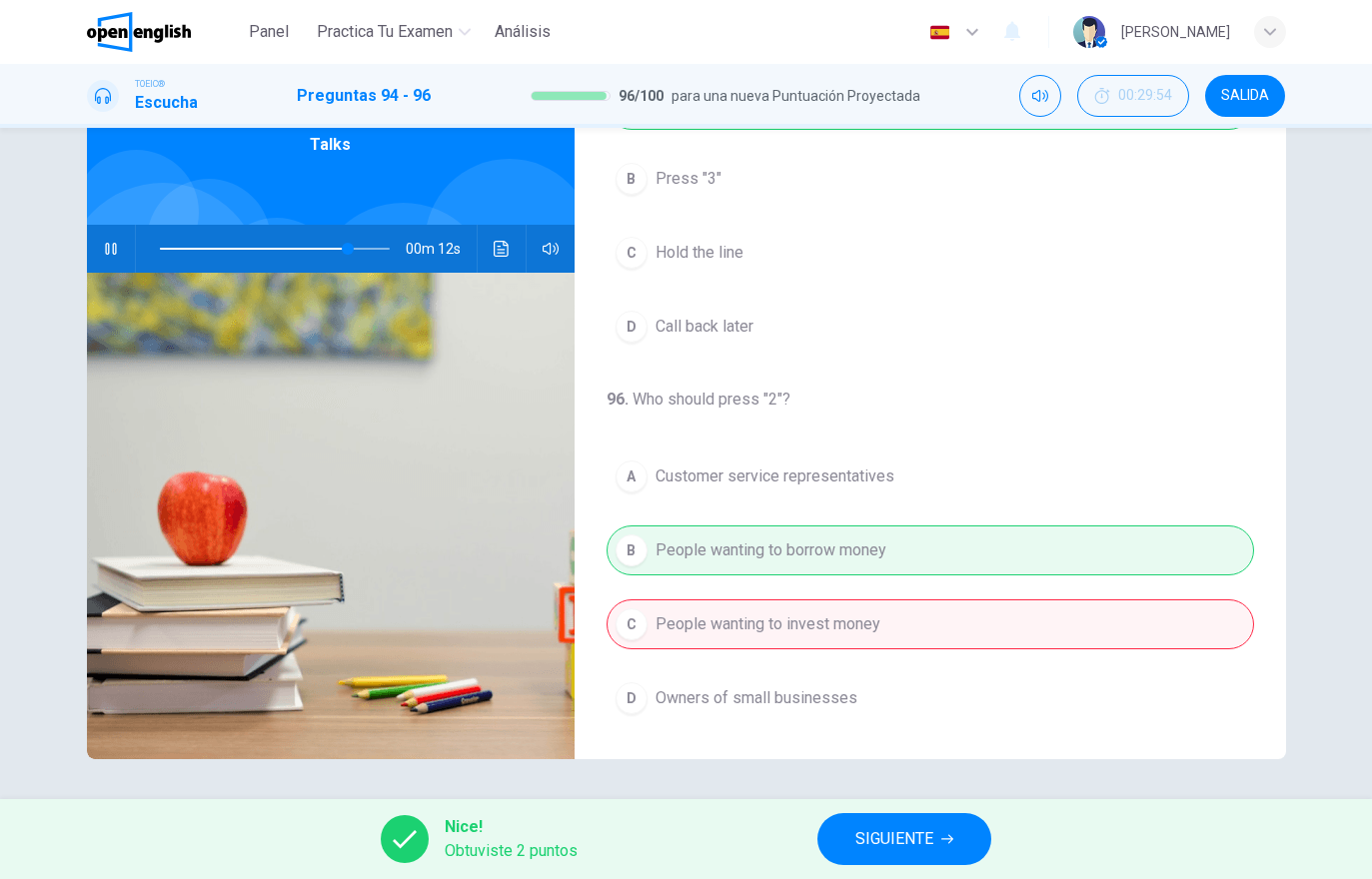 type on "**" 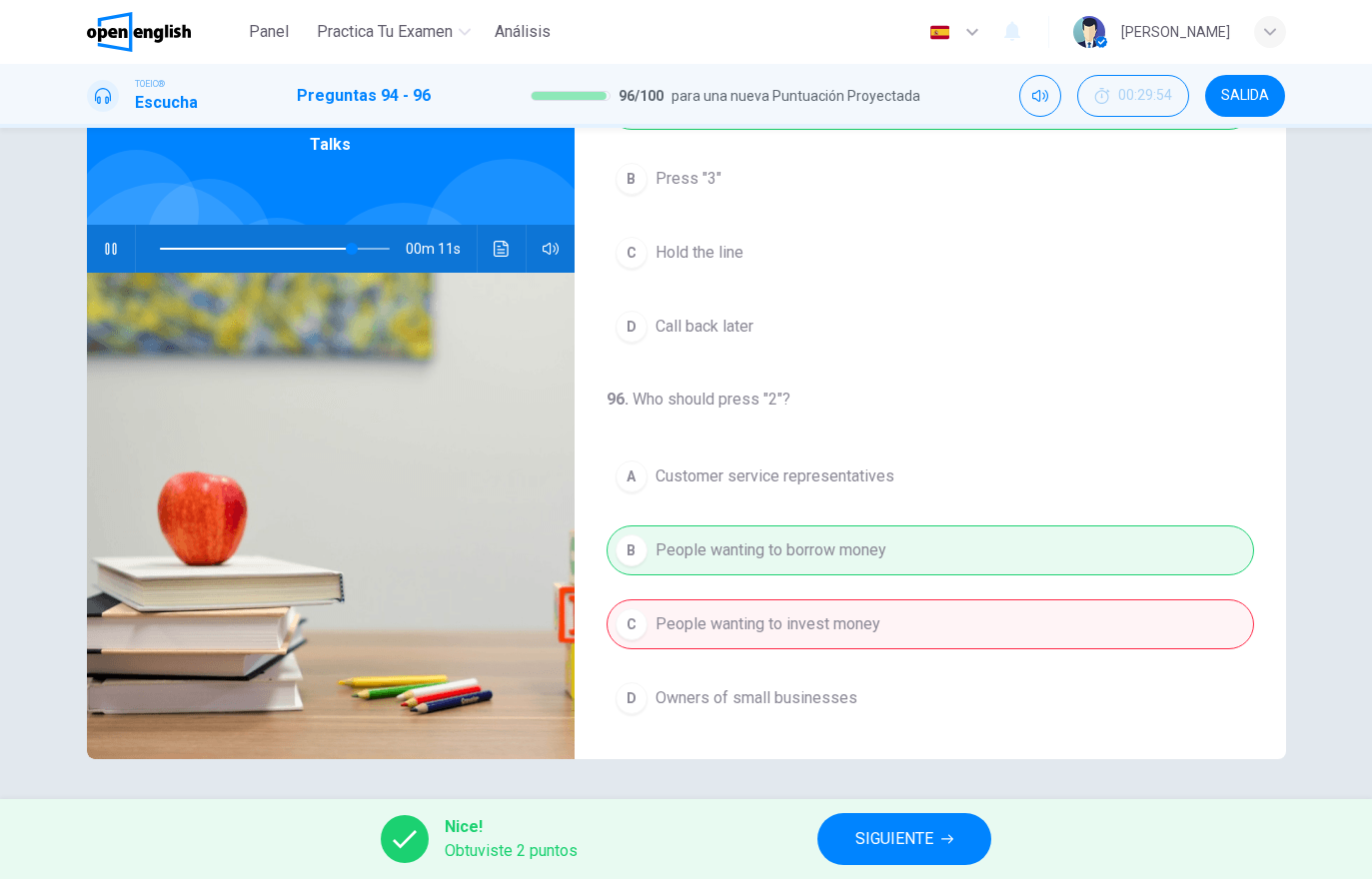 click on "SIGUIENTE" at bounding box center [904, 839] 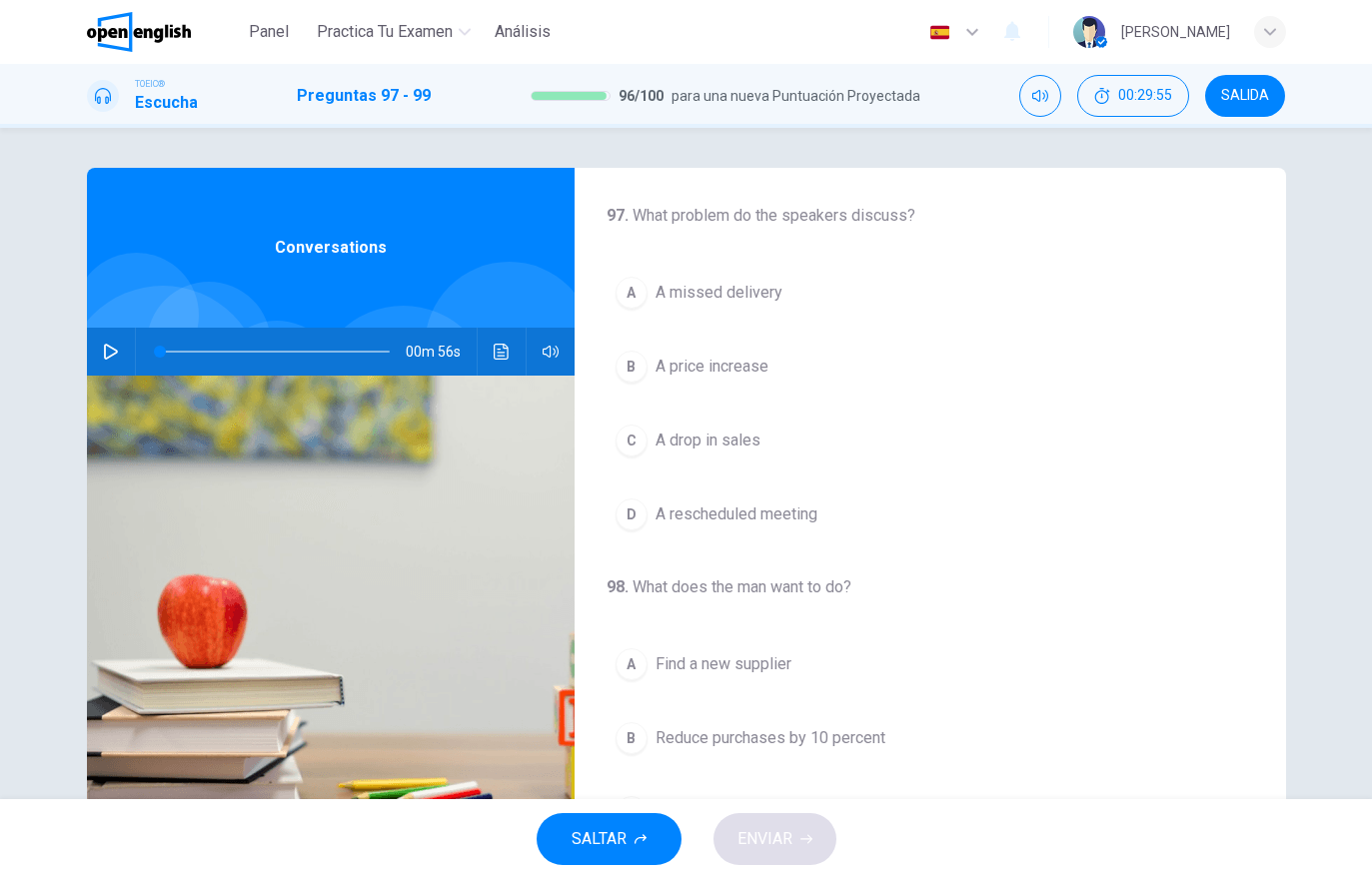 click 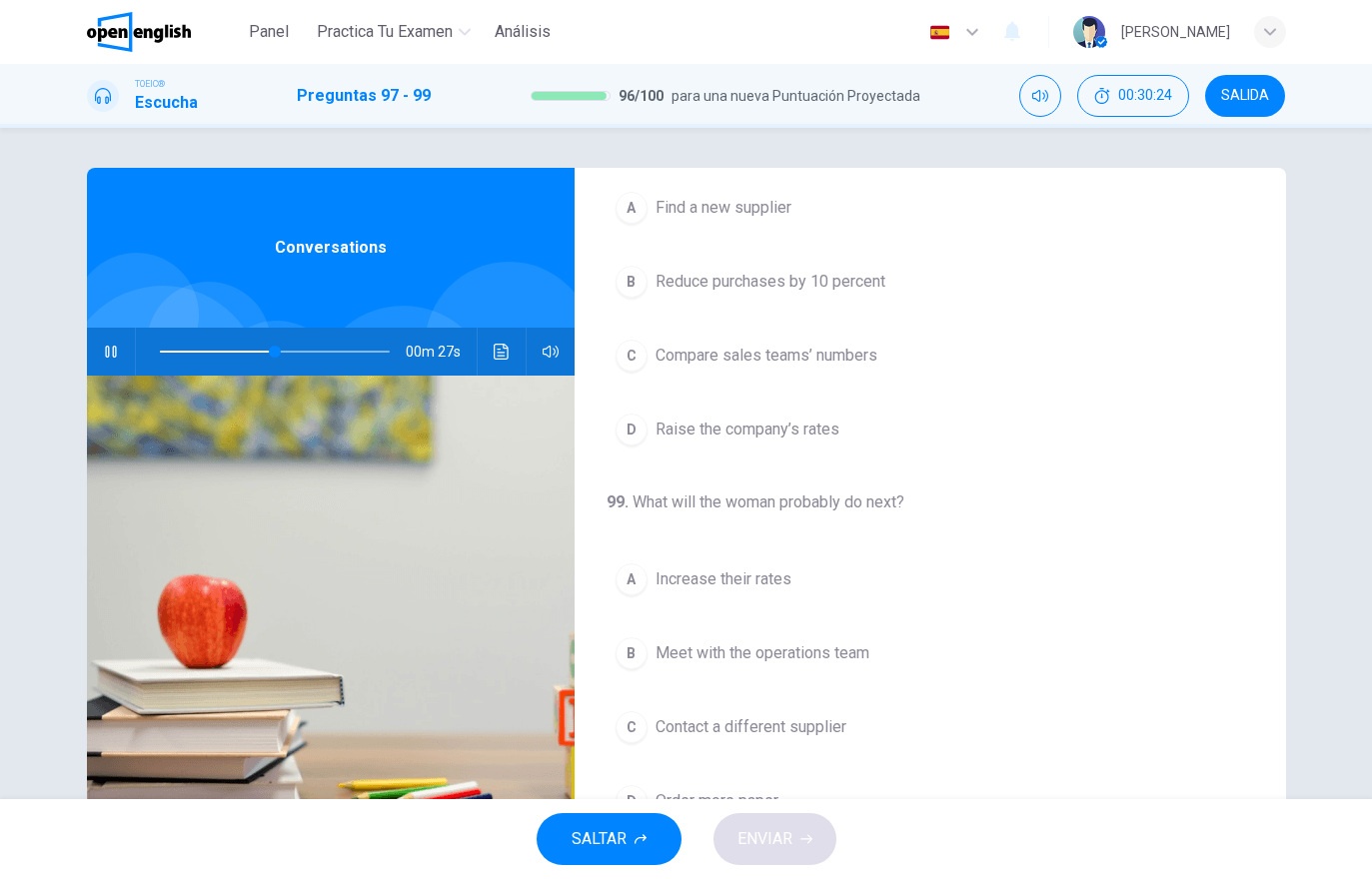 scroll, scrollTop: 456, scrollLeft: 0, axis: vertical 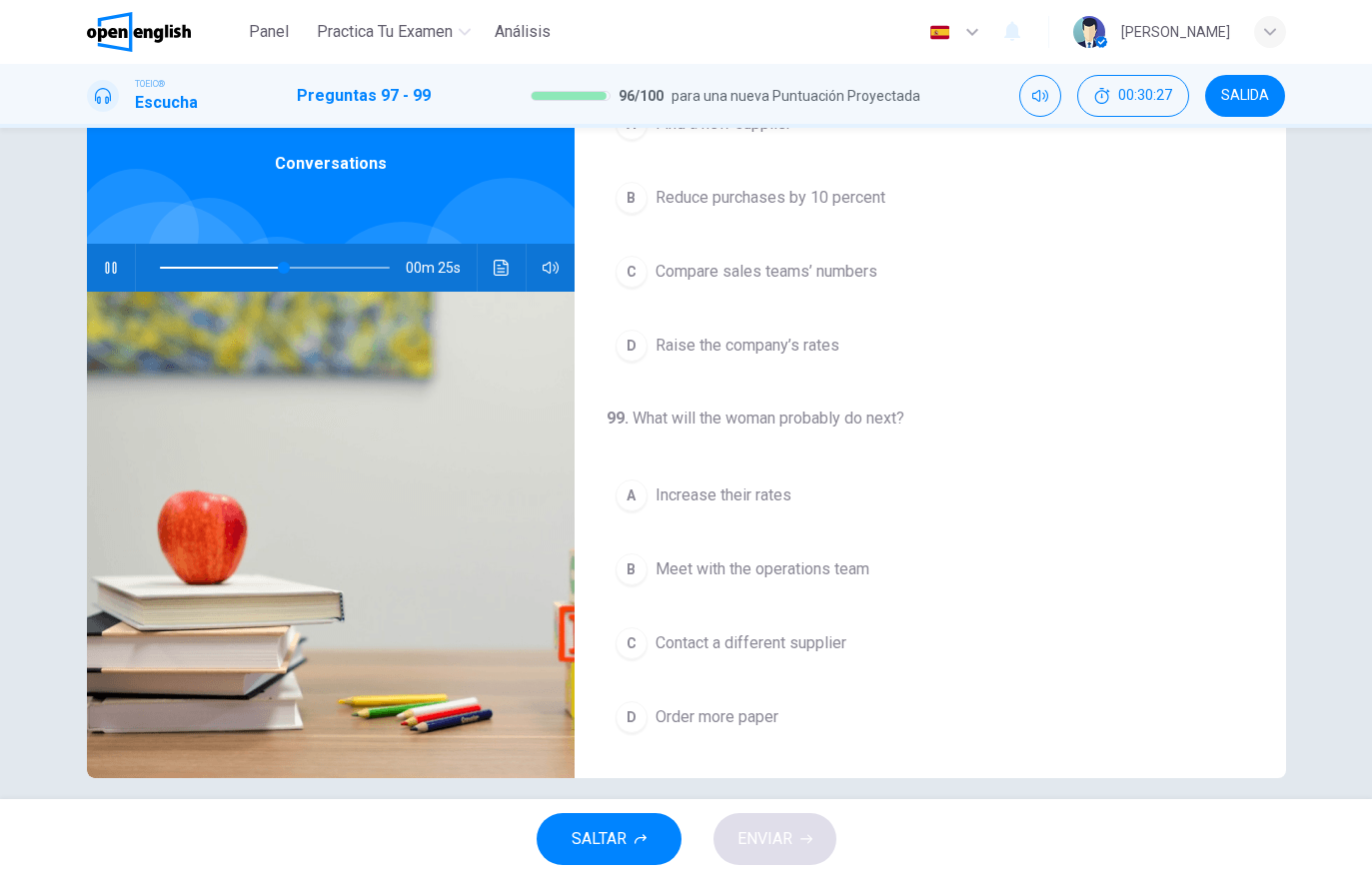click on "B Meet with the operations team" at bounding box center [930, 569] 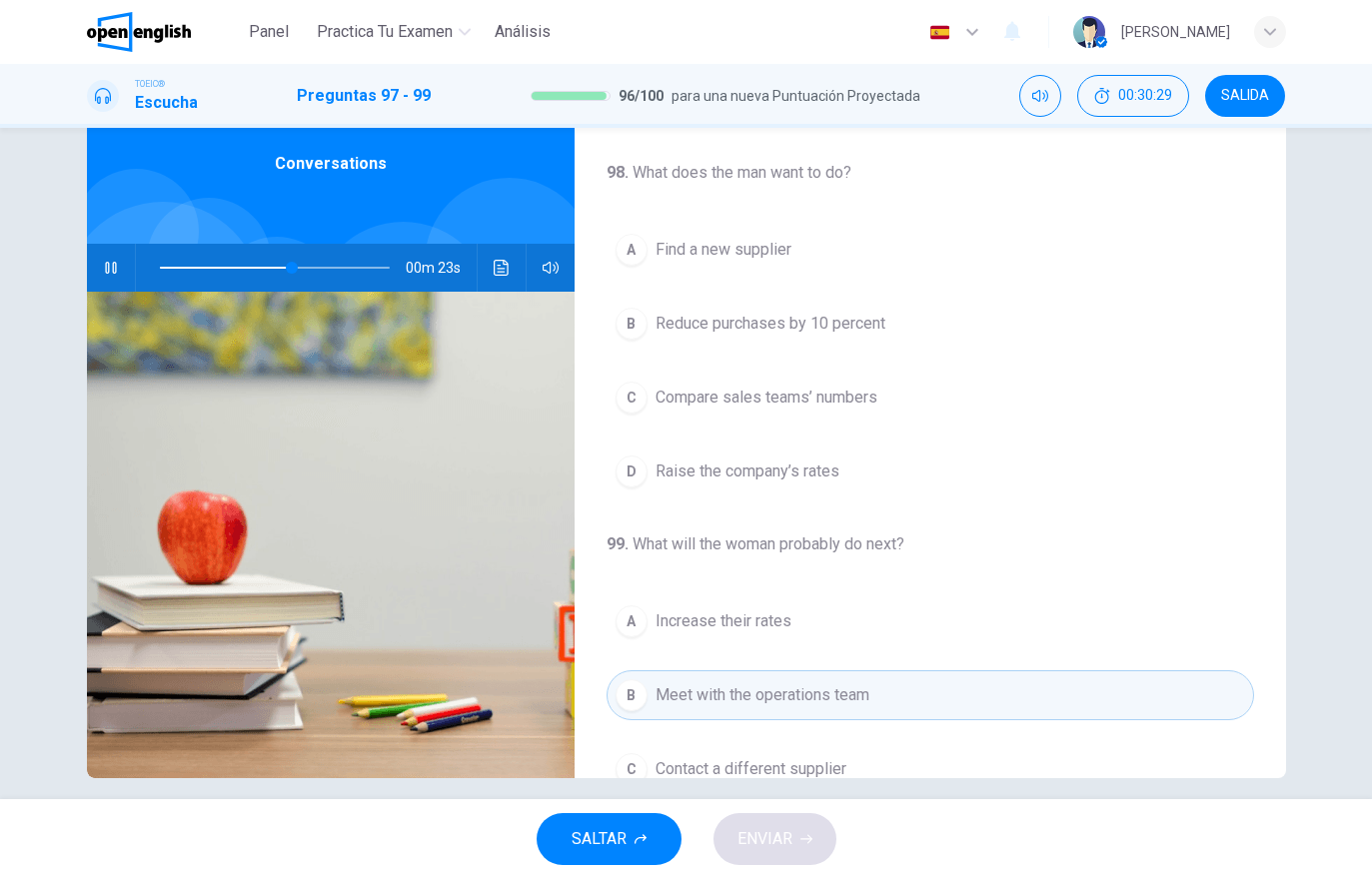 scroll, scrollTop: 304, scrollLeft: 0, axis: vertical 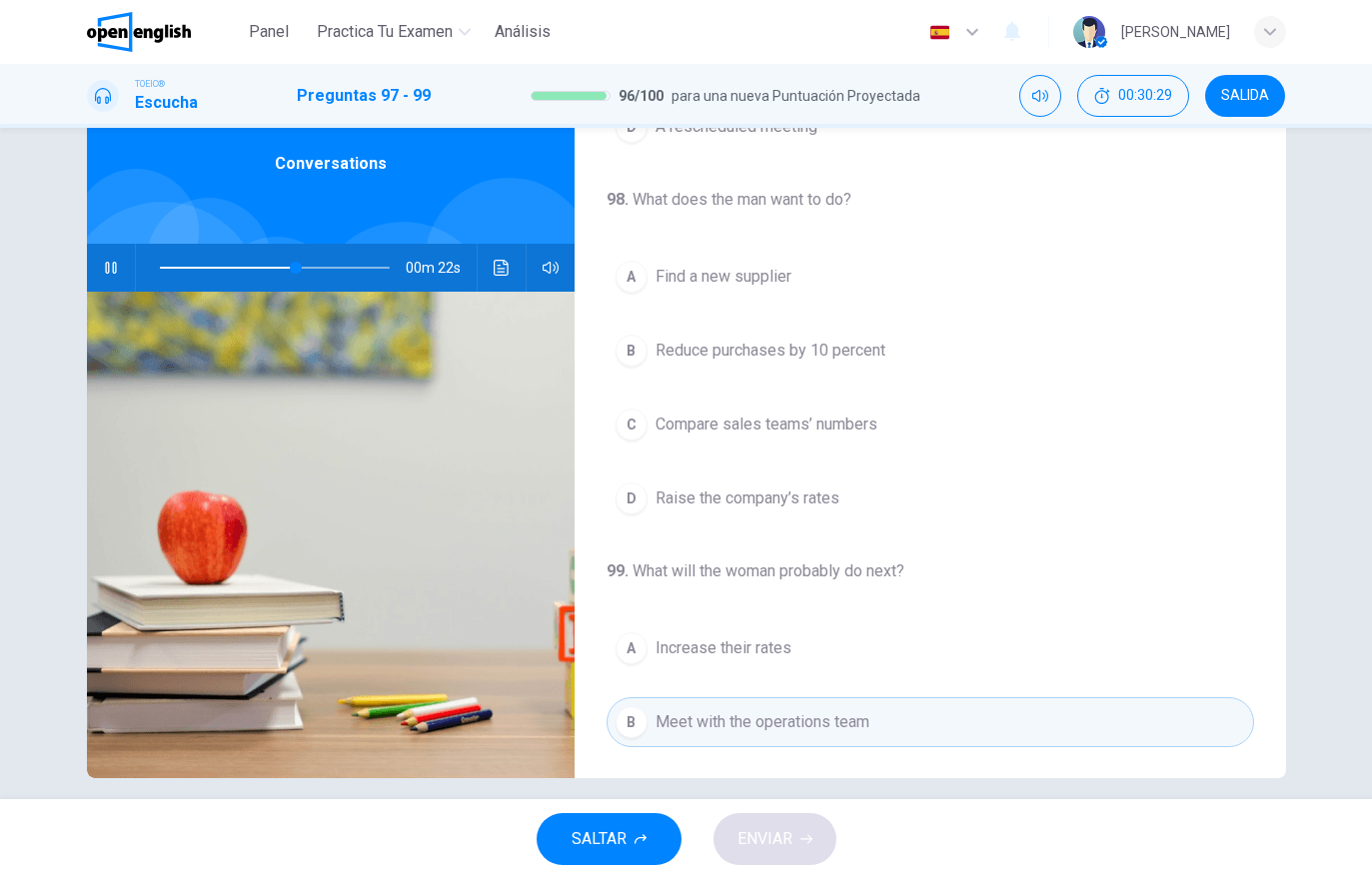 click at bounding box center [111, 268] 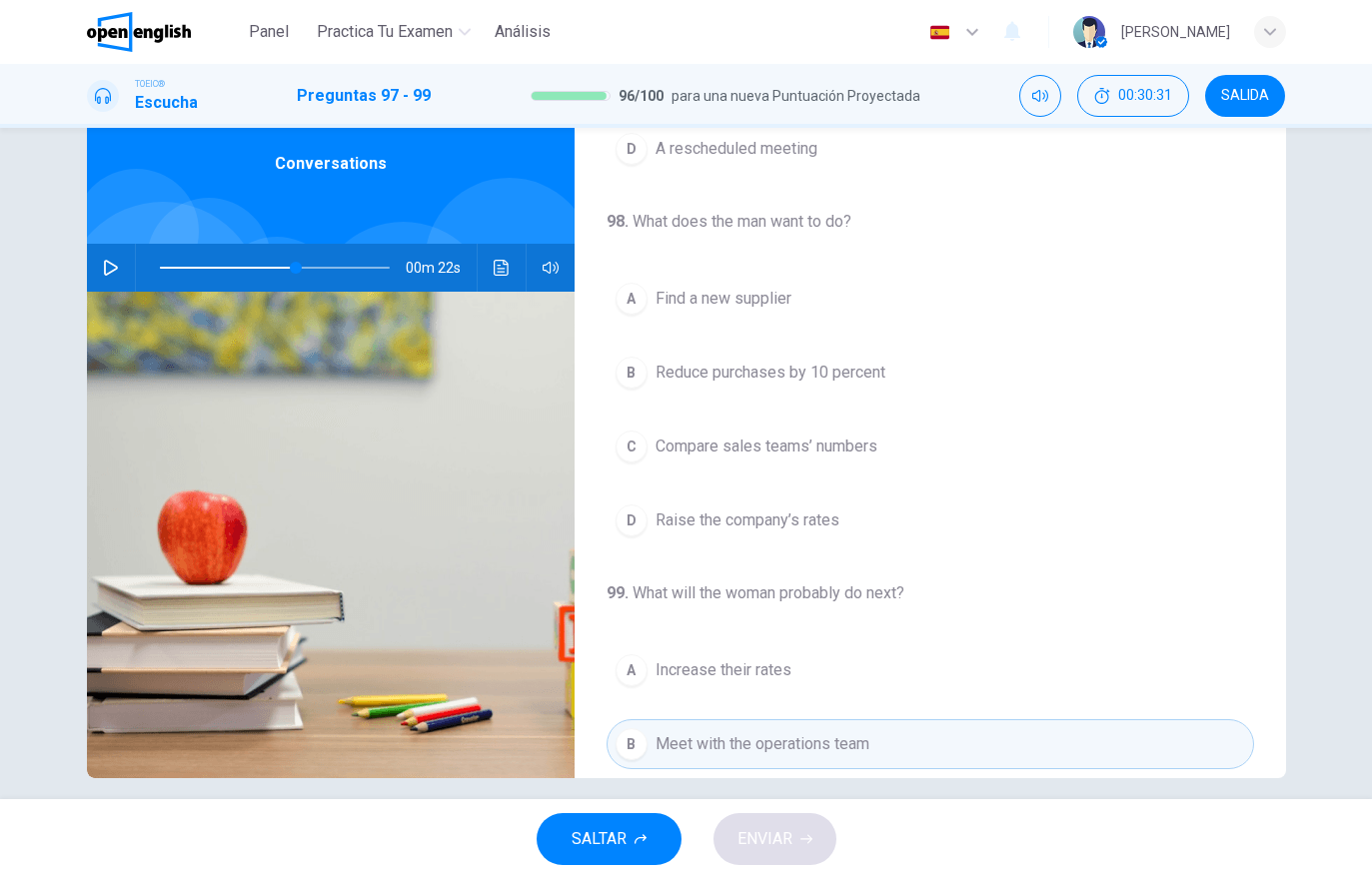 scroll, scrollTop: 278, scrollLeft: 0, axis: vertical 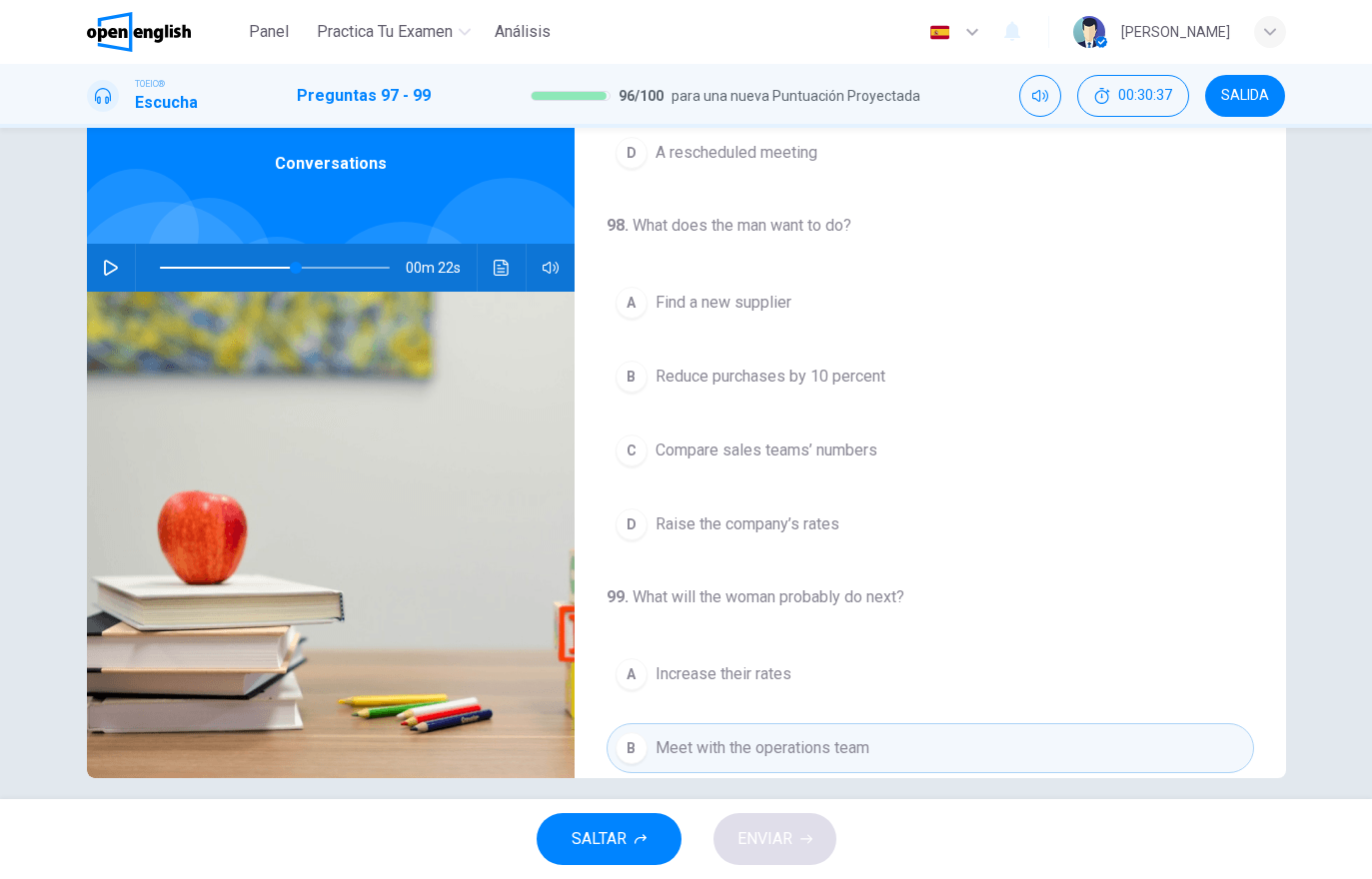 click at bounding box center [502, 268] 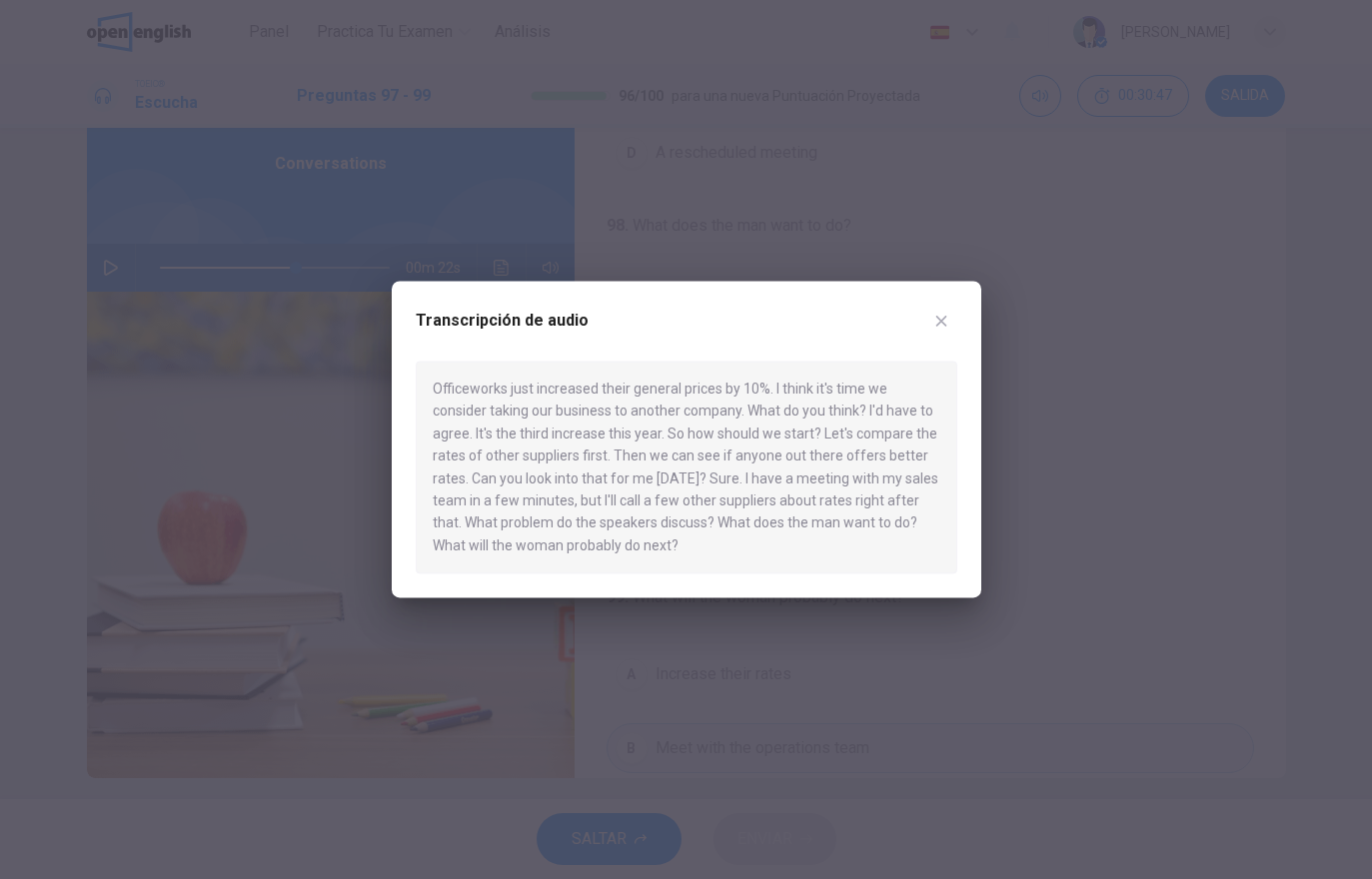 click at bounding box center [686, 440] 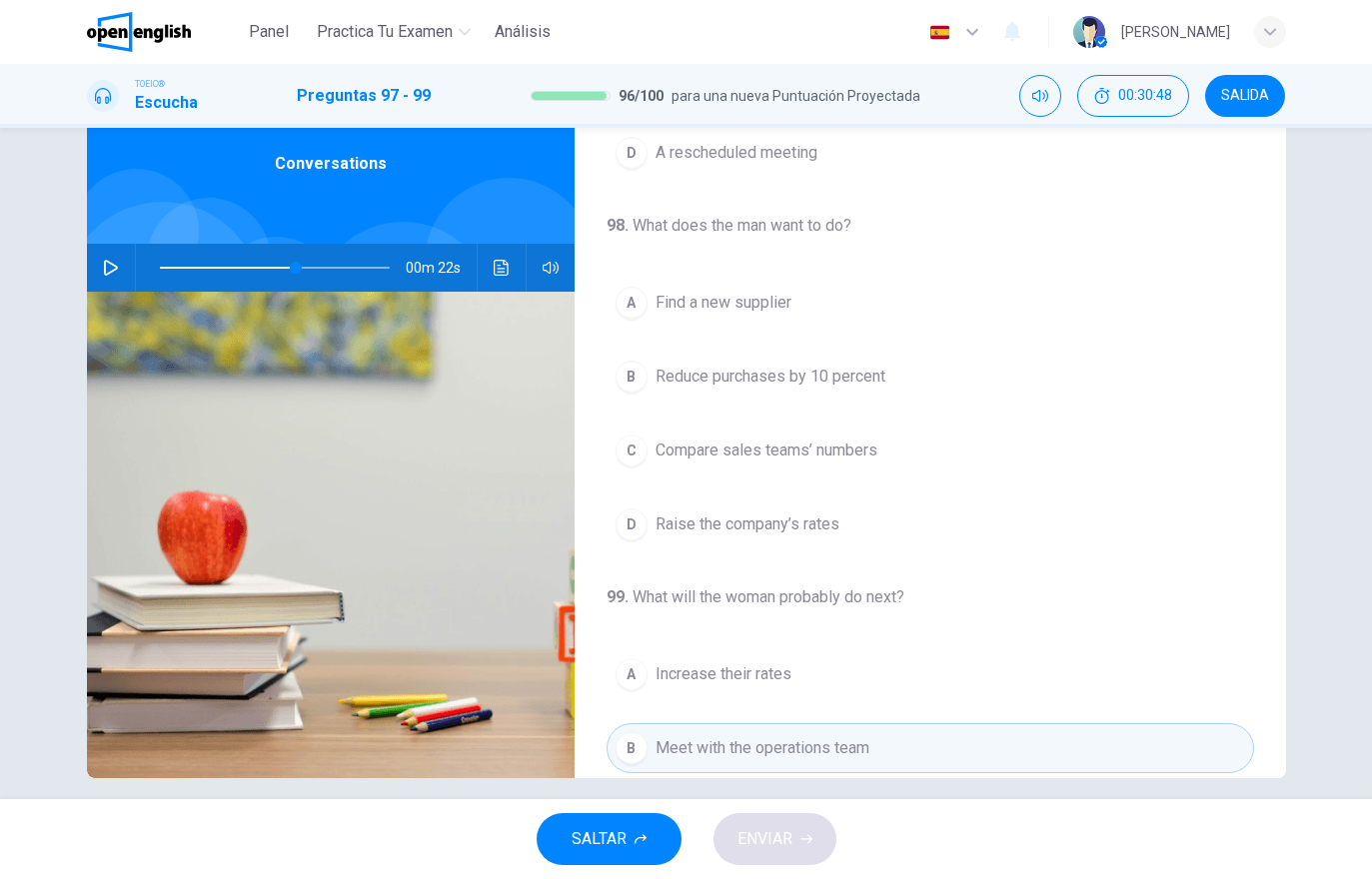 click on "A Find a new supplier" at bounding box center (930, 303) 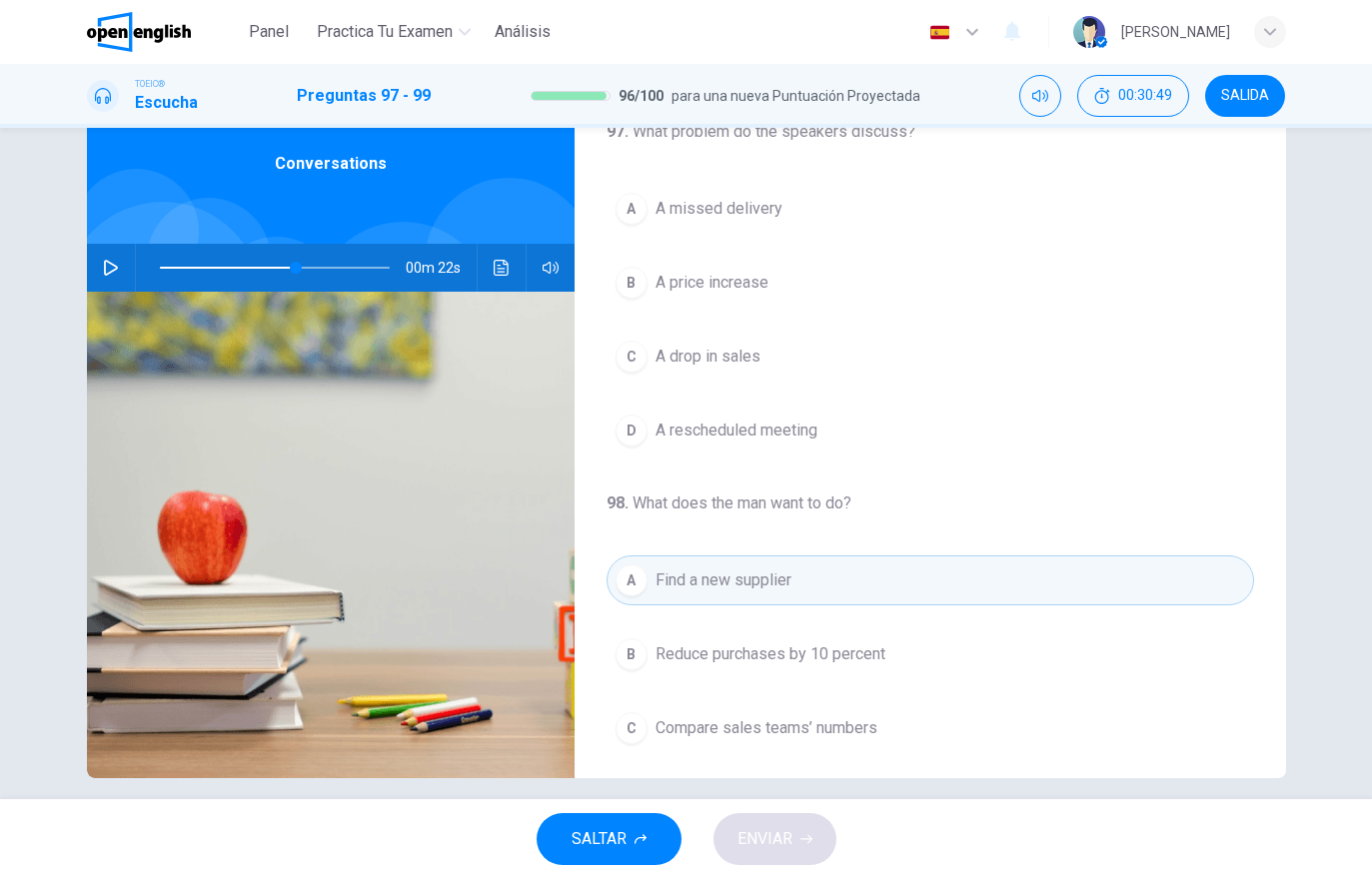 scroll, scrollTop: 0, scrollLeft: 0, axis: both 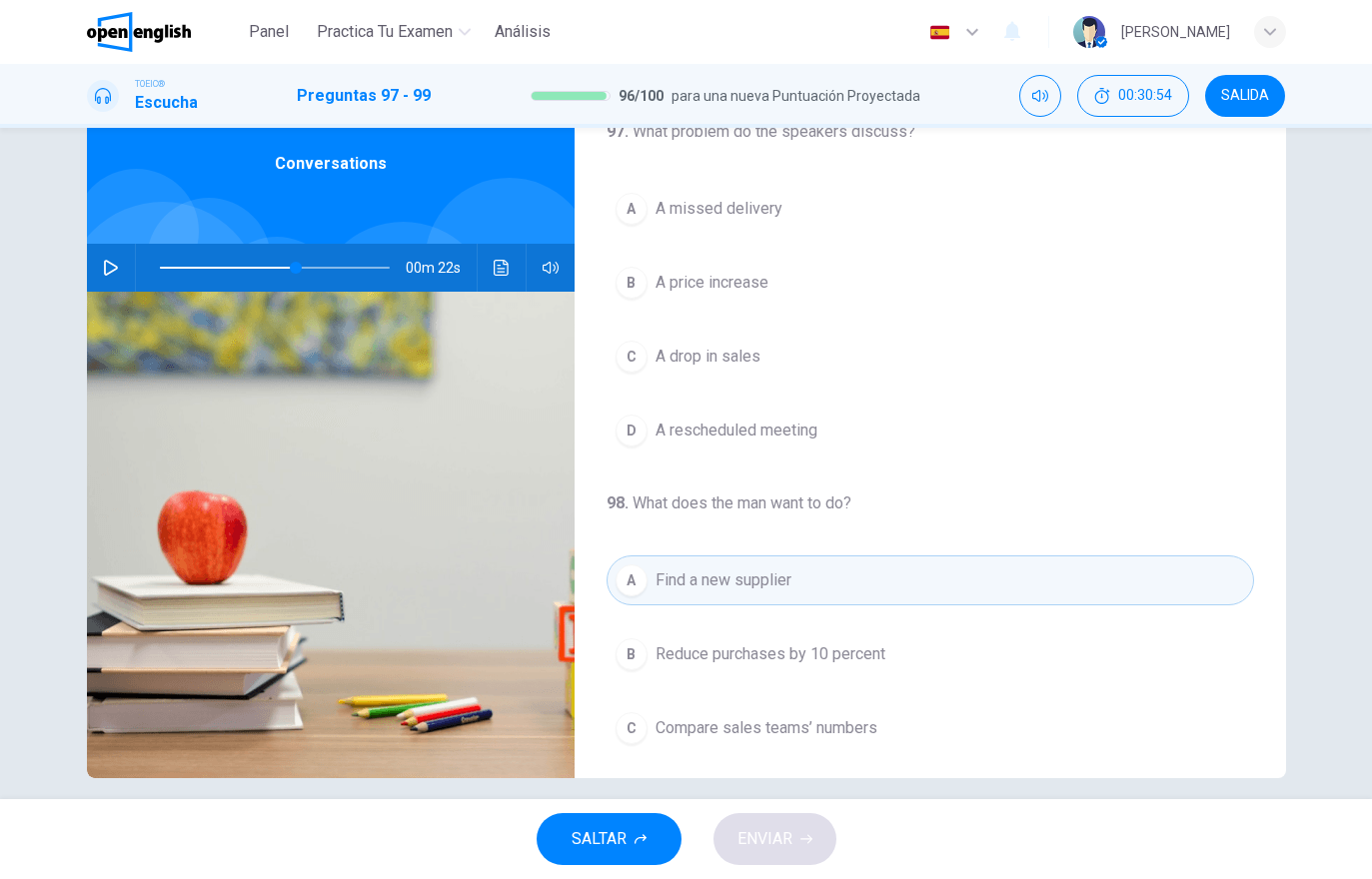 click on "B A price increase" at bounding box center [930, 283] 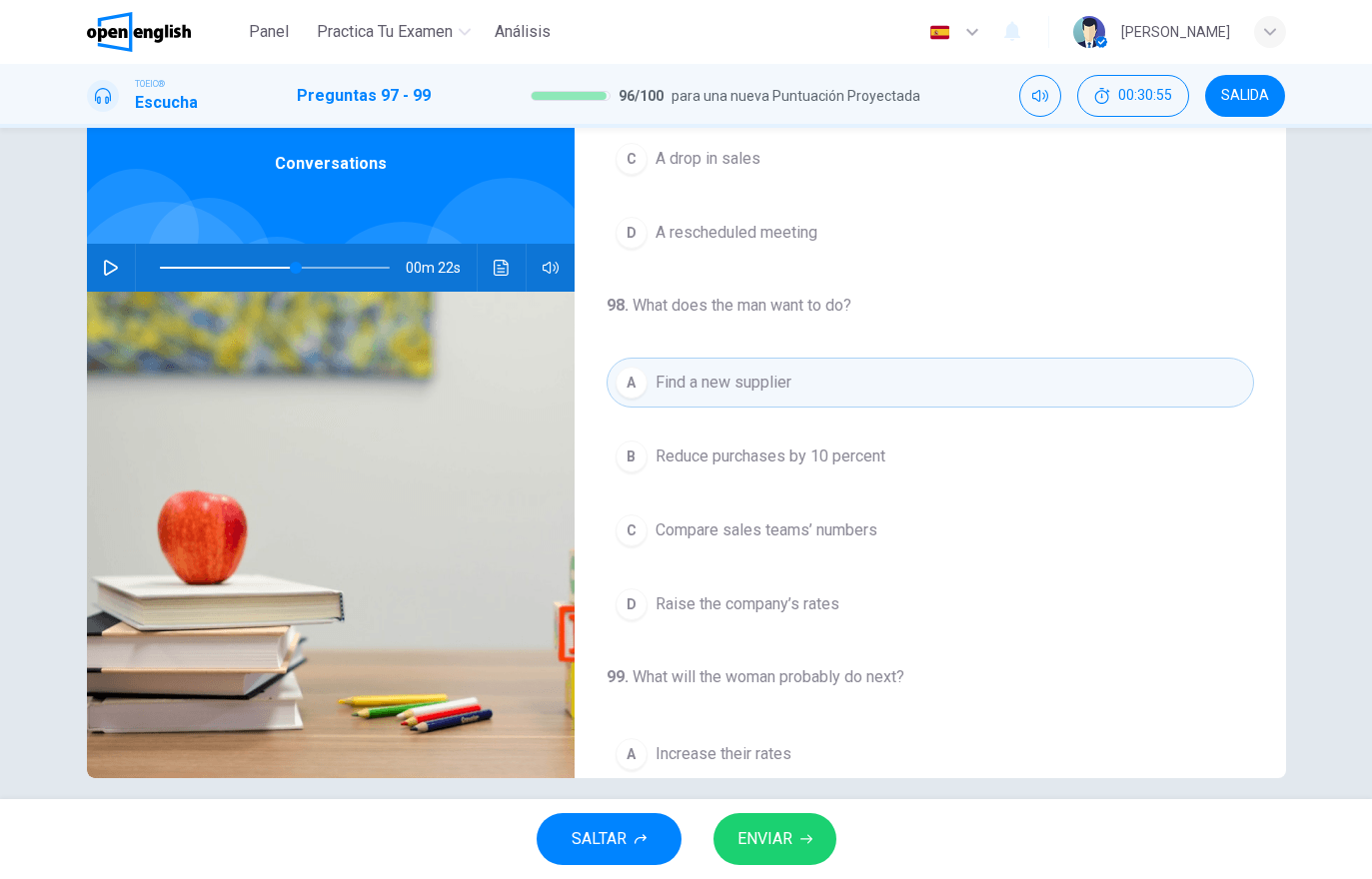 scroll, scrollTop: 207, scrollLeft: 0, axis: vertical 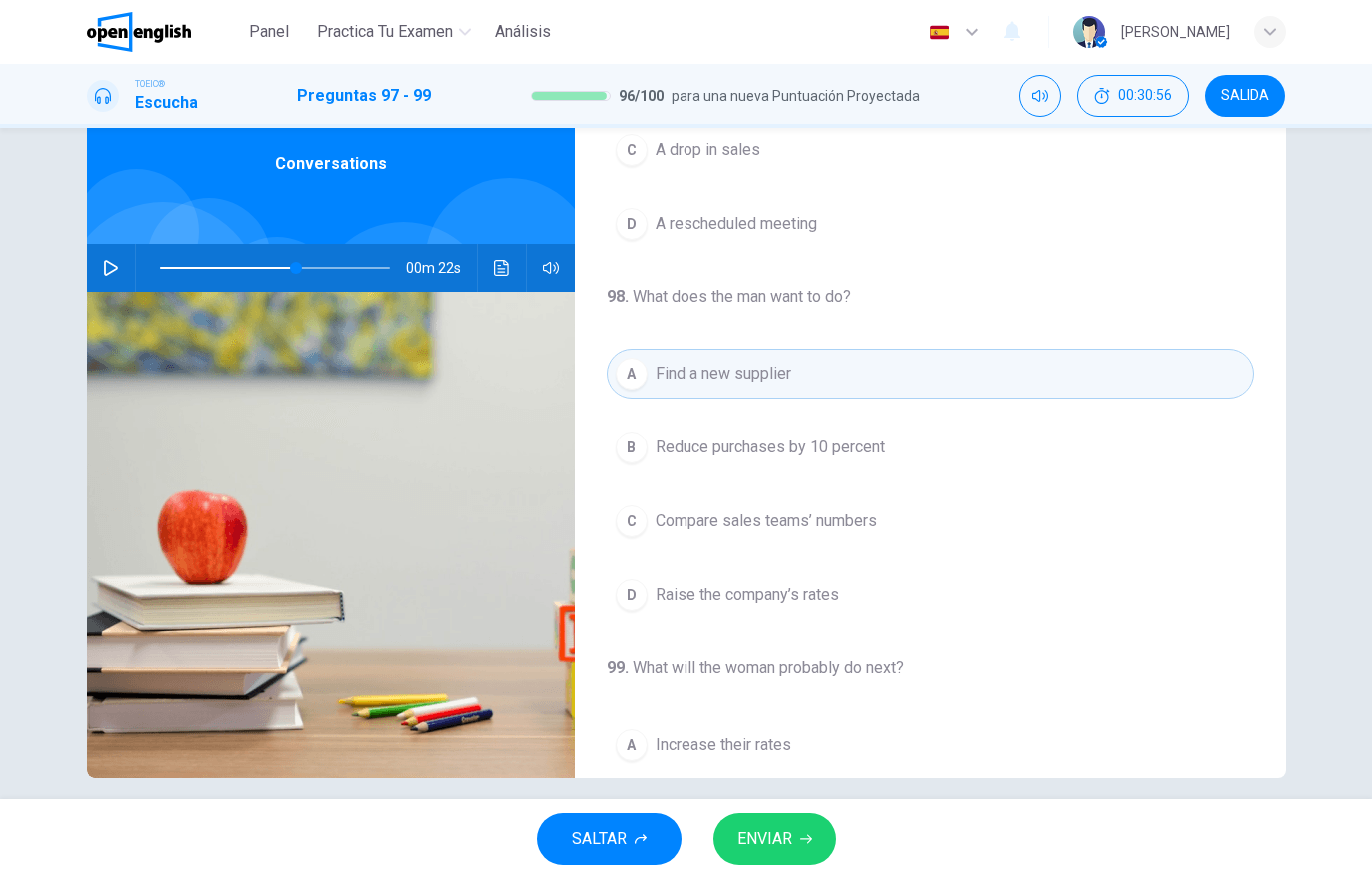 click at bounding box center (502, 268) 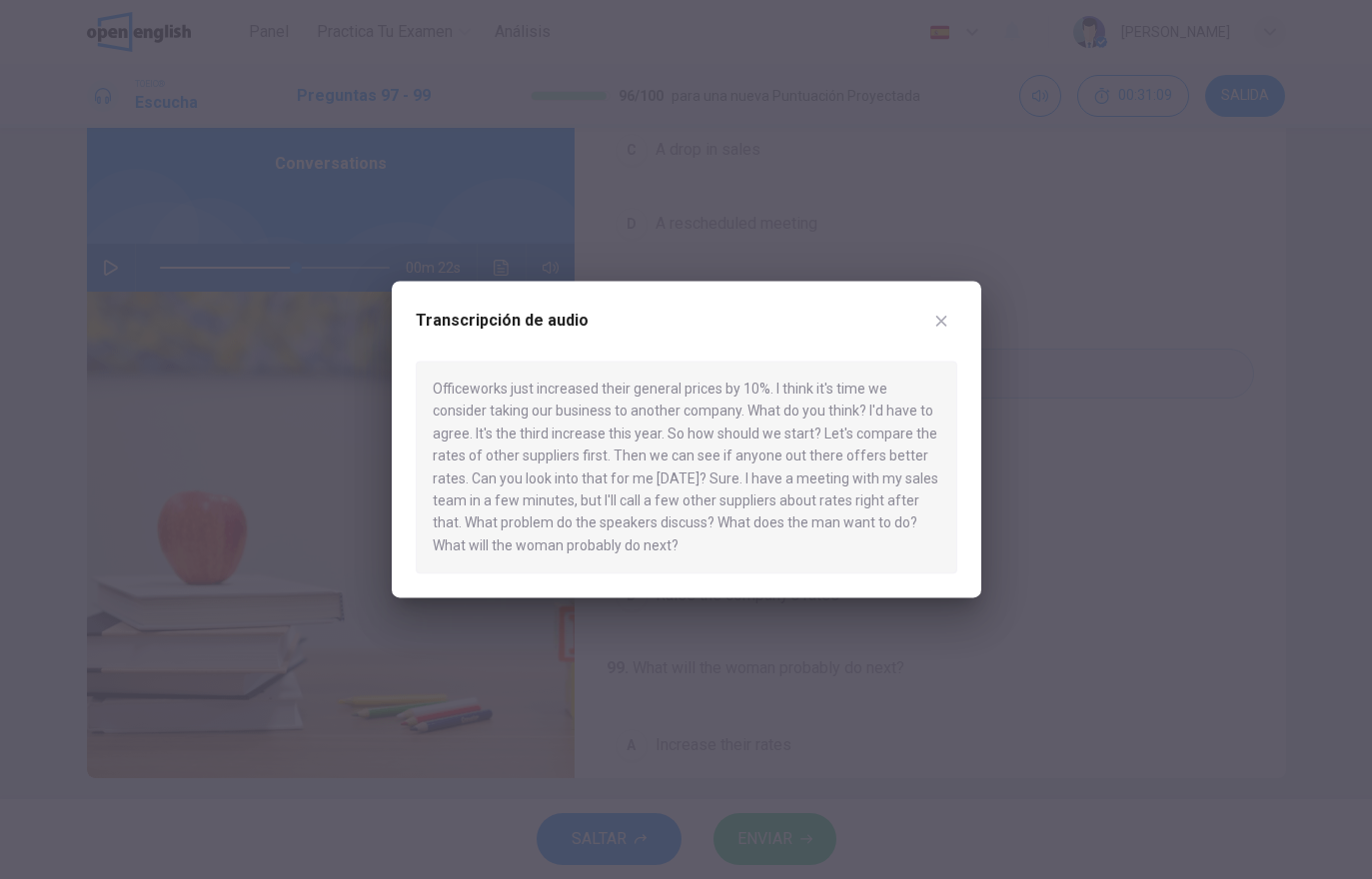 click at bounding box center (941, 321) 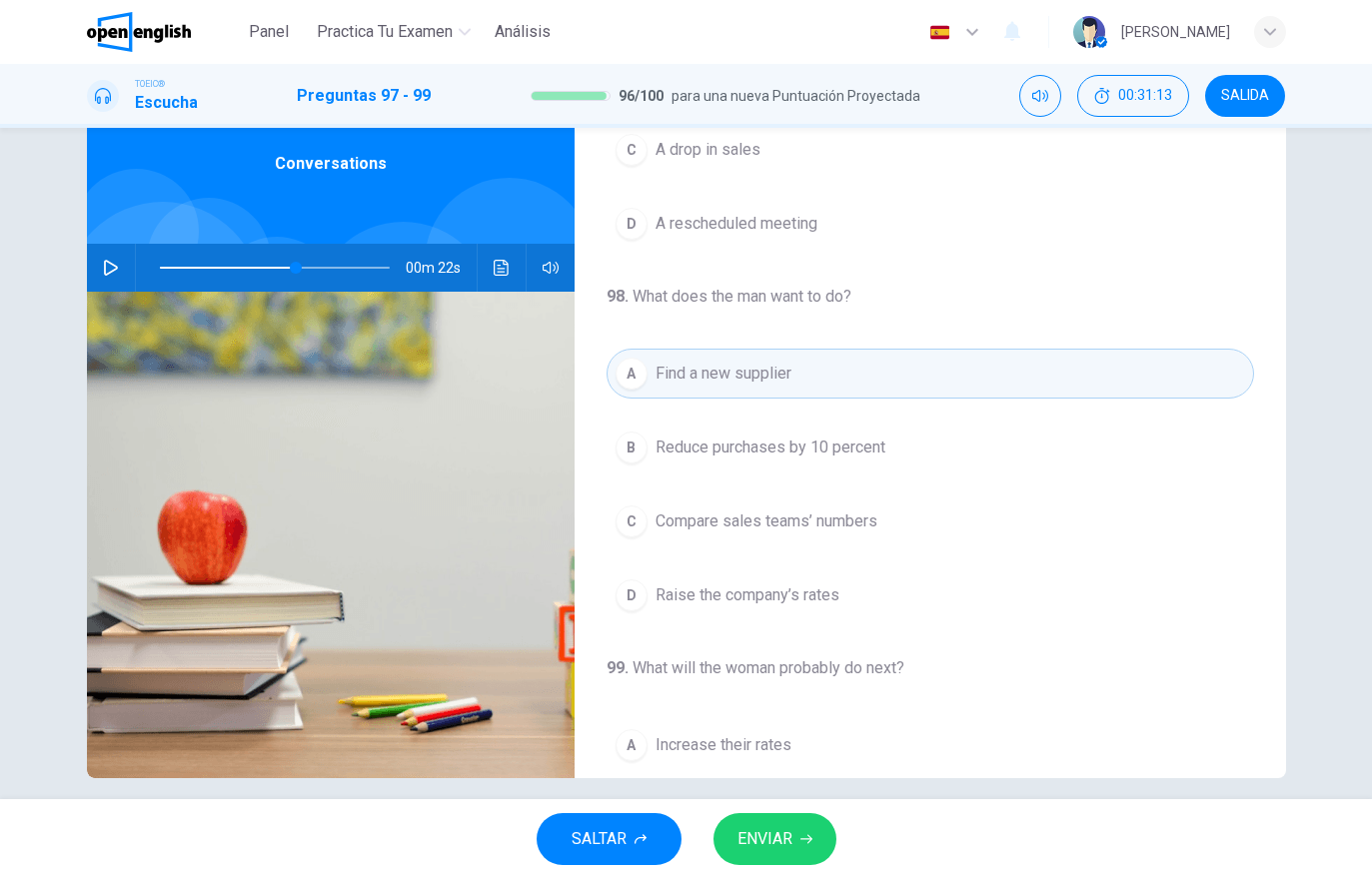 click 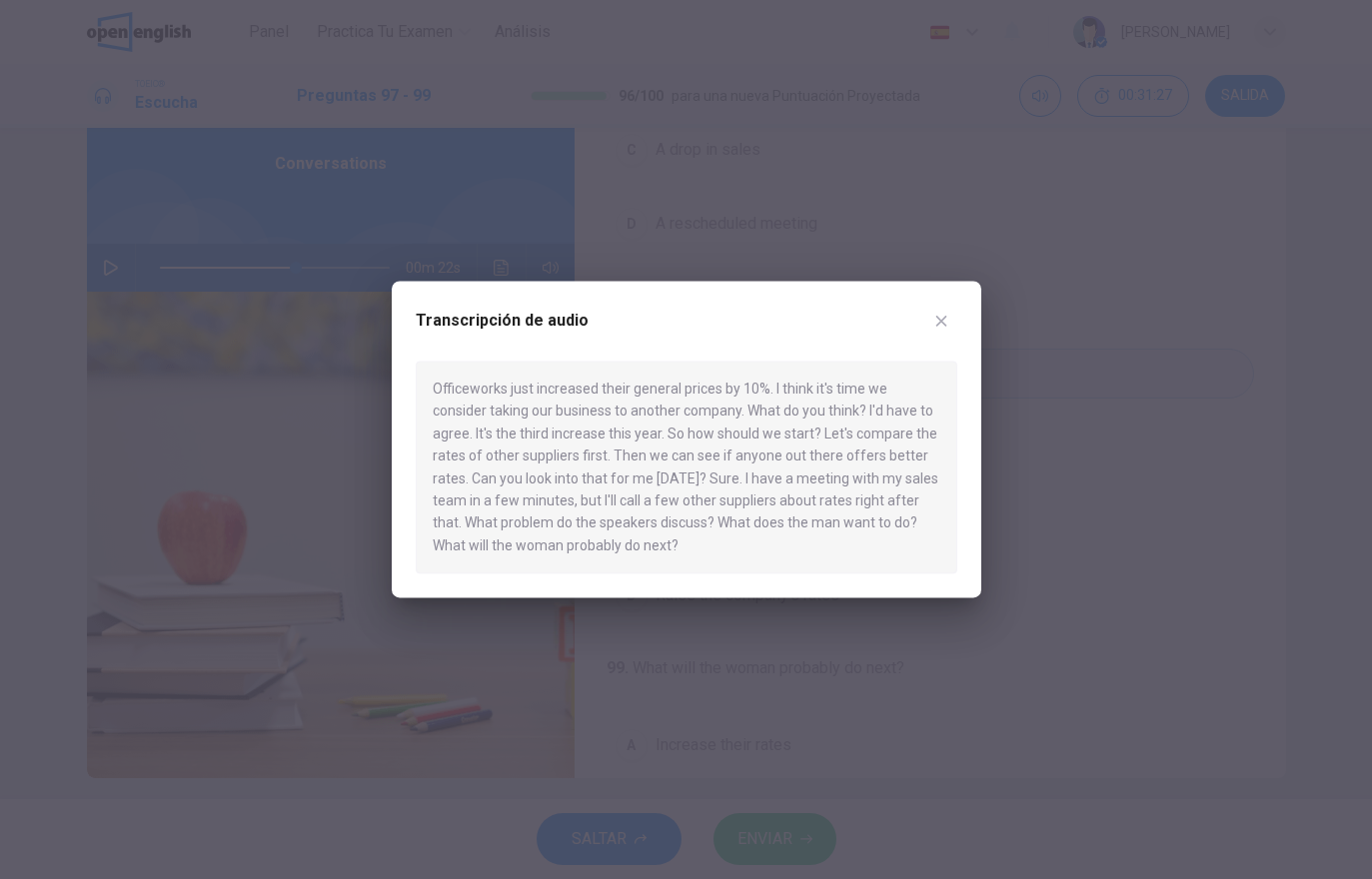 click 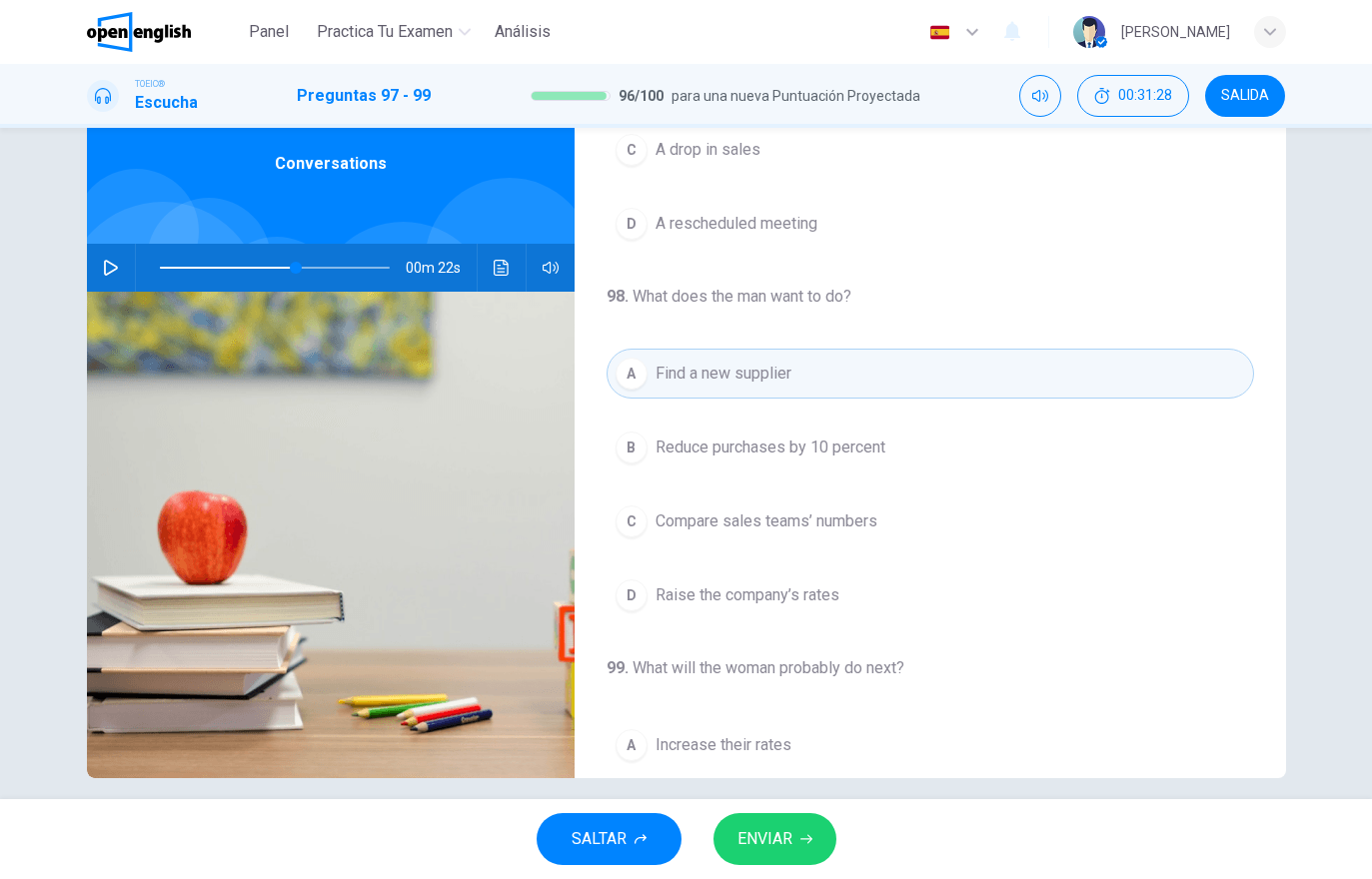 click on "ENVIAR" at bounding box center (774, 839) 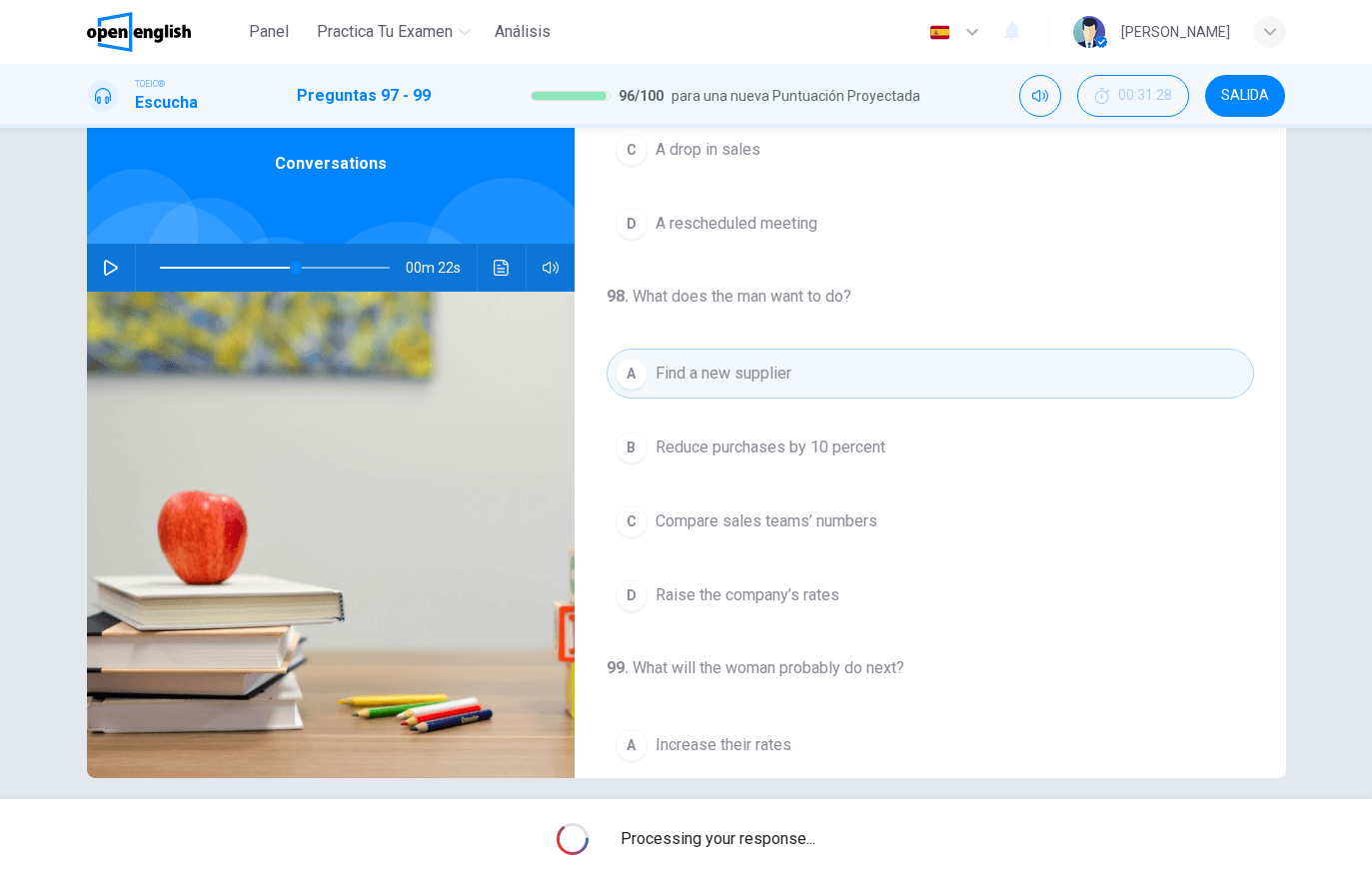 type on "**" 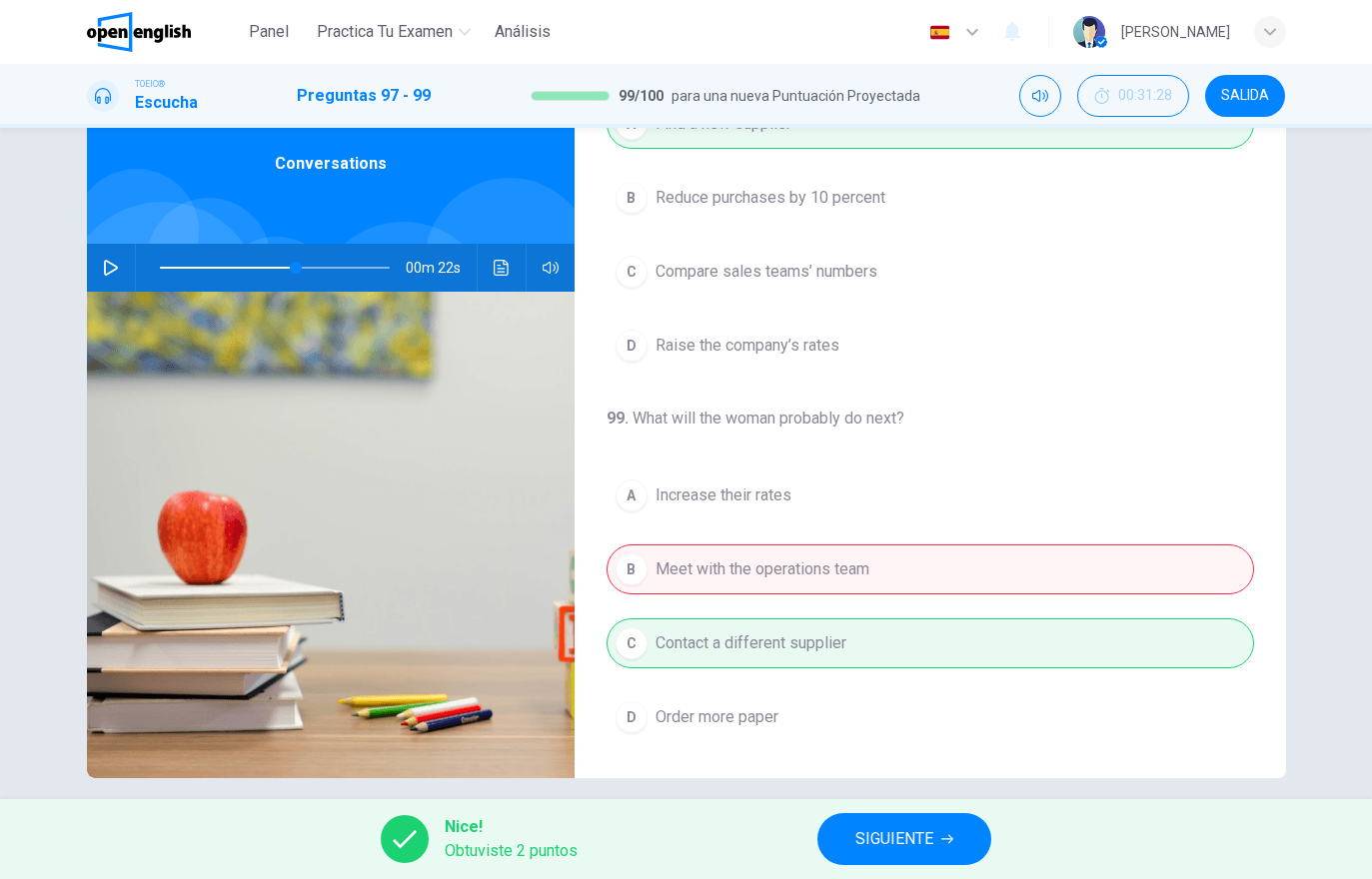 scroll, scrollTop: 456, scrollLeft: 0, axis: vertical 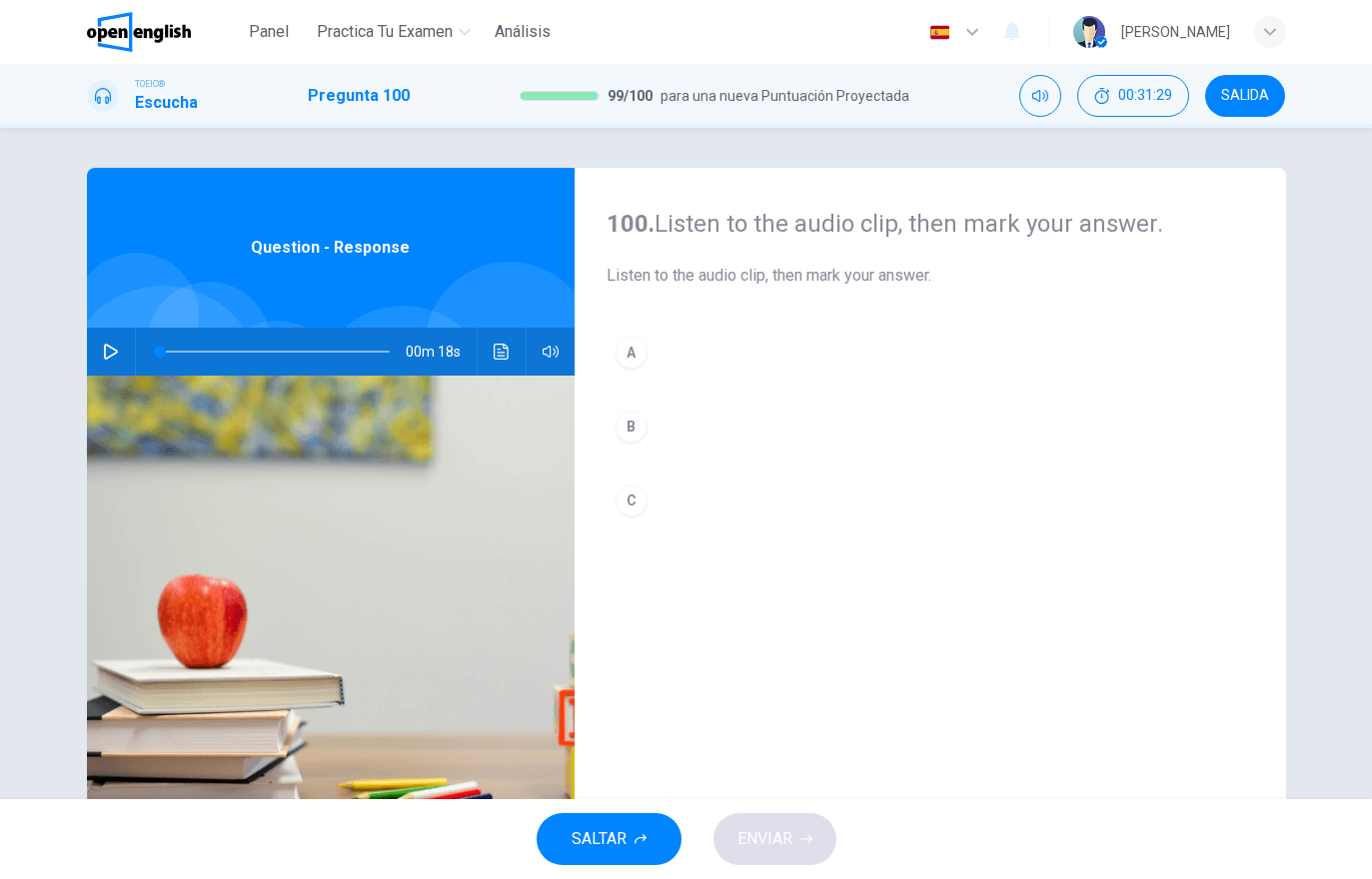 click at bounding box center (111, 352) 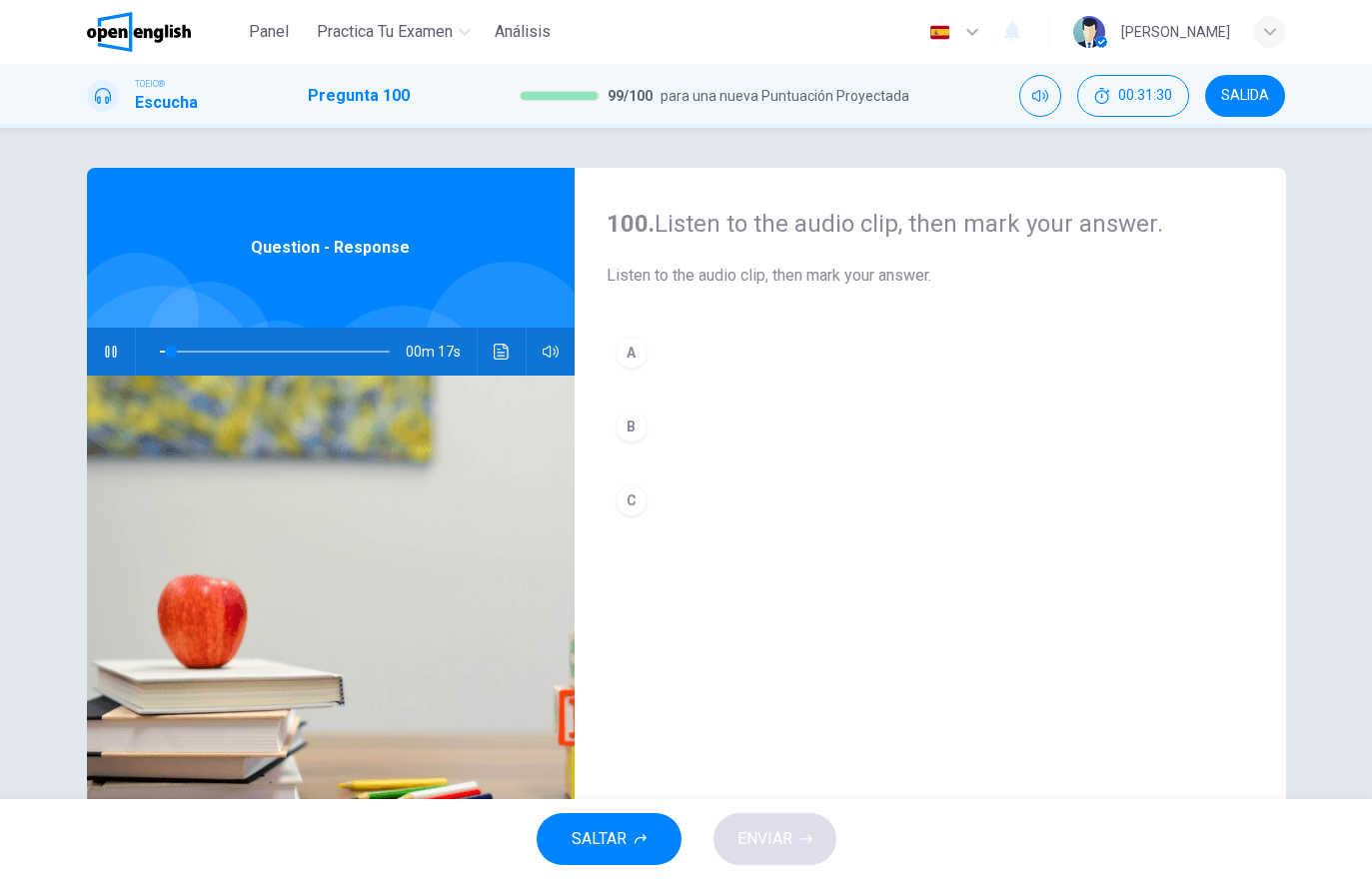 click at bounding box center [502, 352] 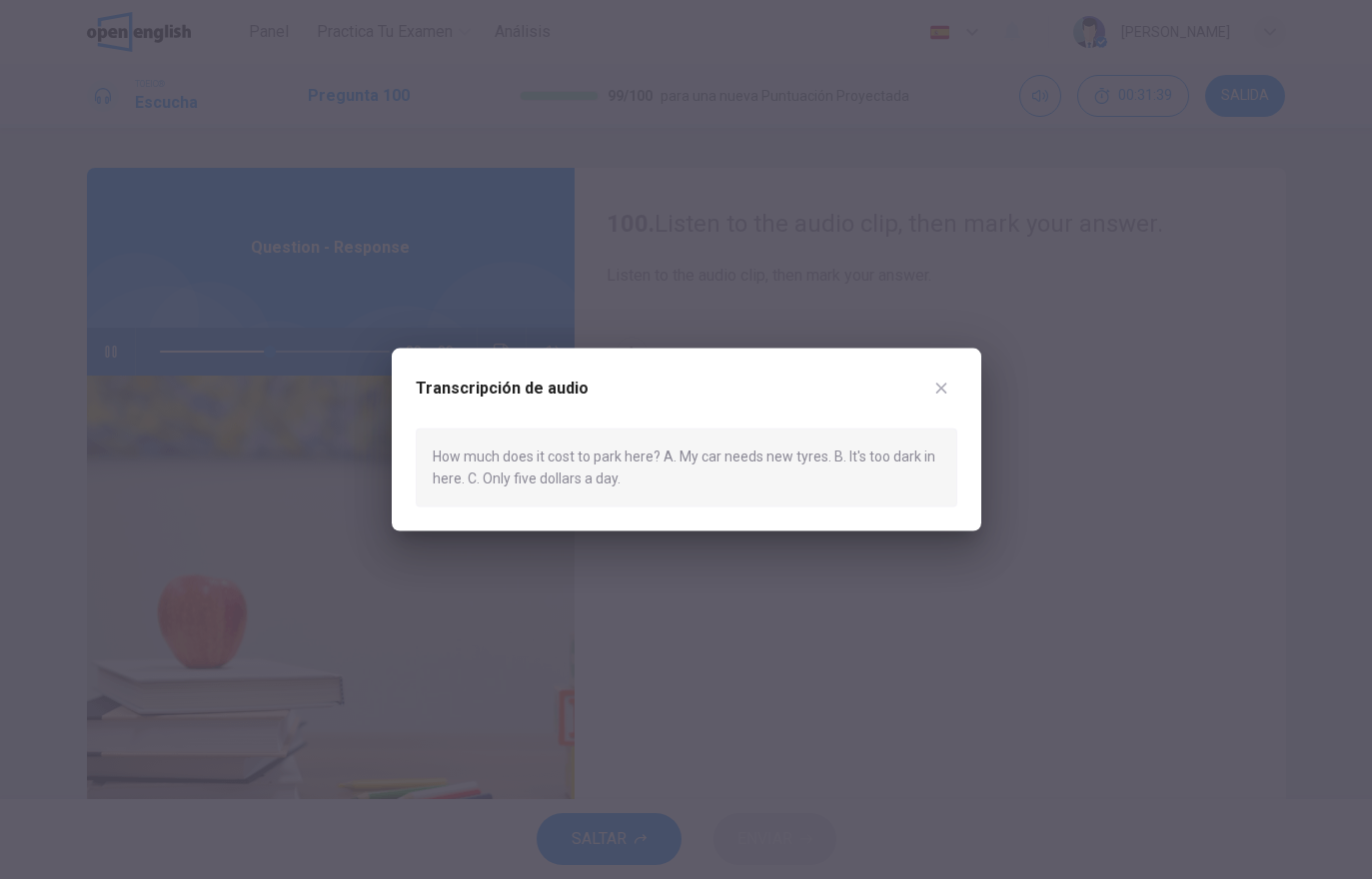 click at bounding box center [941, 389] 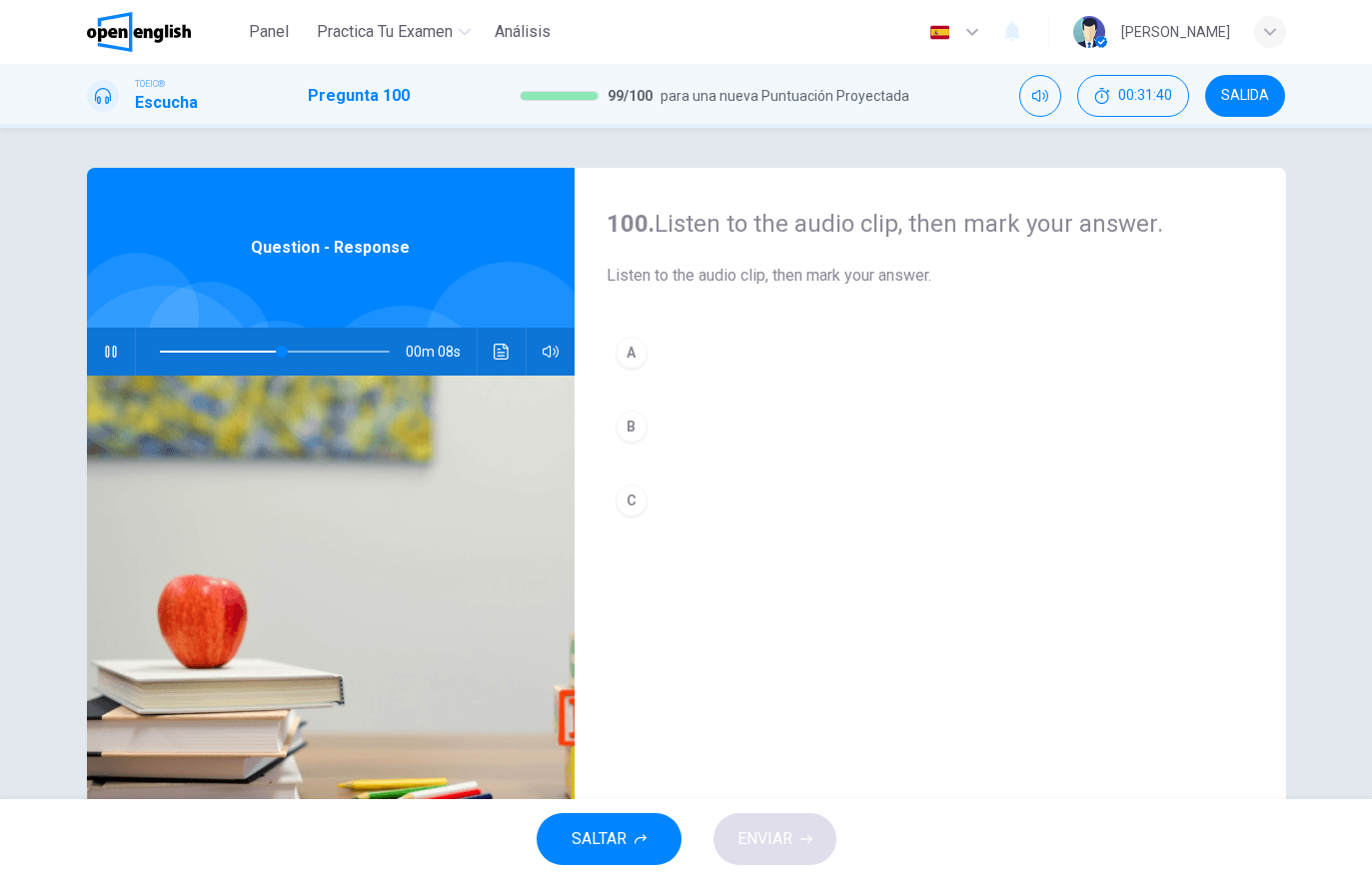 click on "C" at bounding box center (930, 500) 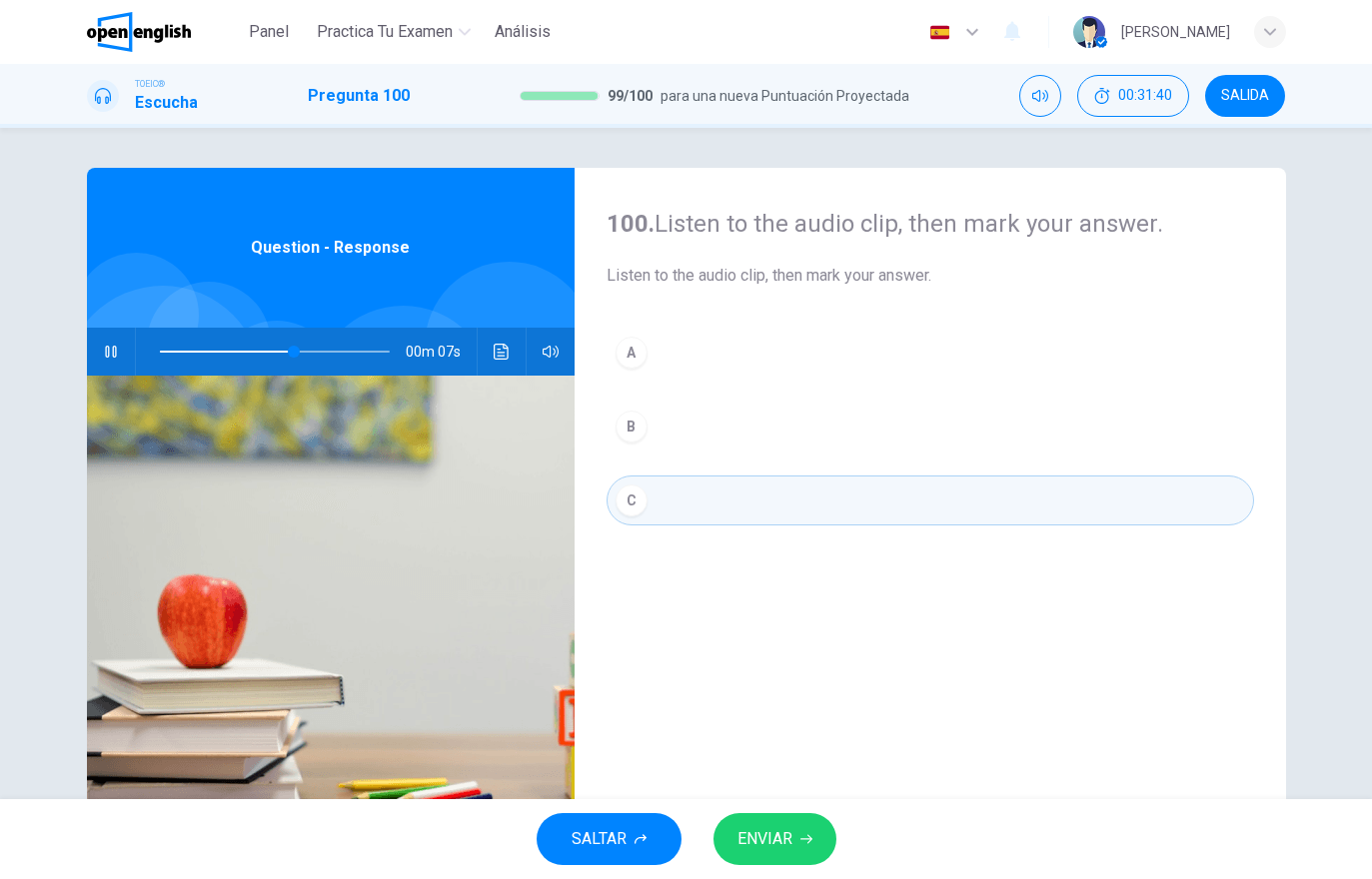 click 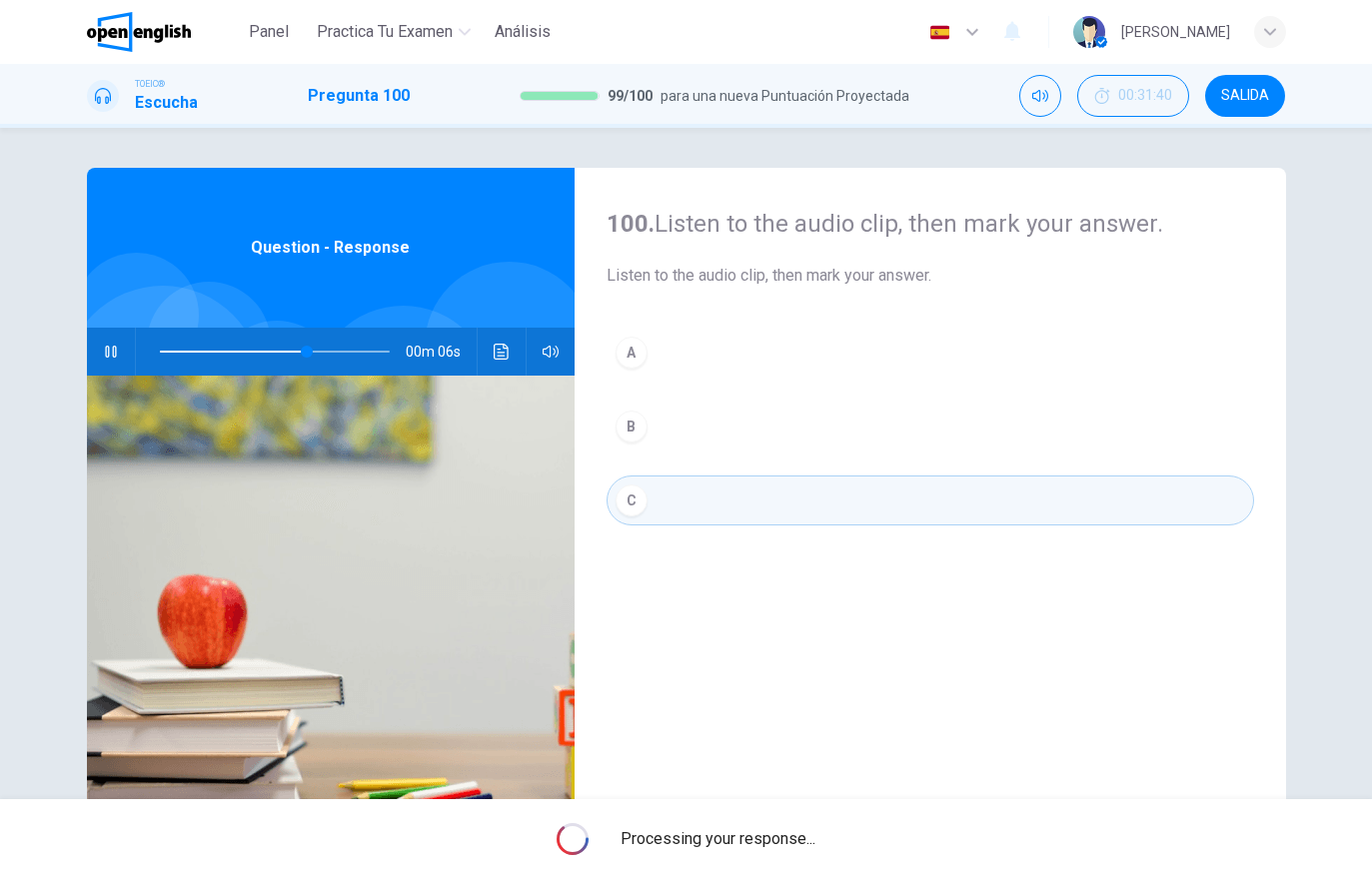 type on "**" 